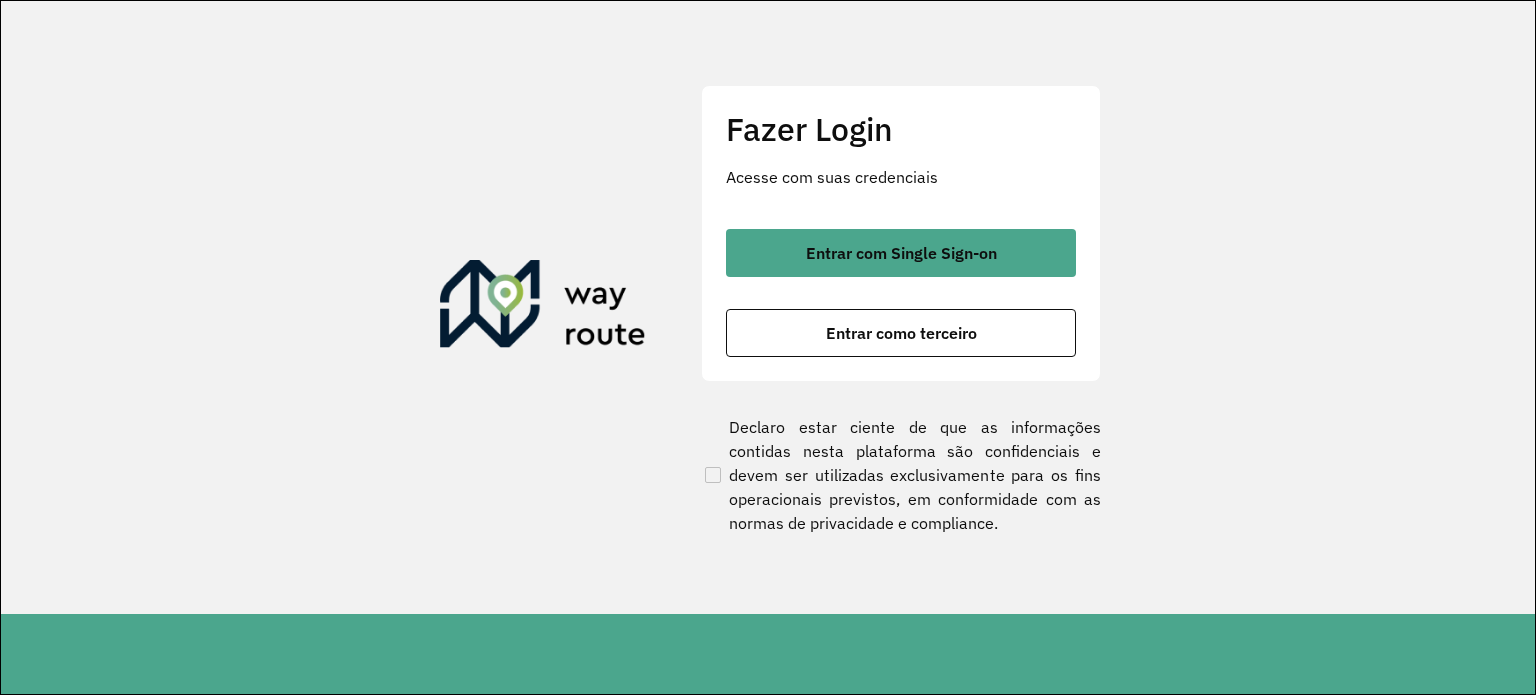 scroll, scrollTop: 0, scrollLeft: 0, axis: both 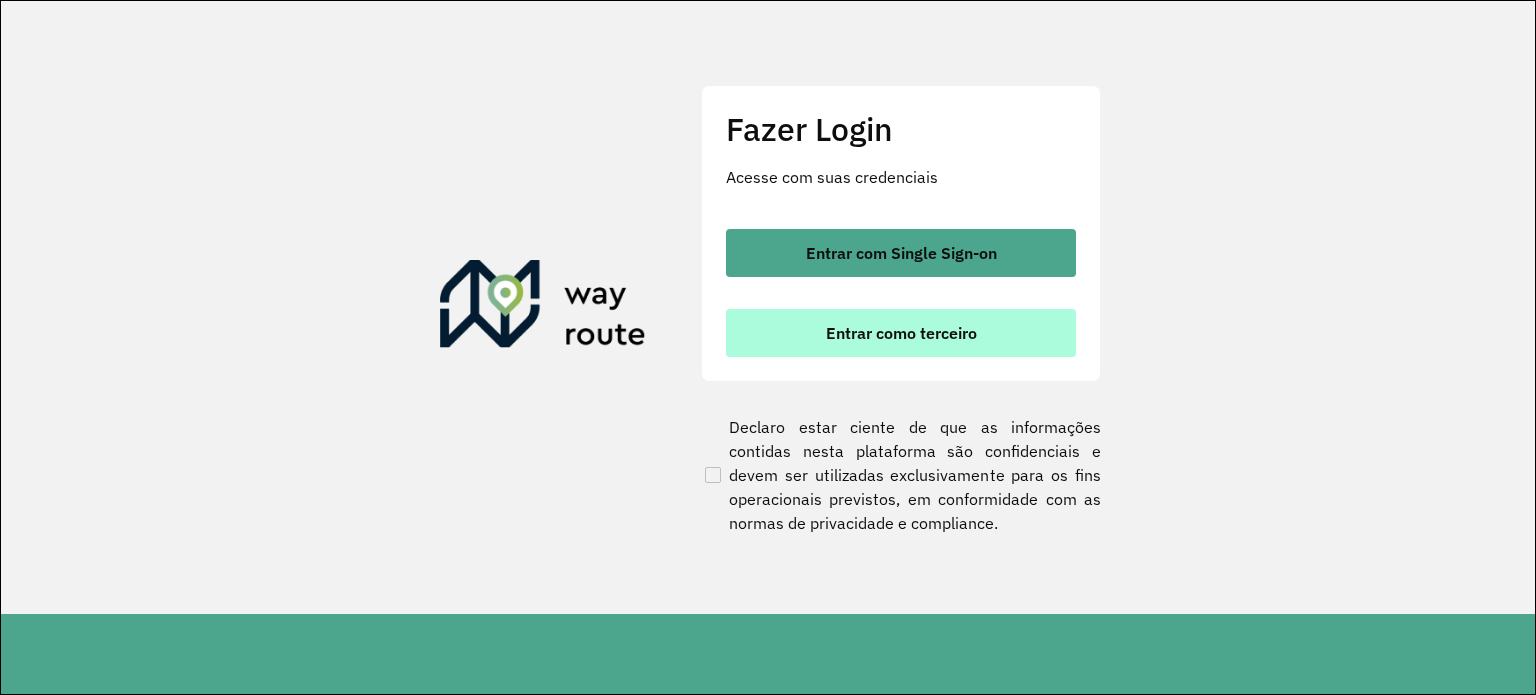 click on "Entrar como terceiro" at bounding box center [901, 333] 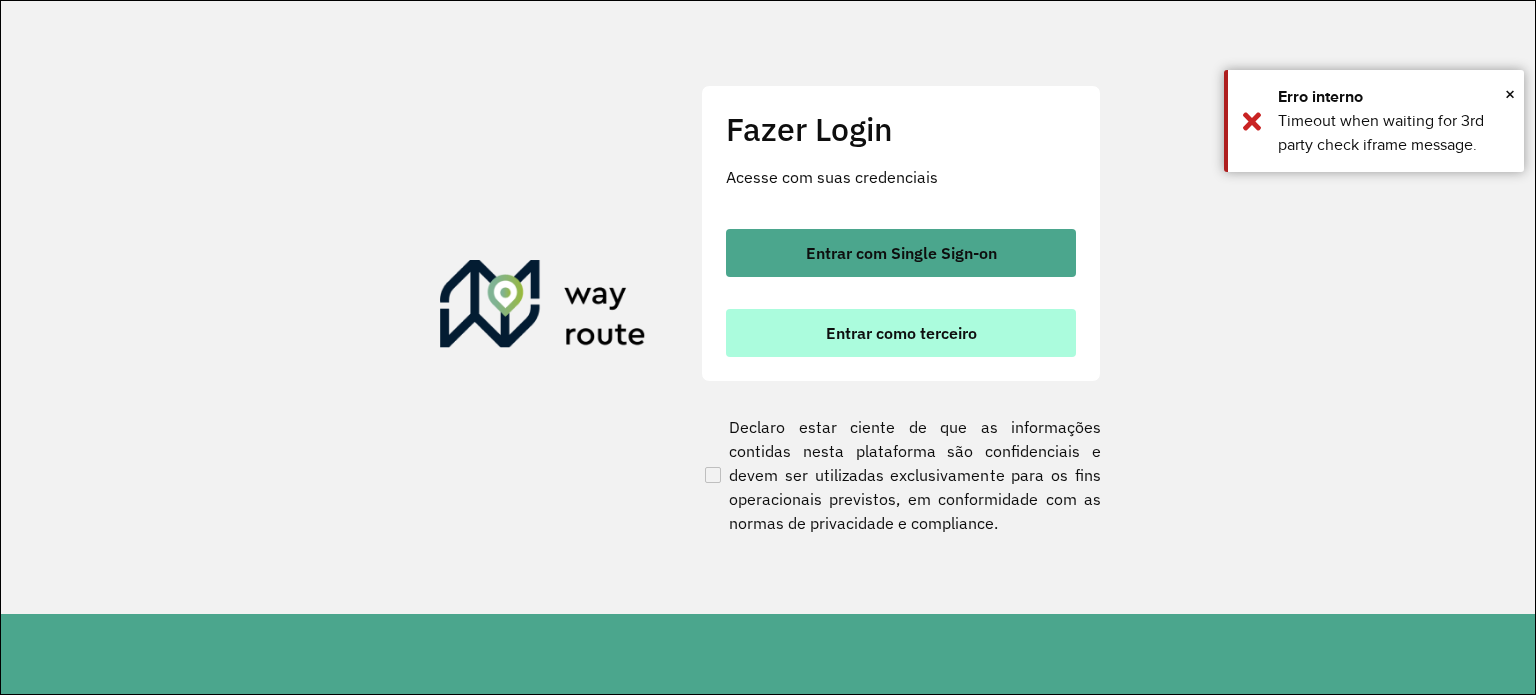 click on "Entrar como terceiro" at bounding box center (901, 333) 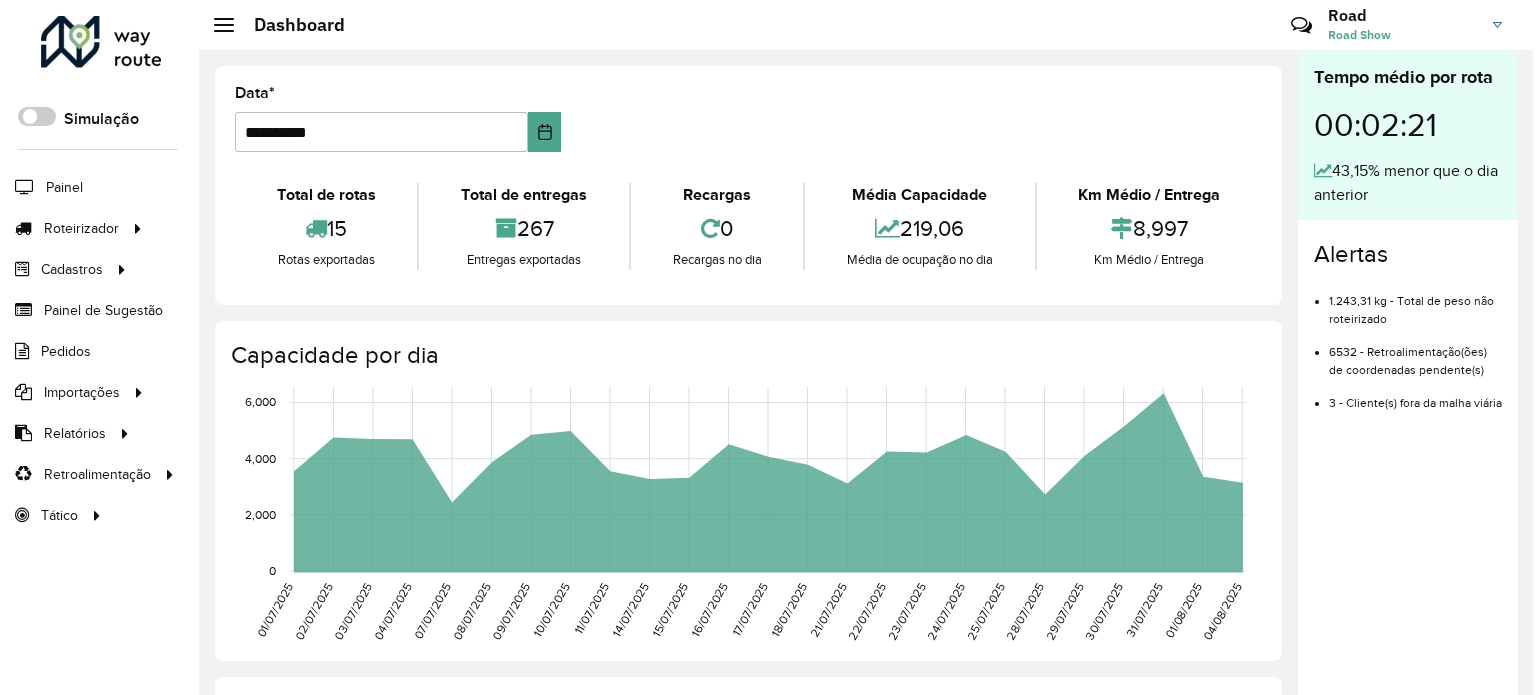 scroll, scrollTop: 0, scrollLeft: 0, axis: both 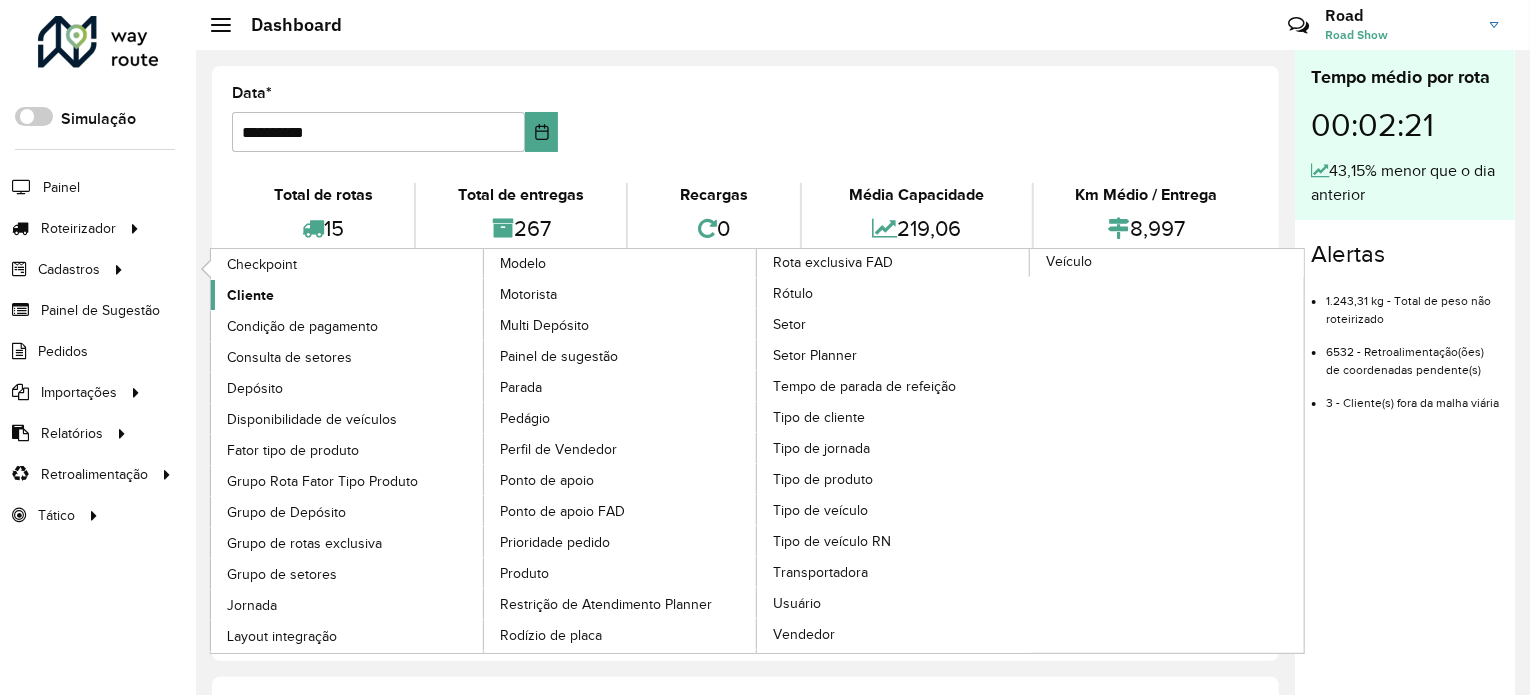 click on "Cliente" 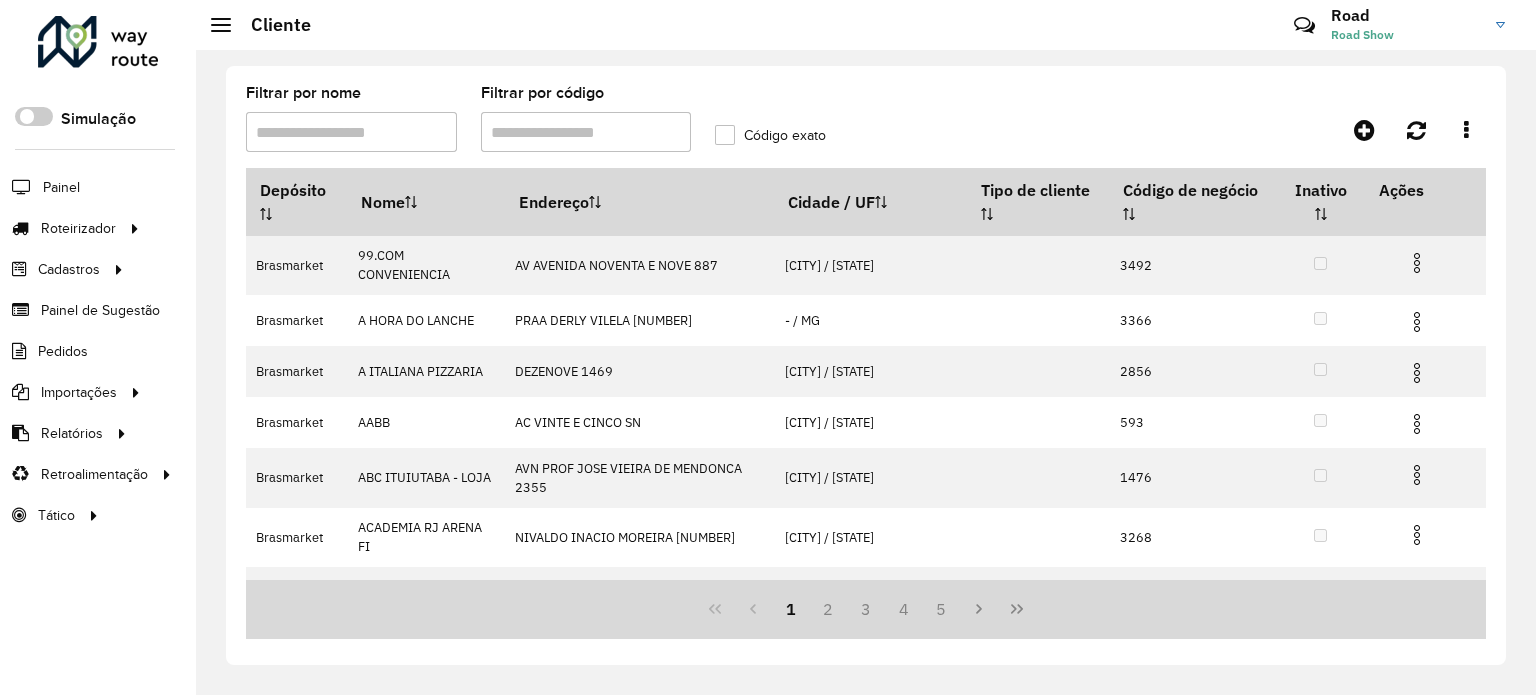 click on "Filtrar por código" at bounding box center (586, 132) 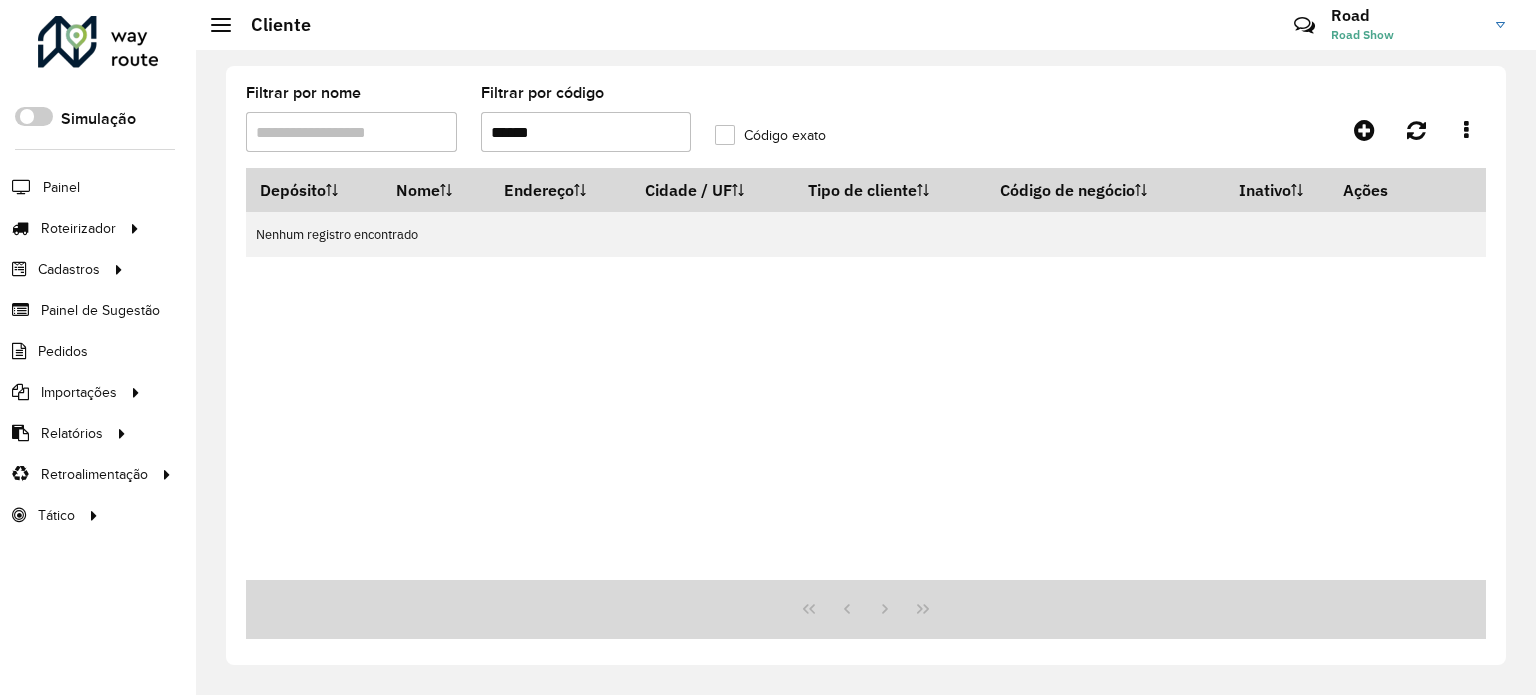 drag, startPoint x: 573, startPoint y: 117, endPoint x: 407, endPoint y: 120, distance: 166.0271 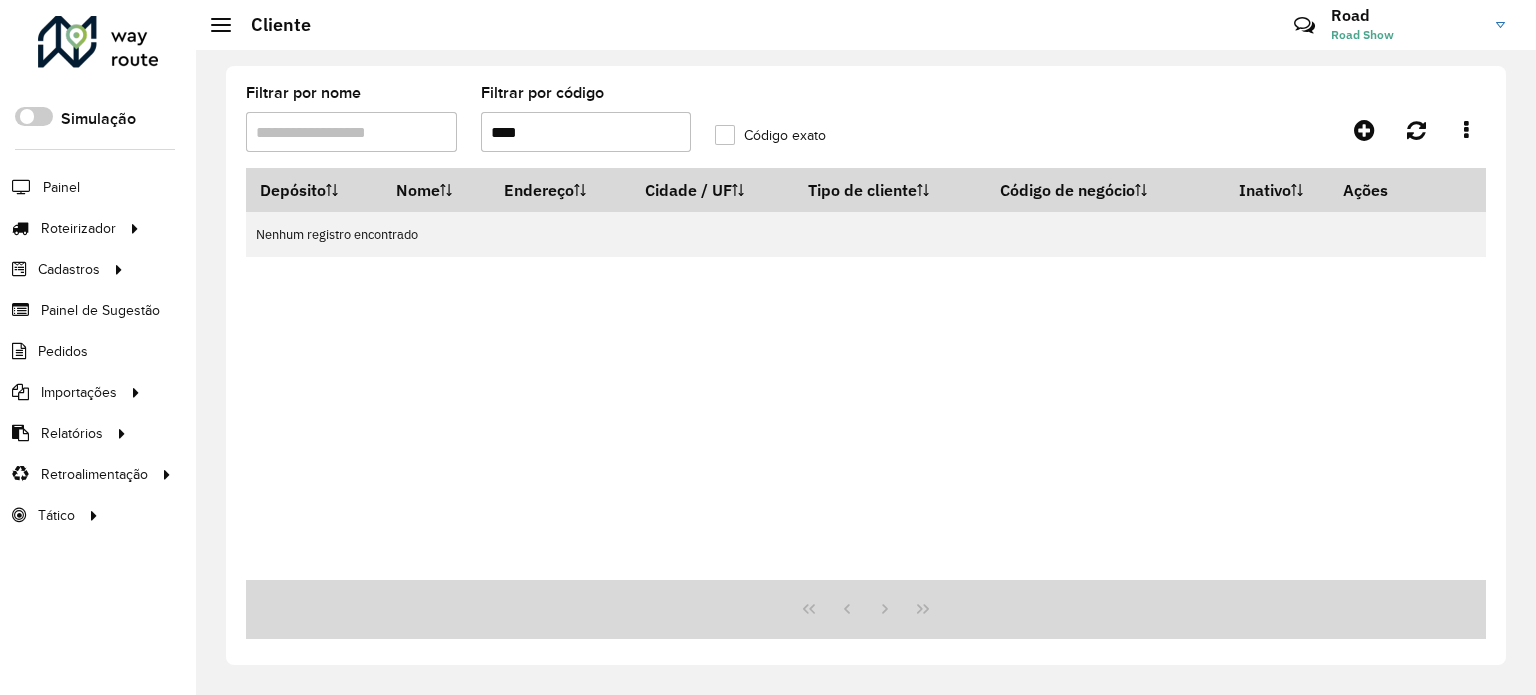 type on "****" 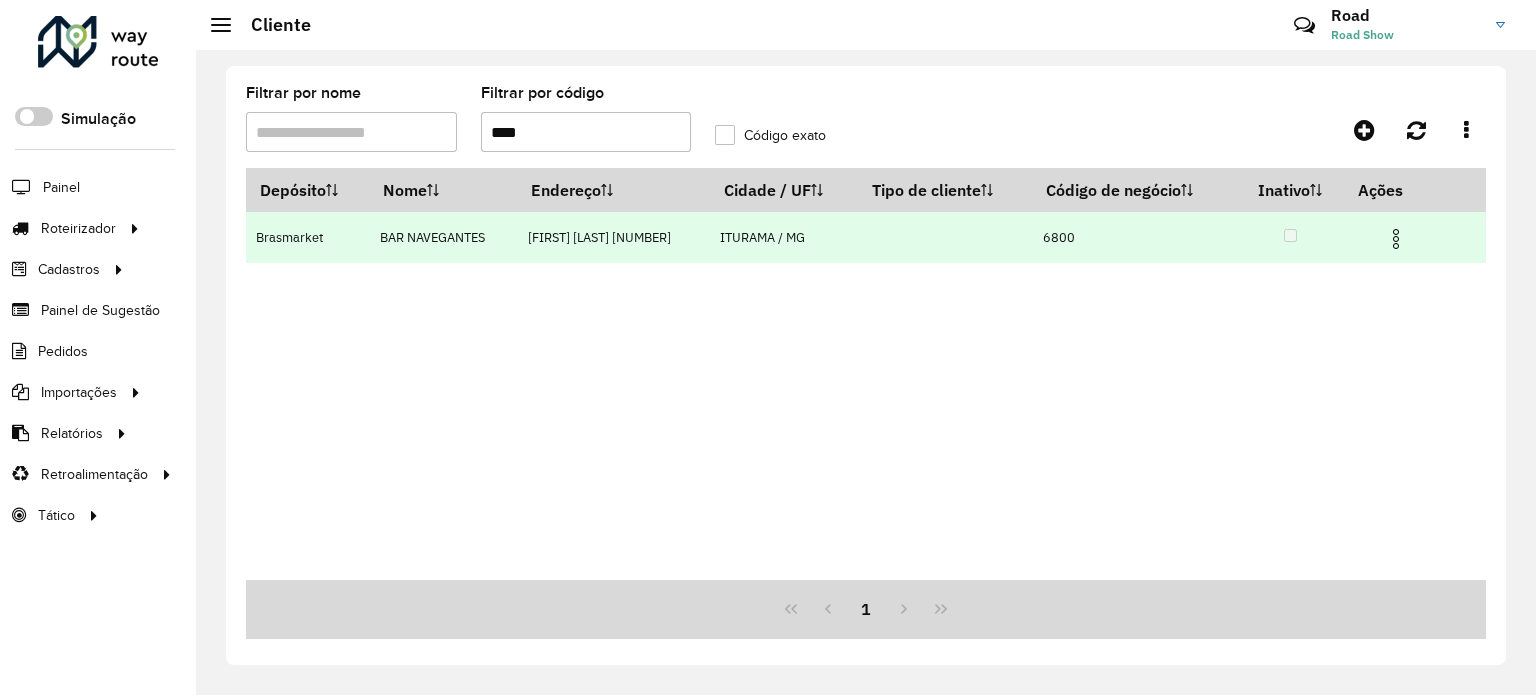 click at bounding box center (1396, 239) 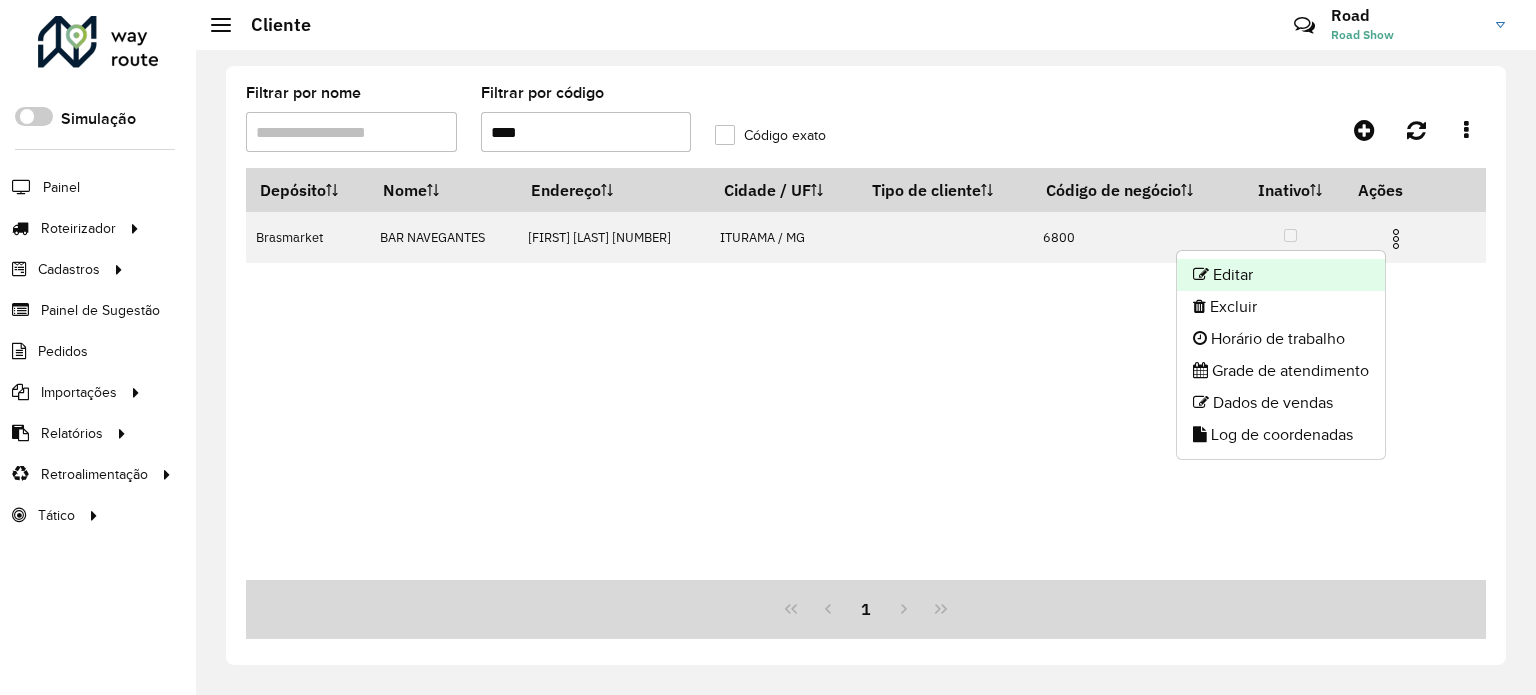 click on "Editar" 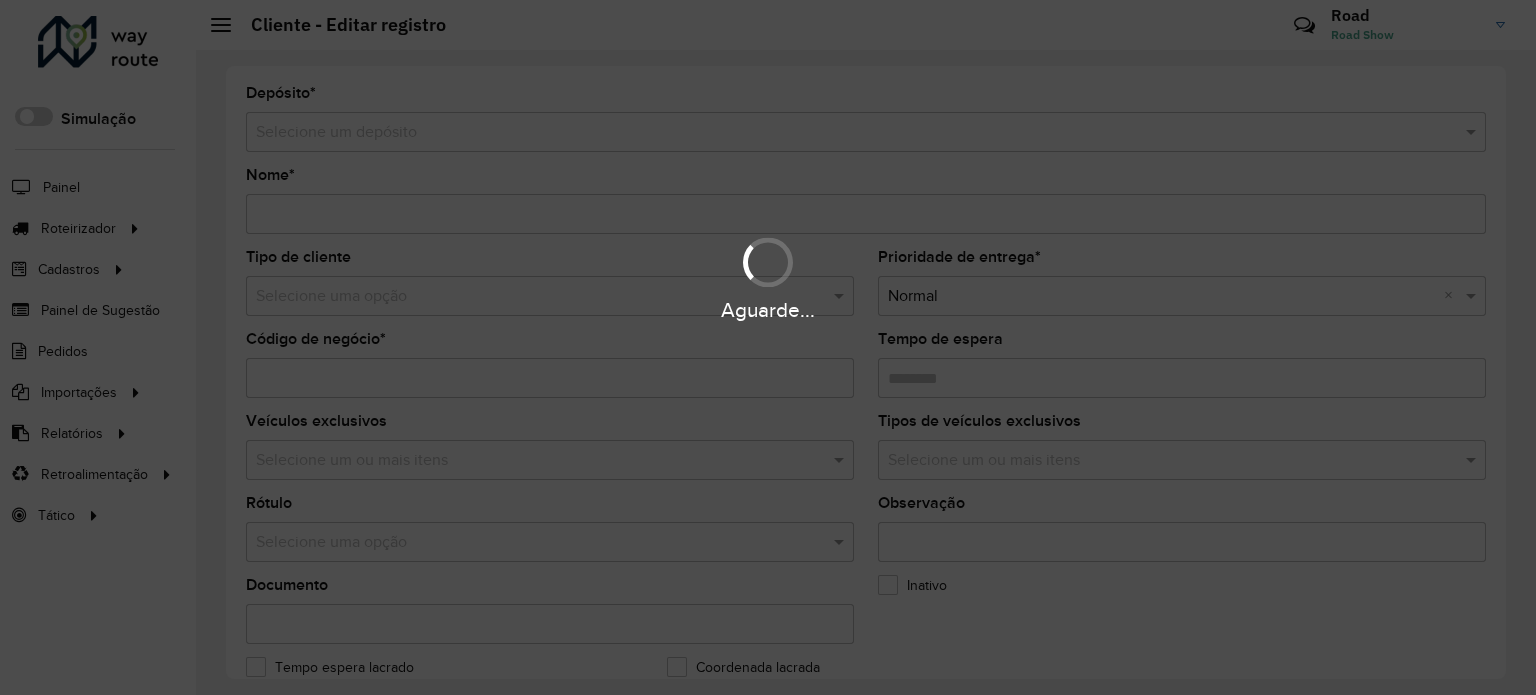 type on "**********" 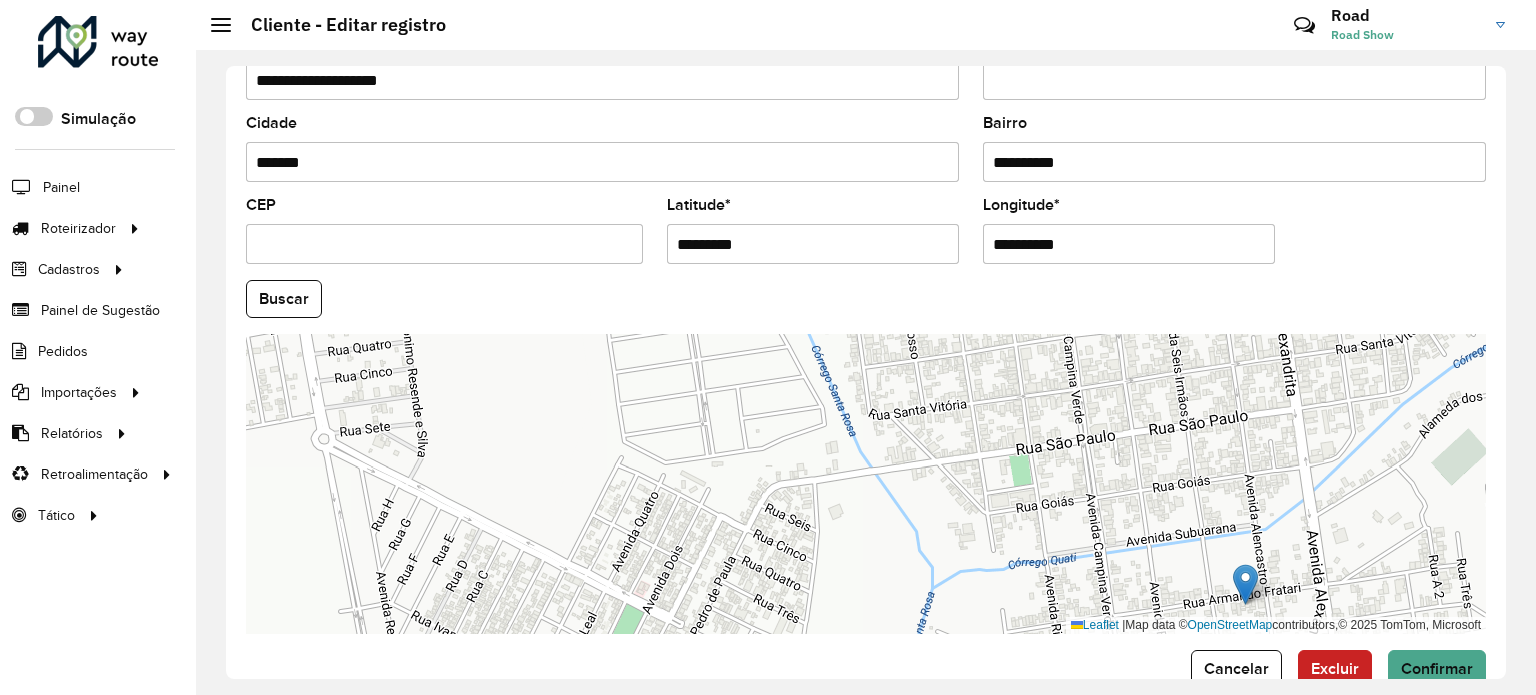 scroll, scrollTop: 684, scrollLeft: 0, axis: vertical 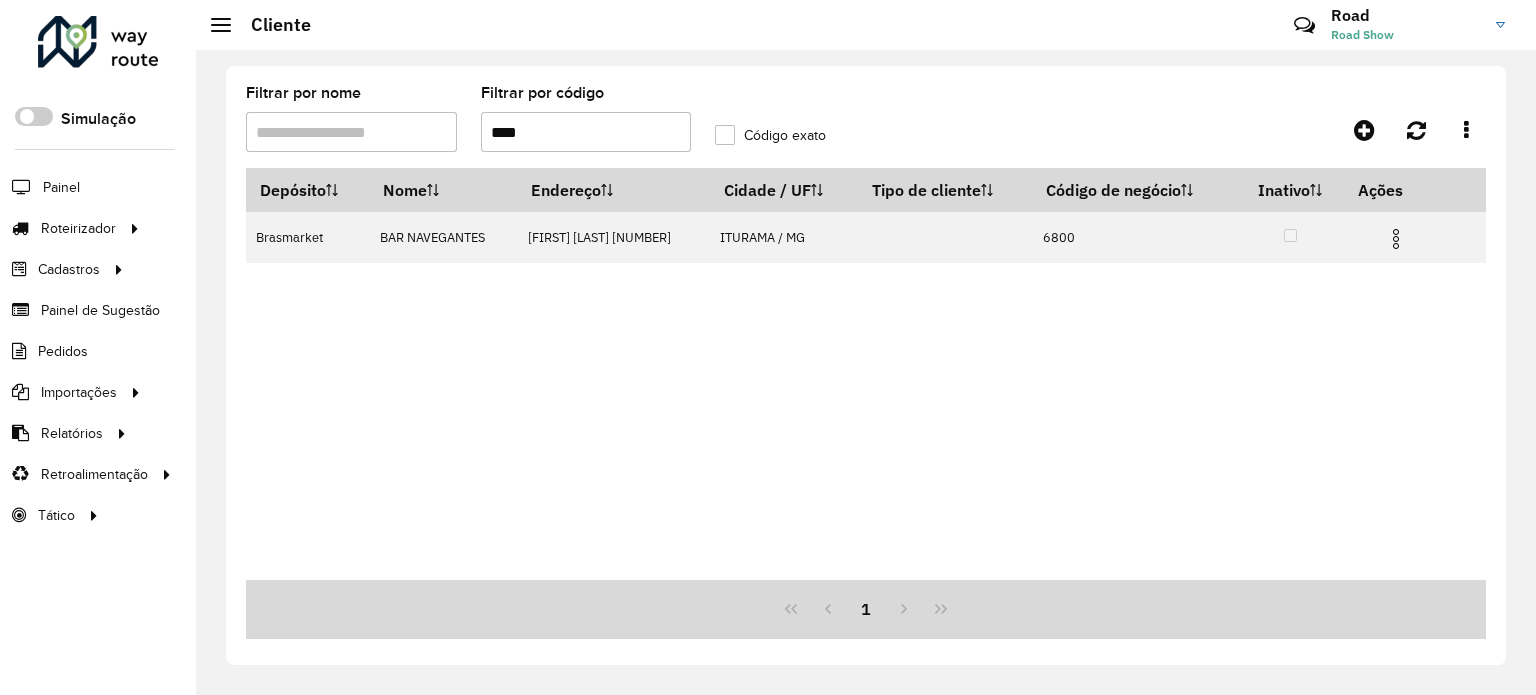 drag, startPoint x: 539, startPoint y: 119, endPoint x: 219, endPoint y: 58, distance: 325.76218 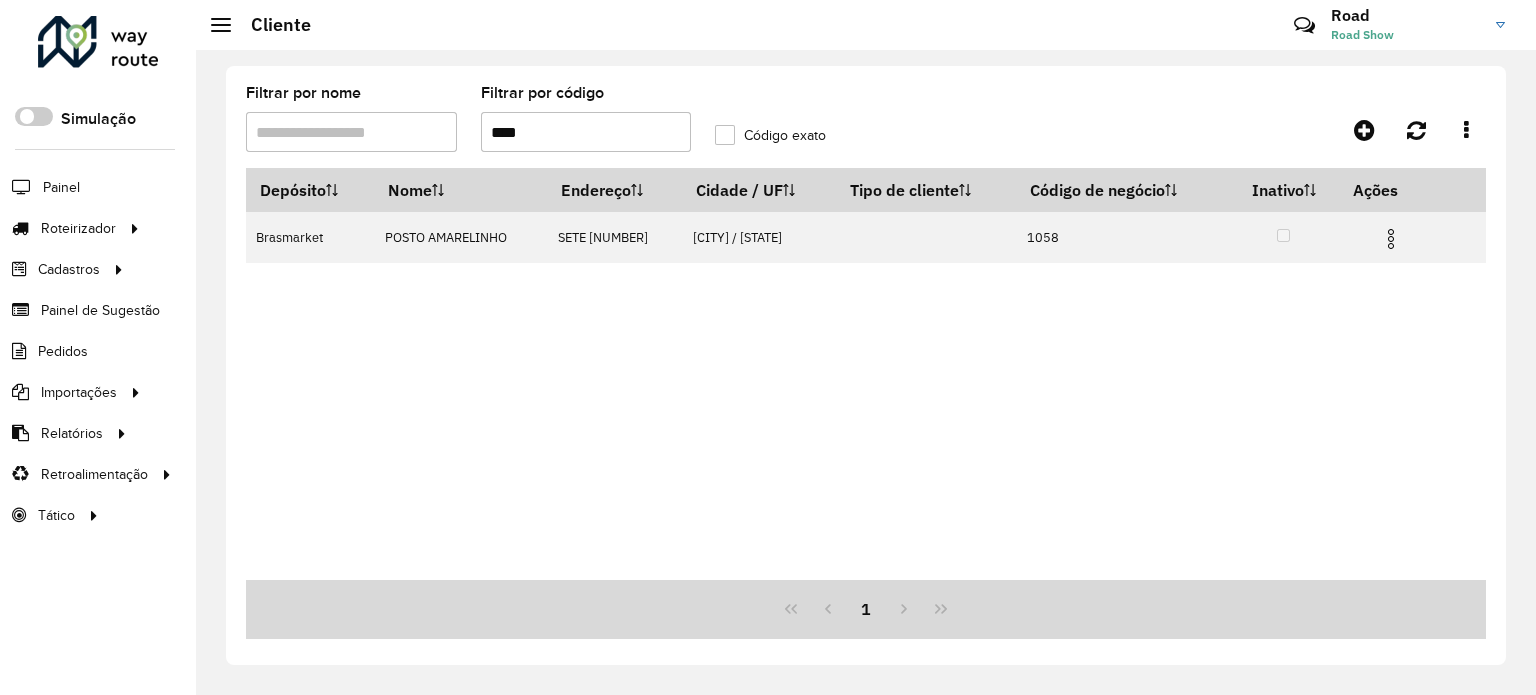 drag, startPoint x: 467, startPoint y: 136, endPoint x: 288, endPoint y: 107, distance: 181.33394 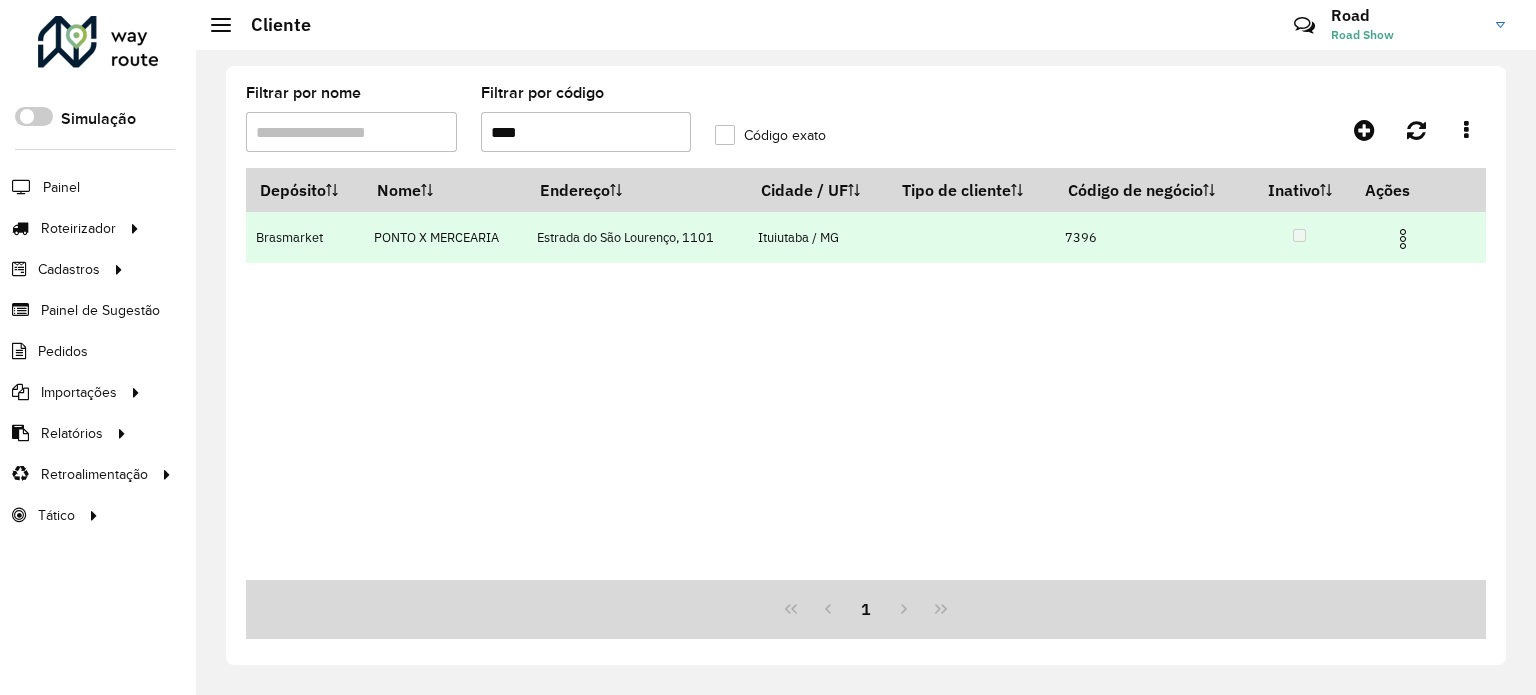 click at bounding box center [1403, 239] 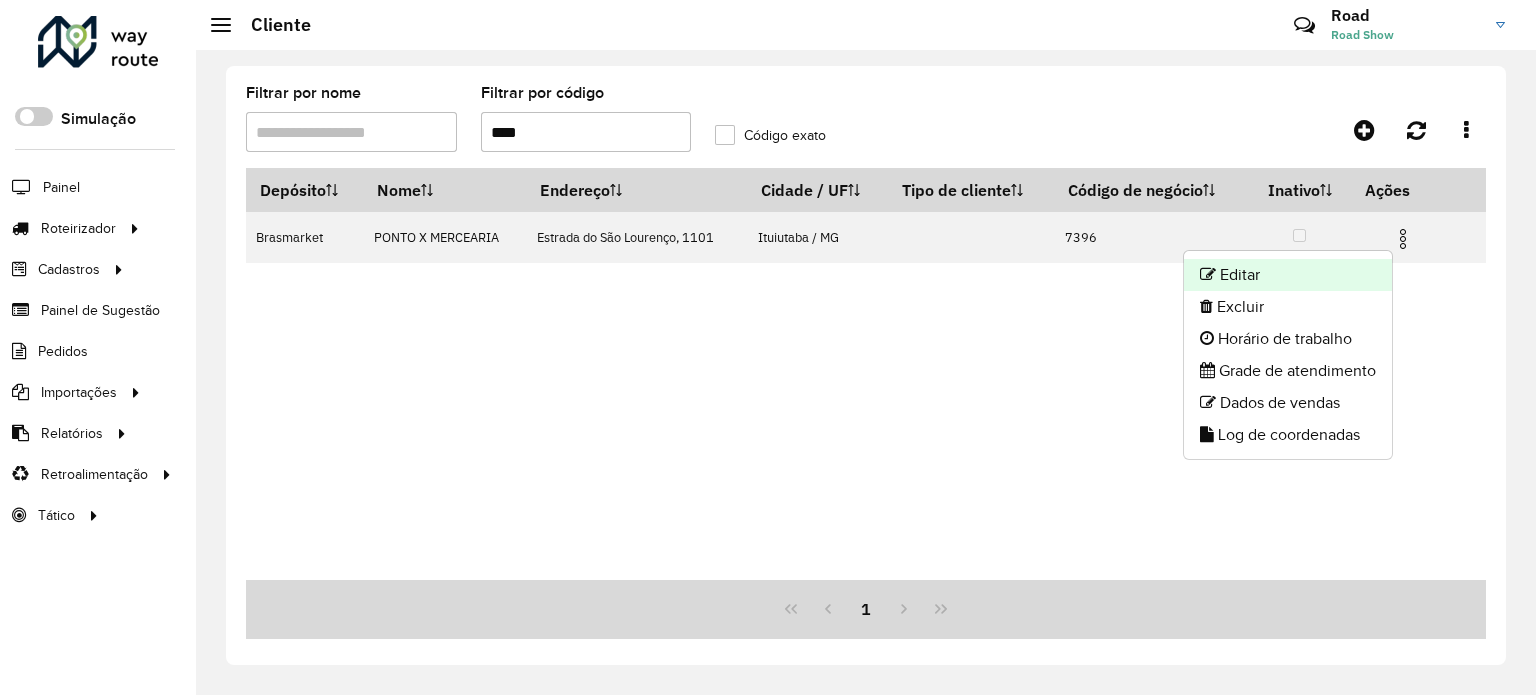 click on "Editar" 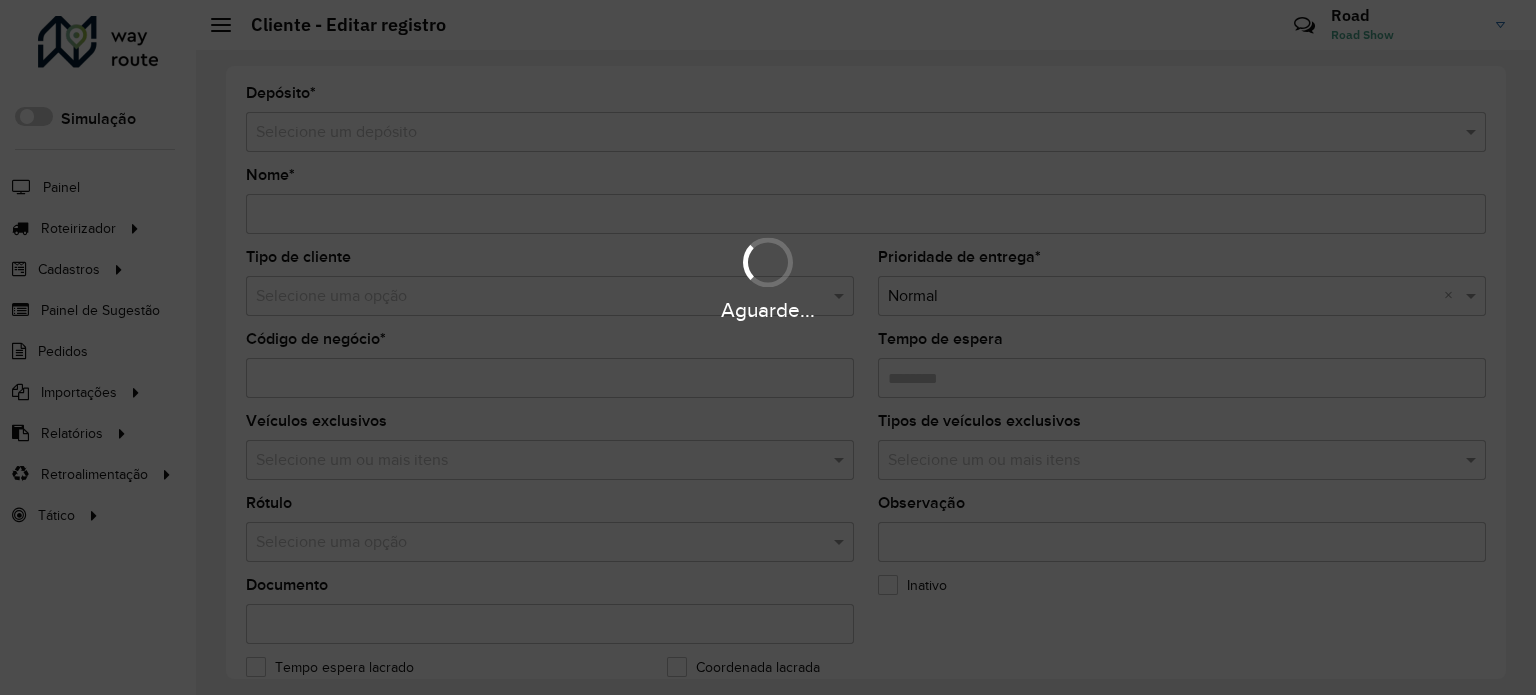 type on "**********" 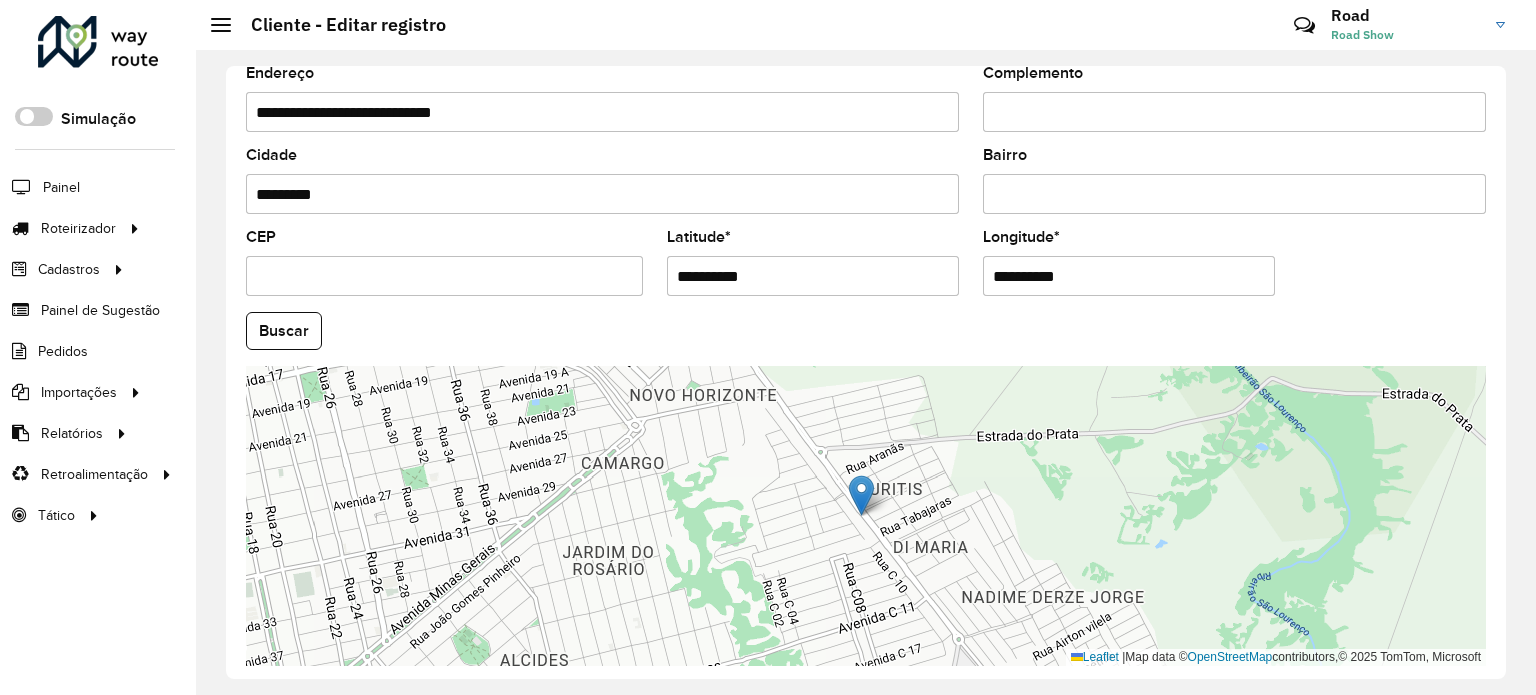 scroll, scrollTop: 685, scrollLeft: 0, axis: vertical 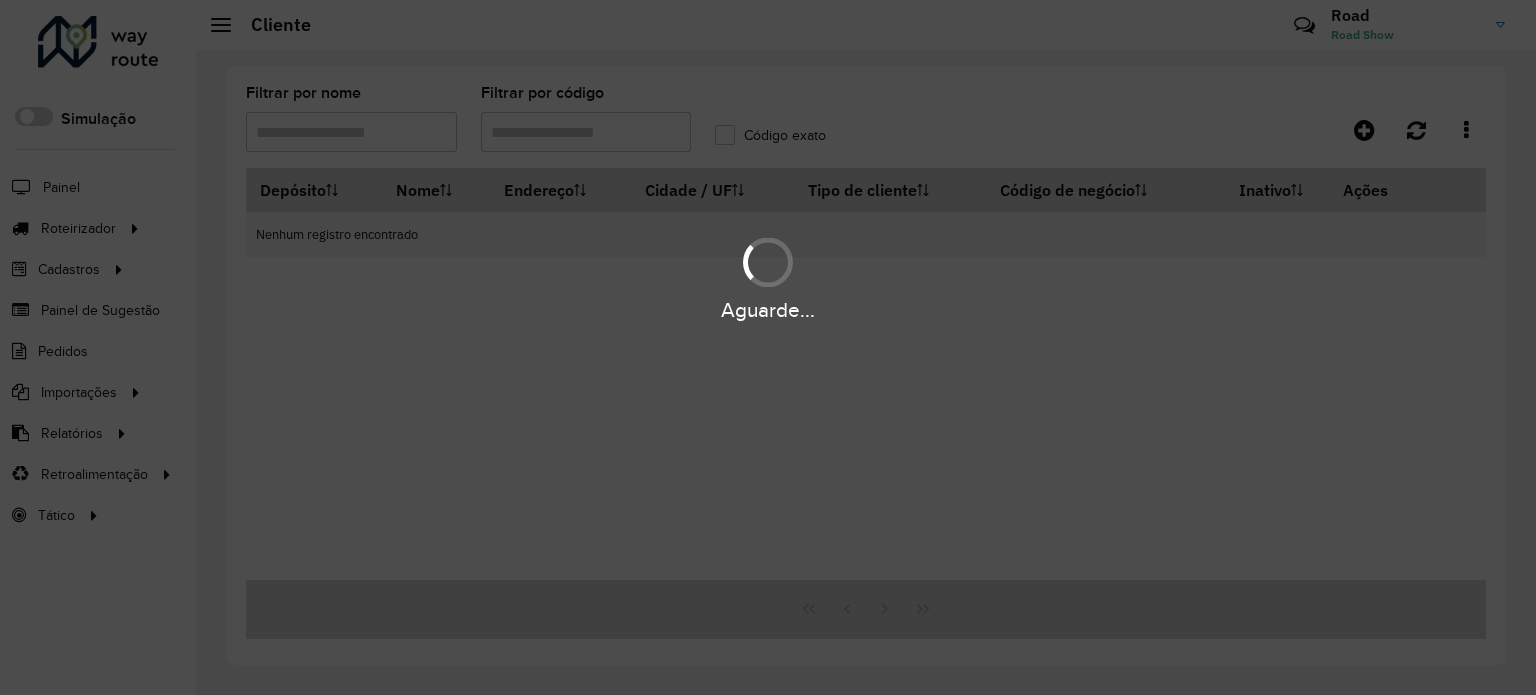type on "****" 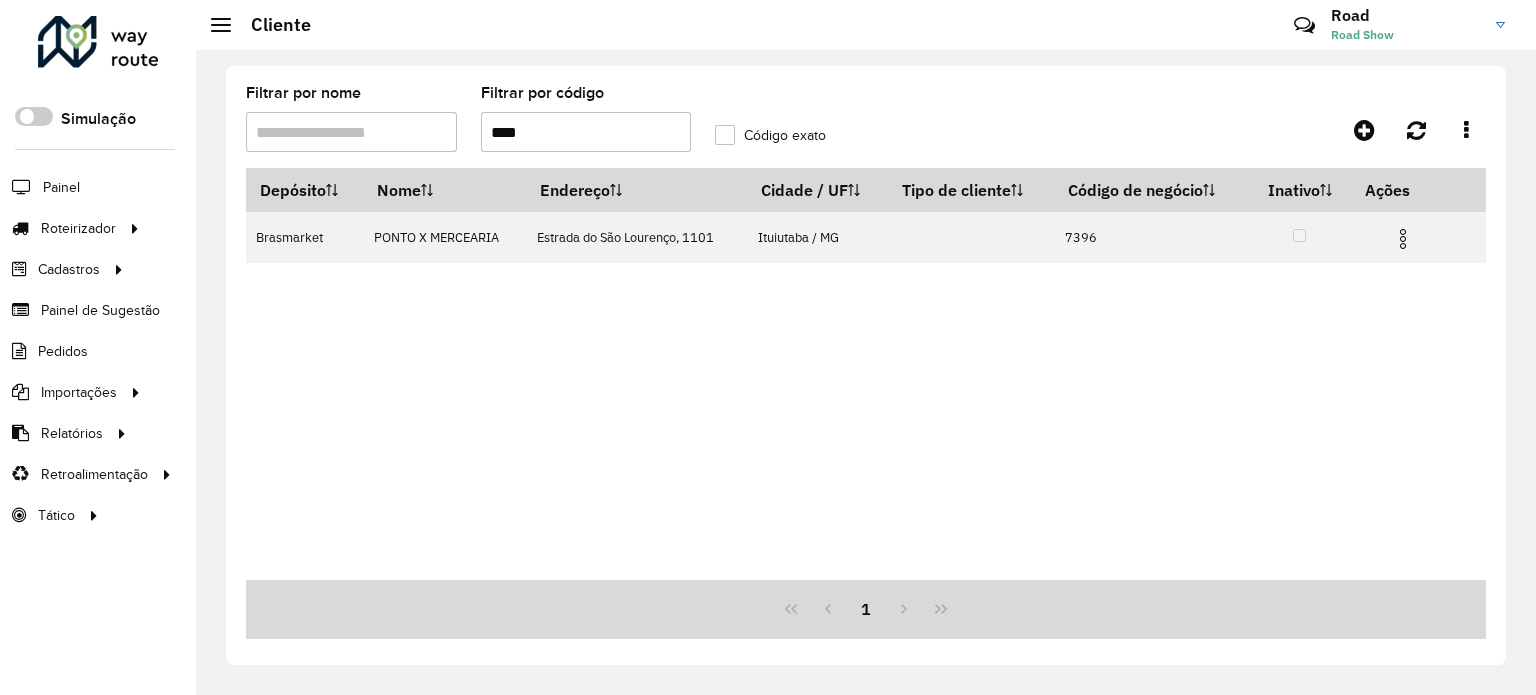 drag, startPoint x: 543, startPoint y: 127, endPoint x: 380, endPoint y: 115, distance: 163.44112 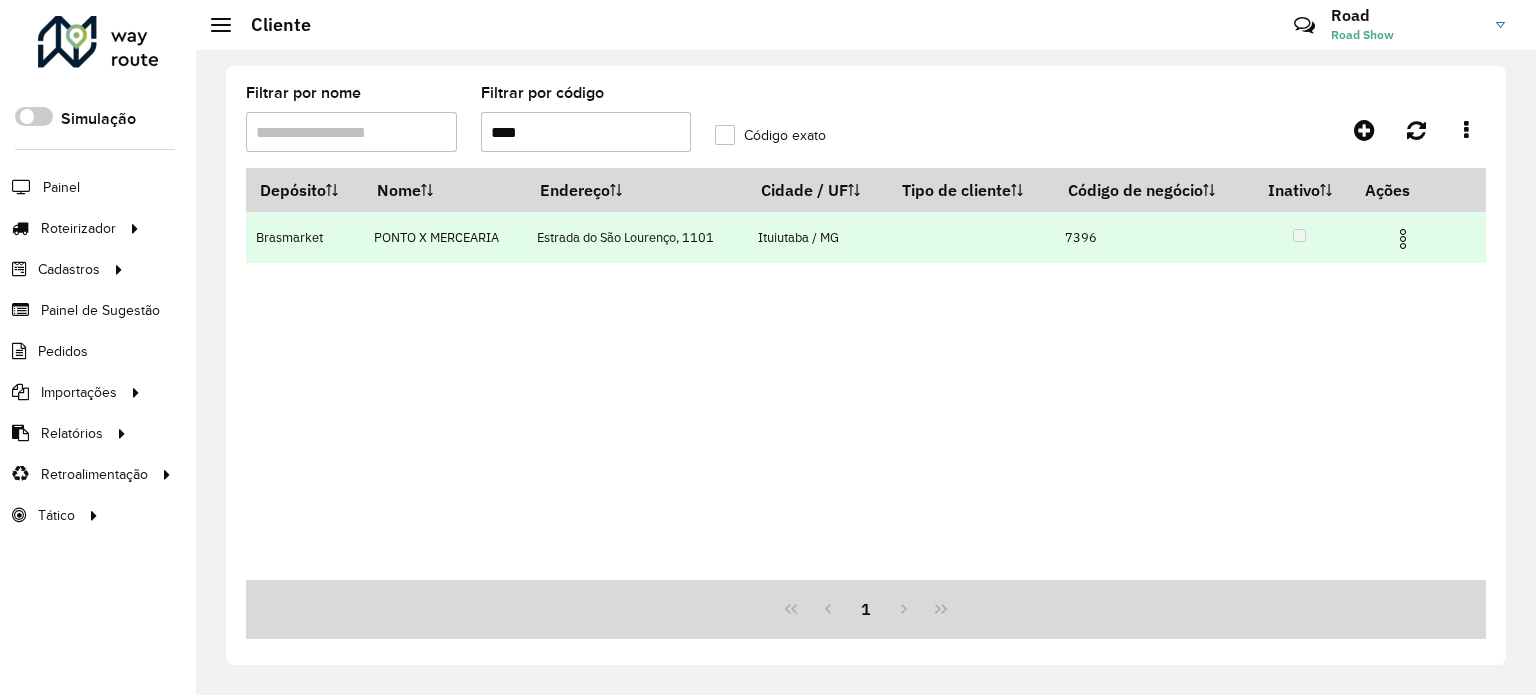 click at bounding box center (1403, 239) 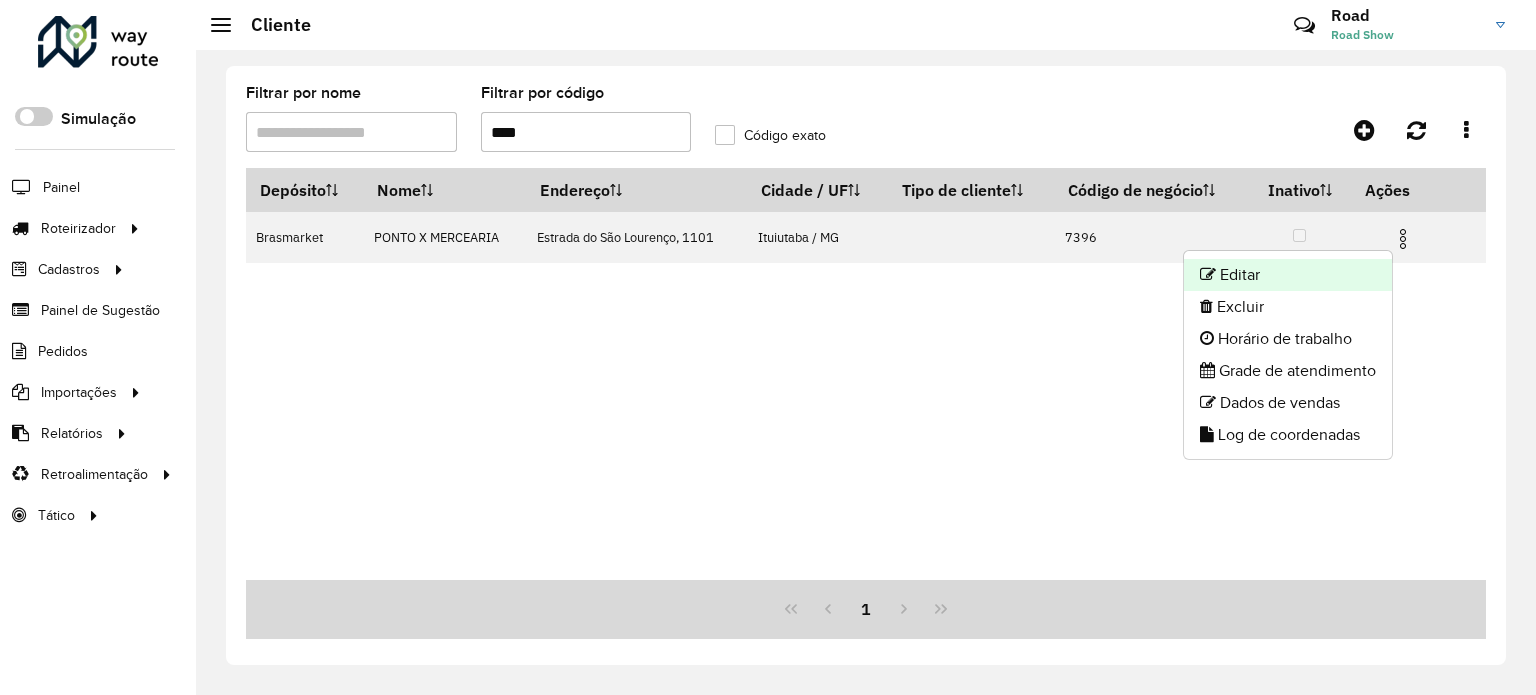 click on "Editar" 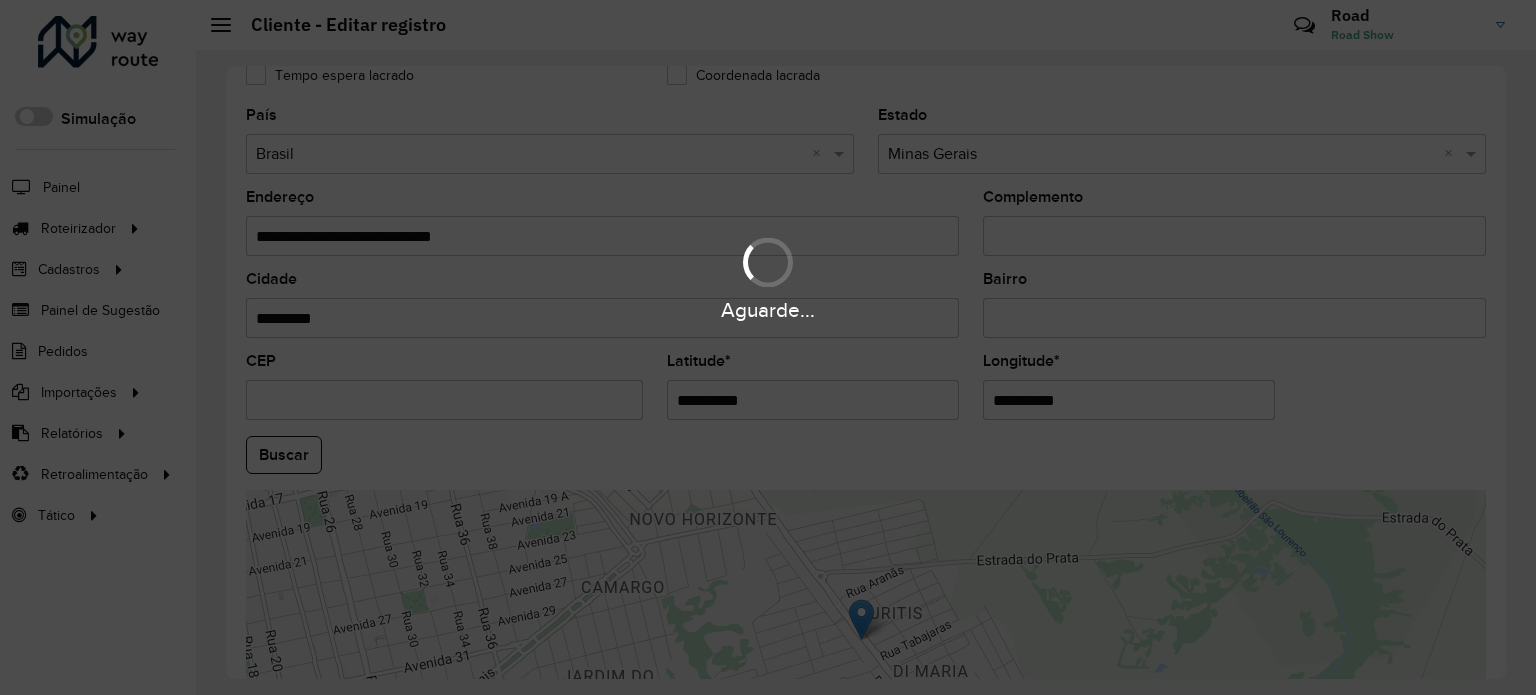 scroll, scrollTop: 700, scrollLeft: 0, axis: vertical 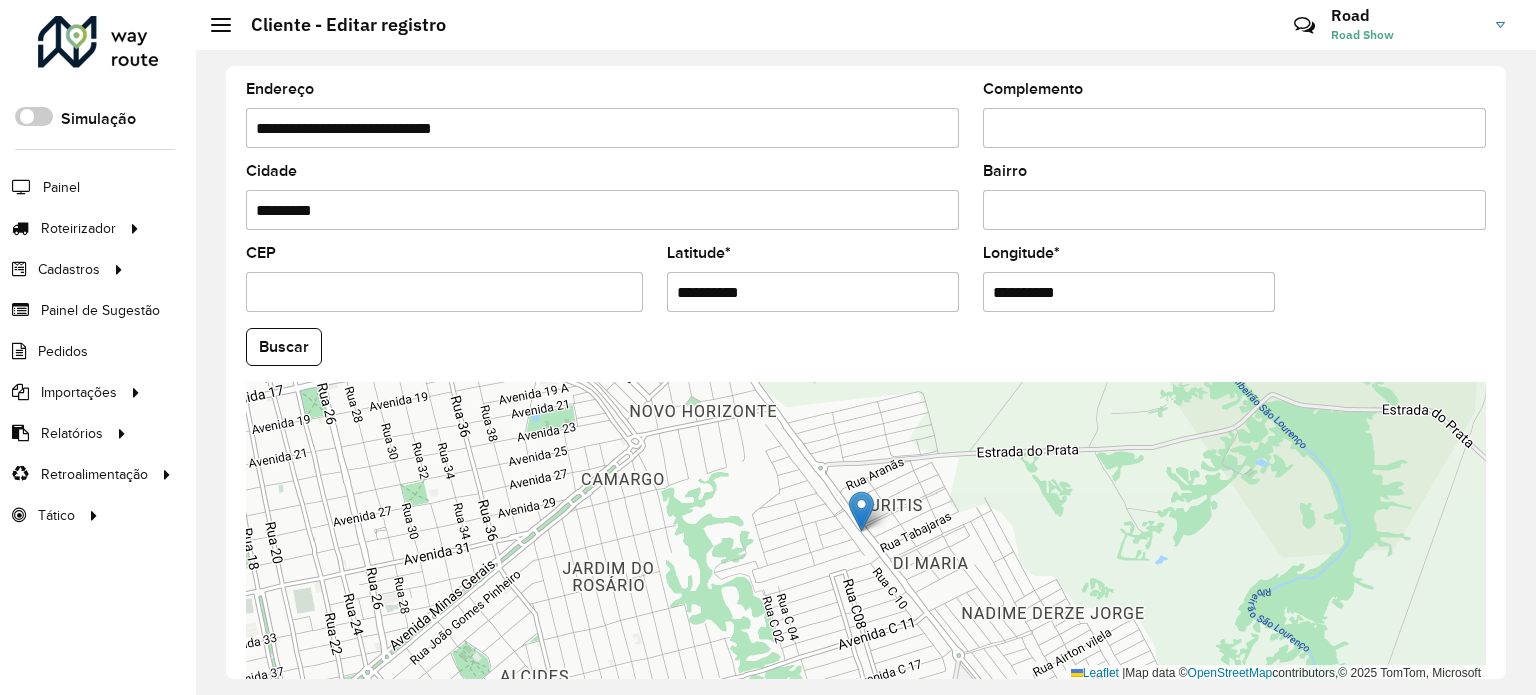 drag, startPoint x: 766, startPoint y: 284, endPoint x: 245, endPoint y: 248, distance: 522.2423 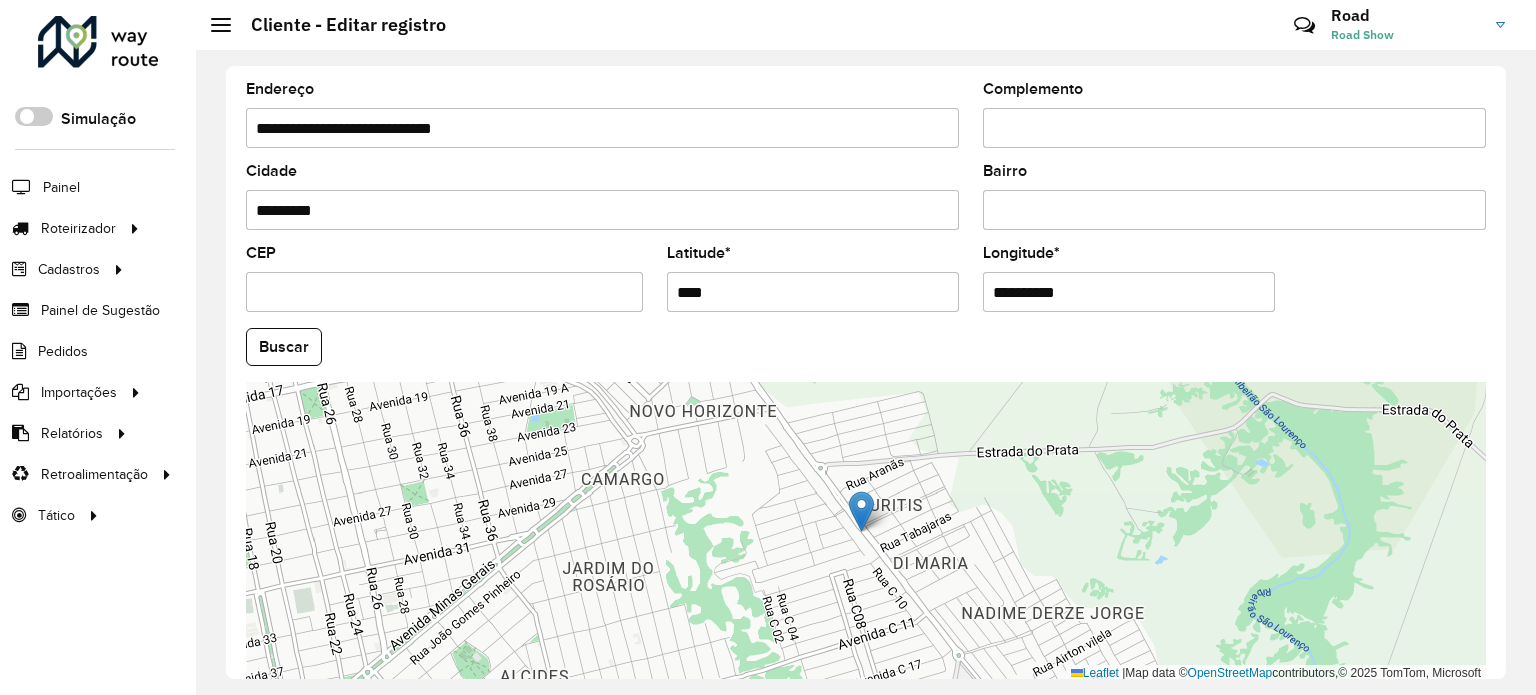 drag, startPoint x: 752, startPoint y: 291, endPoint x: 386, endPoint y: 299, distance: 366.08743 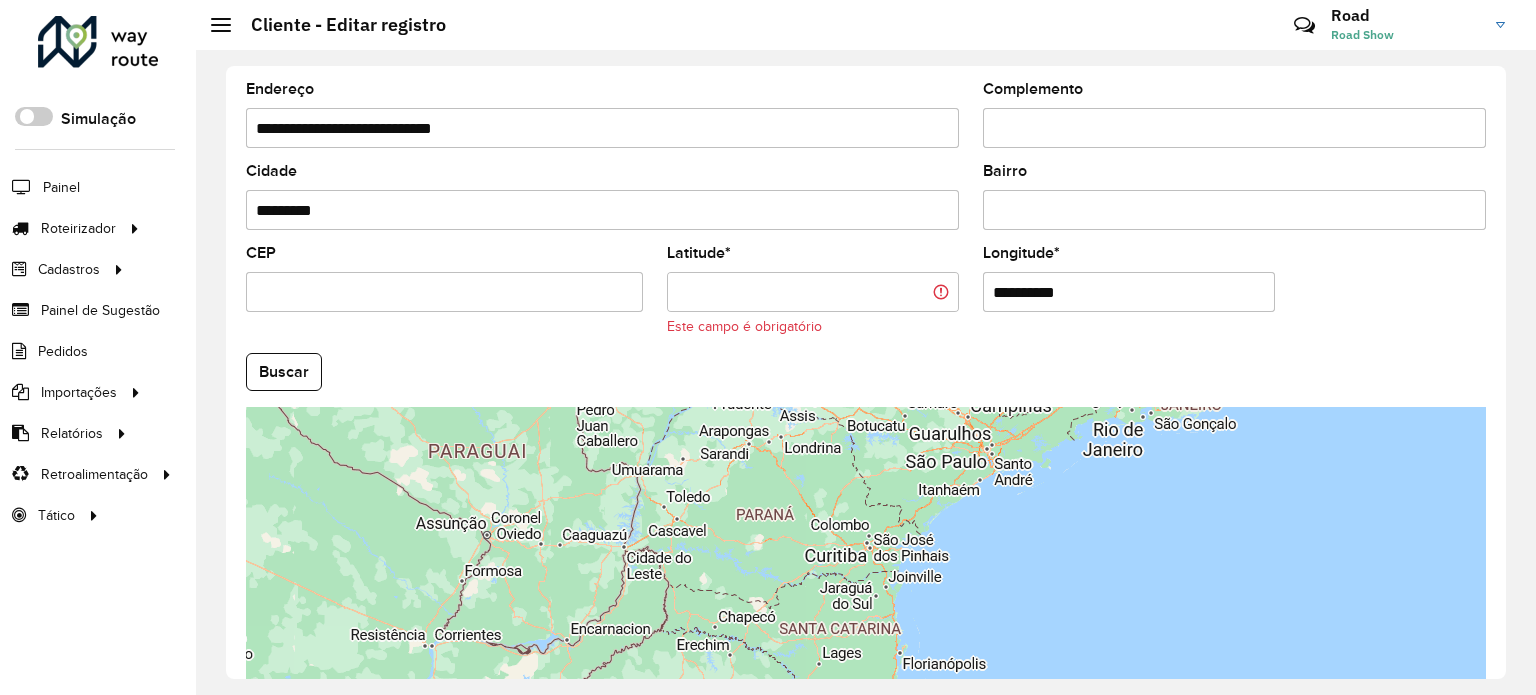 paste on "**********" 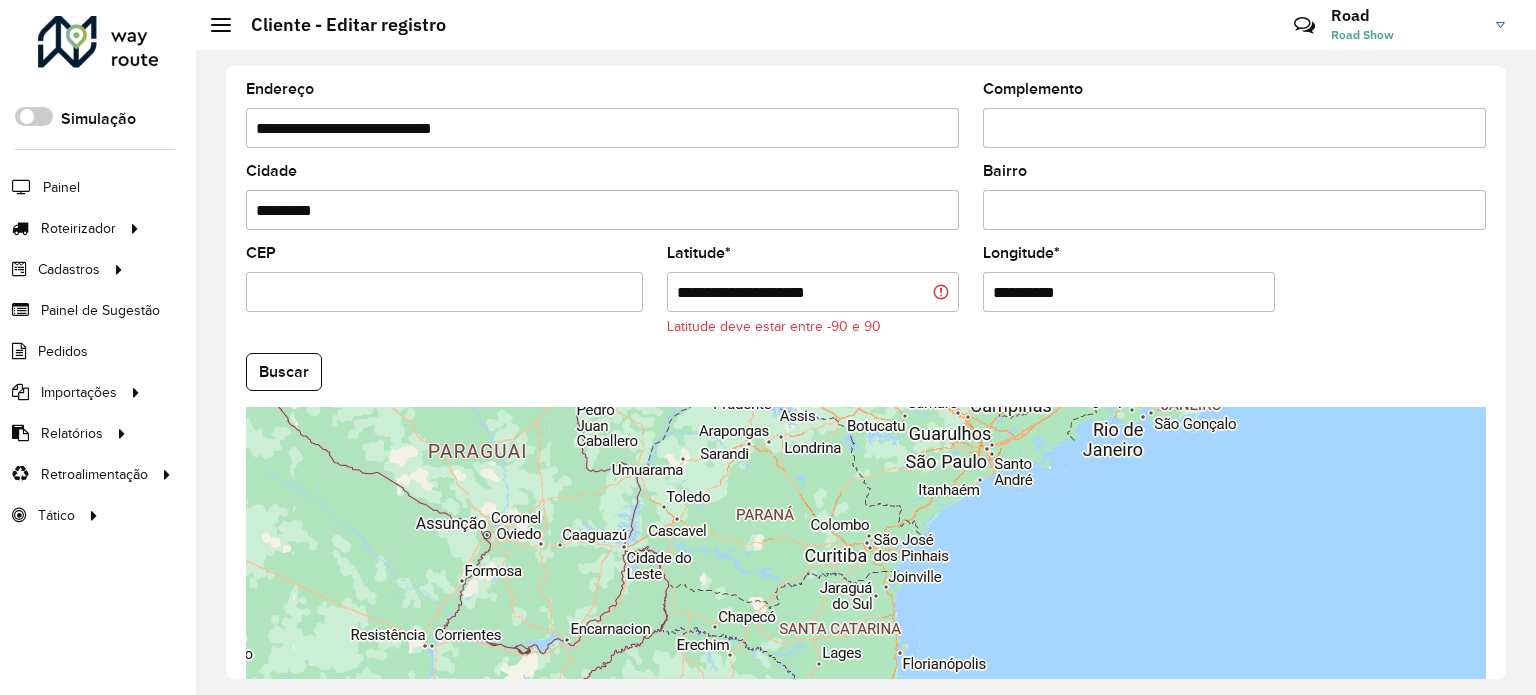 drag, startPoint x: 760, startPoint y: 286, endPoint x: 916, endPoint y: 285, distance: 156.0032 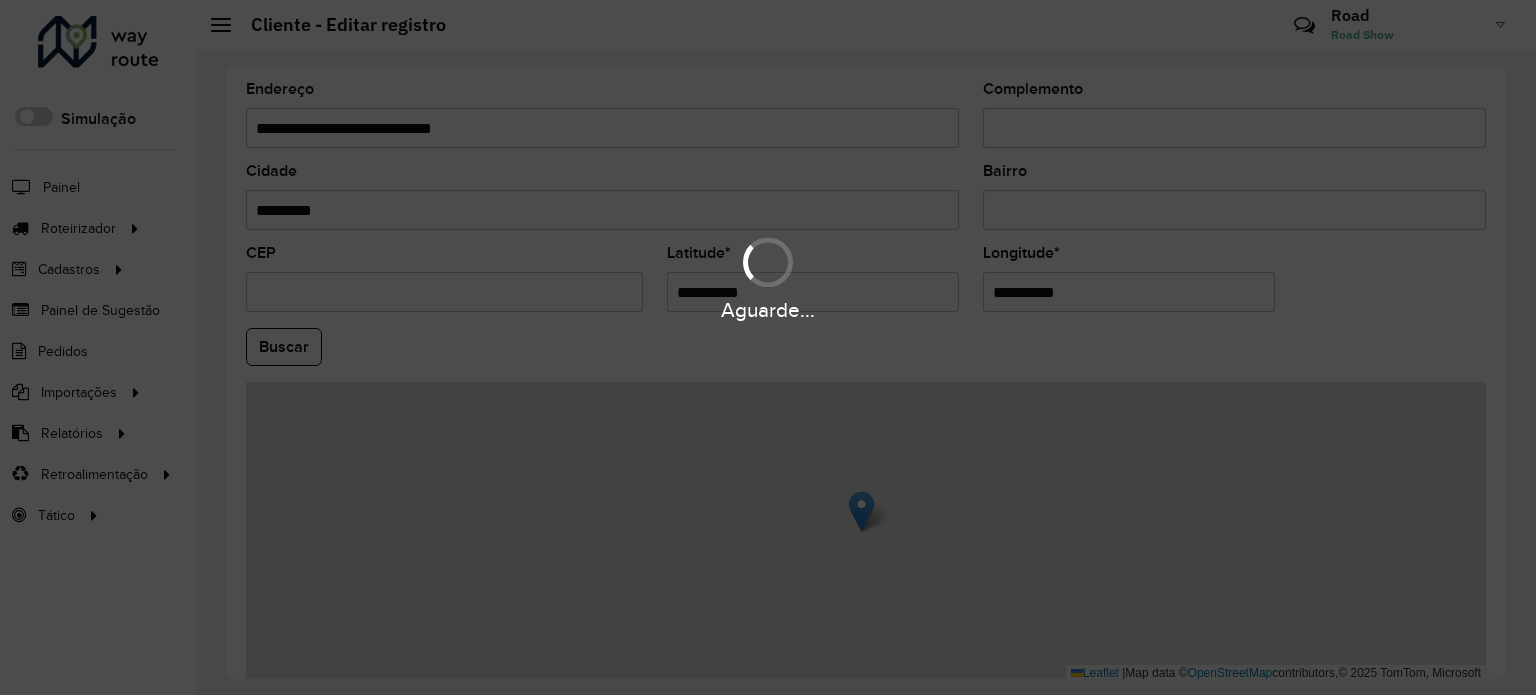 drag, startPoint x: 1088, startPoint y: 291, endPoint x: 804, endPoint y: 303, distance: 284.25342 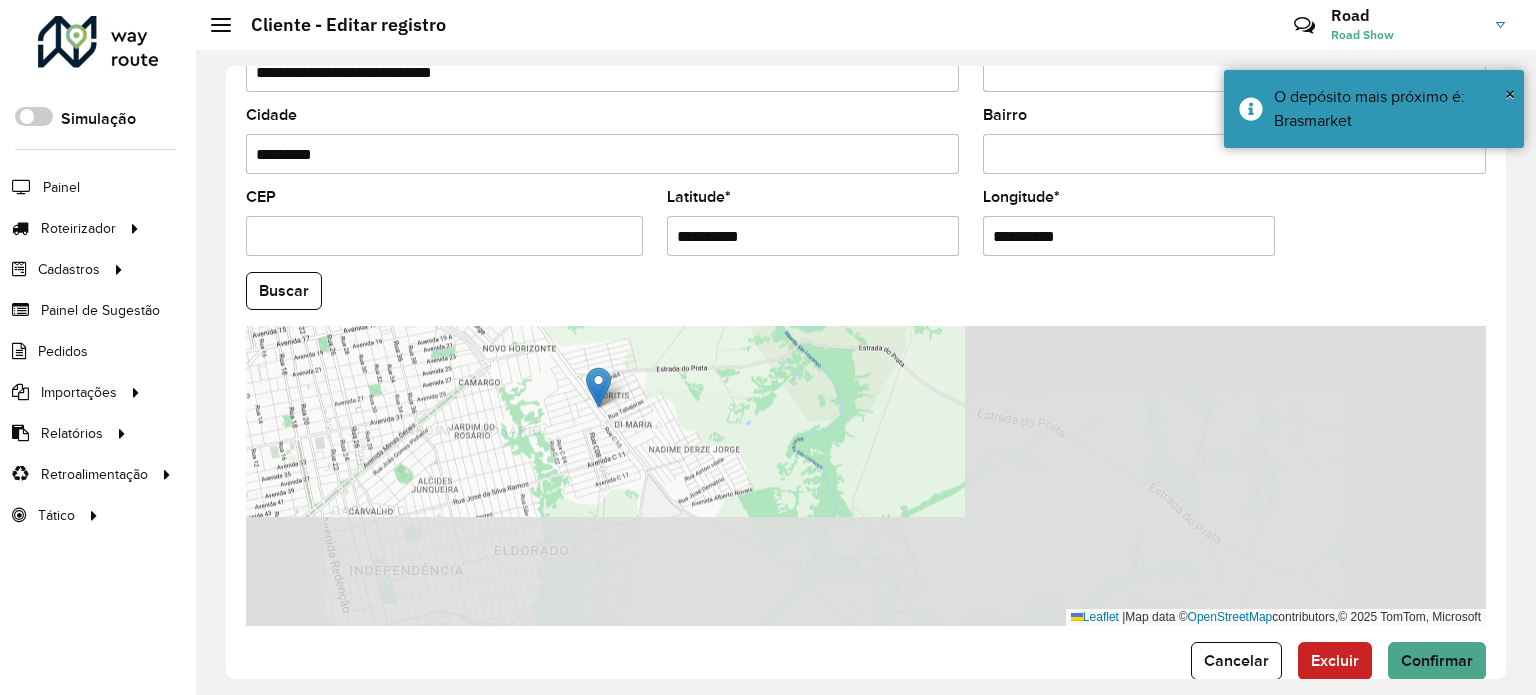 scroll, scrollTop: 784, scrollLeft: 0, axis: vertical 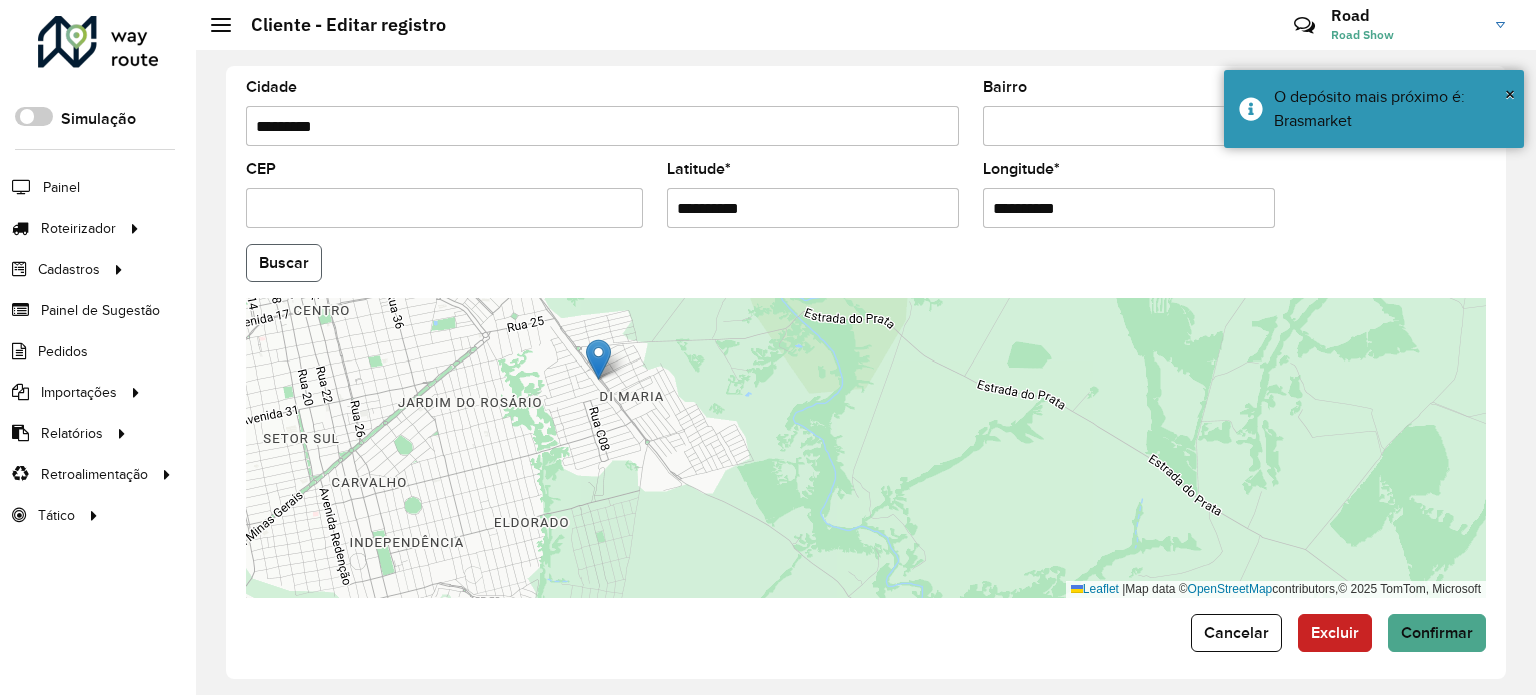 click on "Buscar" 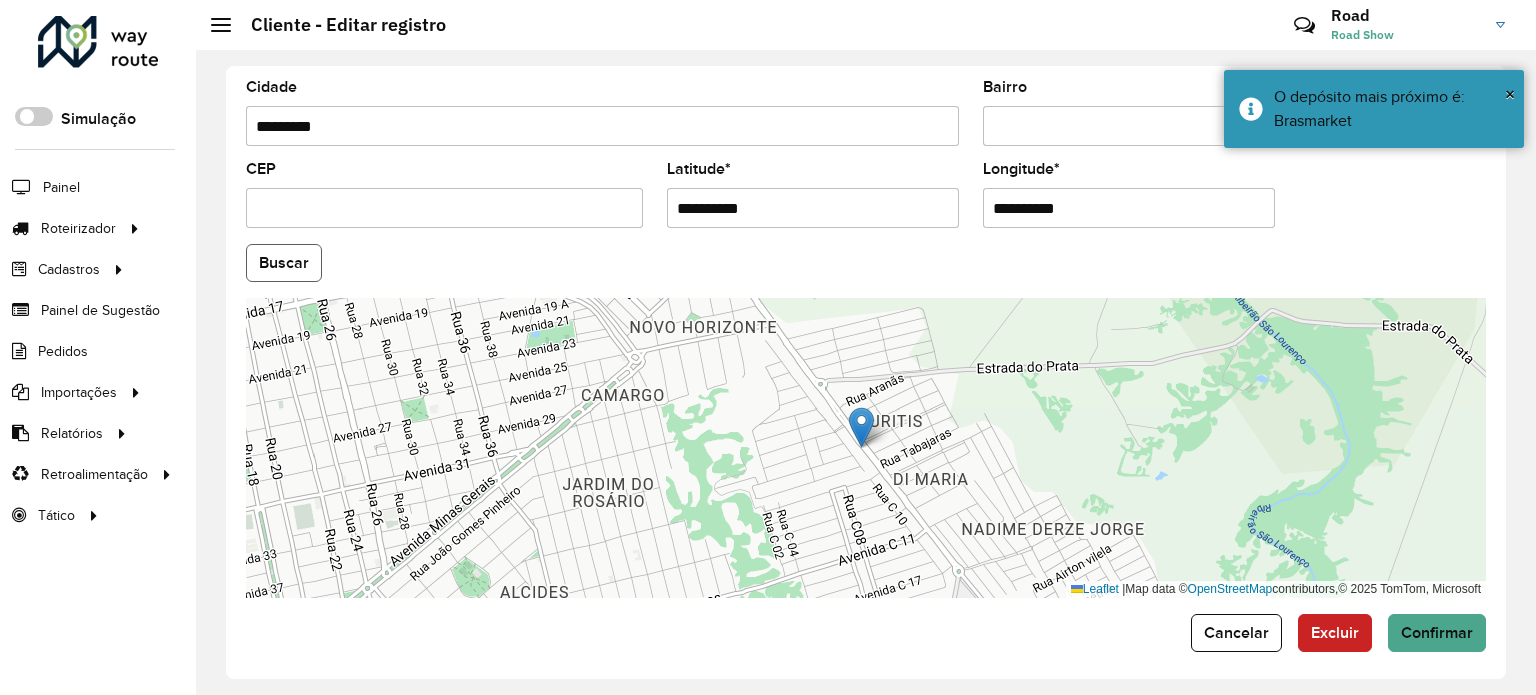 click on "Buscar" 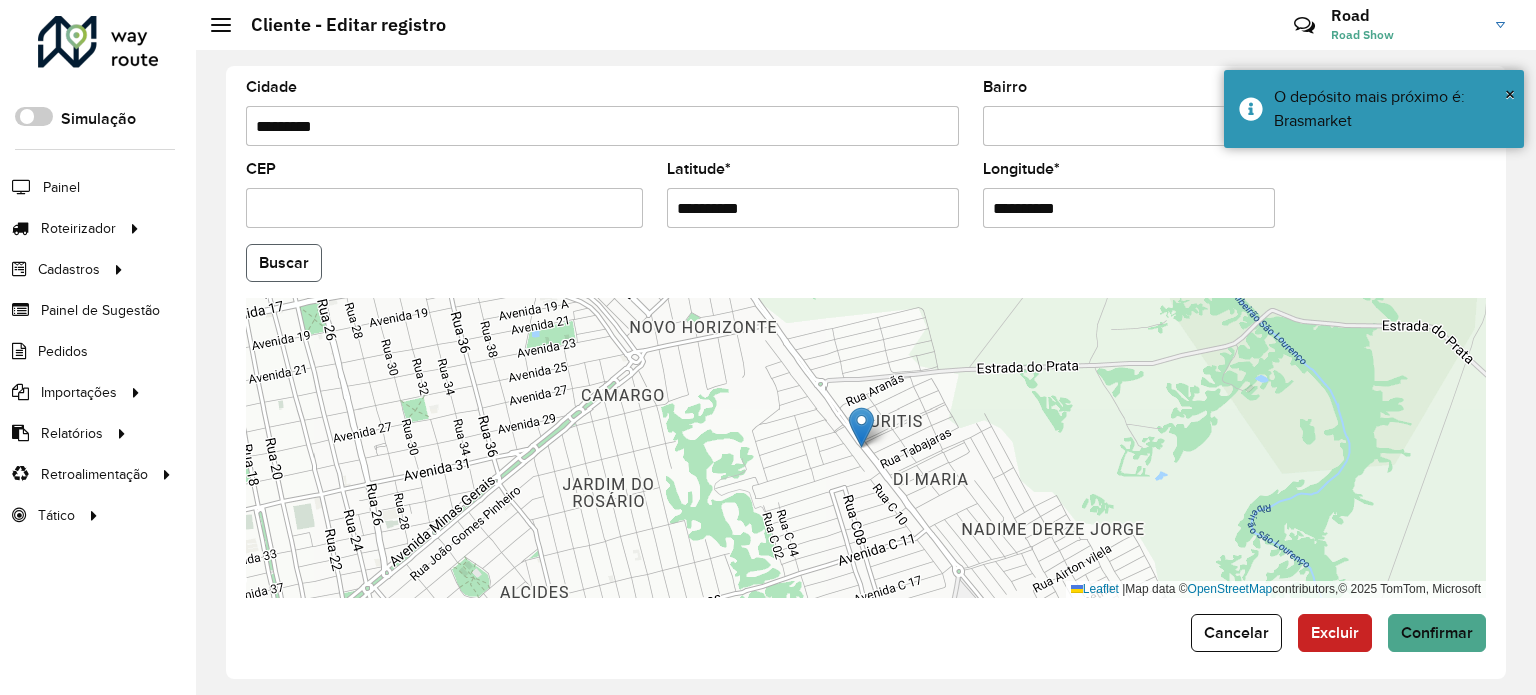 click on "Buscar" 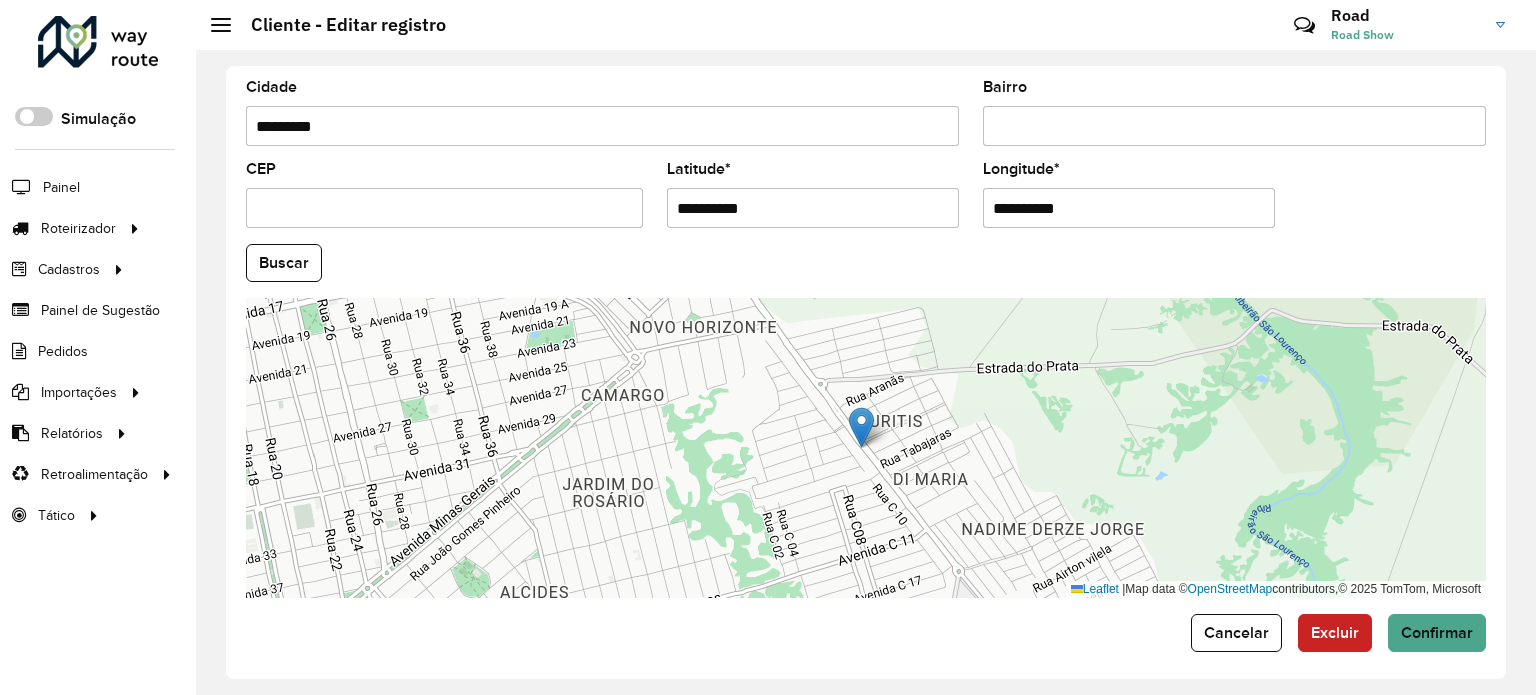 drag, startPoint x: 759, startPoint y: 207, endPoint x: 320, endPoint y: 188, distance: 439.41098 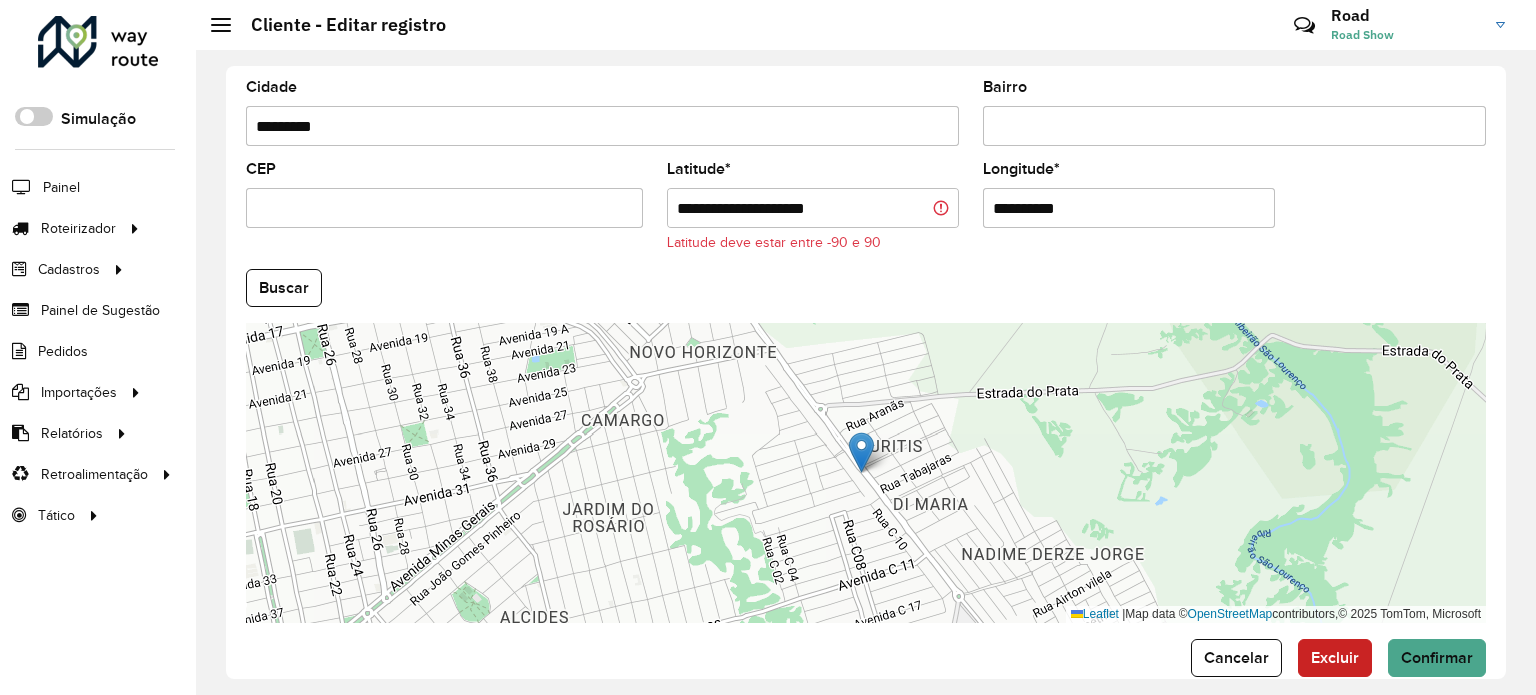 drag, startPoint x: 758, startPoint y: 202, endPoint x: 886, endPoint y: 203, distance: 128.0039 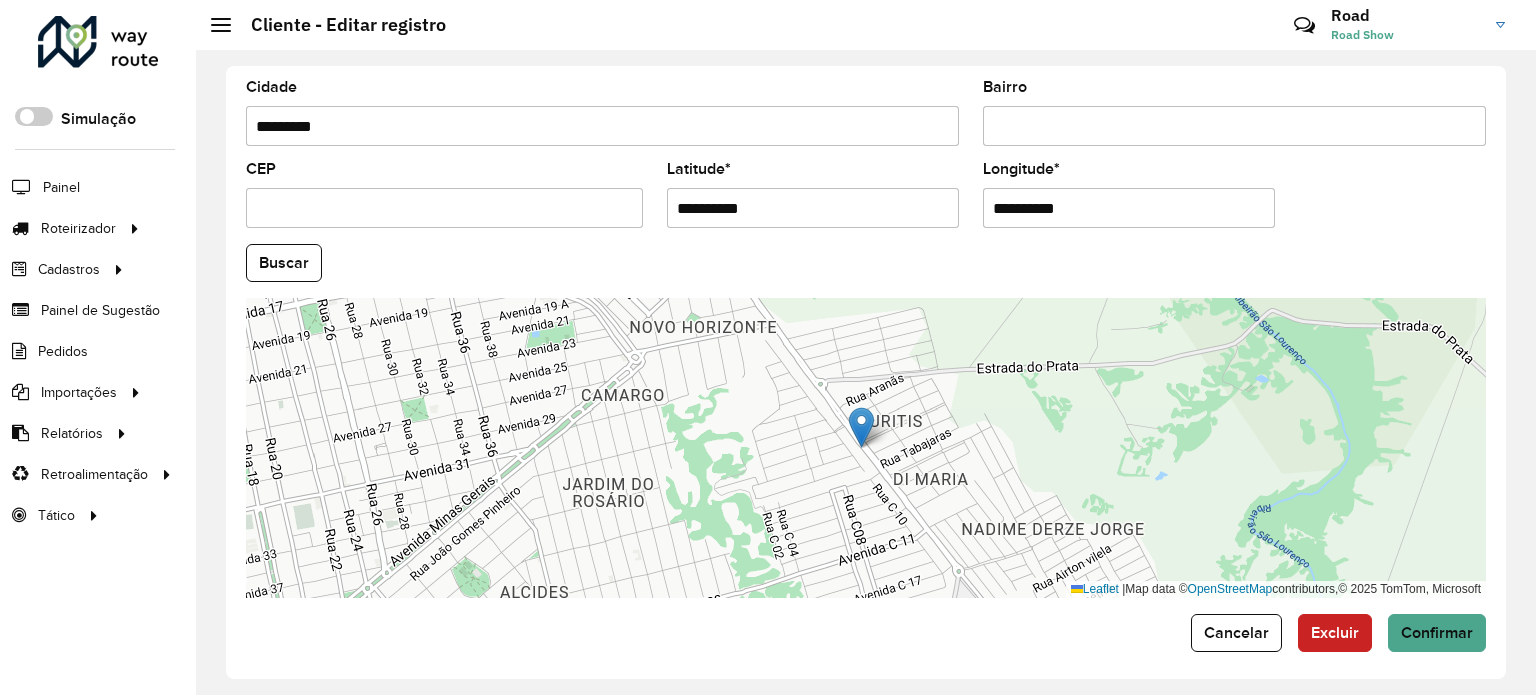 type on "**********" 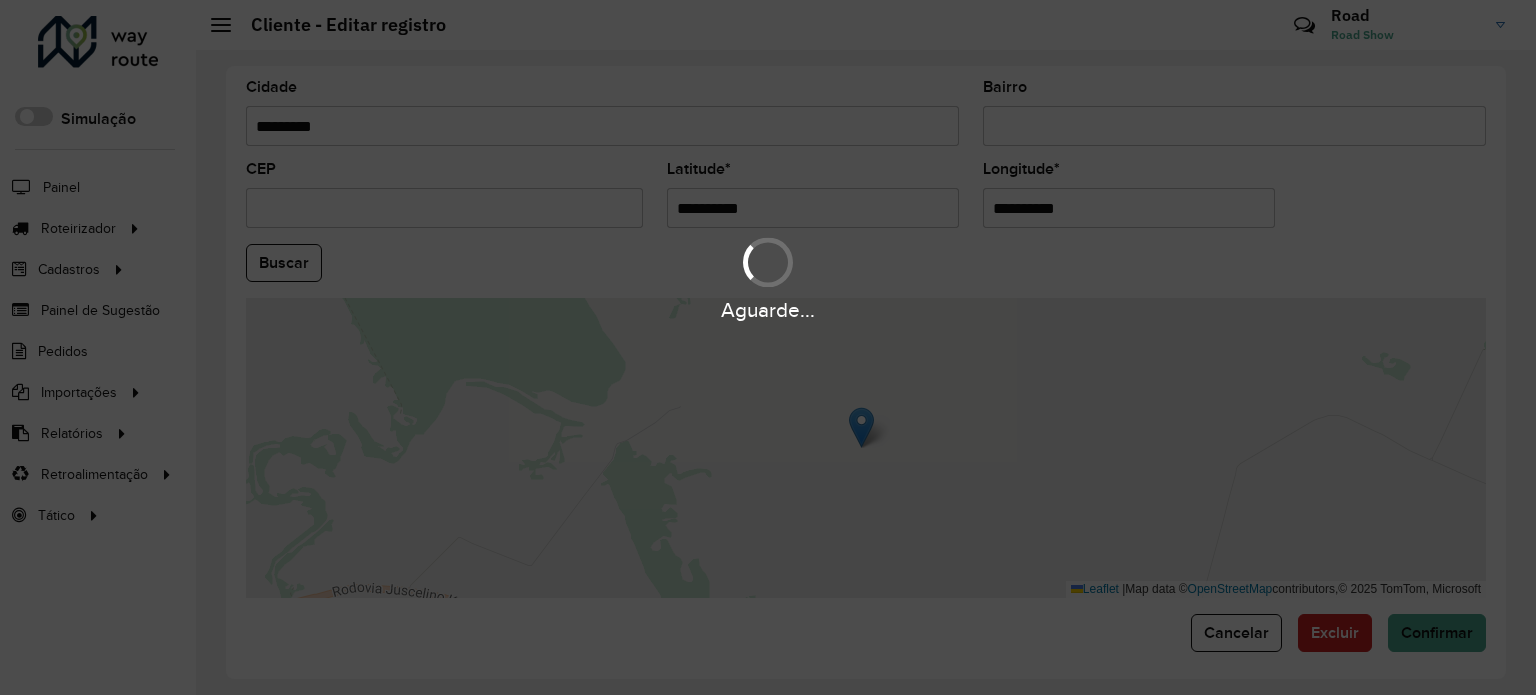drag, startPoint x: 1013, startPoint y: 204, endPoint x: 856, endPoint y: 211, distance: 157.15598 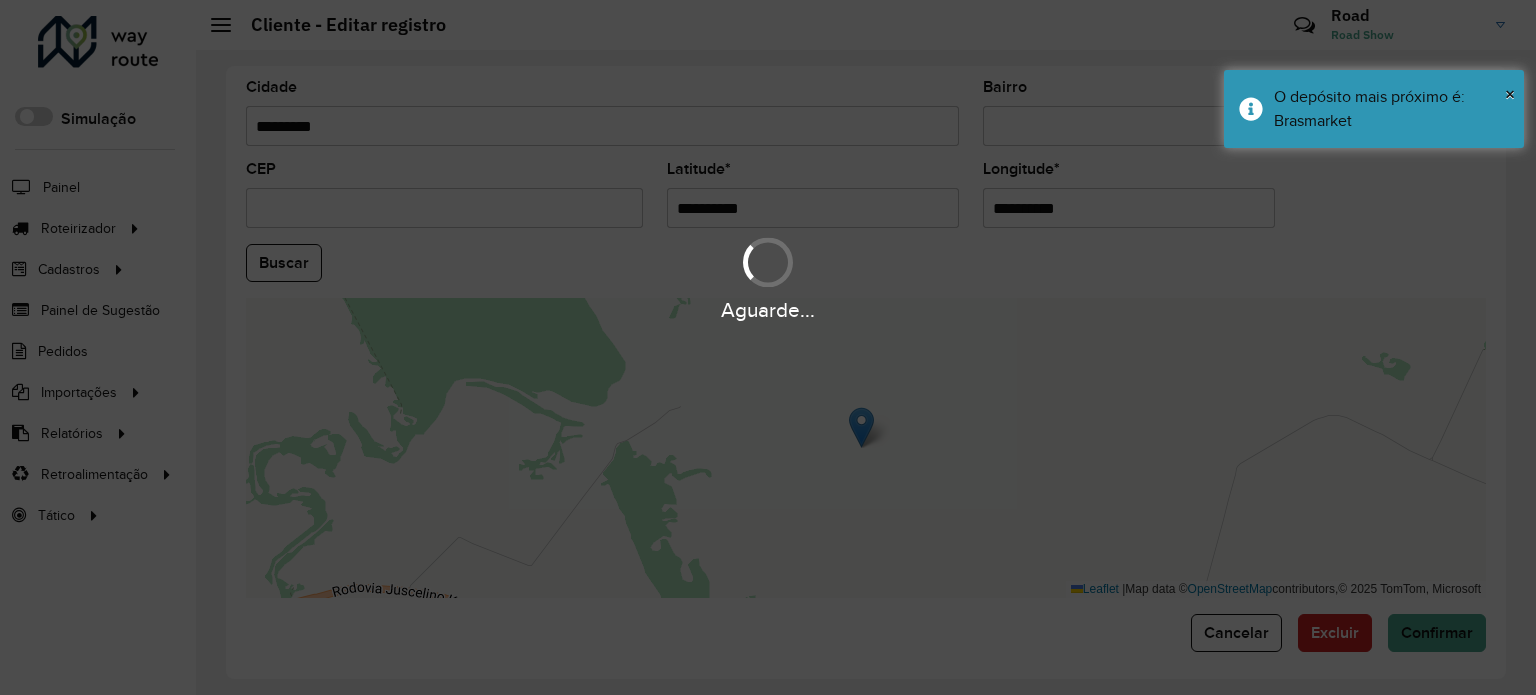 paste 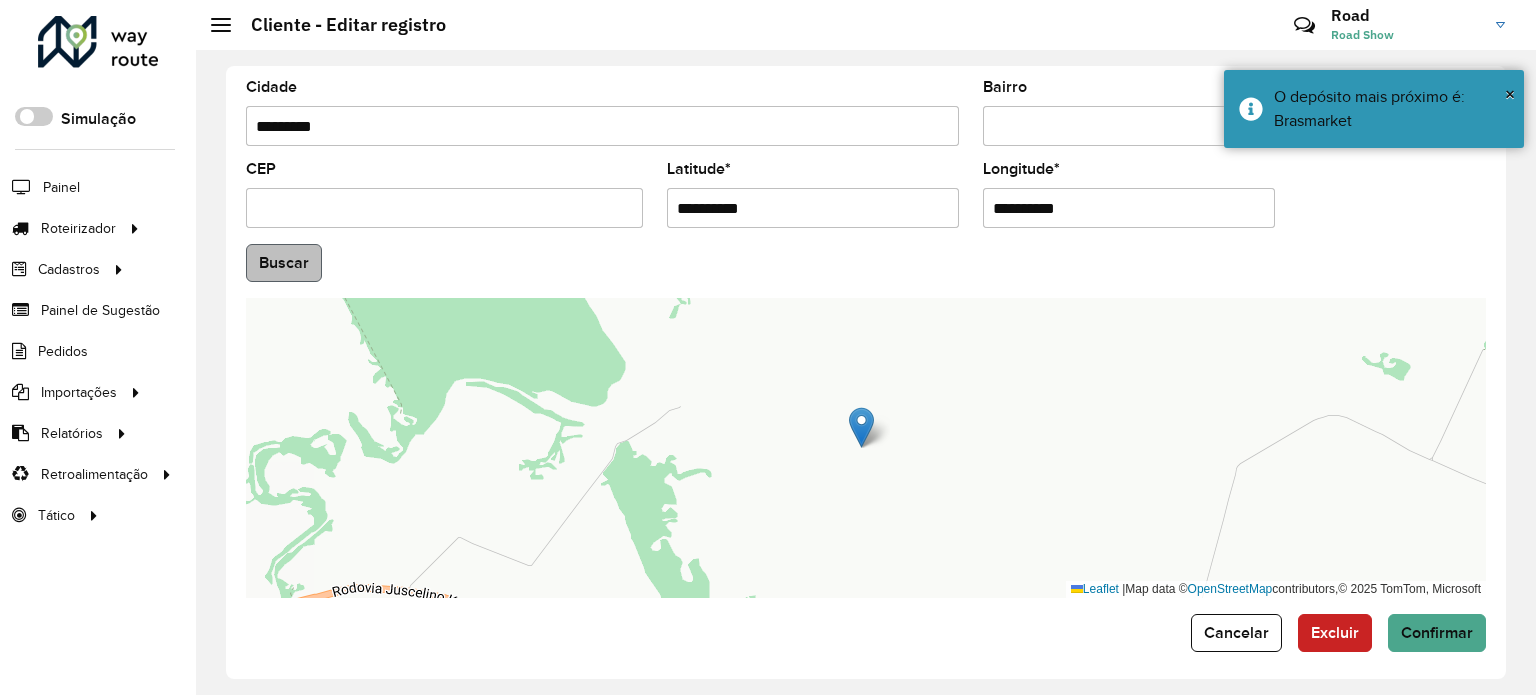type on "**********" 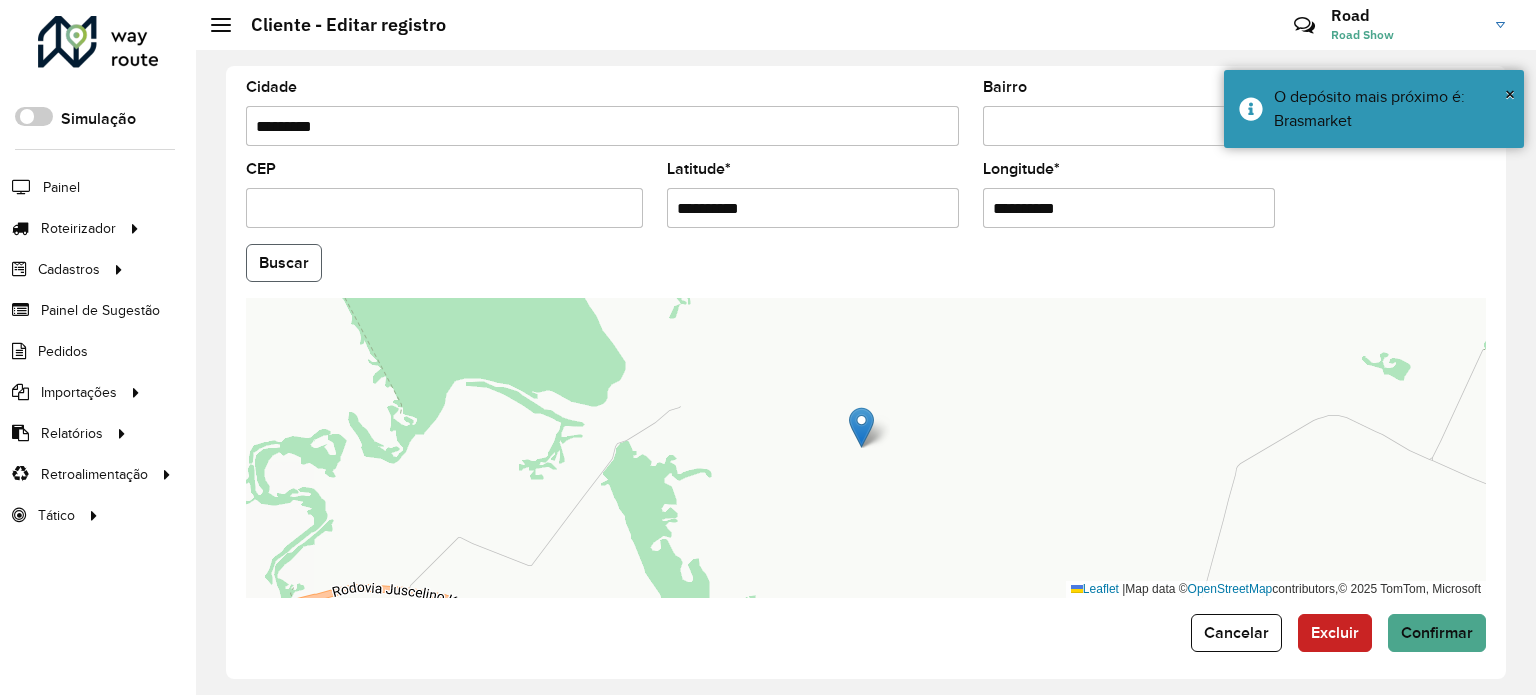 click on "Aguarde...  Pop-up bloqueado!  Seu navegador bloqueou automáticamente a abertura de uma nova janela.   Acesse as configurações e adicione o endereço do sistema a lista de permissão.   Fechar  Roteirizador AmbevTech Simulação Painel Roteirizador Entregas Vendas Cadastros Checkpoint Cliente Condição de pagamento Consulta de setores Depósito Disponibilidade de veículos Fator tipo de produto Grupo Rota Fator Tipo Produto Grupo de Depósito Grupo de rotas exclusiva Grupo de setores Jornada Layout integração Modelo Motorista Multi Depósito Painel de sugestão Parada Pedágio Perfil de Vendedor Ponto de apoio Ponto de apoio FAD Prioridade pedido Produto Restrição de Atendimento Planner Rodízio de placa Rota exclusiva FAD Rótulo Setor Setor Planner Tempo de parada de refeição Tipo de cliente Tipo de jornada Tipo de produto Tipo de veículo Tipo de veículo RN Transportadora Usuário Vendedor Veículo Painel de Sugestão Pedidos Importações Clientes Fator tipo produto Grade de atendimento Setor" at bounding box center [768, 347] 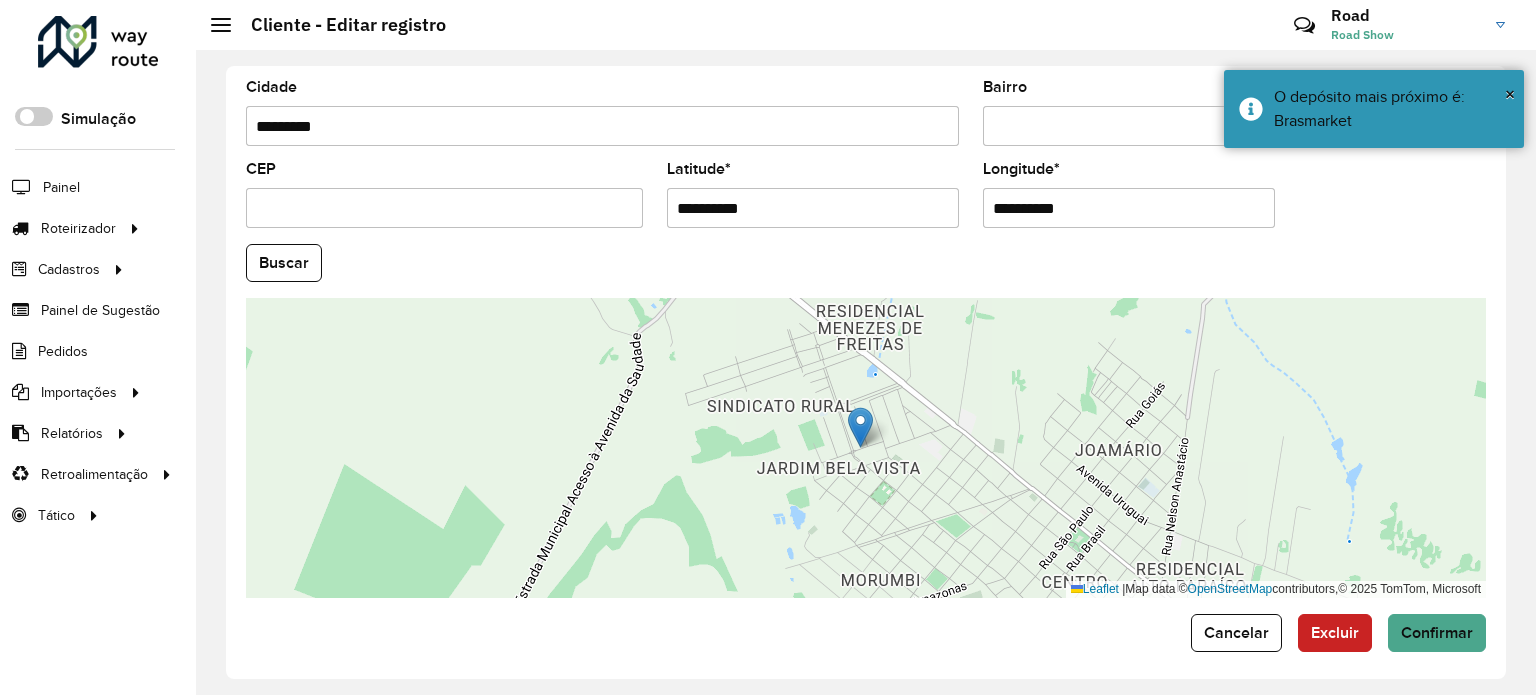 click on "Buscar" 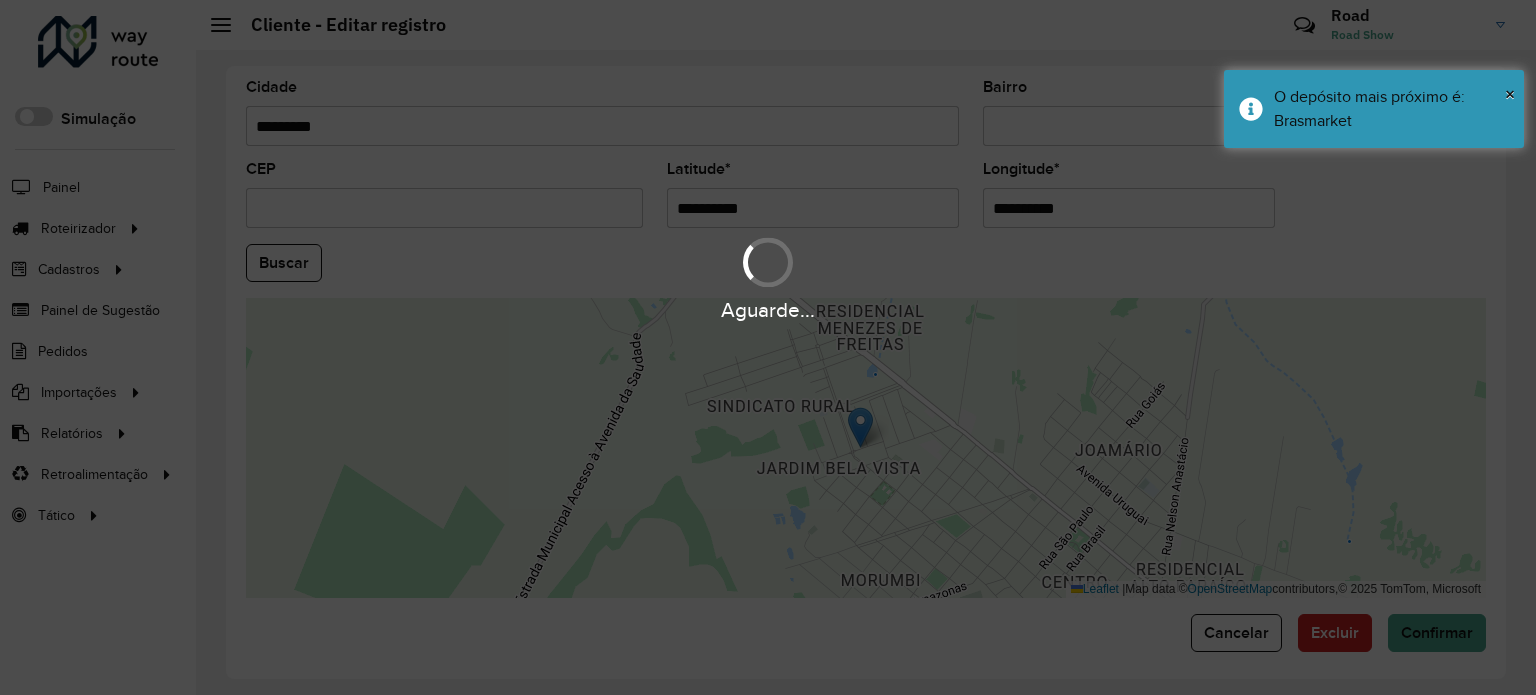 type on "**********" 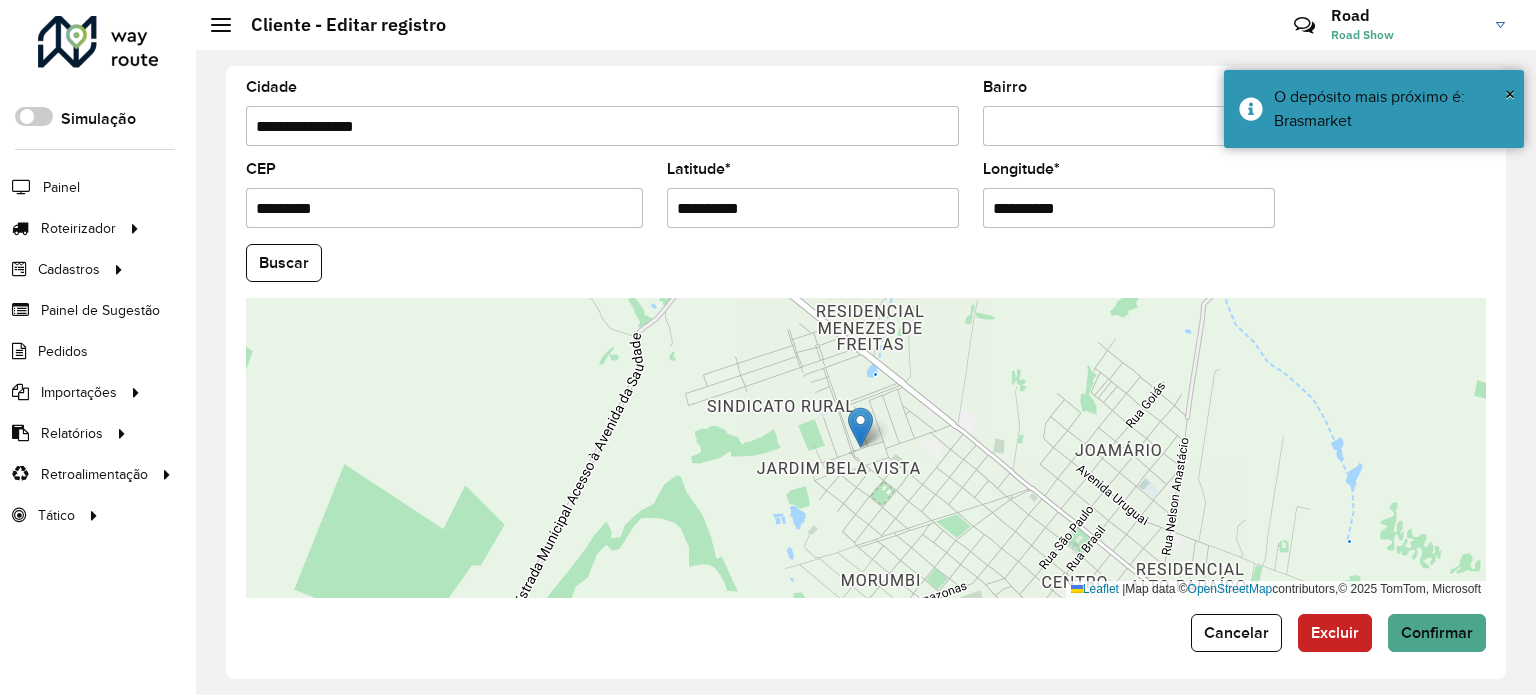 click on "Buscar" 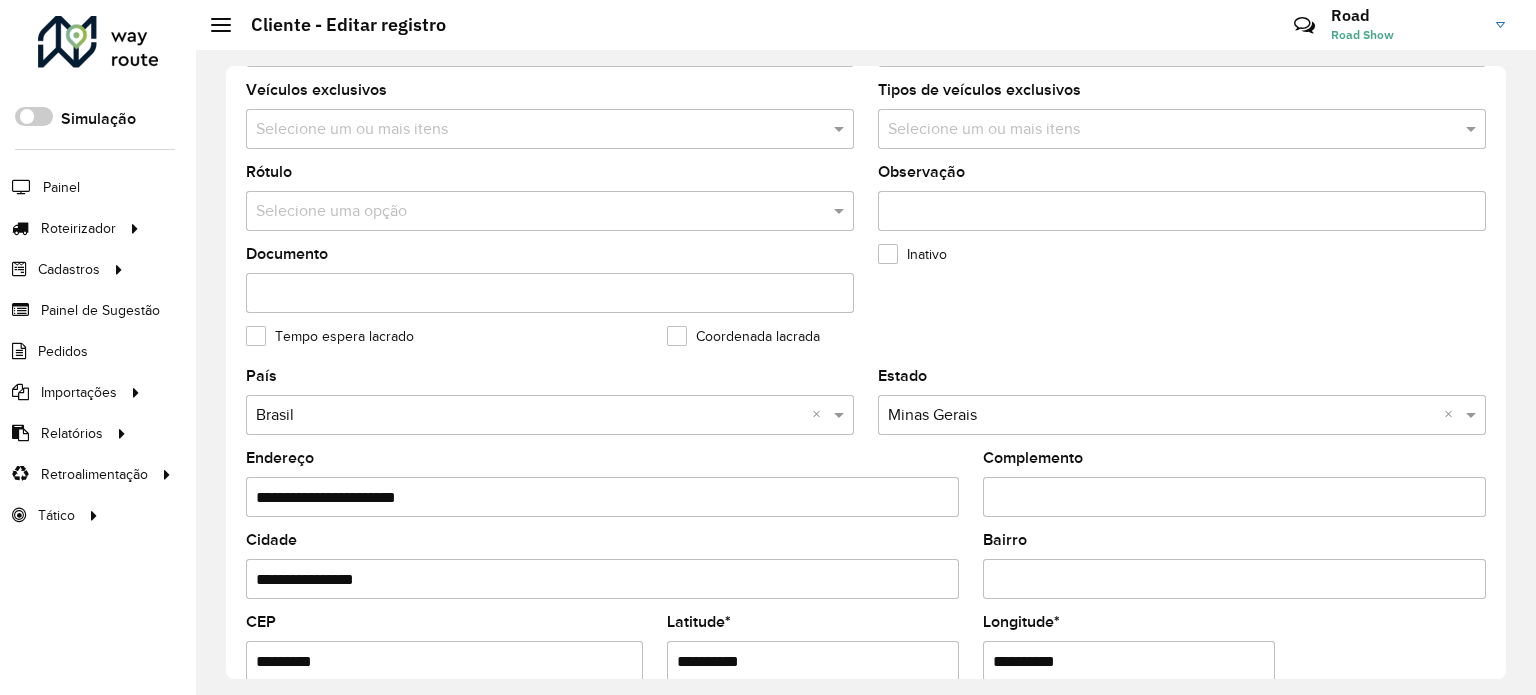 scroll, scrollTop: 484, scrollLeft: 0, axis: vertical 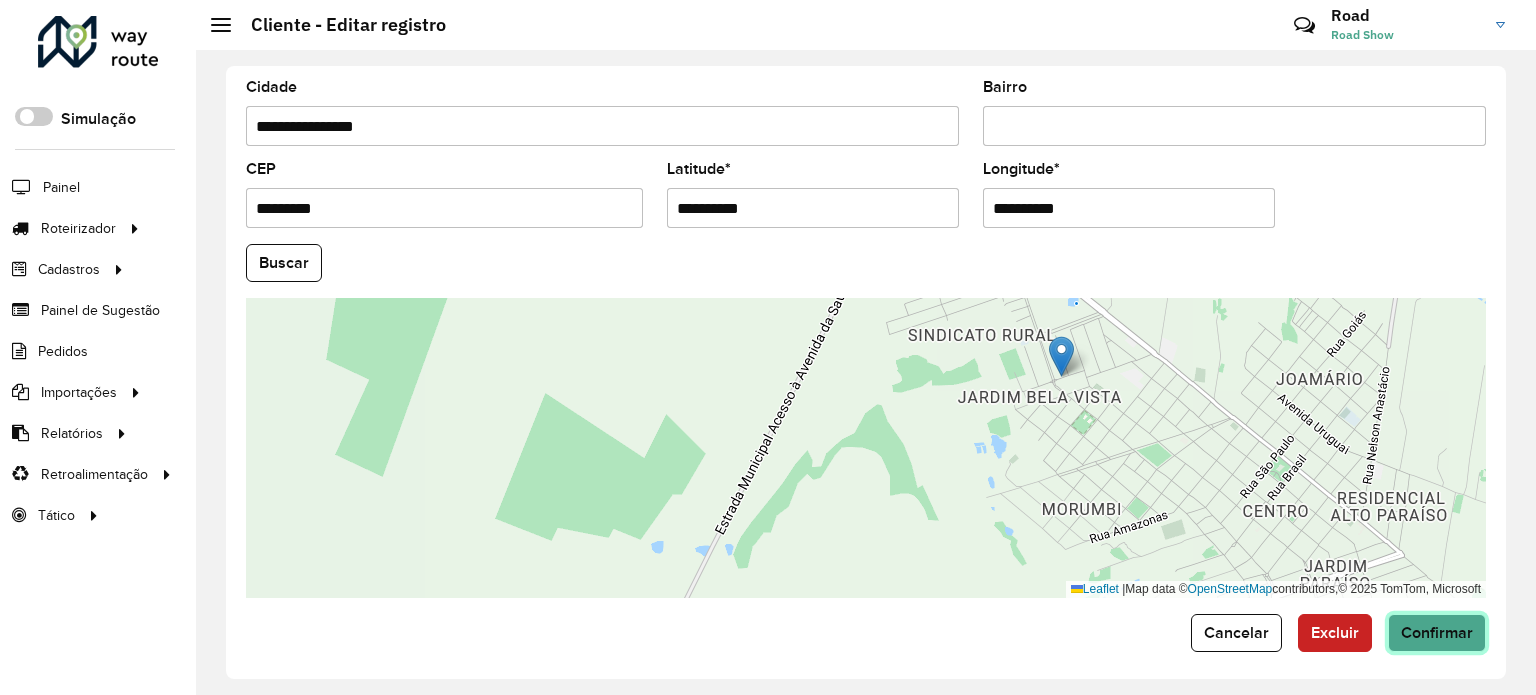 click on "Confirmar" 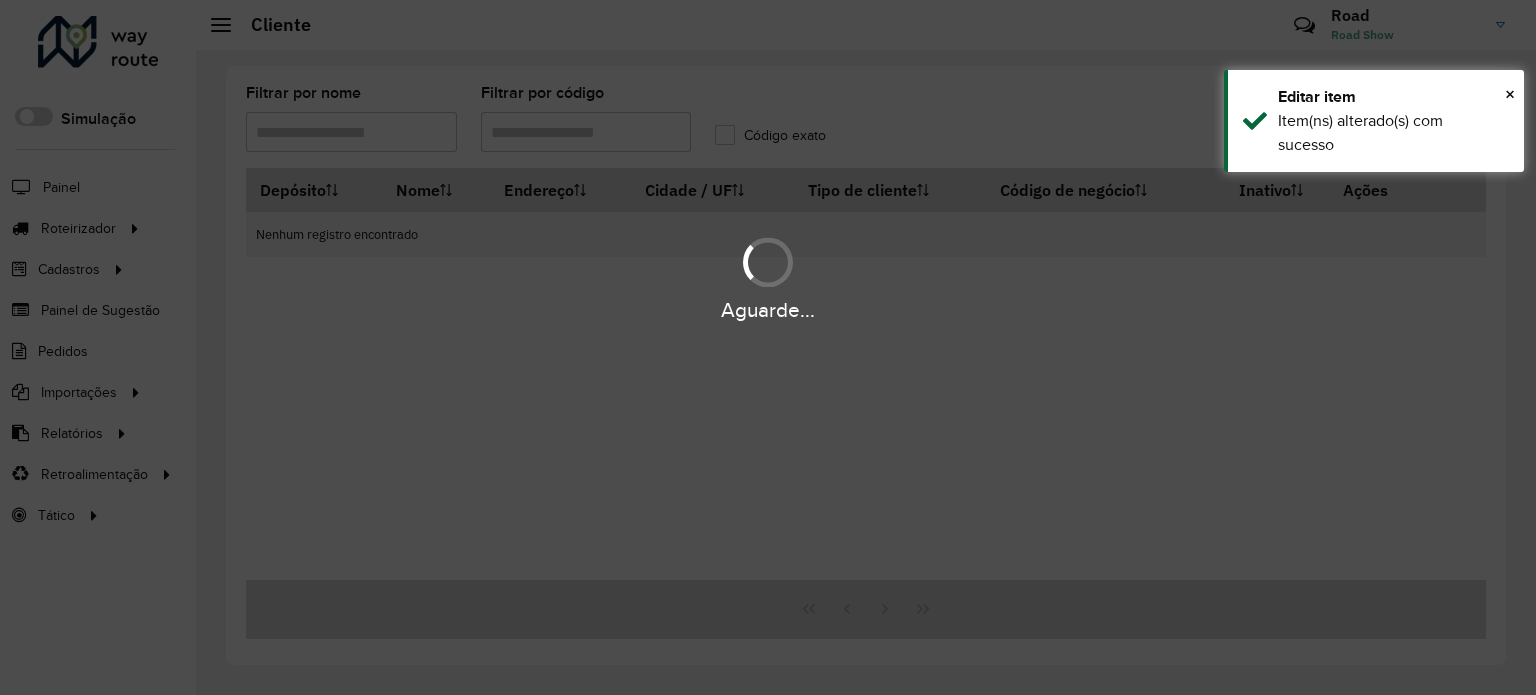type on "****" 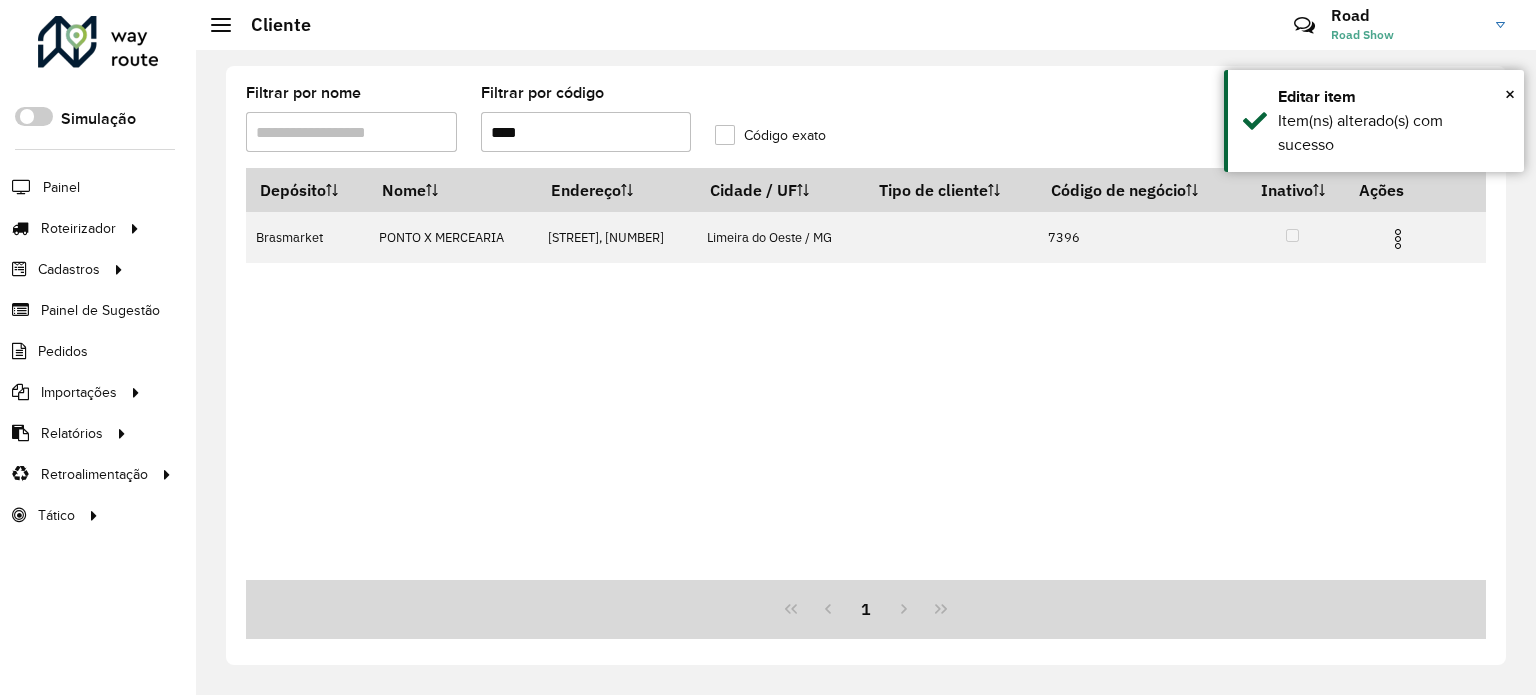 drag, startPoint x: 543, startPoint y: 136, endPoint x: 358, endPoint y: 136, distance: 185 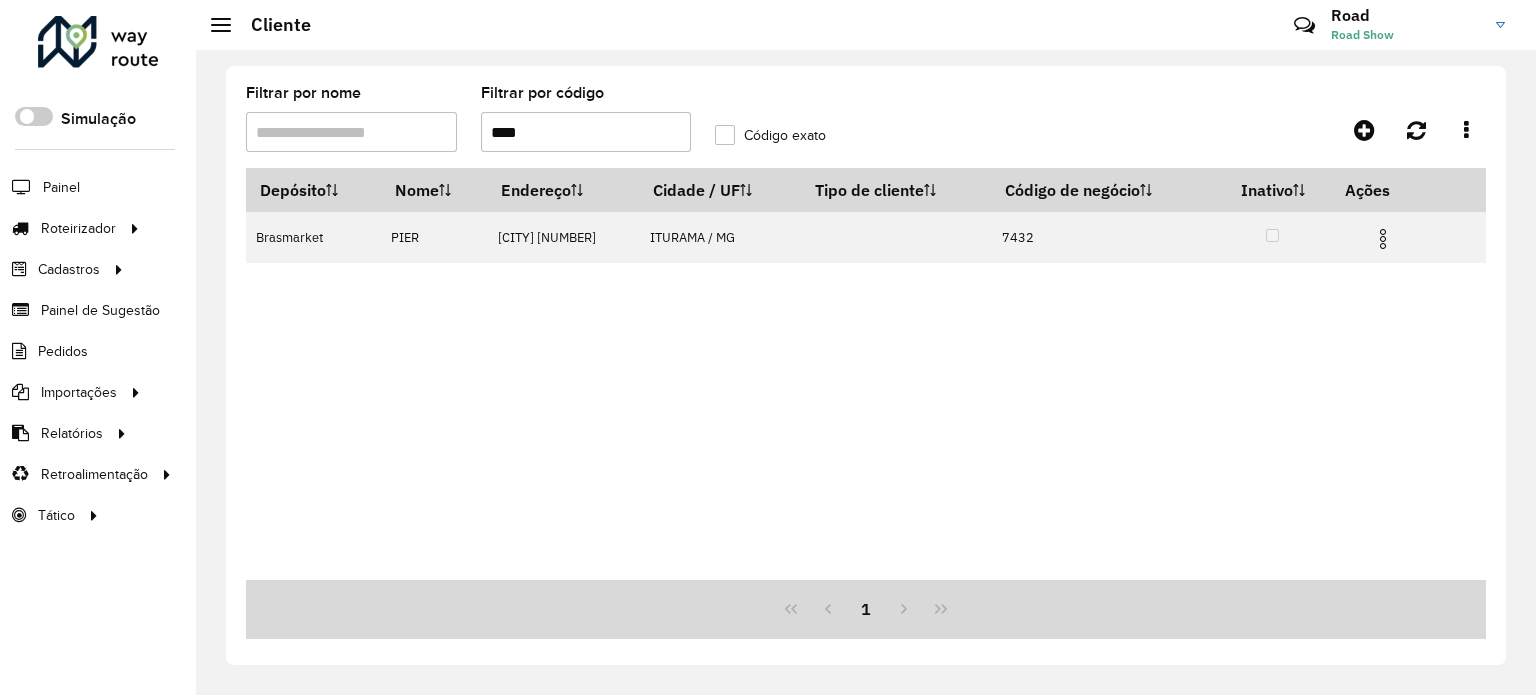 click on "Filtrar por nome   Filtrar por código  ****  Código exato" 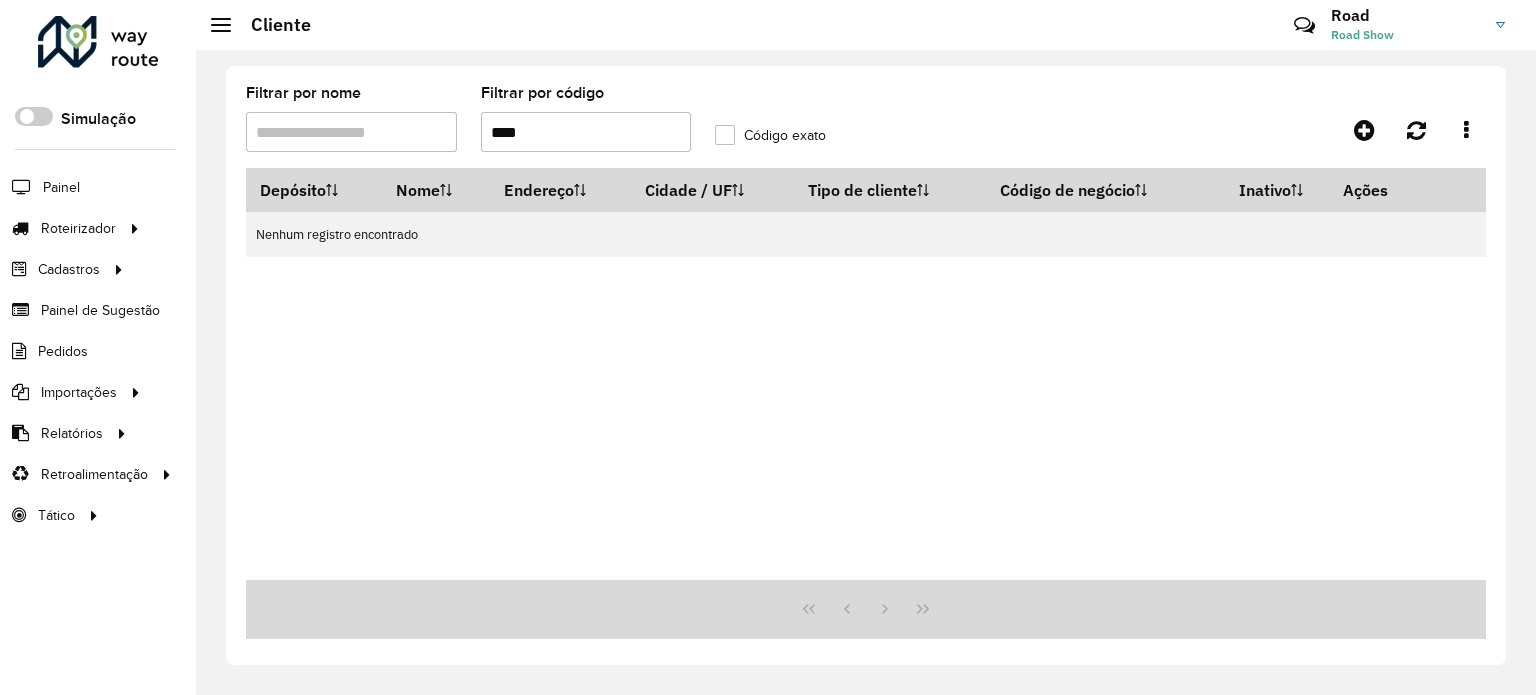 type on "****" 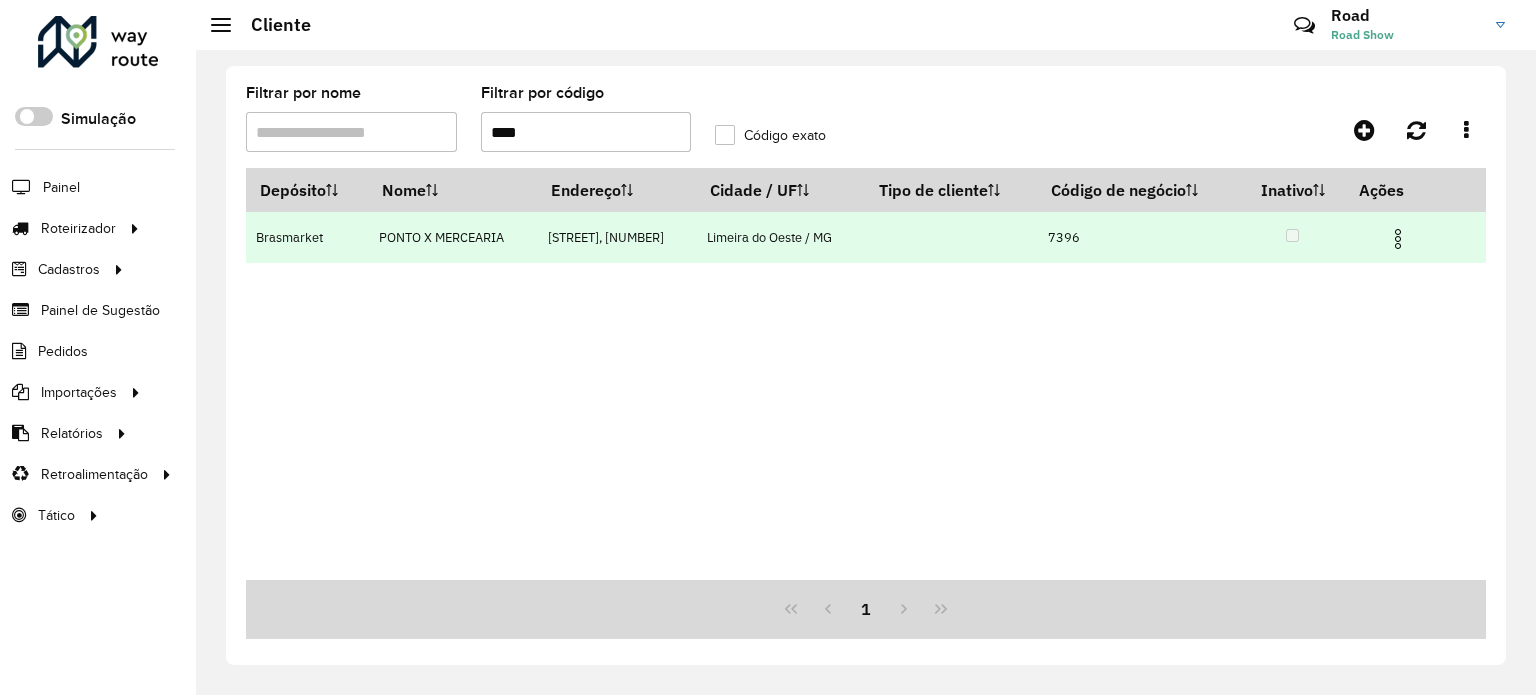 click at bounding box center (1398, 239) 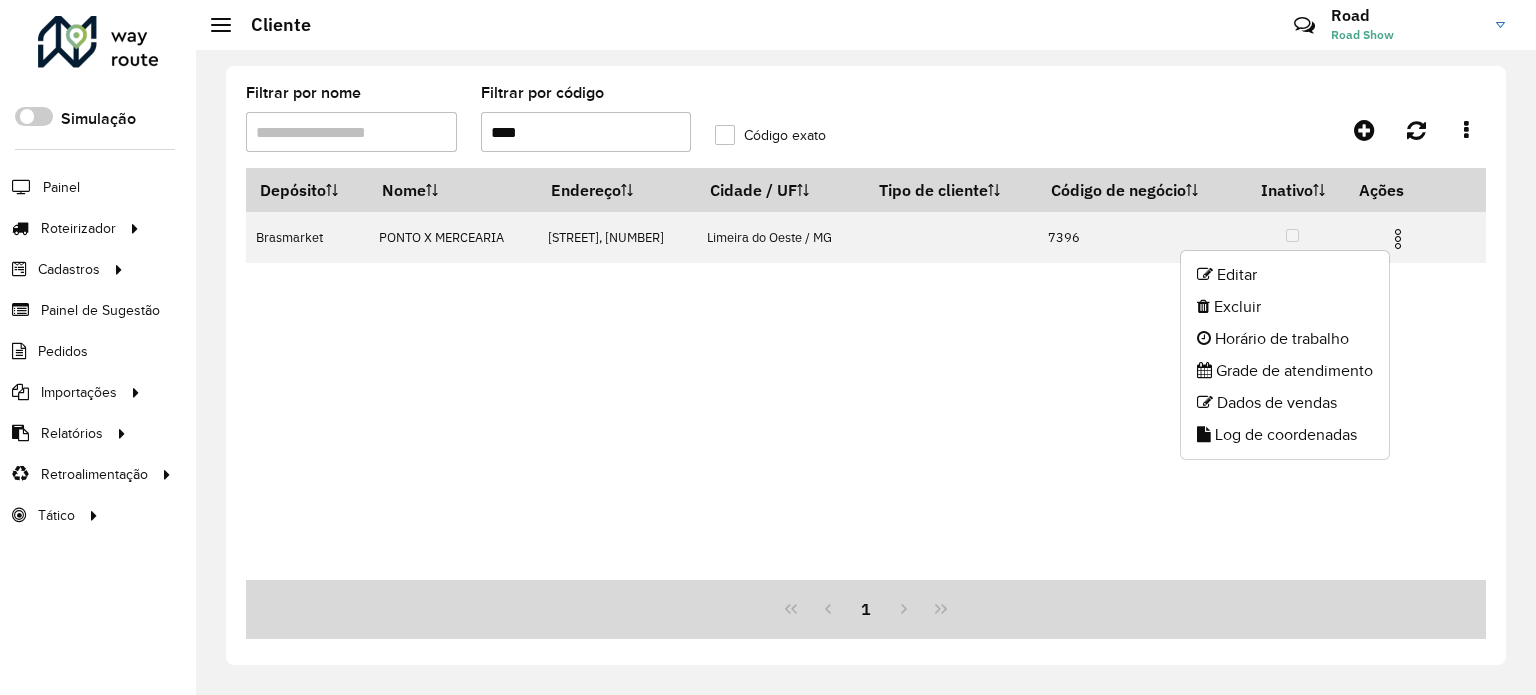click on "Editar   Excluir   Horário de trabalho   Grade de atendimento   Dados de vendas   Log de coordenadas" 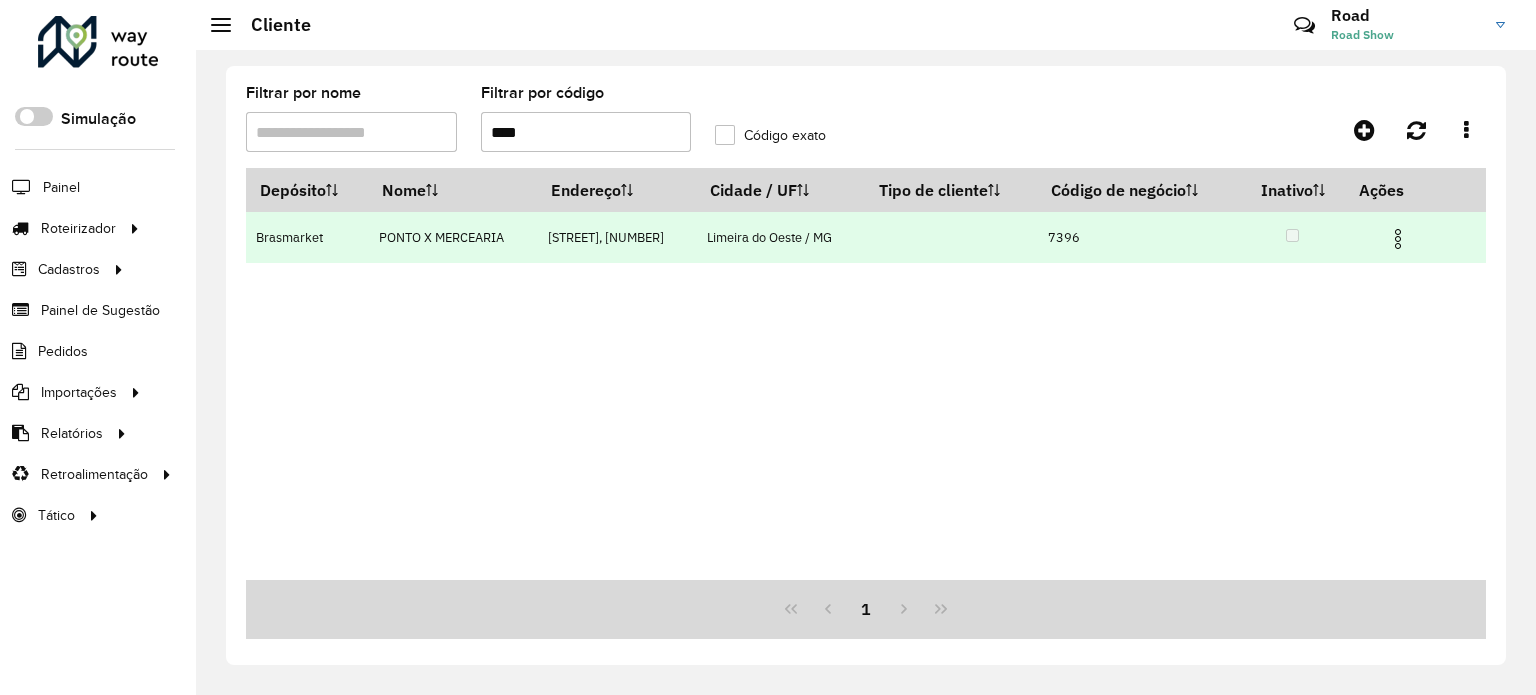 click at bounding box center (1398, 239) 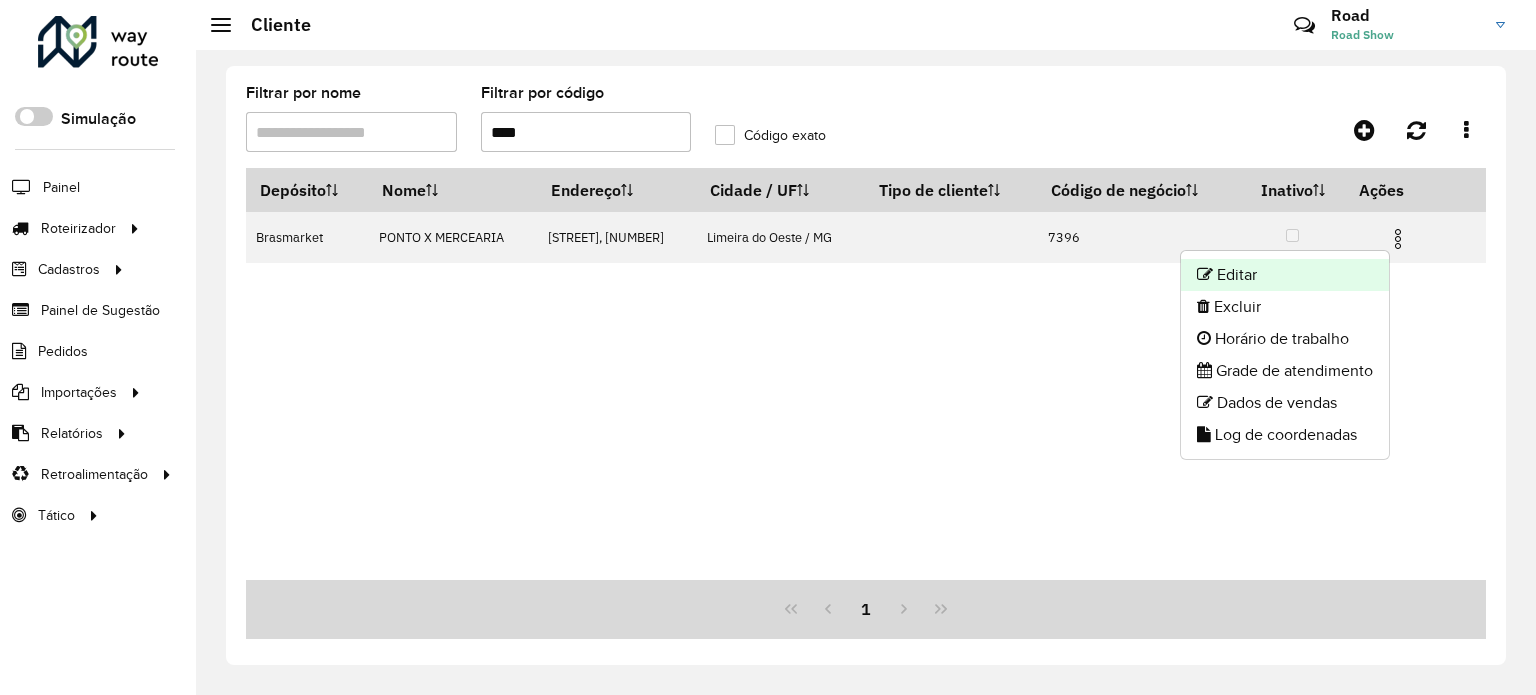 click on "Editar" 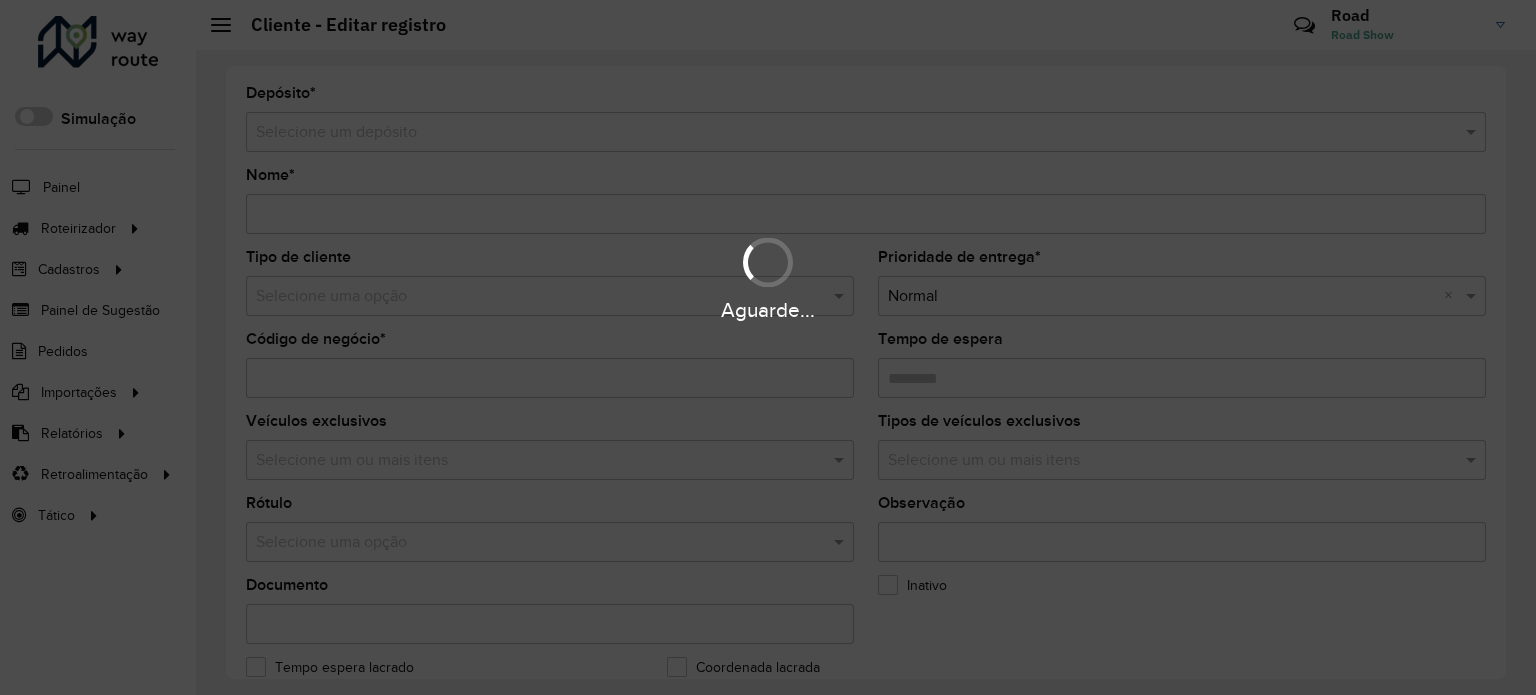 type on "**********" 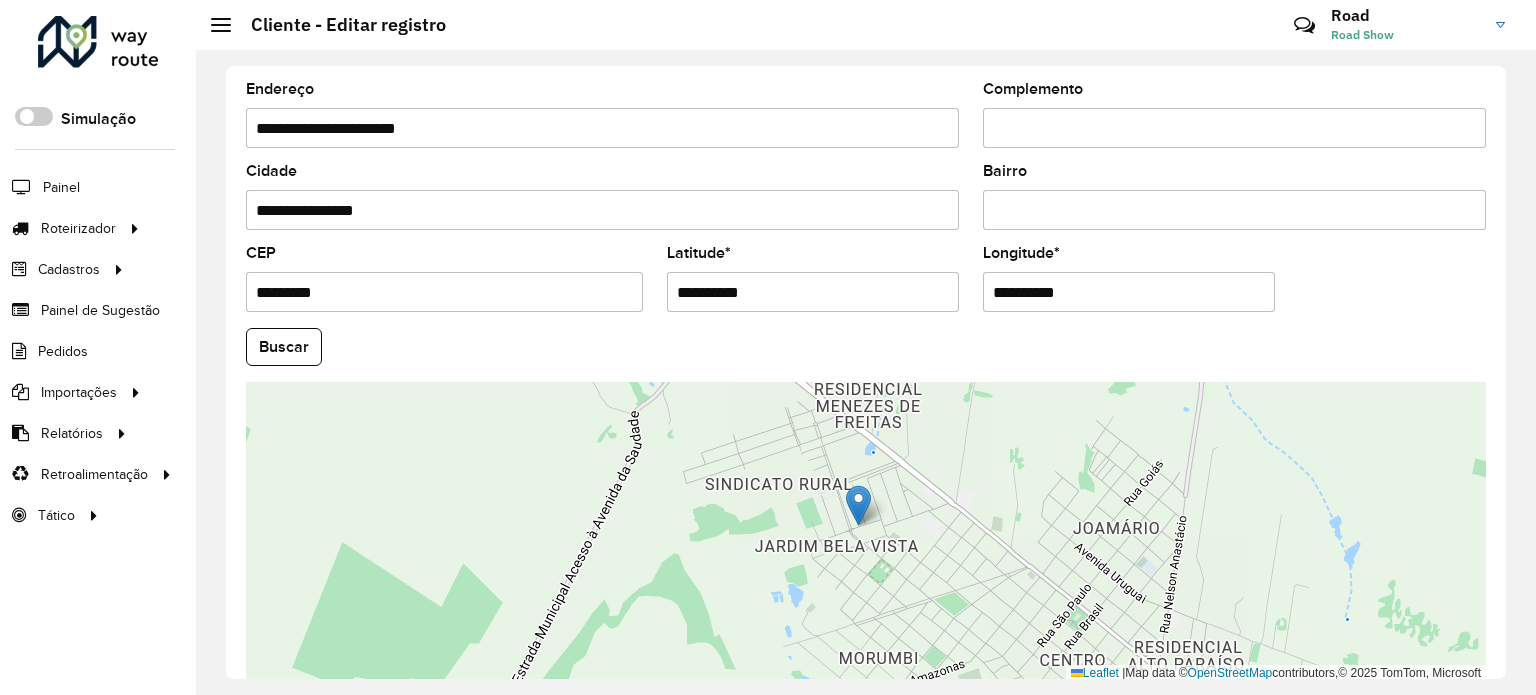scroll, scrollTop: 784, scrollLeft: 0, axis: vertical 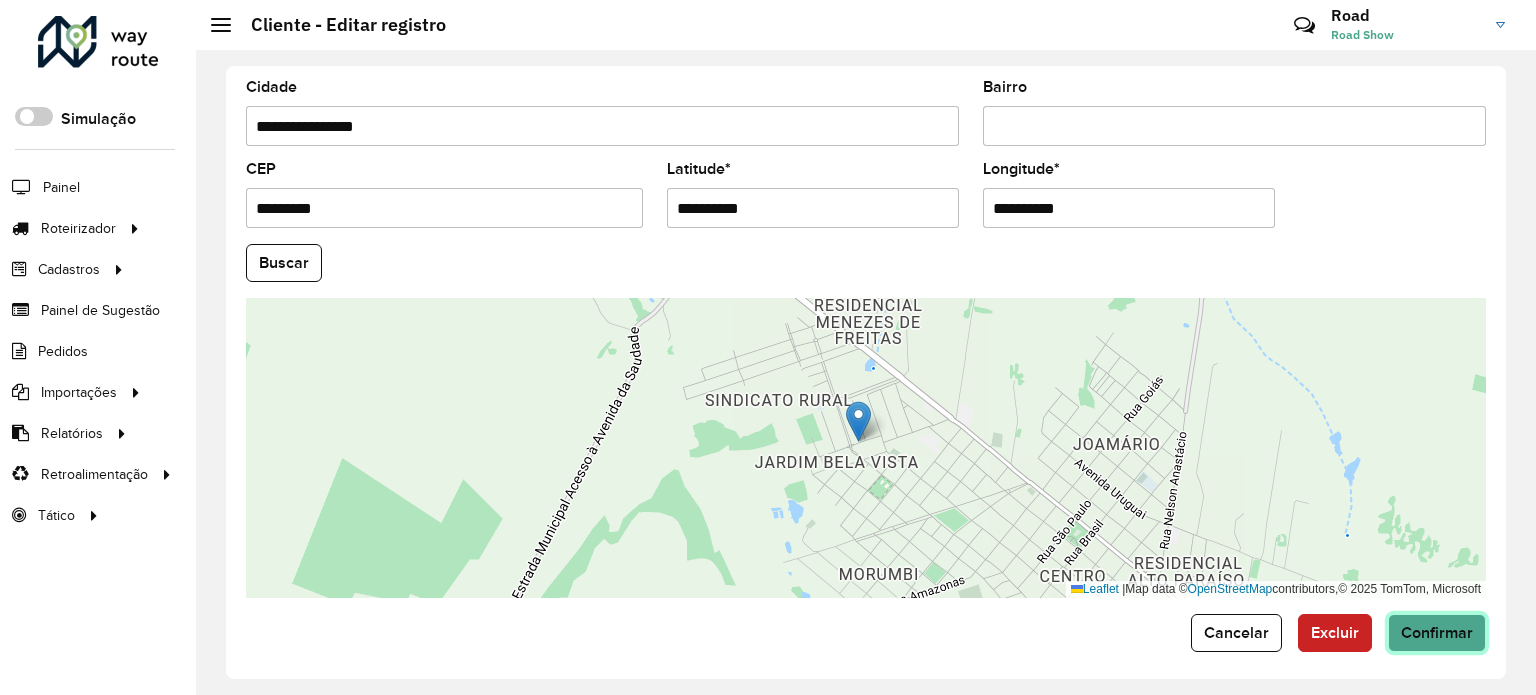 click on "Confirmar" 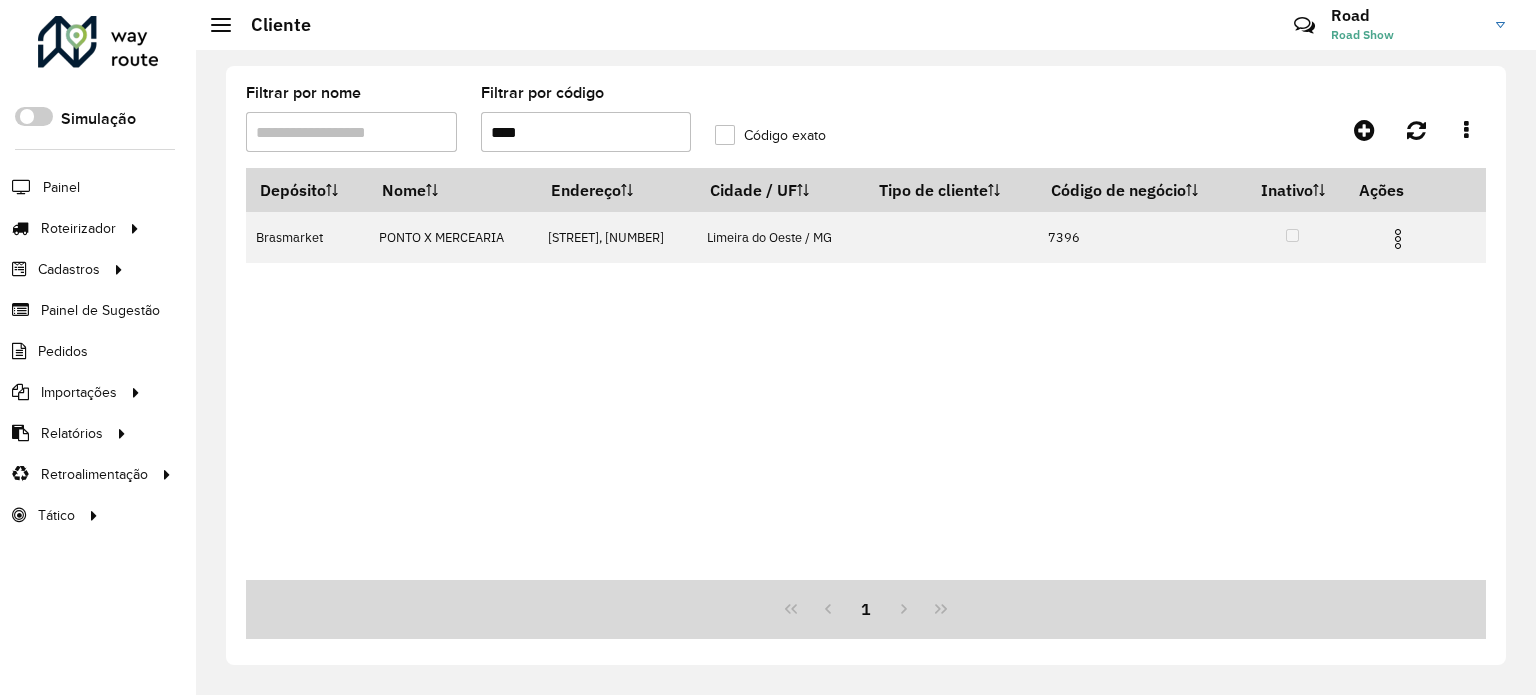 drag, startPoint x: 536, startPoint y: 127, endPoint x: 263, endPoint y: 107, distance: 273.73163 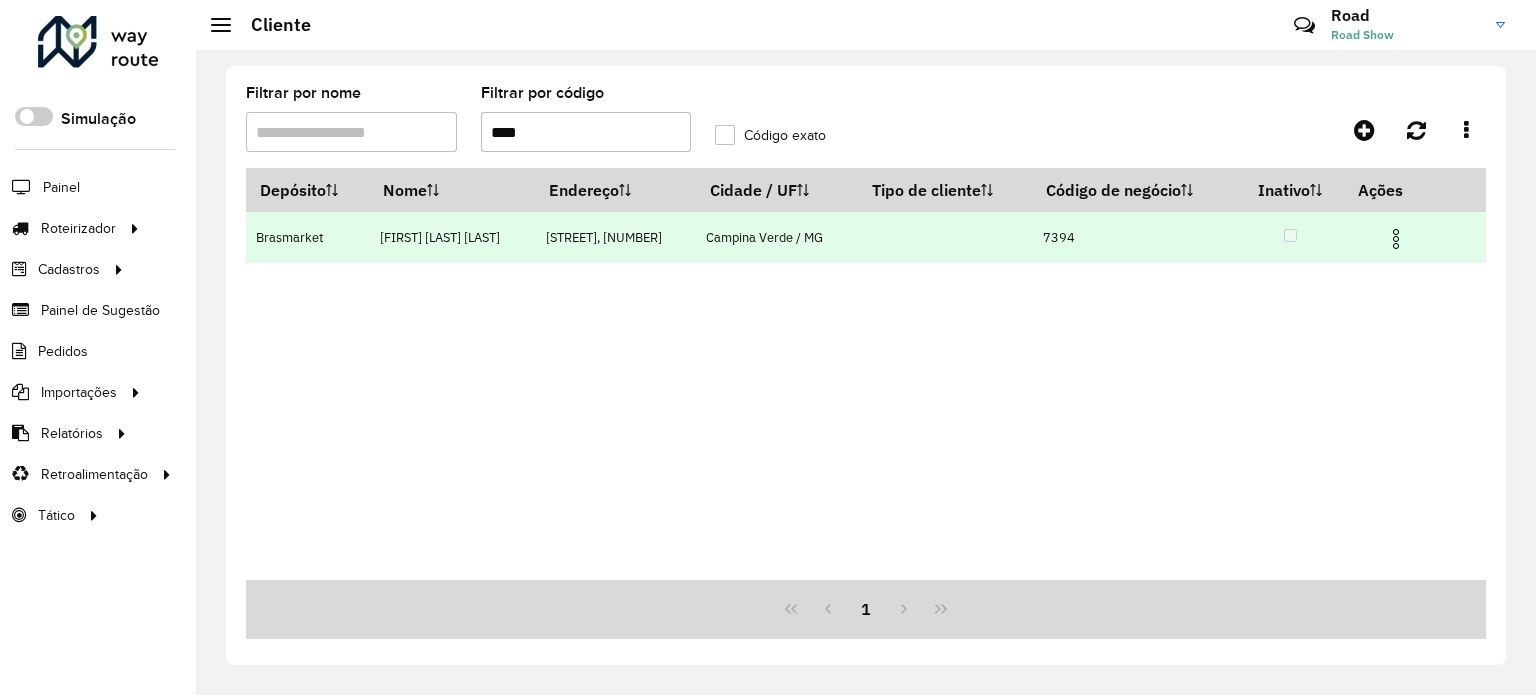 click at bounding box center (1396, 239) 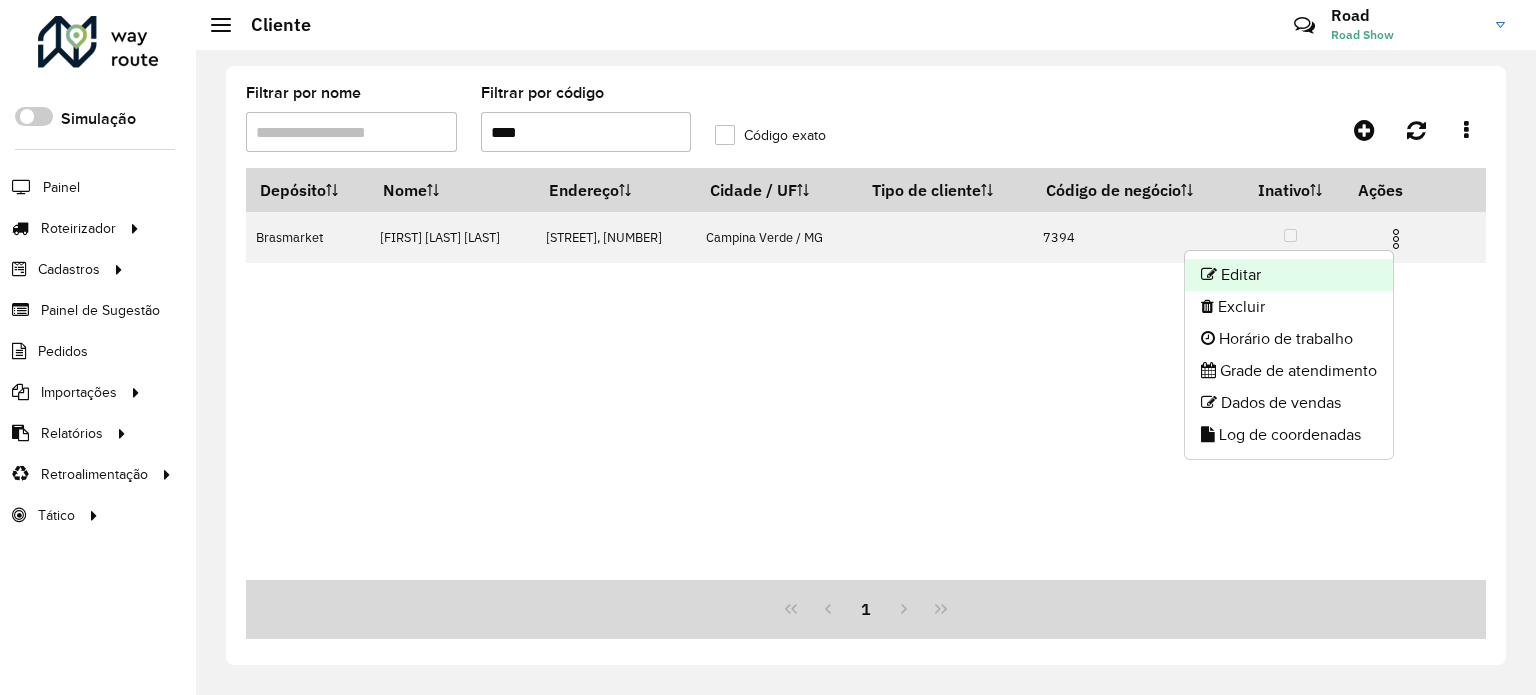 click on "Editar" 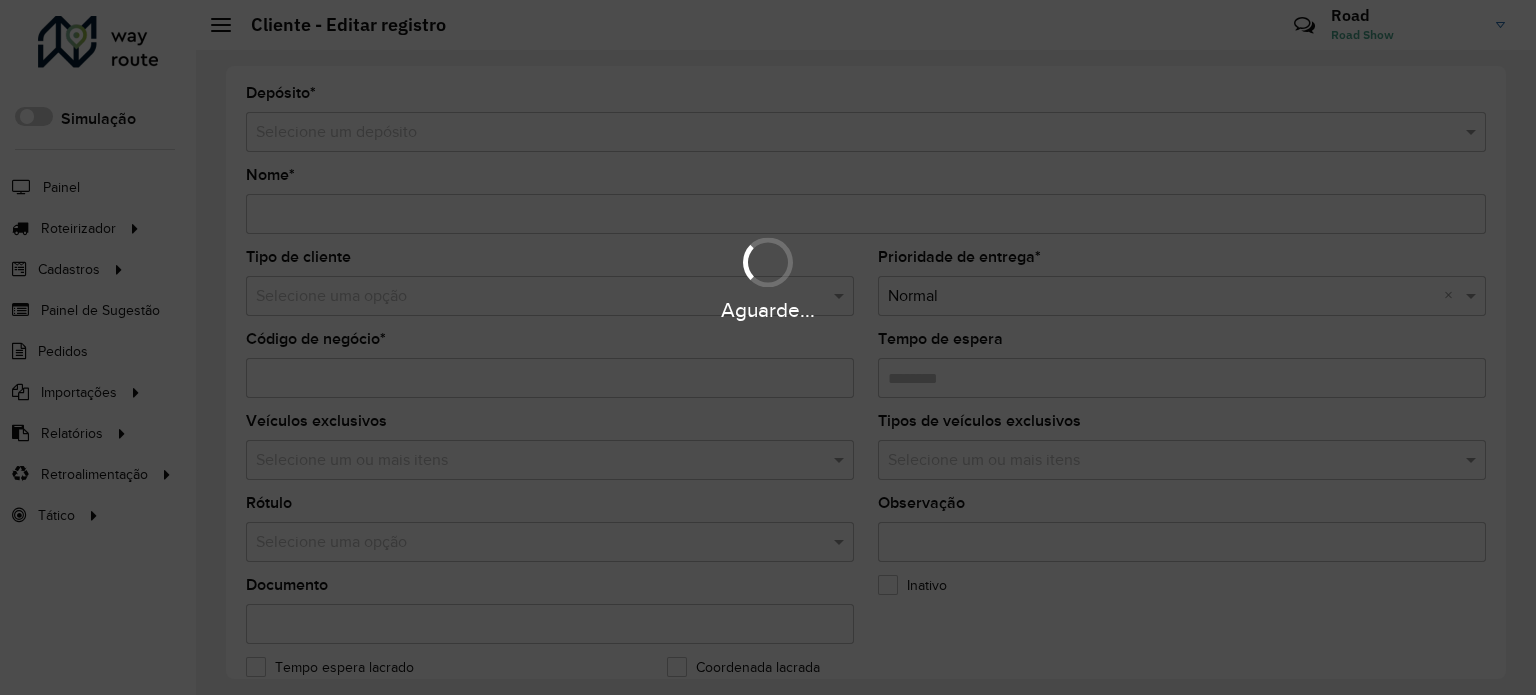 type on "**********" 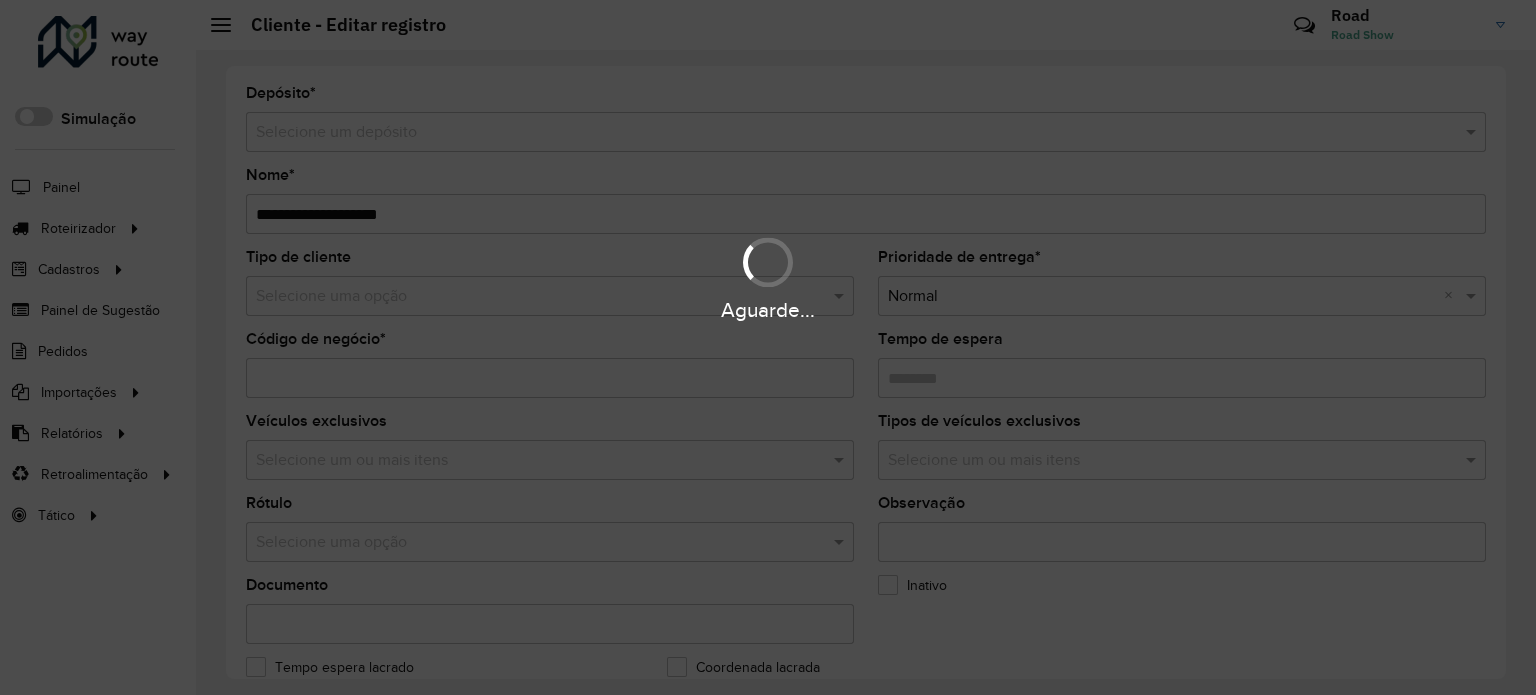 type on "****" 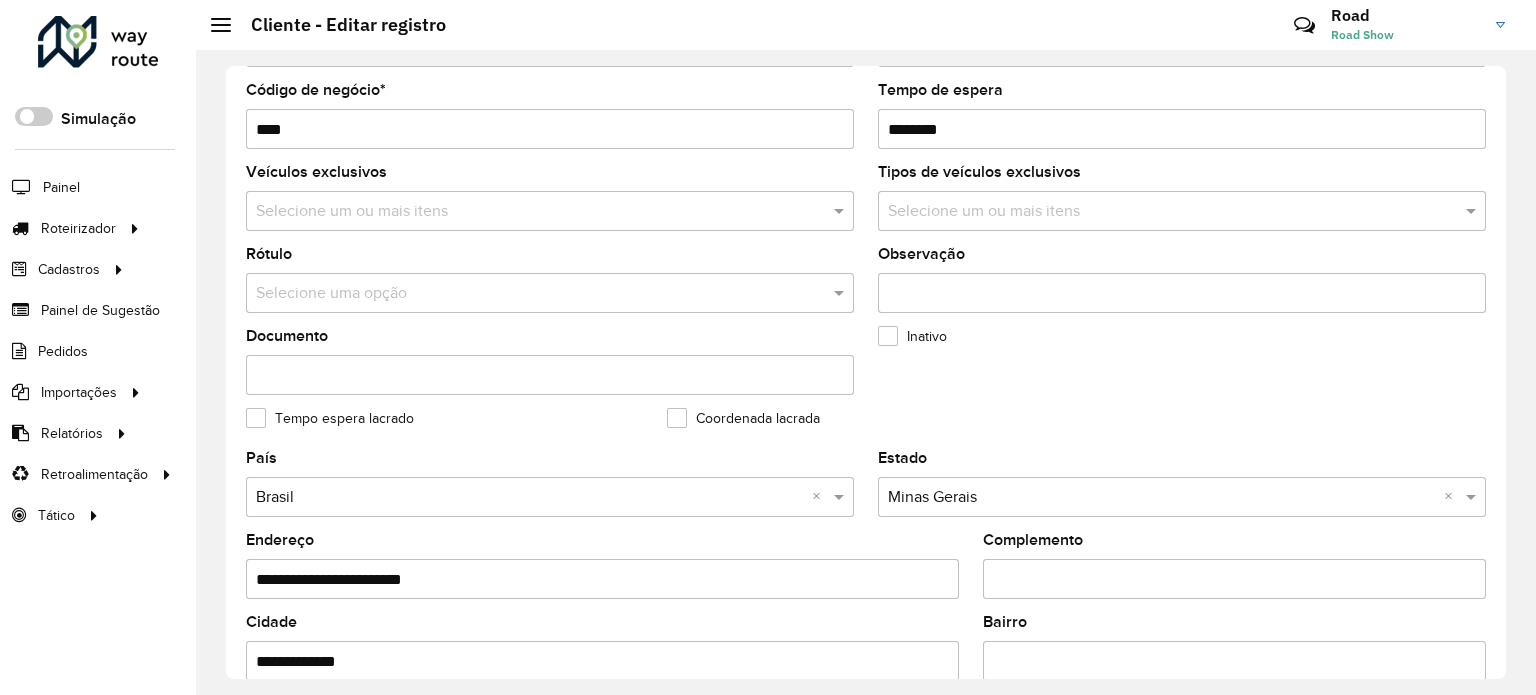 scroll, scrollTop: 500, scrollLeft: 0, axis: vertical 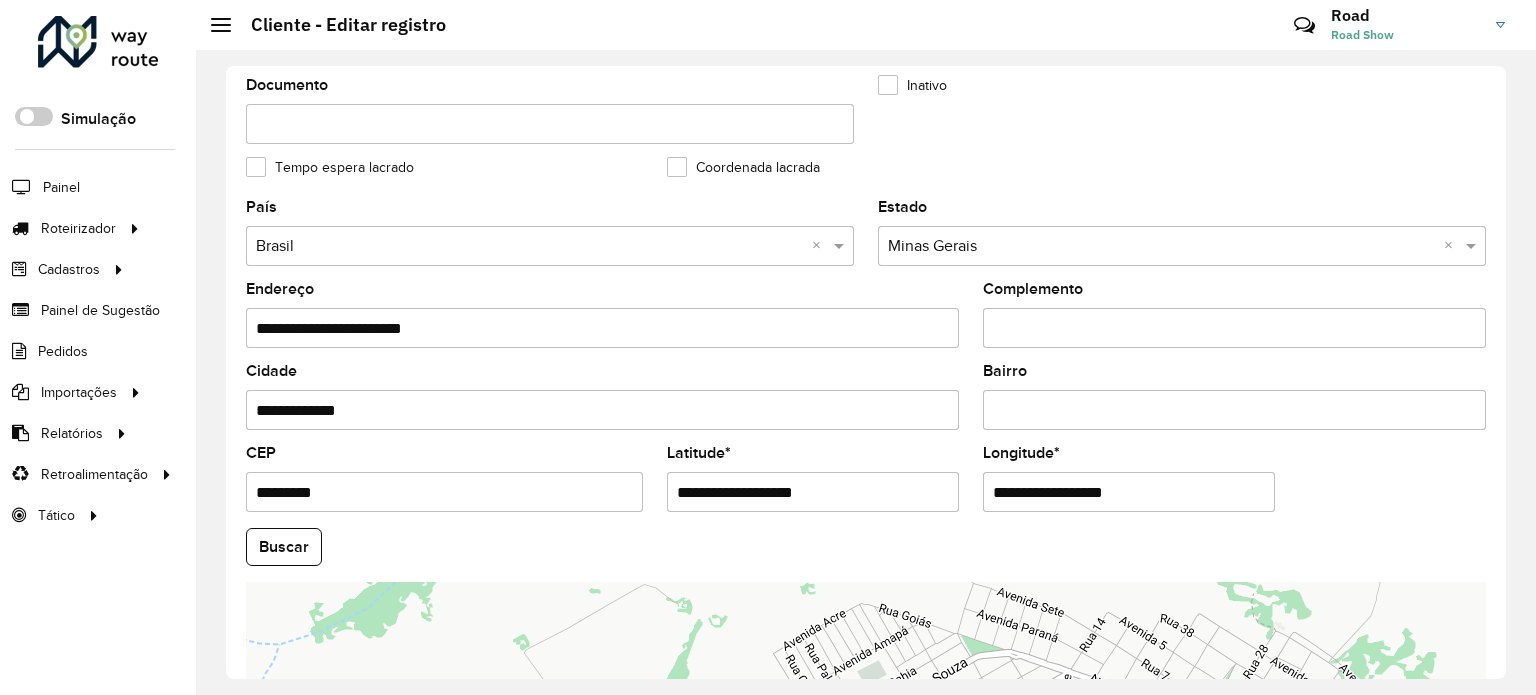 drag, startPoint x: 850, startPoint y: 485, endPoint x: 324, endPoint y: 463, distance: 526.4599 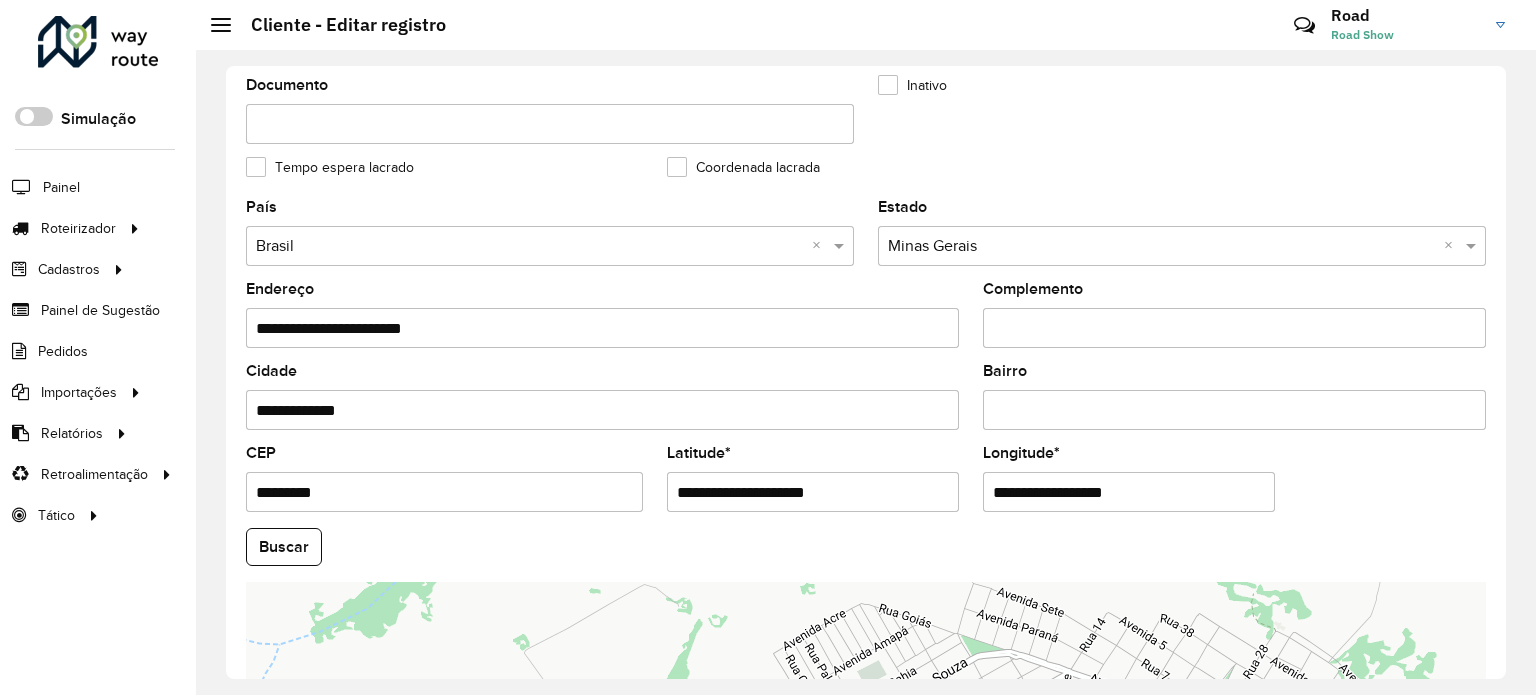 drag, startPoint x: 754, startPoint y: 483, endPoint x: 855, endPoint y: 494, distance: 101.597244 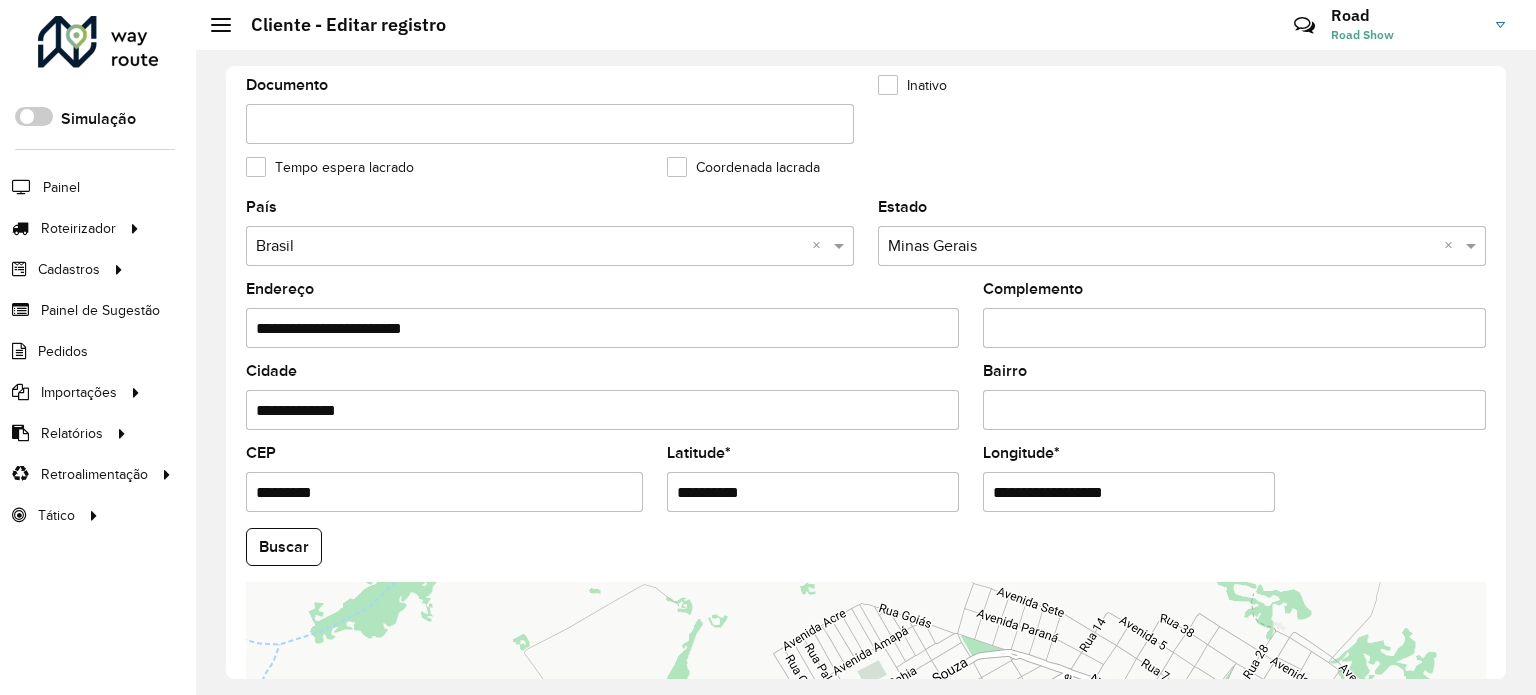 type on "**********" 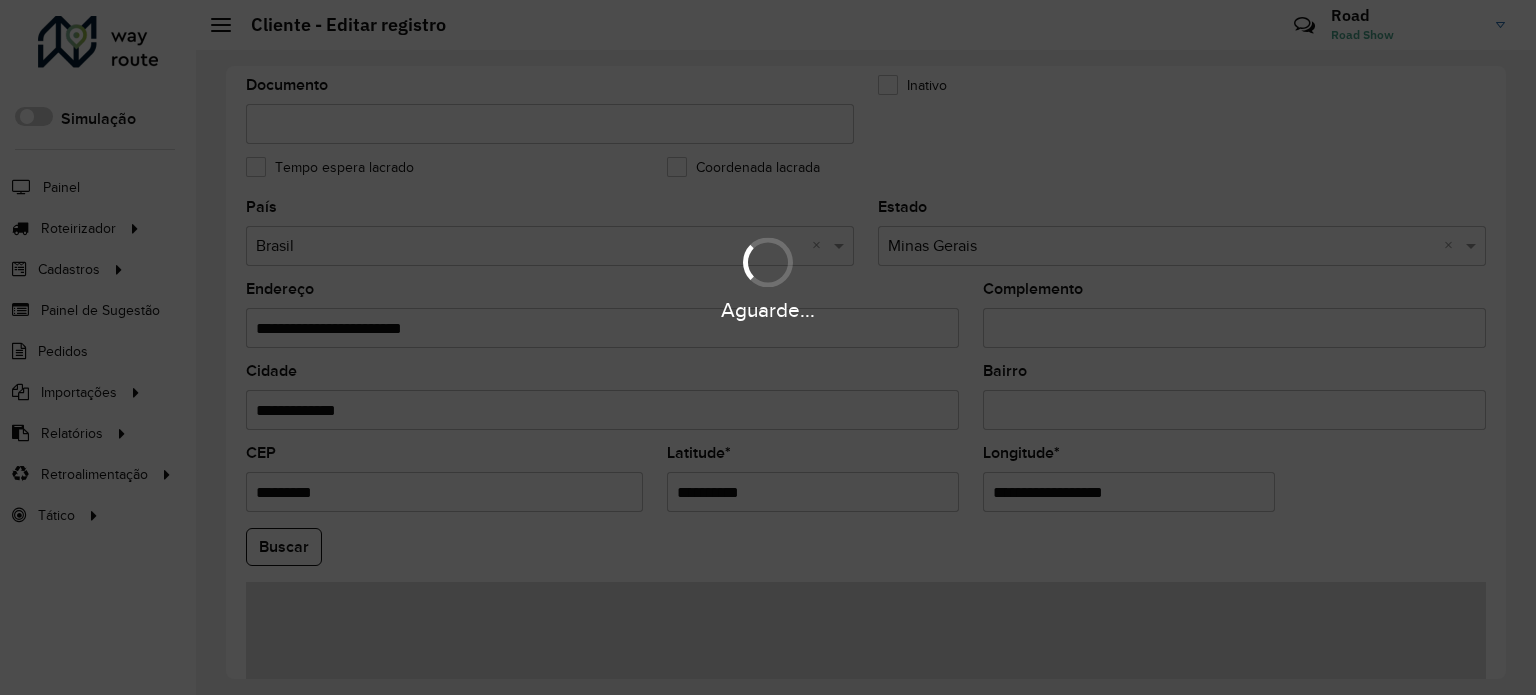 drag, startPoint x: 1148, startPoint y: 480, endPoint x: 645, endPoint y: 460, distance: 503.39746 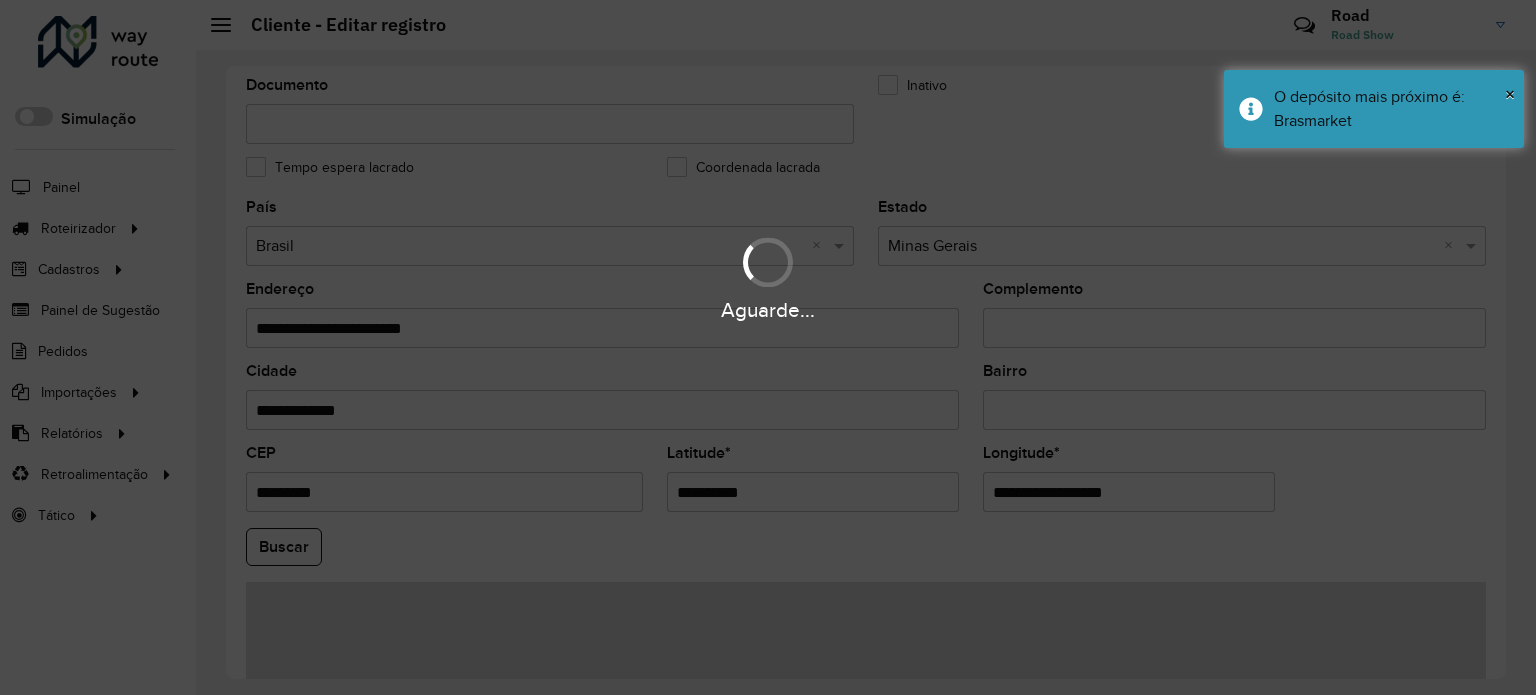 paste 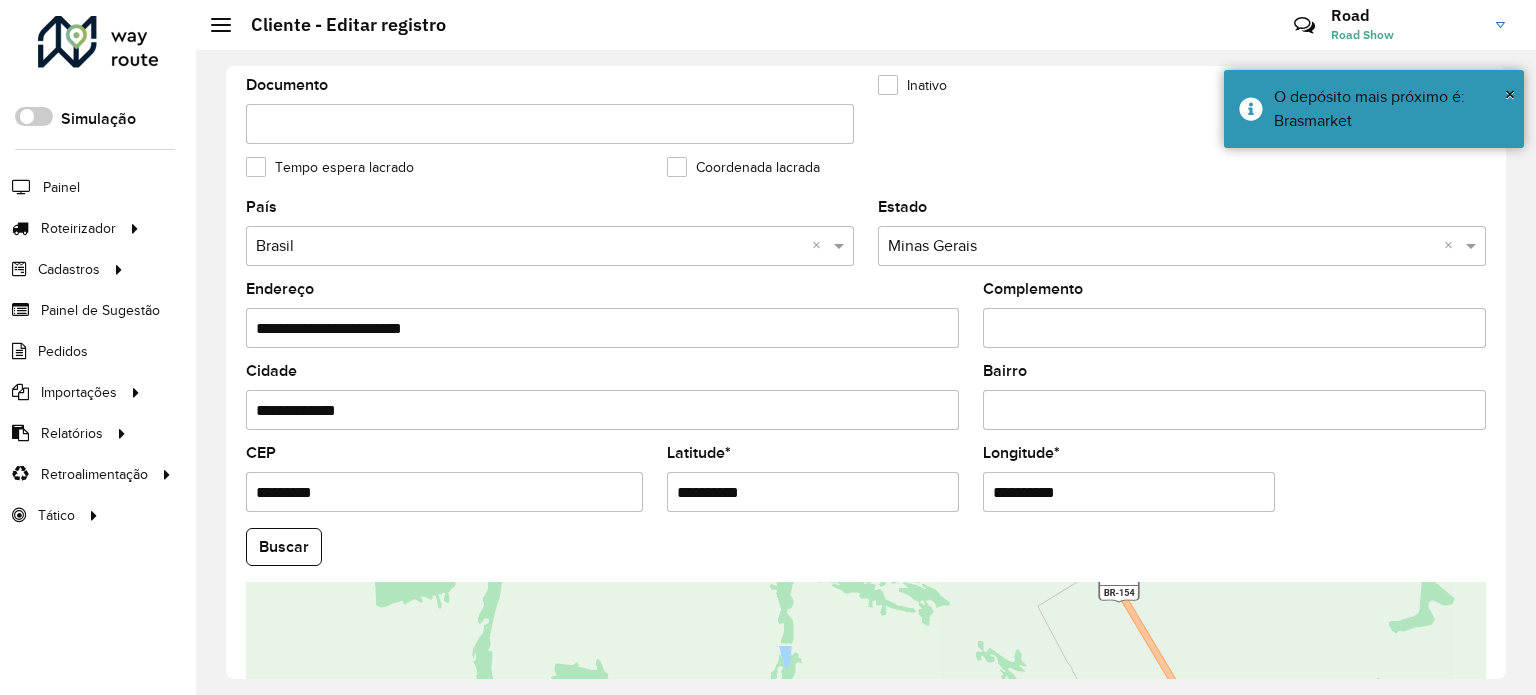 type on "**********" 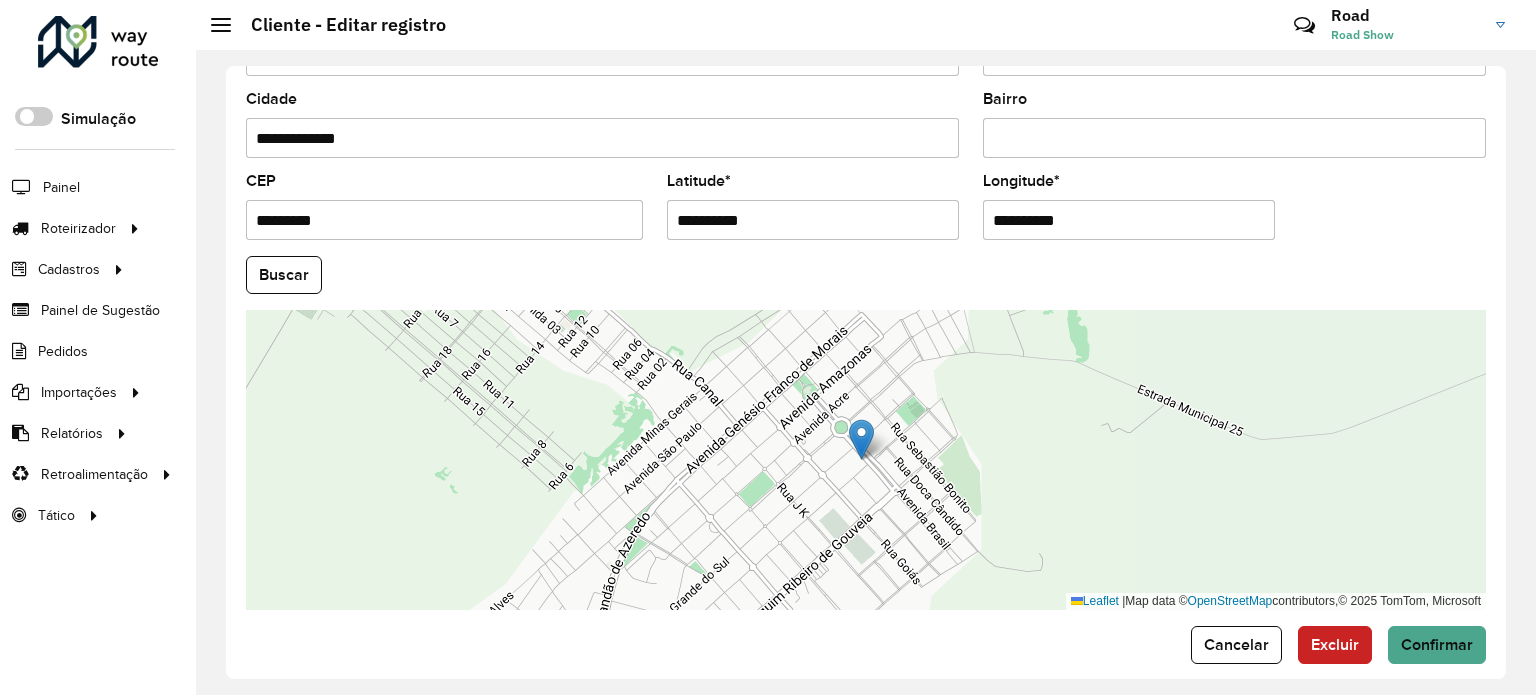 scroll, scrollTop: 784, scrollLeft: 0, axis: vertical 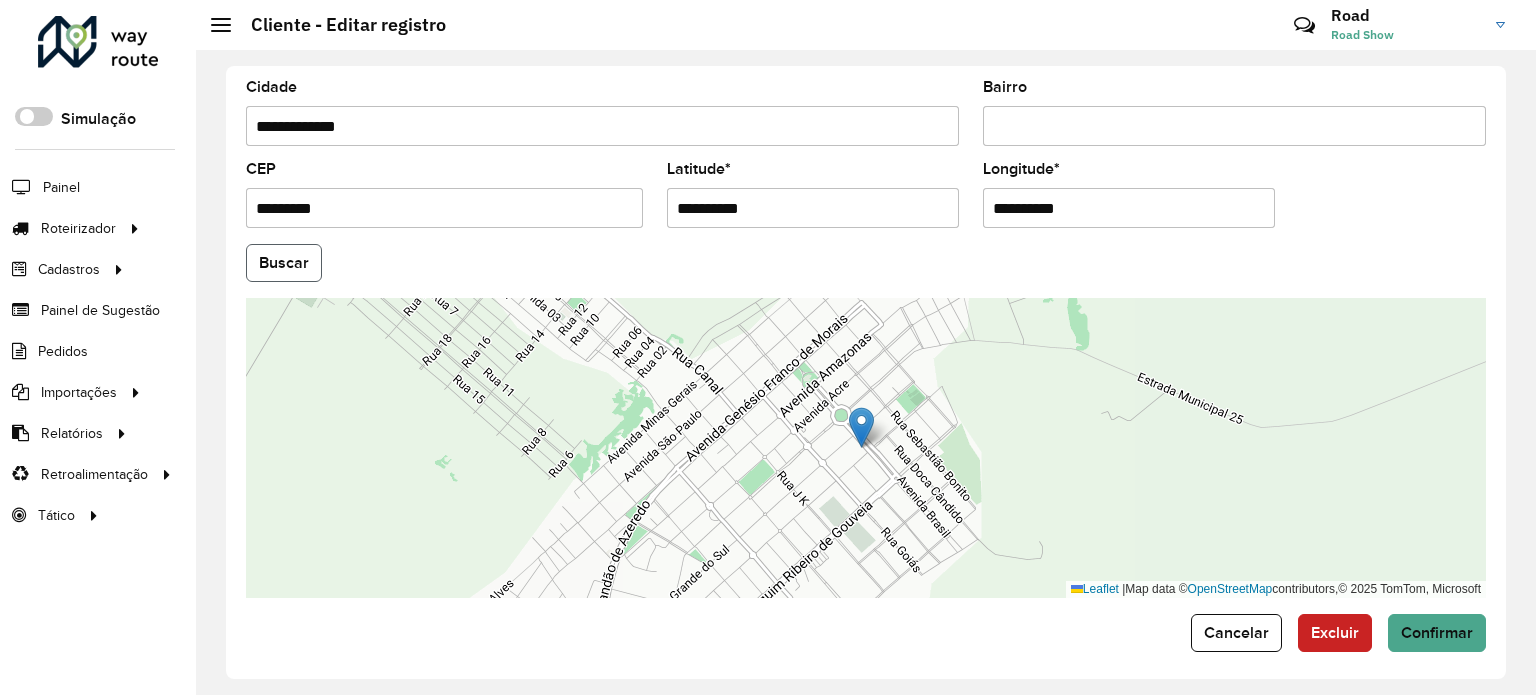 click on "Buscar" 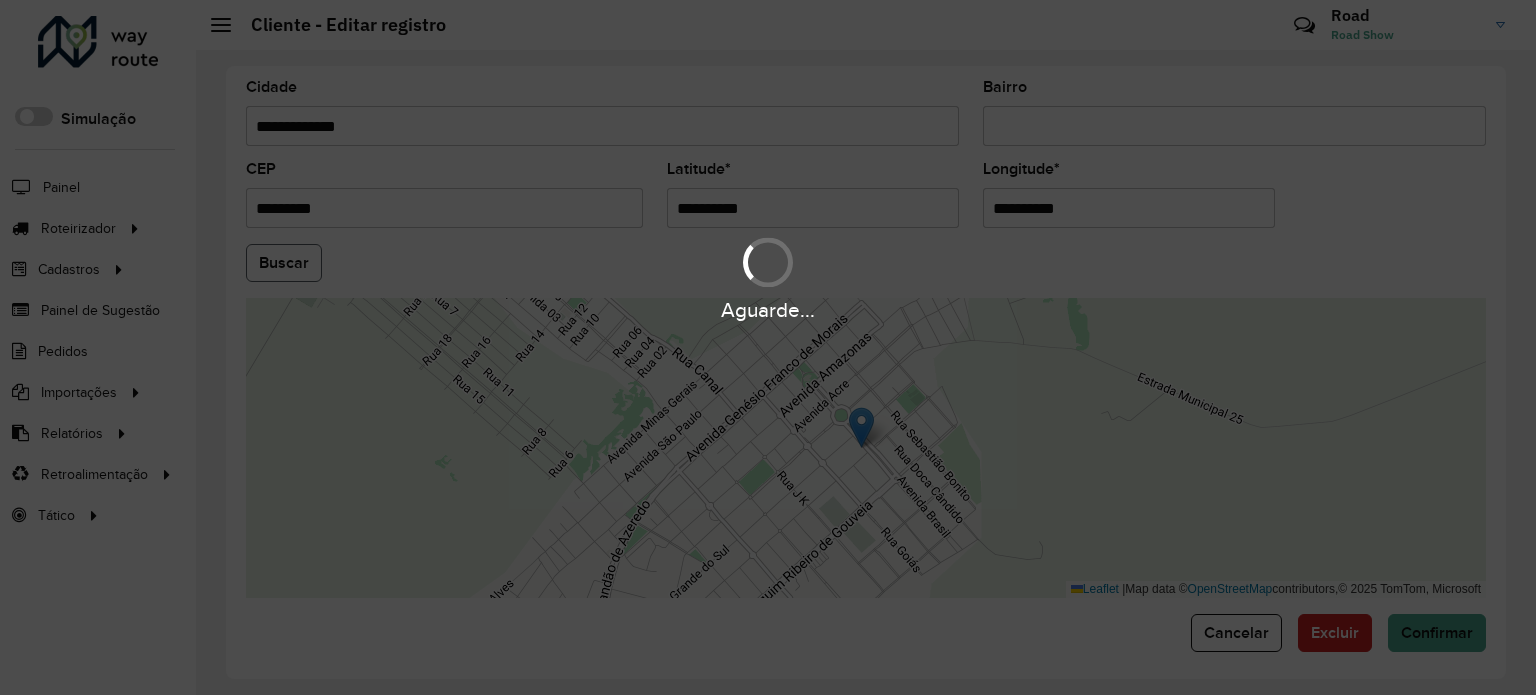 type on "**********" 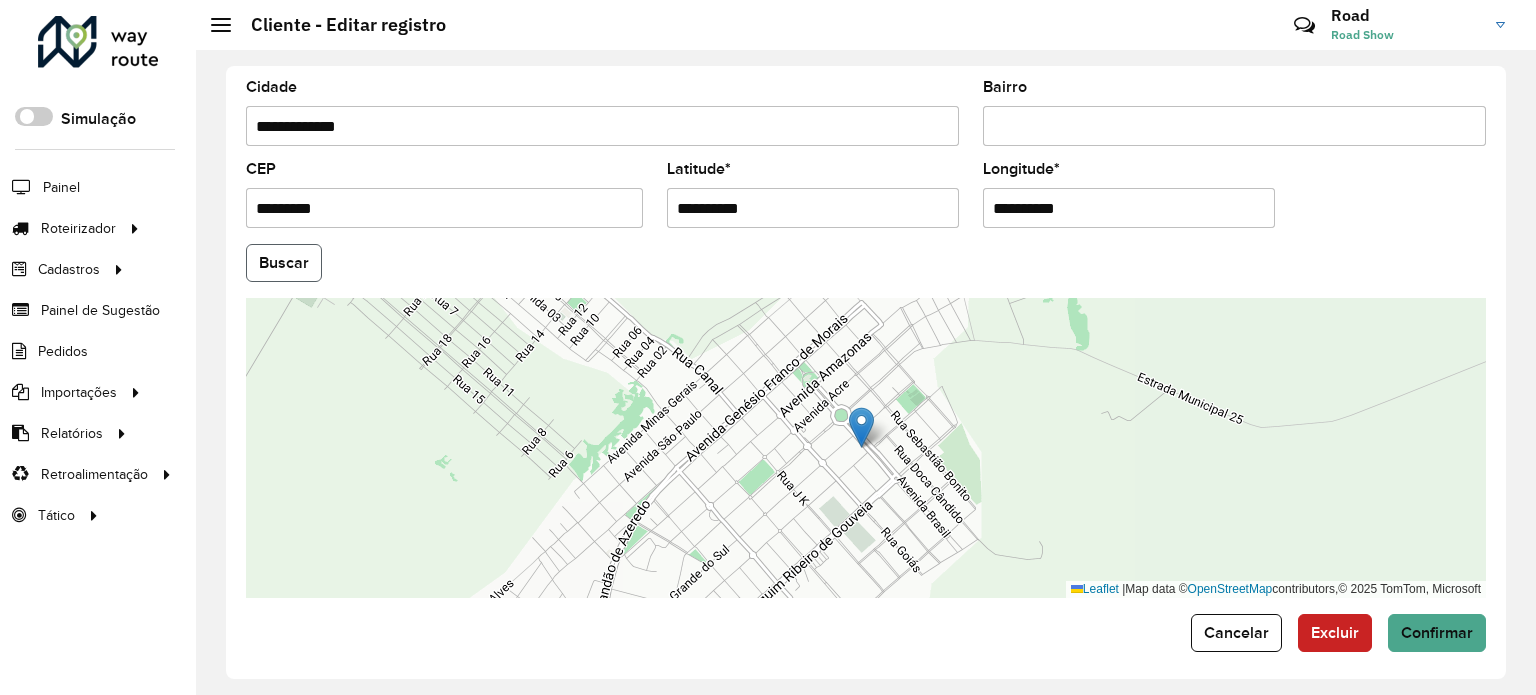 click on "Buscar" 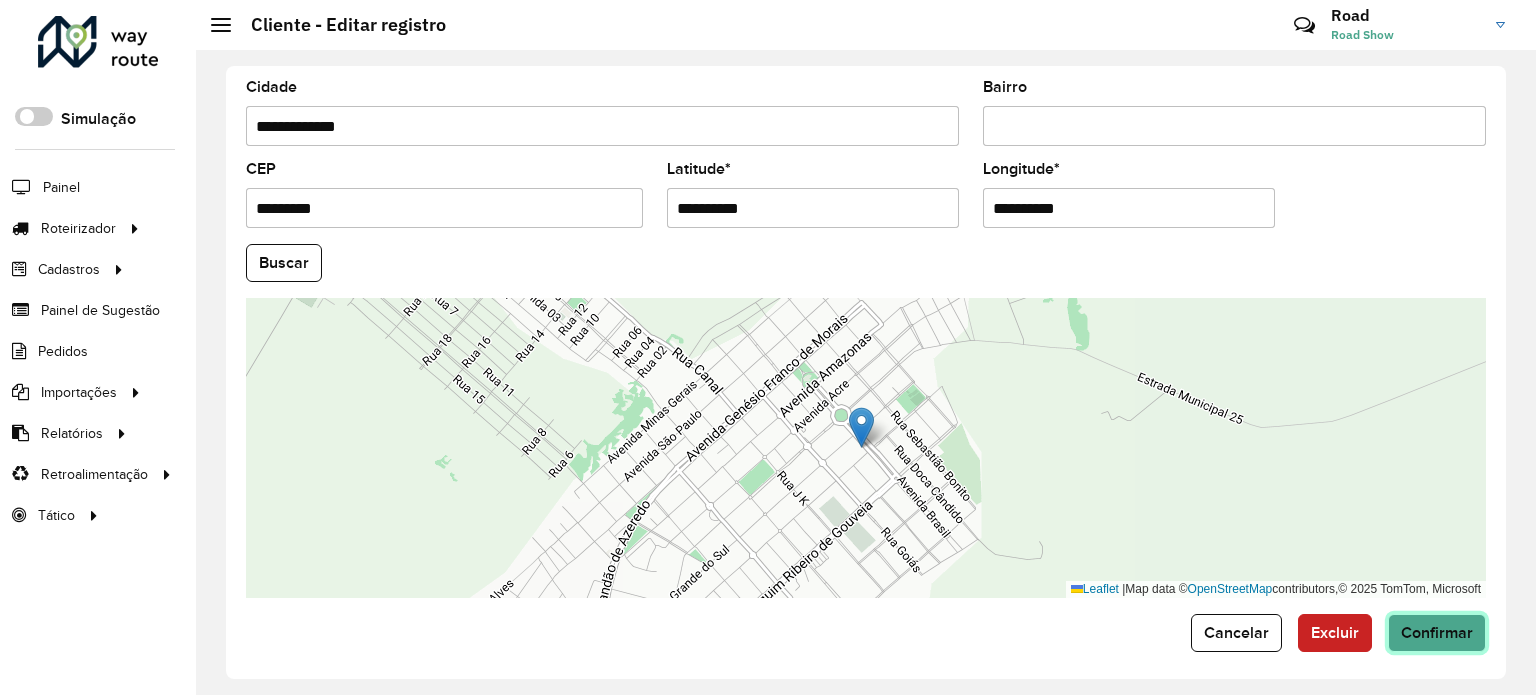 click on "Confirmar" 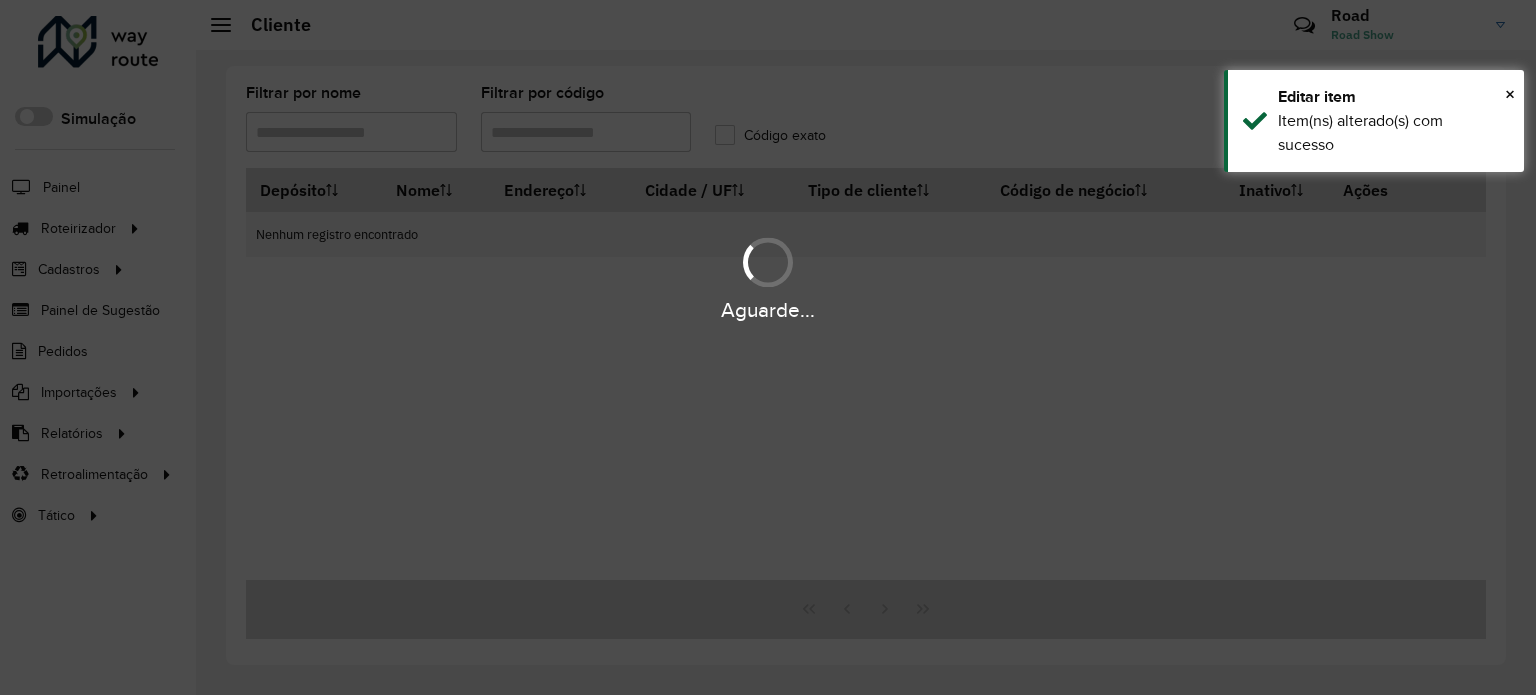 type on "****" 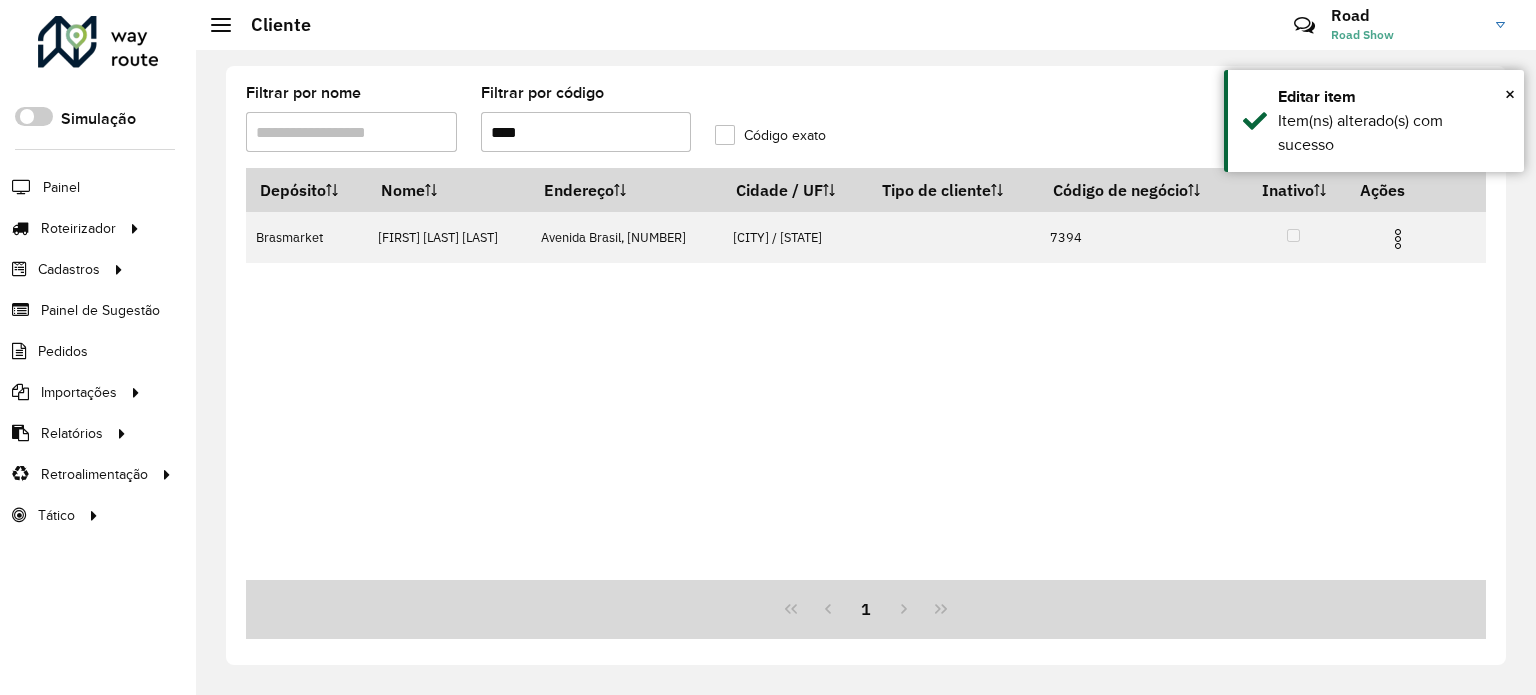 drag, startPoint x: 460, startPoint y: 135, endPoint x: 440, endPoint y: 135, distance: 20 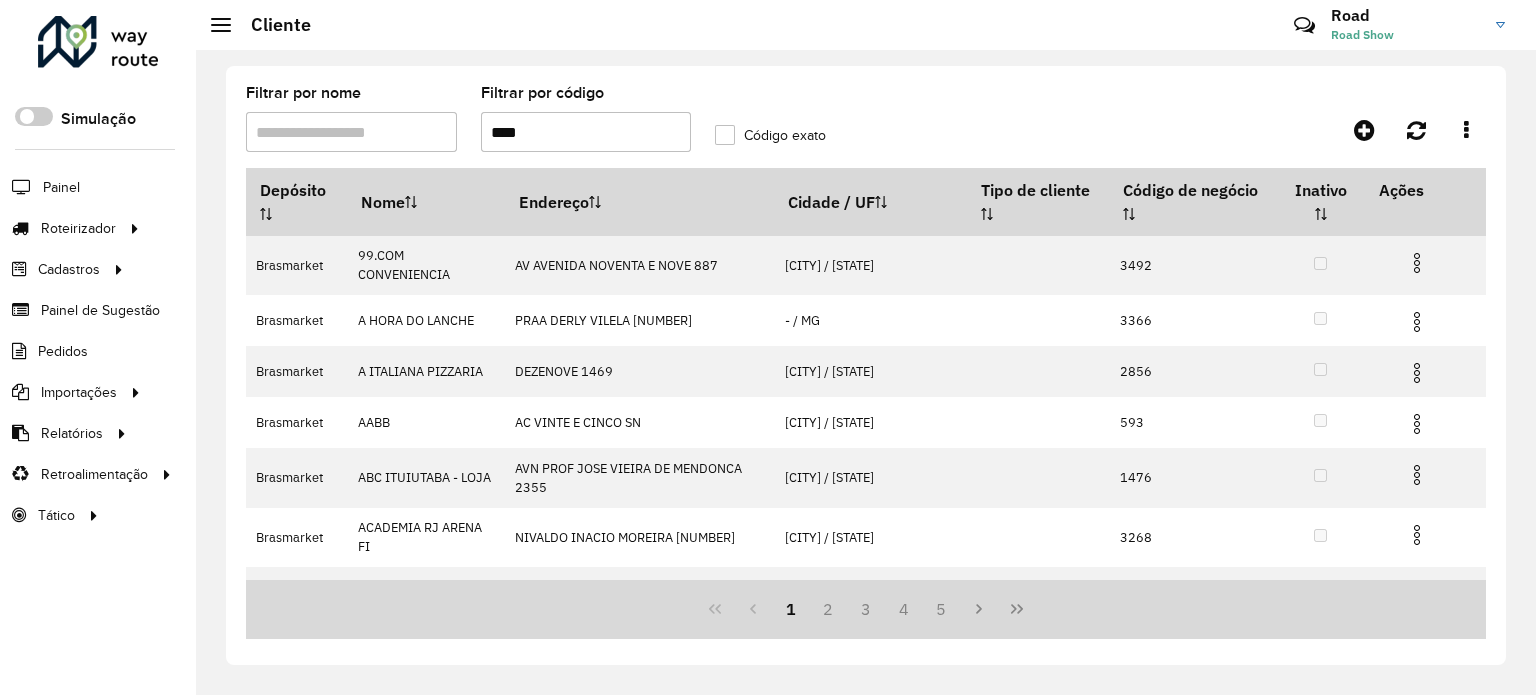 type on "****" 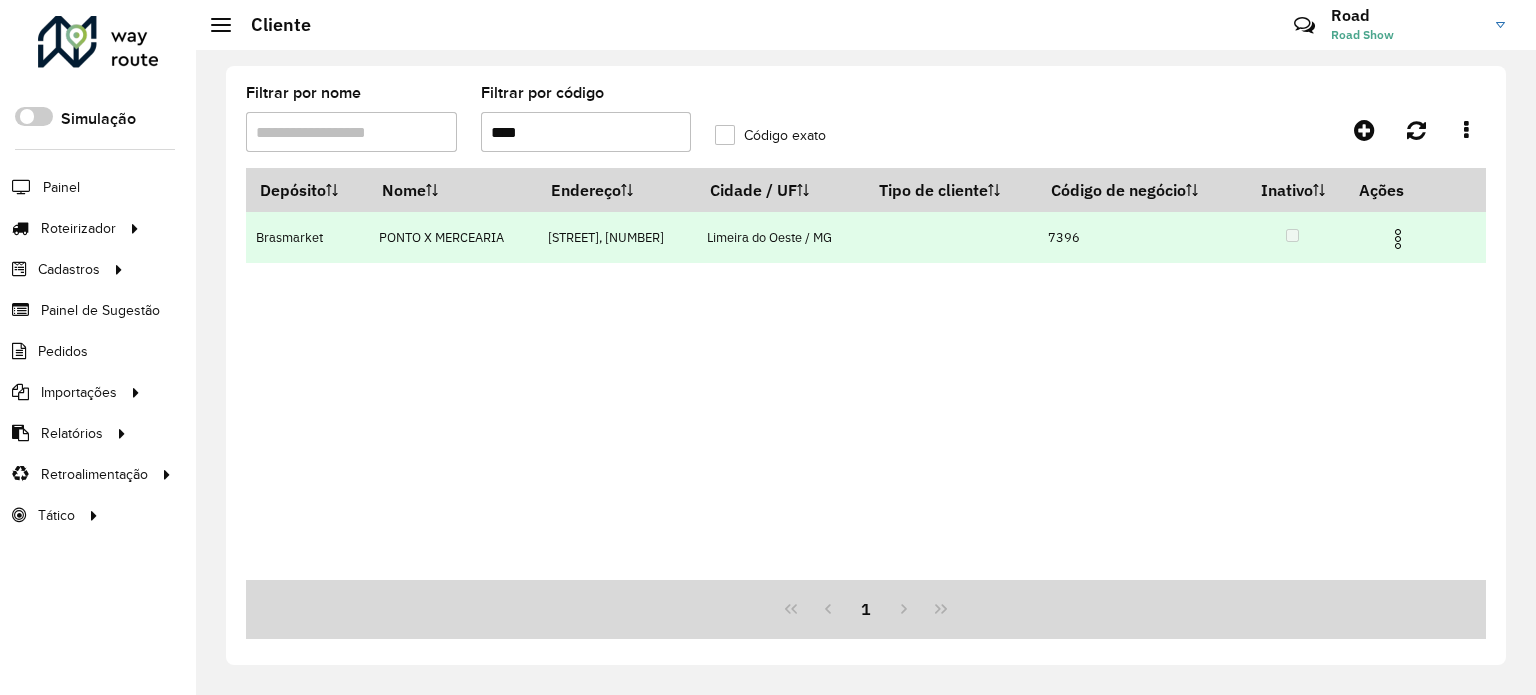 click at bounding box center (1406, 237) 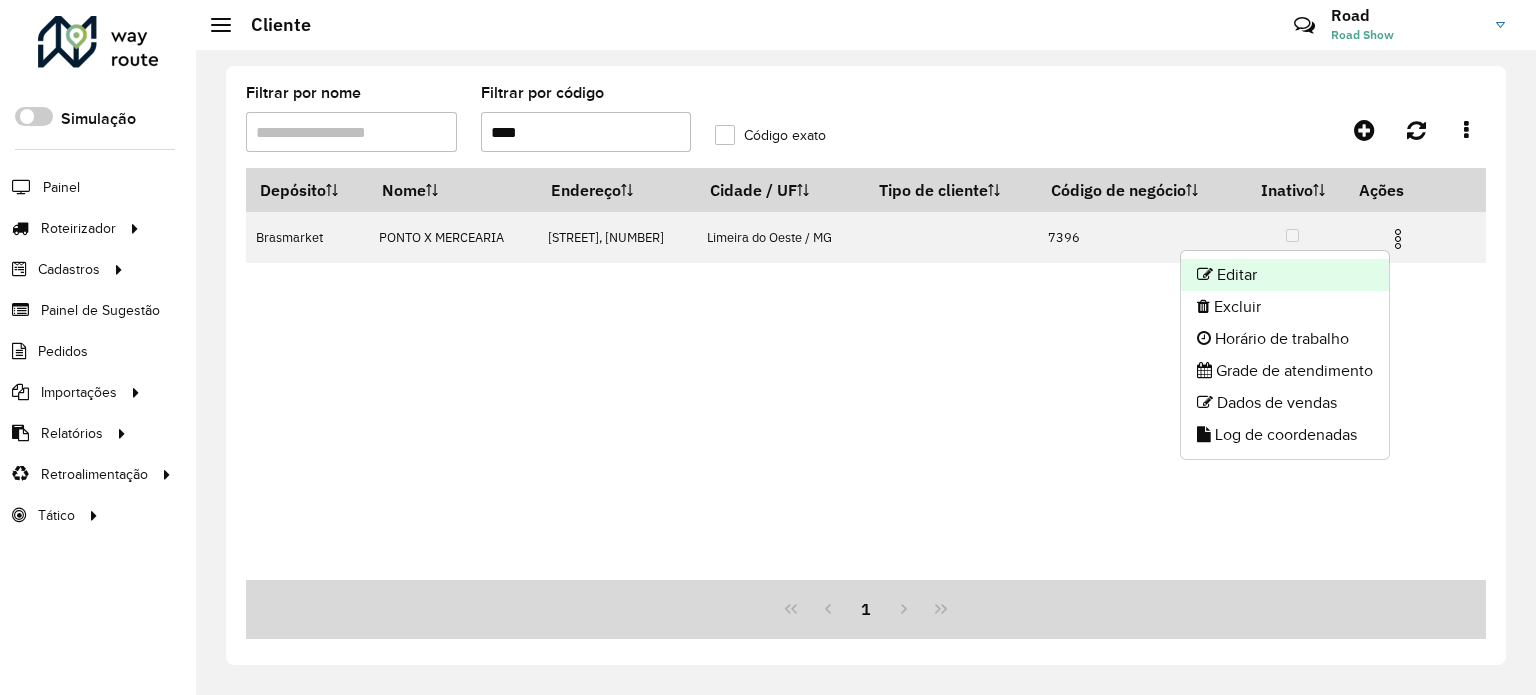 click on "Editar" 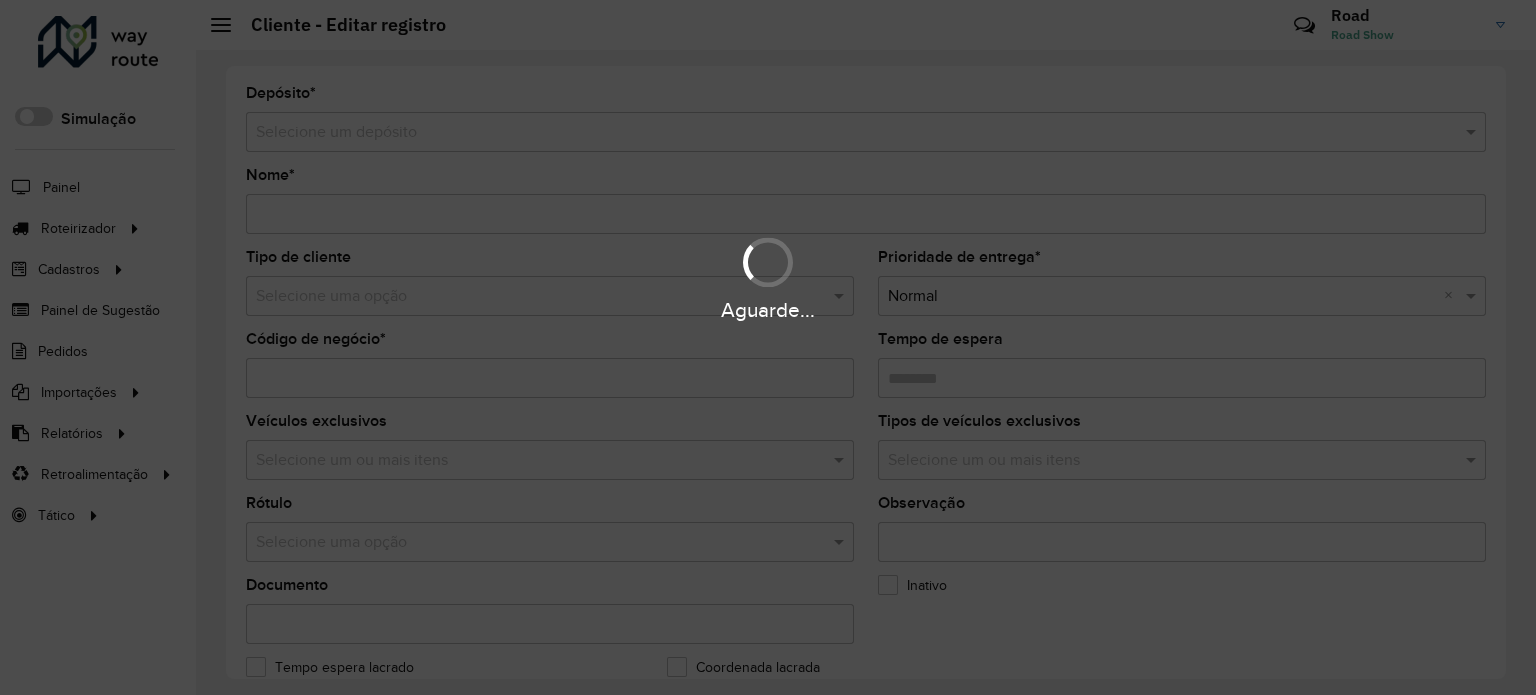type on "**********" 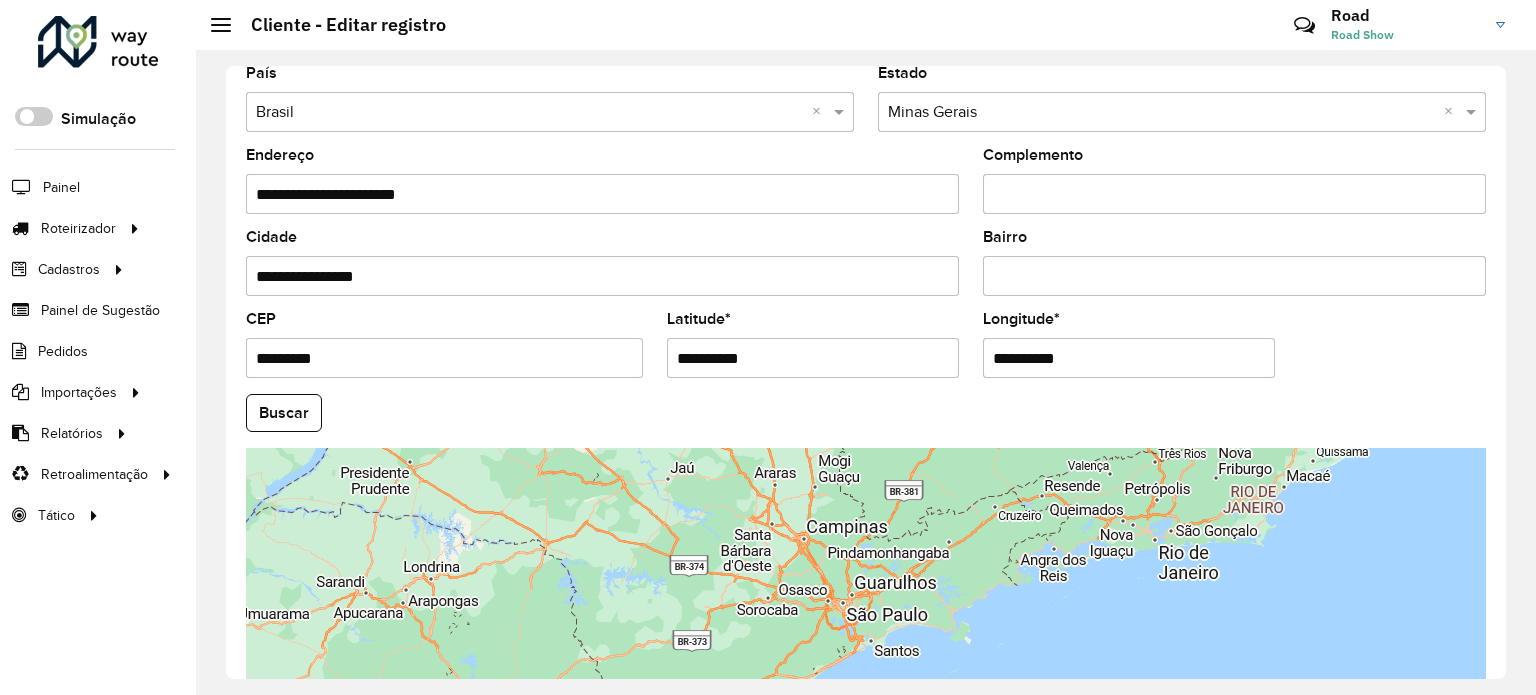 scroll, scrollTop: 784, scrollLeft: 0, axis: vertical 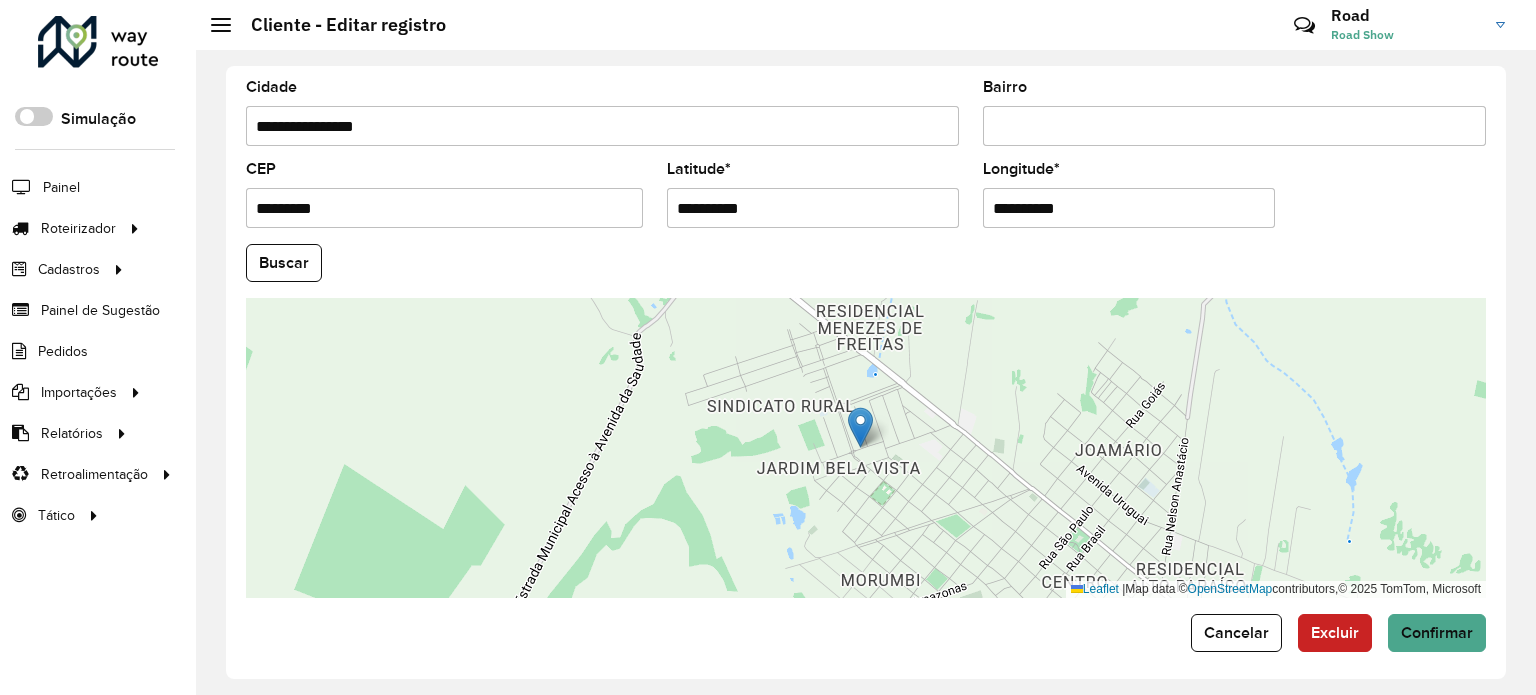 drag, startPoint x: 770, startPoint y: 205, endPoint x: 284, endPoint y: 187, distance: 486.33322 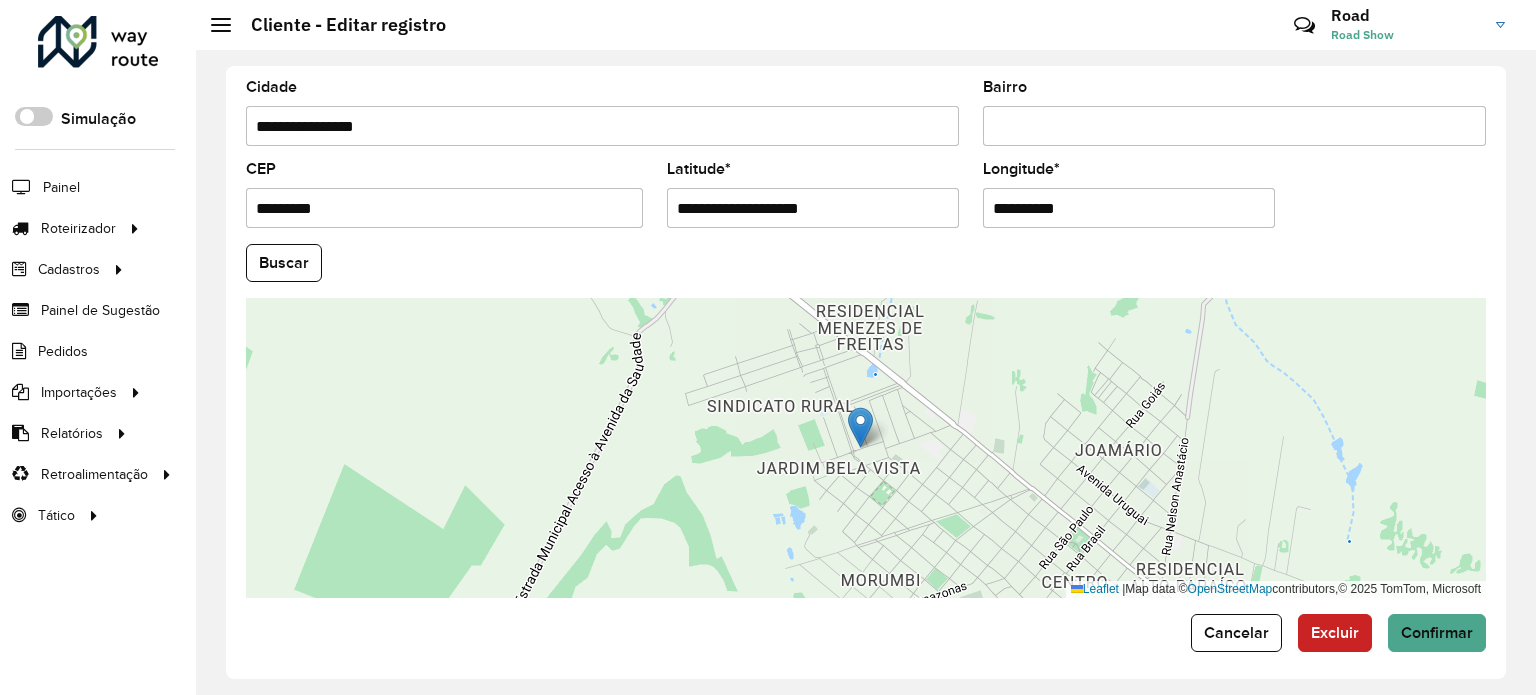 drag, startPoint x: 754, startPoint y: 195, endPoint x: 991, endPoint y: 227, distance: 239.15057 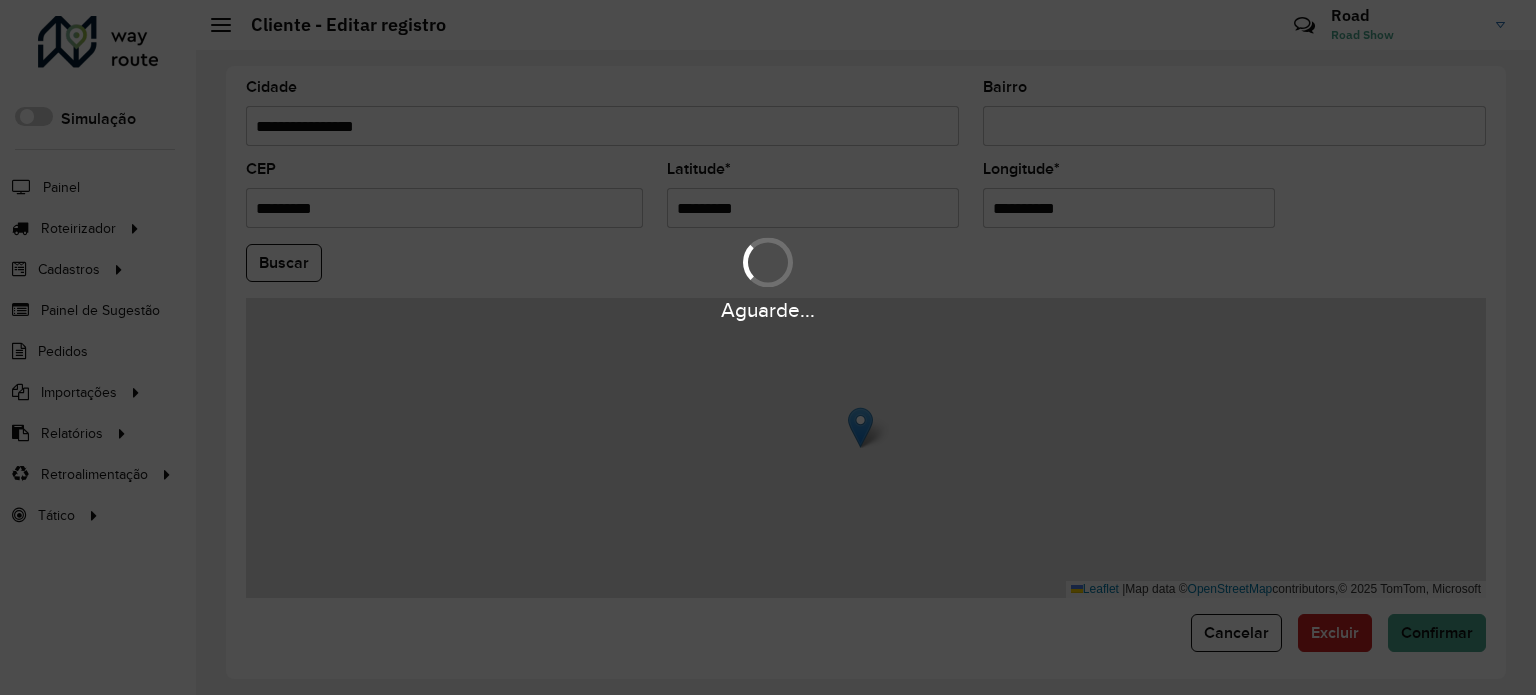 drag, startPoint x: 1076, startPoint y: 202, endPoint x: 782, endPoint y: 209, distance: 294.0833 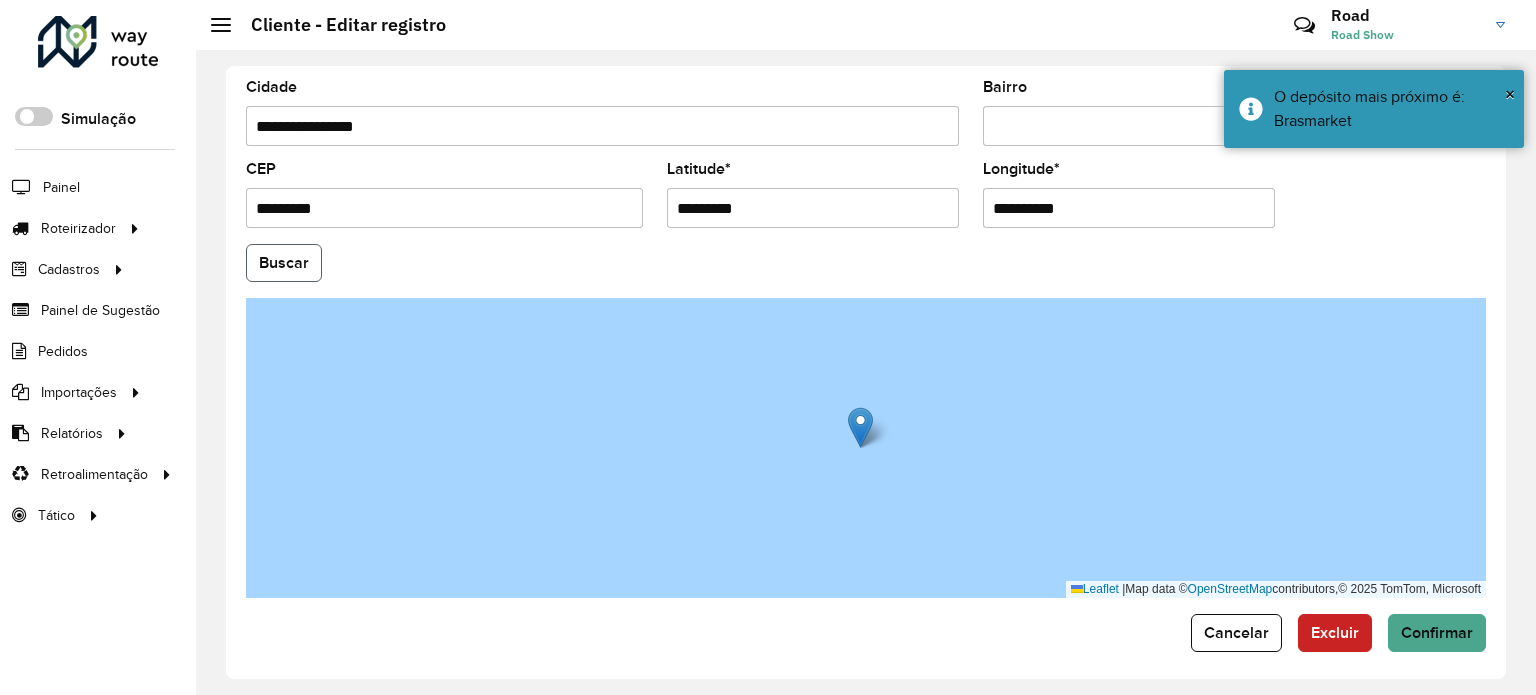 click on "Buscar" 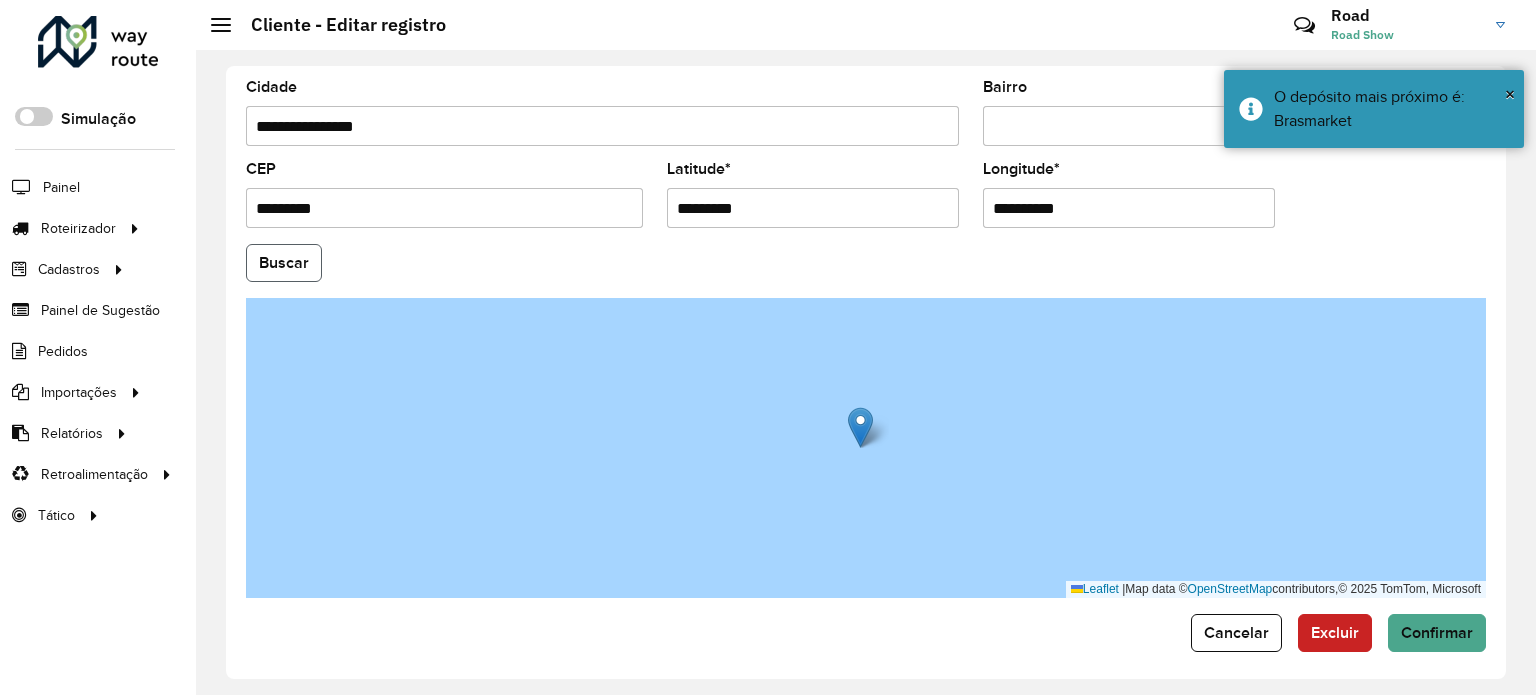 click on "Buscar" 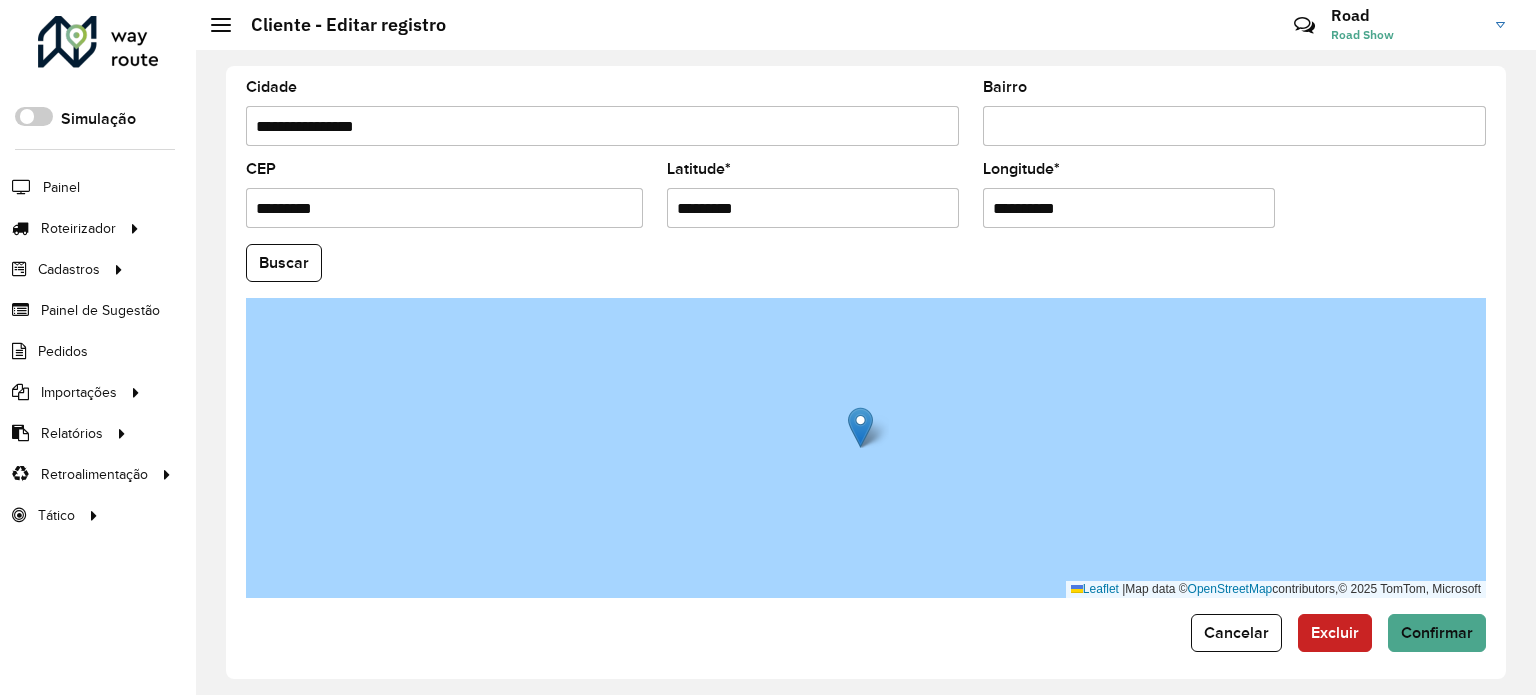 drag, startPoint x: 753, startPoint y: 203, endPoint x: 739, endPoint y: 204, distance: 14.035668 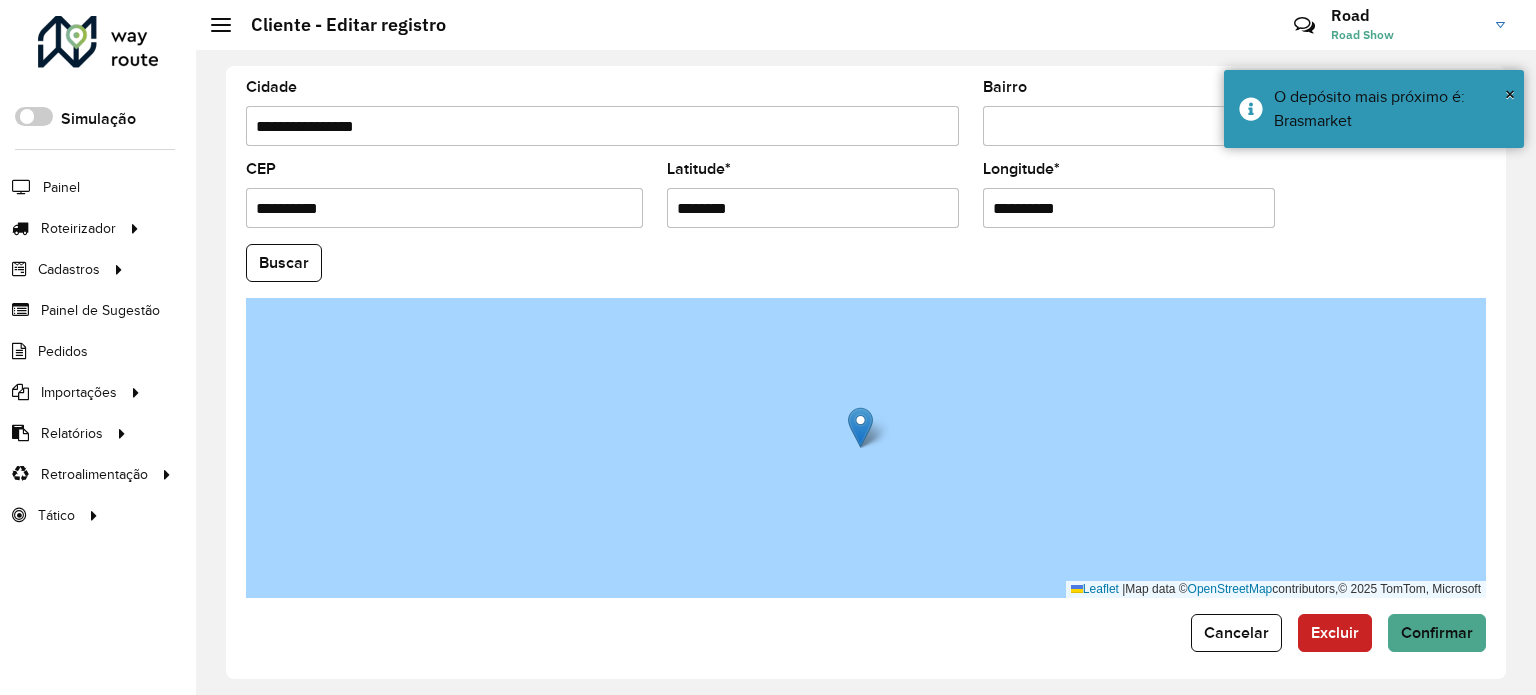 type on "**********" 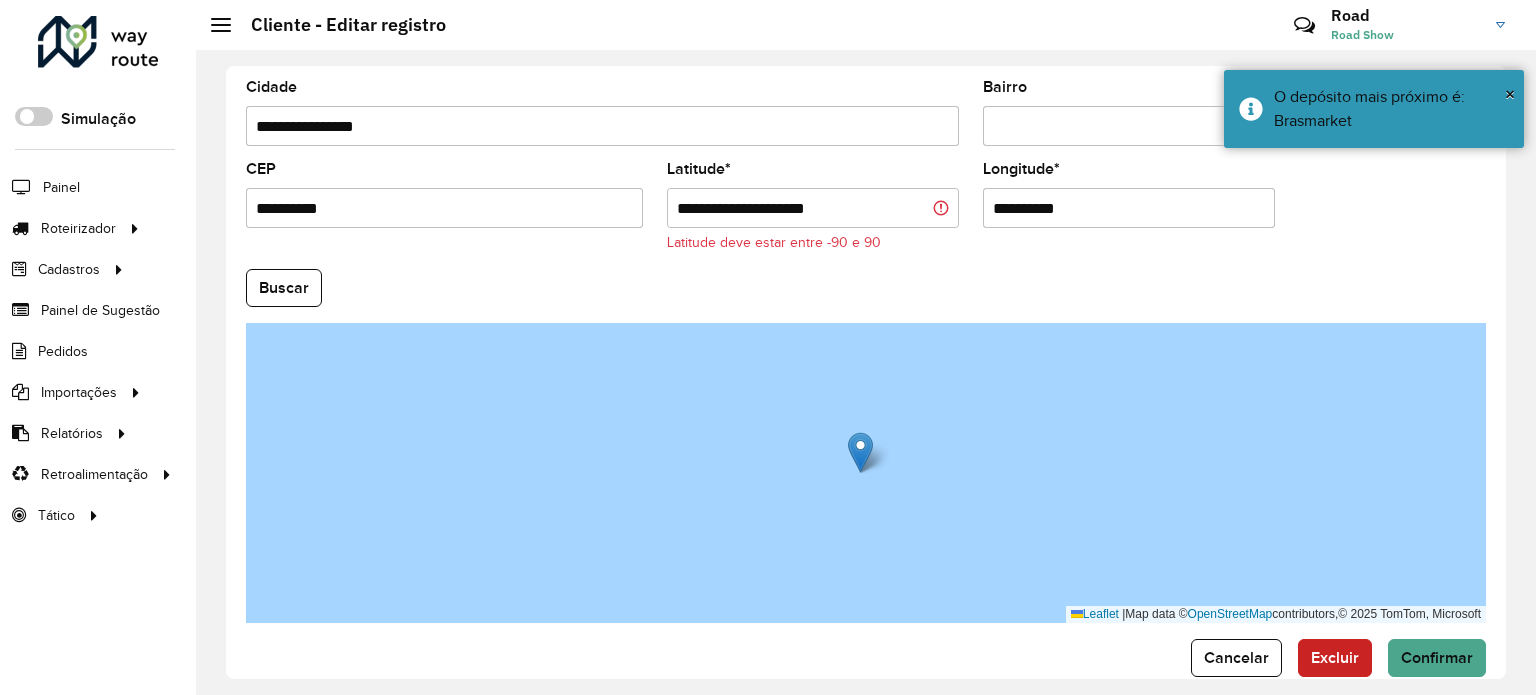 click on "**********" at bounding box center (813, 208) 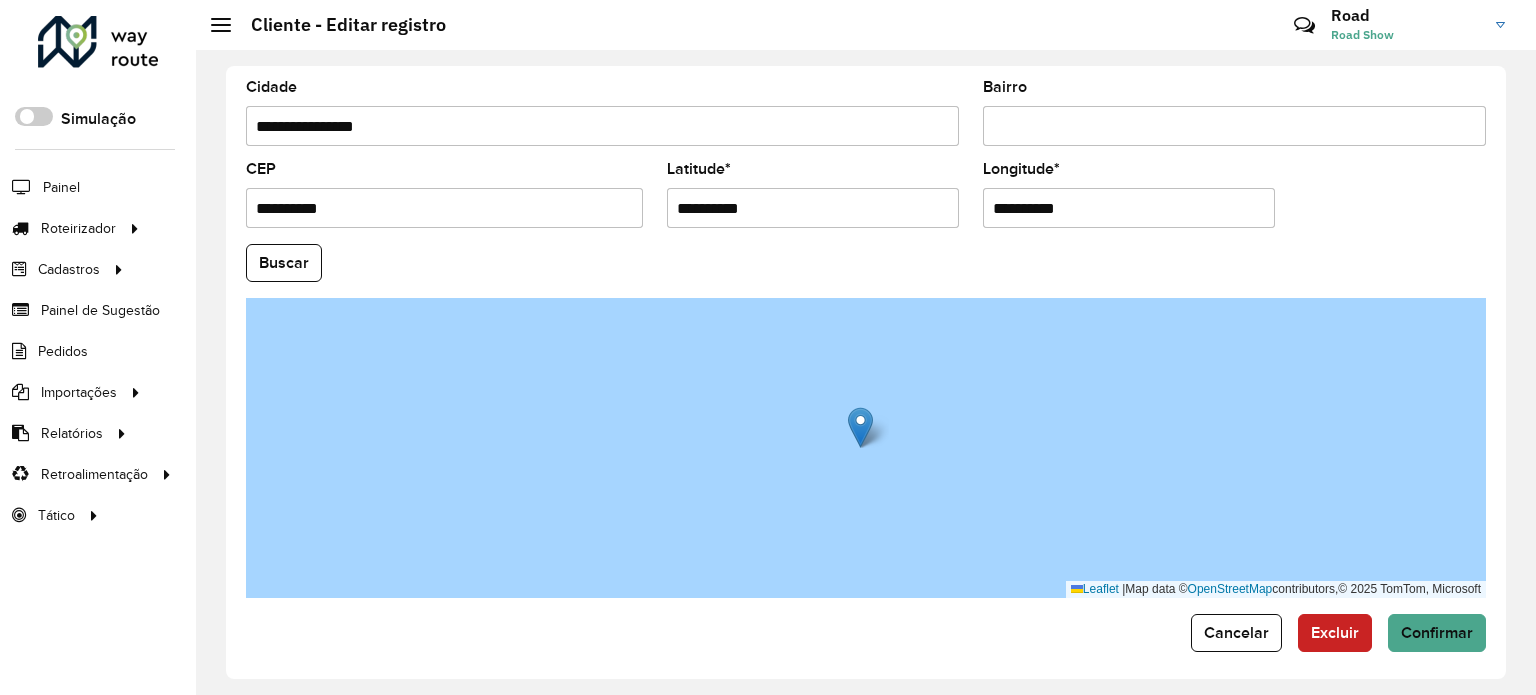 type on "**********" 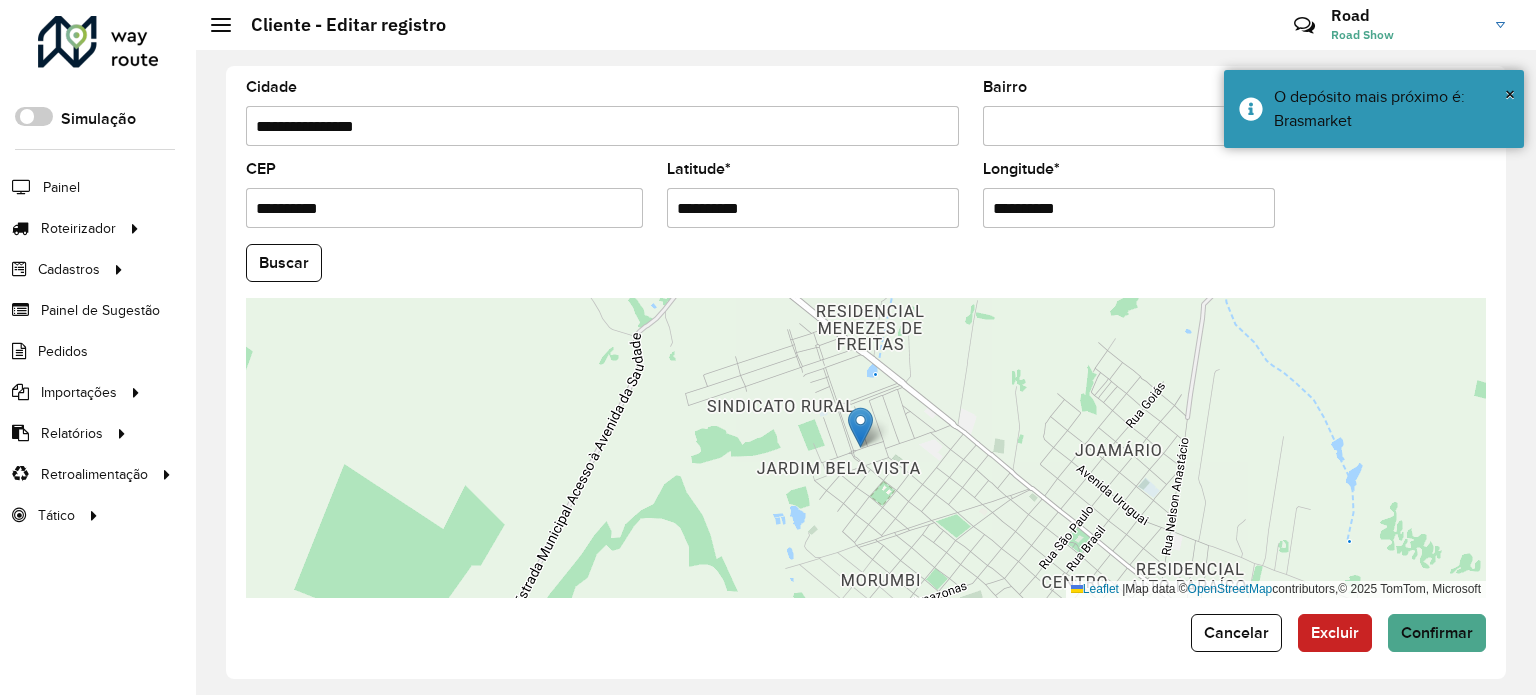click on "Buscar" 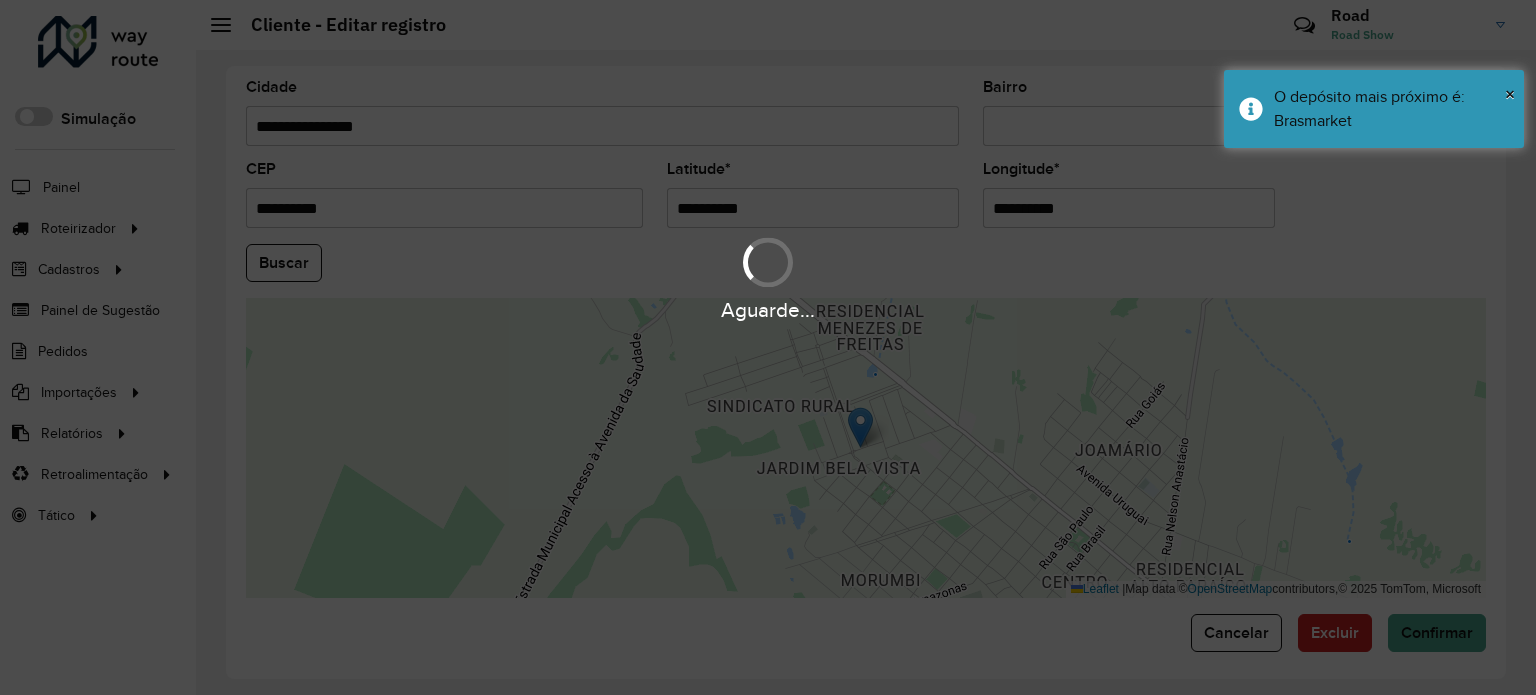 type on "*********" 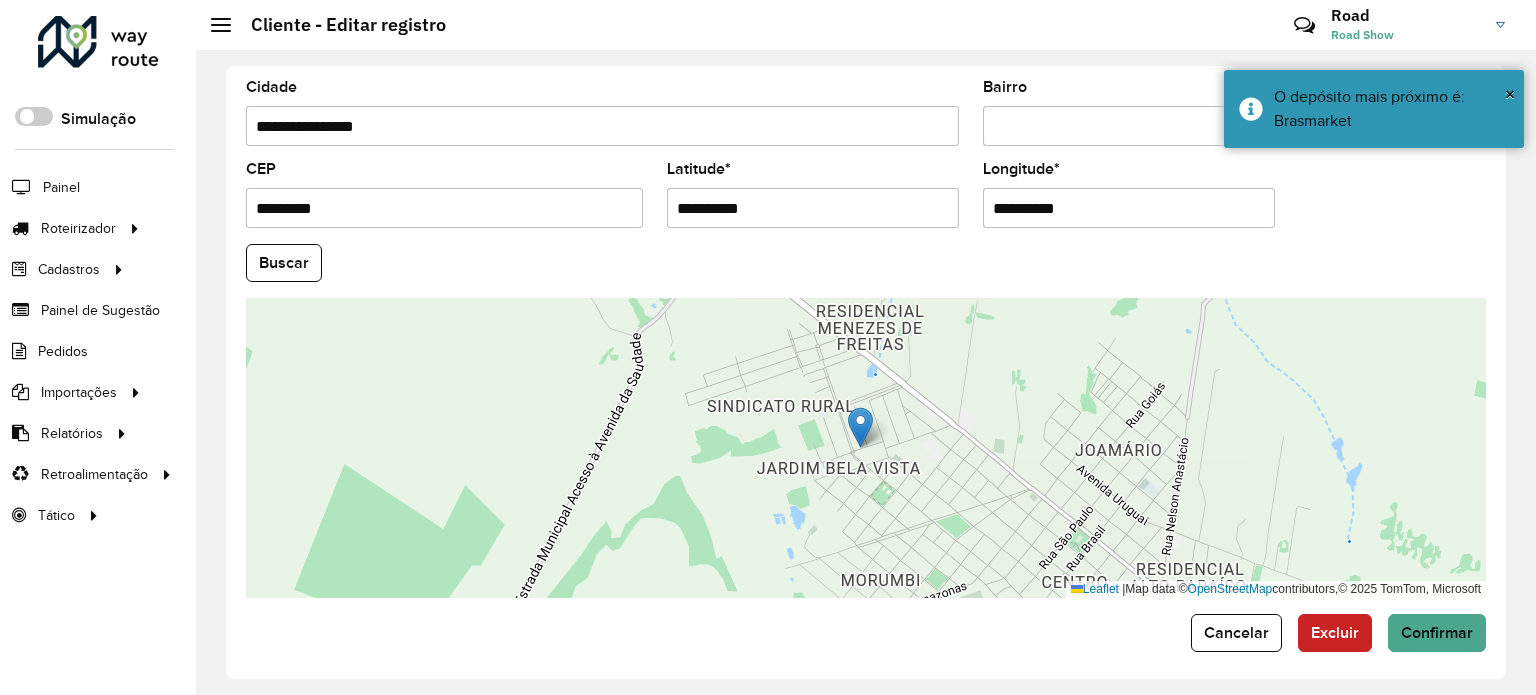 click on "Buscar" 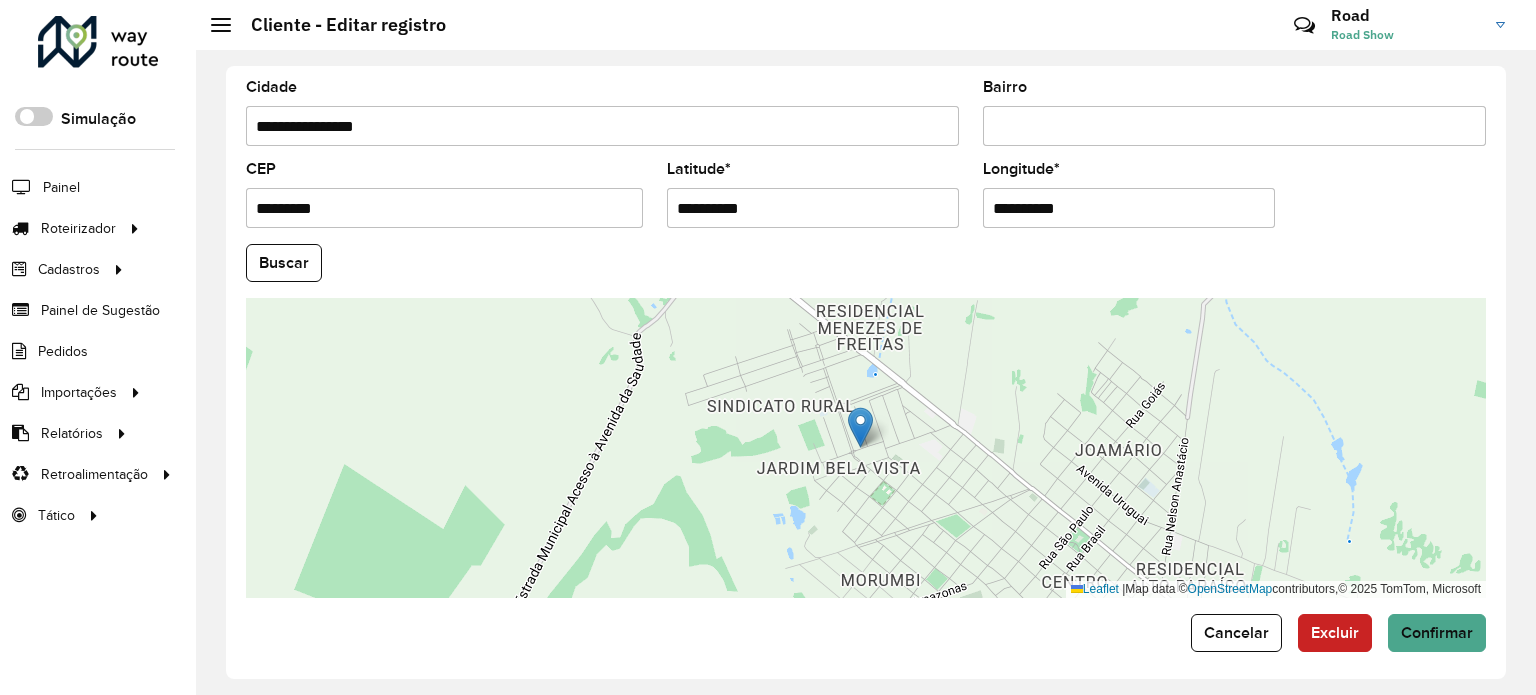 click on "Buscar" 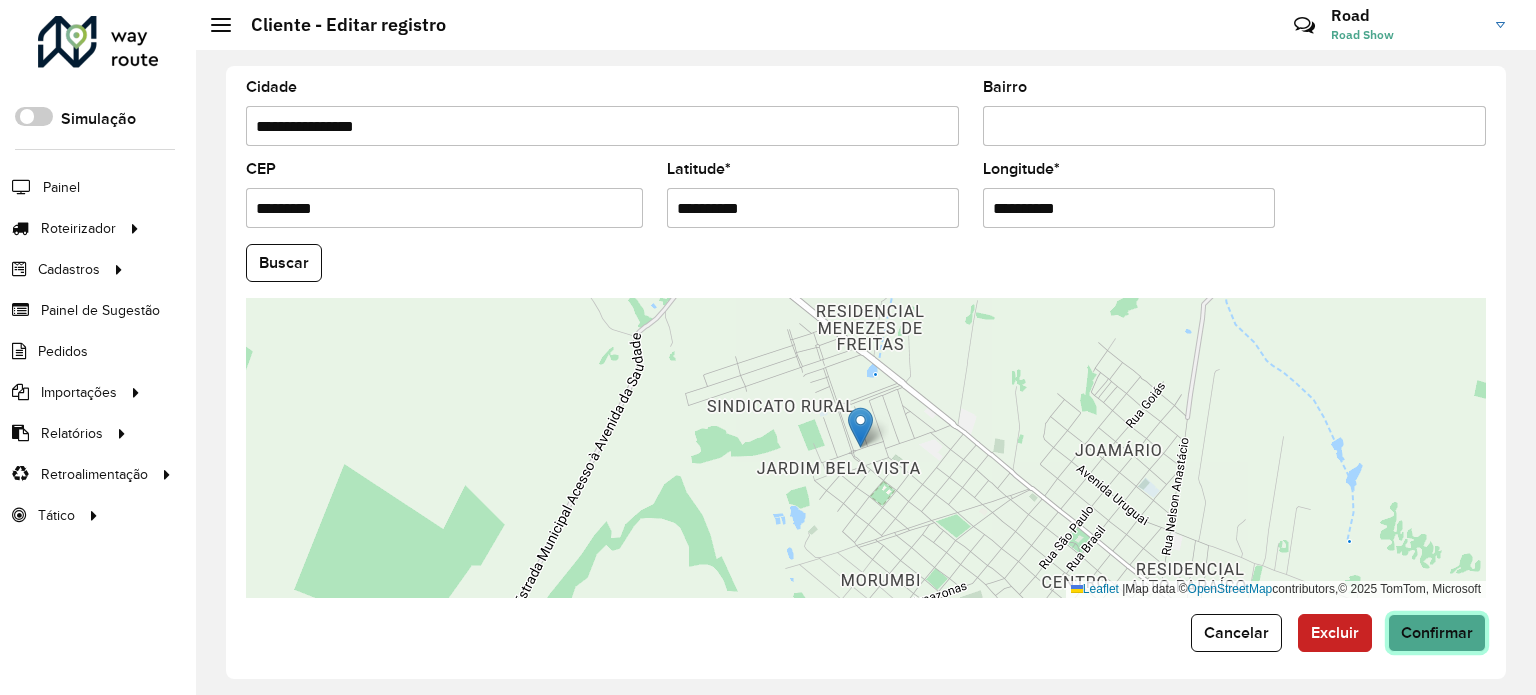 click on "Confirmar" 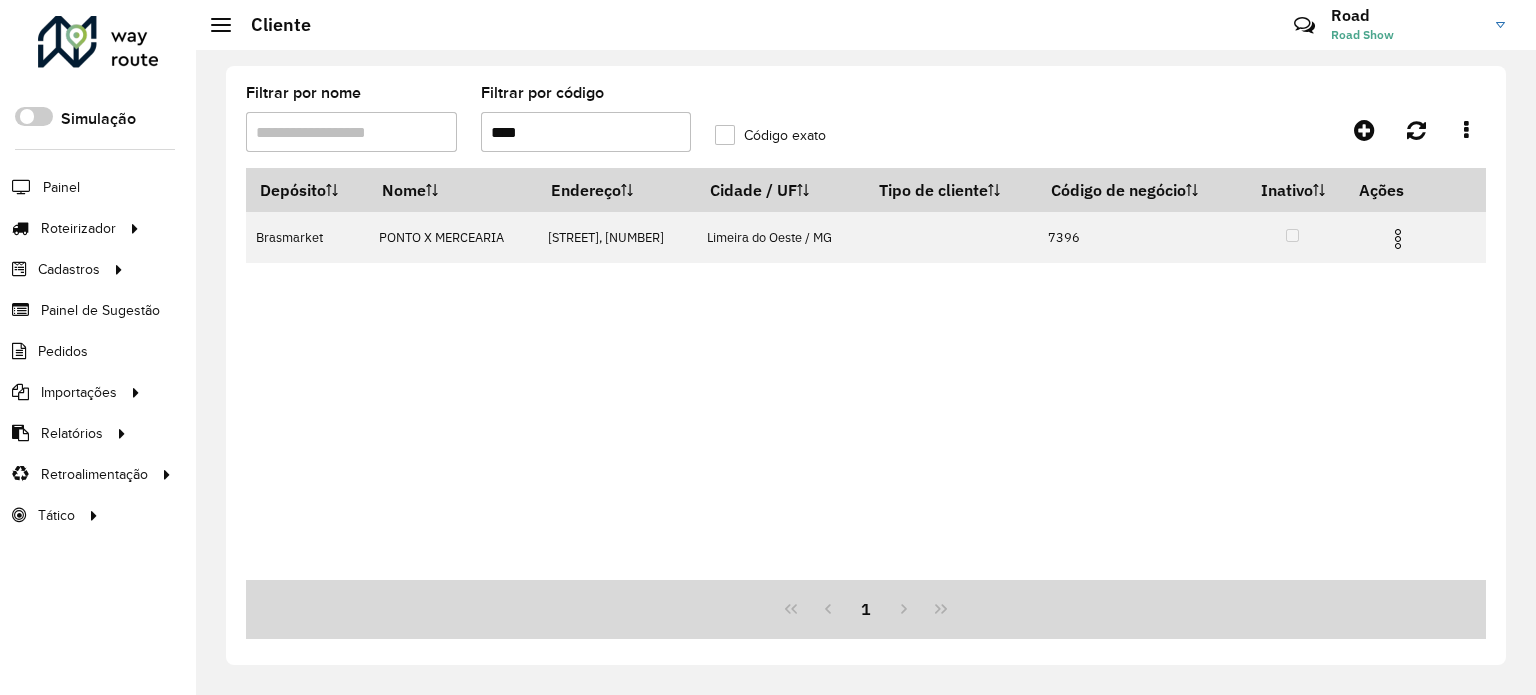 click on "****" at bounding box center [586, 132] 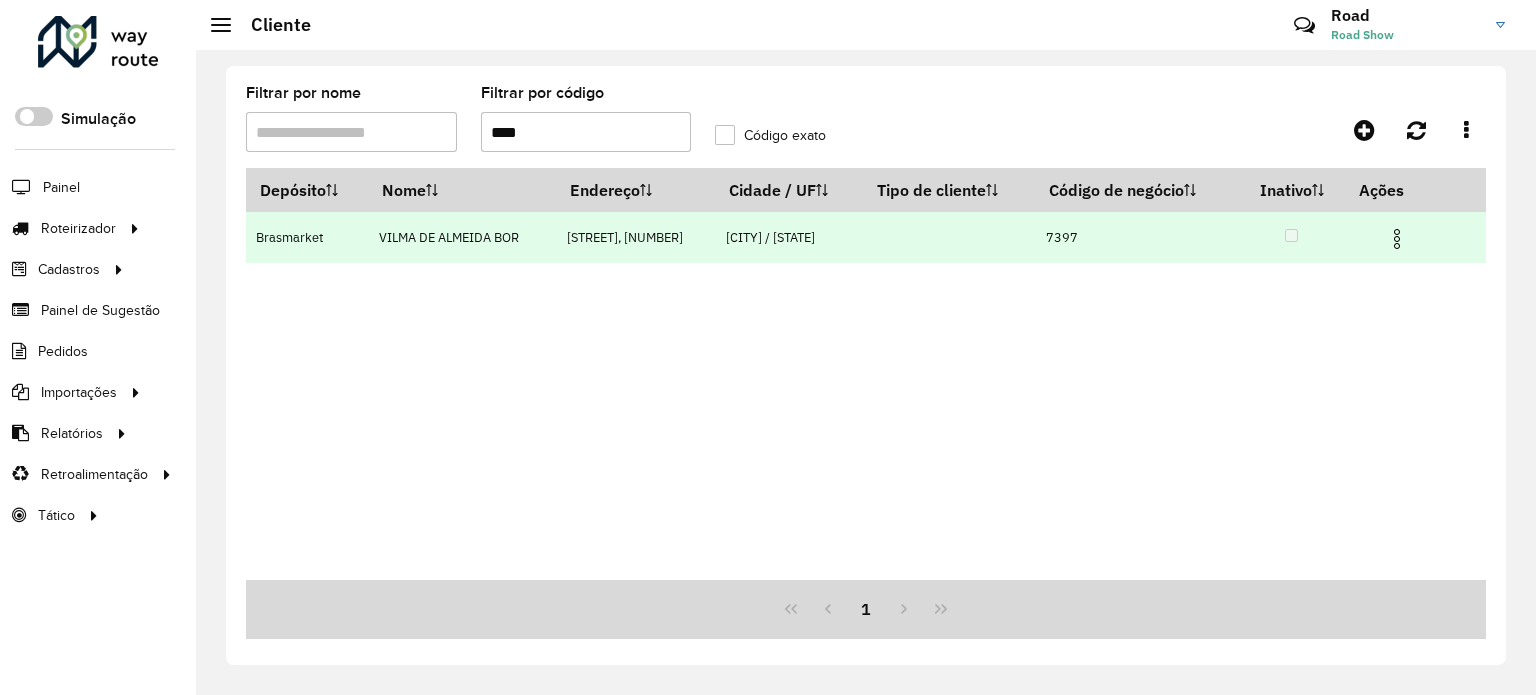 click at bounding box center [1397, 239] 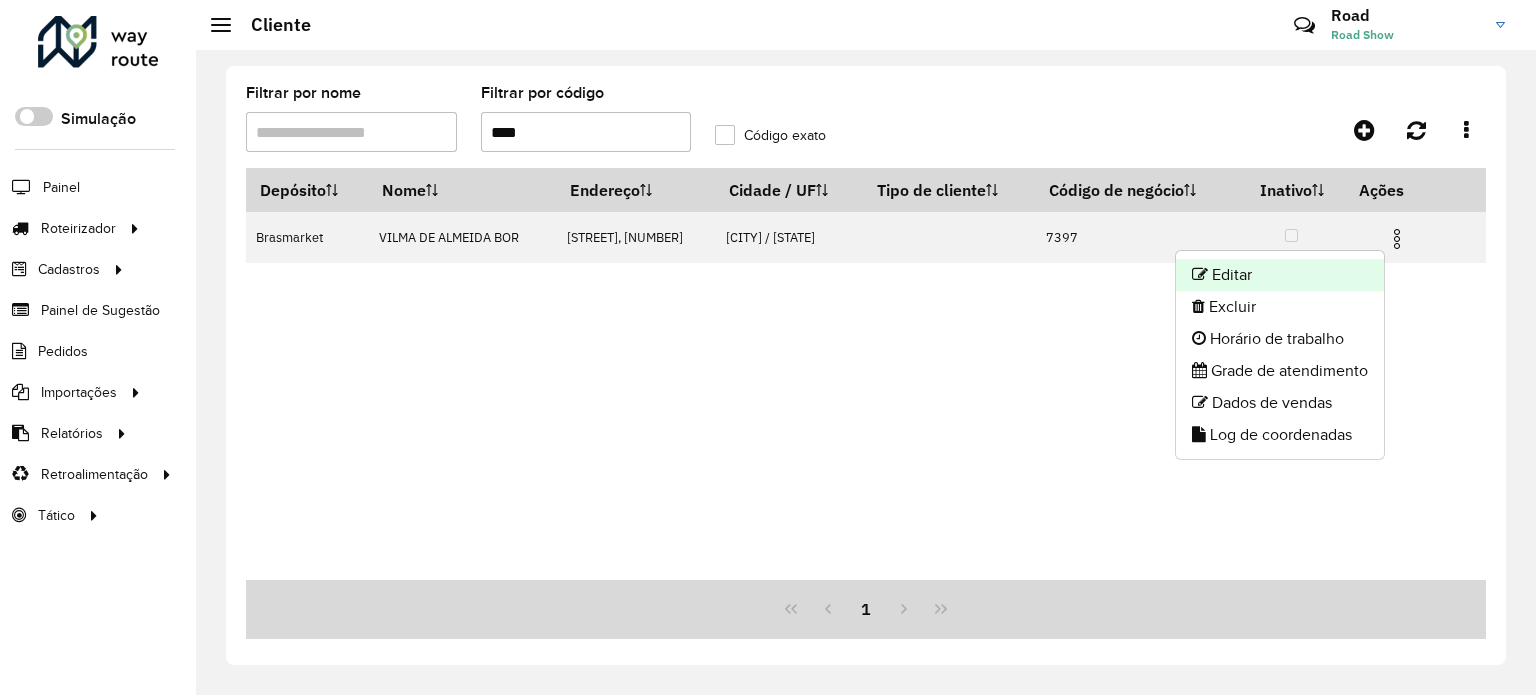 click on "Editar" 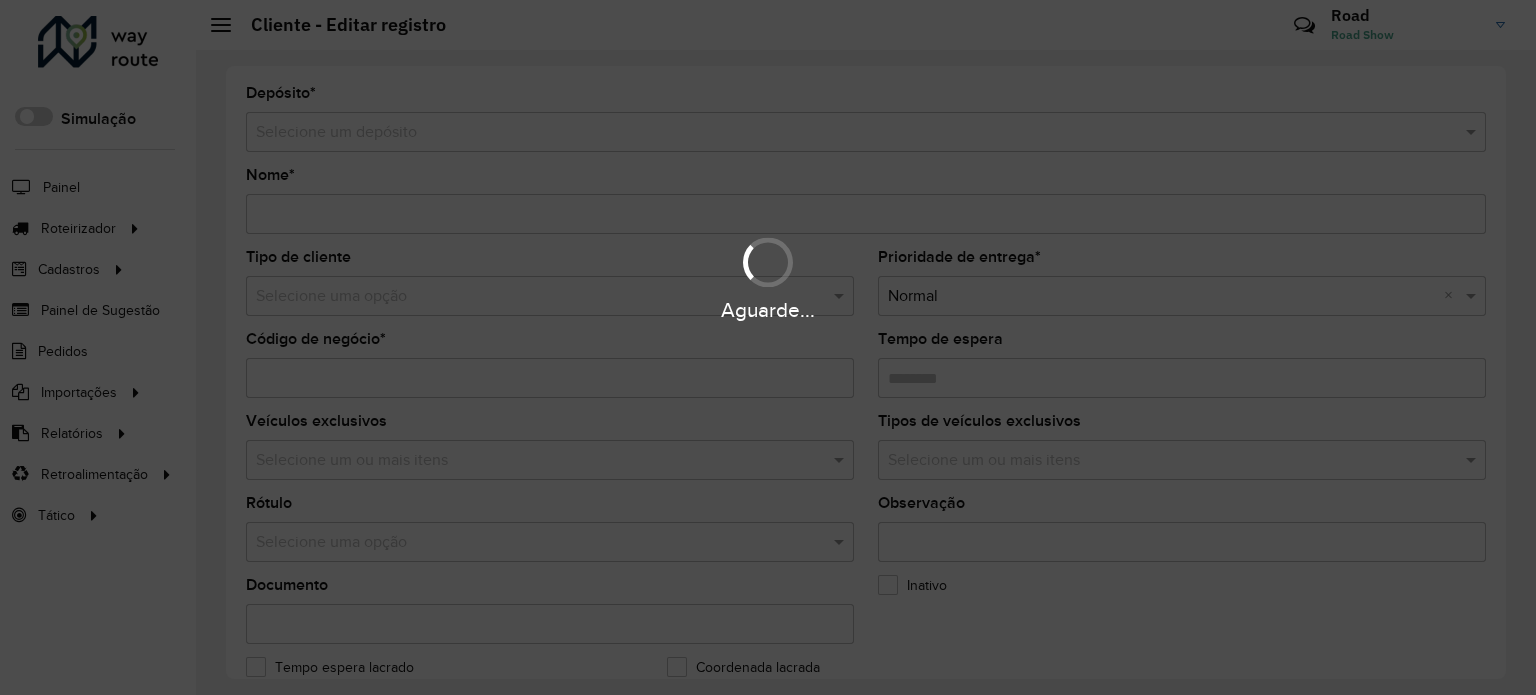 type on "**********" 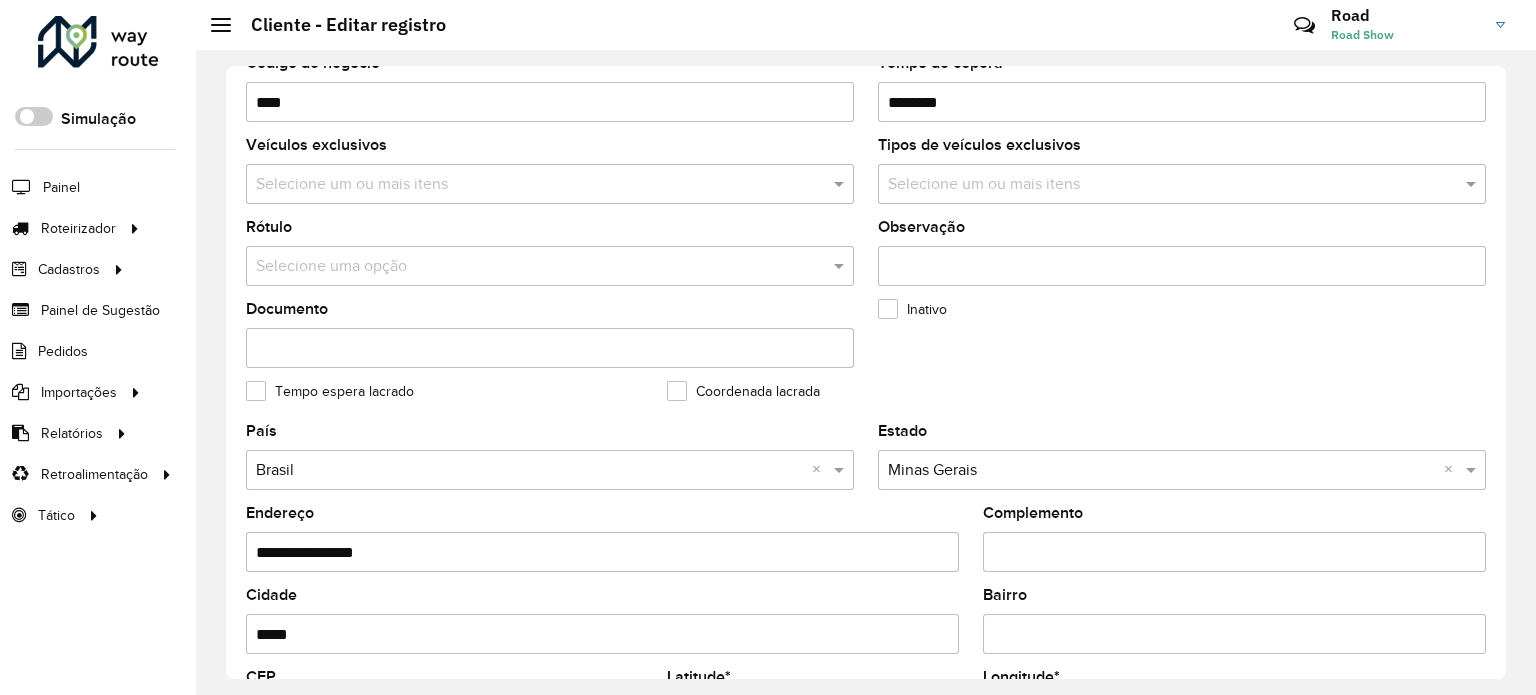 scroll, scrollTop: 600, scrollLeft: 0, axis: vertical 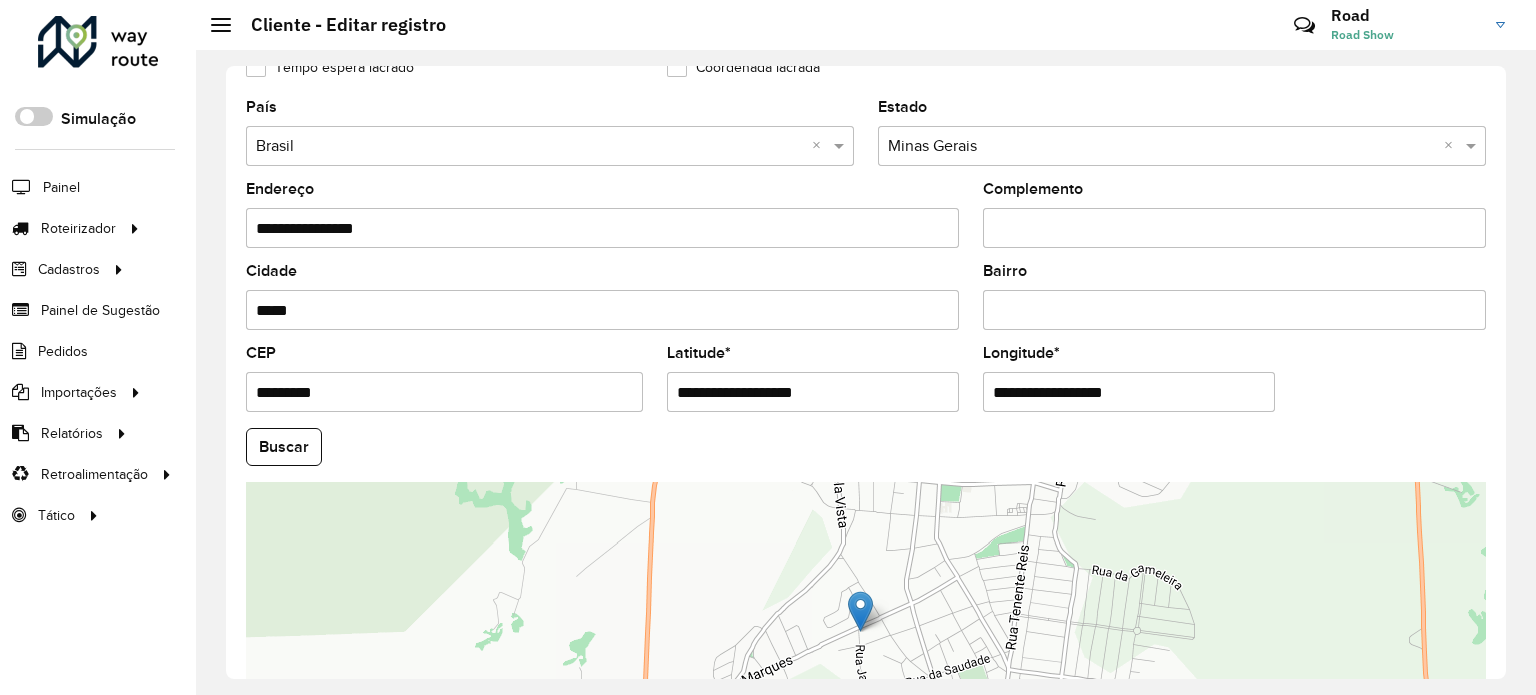 drag, startPoint x: 778, startPoint y: 399, endPoint x: 361, endPoint y: 389, distance: 417.11987 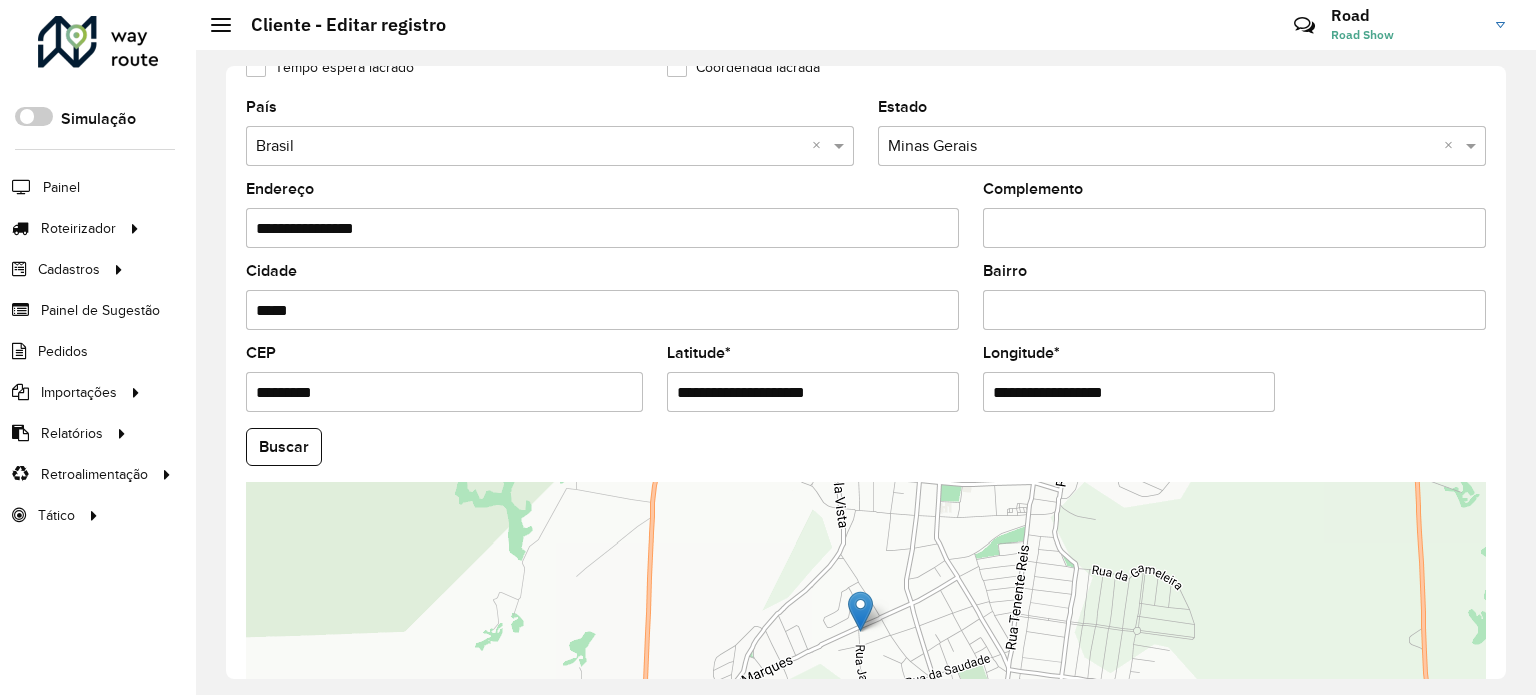 drag, startPoint x: 764, startPoint y: 388, endPoint x: 1023, endPoint y: 388, distance: 259 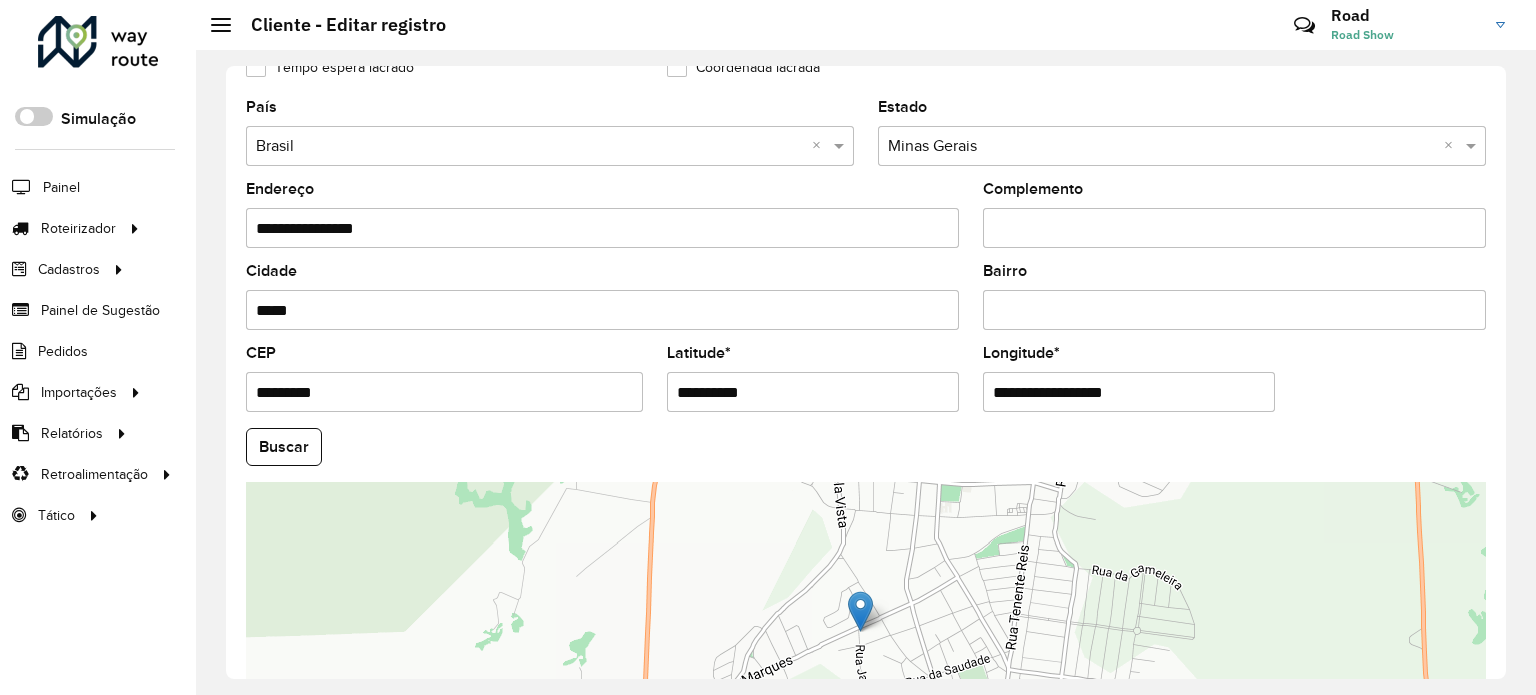 type on "**********" 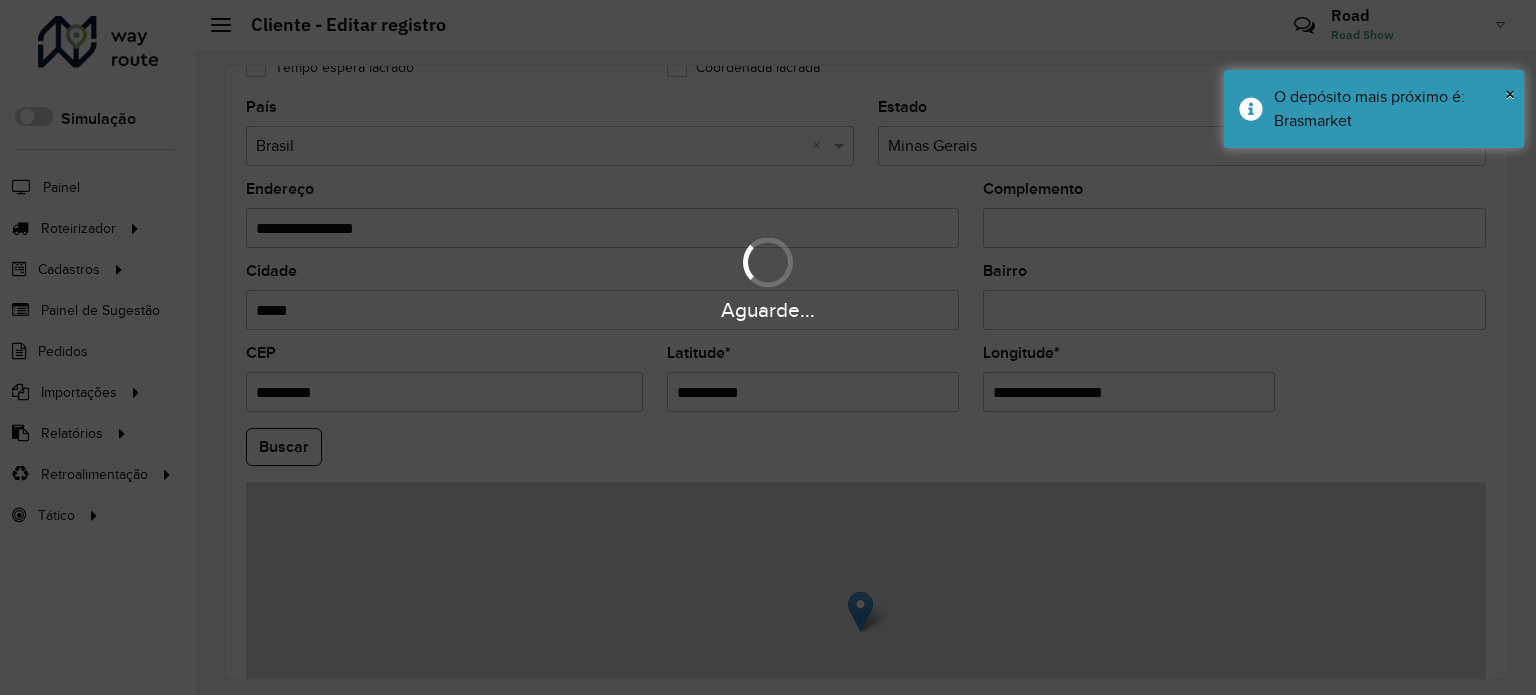 drag, startPoint x: 747, startPoint y: 345, endPoint x: 576, endPoint y: 335, distance: 171.29214 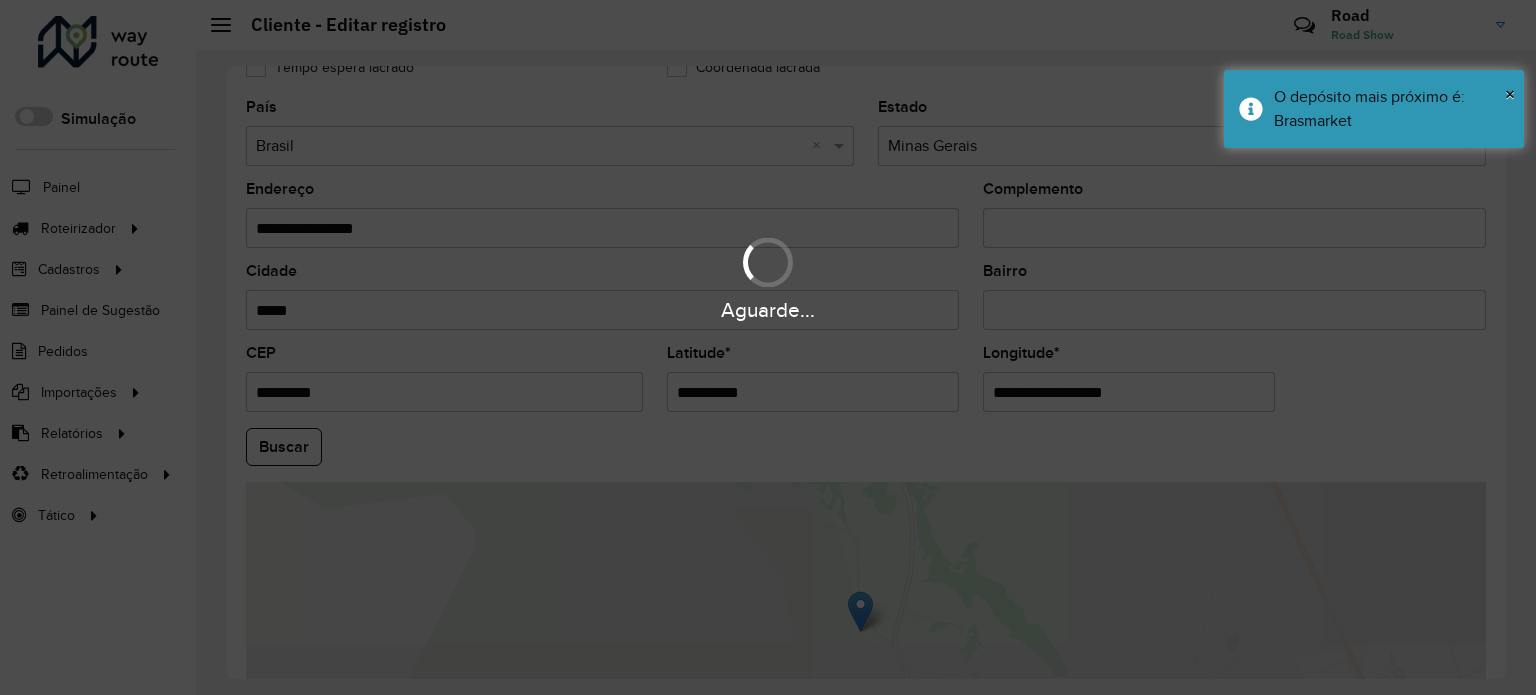 paste 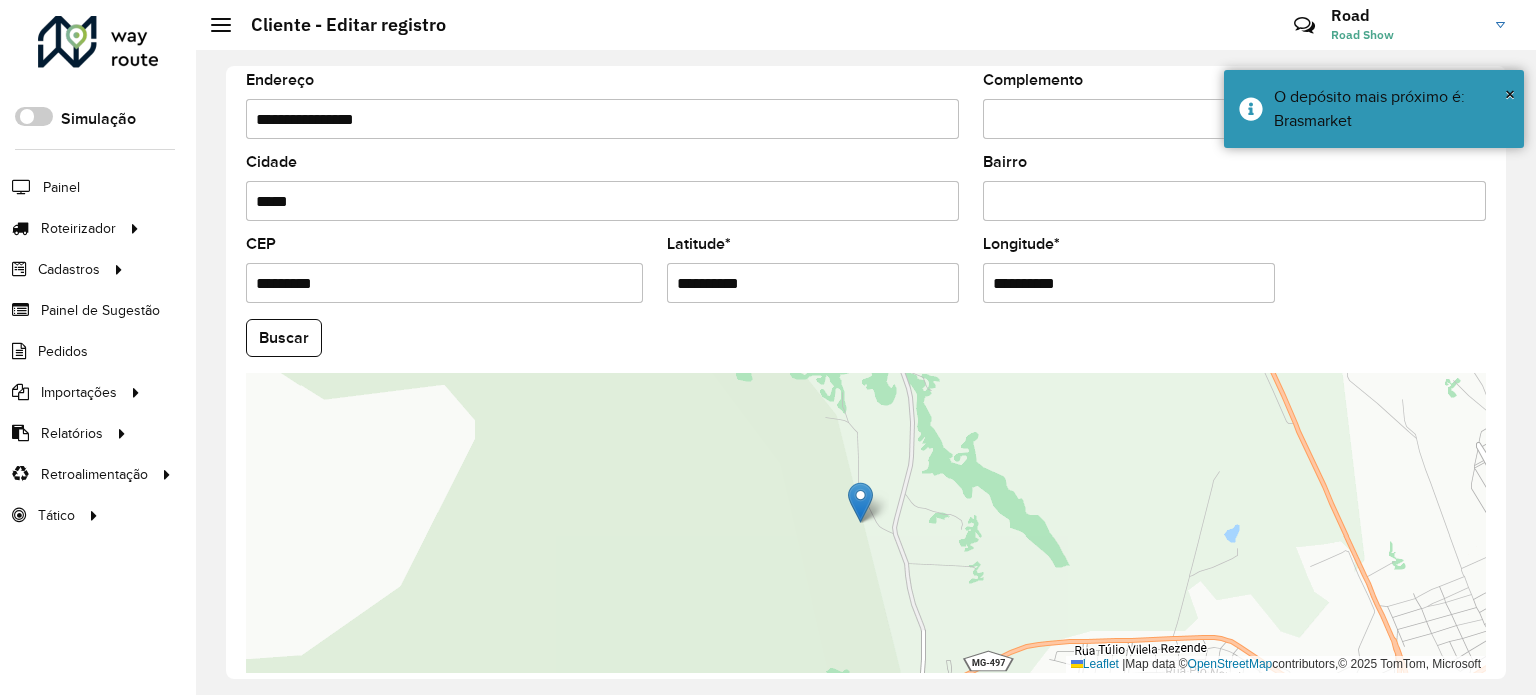 scroll, scrollTop: 784, scrollLeft: 0, axis: vertical 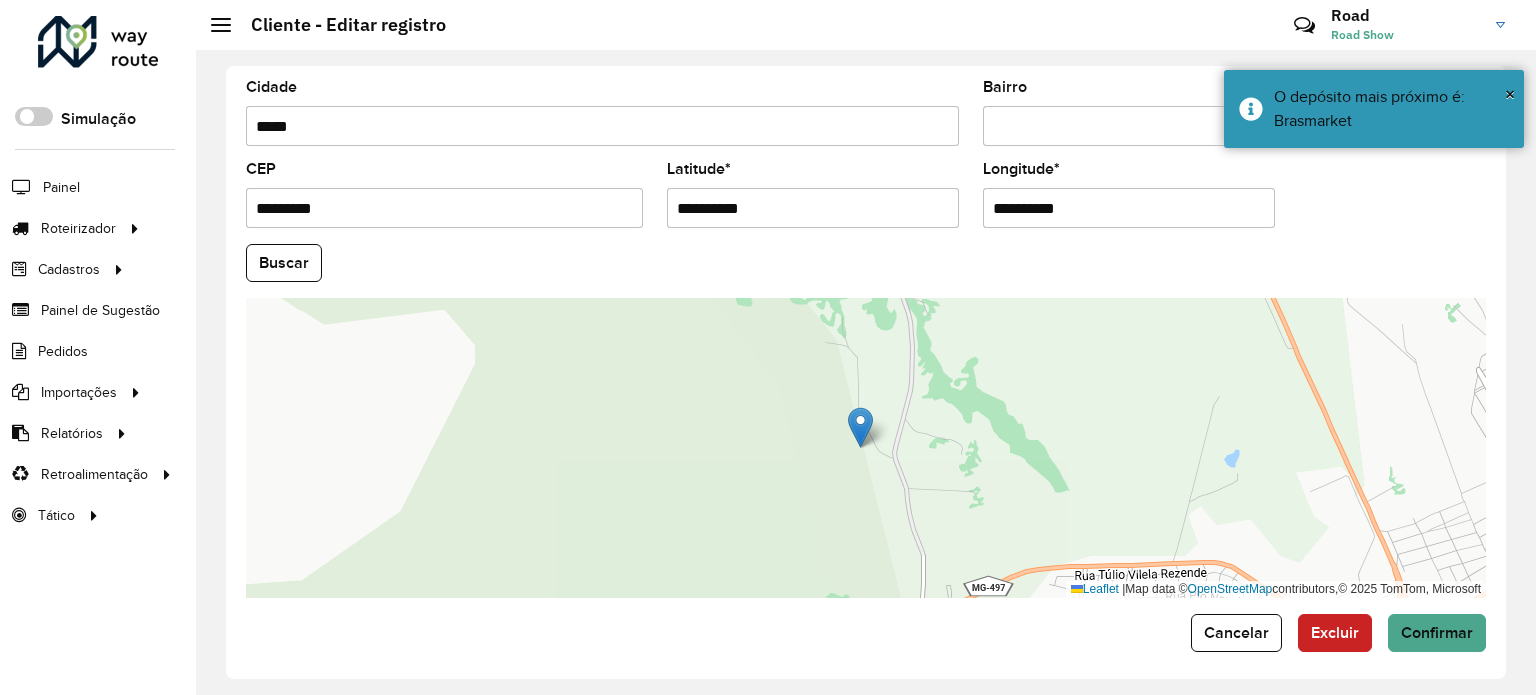 type on "**********" 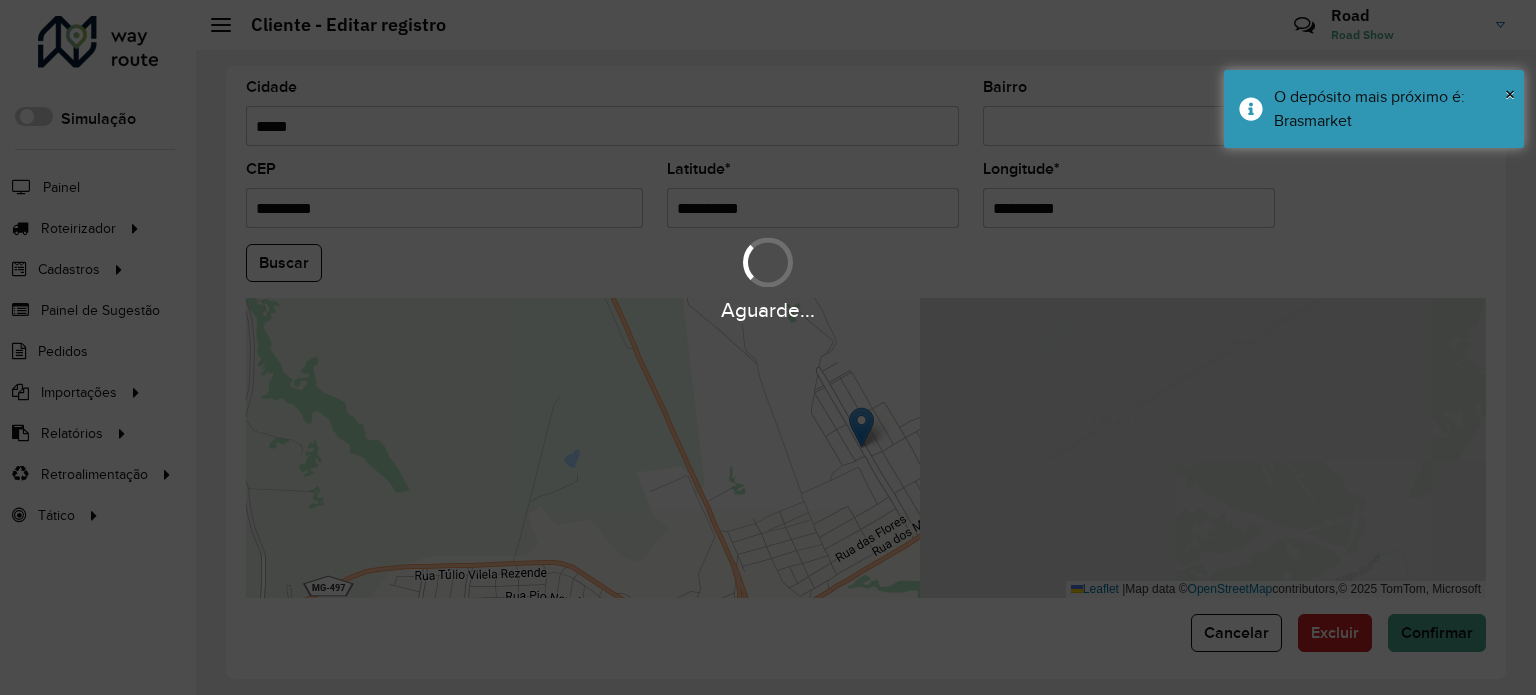 click on "Aguarde..." at bounding box center (768, 277) 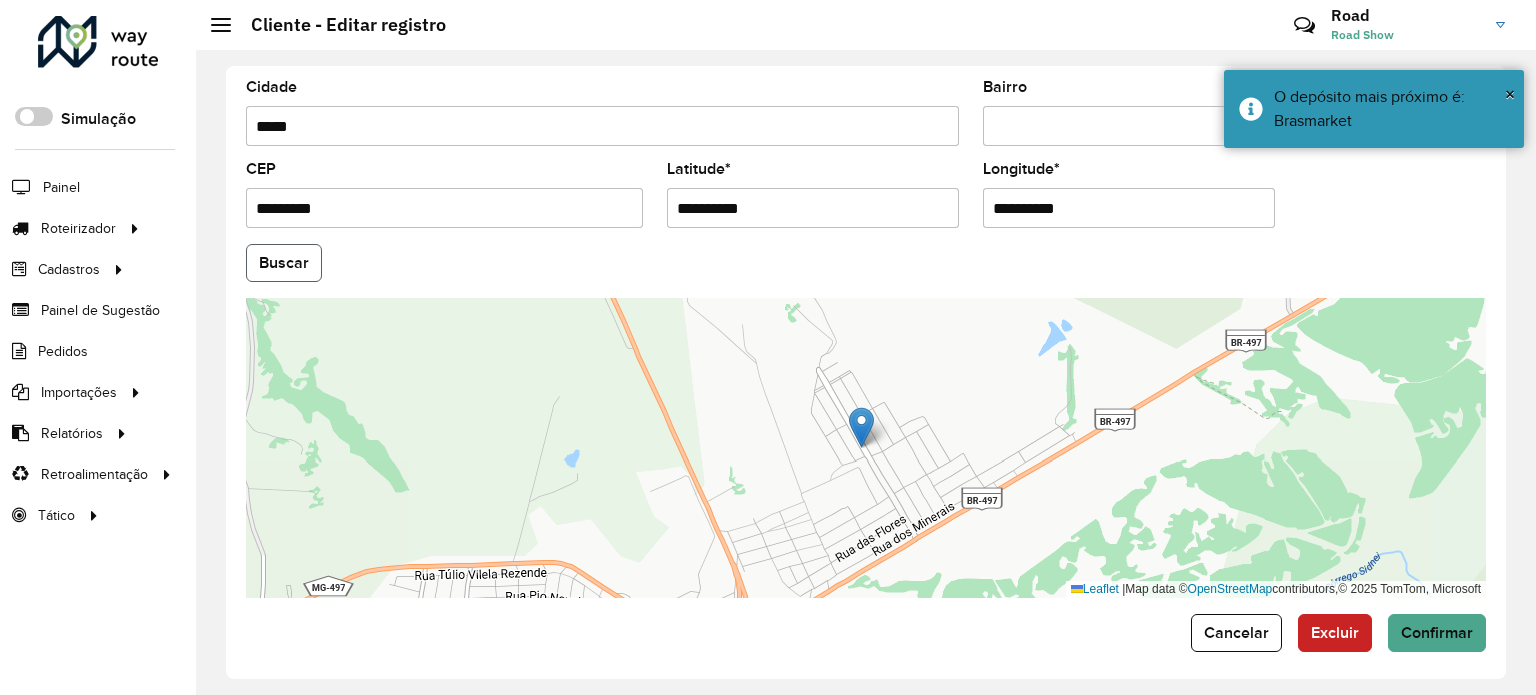 click on "Buscar" 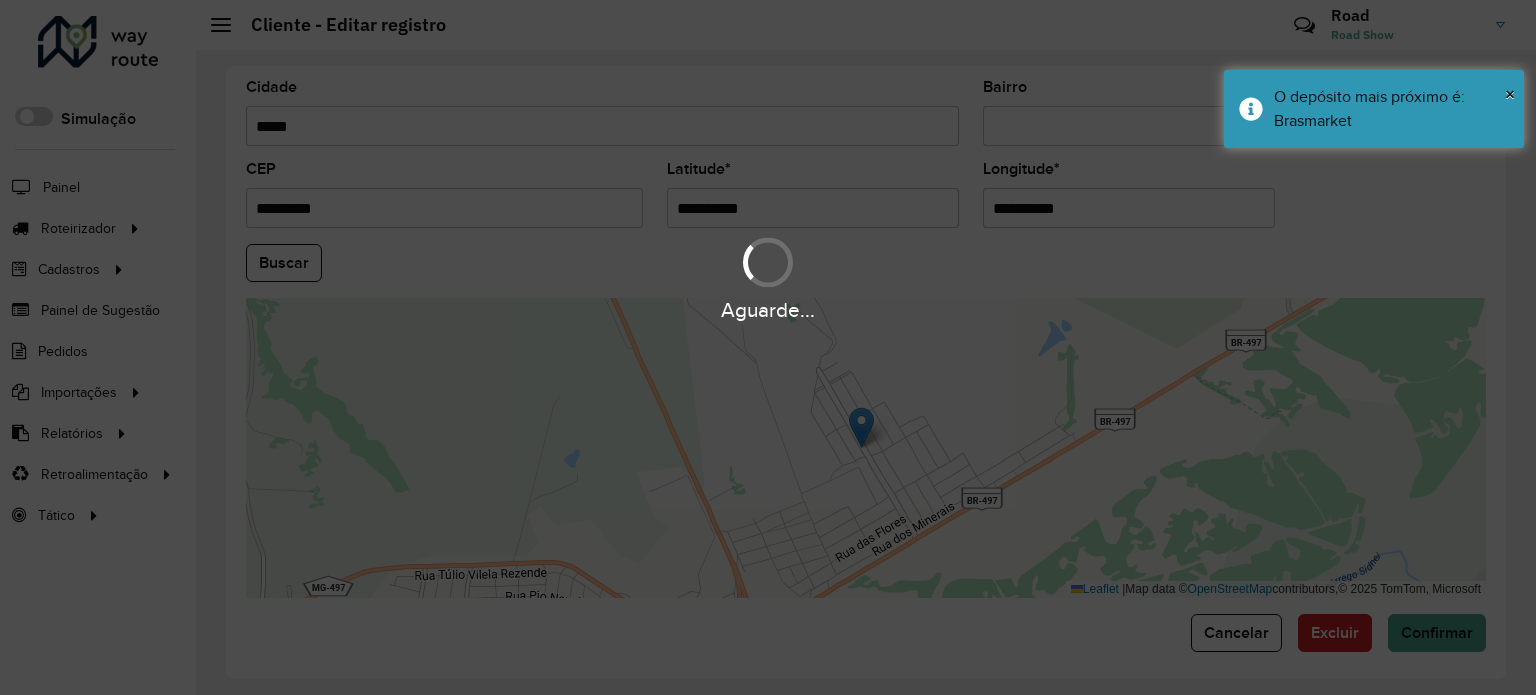 type on "**********" 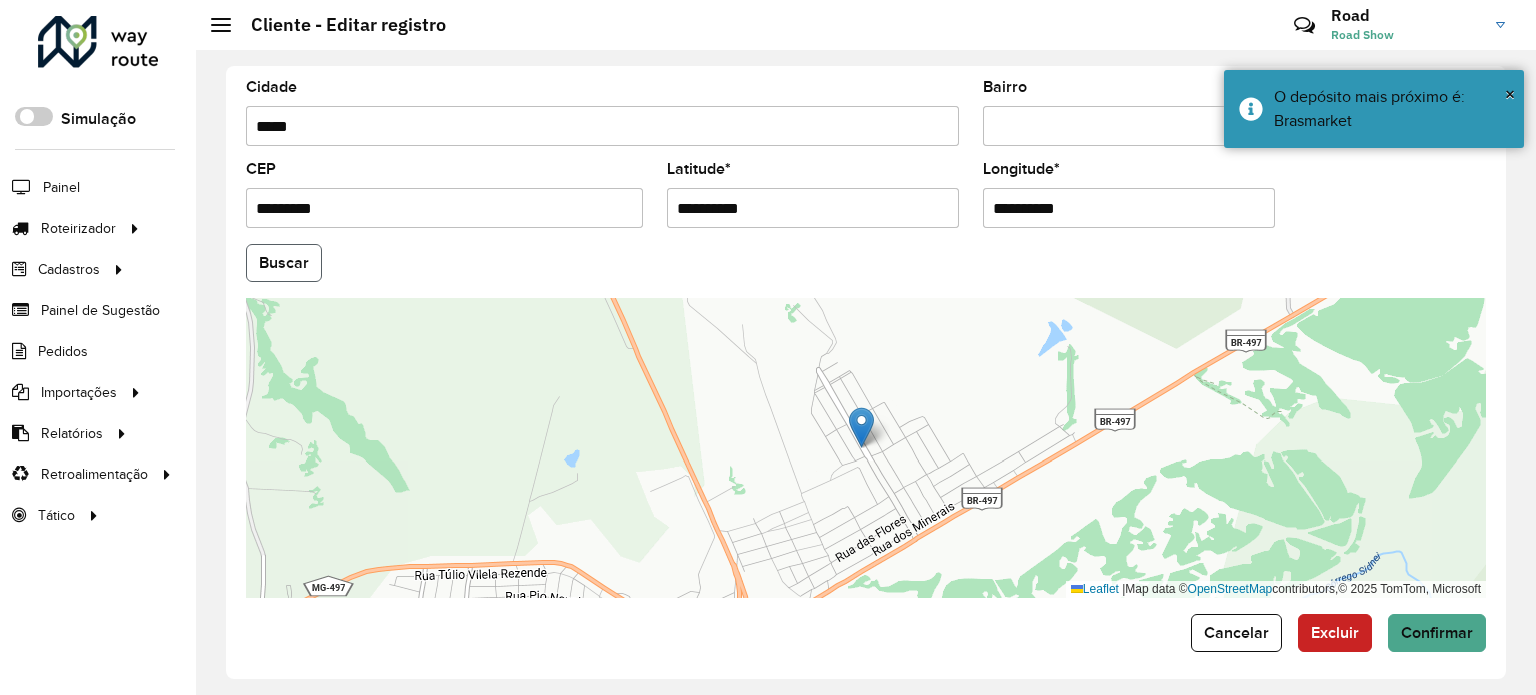 click on "Buscar" 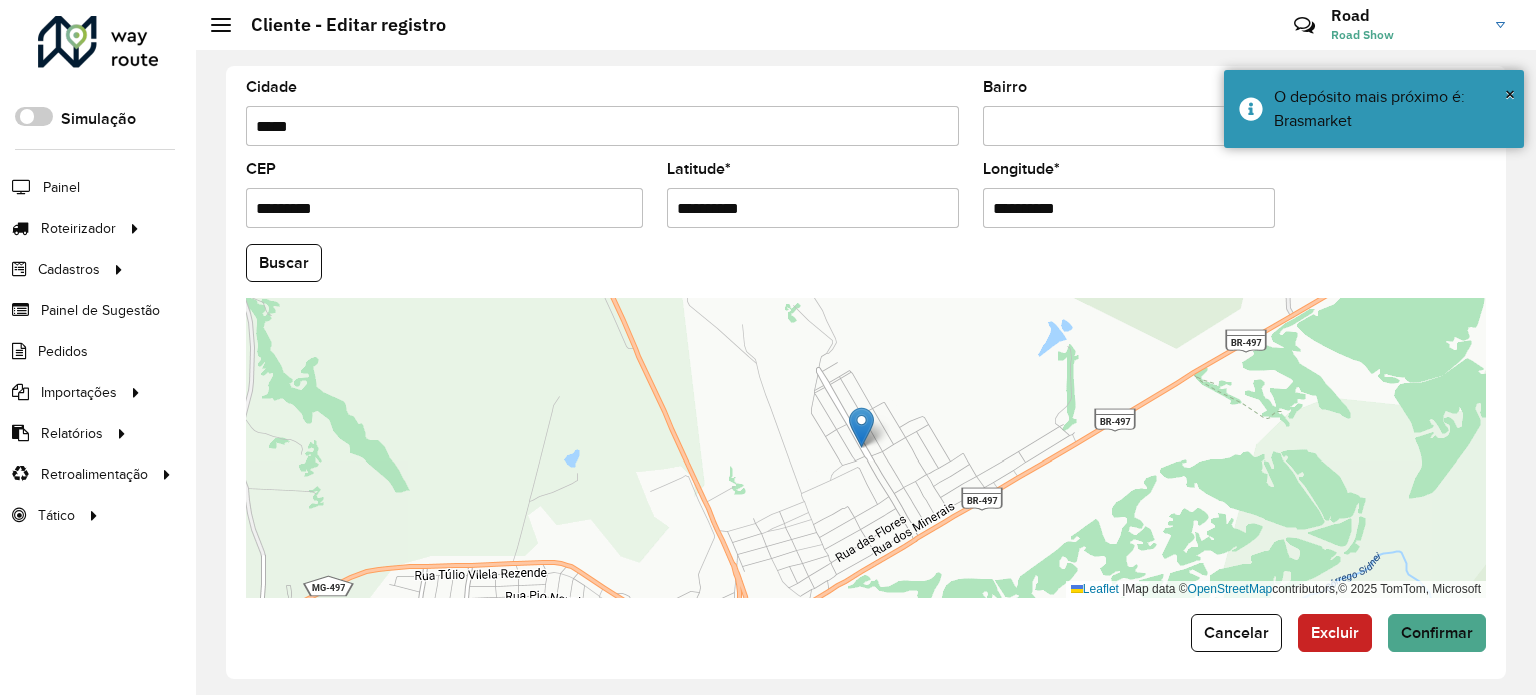 click on "Buscar" 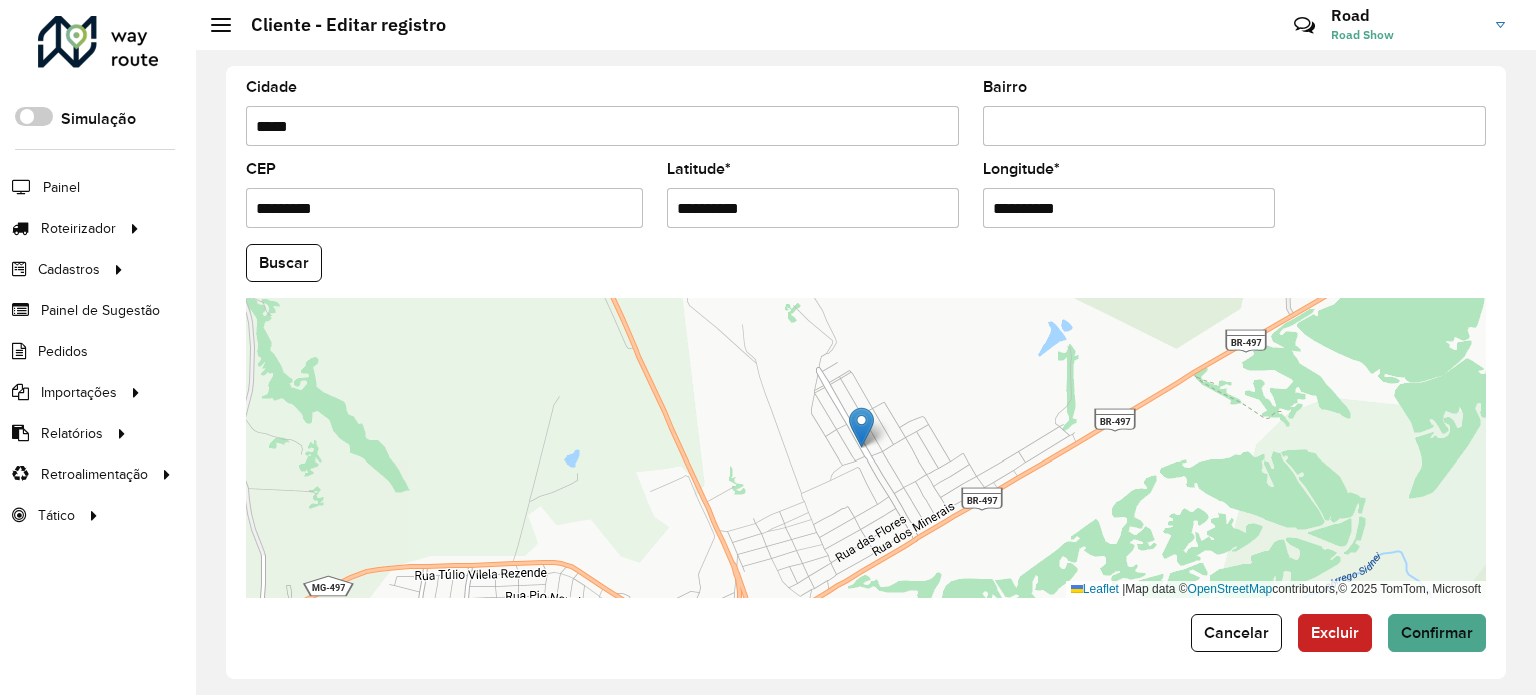 click on "Buscar" 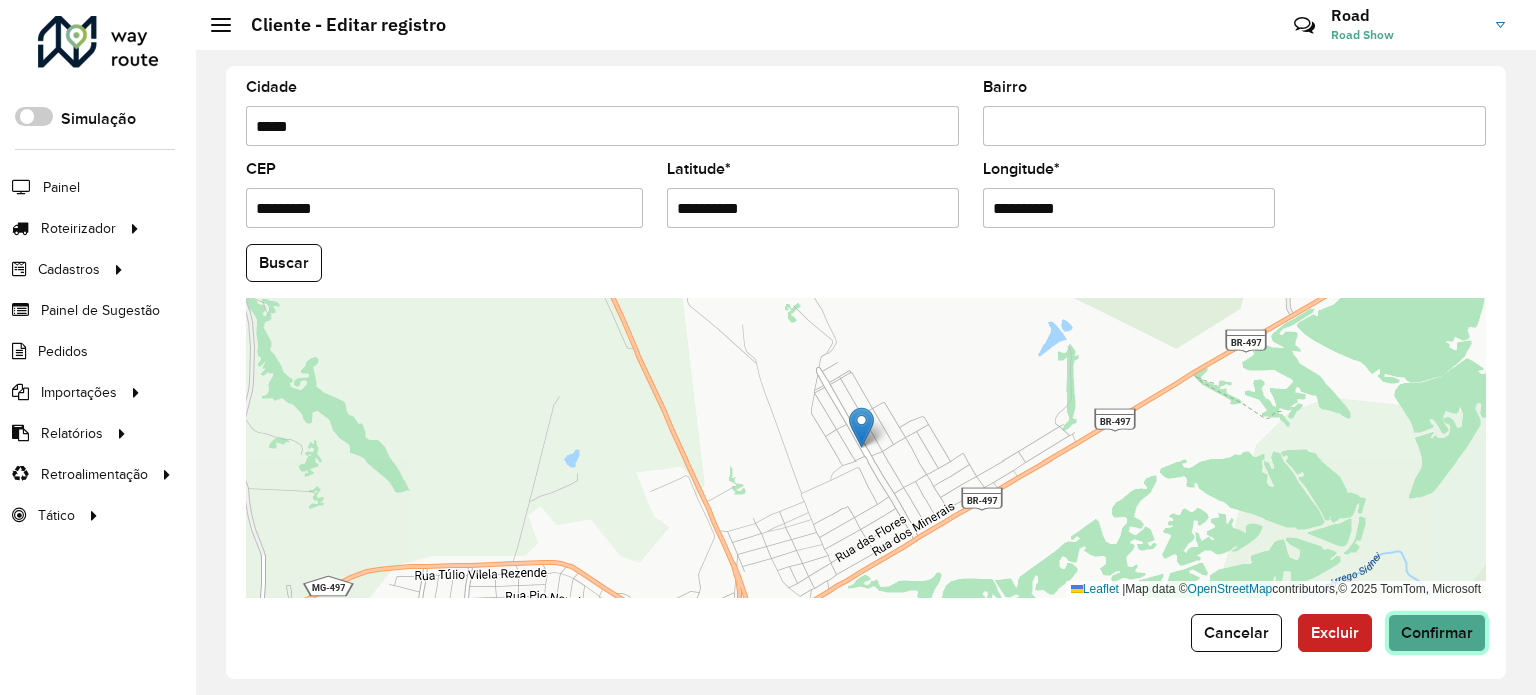 click on "Confirmar" 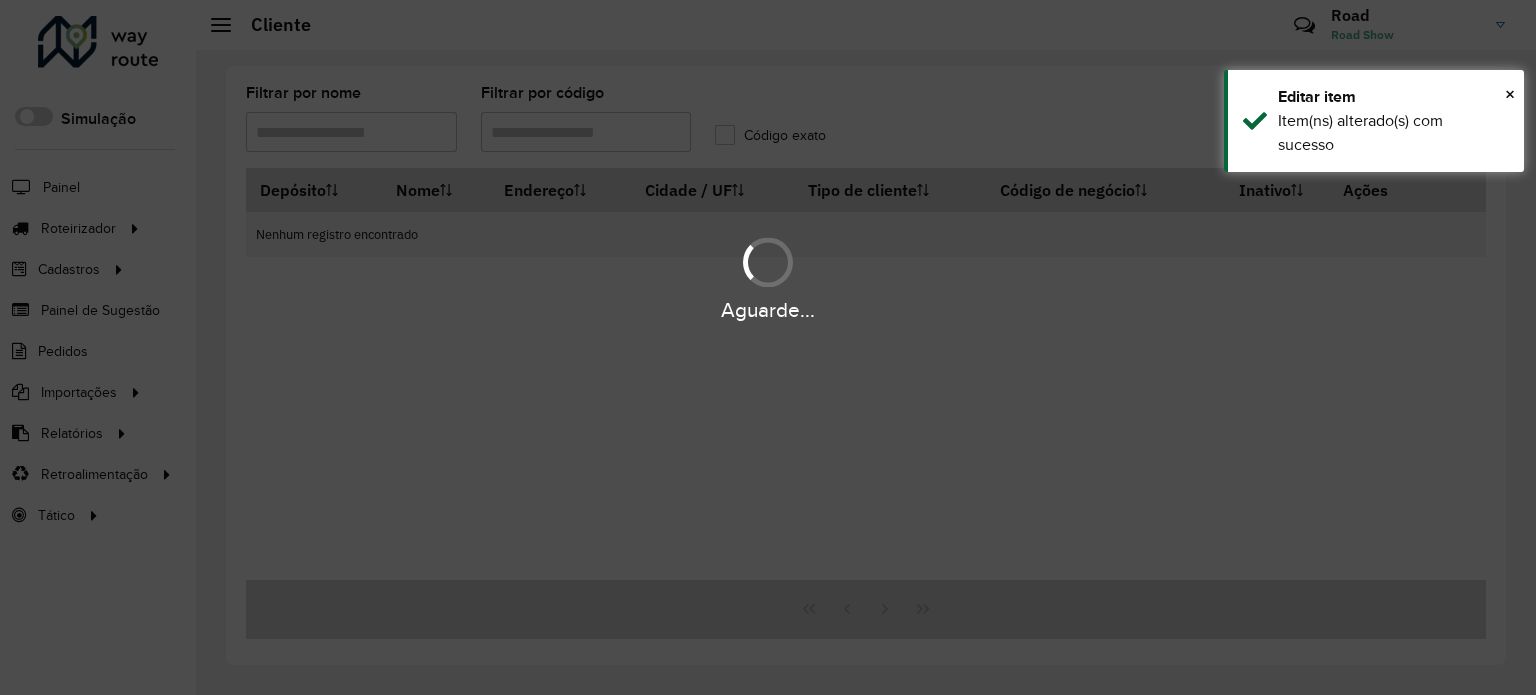 type on "****" 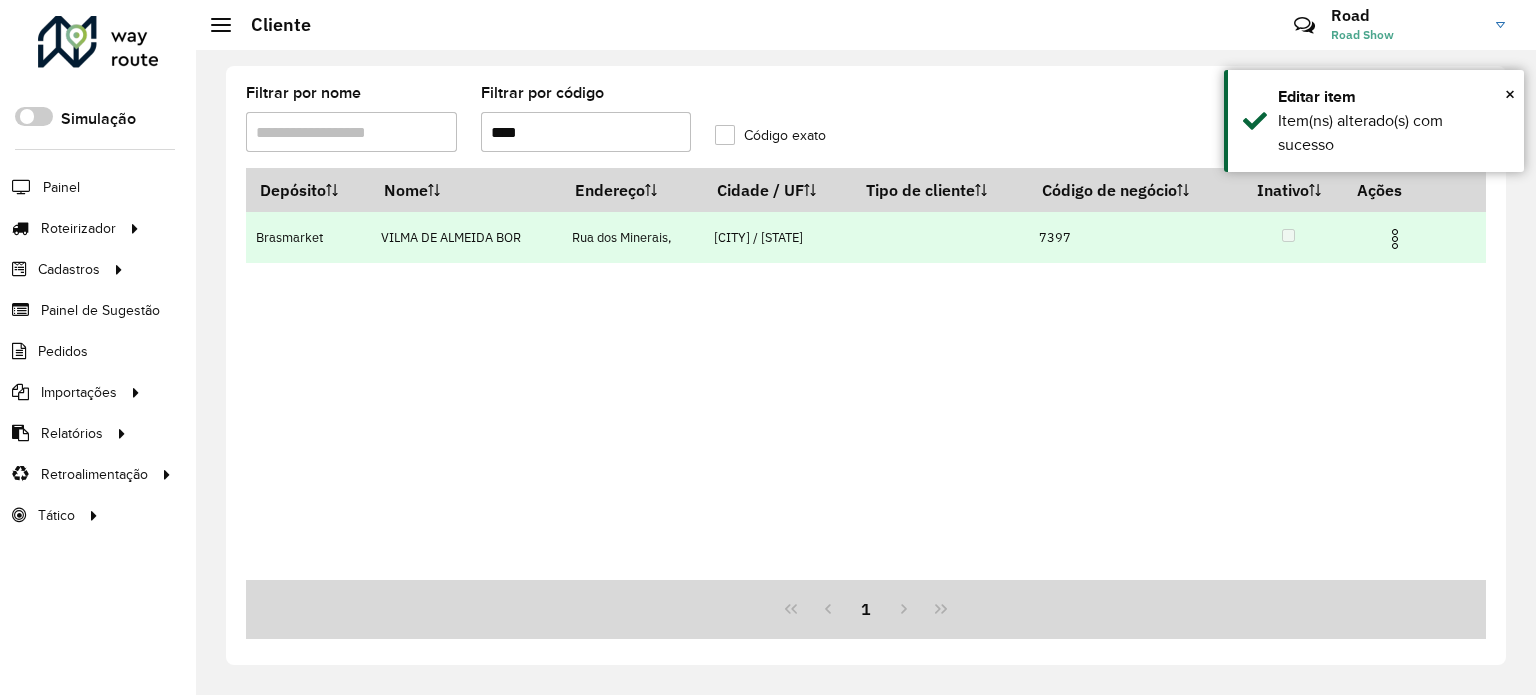 click at bounding box center [1395, 239] 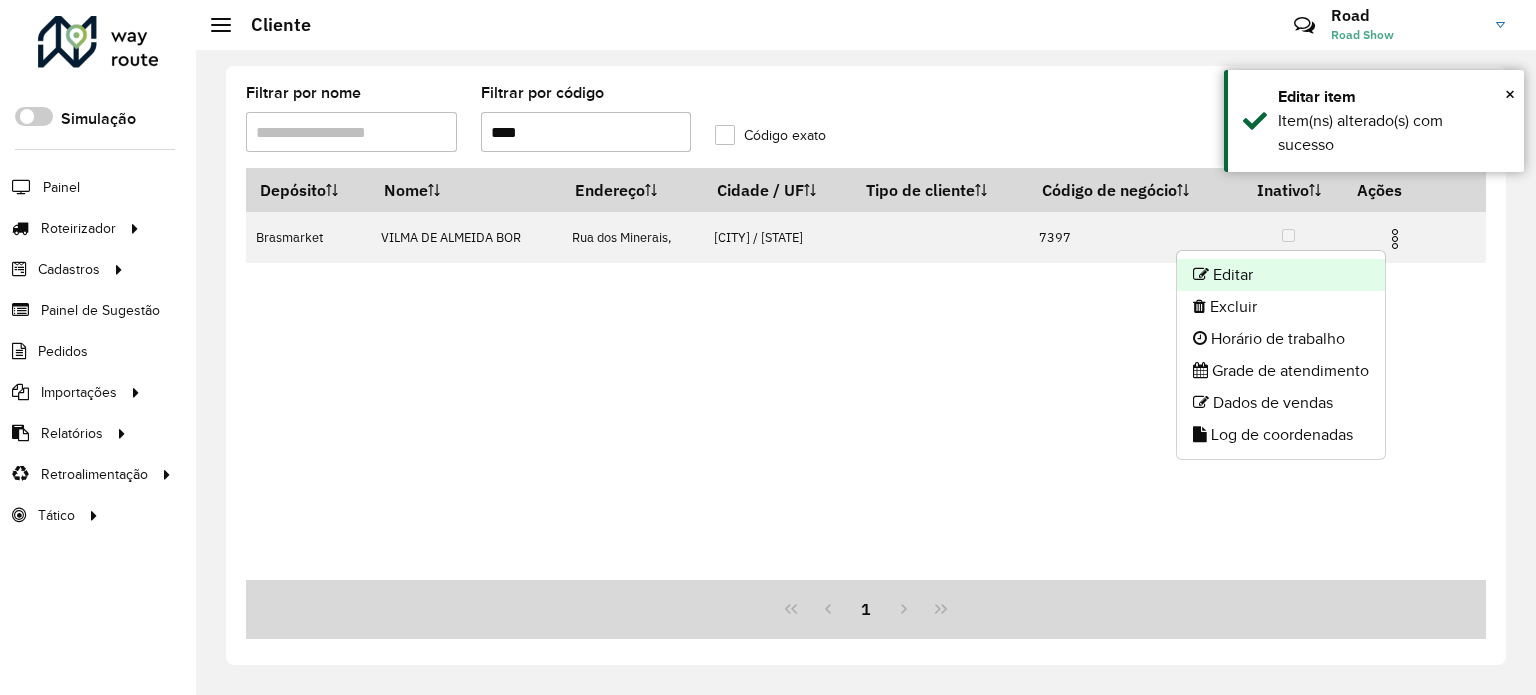 click on "Editar" 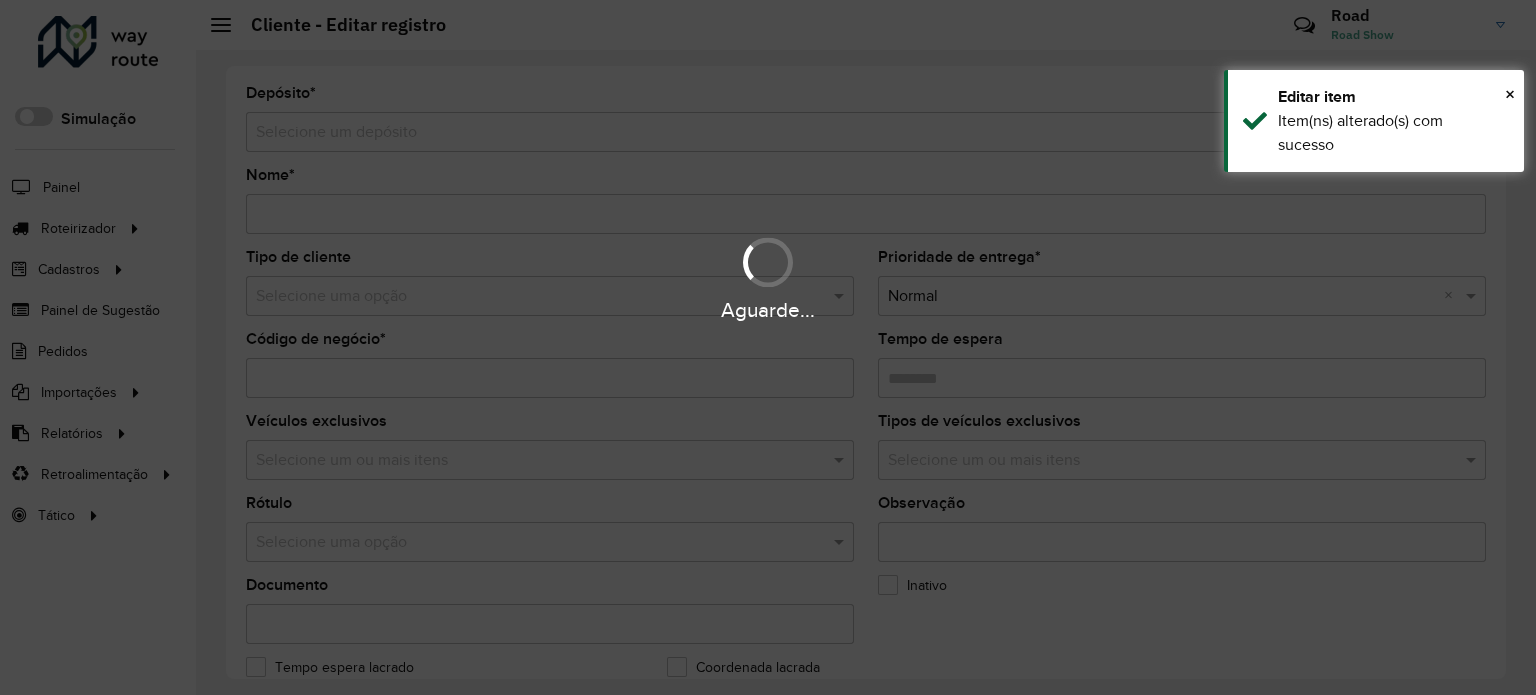 type on "**********" 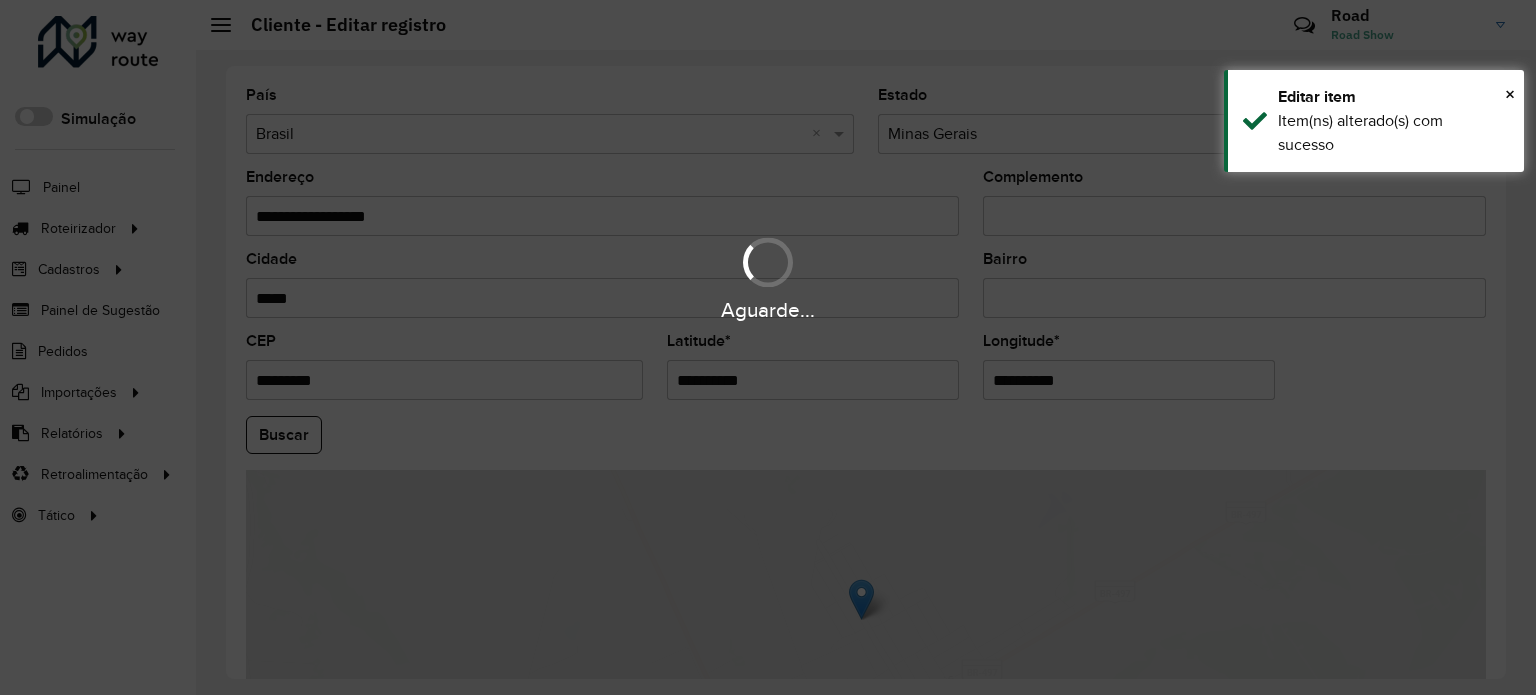 scroll, scrollTop: 784, scrollLeft: 0, axis: vertical 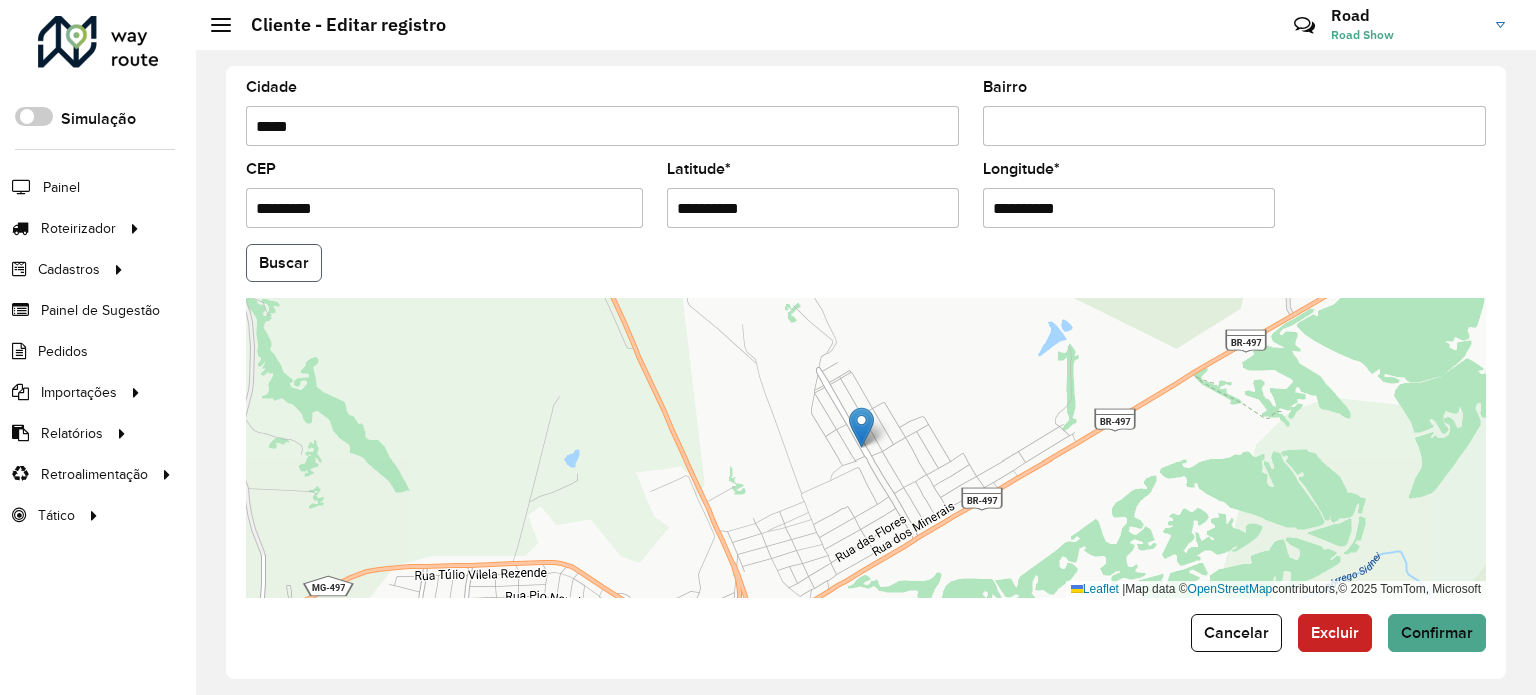 click on "Buscar" 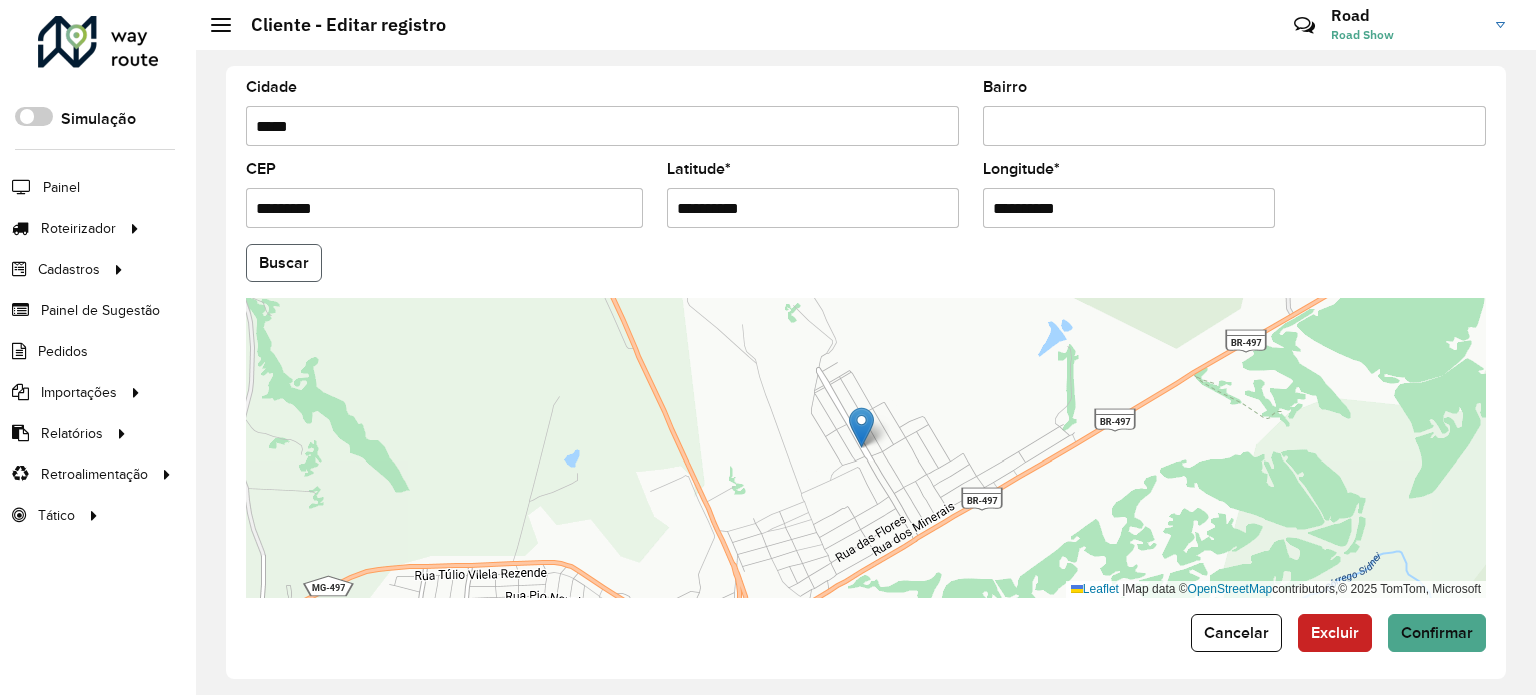 click on "Buscar" 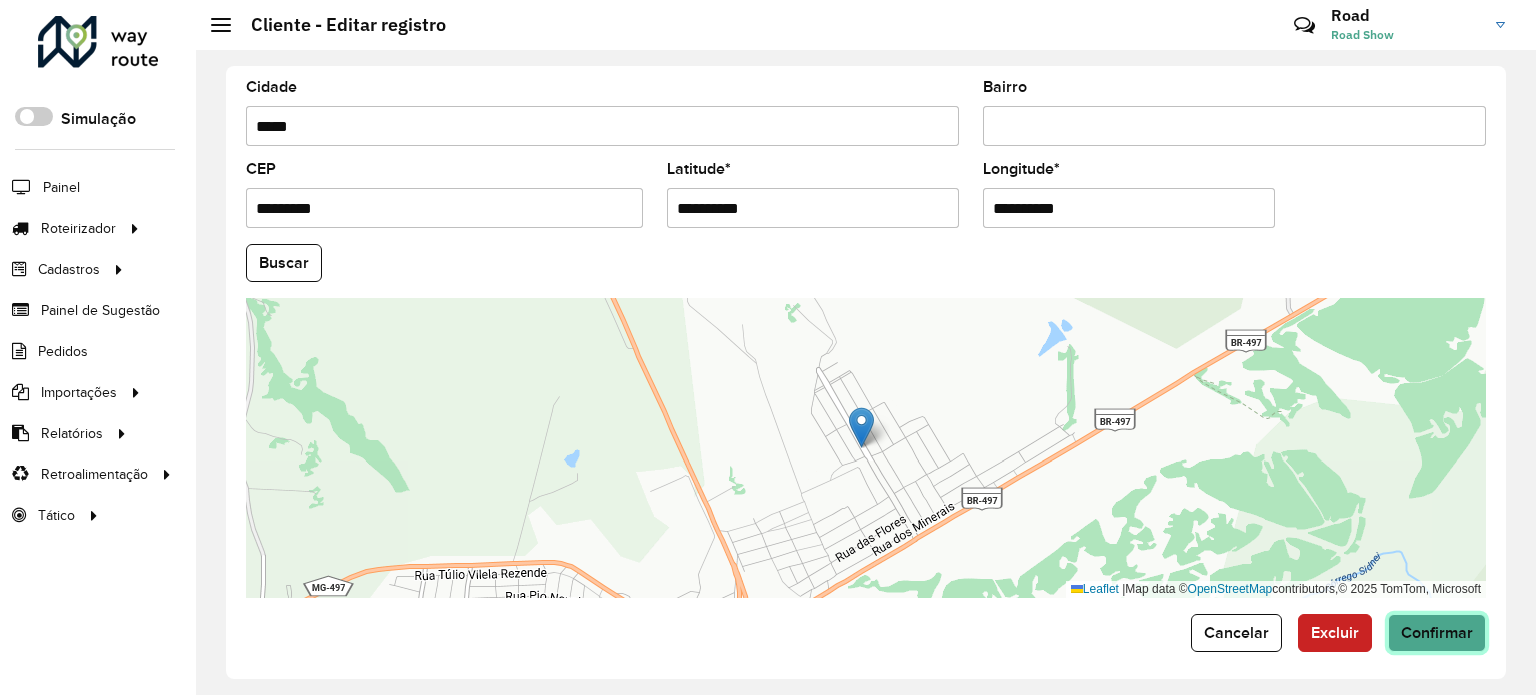 click on "Confirmar" 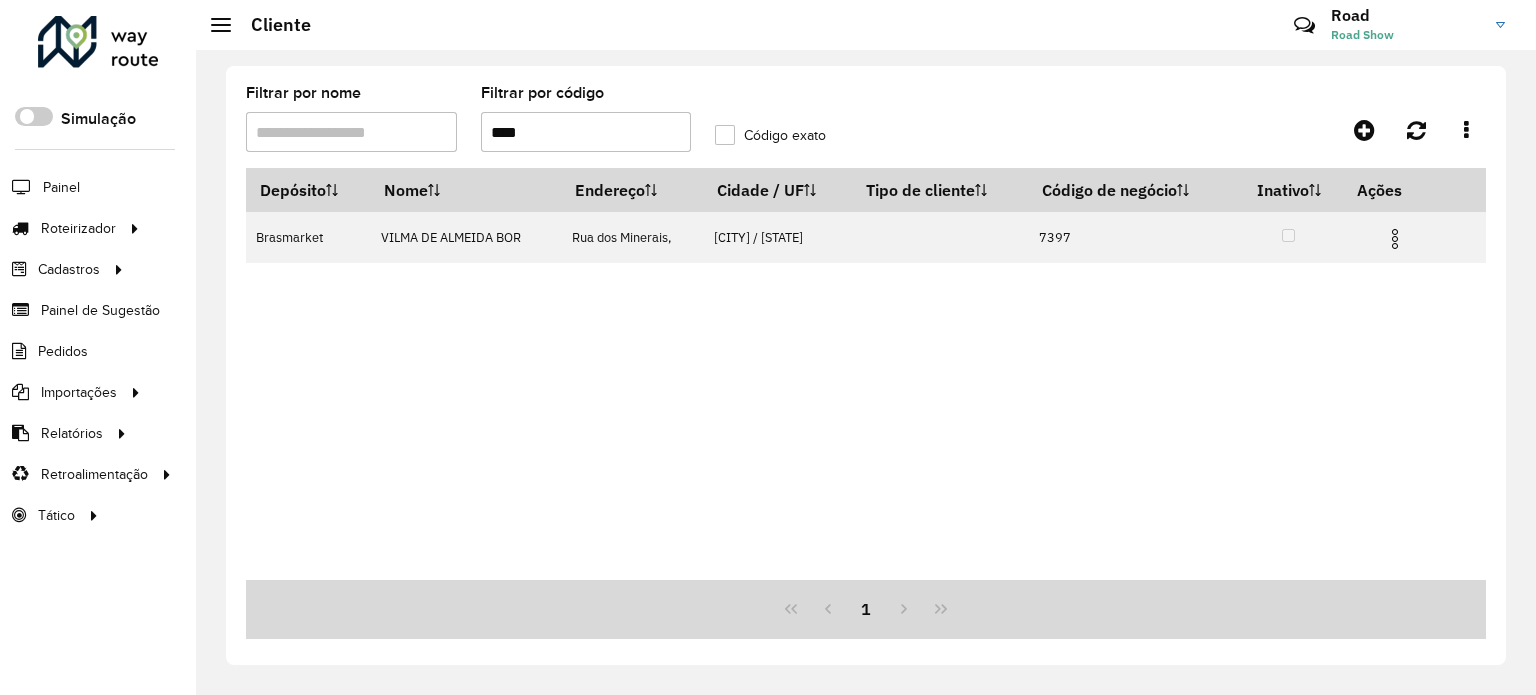 drag, startPoint x: 547, startPoint y: 121, endPoint x: 246, endPoint y: 130, distance: 301.13452 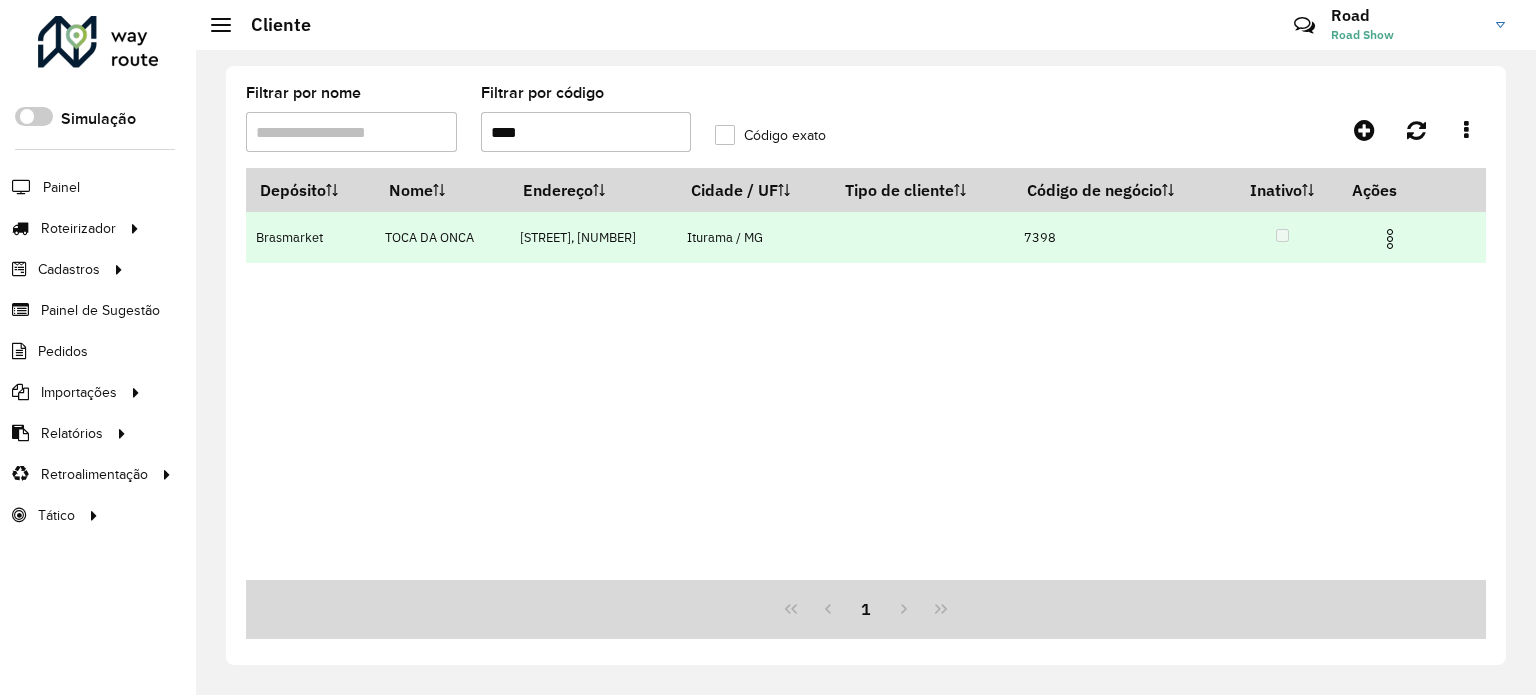 click at bounding box center [1390, 239] 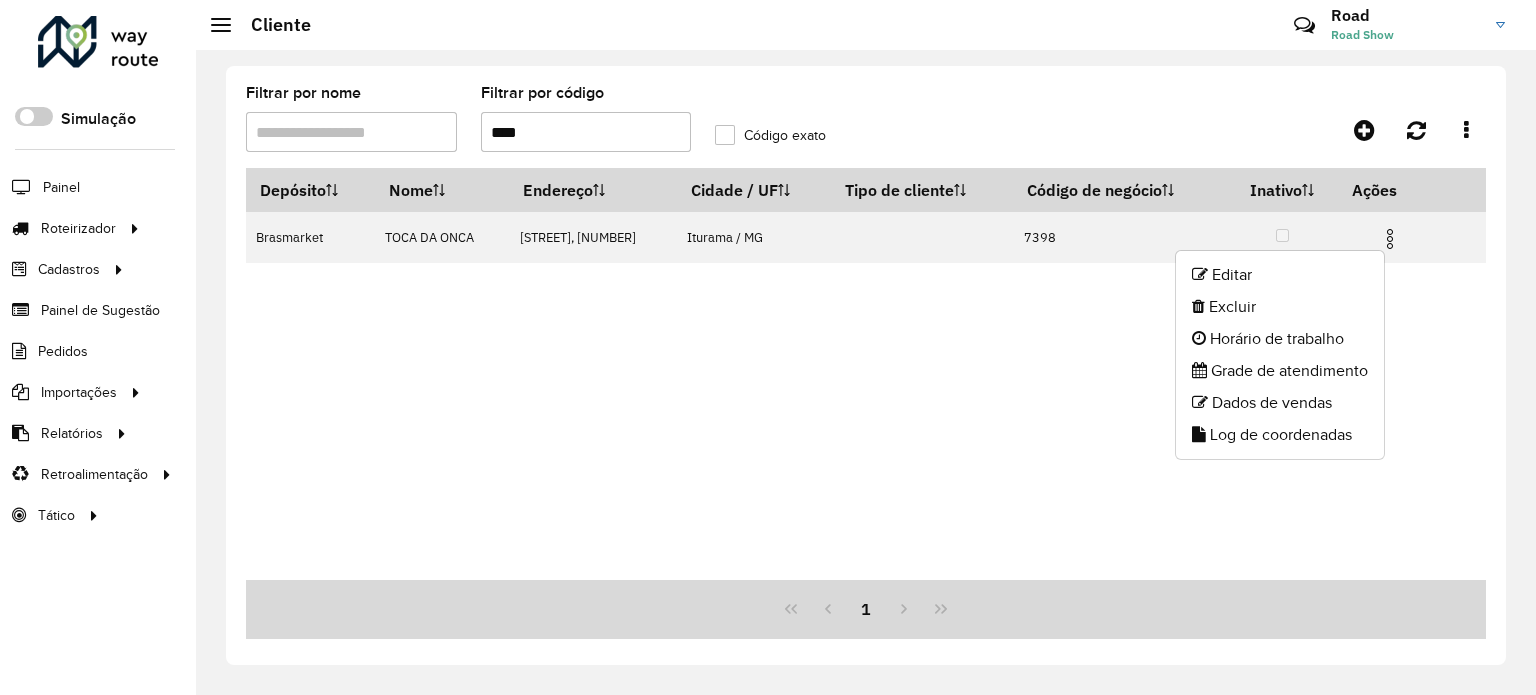 click on "Editar" 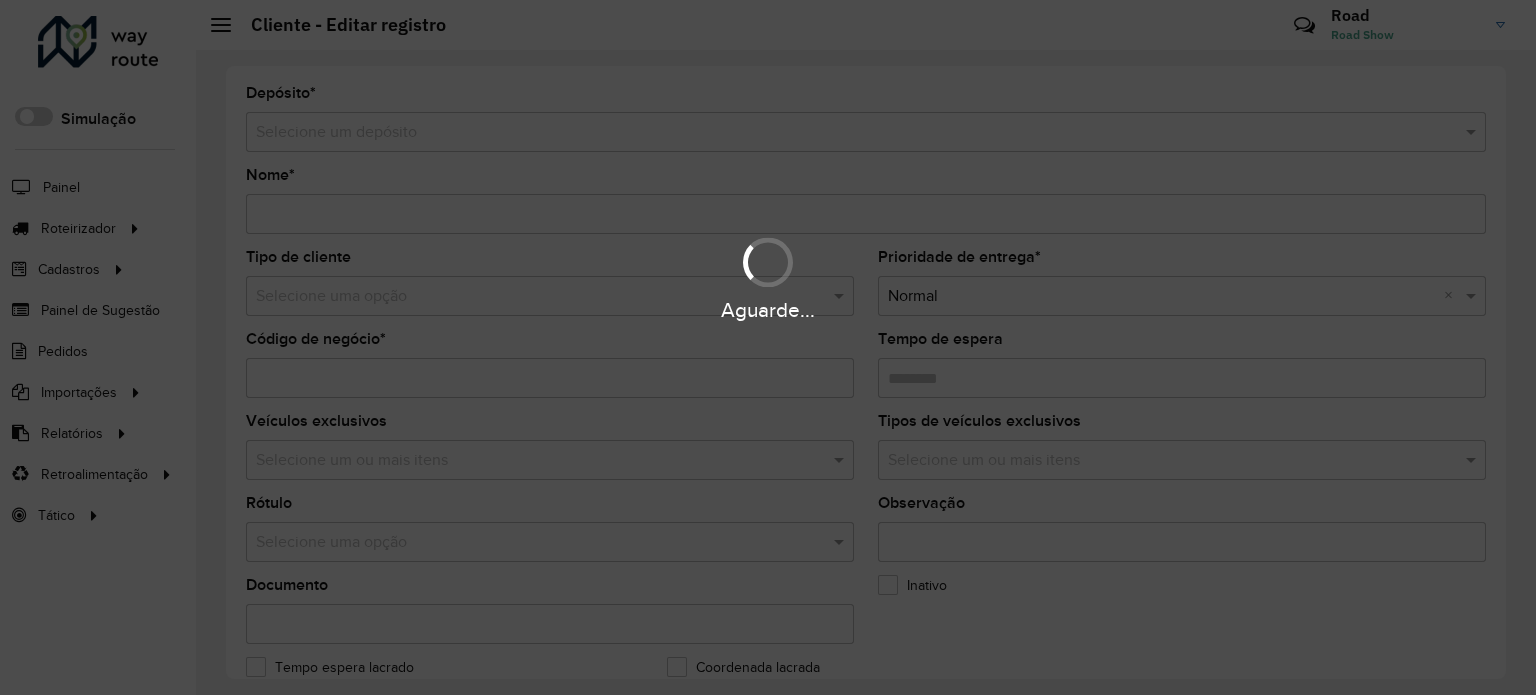 type on "**********" 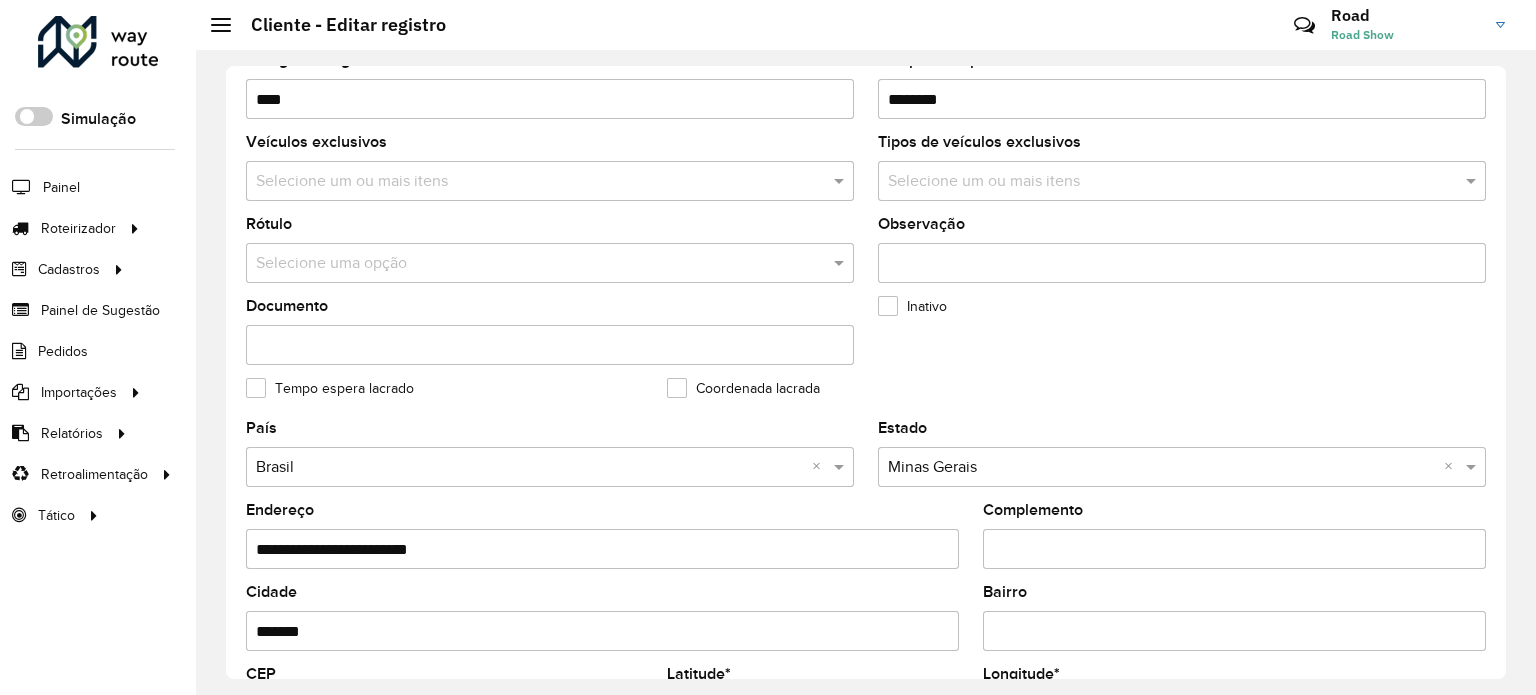 scroll, scrollTop: 500, scrollLeft: 0, axis: vertical 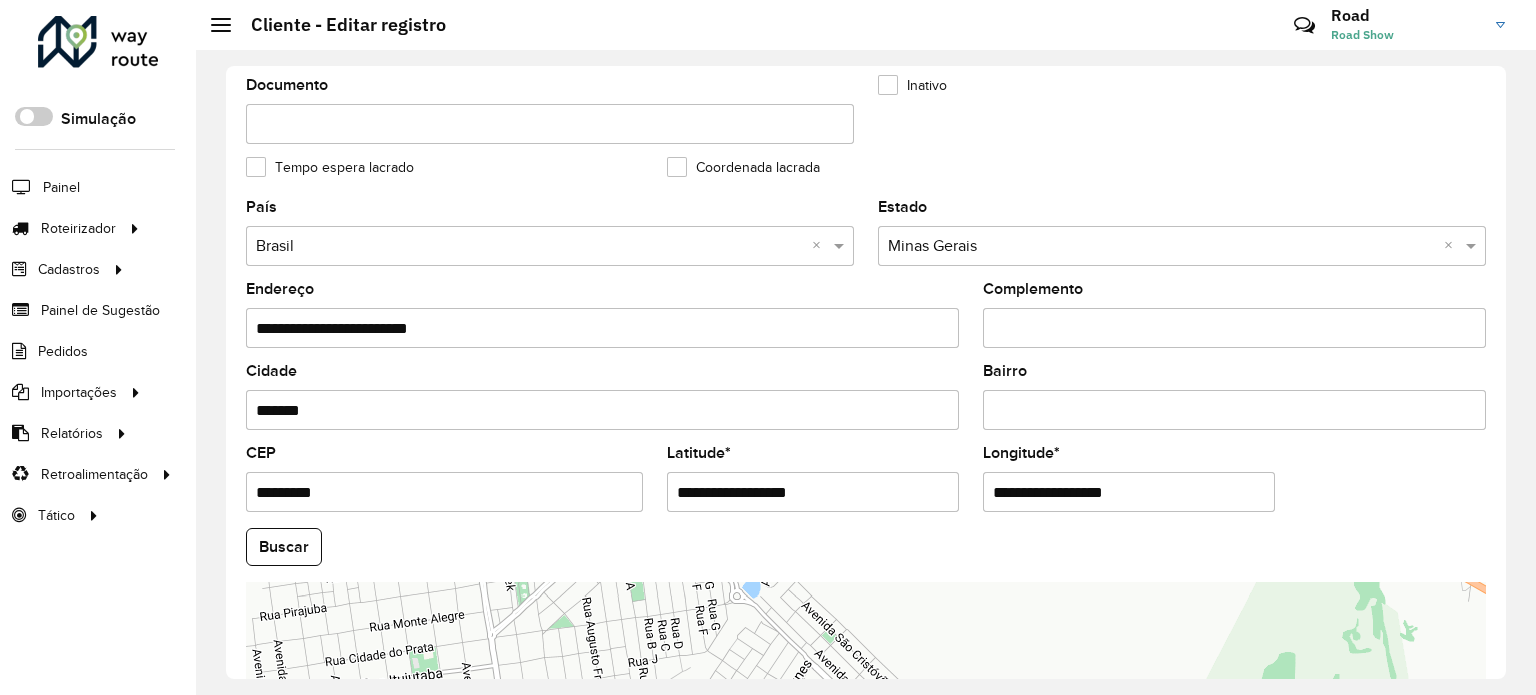 drag, startPoint x: 828, startPoint y: 493, endPoint x: 276, endPoint y: 491, distance: 552.0036 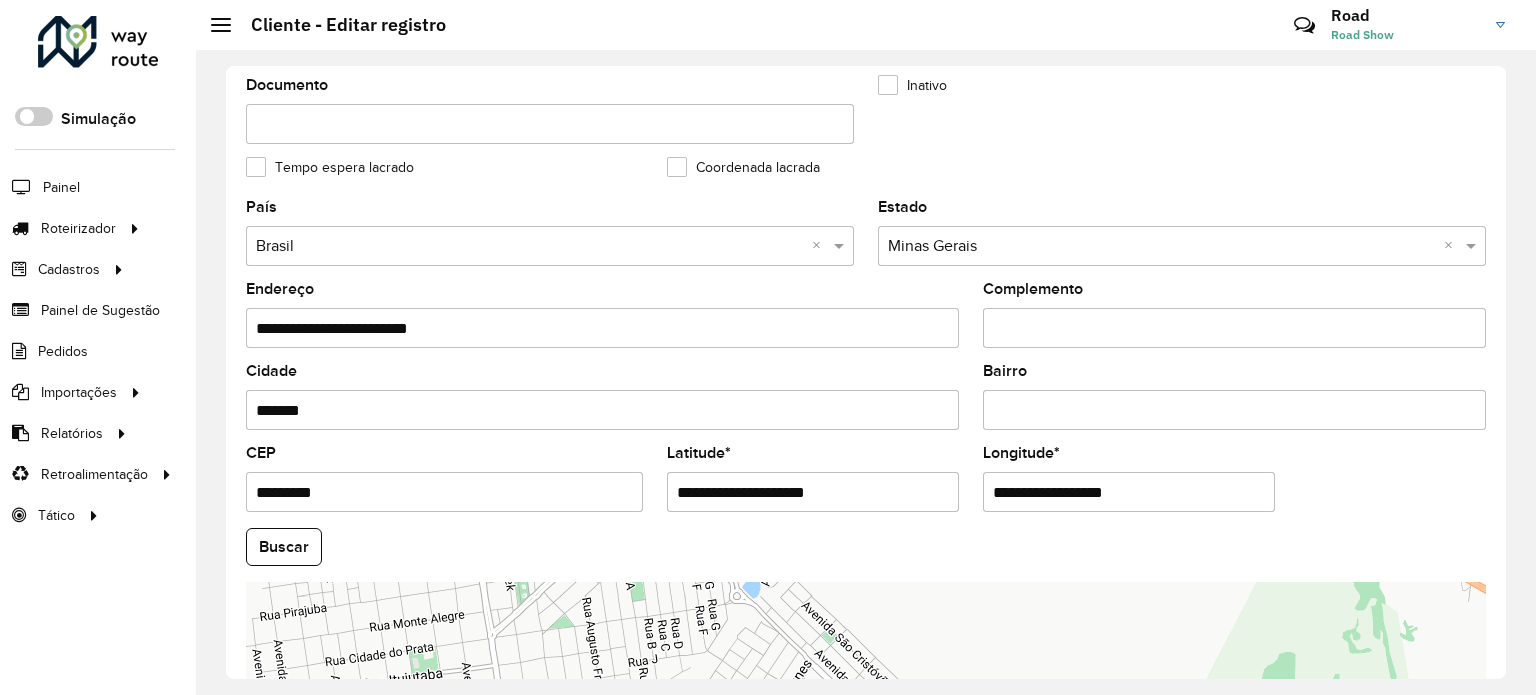 drag, startPoint x: 755, startPoint y: 484, endPoint x: 1008, endPoint y: 519, distance: 255.40947 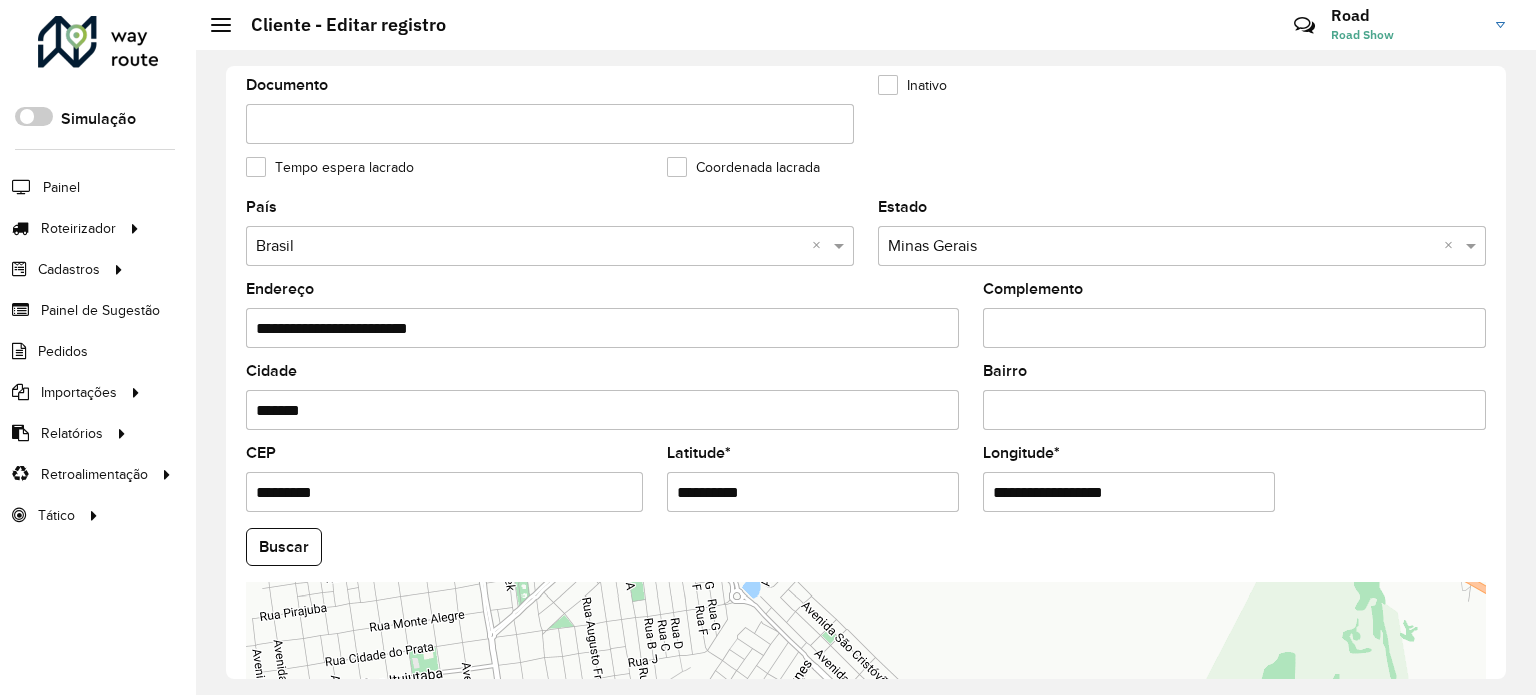 type on "**********" 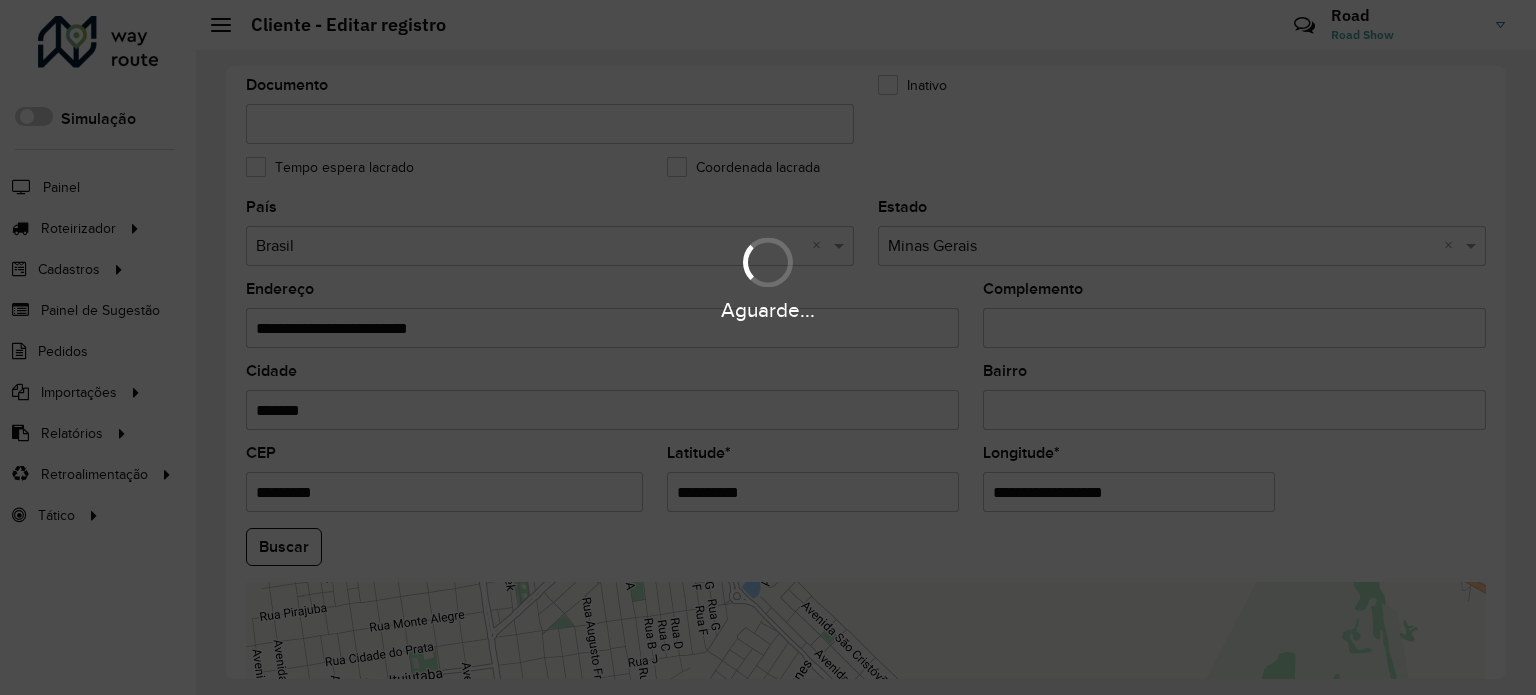 drag, startPoint x: 1196, startPoint y: 488, endPoint x: 592, endPoint y: 418, distance: 608.0428 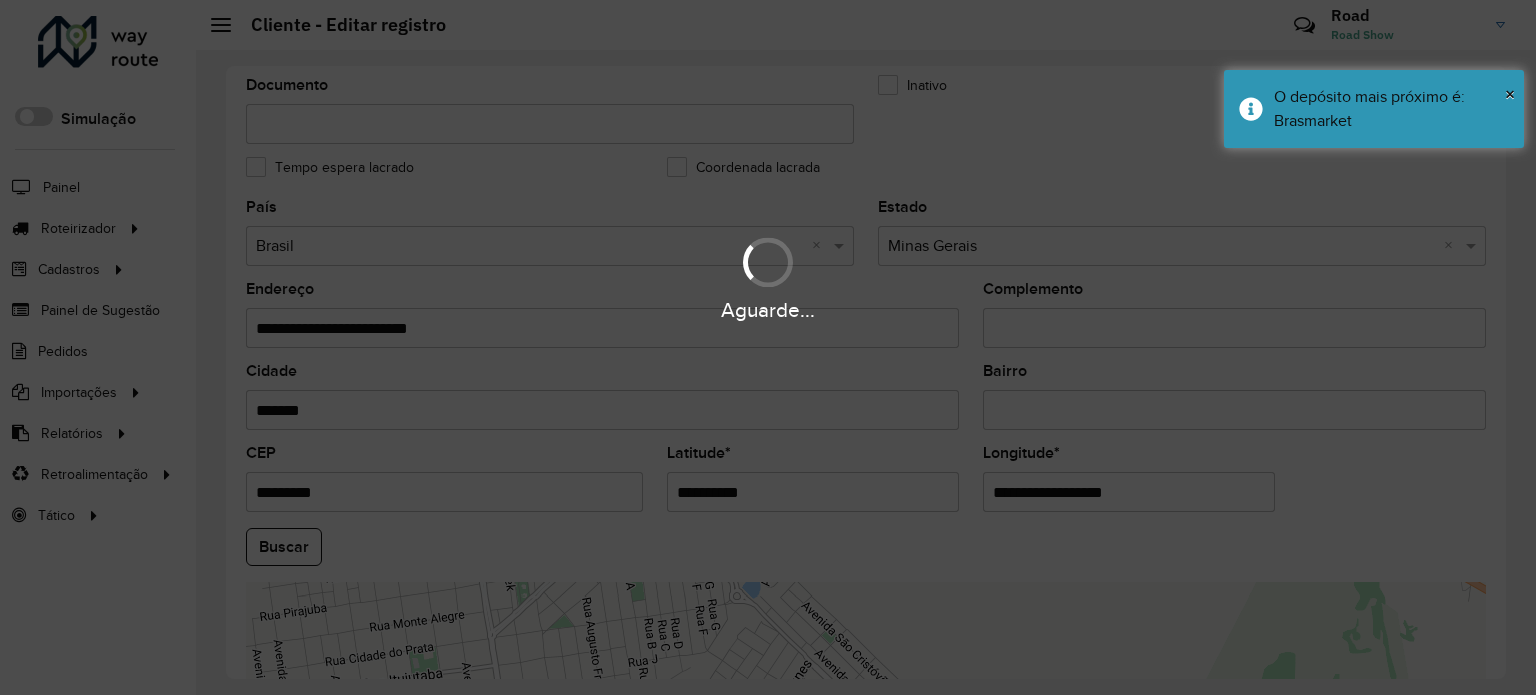 paste 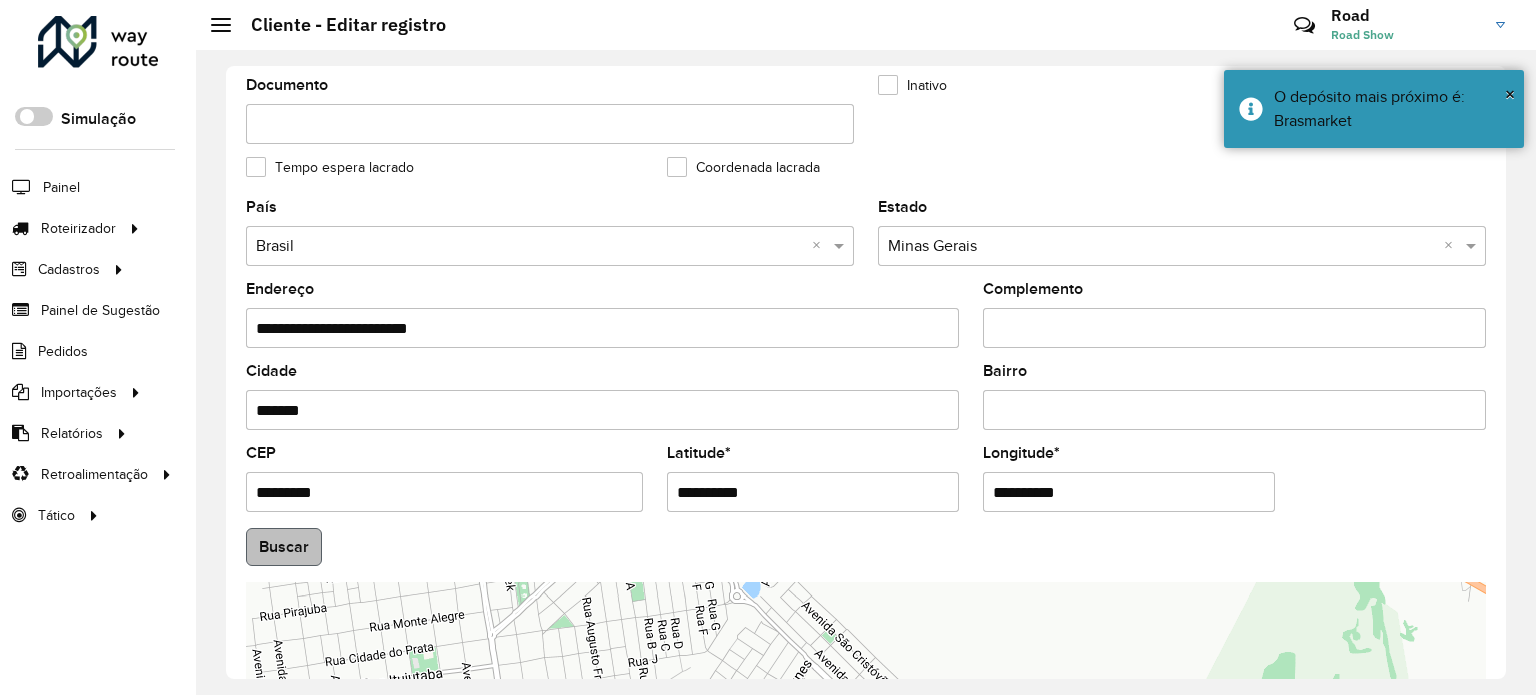 type on "**********" 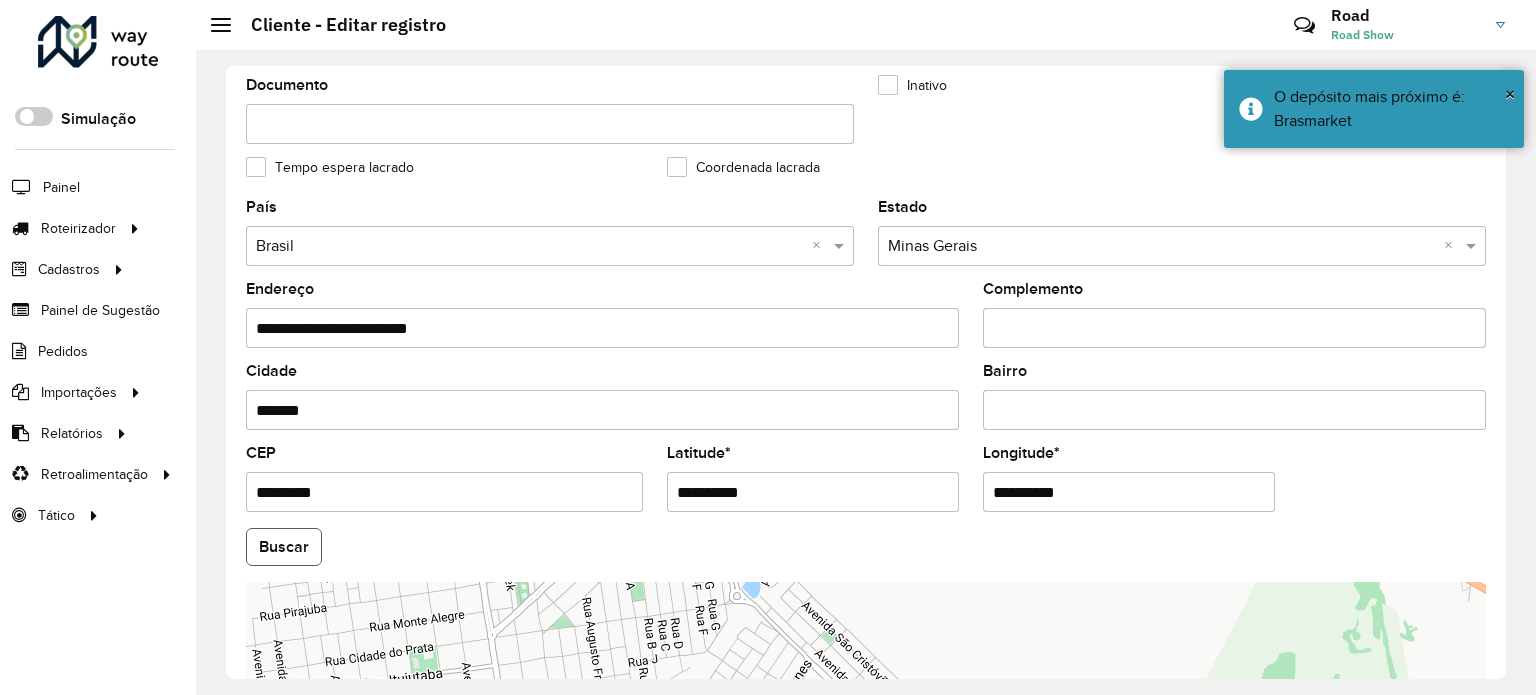click on "Aguarde...  Pop-up bloqueado!  Seu navegador bloqueou automáticamente a abertura de uma nova janela.   Acesse as configurações e adicione o endereço do sistema a lista de permissão.   Fechar  Roteirizador AmbevTech Simulação Painel Roteirizador Entregas Vendas Cadastros Checkpoint Cliente Condição de pagamento Consulta de setores Depósito Disponibilidade de veículos Fator tipo de produto Grupo Rota Fator Tipo Produto Grupo de Depósito Grupo de rotas exclusiva Grupo de setores Jornada Layout integração Modelo Motorista Multi Depósito Painel de sugestão Parada Pedágio Perfil de Vendedor Ponto de apoio Ponto de apoio FAD Prioridade pedido Produto Restrição de Atendimento Planner Rodízio de placa Rota exclusiva FAD Rótulo Setor Setor Planner Tempo de parada de refeição Tipo de cliente Tipo de jornada Tipo de produto Tipo de veículo Tipo de veículo RN Transportadora Usuário Vendedor Veículo Painel de Sugestão Pedidos Importações Clientes Fator tipo produto Grade de atendimento Setor" at bounding box center (768, 347) 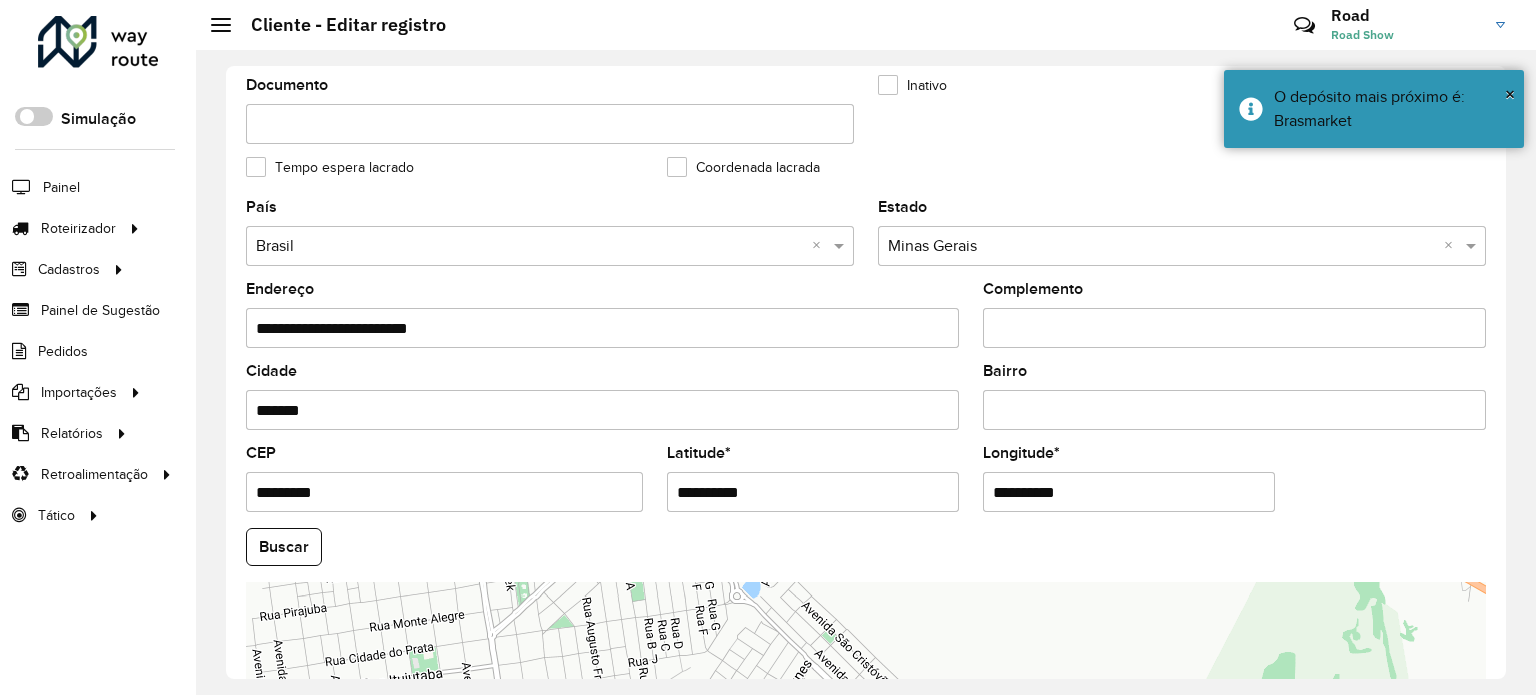 click on "Buscar" 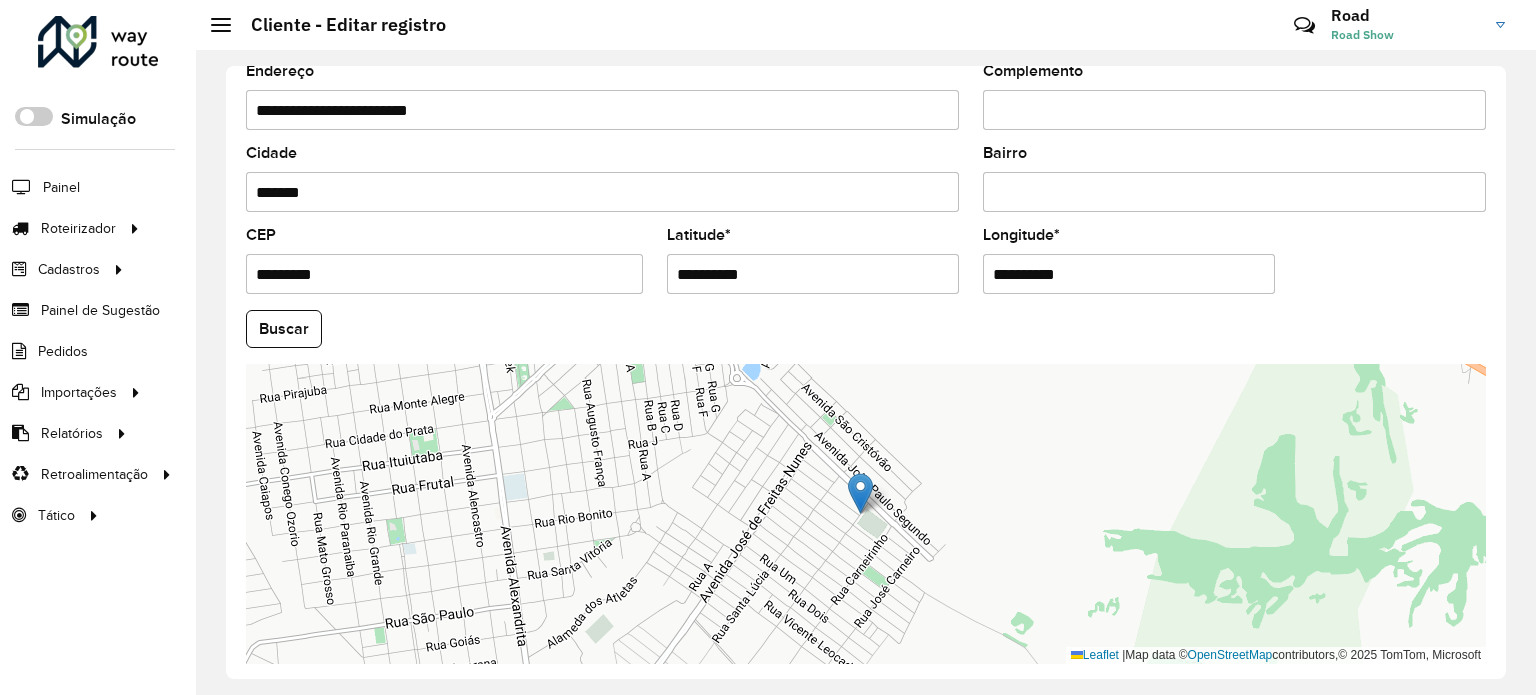 scroll, scrollTop: 784, scrollLeft: 0, axis: vertical 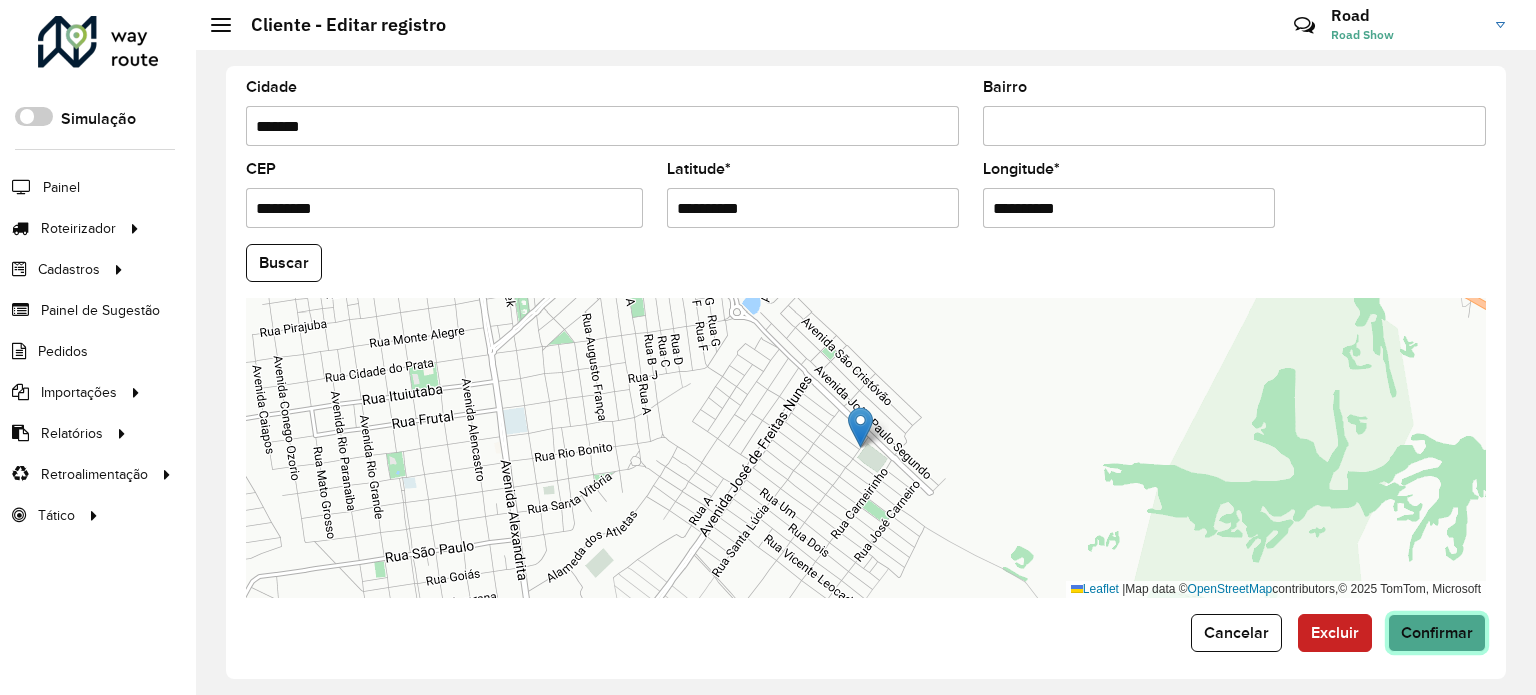 click on "Confirmar" 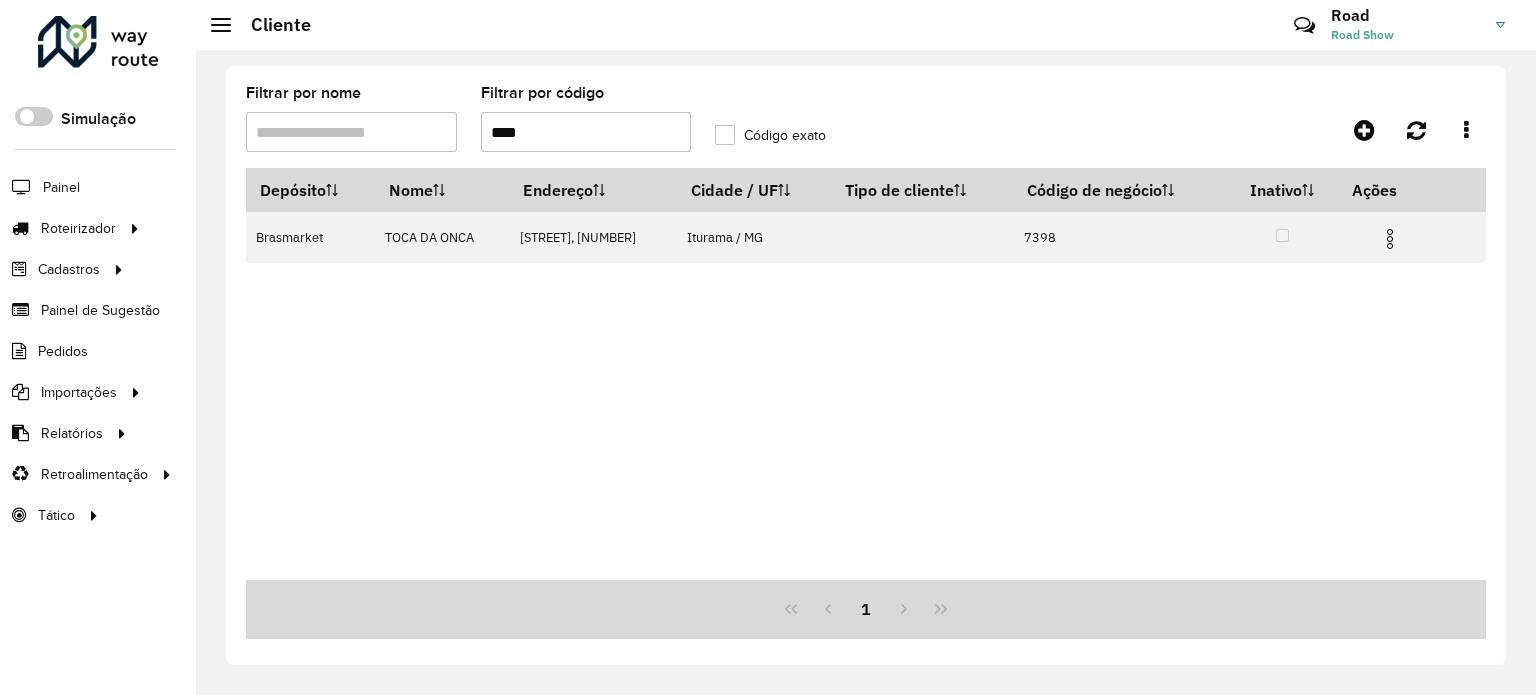 drag, startPoint x: 356, startPoint y: 123, endPoint x: 320, endPoint y: 115, distance: 36.878178 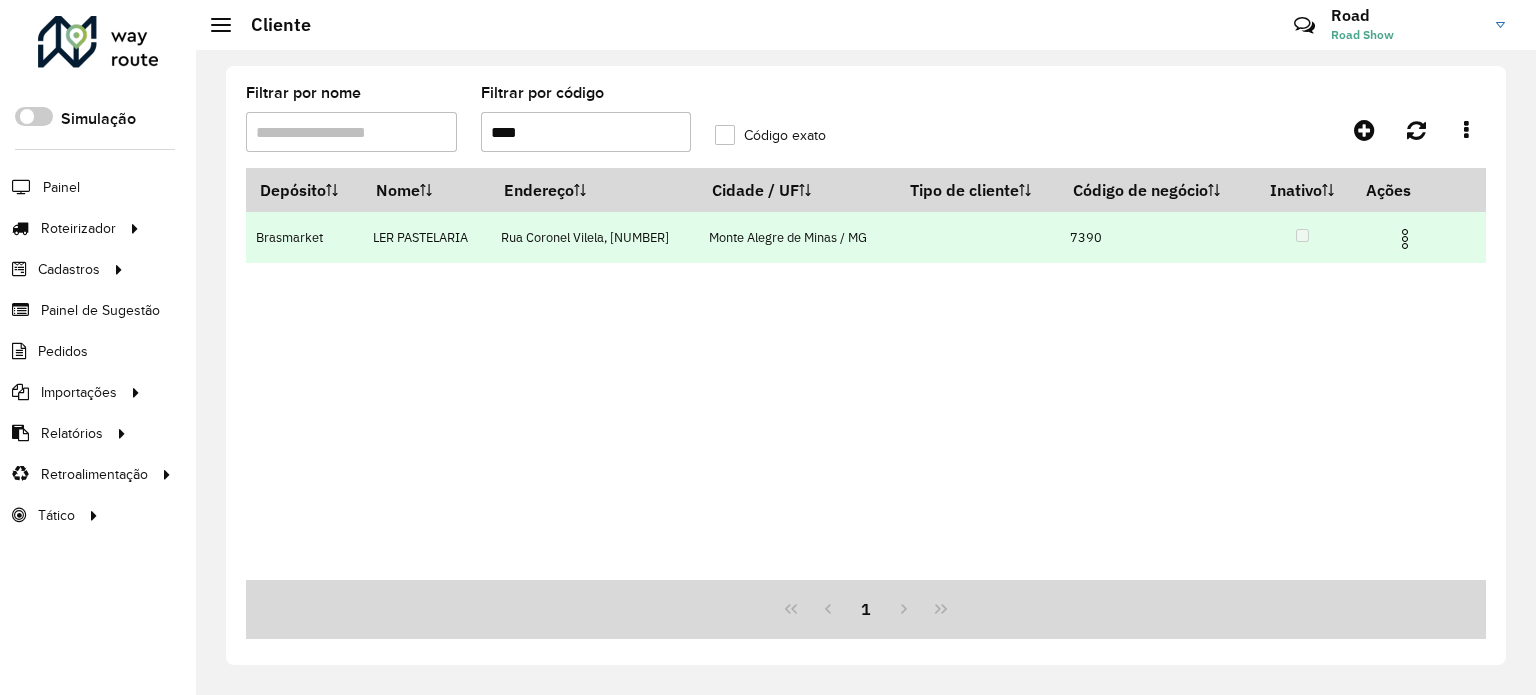 click at bounding box center (1405, 239) 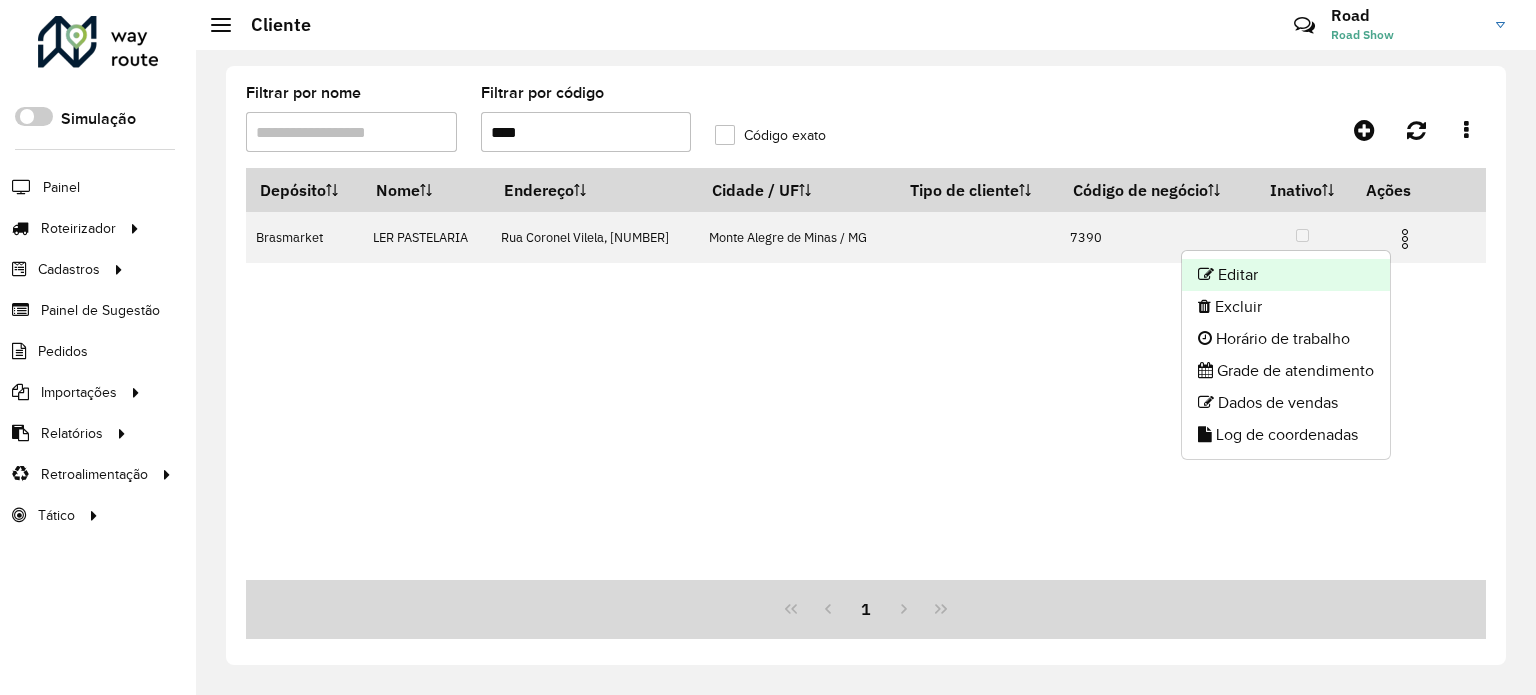 click on "Editar" 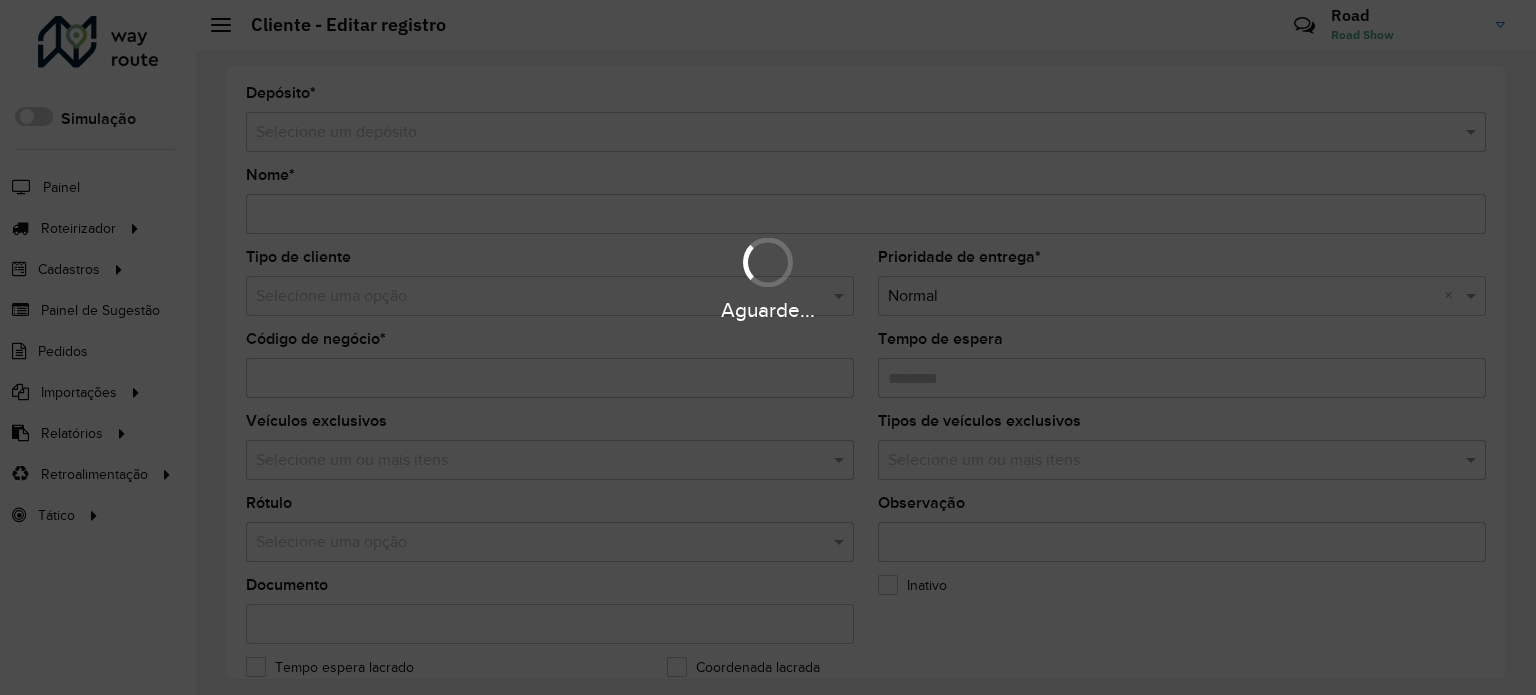 type on "**********" 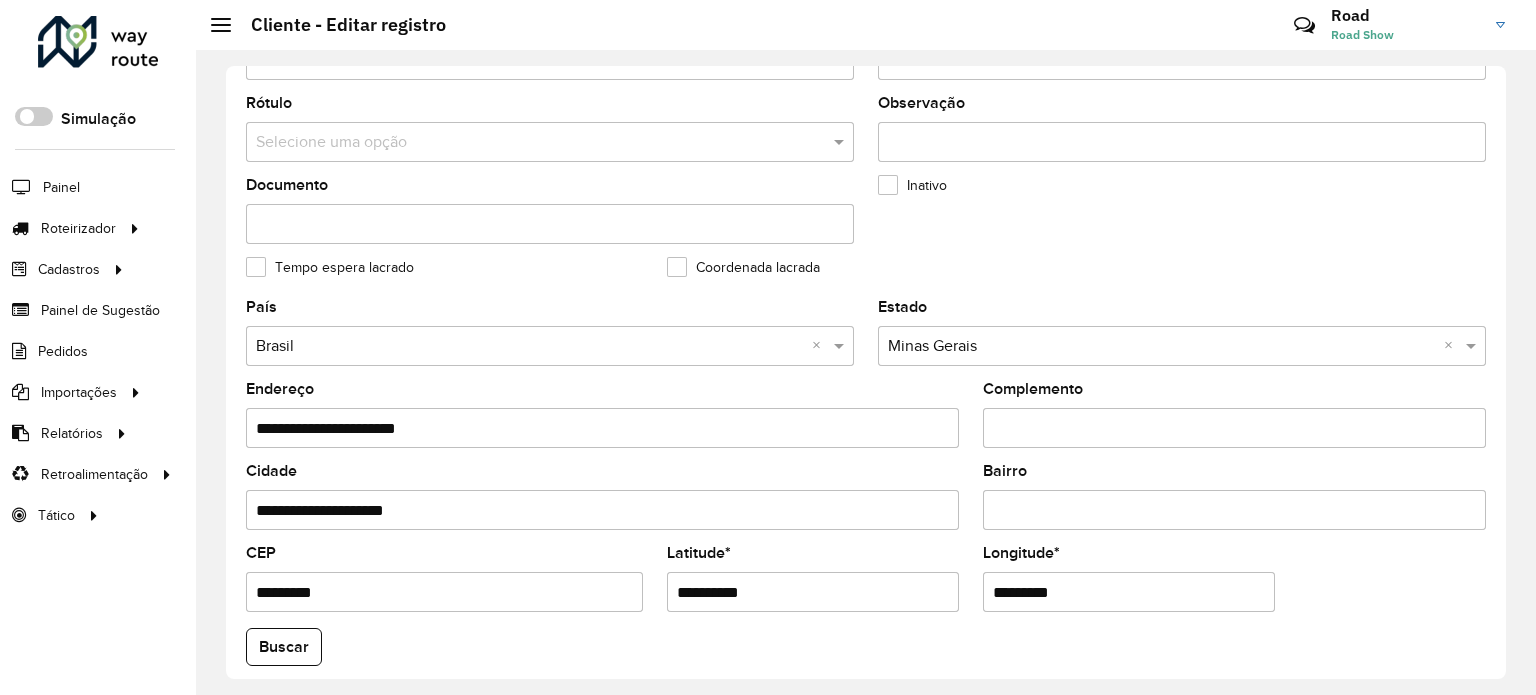 scroll, scrollTop: 700, scrollLeft: 0, axis: vertical 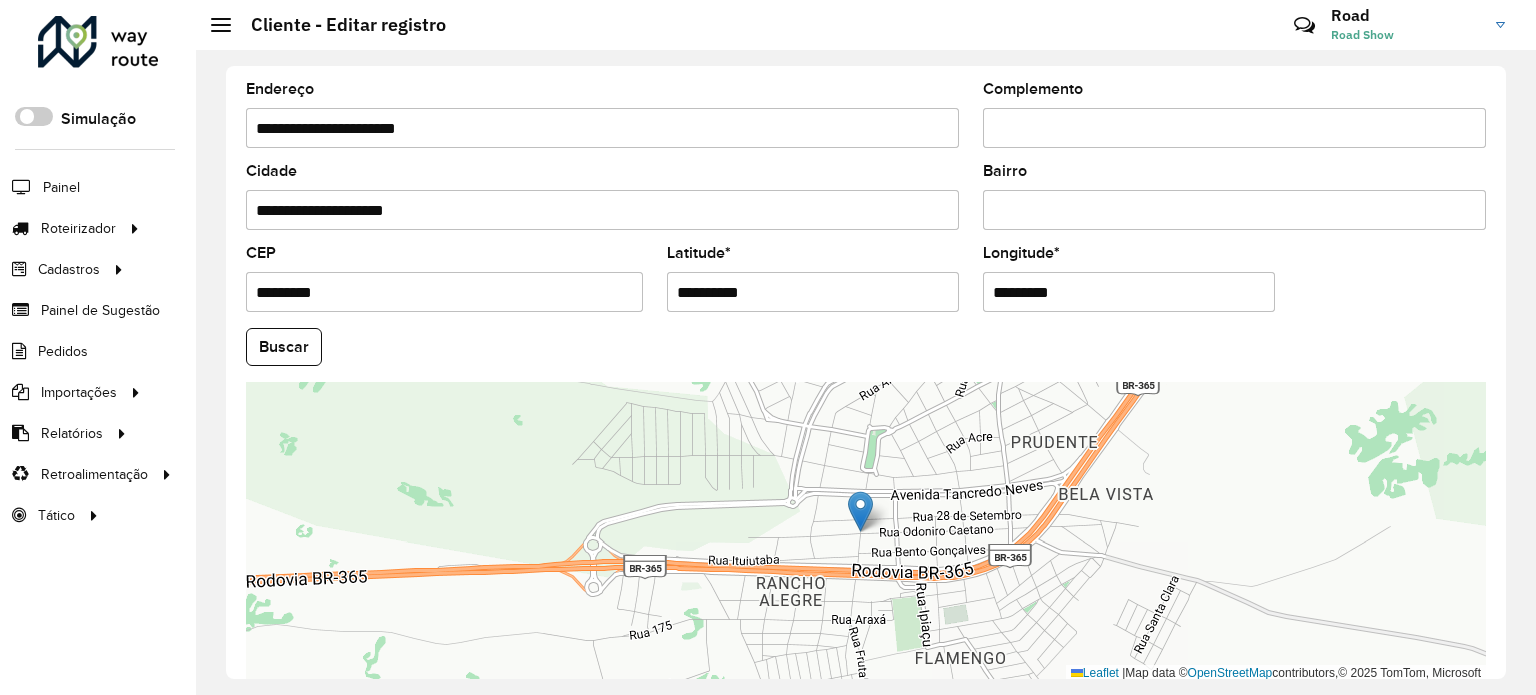 click on "**********" at bounding box center (813, 292) 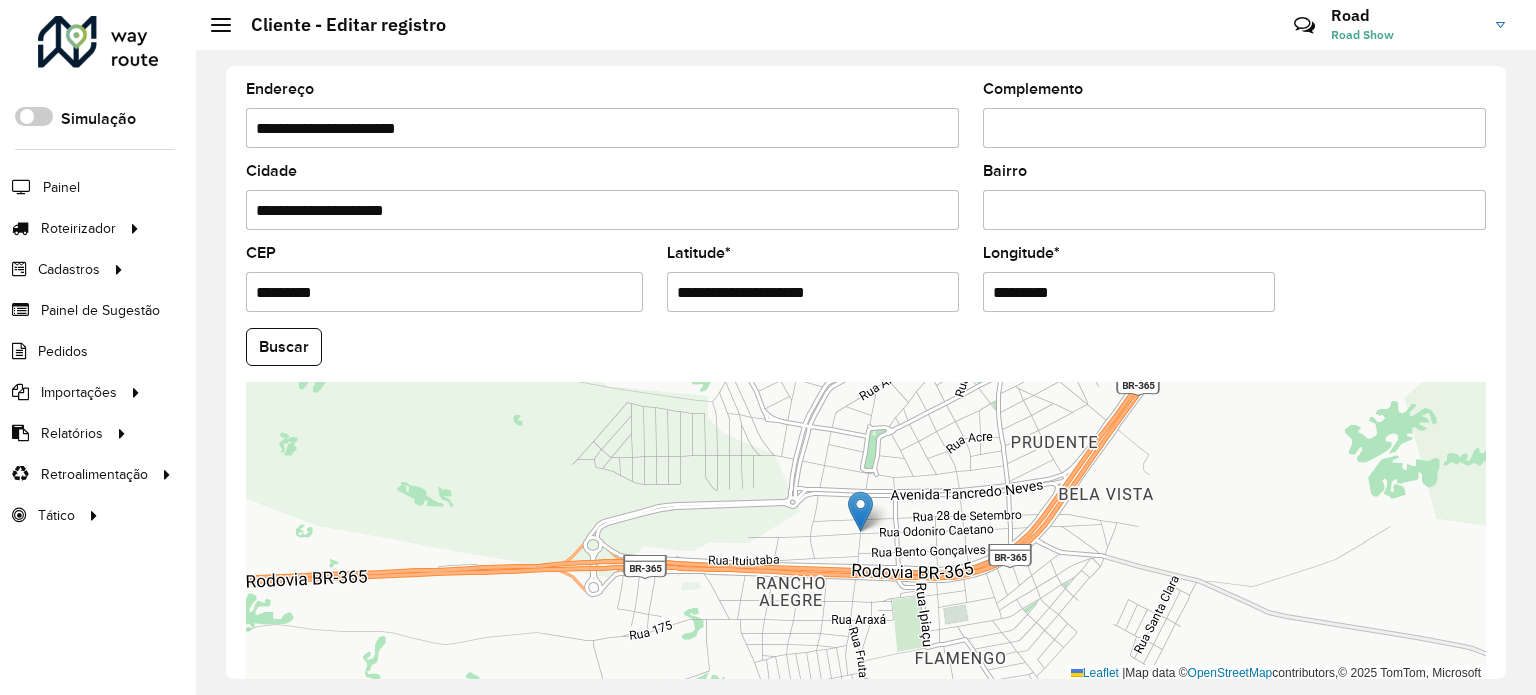 drag, startPoint x: 757, startPoint y: 283, endPoint x: 930, endPoint y: 308, distance: 174.79703 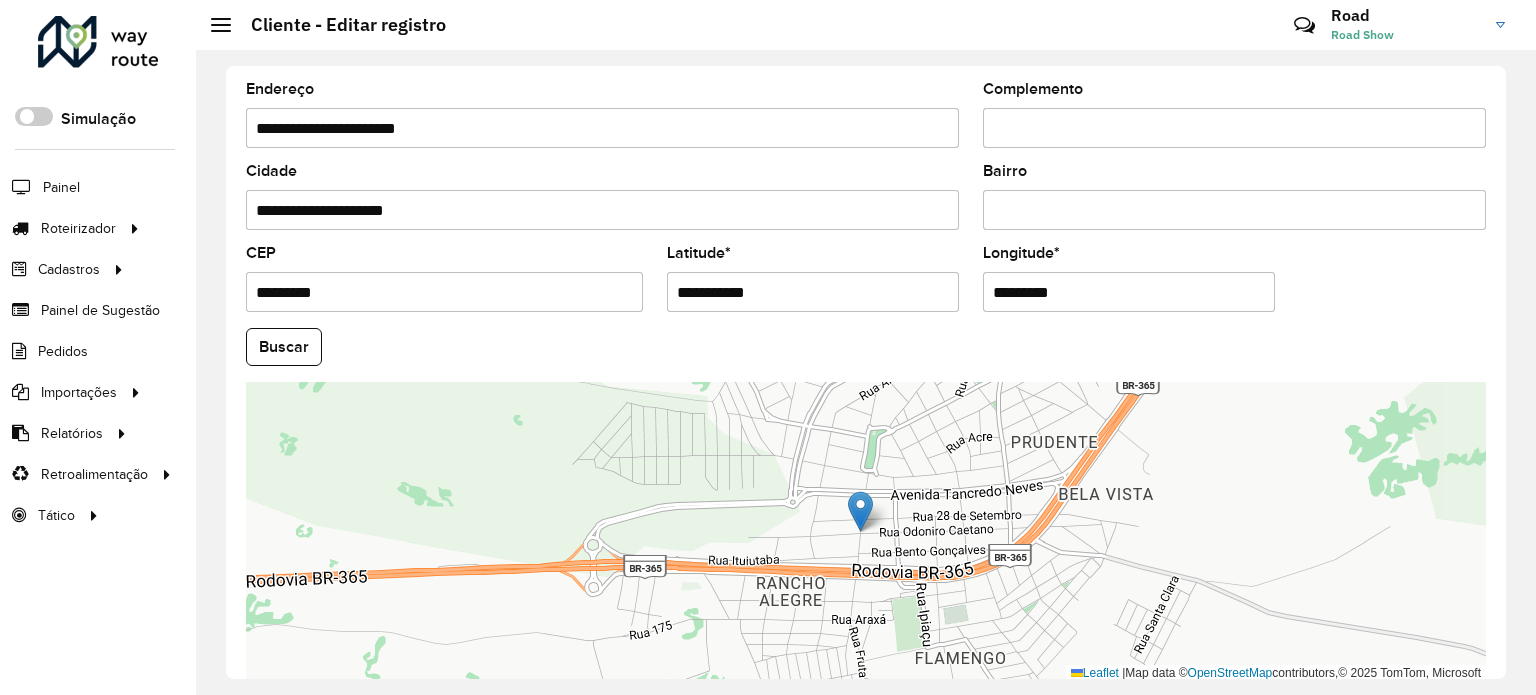 type on "**********" 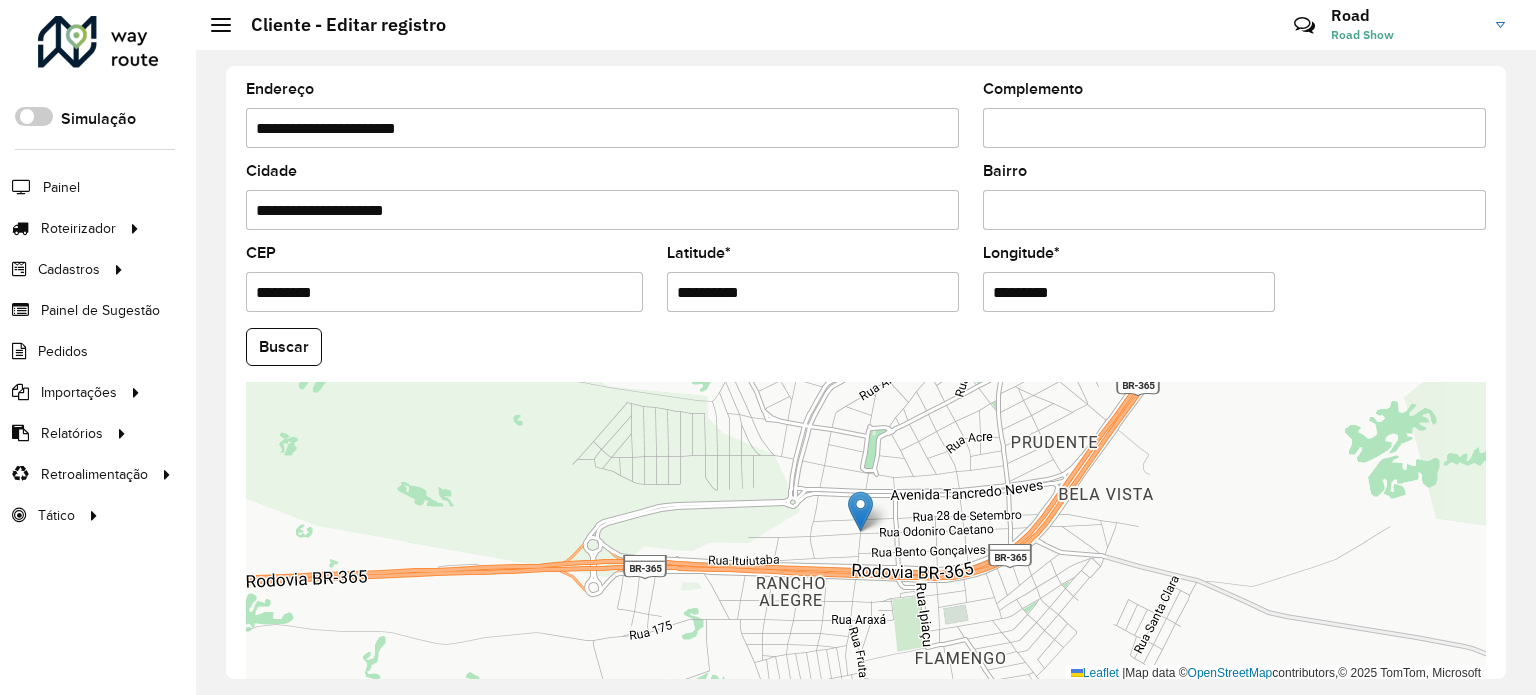 drag, startPoint x: 1059, startPoint y: 287, endPoint x: 704, endPoint y: 291, distance: 355.02252 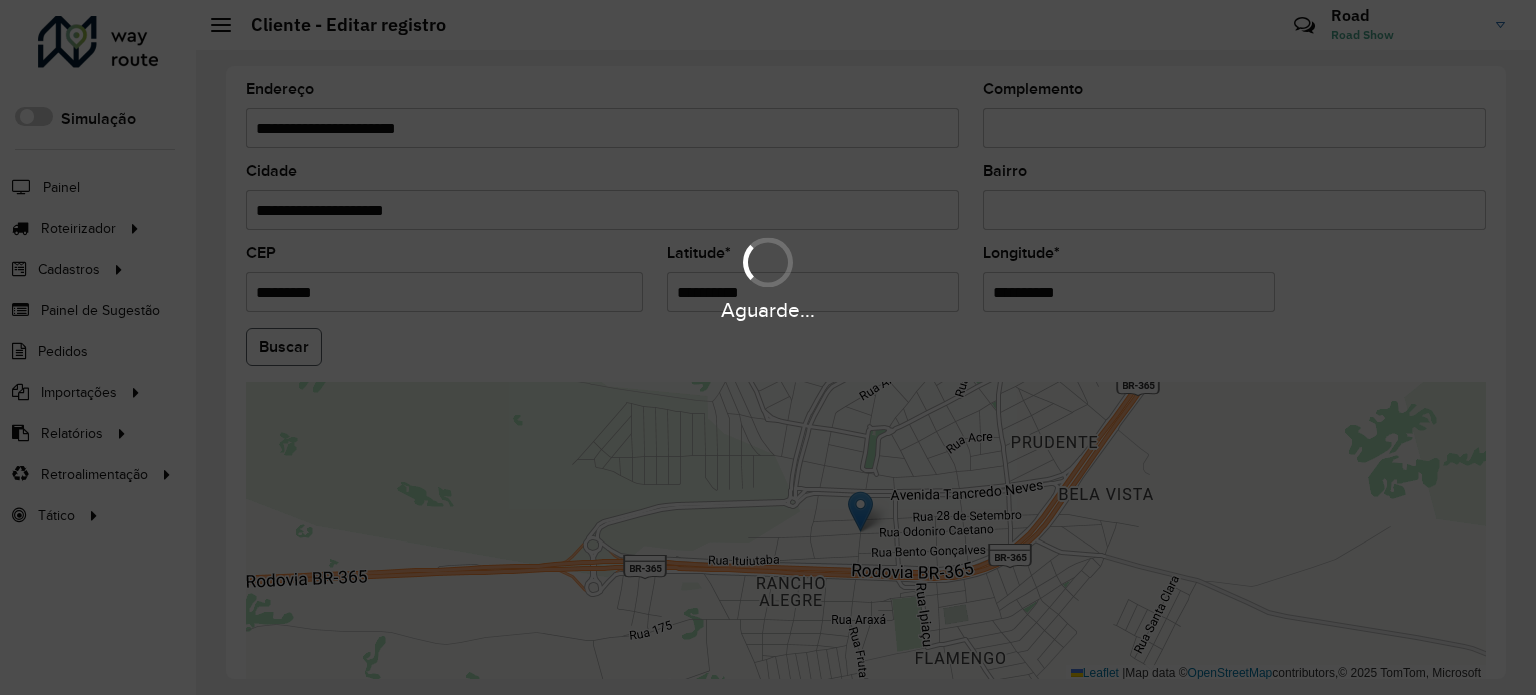 click on "Aguarde...  Pop-up bloqueado!  Seu navegador bloqueou automáticamente a abertura de uma nova janela.   Acesse as configurações e adicione o endereço do sistema a lista de permissão.   Fechar  Roteirizador AmbevTech Simulação Painel Roteirizador Entregas Vendas Cadastros Checkpoint Cliente Condição de pagamento Consulta de setores Depósito Disponibilidade de veículos Fator tipo de produto Grupo Rota Fator Tipo Produto Grupo de Depósito Grupo de rotas exclusiva Grupo de setores Jornada Layout integração Modelo Motorista Multi Depósito Painel de sugestão Parada Pedágio Perfil de Vendedor Ponto de apoio Ponto de apoio FAD Prioridade pedido Produto Restrição de Atendimento Planner Rodízio de placa Rota exclusiva FAD Rótulo Setor Setor Planner Tempo de parada de refeição Tipo de cliente Tipo de jornada Tipo de produto Tipo de veículo Tipo de veículo RN Transportadora Usuário Vendedor Veículo Painel de Sugestão Pedidos Importações Clientes Fator tipo produto Grade de atendimento Setor" at bounding box center (768, 347) 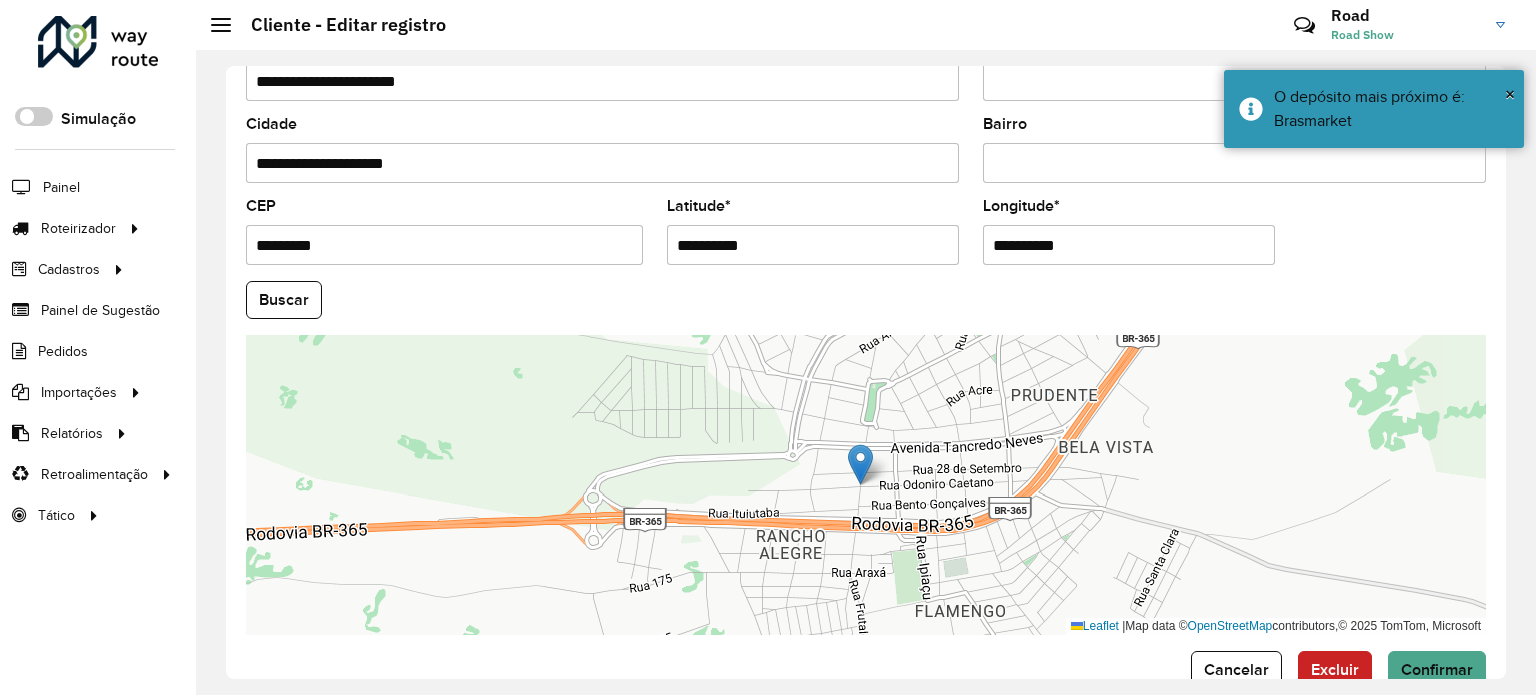 scroll, scrollTop: 784, scrollLeft: 0, axis: vertical 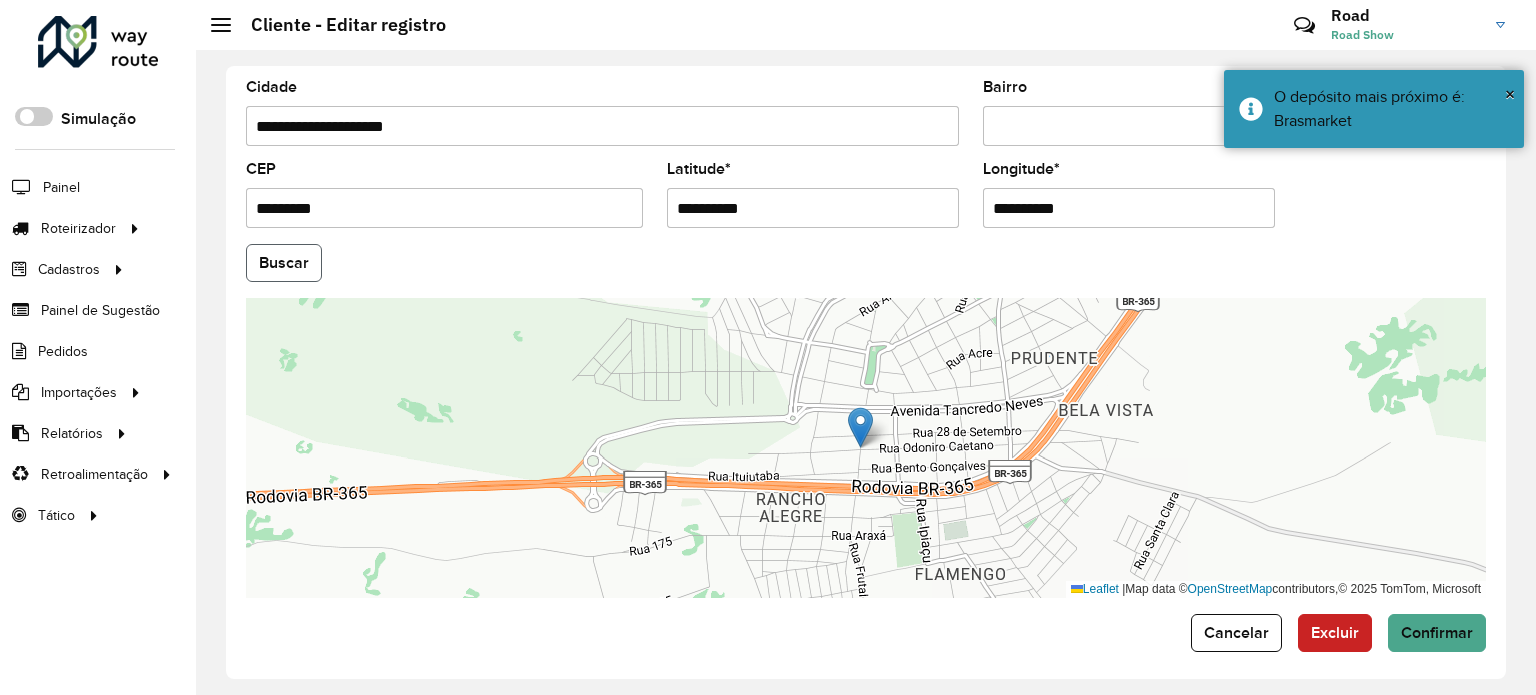 click on "Buscar" 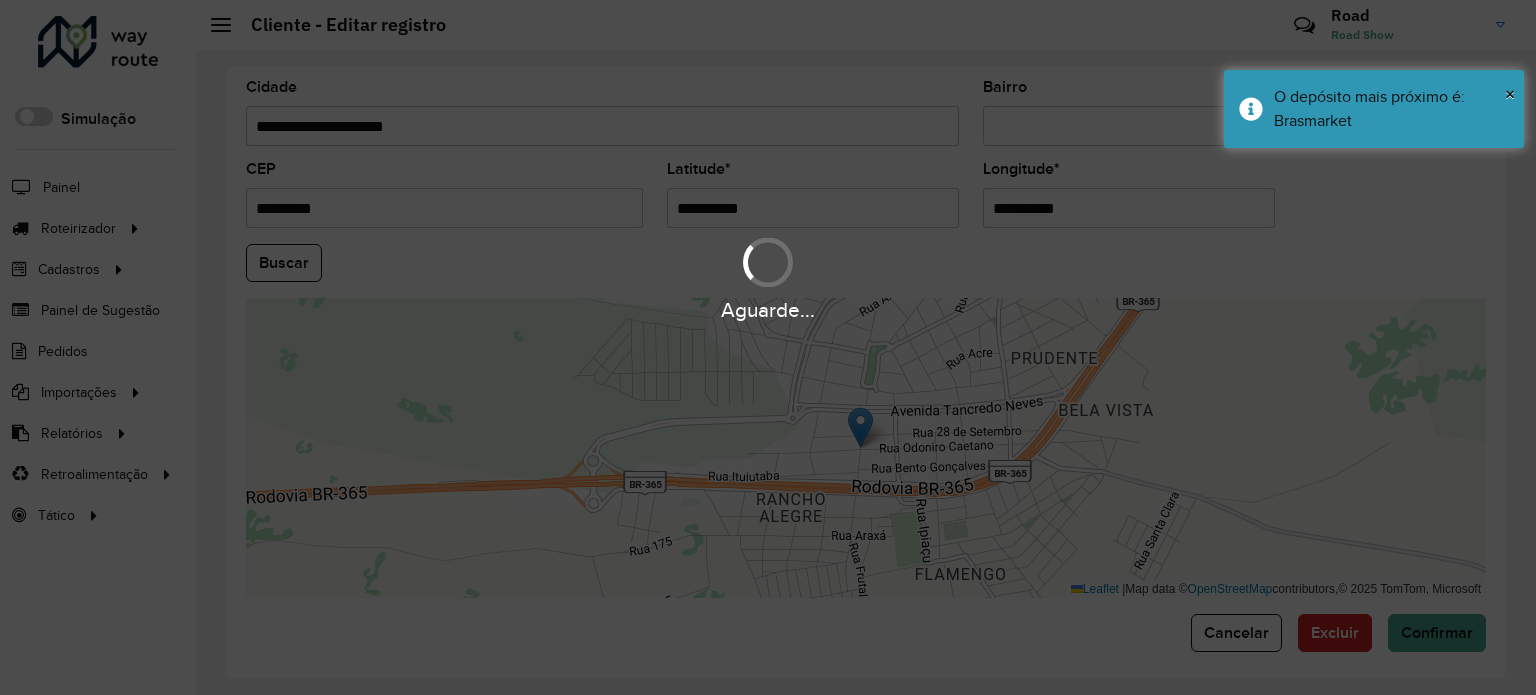 type on "*********" 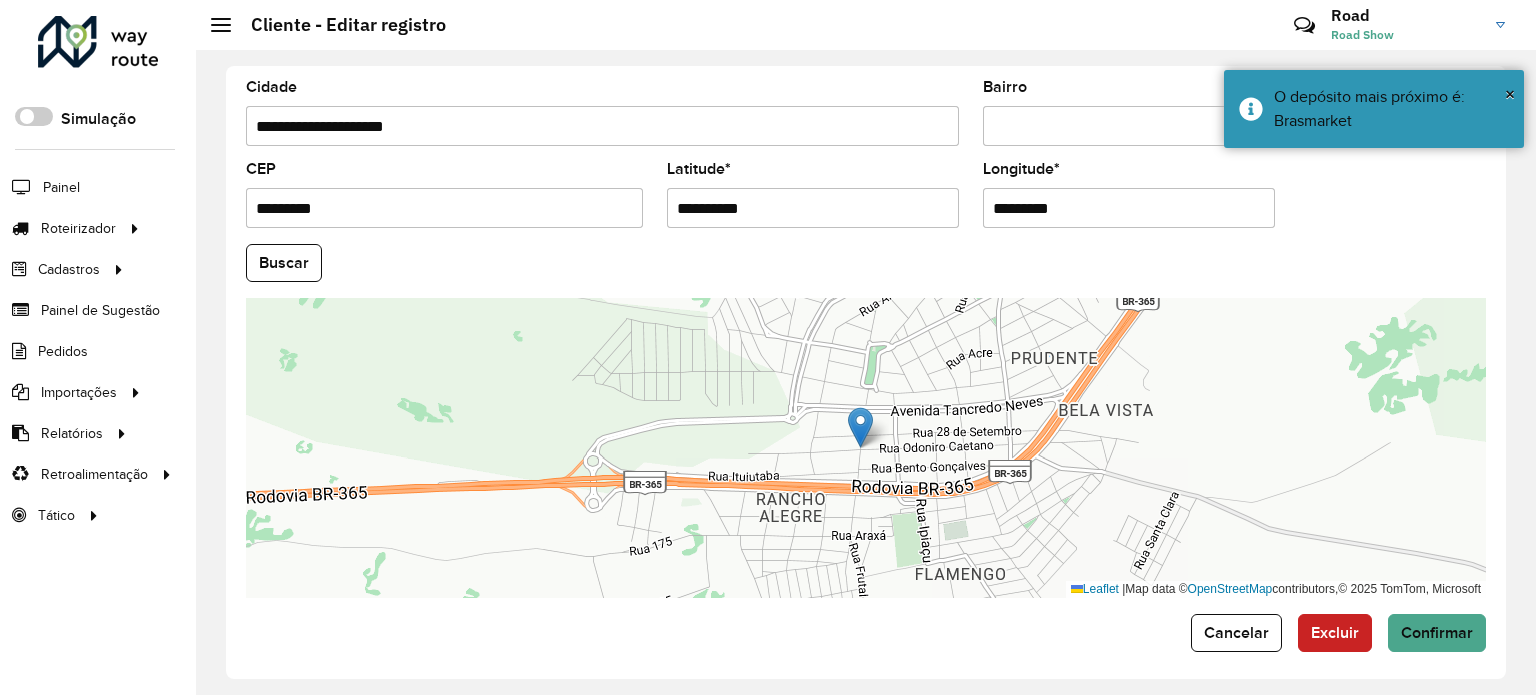 click on "Buscar" 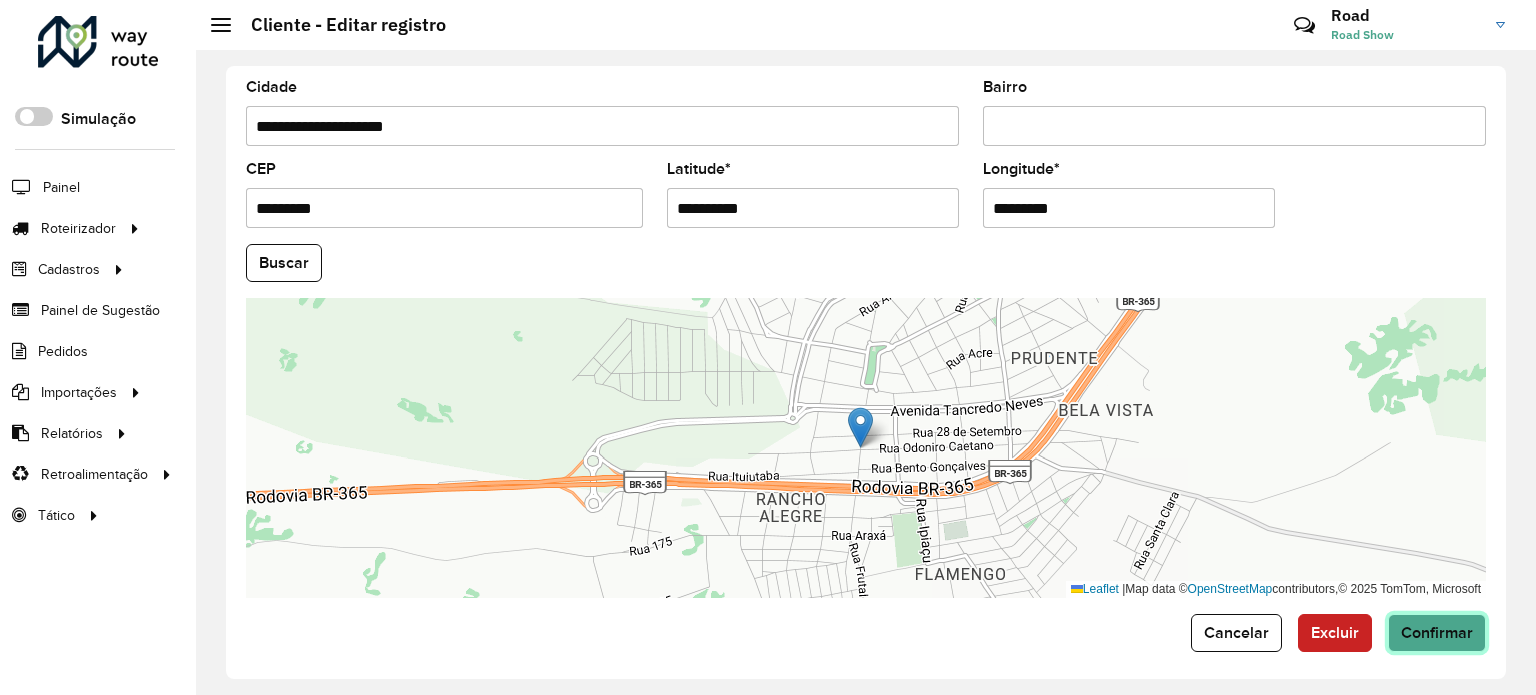 click on "Confirmar" 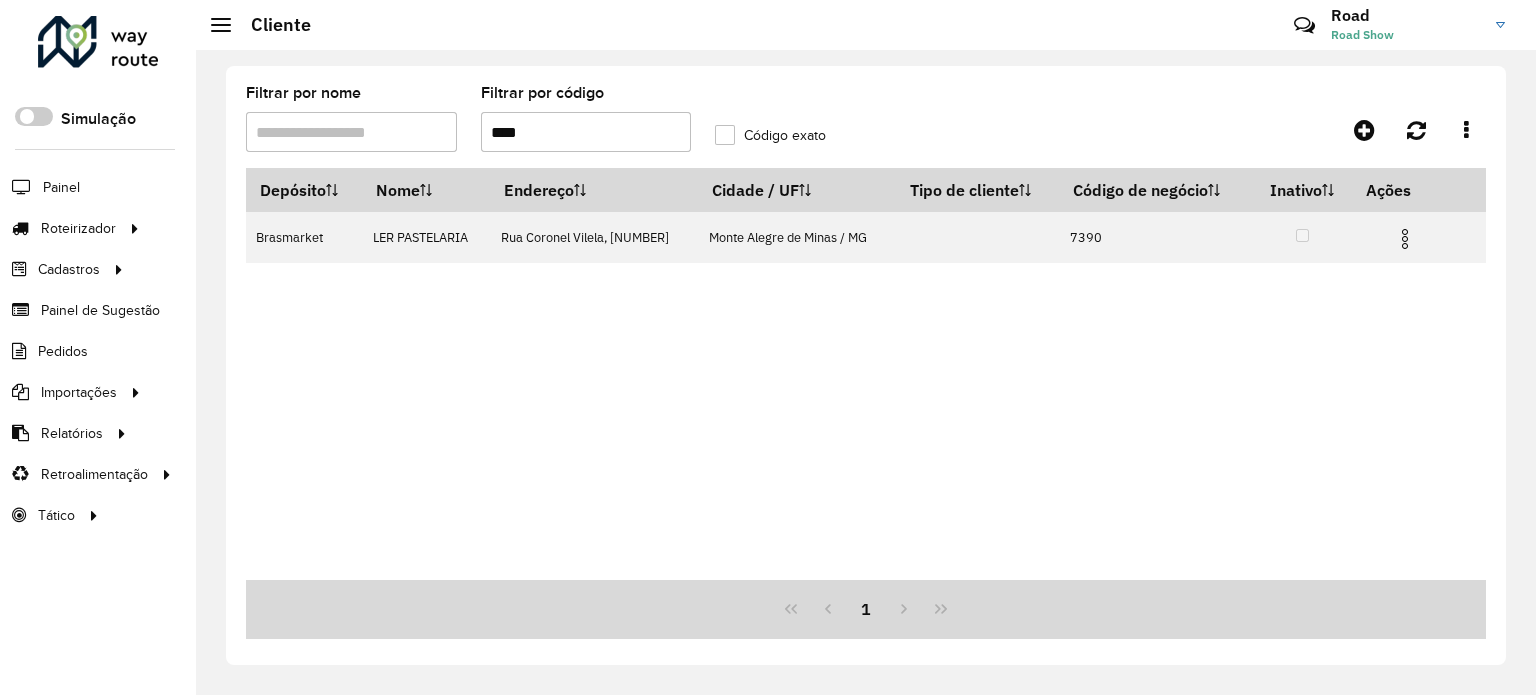 drag, startPoint x: 540, startPoint y: 129, endPoint x: 192, endPoint y: 61, distance: 354.58145 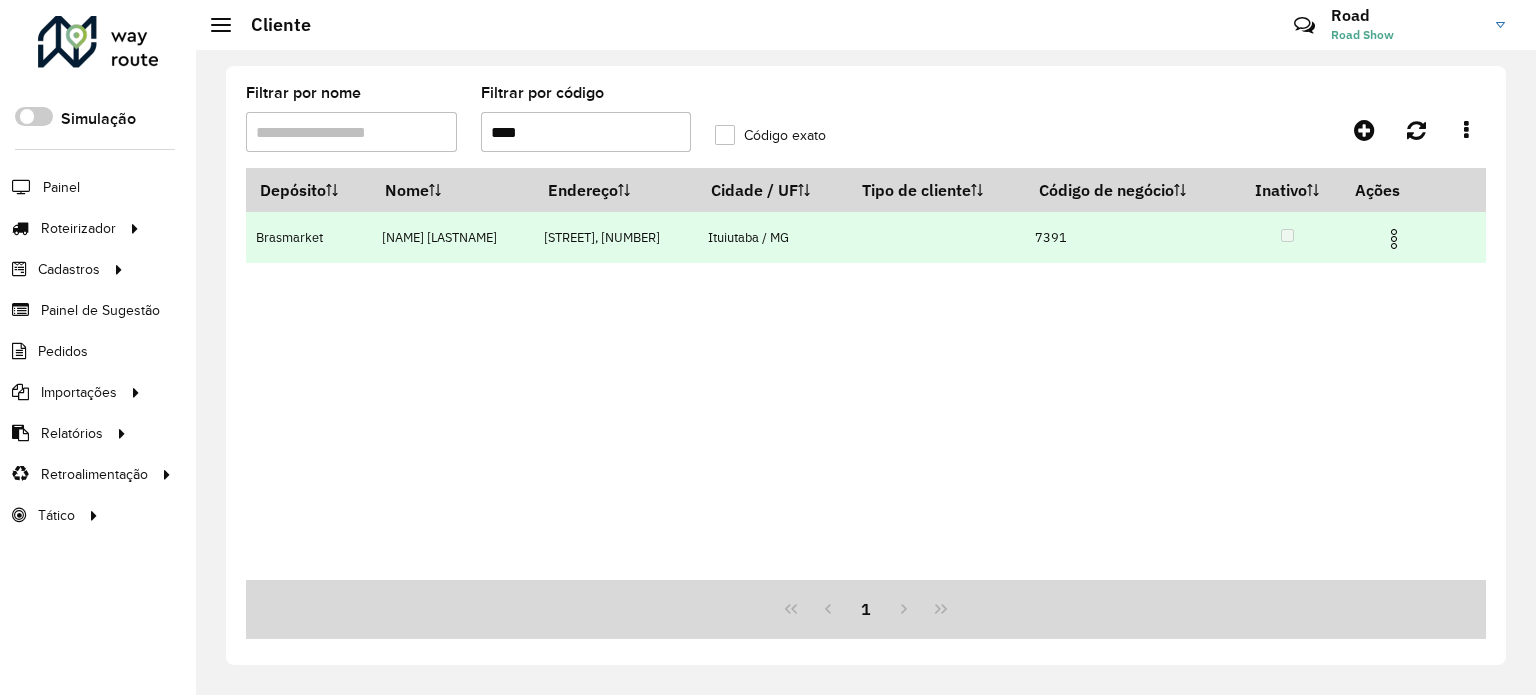 click at bounding box center (1394, 239) 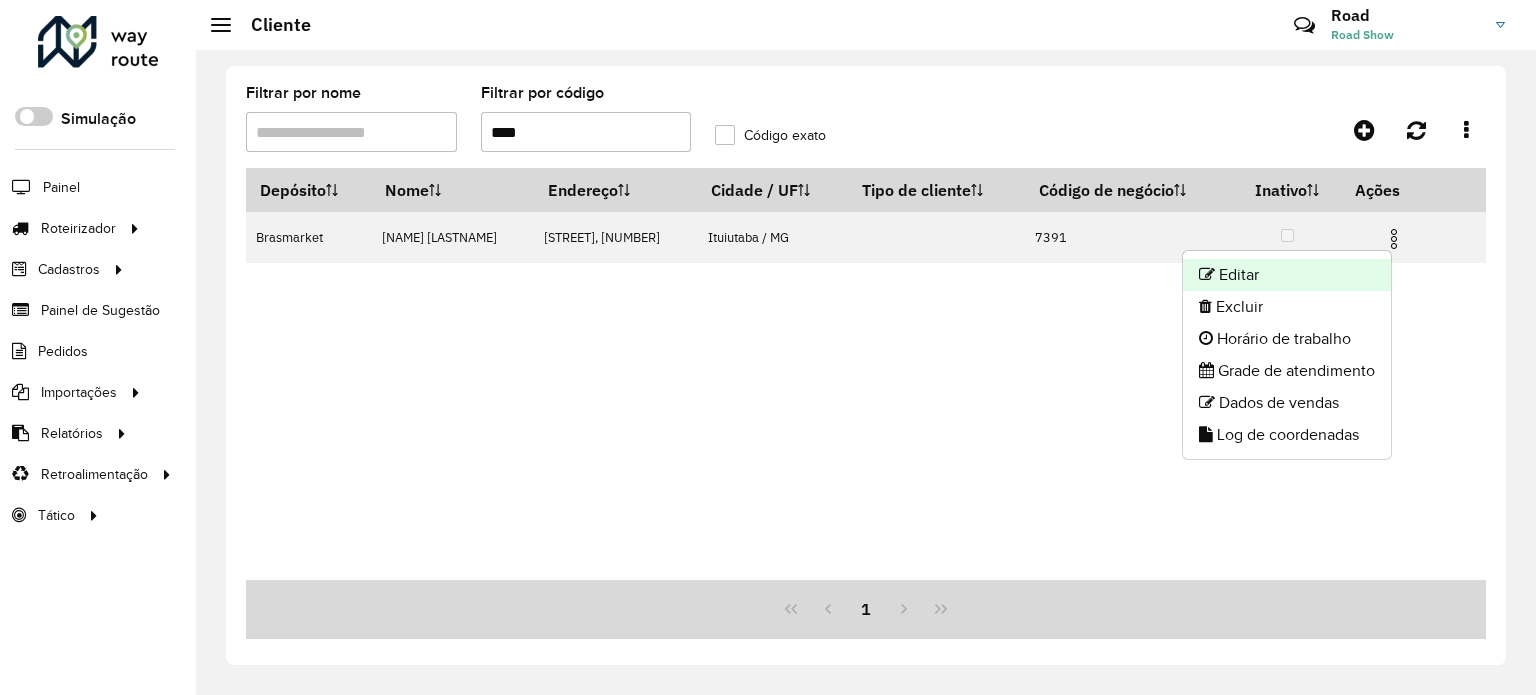 click on "Editar" 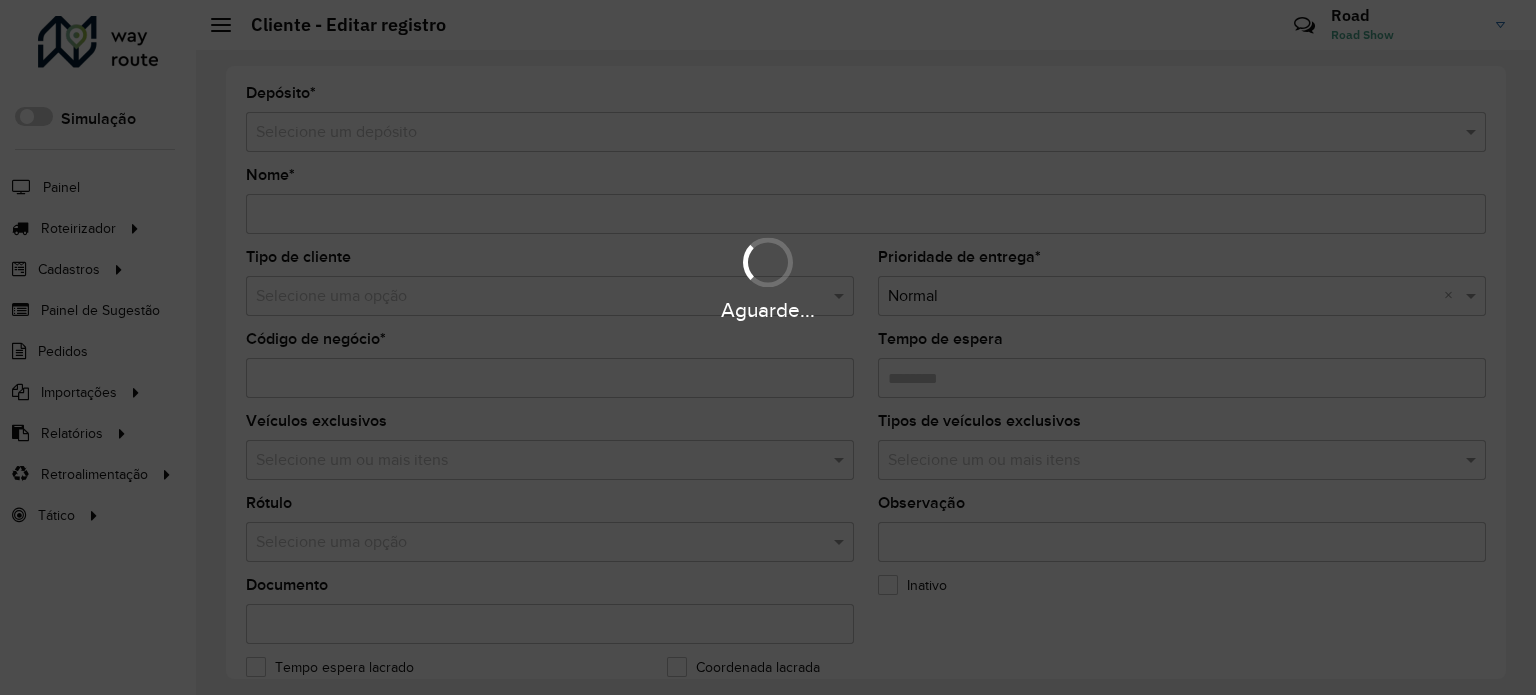 type on "**********" 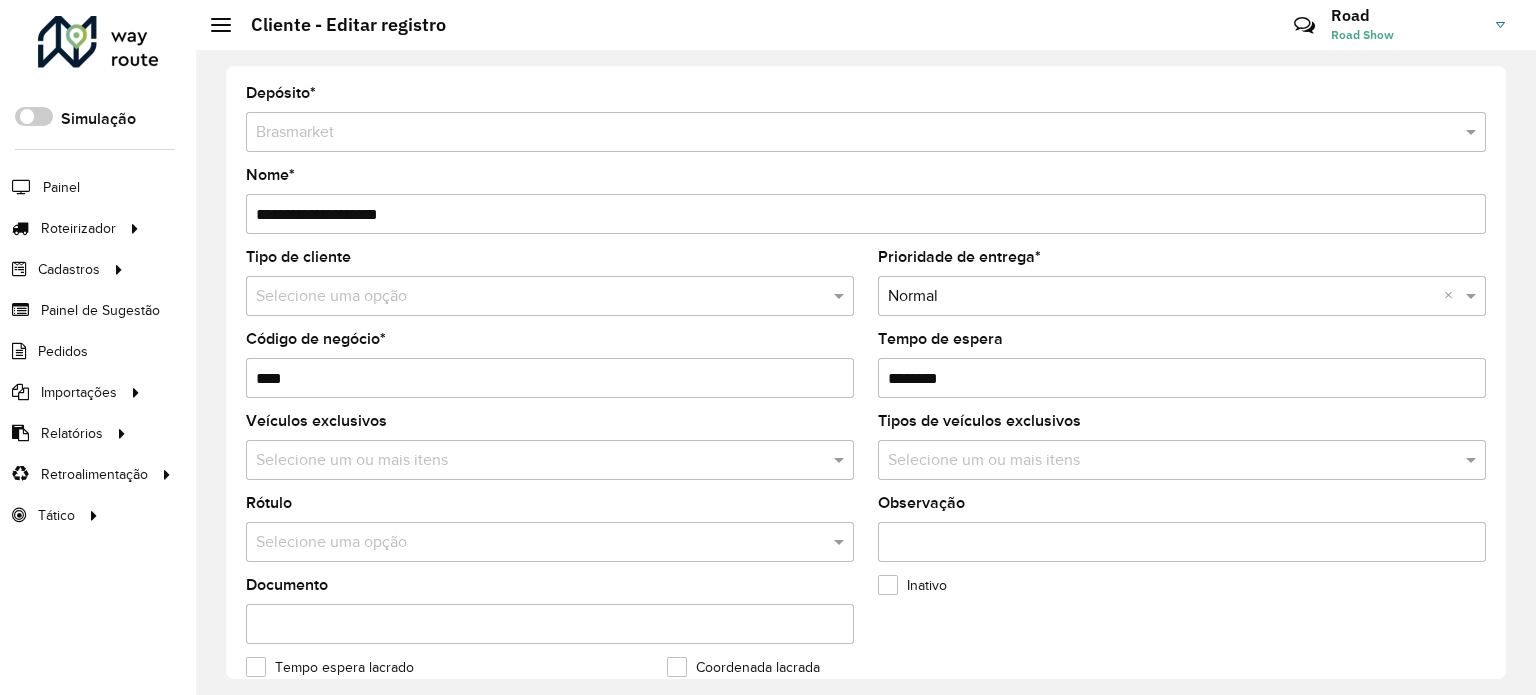 scroll, scrollTop: 500, scrollLeft: 0, axis: vertical 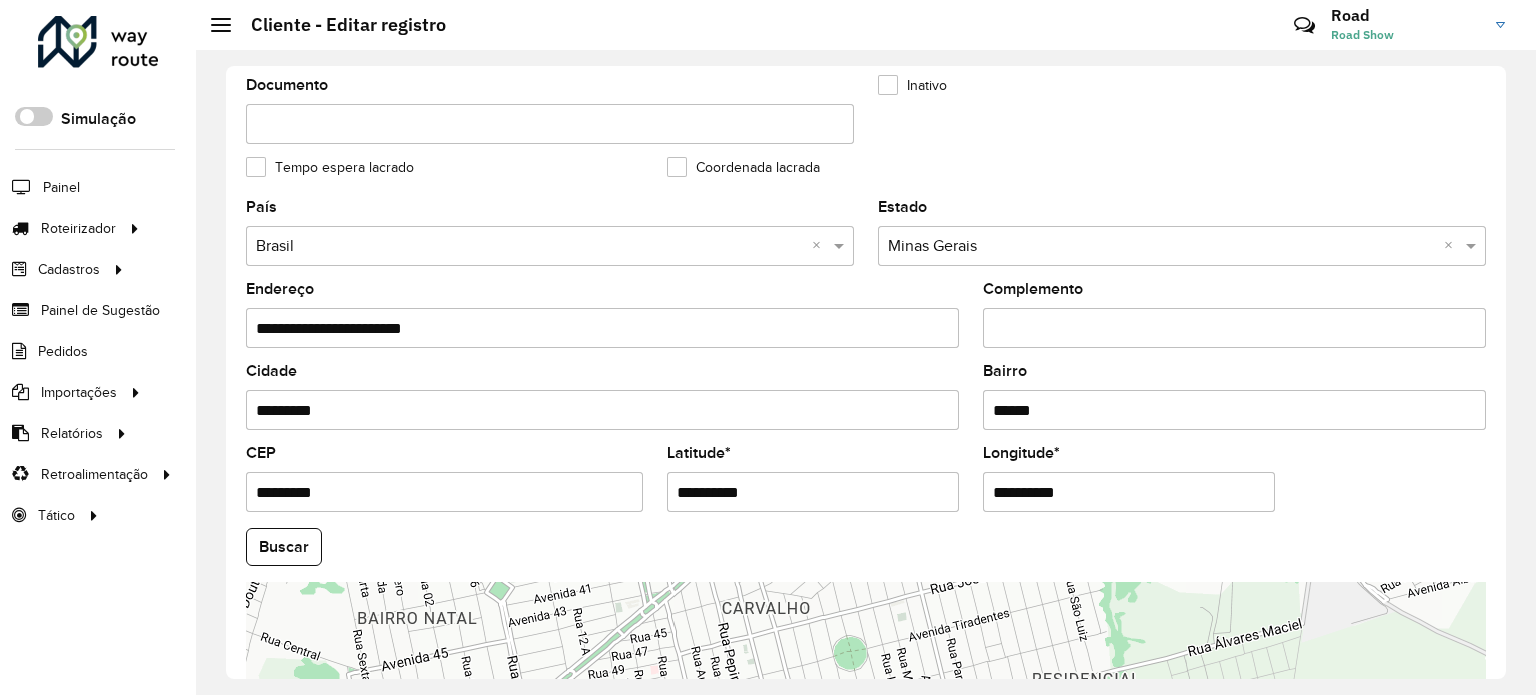 drag, startPoint x: 784, startPoint y: 483, endPoint x: 464, endPoint y: 477, distance: 320.05624 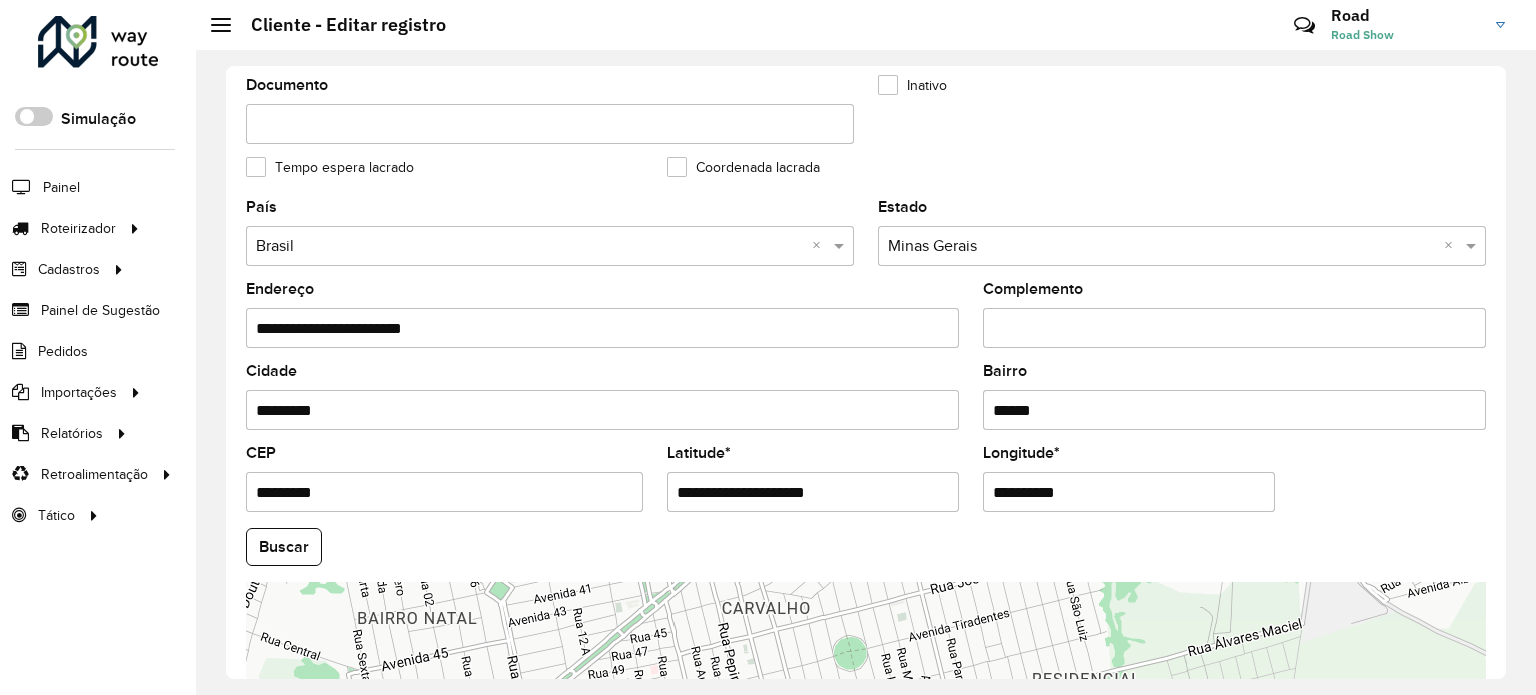 drag, startPoint x: 769, startPoint y: 491, endPoint x: 887, endPoint y: 503, distance: 118.6086 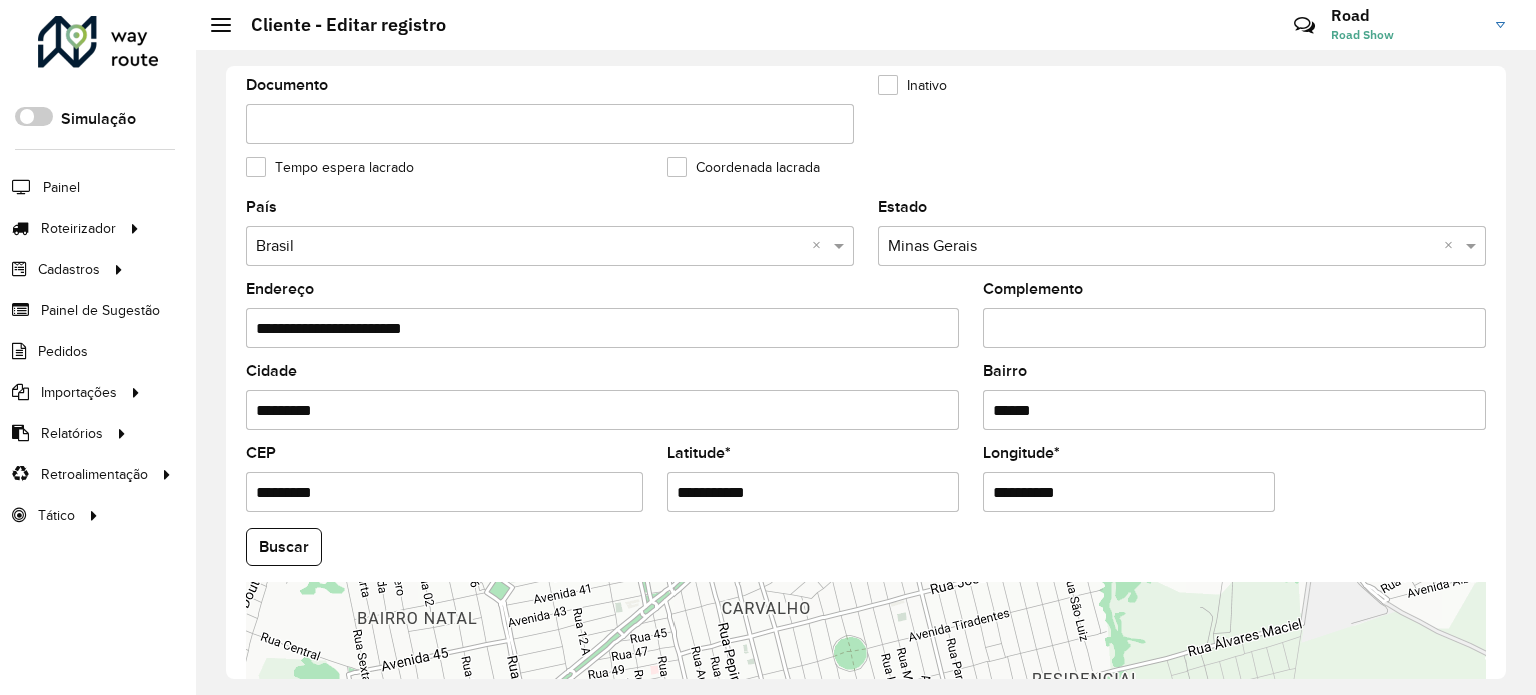 type on "**********" 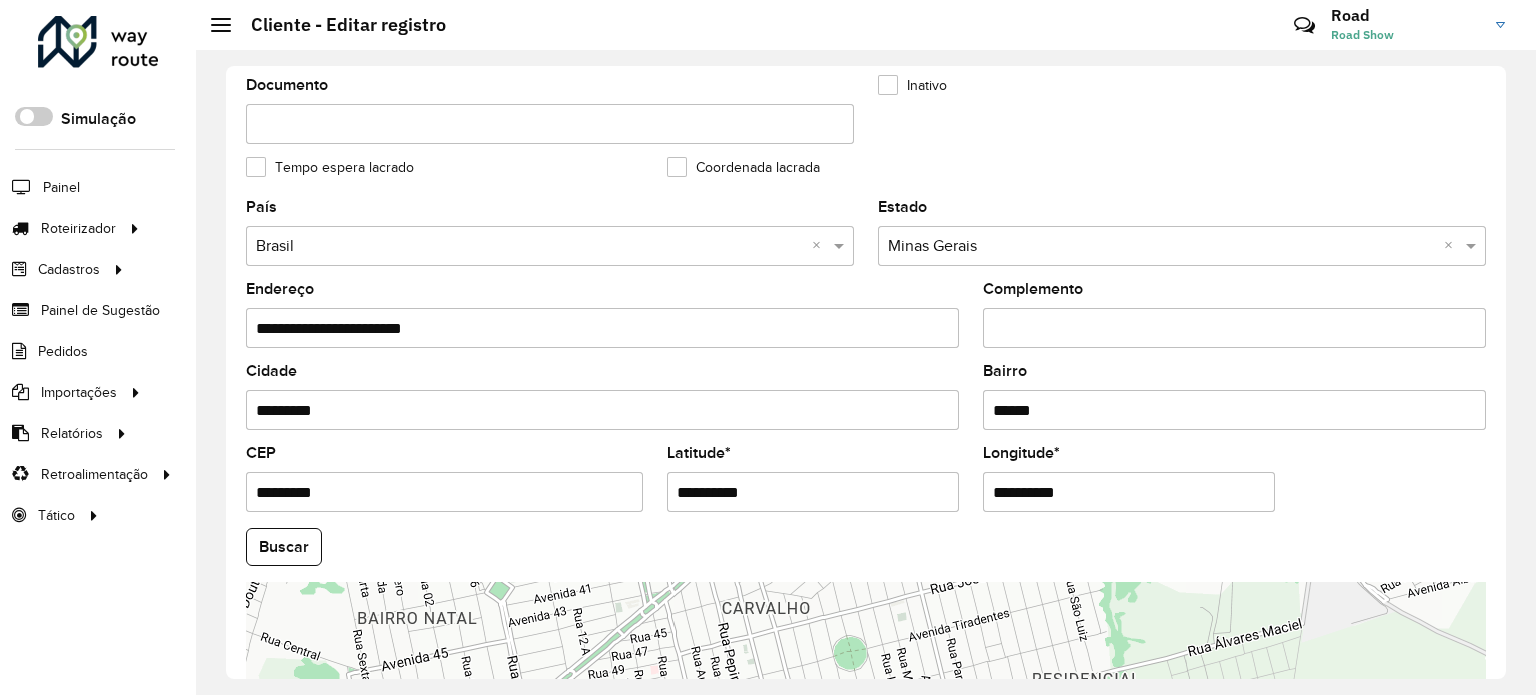 drag, startPoint x: 1069, startPoint y: 471, endPoint x: 889, endPoint y: 488, distance: 180.801 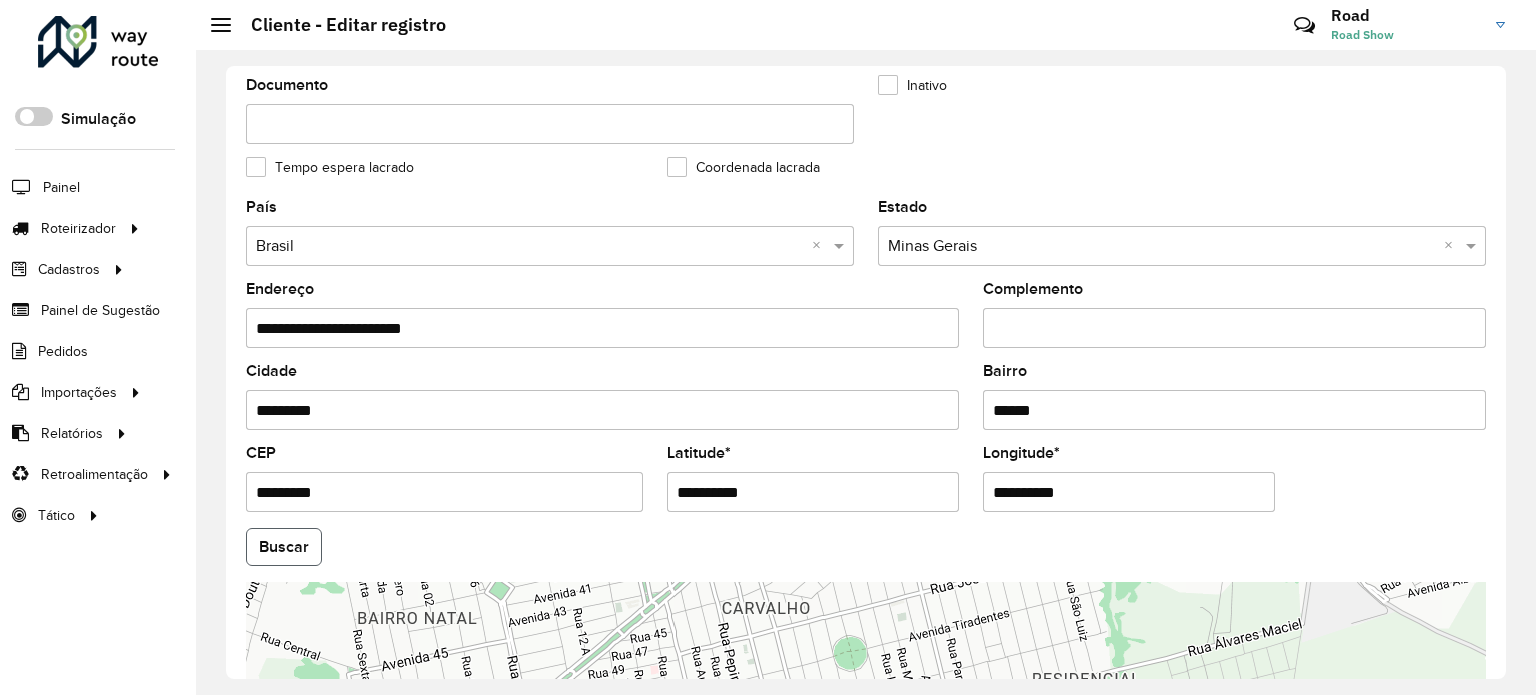 click on "Buscar" 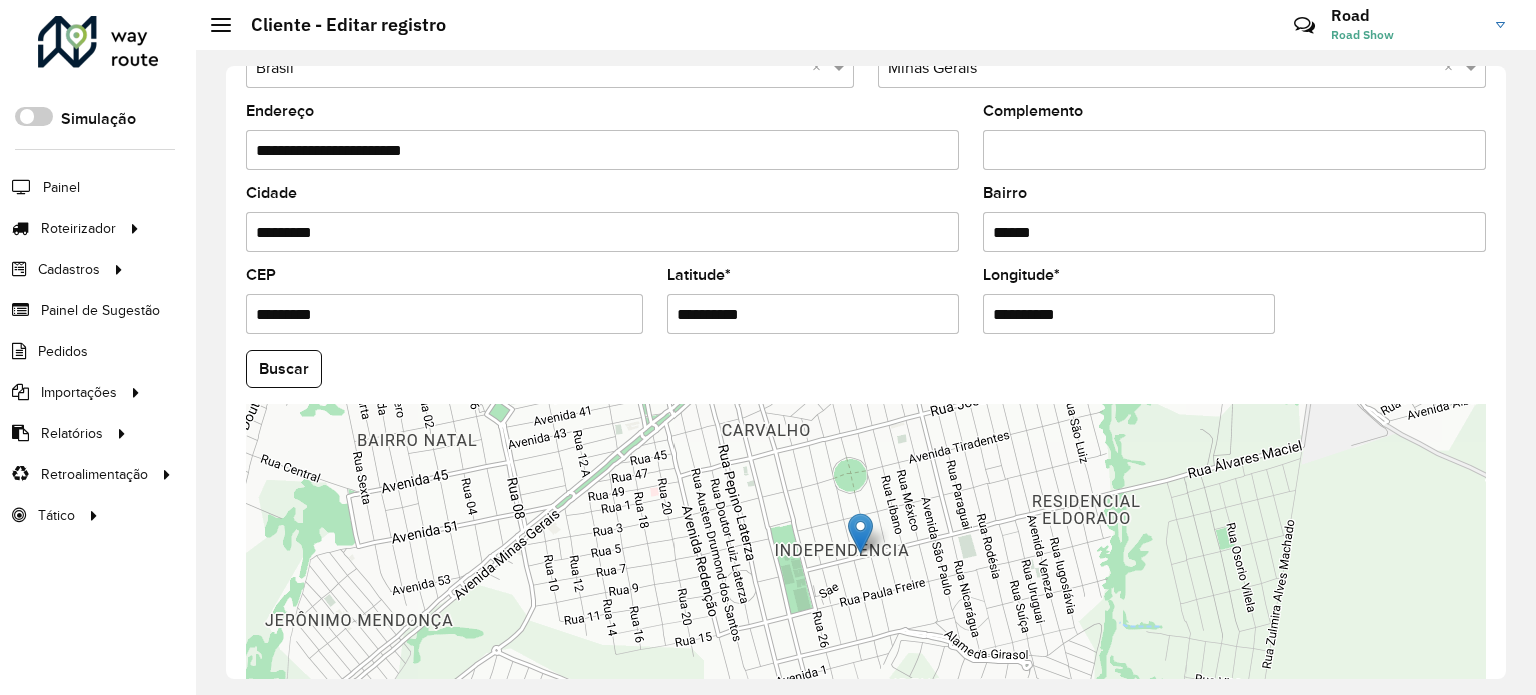 scroll, scrollTop: 784, scrollLeft: 0, axis: vertical 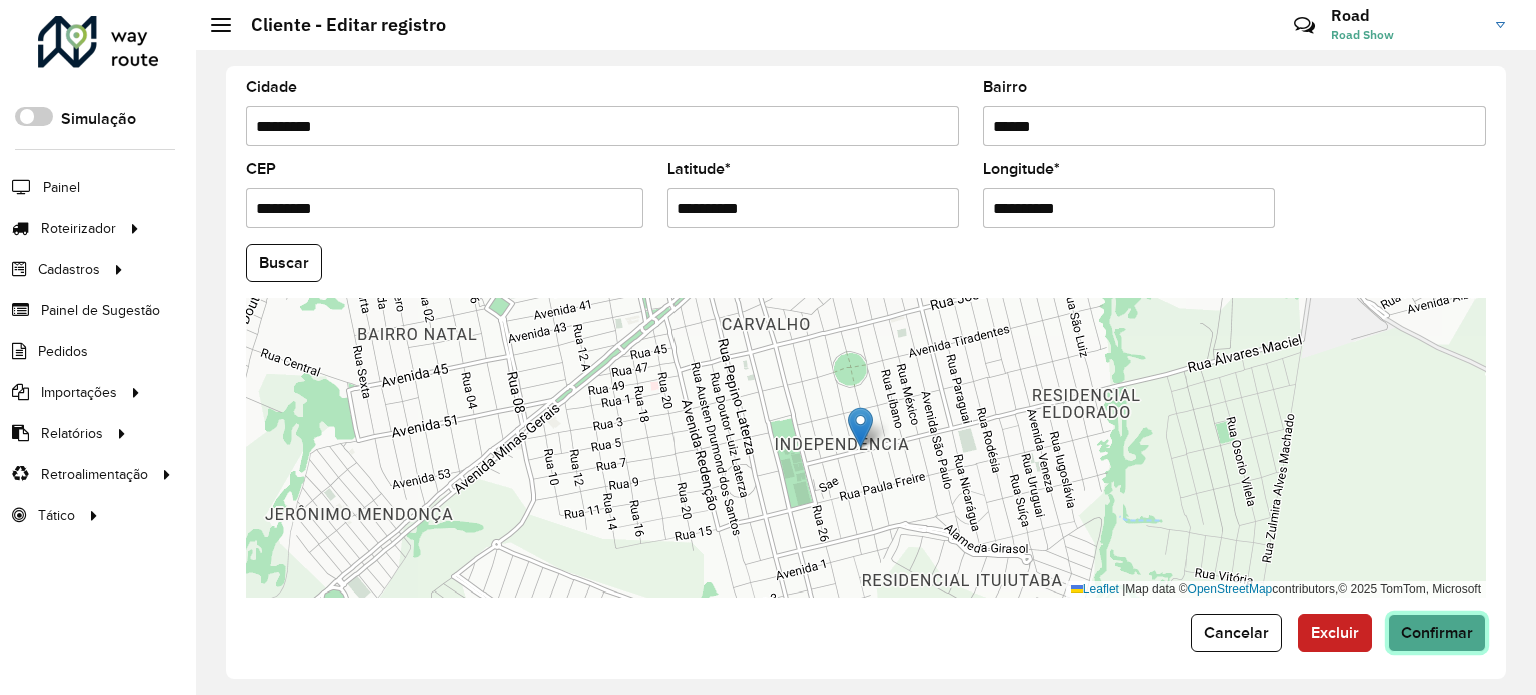 click on "Confirmar" 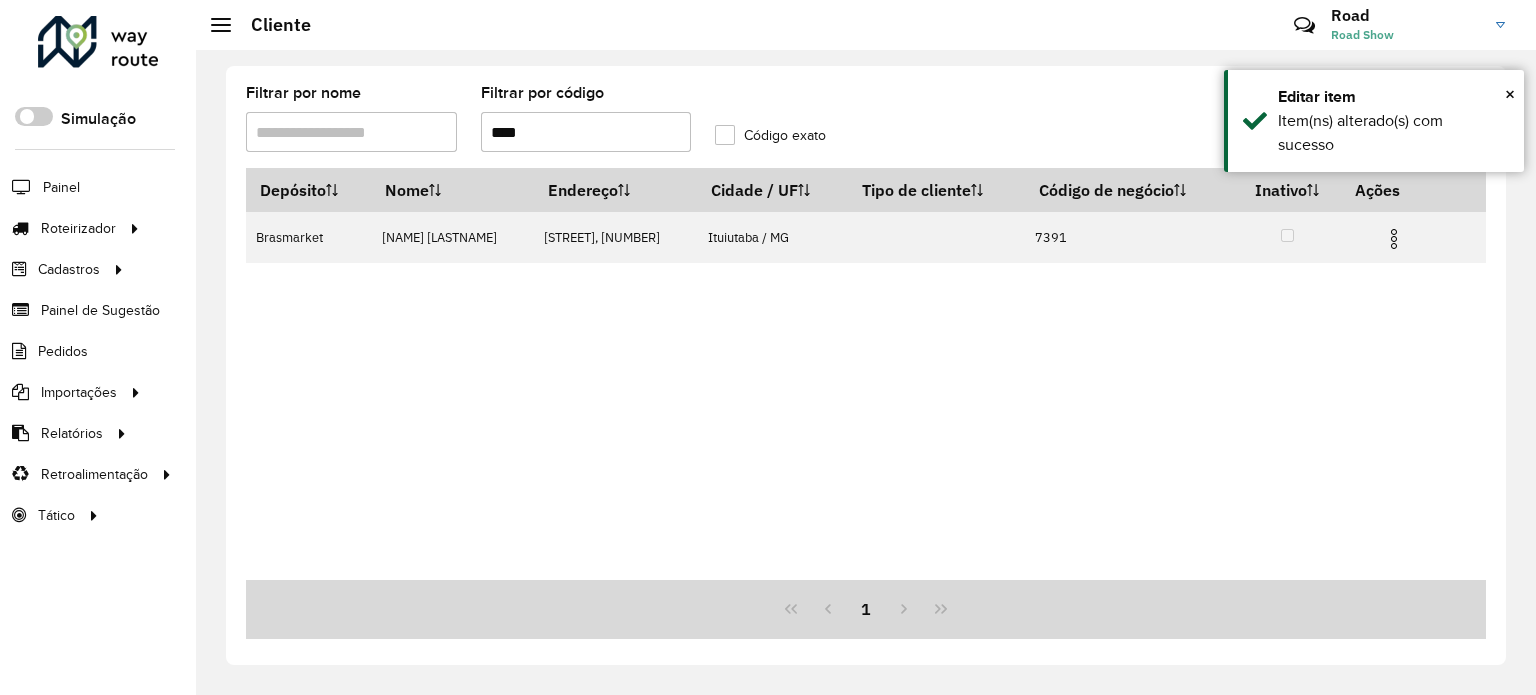 click on "****" at bounding box center (586, 132) 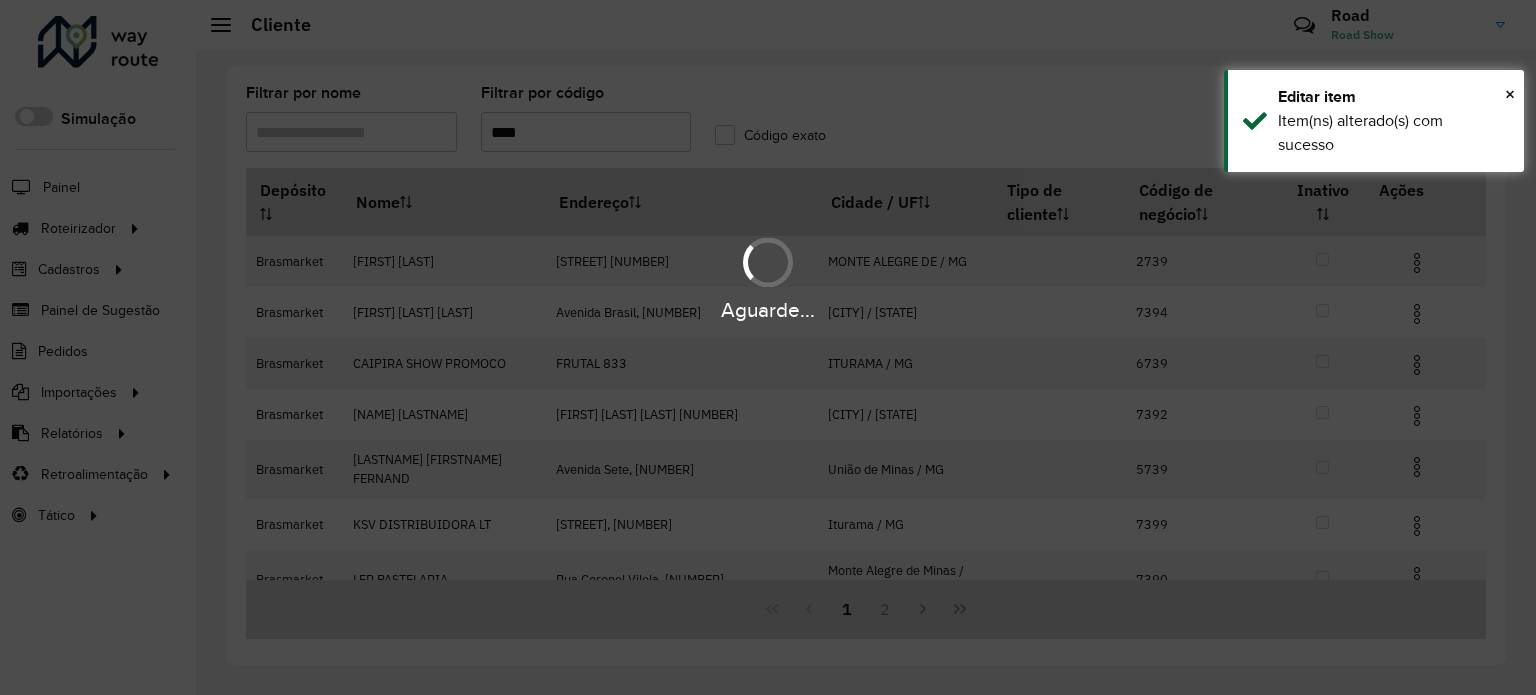 type on "****" 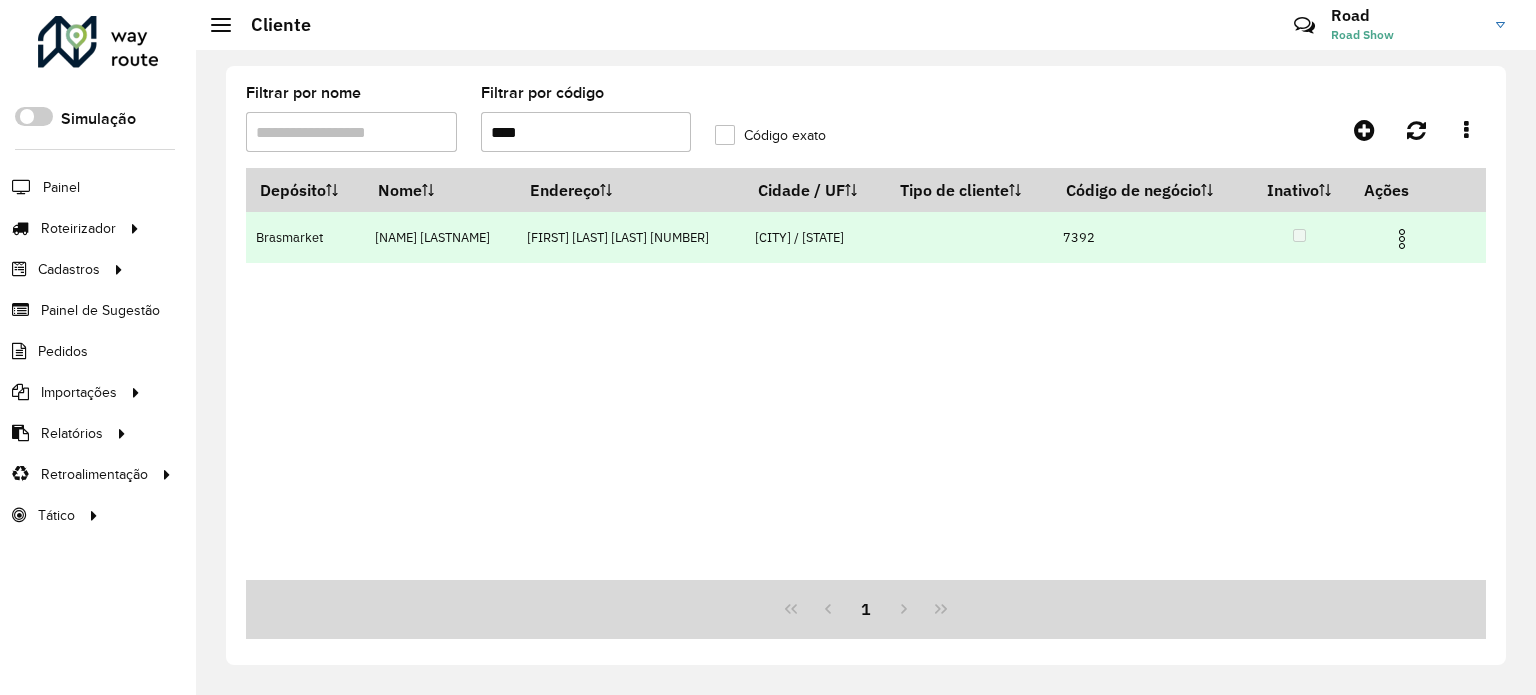 click at bounding box center [1402, 239] 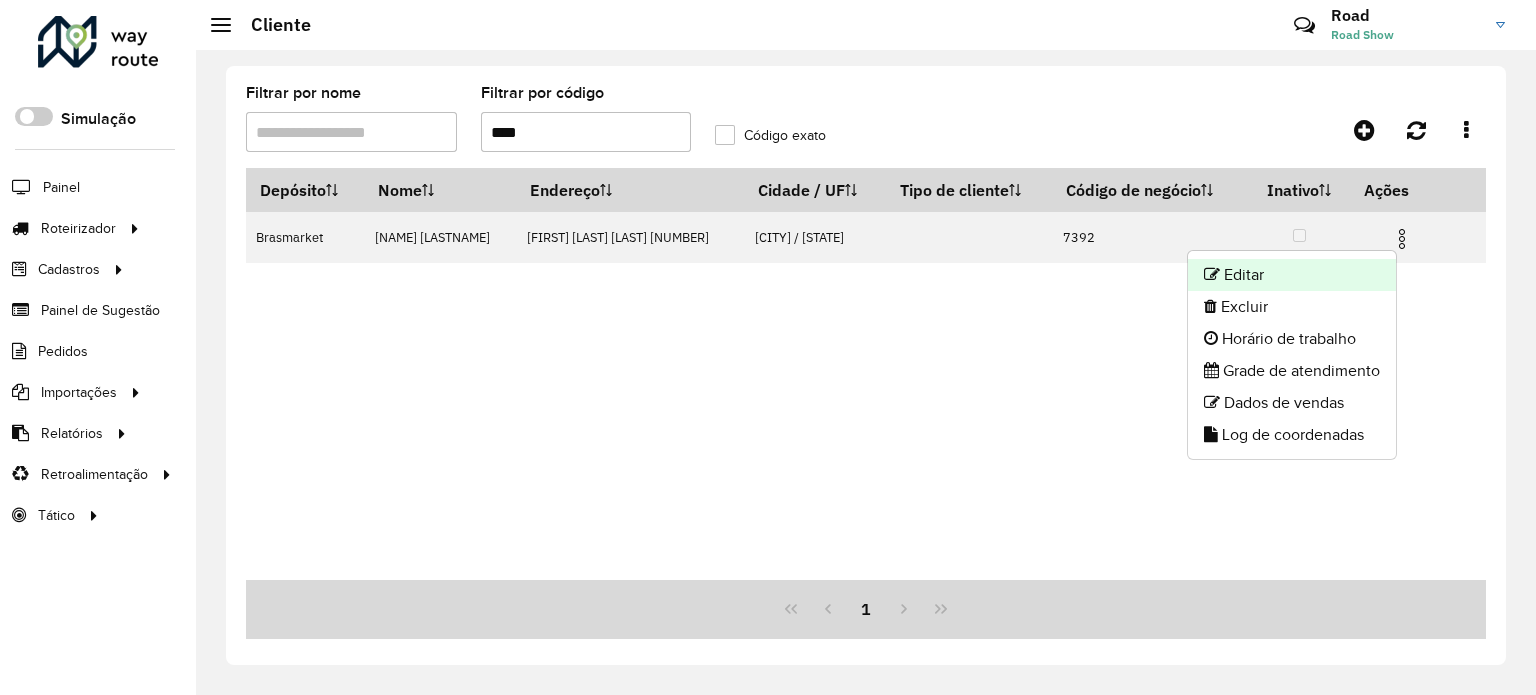 click on "Editar" 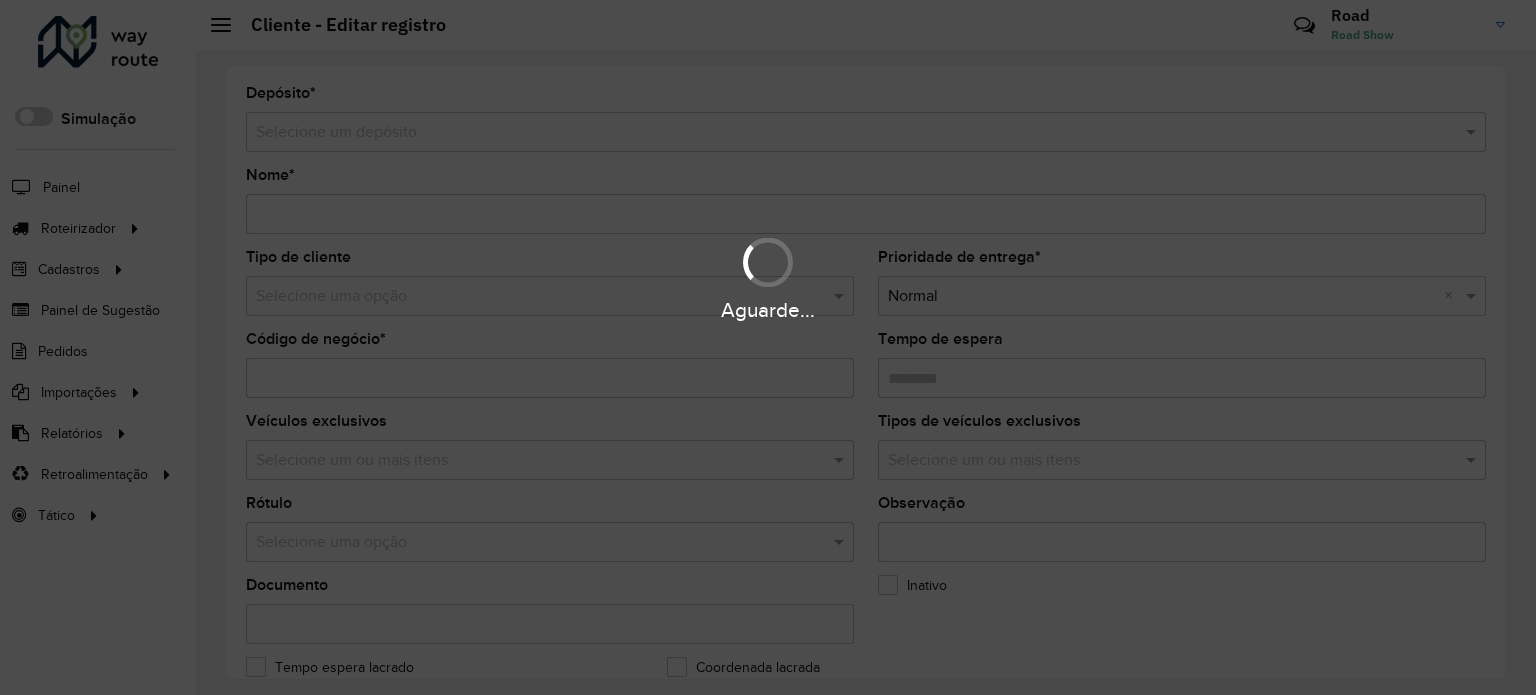 type on "**********" 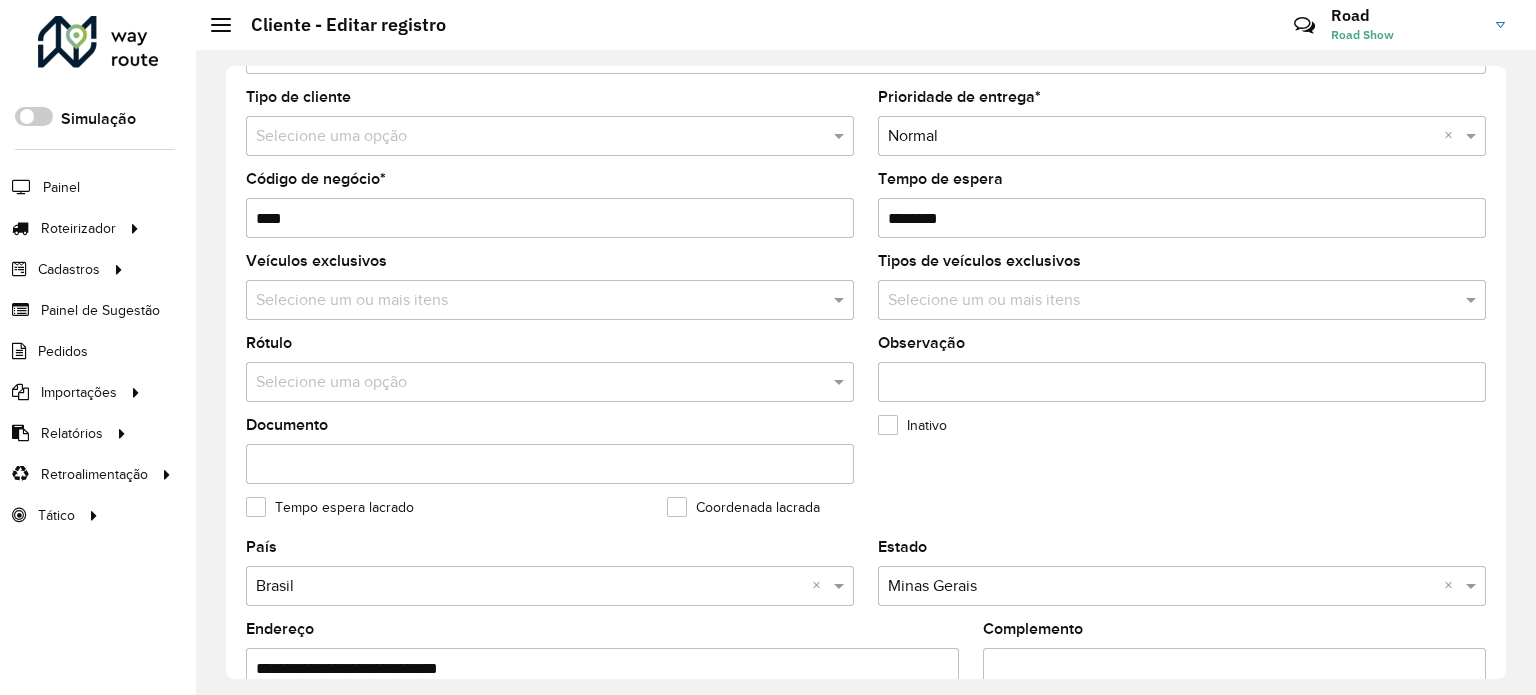 scroll, scrollTop: 400, scrollLeft: 0, axis: vertical 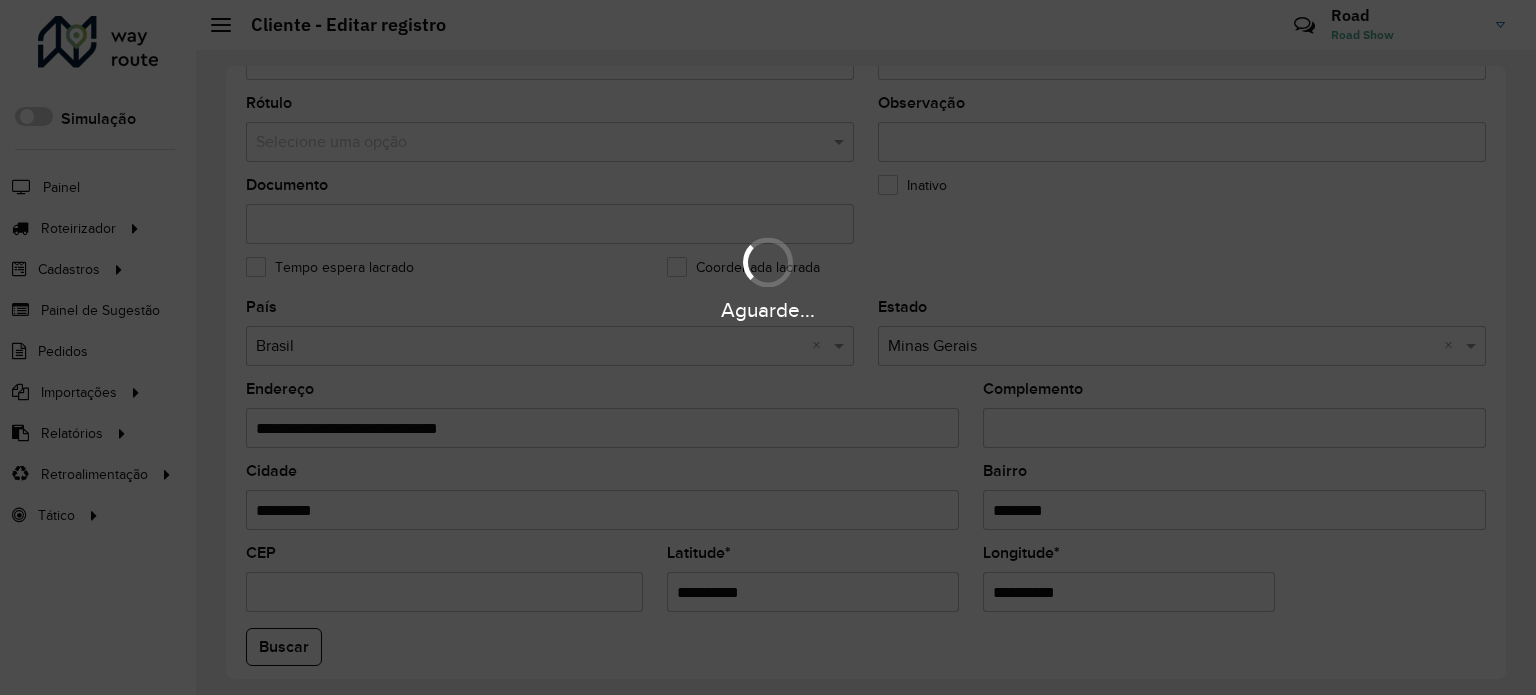 drag, startPoint x: 764, startPoint y: 584, endPoint x: 518, endPoint y: 573, distance: 246.24582 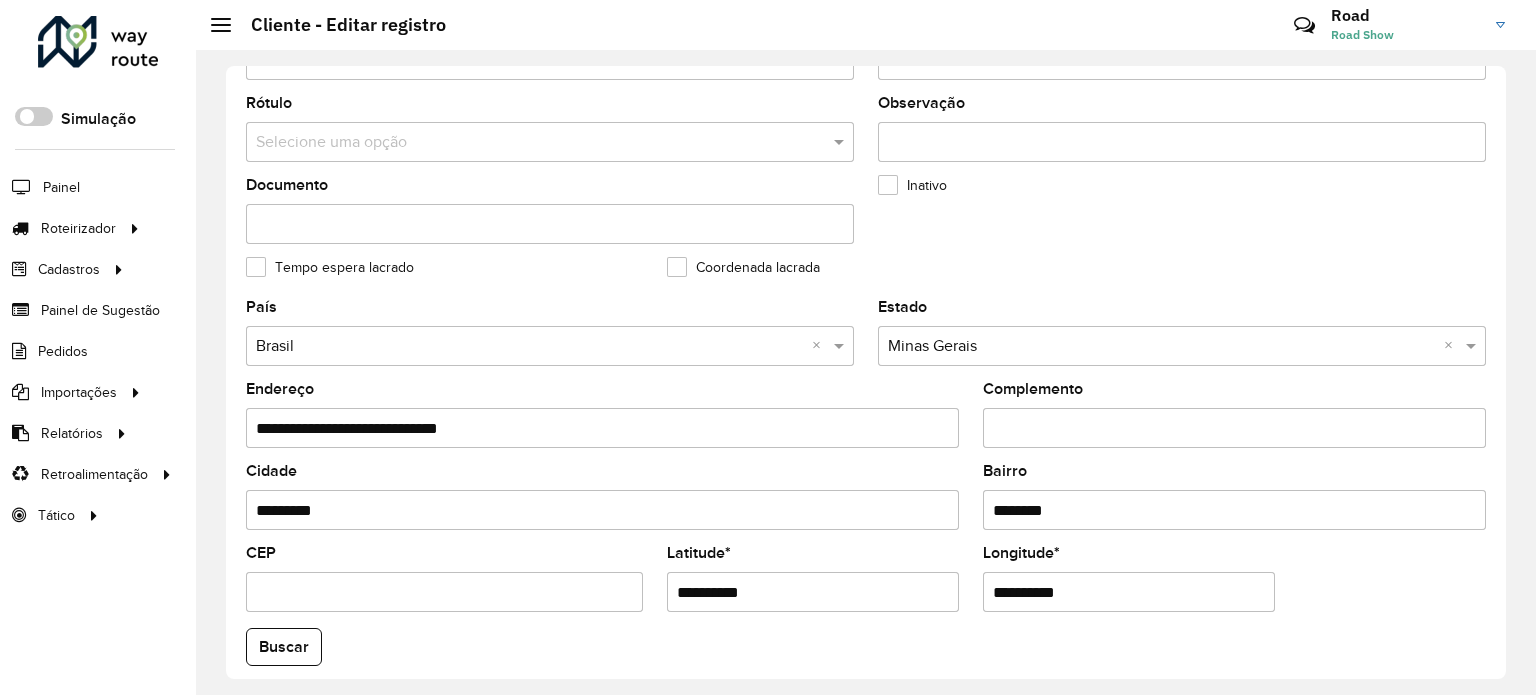 drag, startPoint x: 760, startPoint y: 595, endPoint x: 339, endPoint y: 551, distance: 423.29303 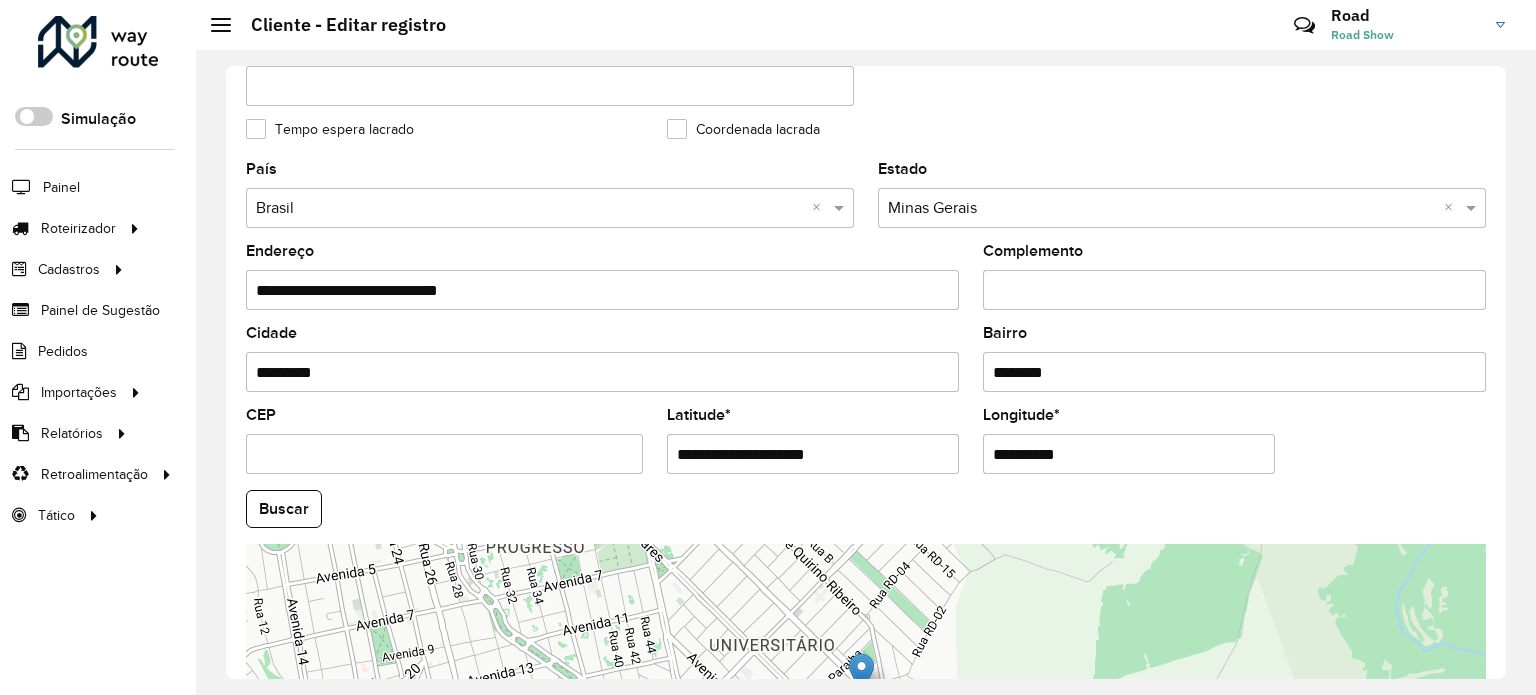 scroll, scrollTop: 700, scrollLeft: 0, axis: vertical 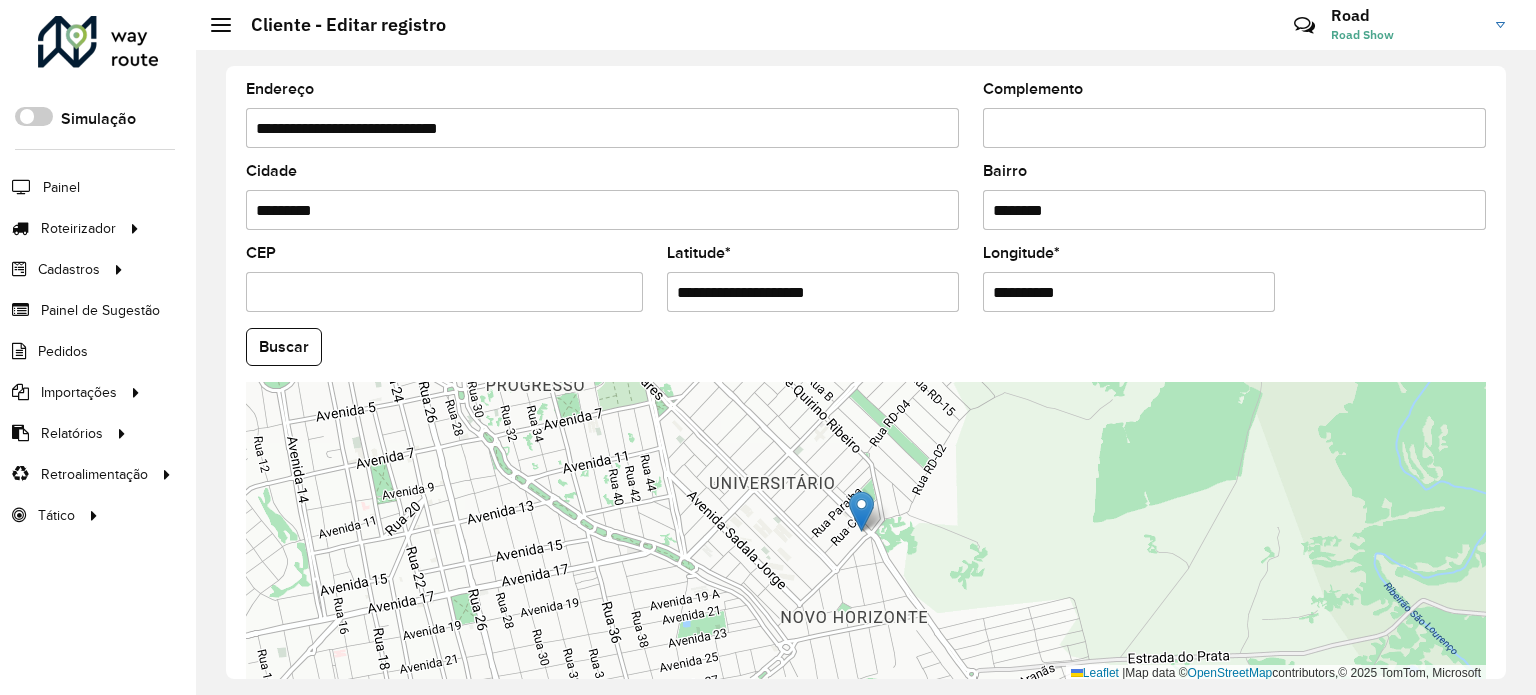 drag, startPoint x: 760, startPoint y: 285, endPoint x: 906, endPoint y: 285, distance: 146 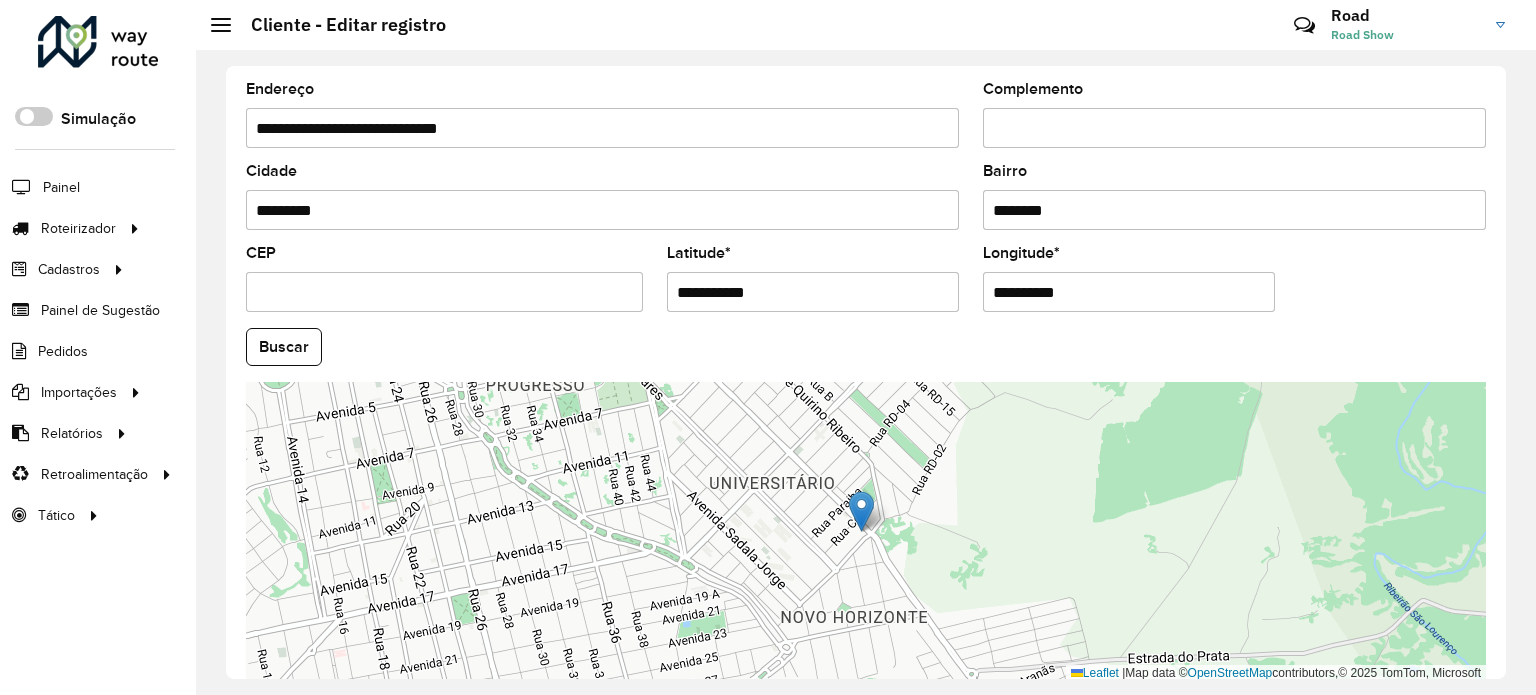 type on "**********" 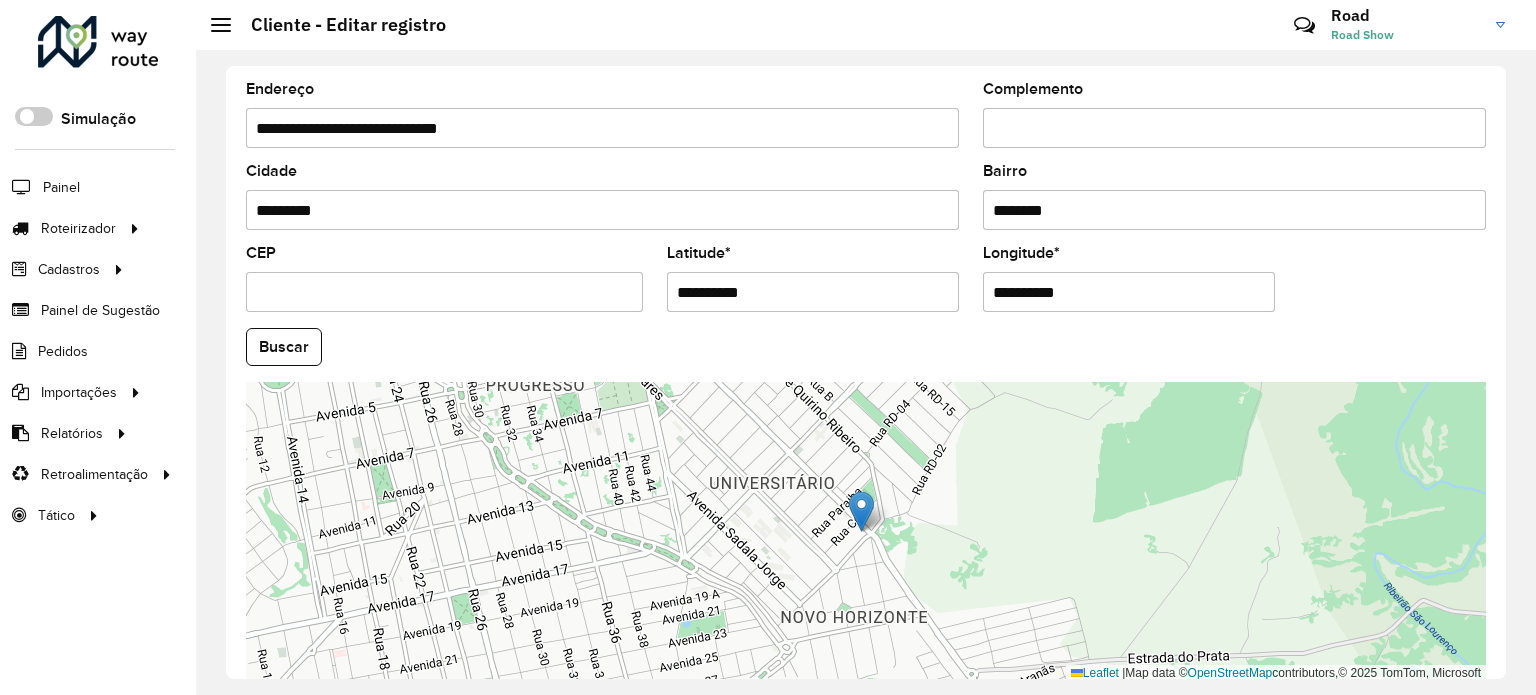 drag, startPoint x: 796, startPoint y: 279, endPoint x: 784, endPoint y: 275, distance: 12.649111 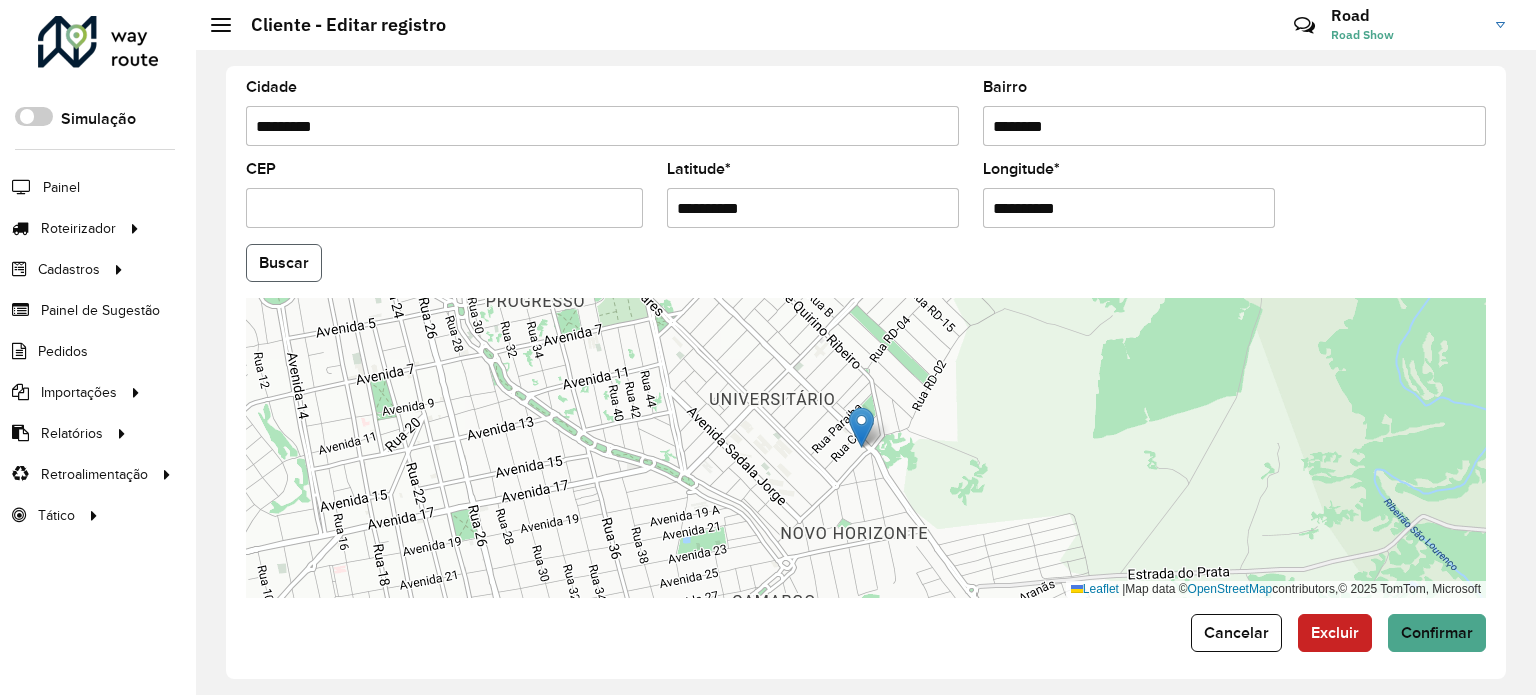 click on "Buscar" 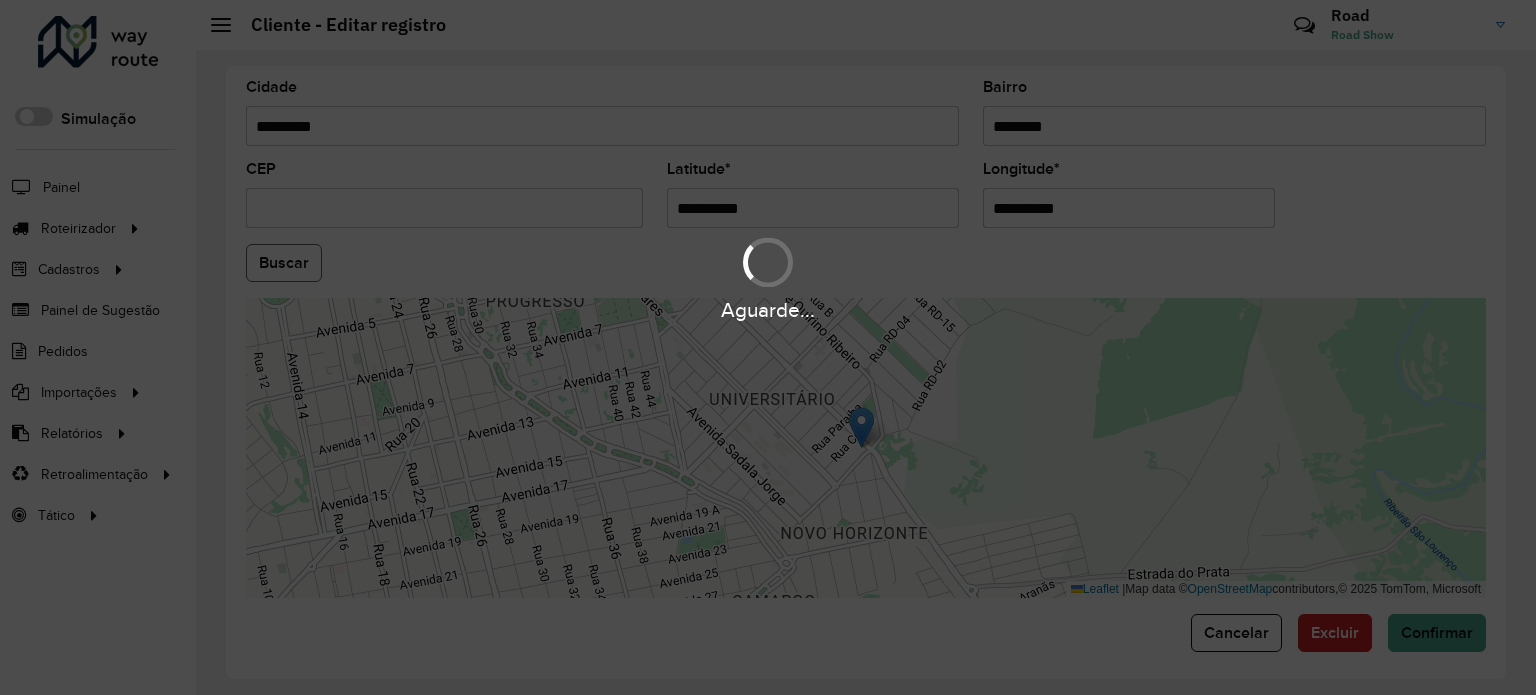 type on "**********" 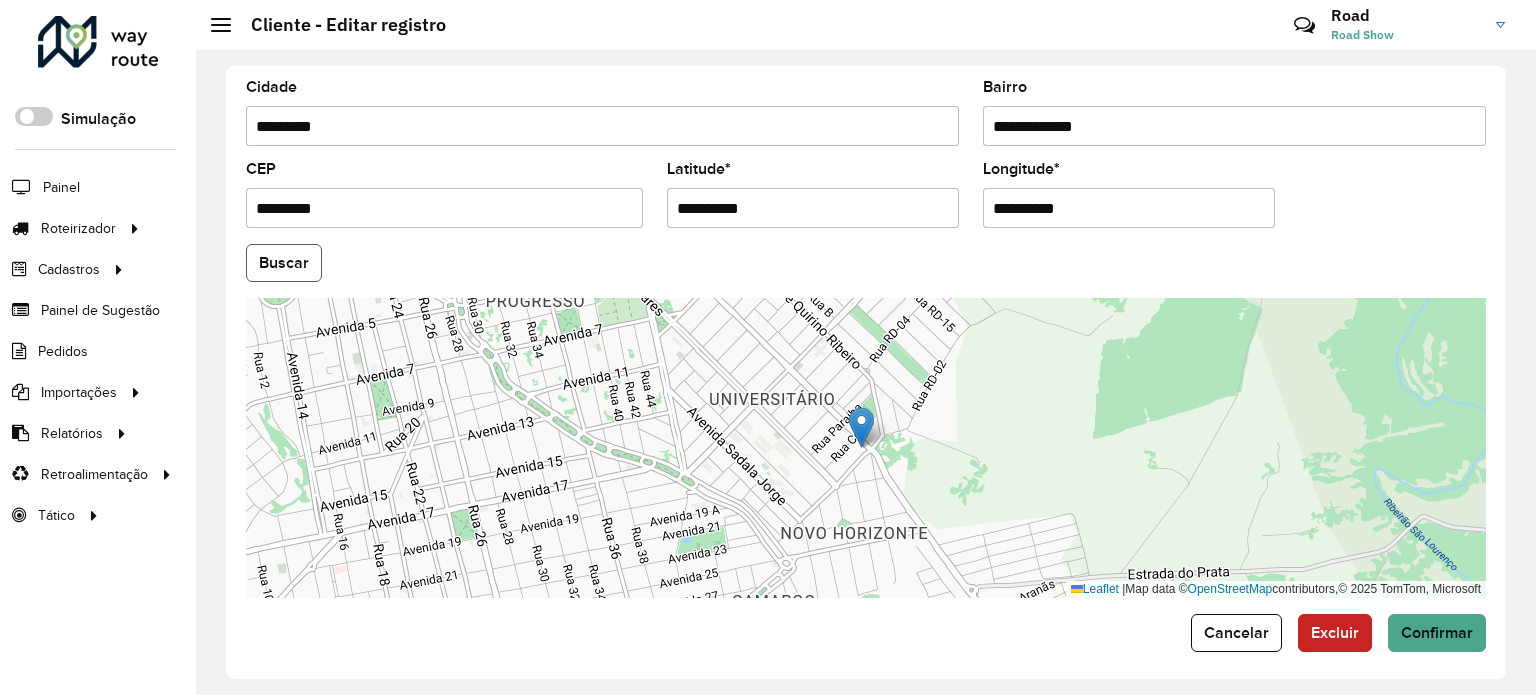 click on "Buscar" 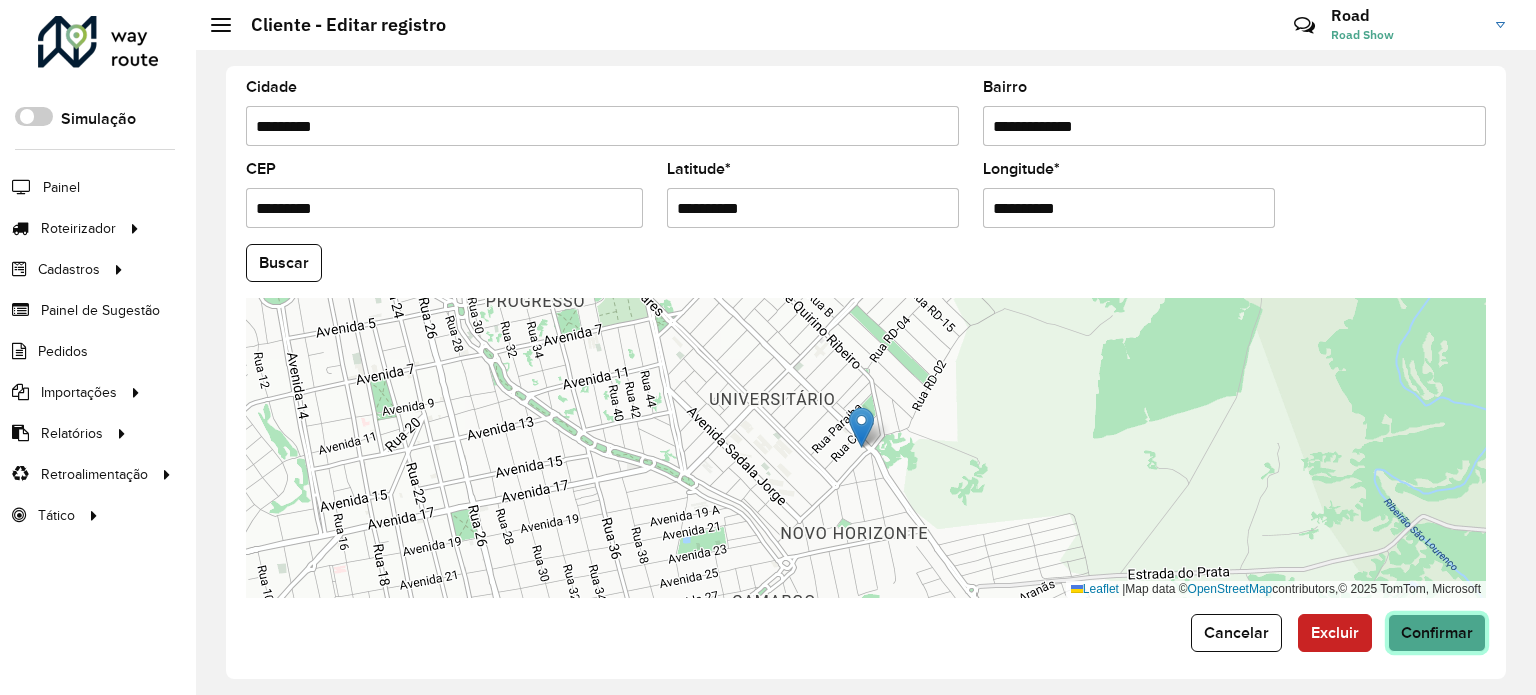 click on "Confirmar" 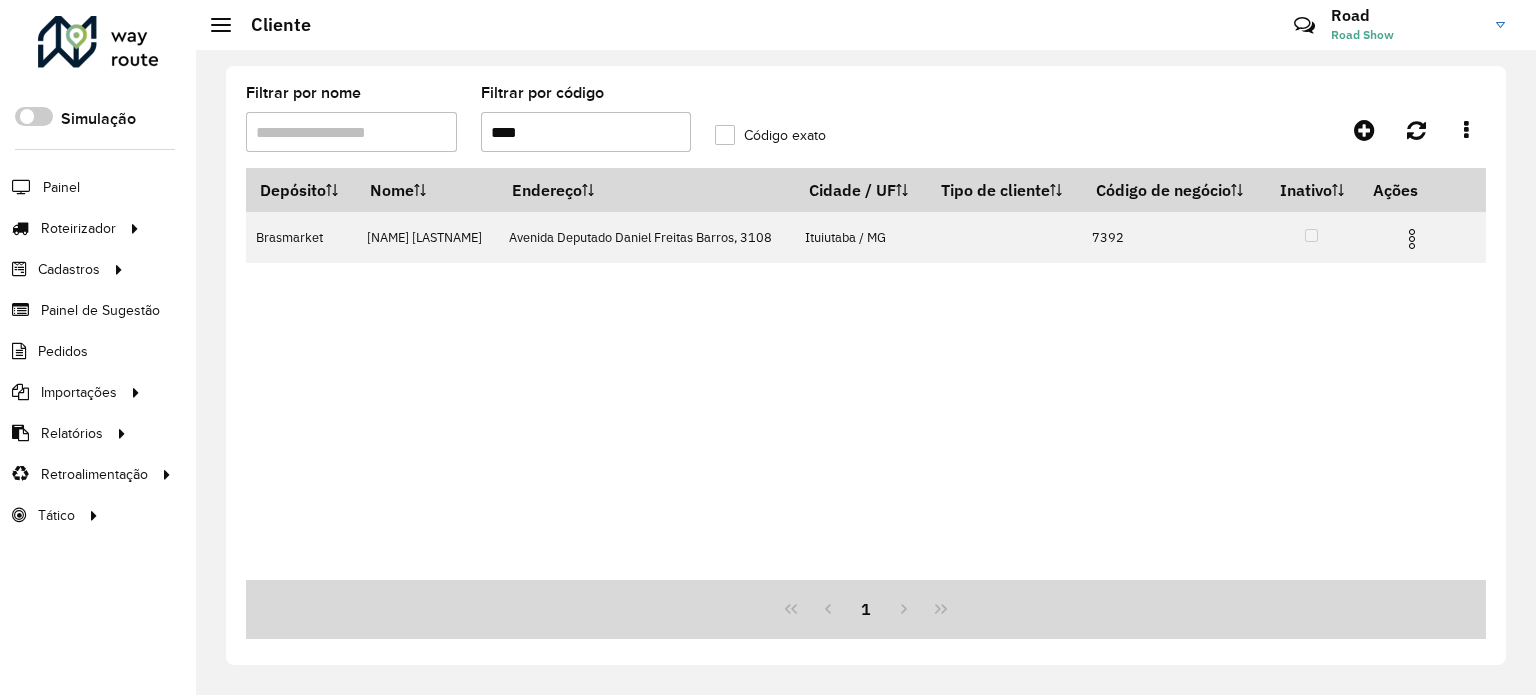 click on "****" at bounding box center [586, 132] 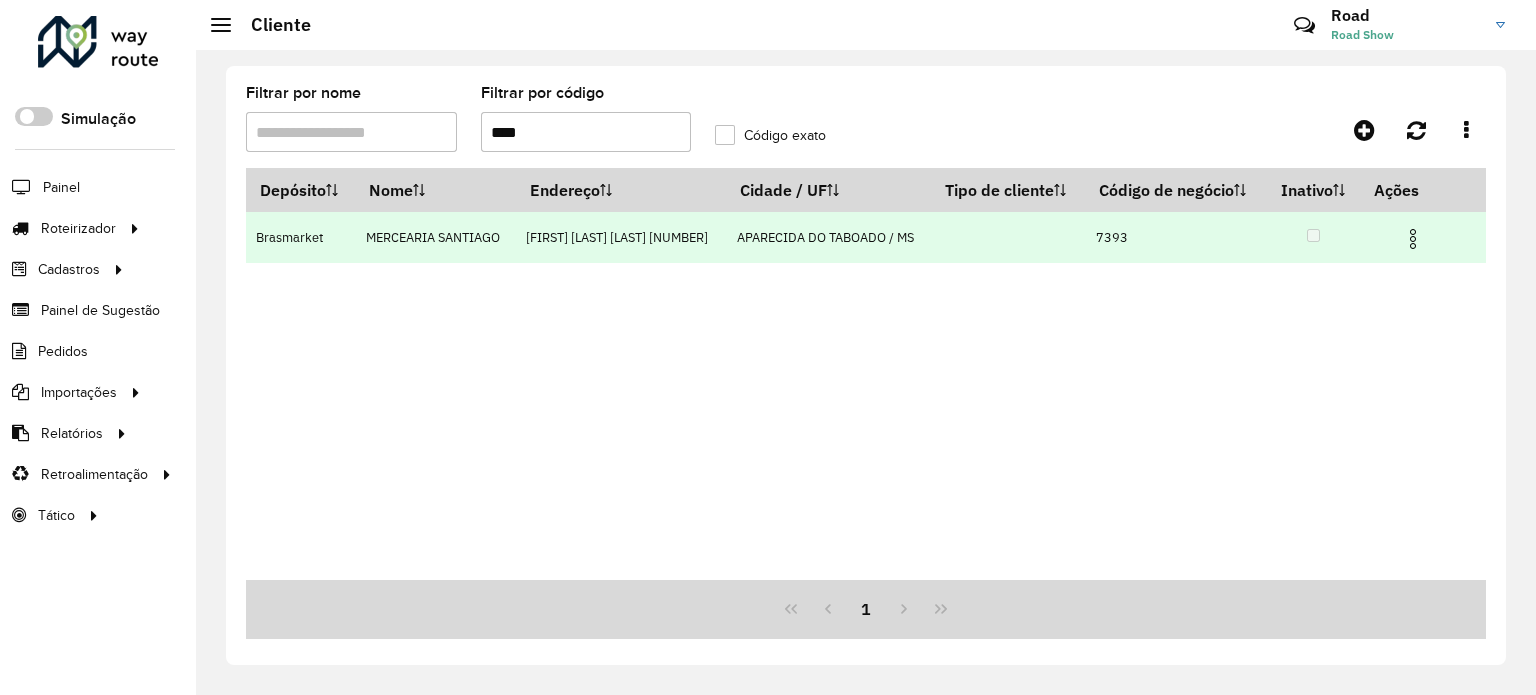 click at bounding box center [1413, 239] 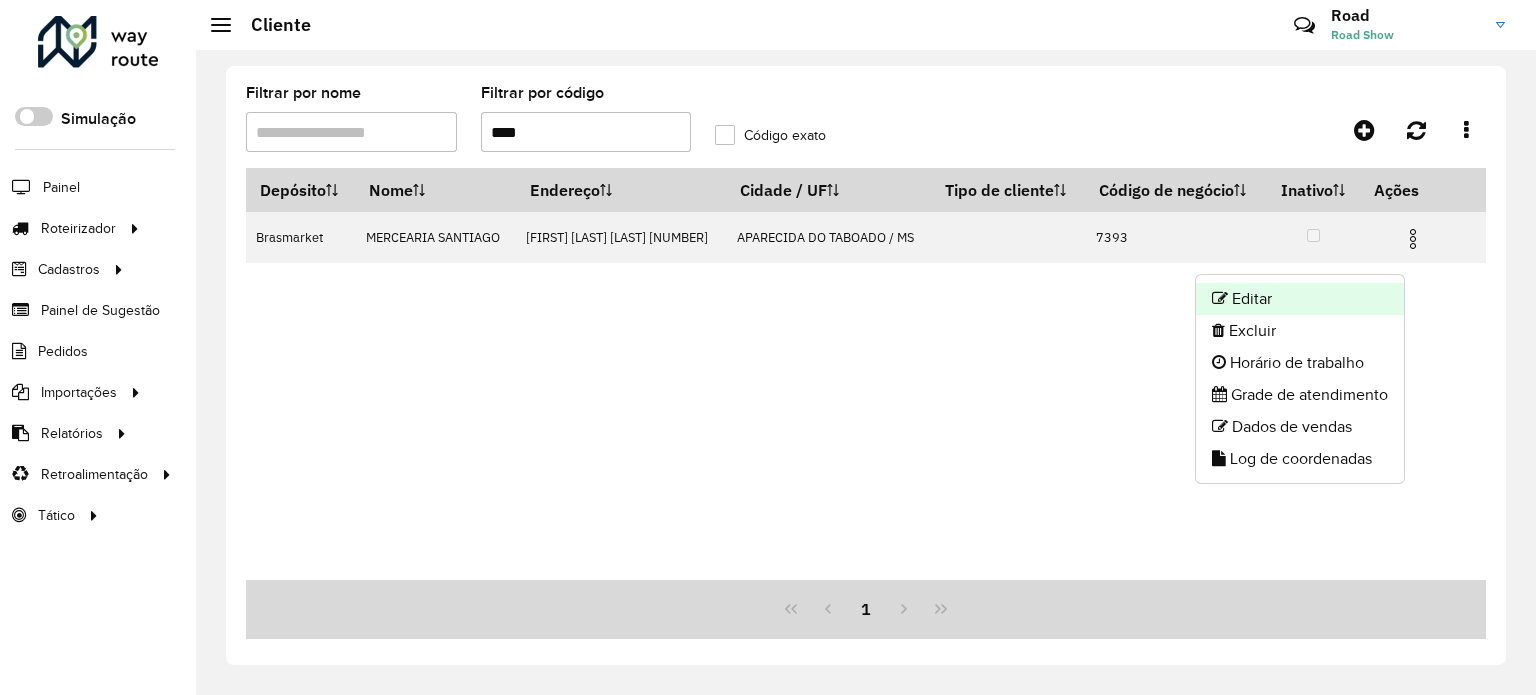 click on "Editar" 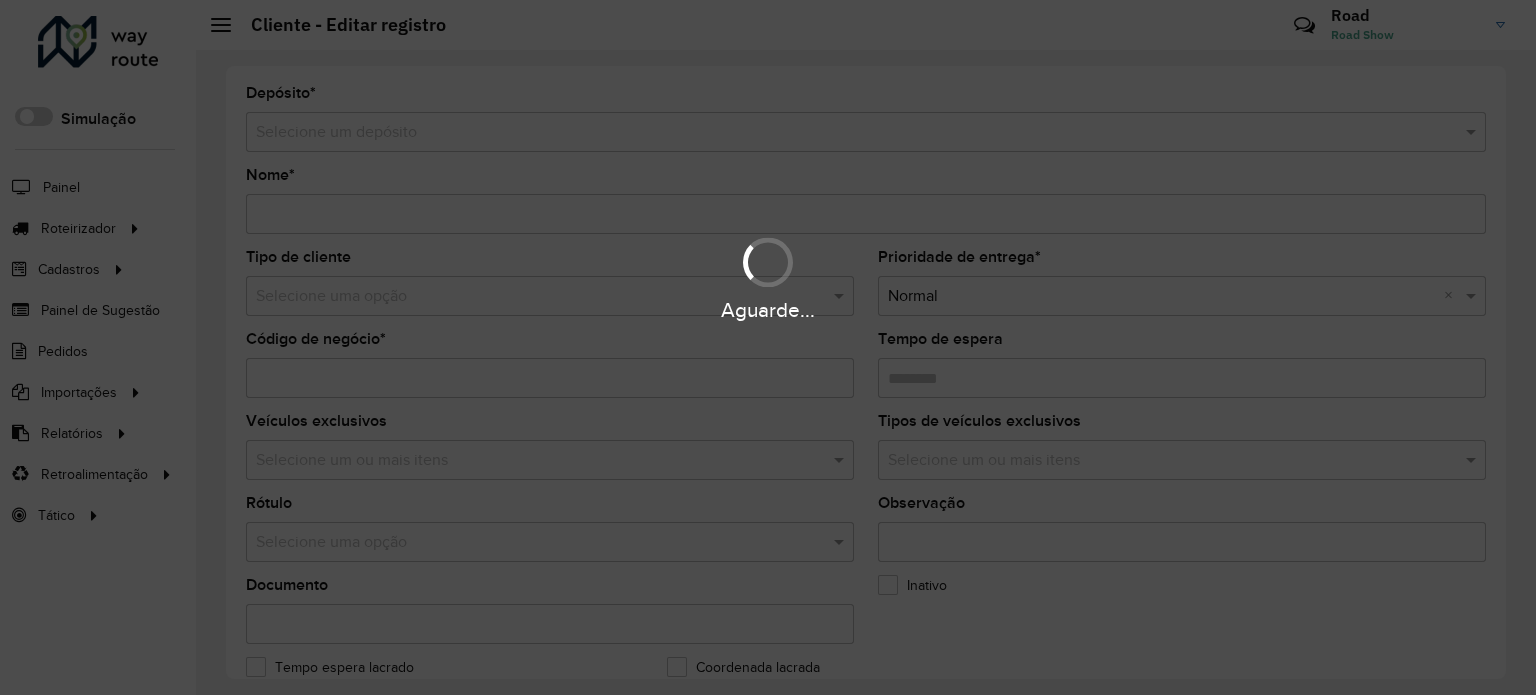 type on "**********" 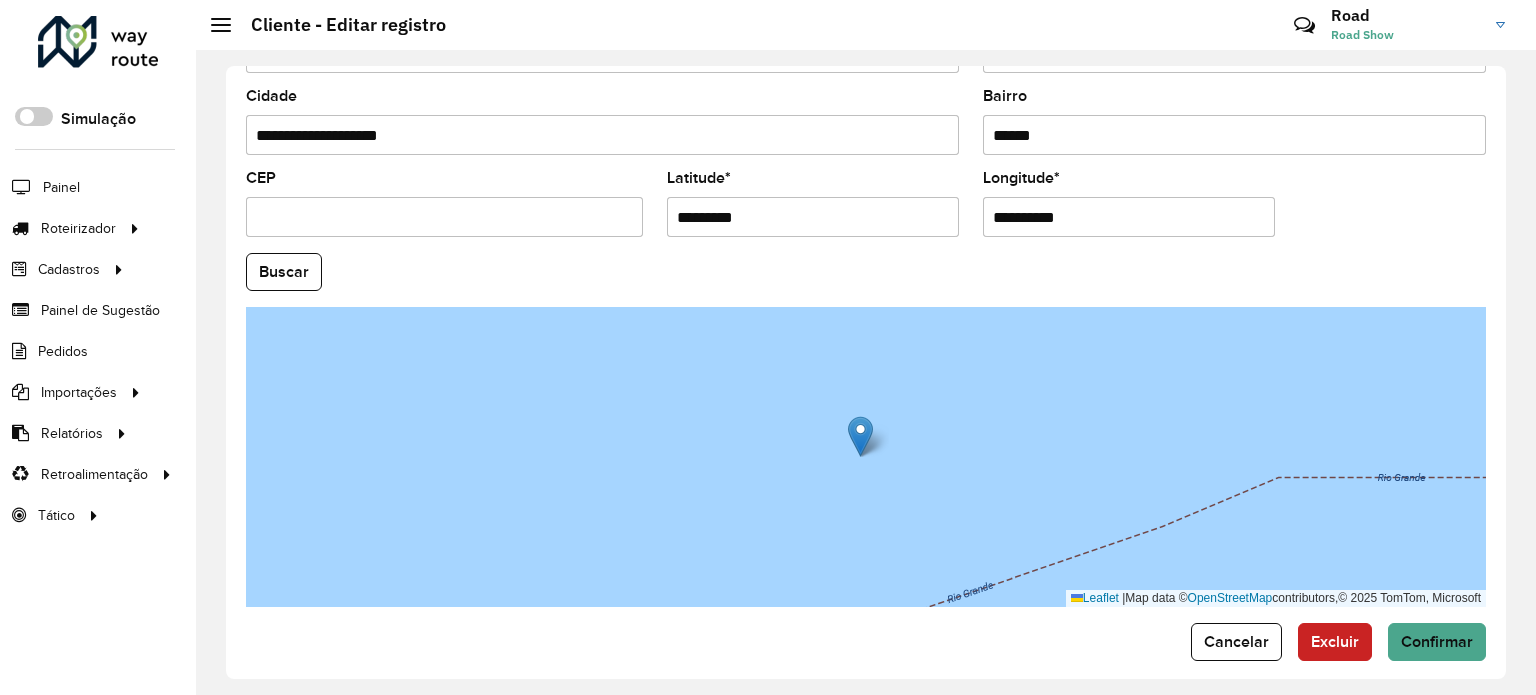 scroll, scrollTop: 784, scrollLeft: 0, axis: vertical 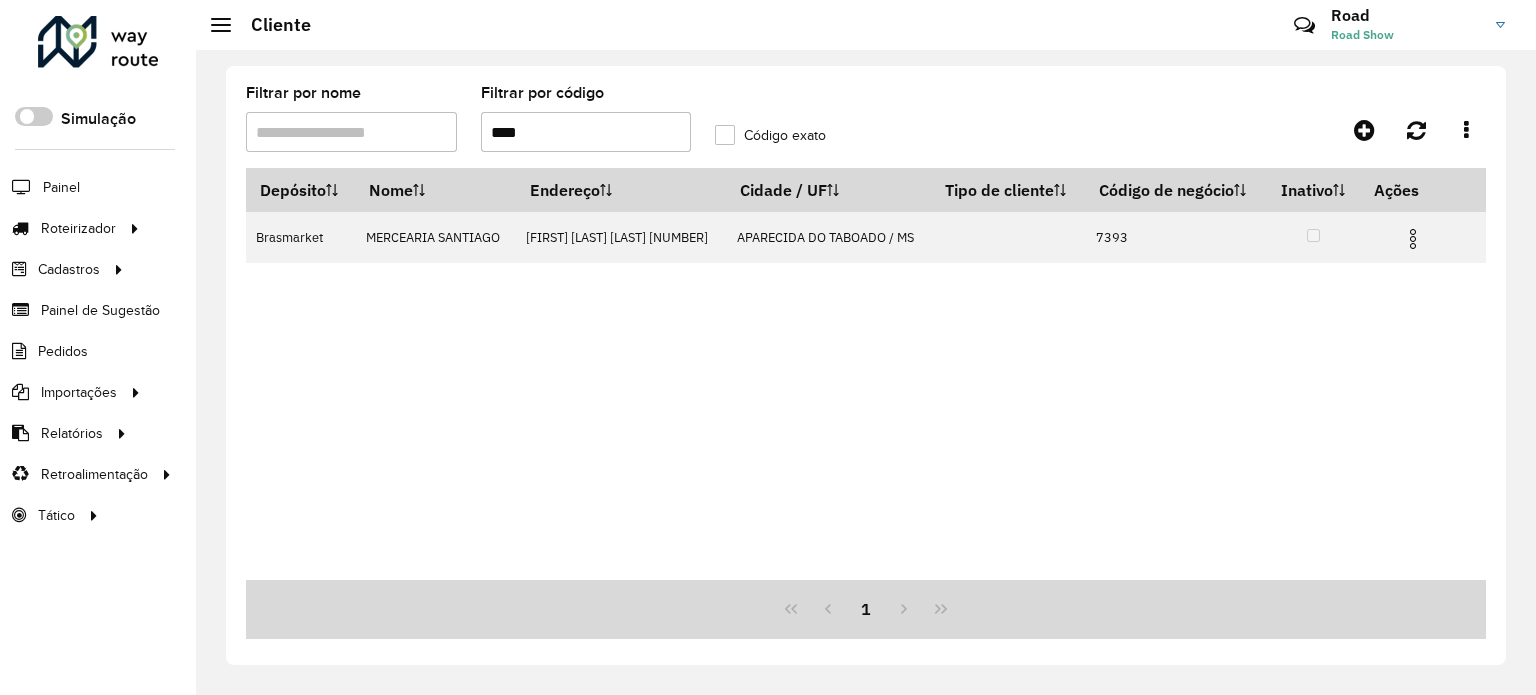 click on "****" at bounding box center [586, 132] 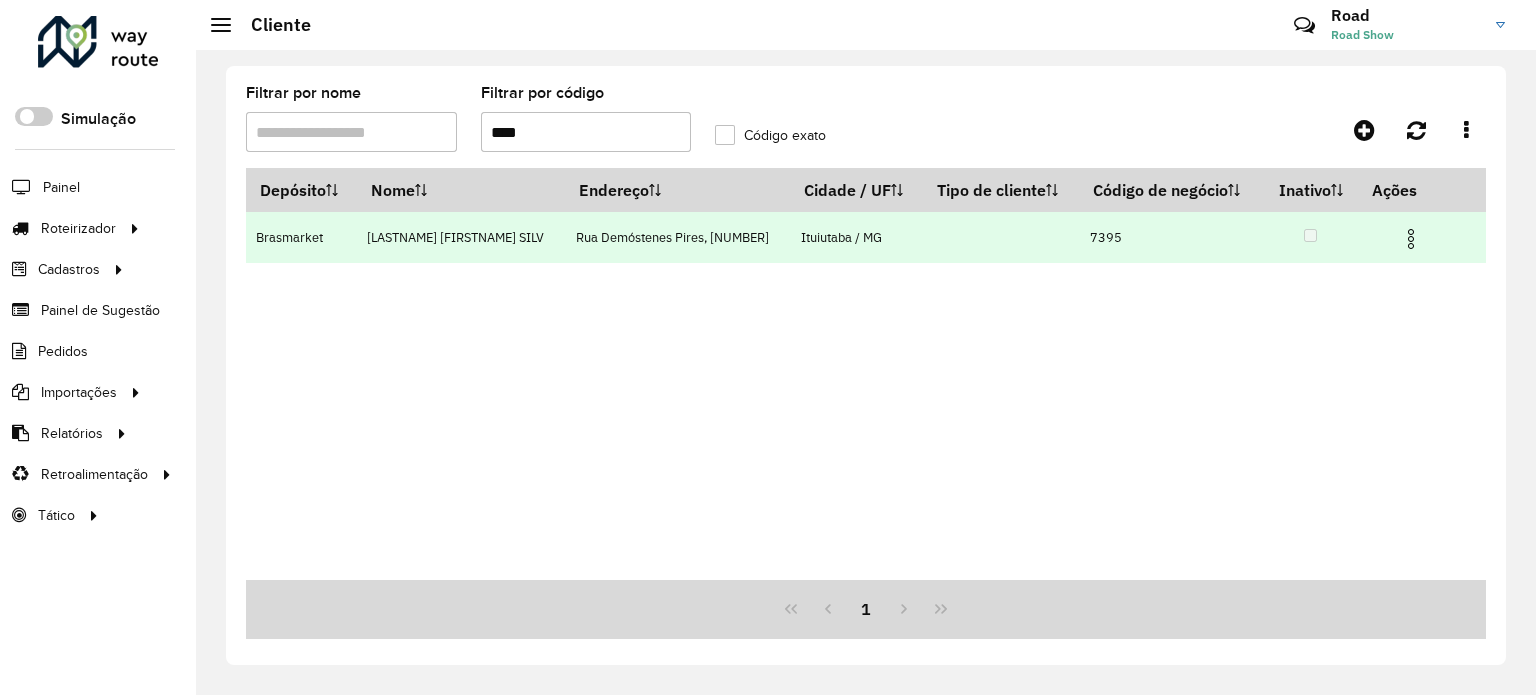 click at bounding box center (1411, 239) 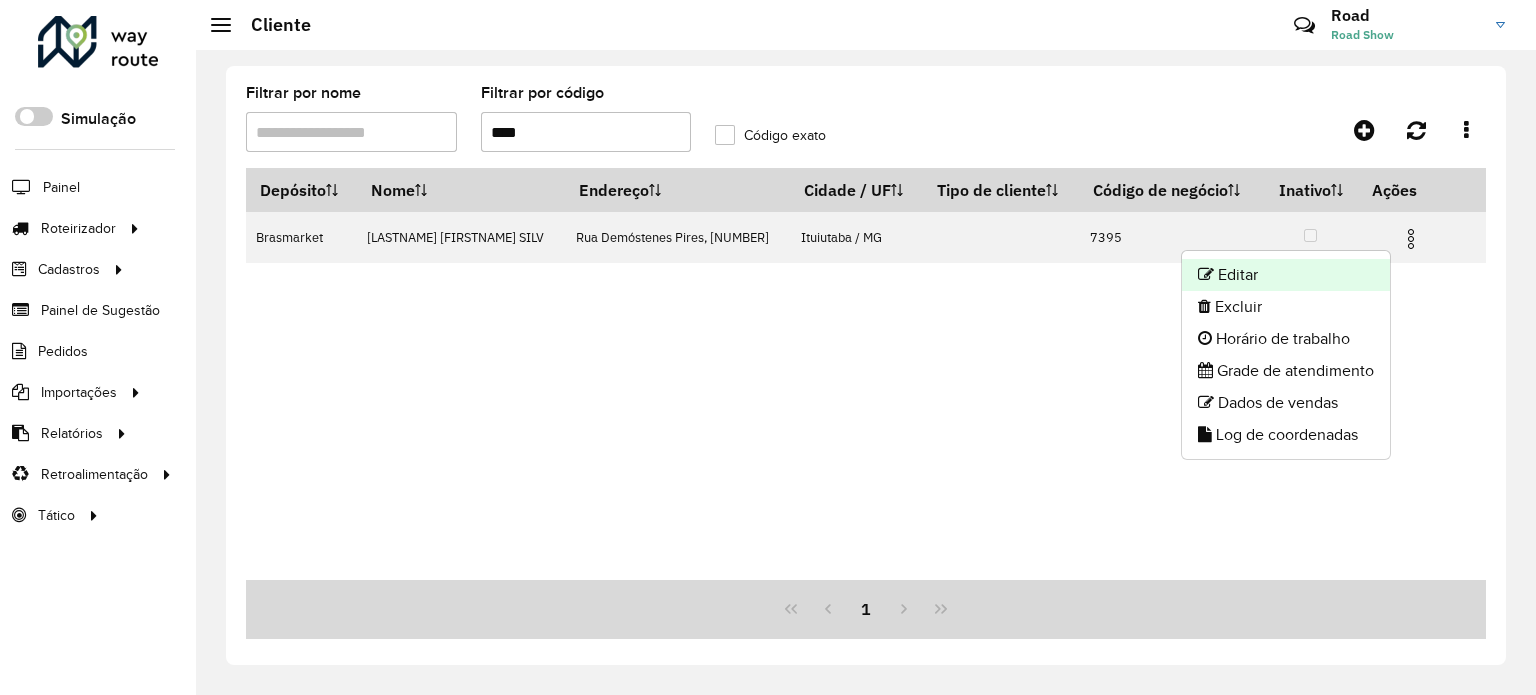 click on "Editar" 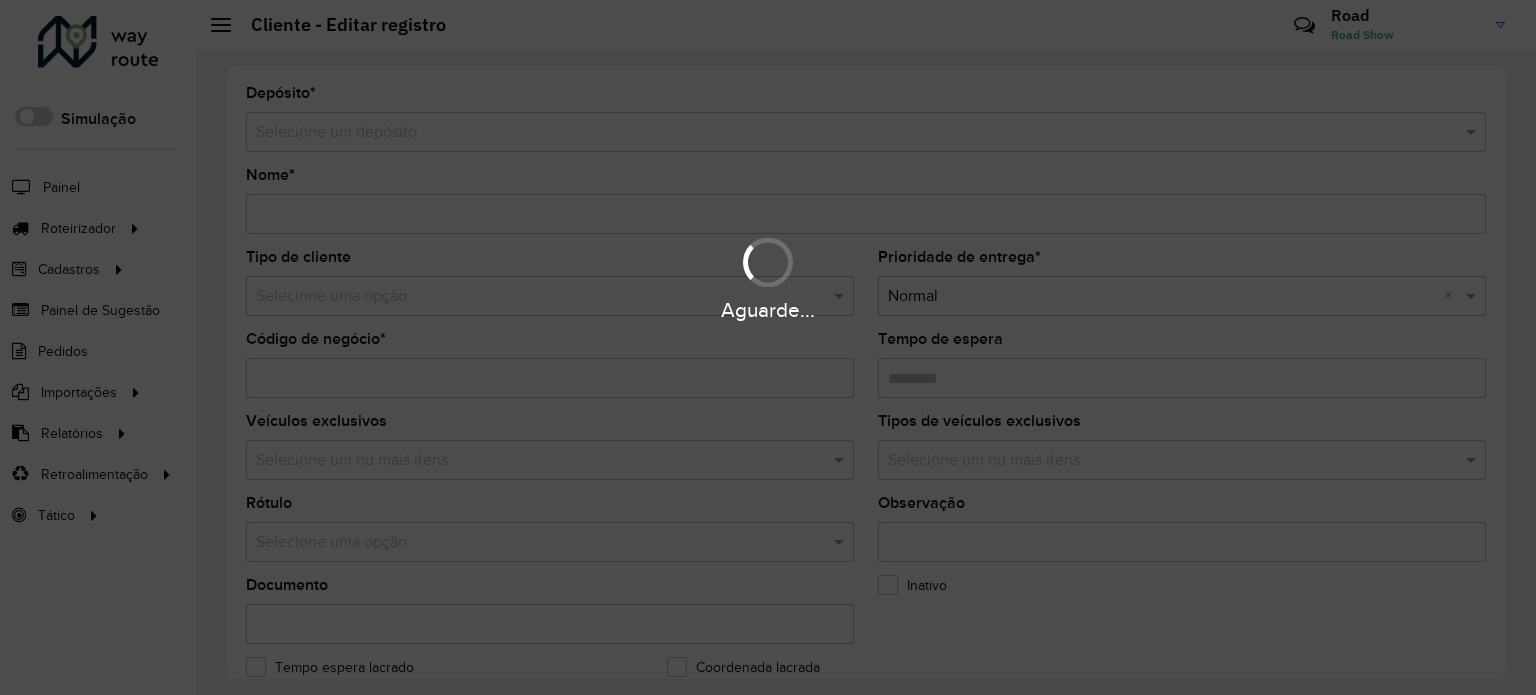 type on "**********" 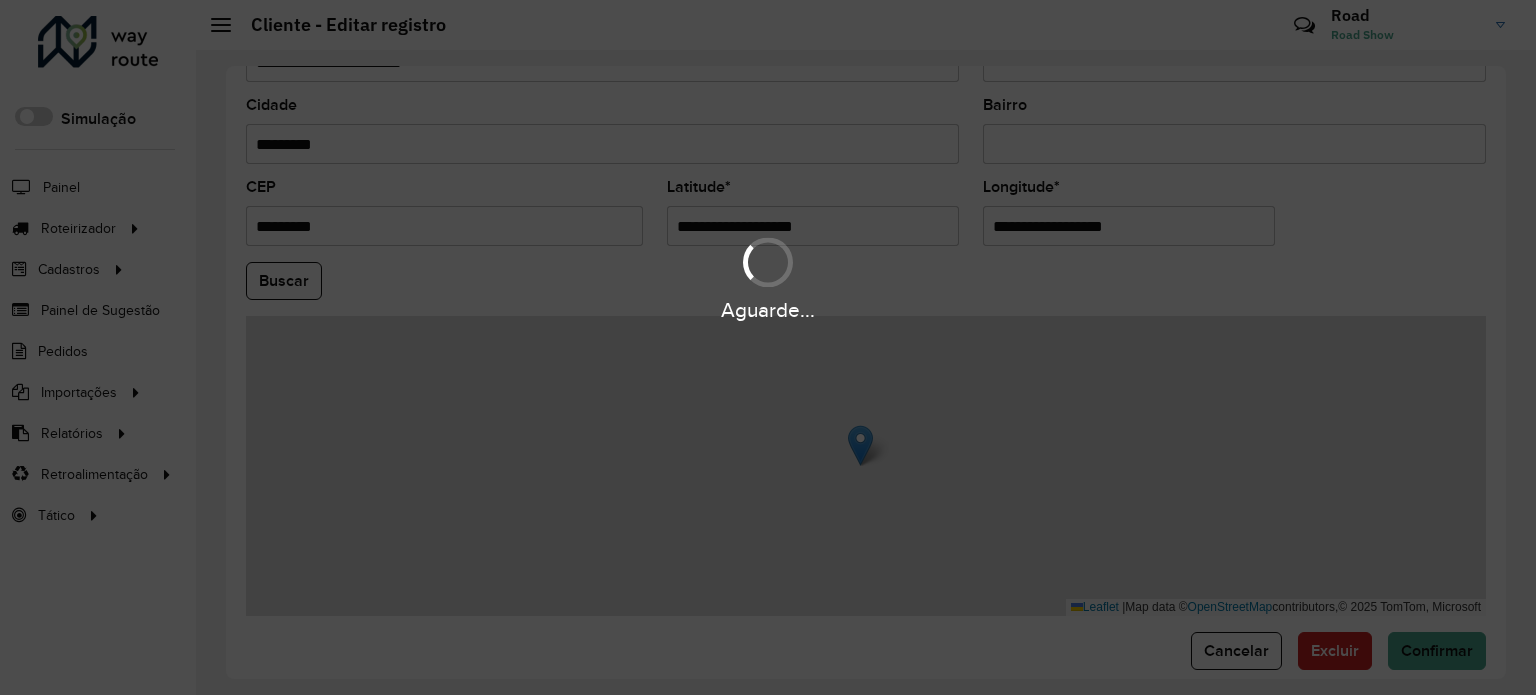scroll, scrollTop: 784, scrollLeft: 0, axis: vertical 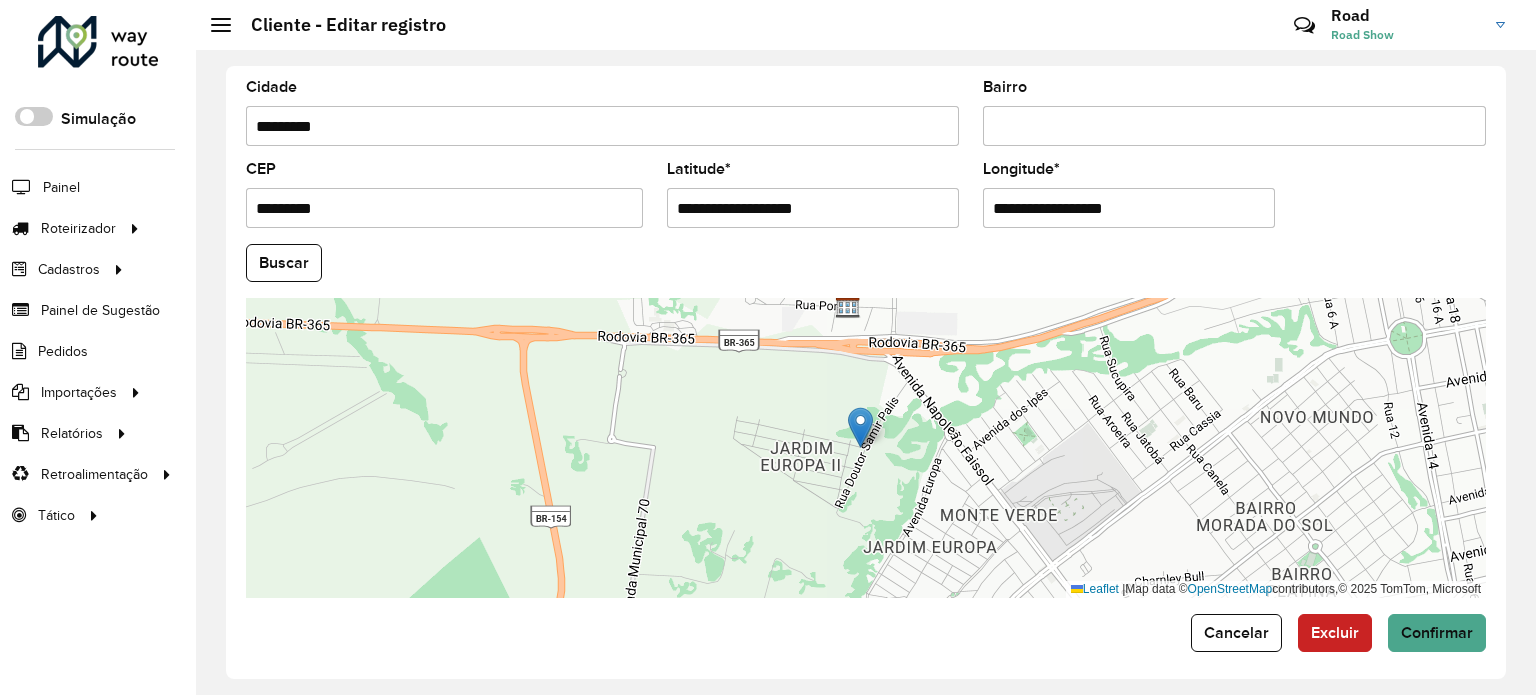 drag, startPoint x: 840, startPoint y: 203, endPoint x: 563, endPoint y: 212, distance: 277.14618 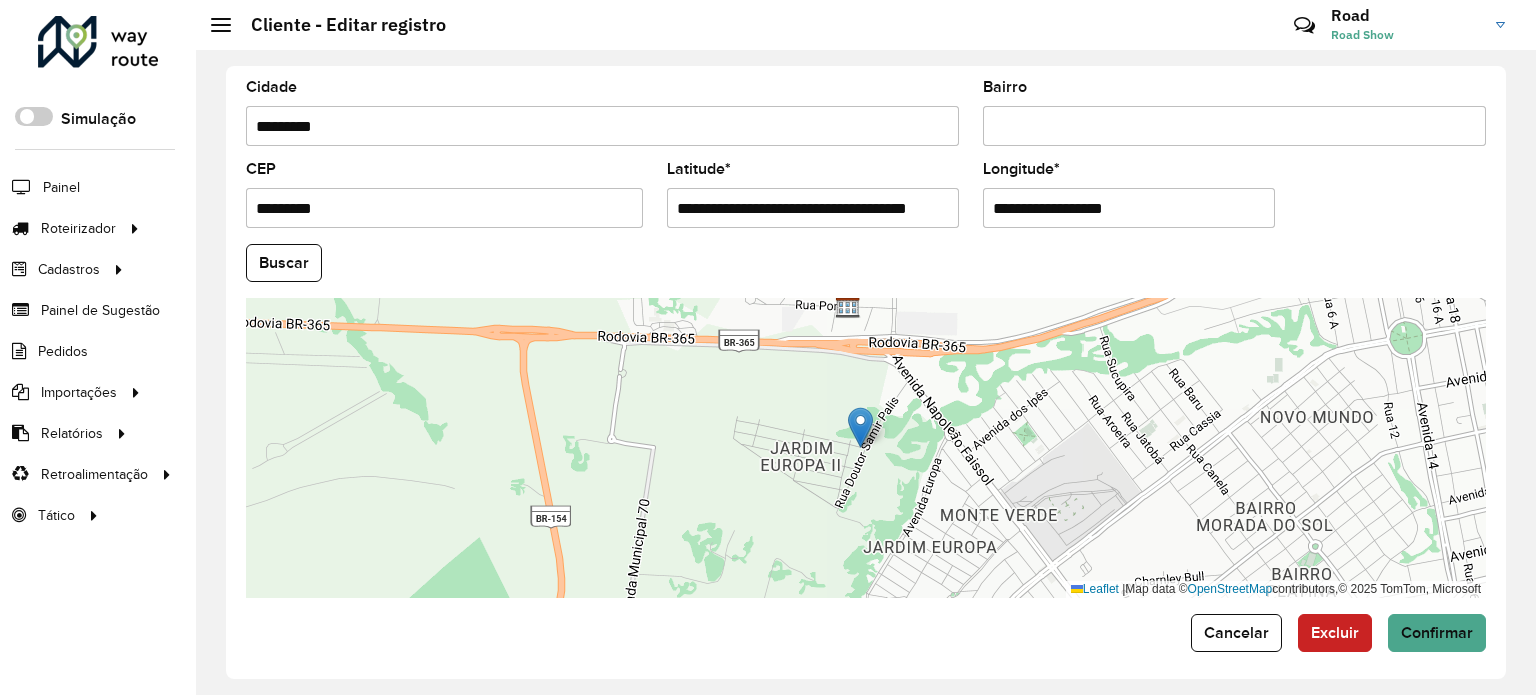scroll, scrollTop: 0, scrollLeft: 43, axis: horizontal 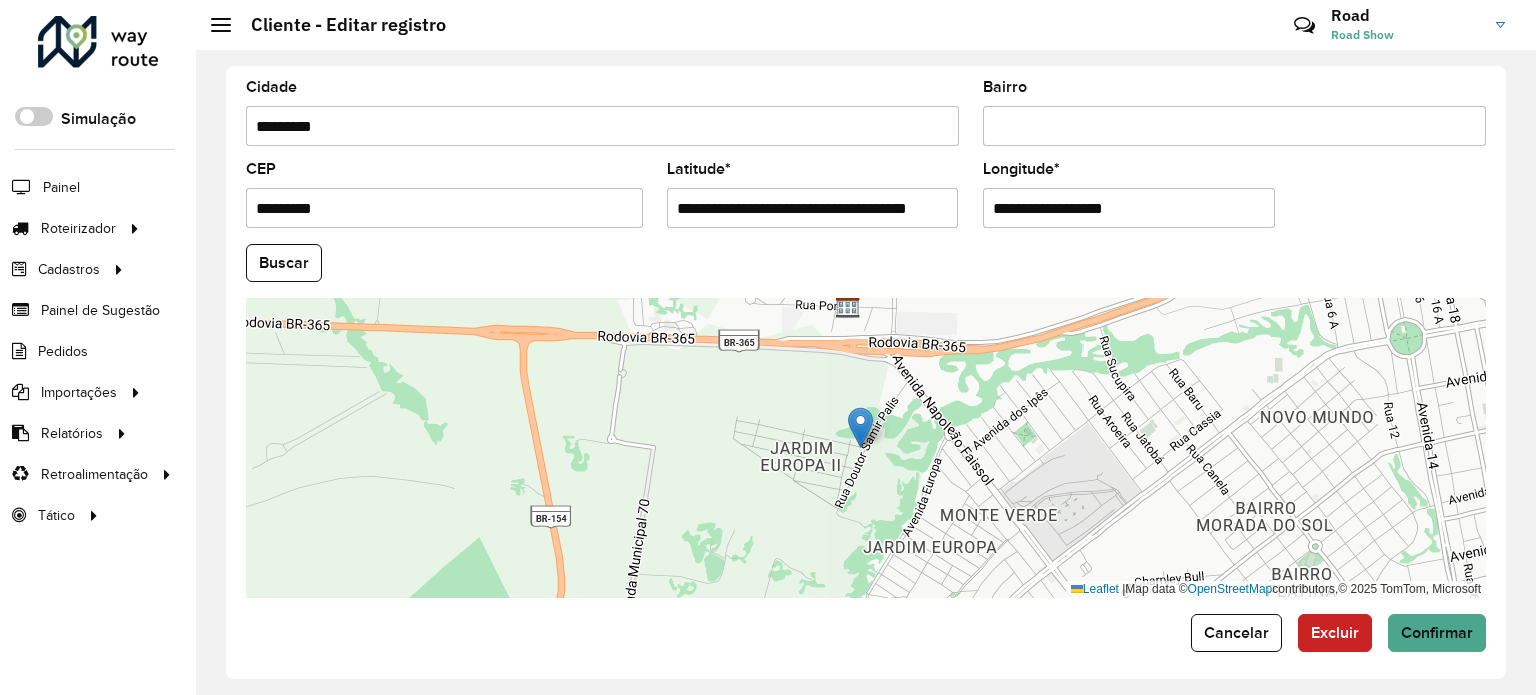 drag, startPoint x: 807, startPoint y: 200, endPoint x: 1208, endPoint y: 255, distance: 404.75424 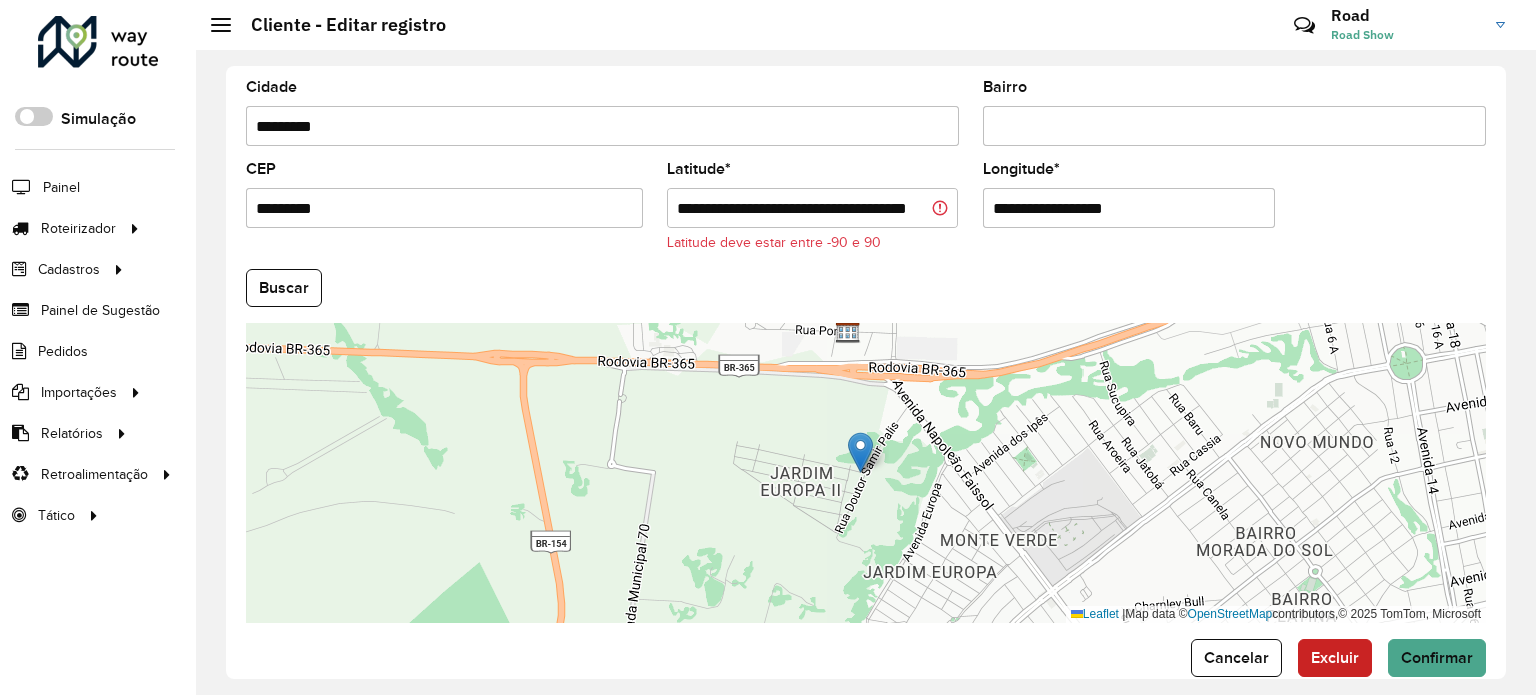 scroll, scrollTop: 0, scrollLeft: 0, axis: both 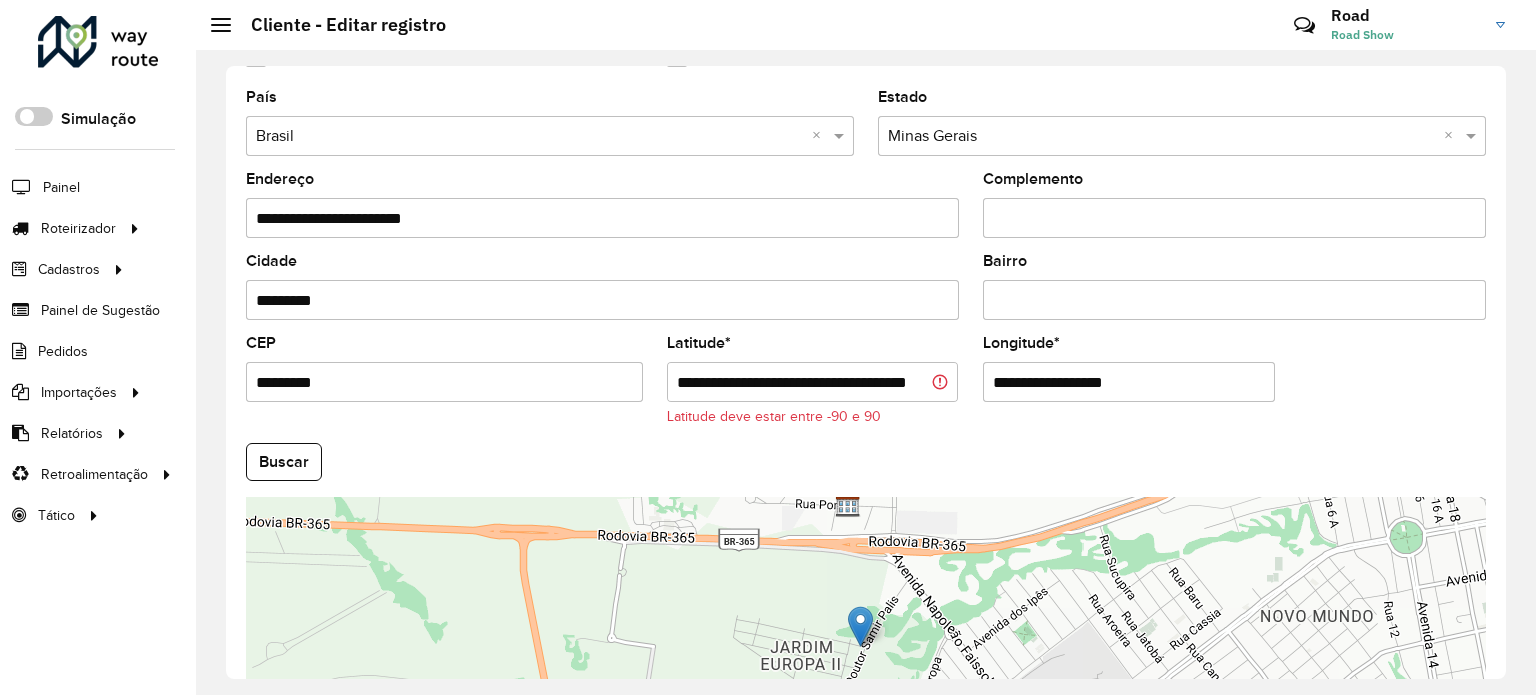 drag, startPoint x: 844, startPoint y: 373, endPoint x: 996, endPoint y: 373, distance: 152 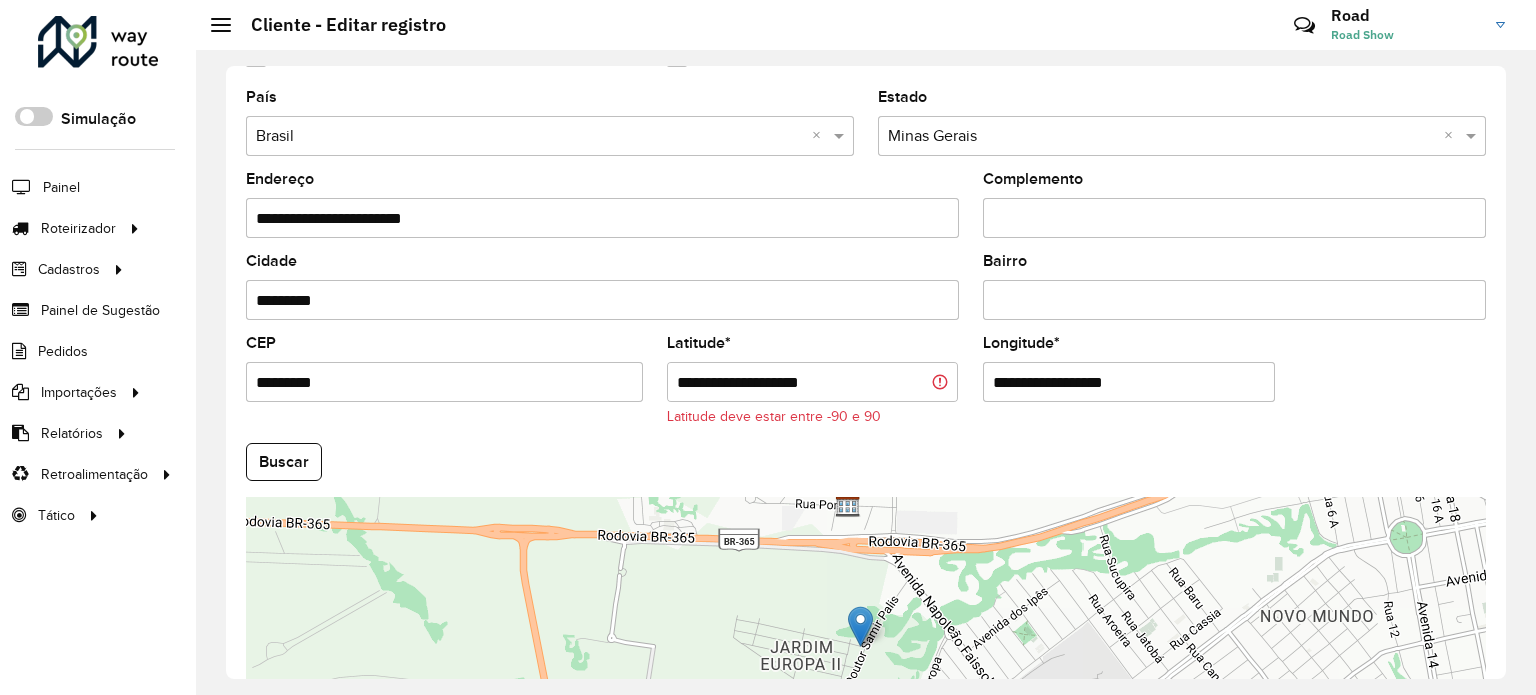 scroll, scrollTop: 0, scrollLeft: 0, axis: both 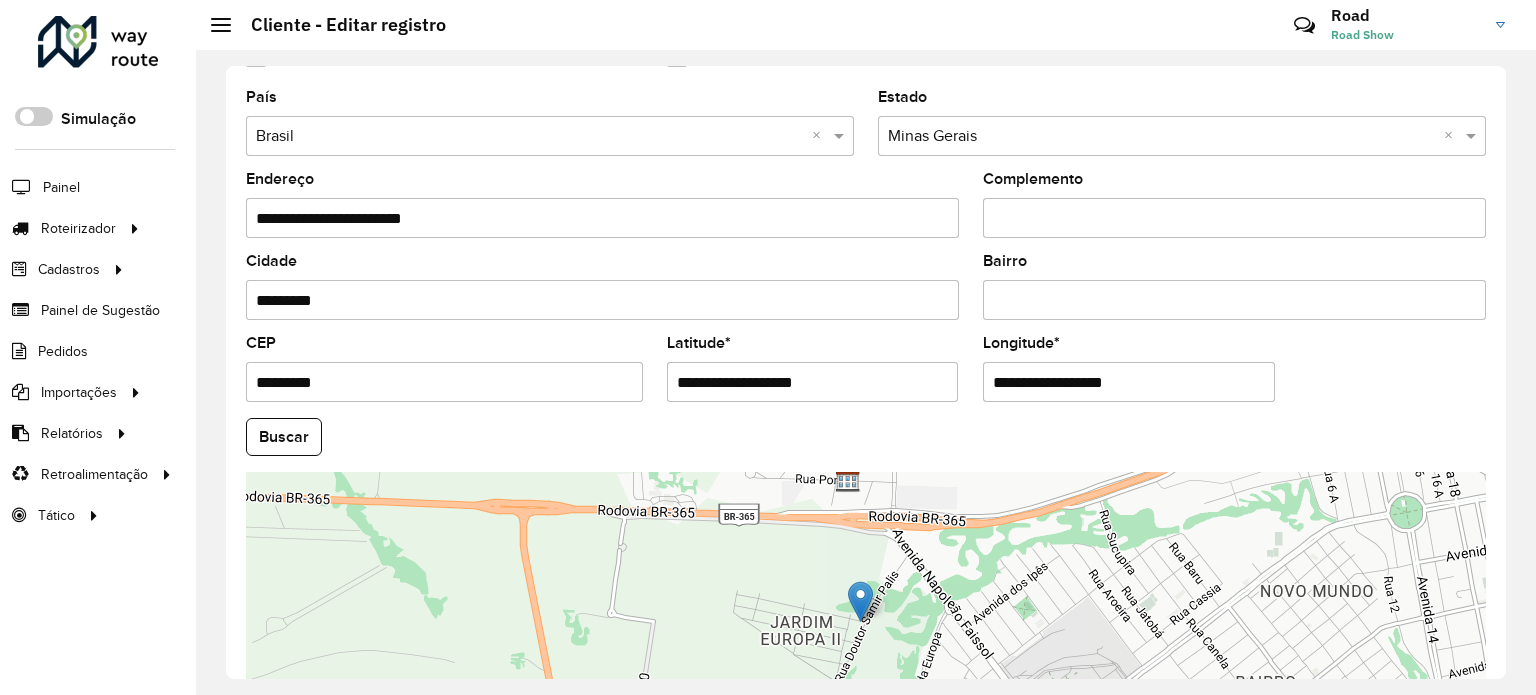 type on "**********" 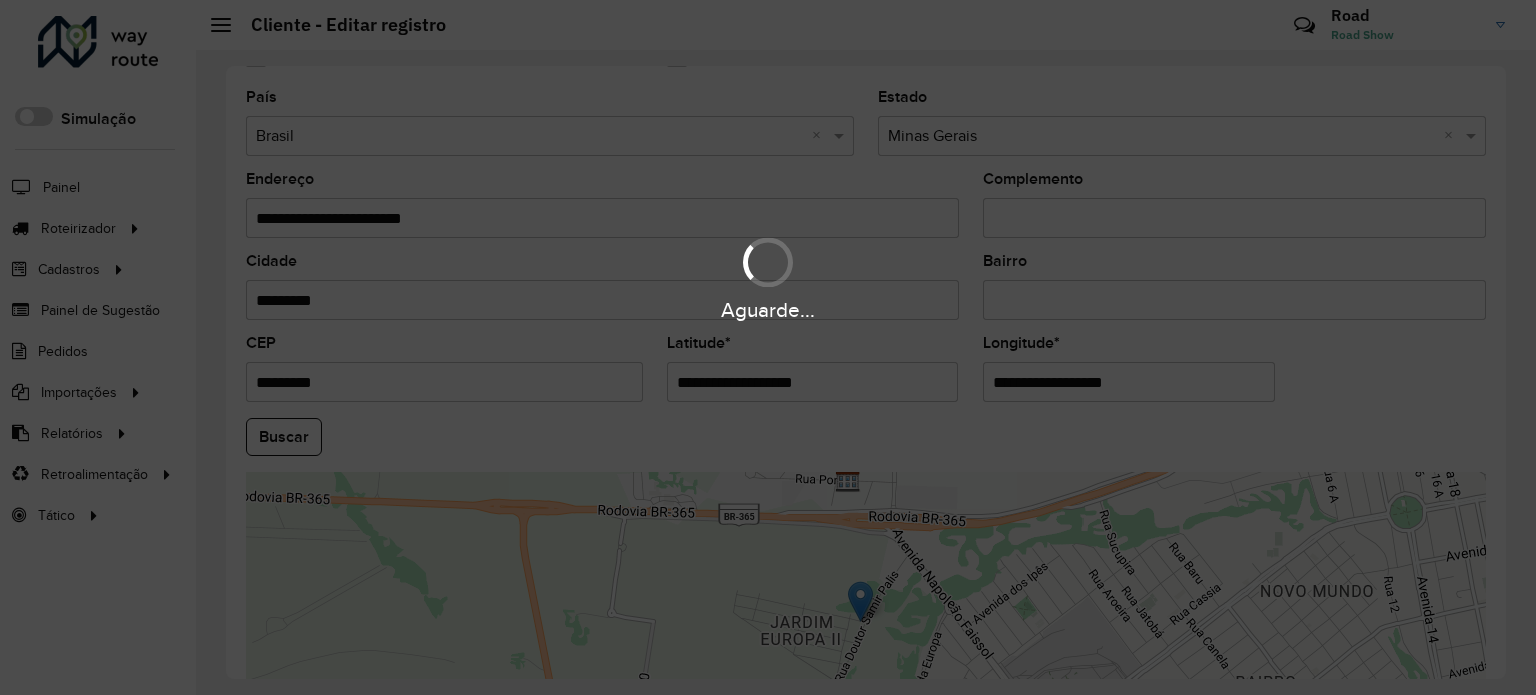 drag, startPoint x: 1140, startPoint y: 376, endPoint x: 884, endPoint y: 367, distance: 256.15814 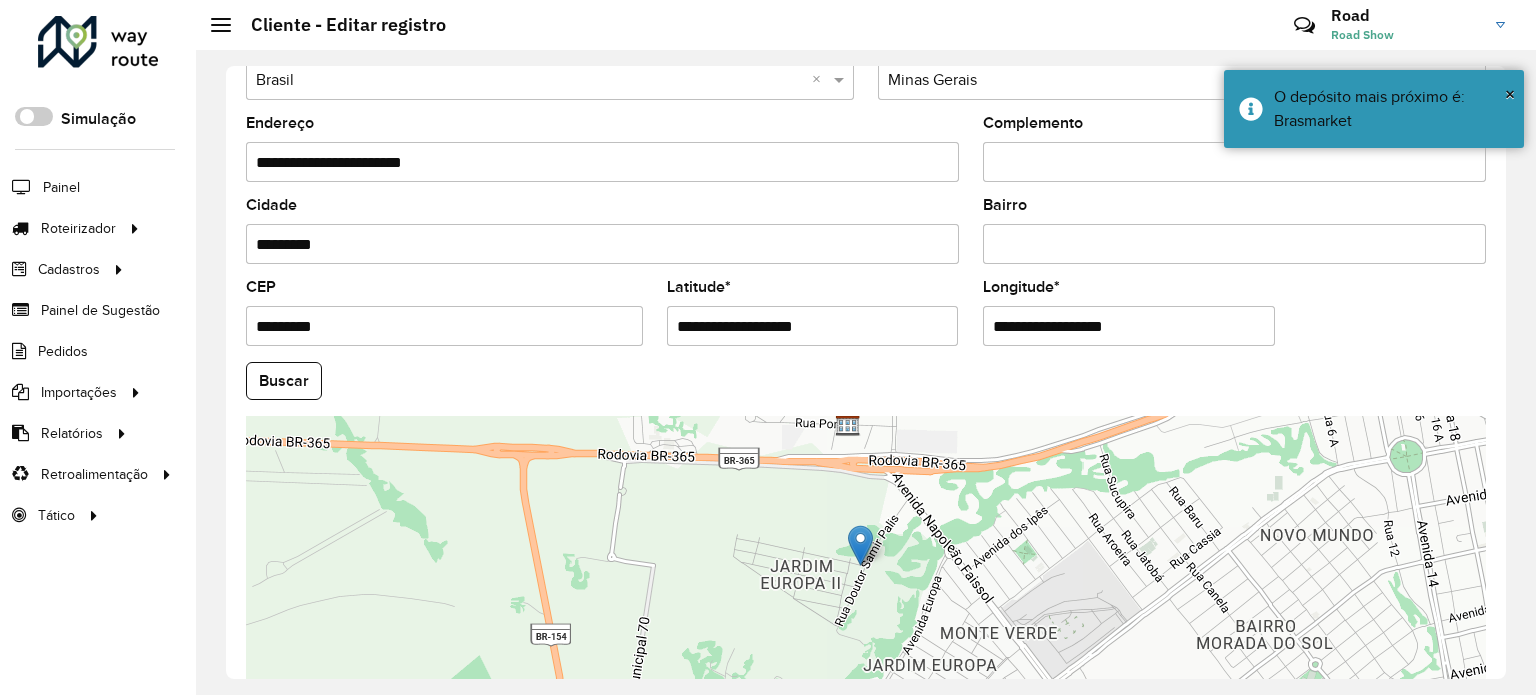 scroll, scrollTop: 710, scrollLeft: 0, axis: vertical 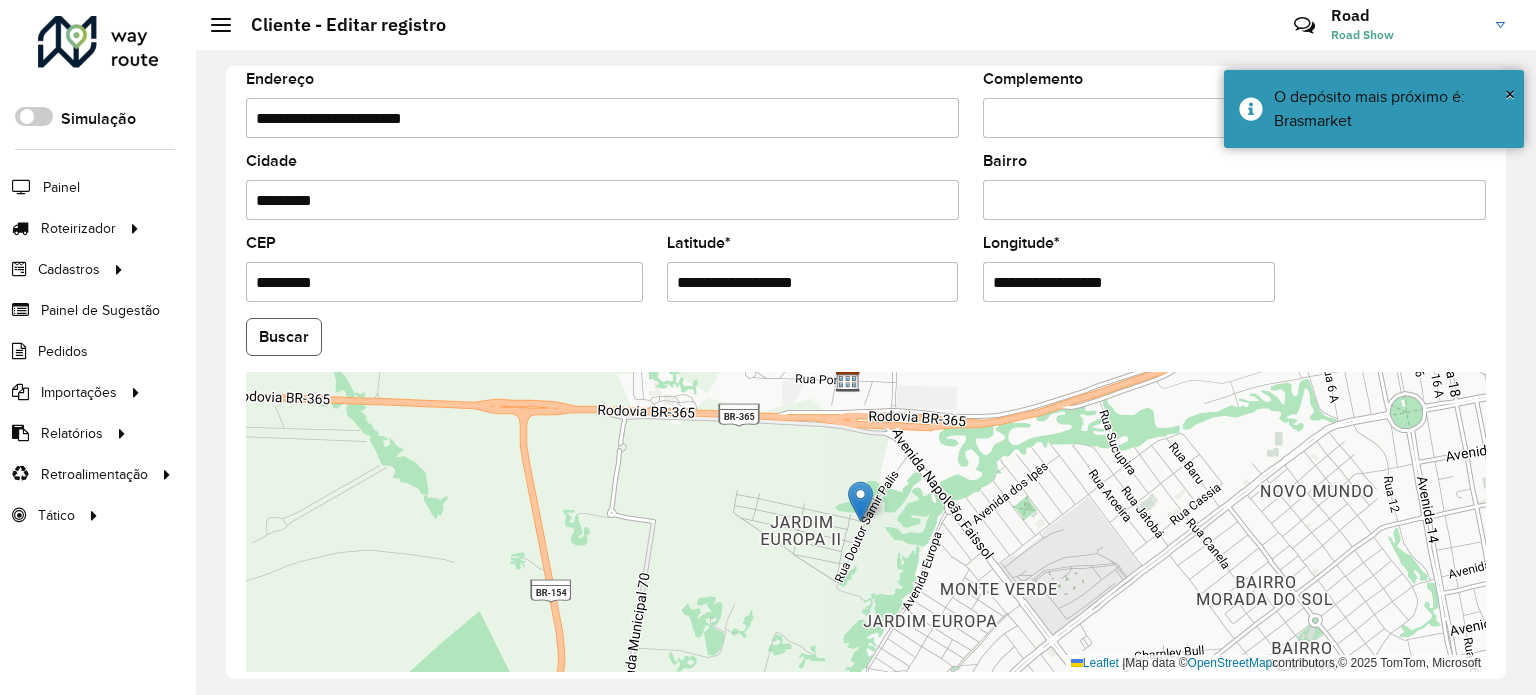 click on "Buscar" 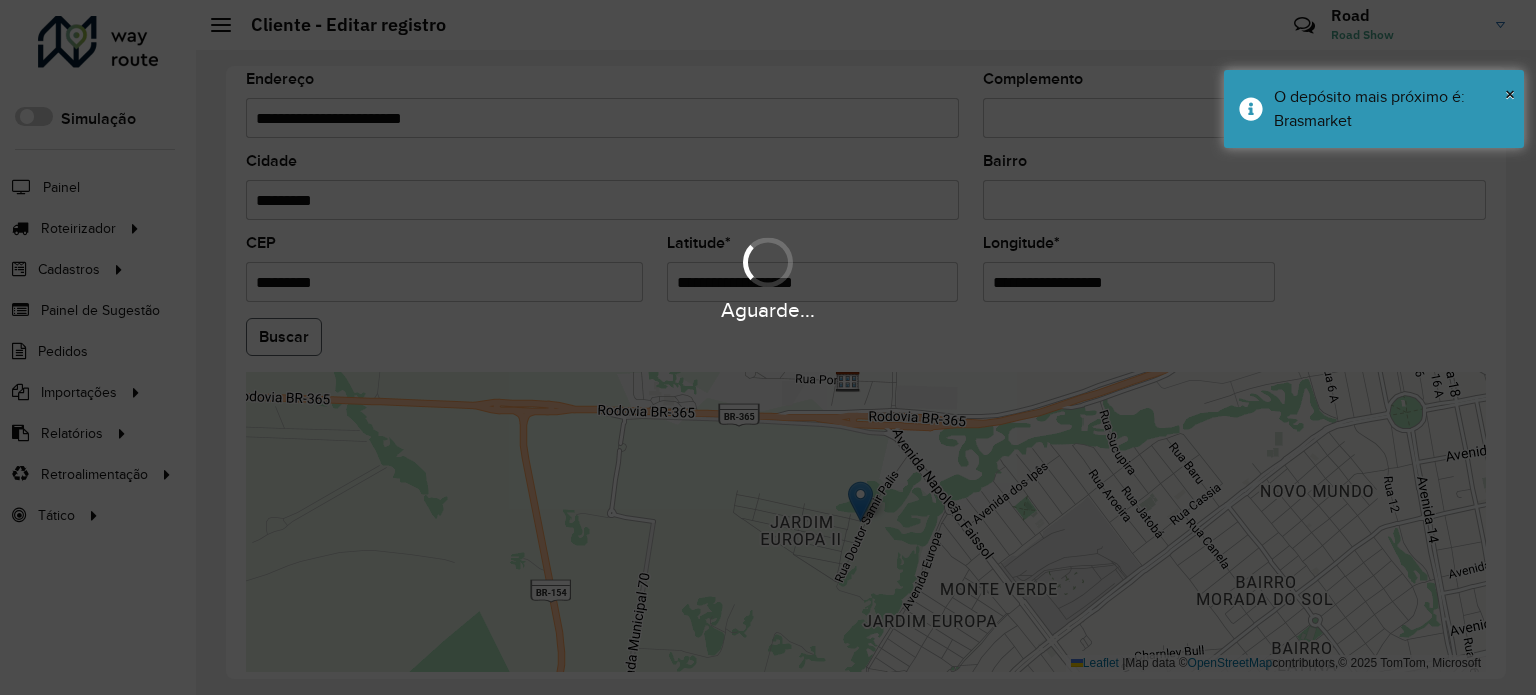 type on "**********" 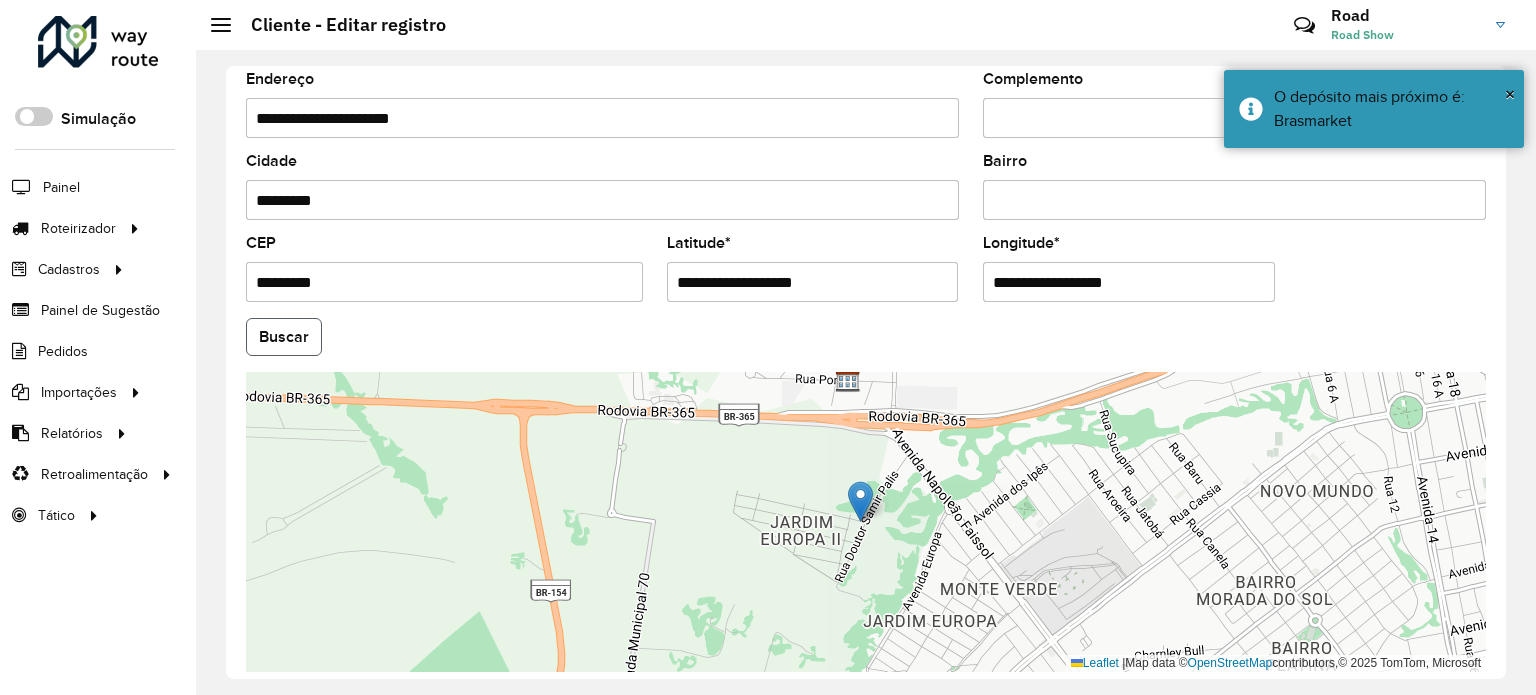 click on "Buscar" 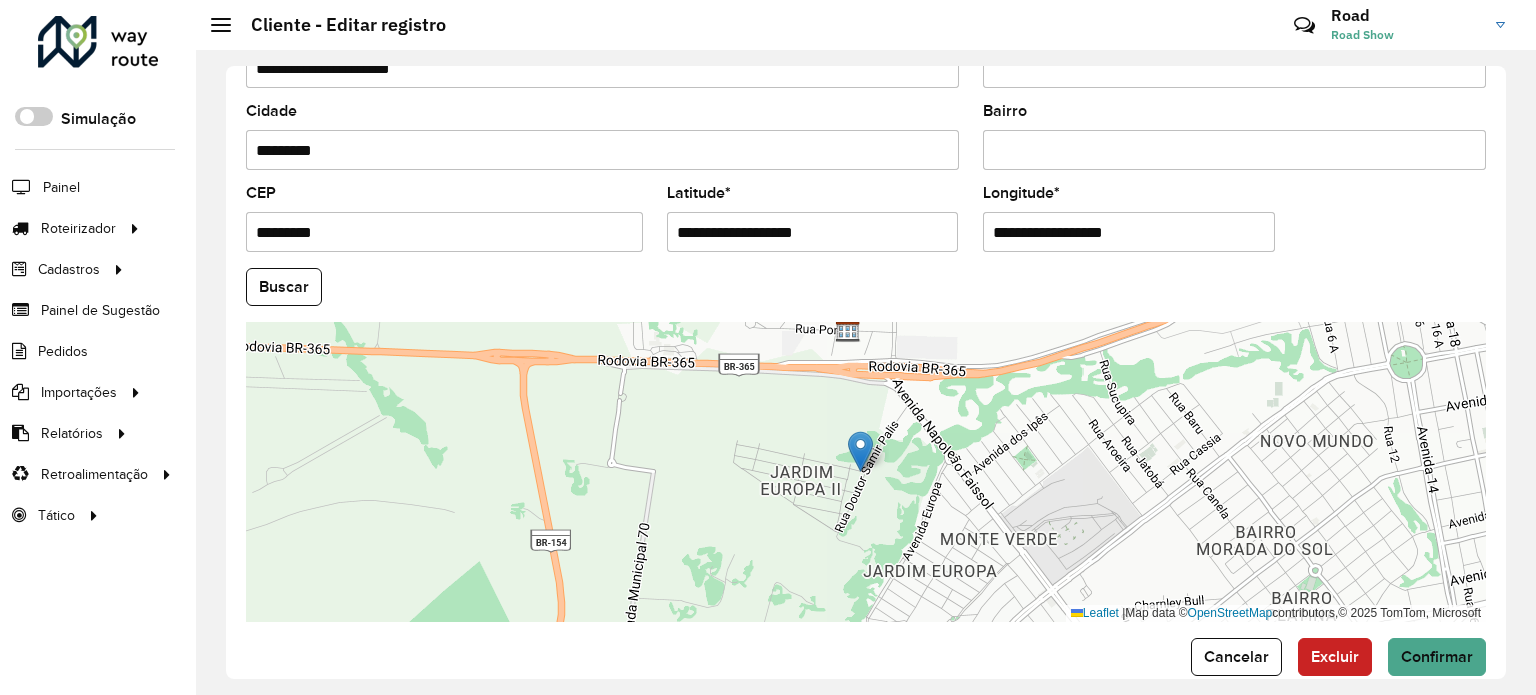 scroll, scrollTop: 784, scrollLeft: 0, axis: vertical 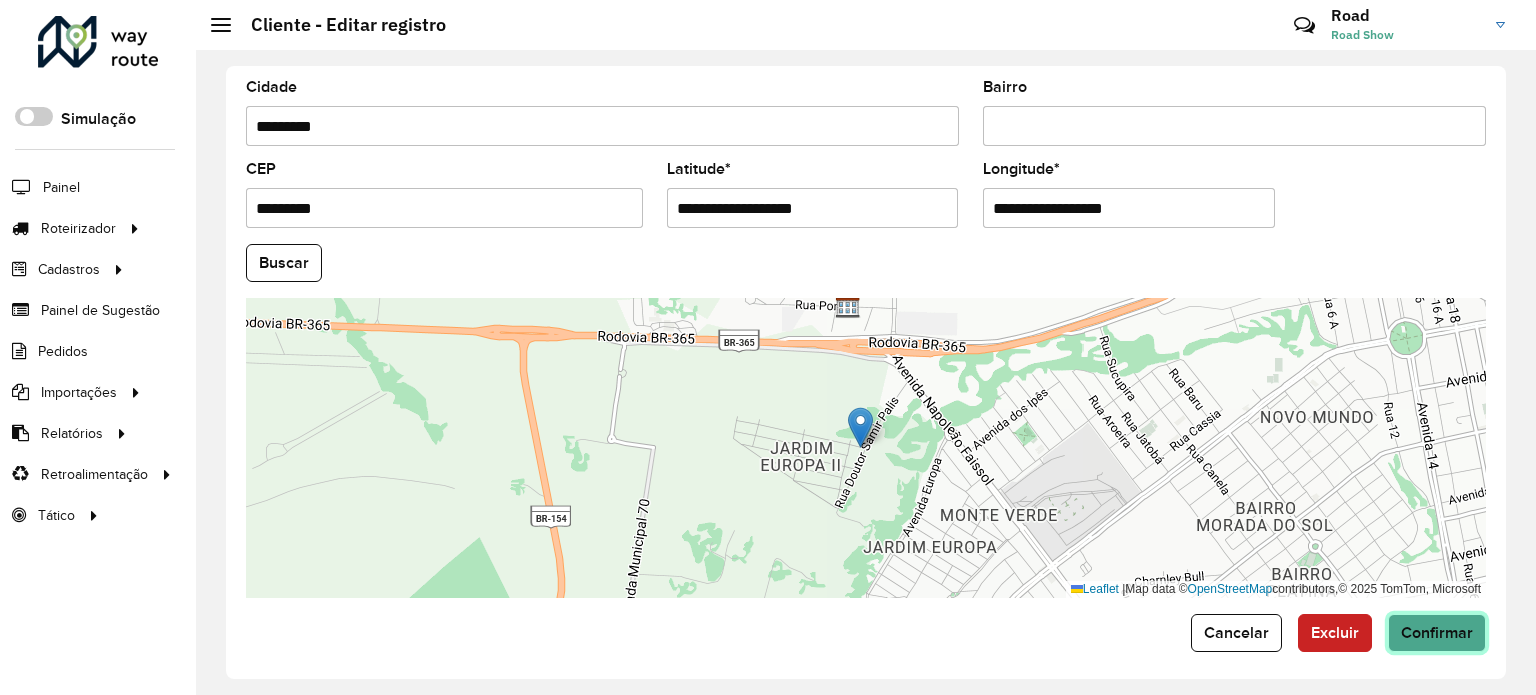 click on "Confirmar" 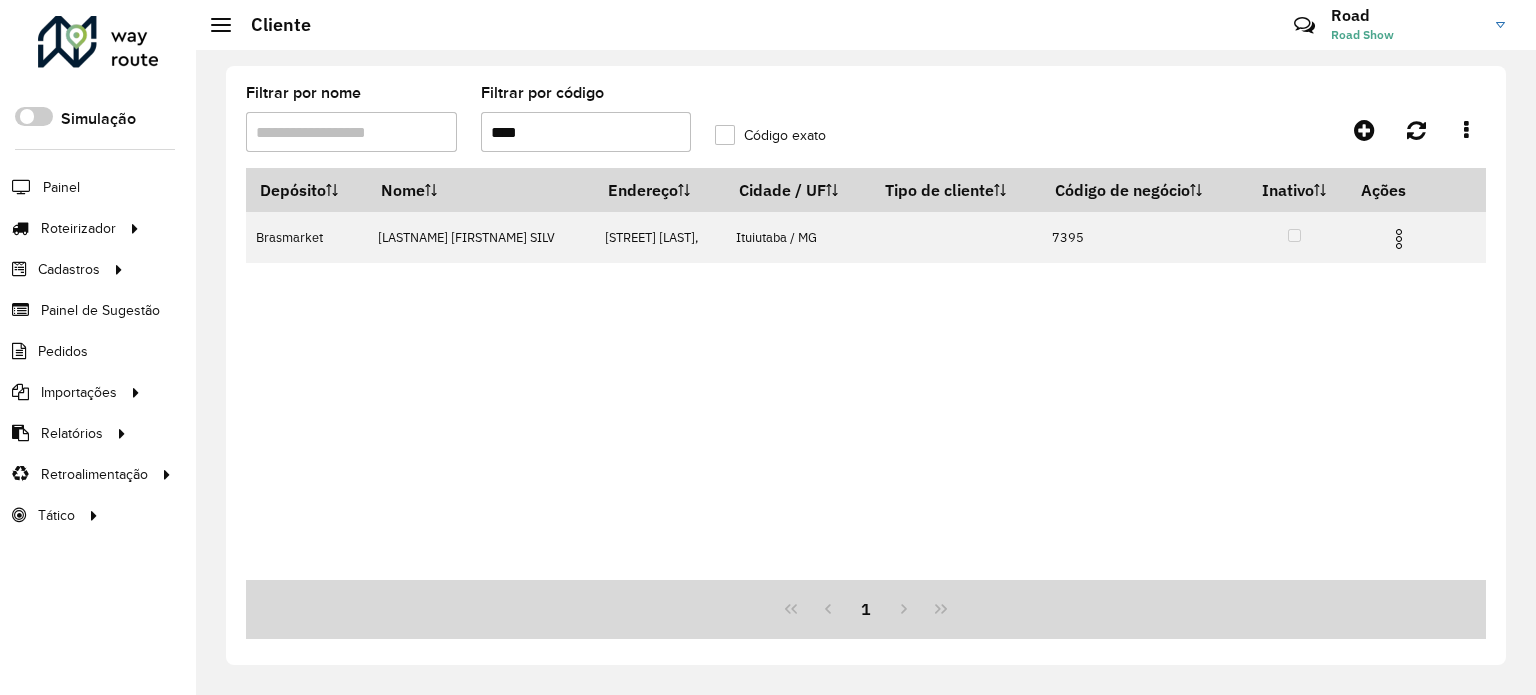 click on "****" at bounding box center [586, 132] 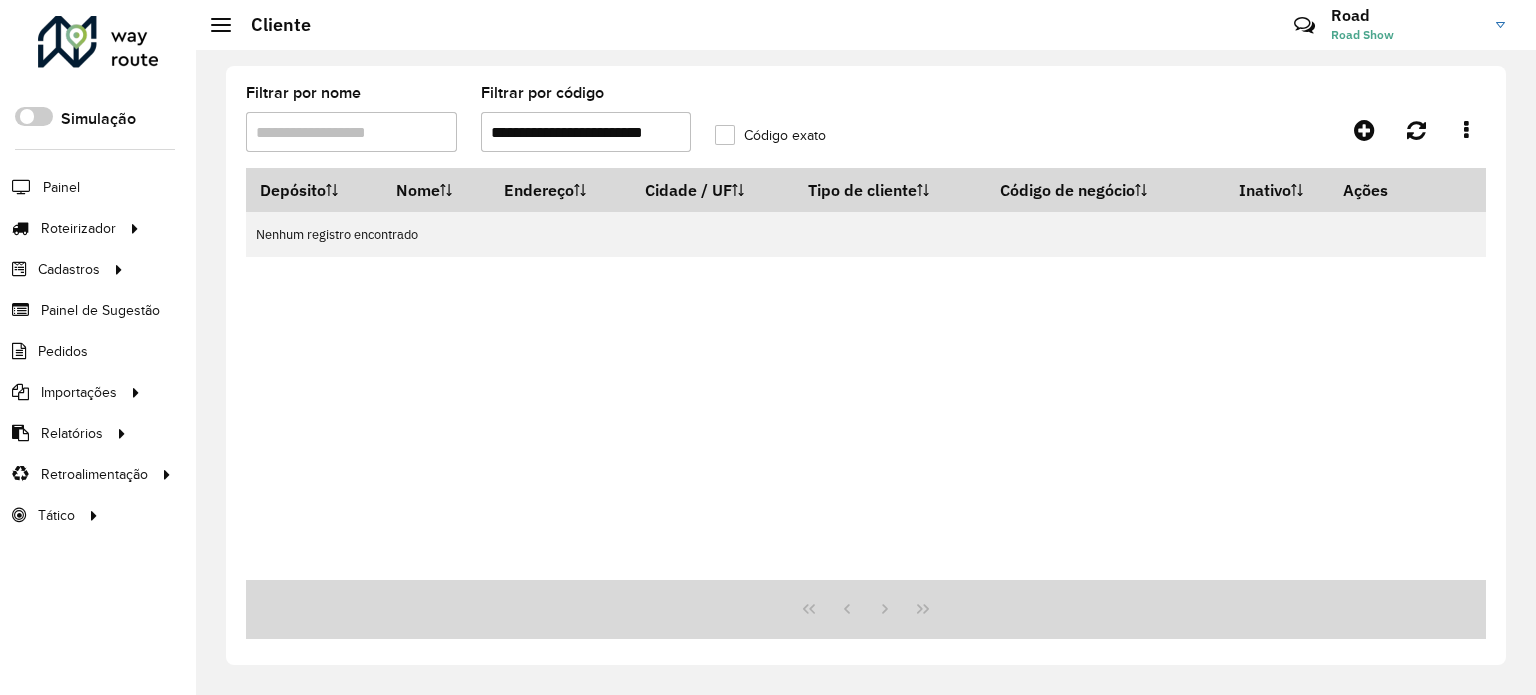 drag, startPoint x: 684, startPoint y: 127, endPoint x: 251, endPoint y: 90, distance: 434.57794 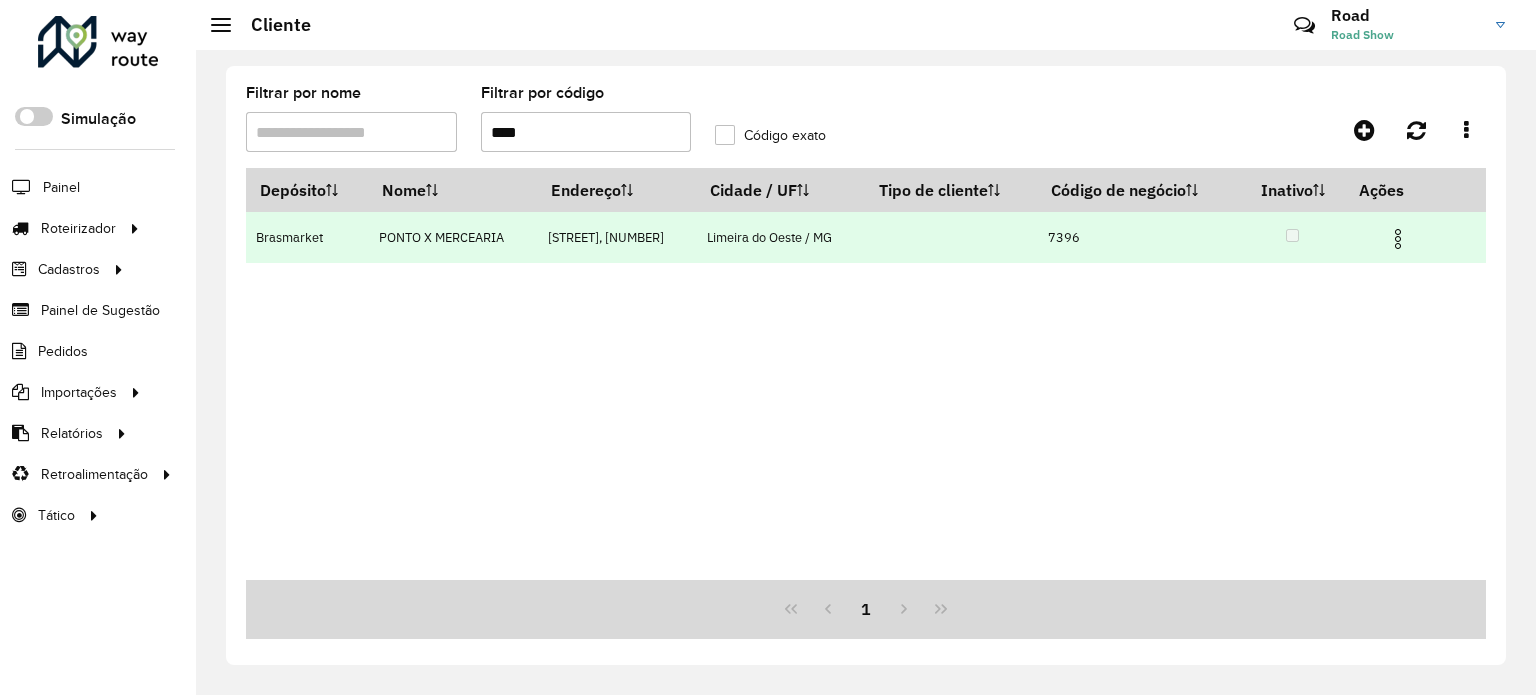 type on "****" 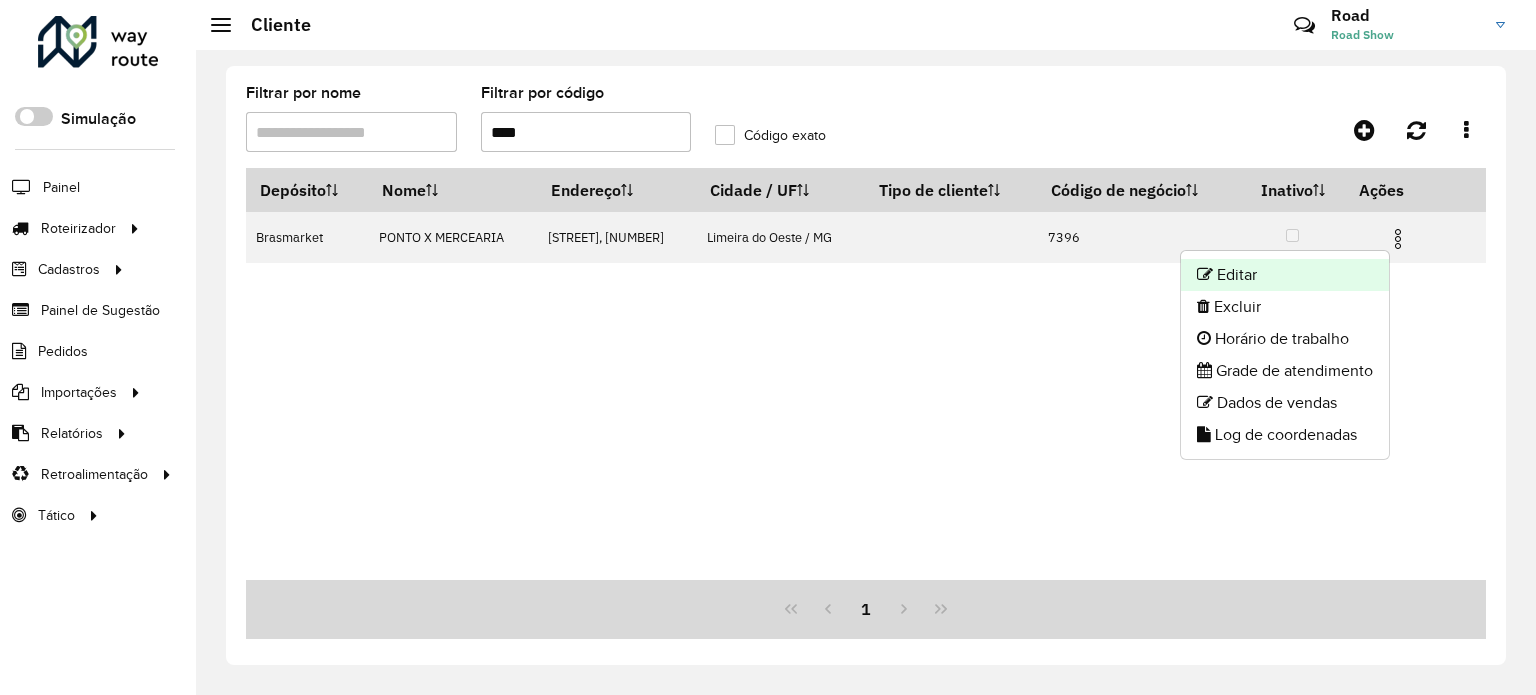 click on "Editar" 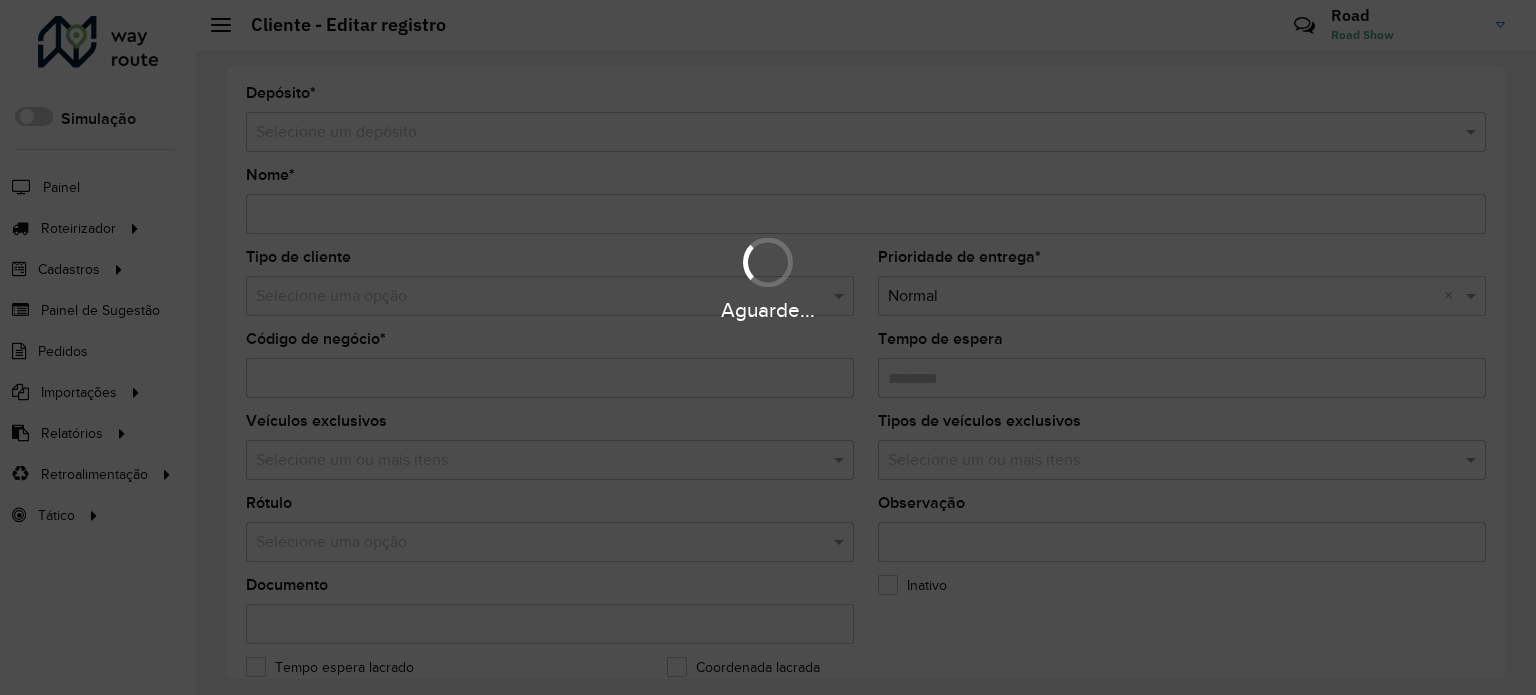 type on "**********" 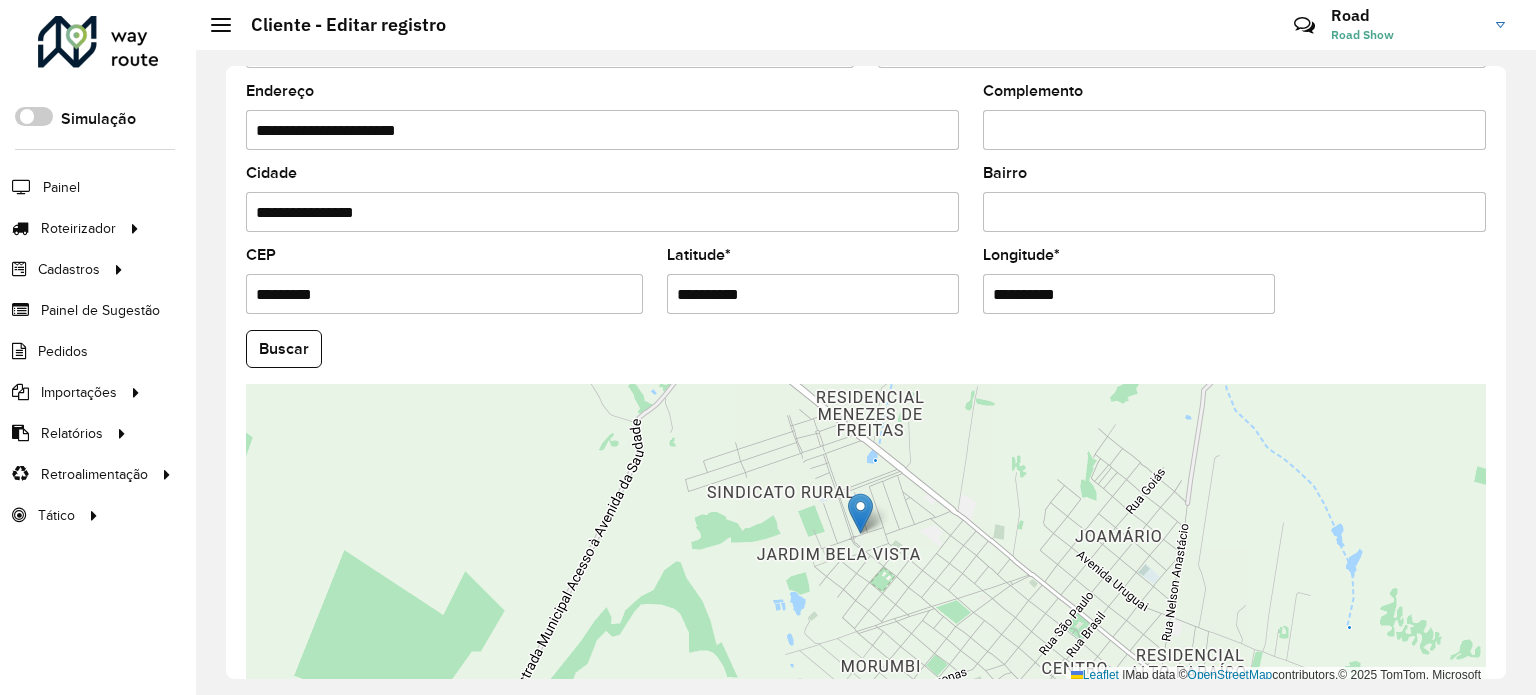 scroll, scrollTop: 700, scrollLeft: 0, axis: vertical 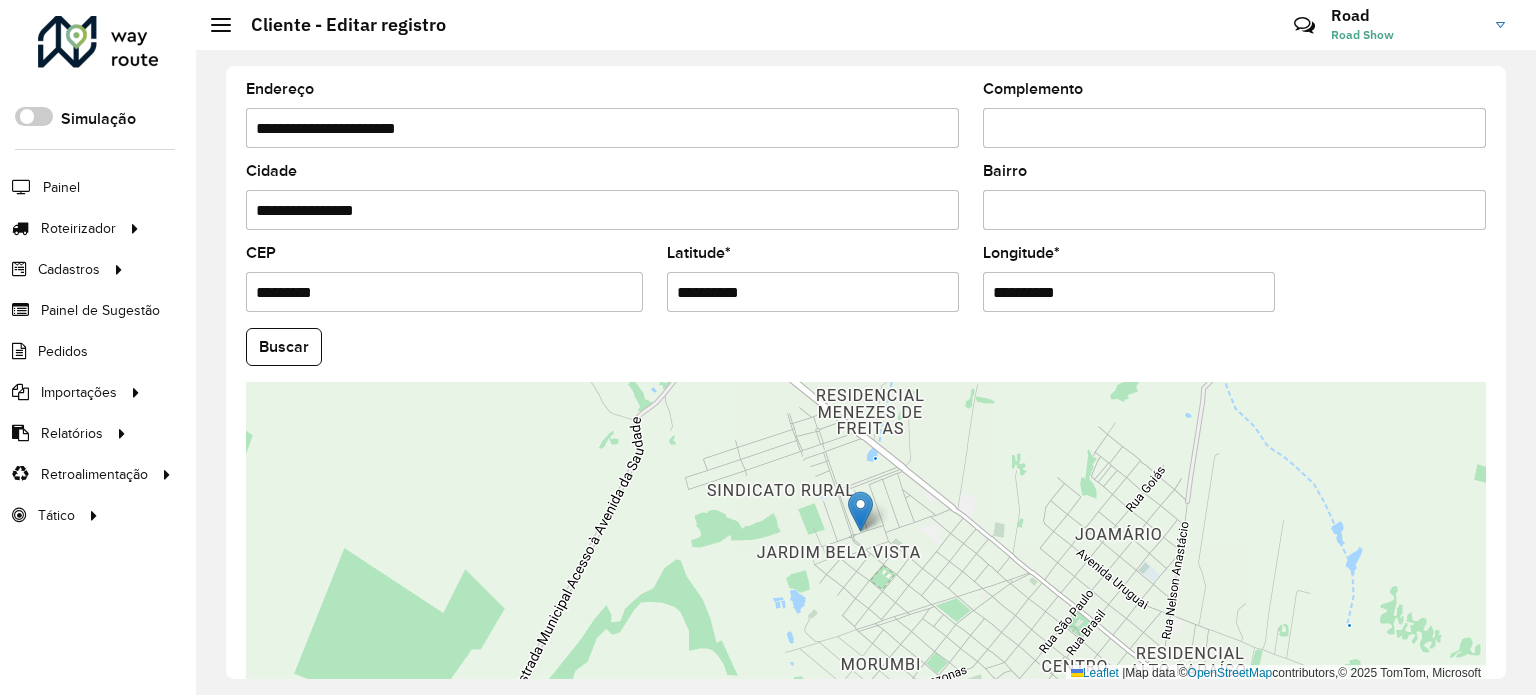 drag, startPoint x: 764, startPoint y: 288, endPoint x: 348, endPoint y: 249, distance: 417.82413 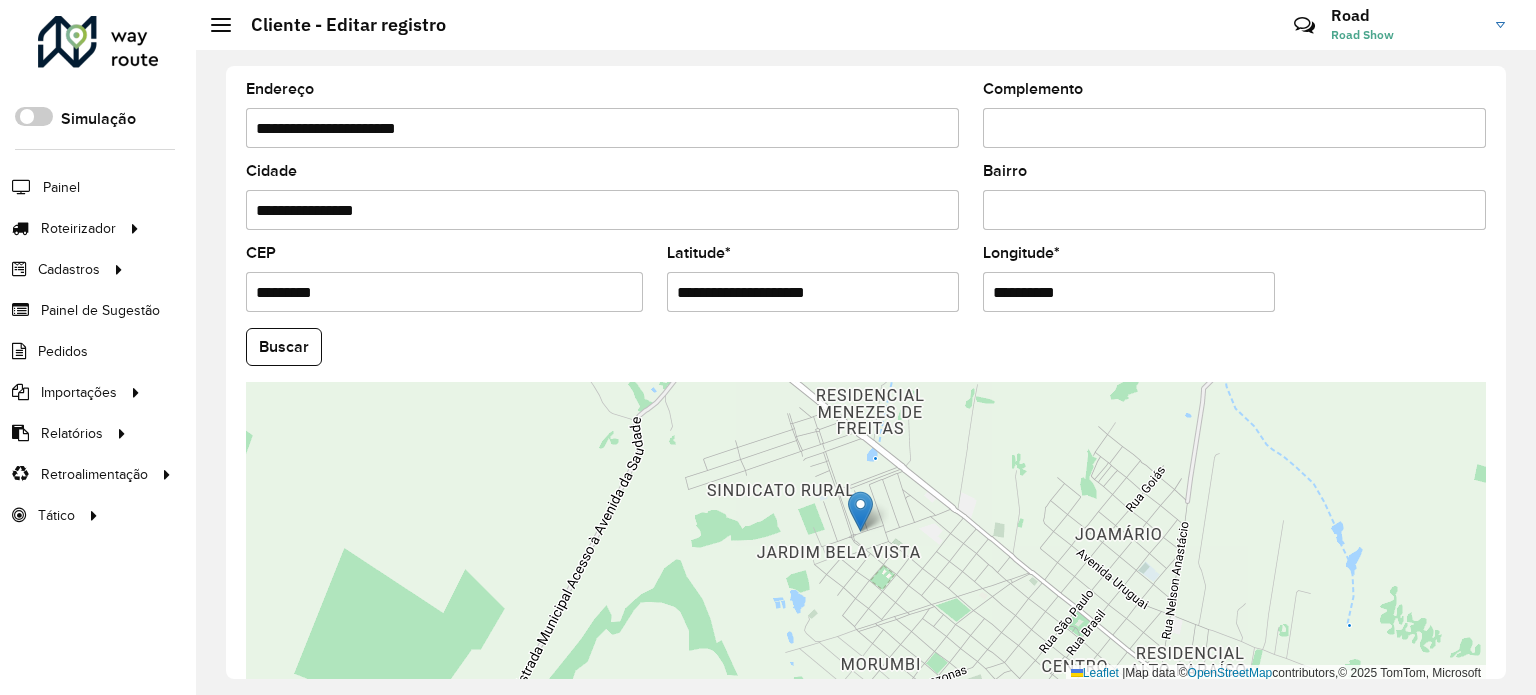 drag, startPoint x: 758, startPoint y: 284, endPoint x: 1028, endPoint y: 283, distance: 270.00186 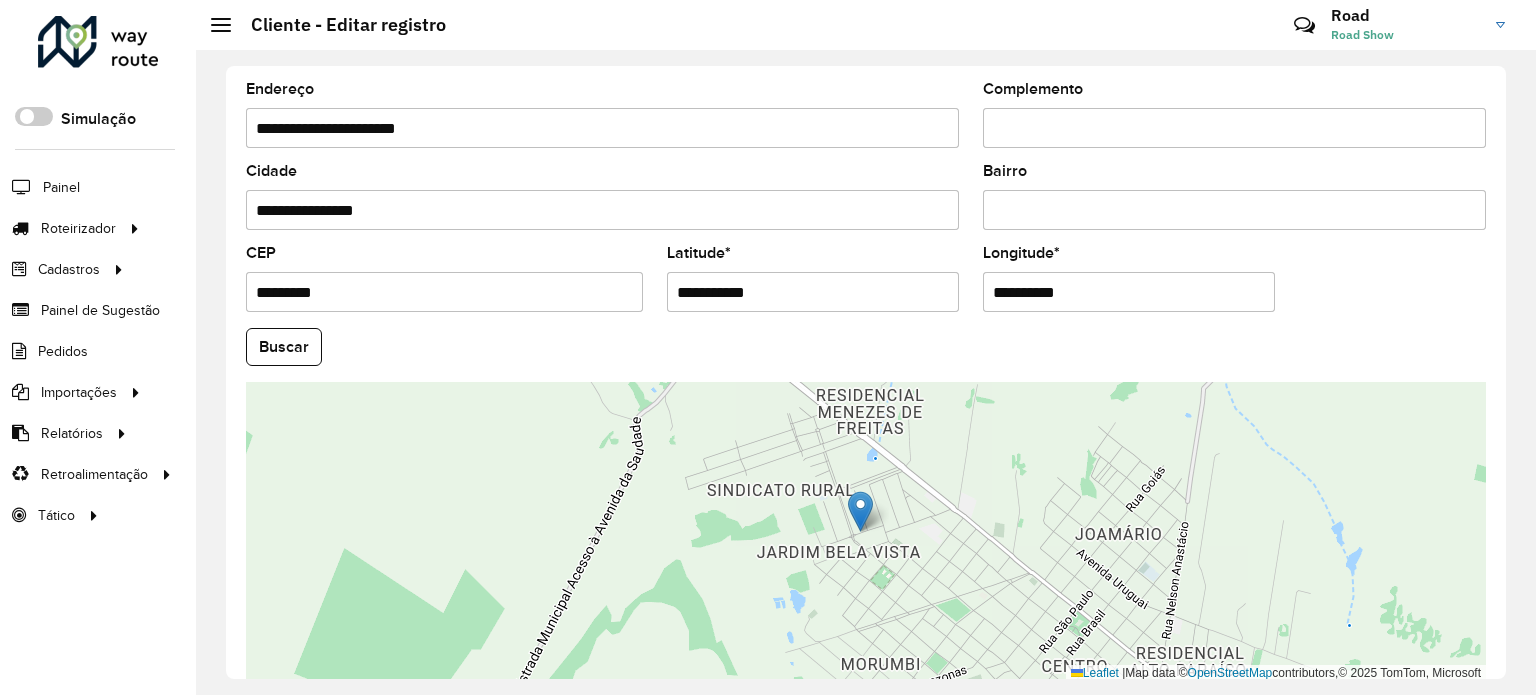 type on "**********" 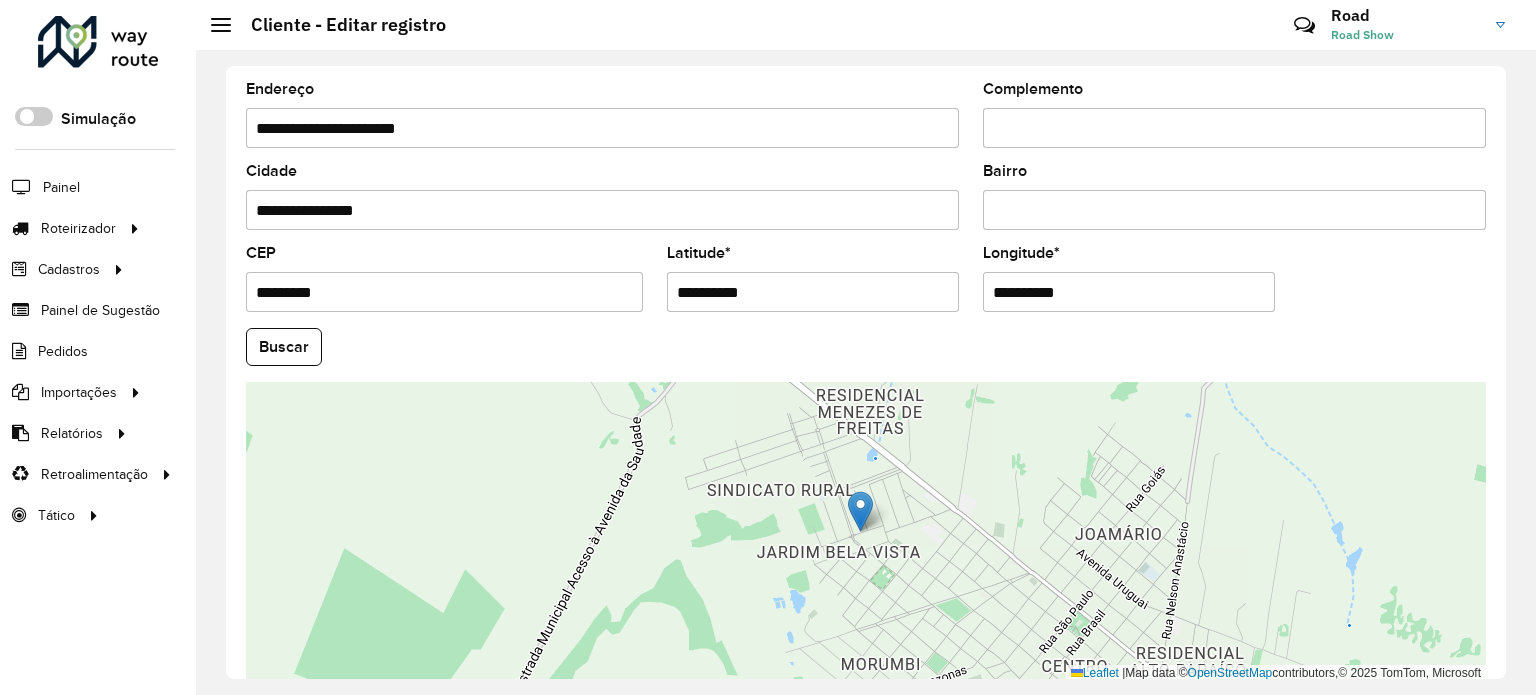 drag, startPoint x: 1091, startPoint y: 283, endPoint x: 700, endPoint y: 269, distance: 391.25055 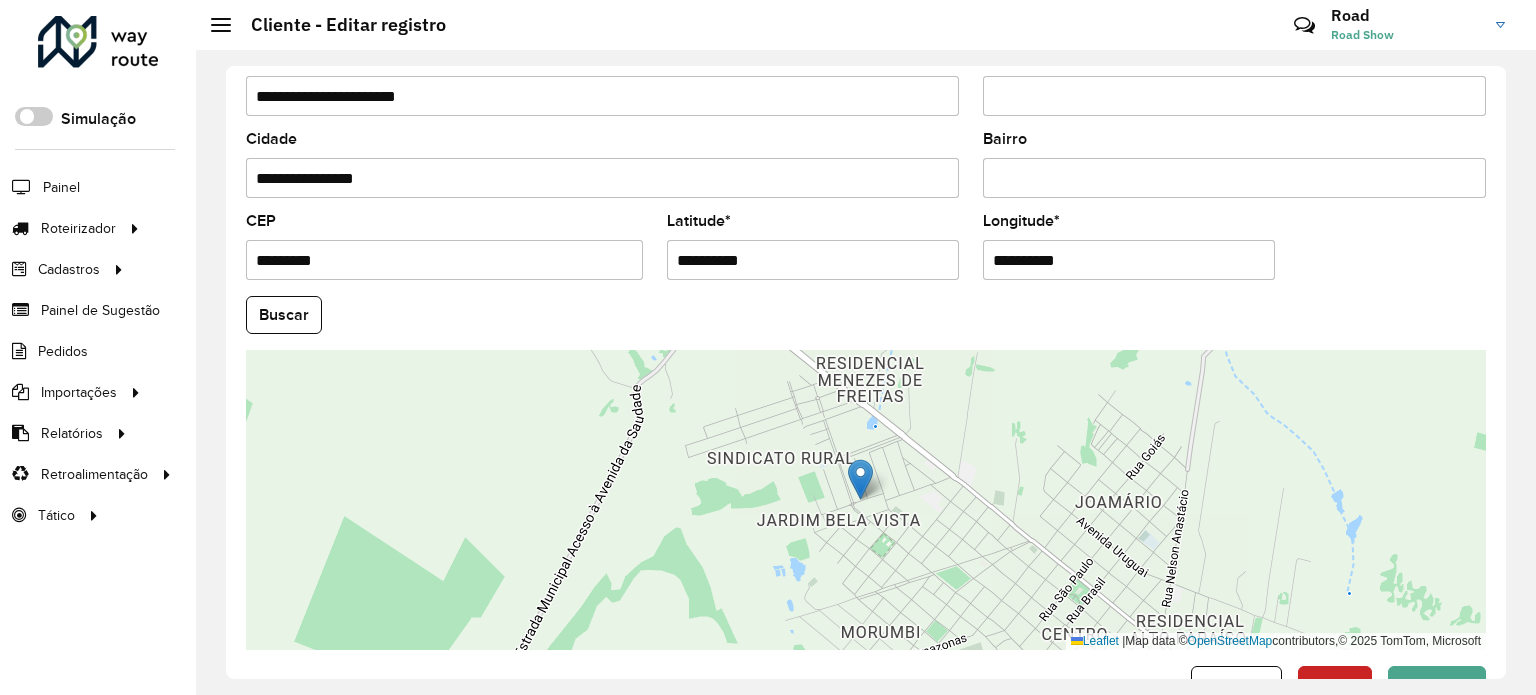 scroll, scrollTop: 784, scrollLeft: 0, axis: vertical 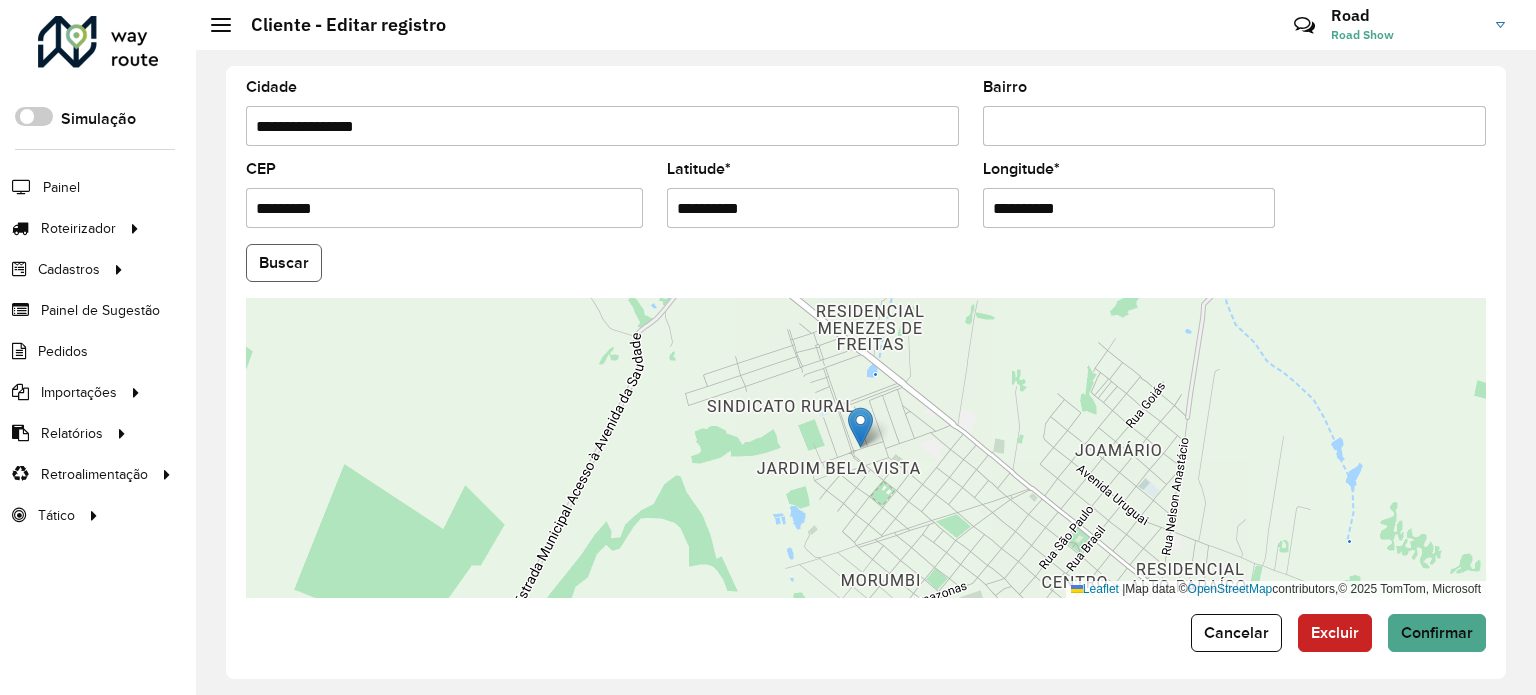 click on "Buscar" 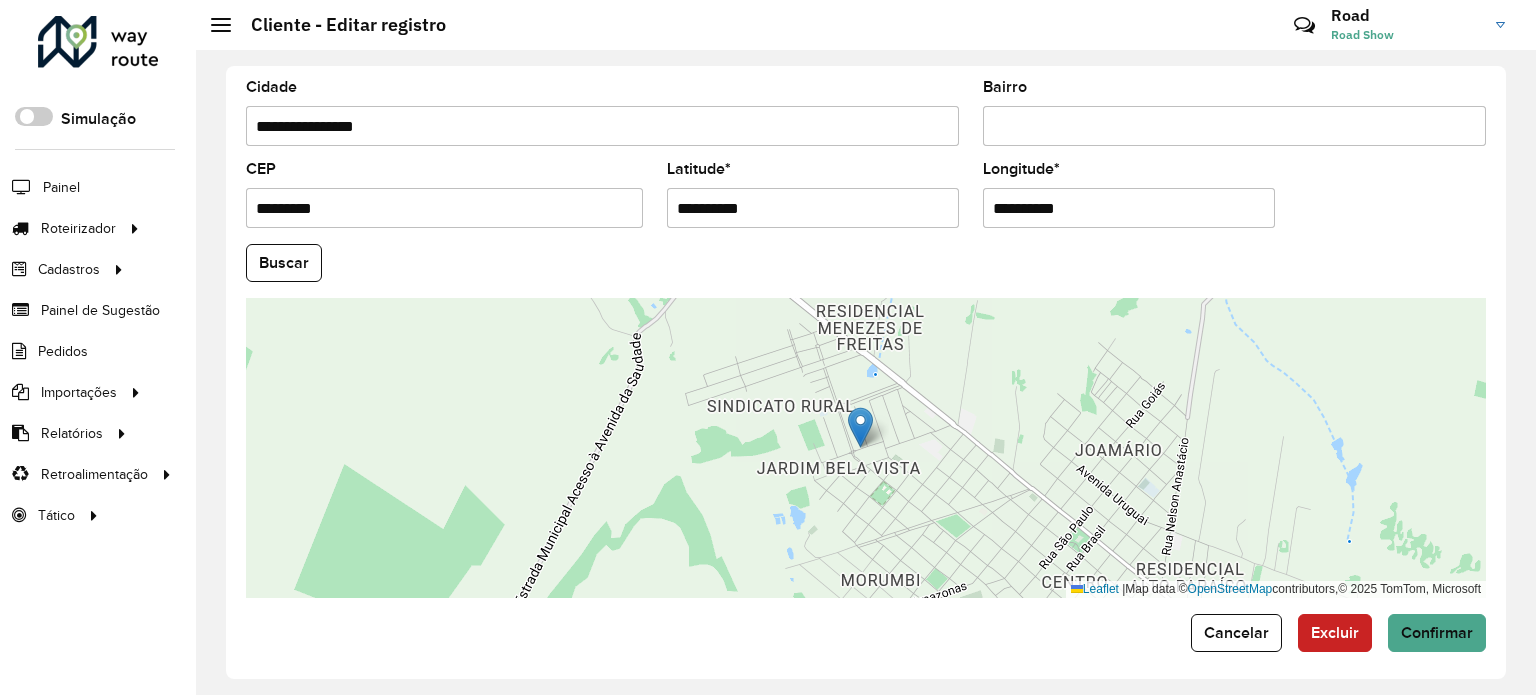 click on "Buscar" 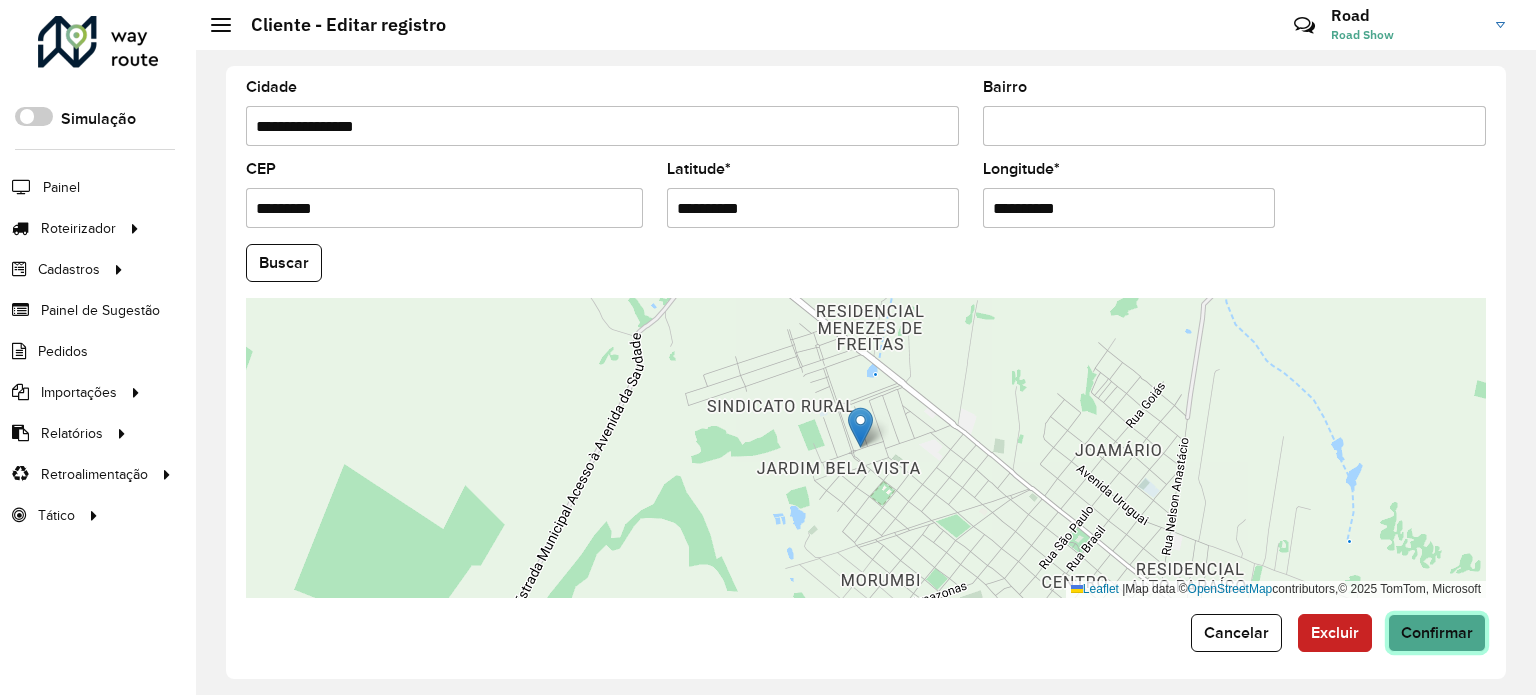 click on "Confirmar" 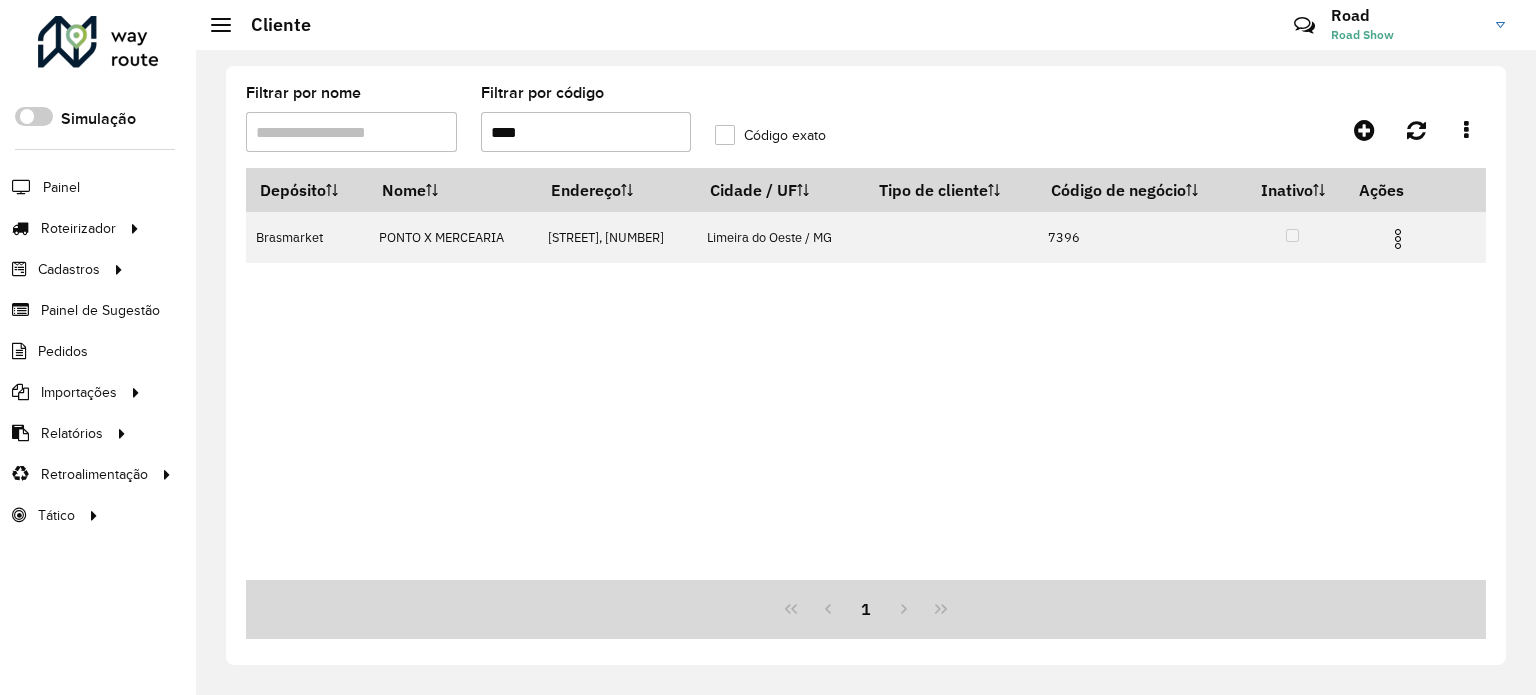 drag, startPoint x: 468, startPoint y: 131, endPoint x: 365, endPoint y: 115, distance: 104.23531 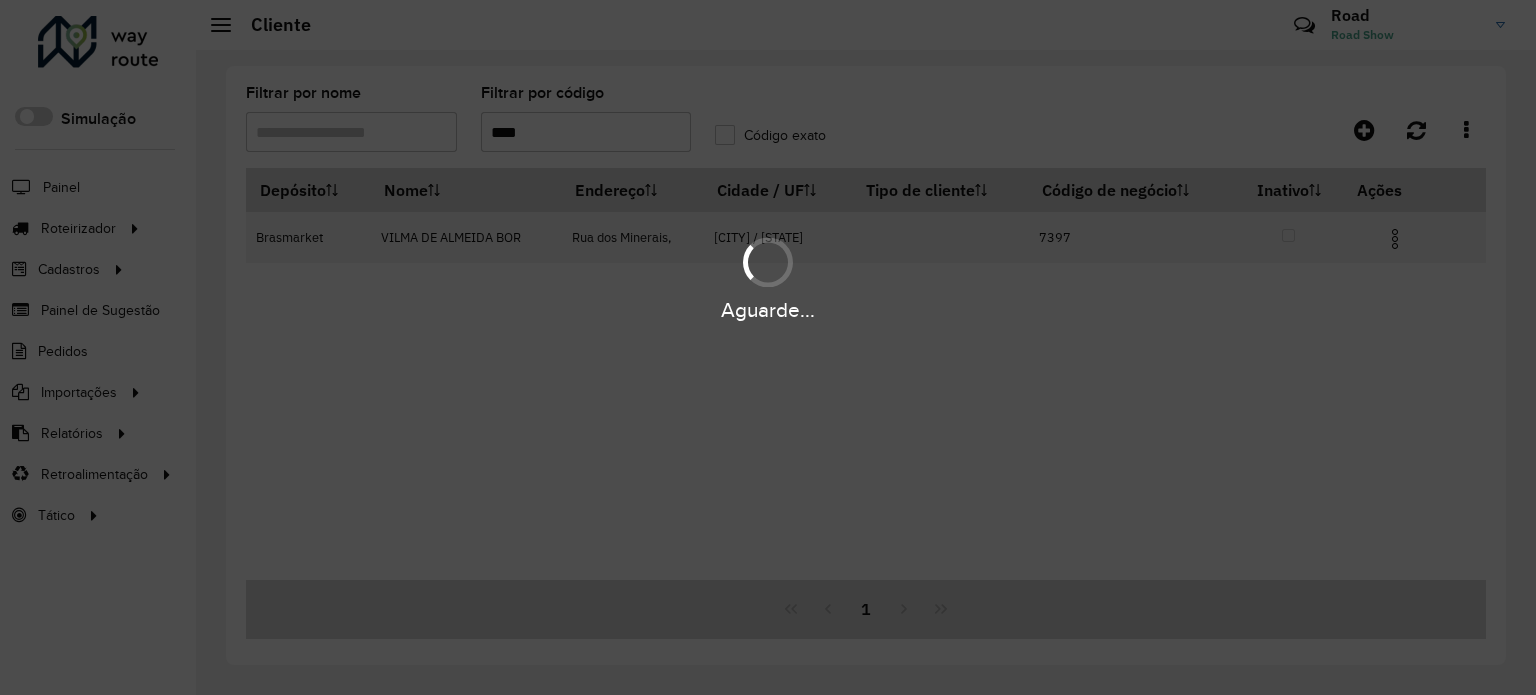 type on "****" 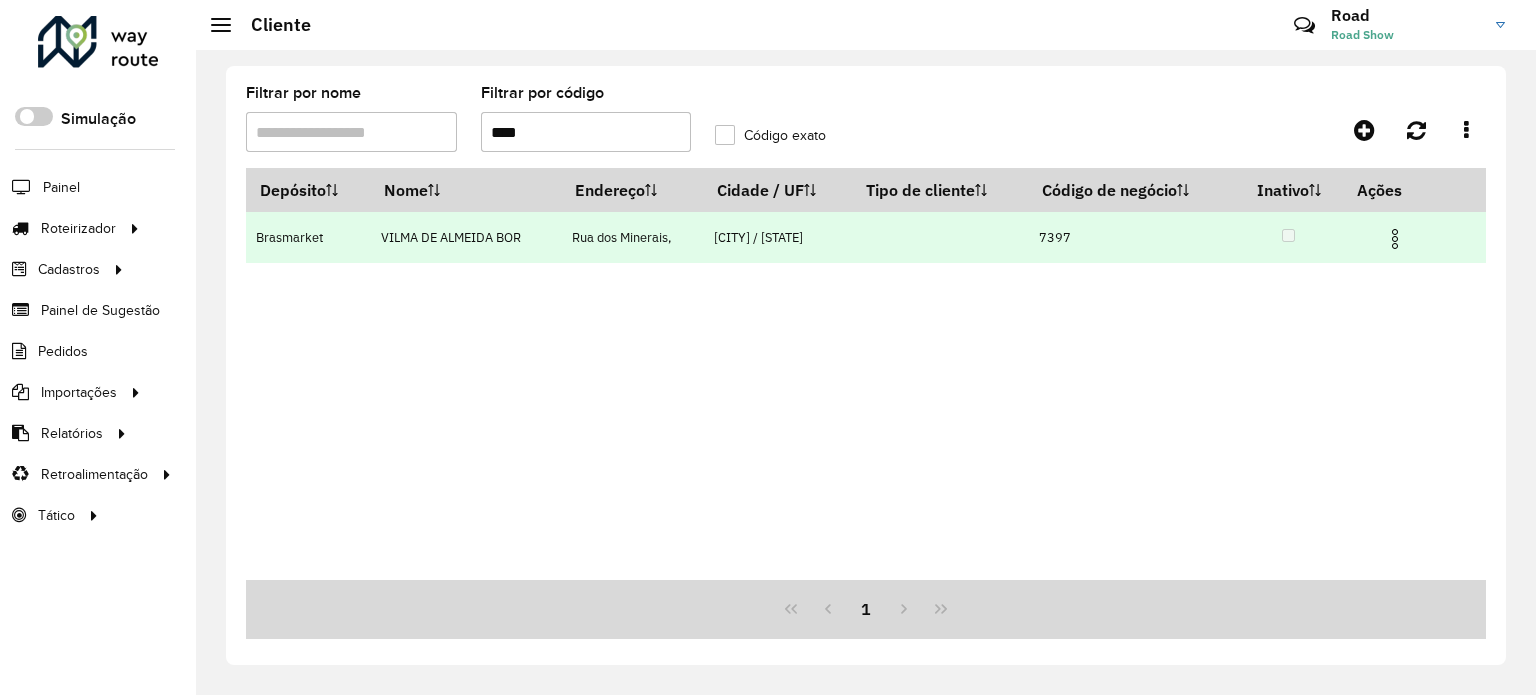 click at bounding box center (1395, 239) 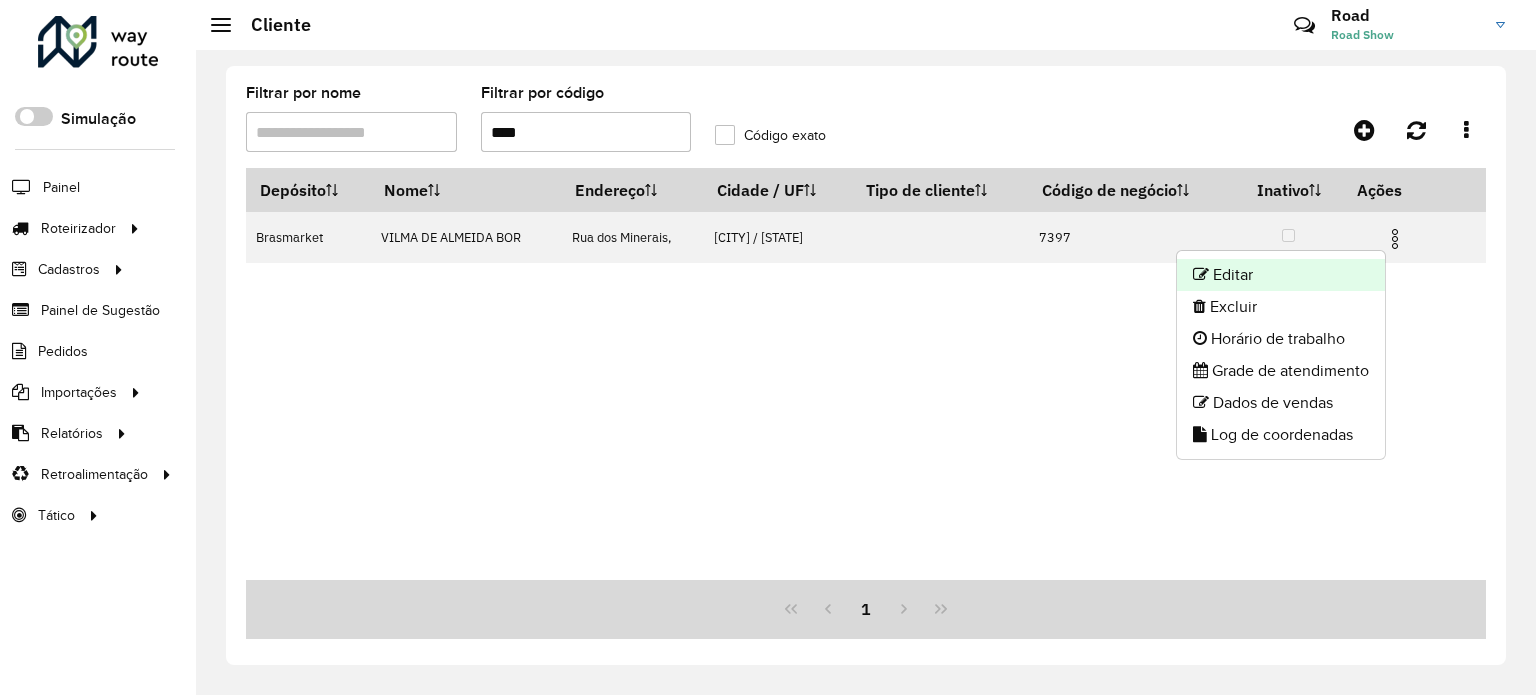 click on "Editar" 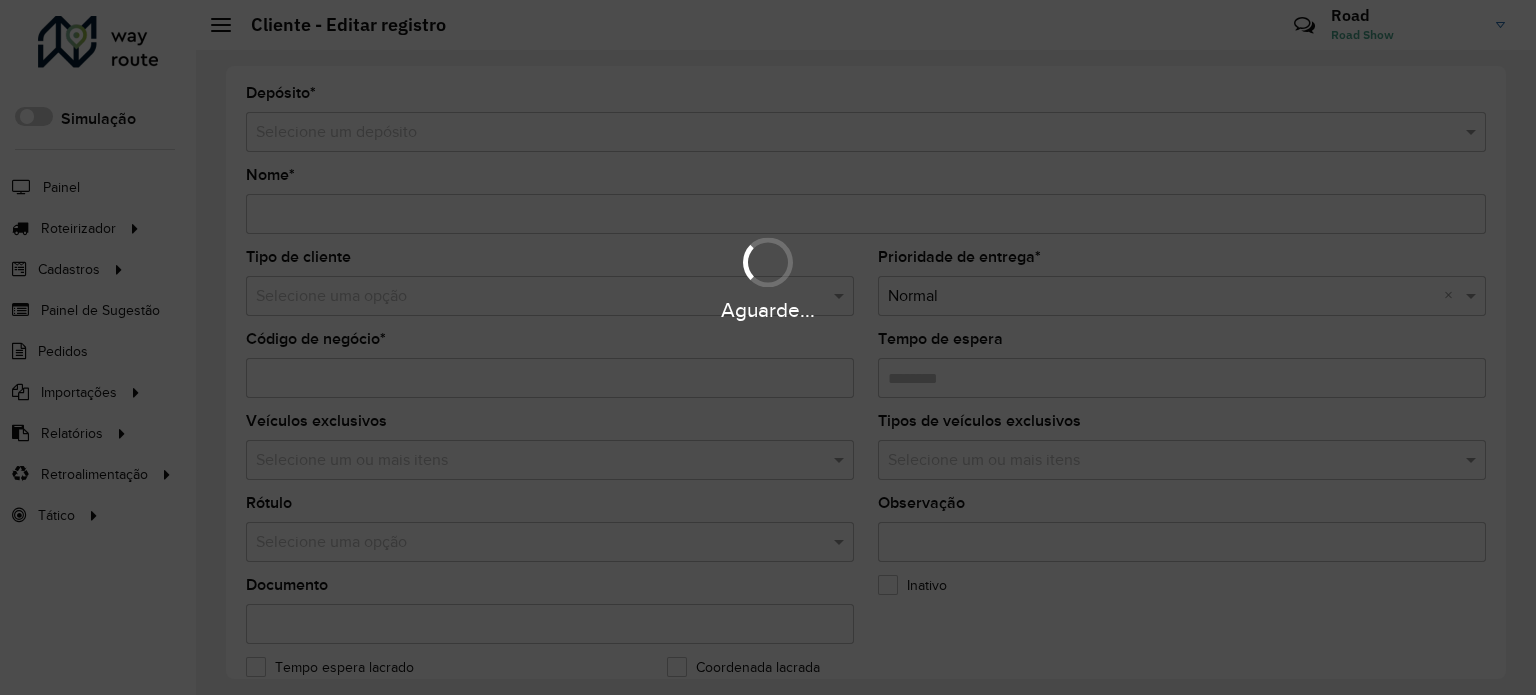 type on "**********" 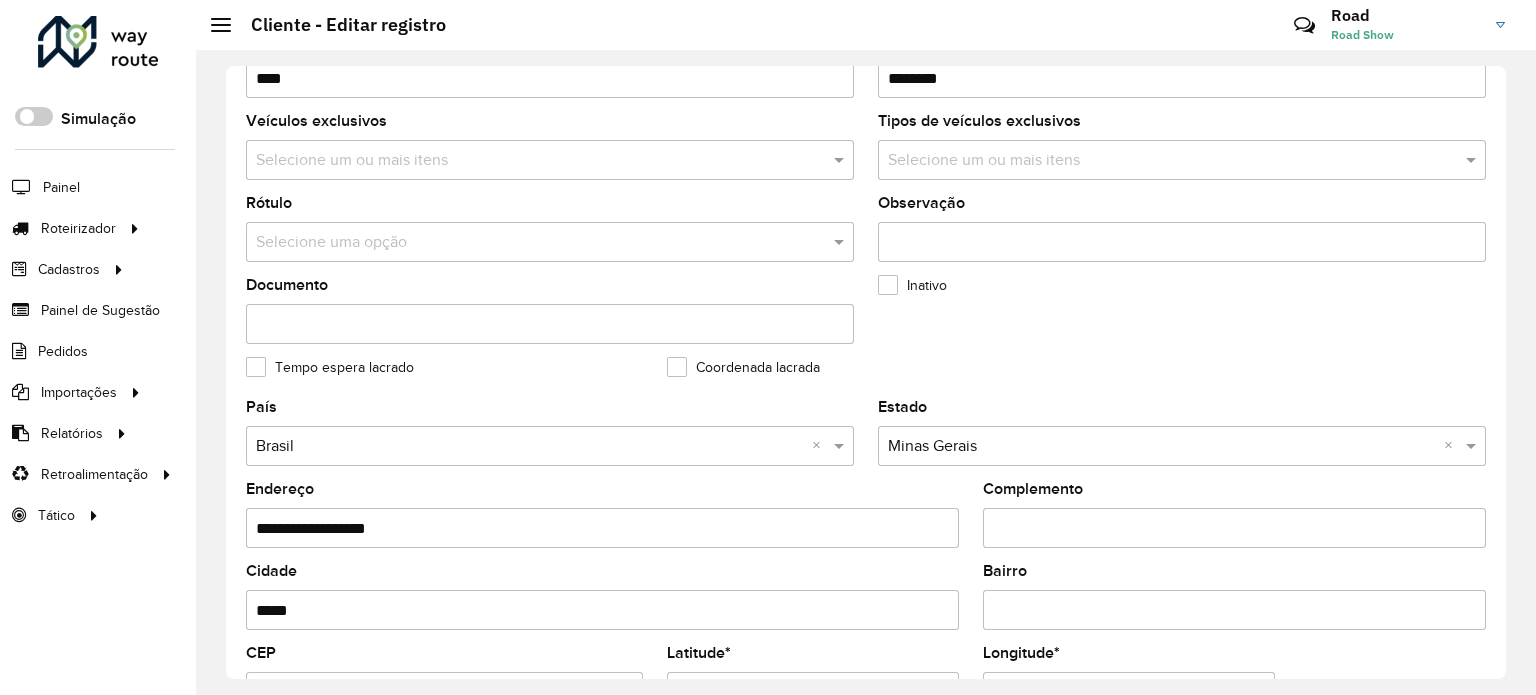 scroll, scrollTop: 500, scrollLeft: 0, axis: vertical 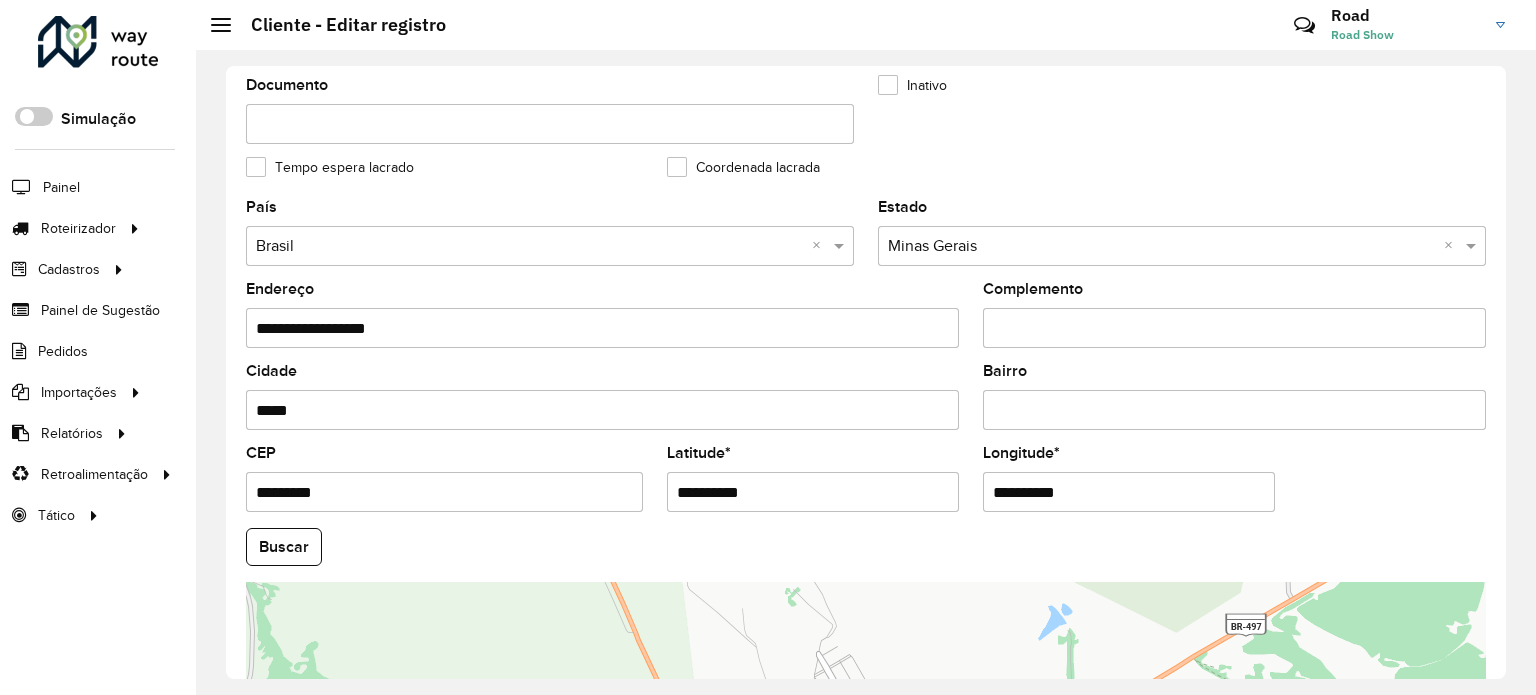 drag, startPoint x: 716, startPoint y: 485, endPoint x: 452, endPoint y: 457, distance: 265.48068 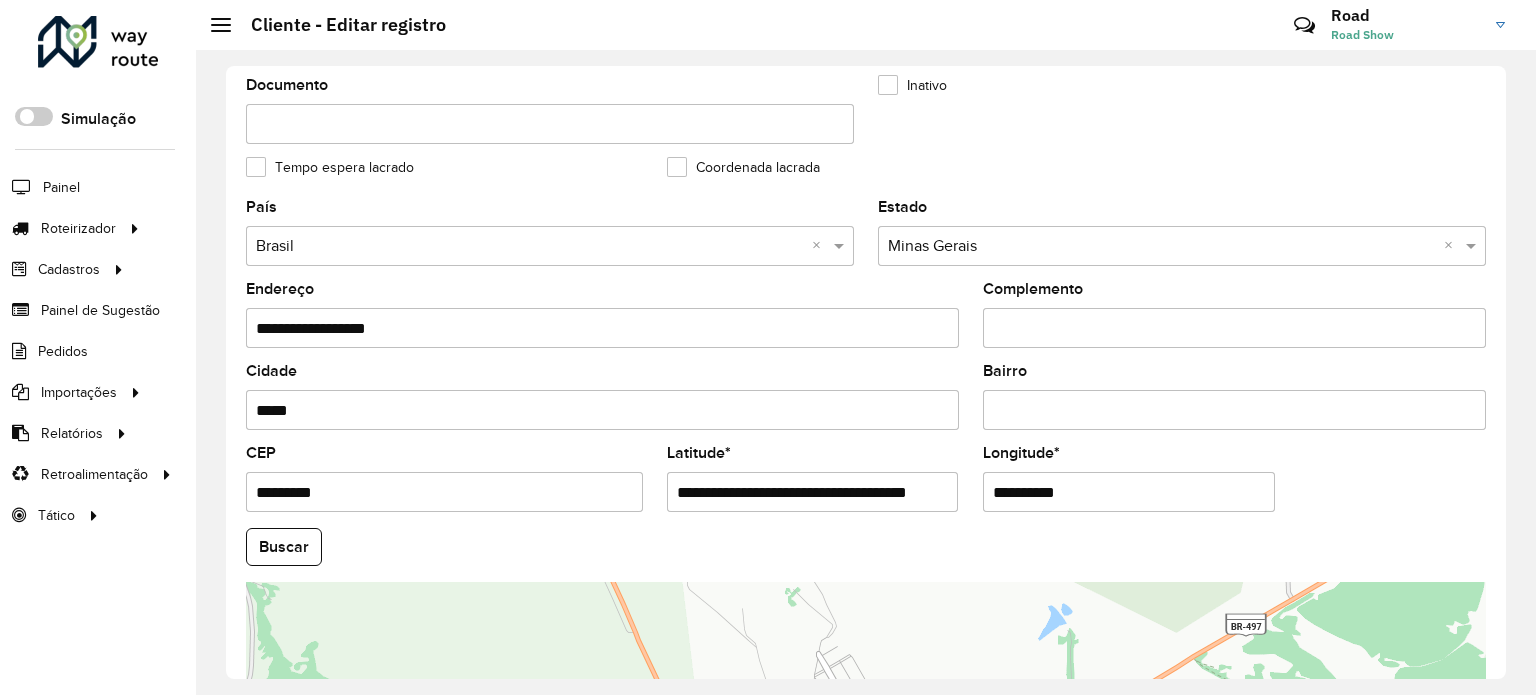 scroll, scrollTop: 0, scrollLeft: 0, axis: both 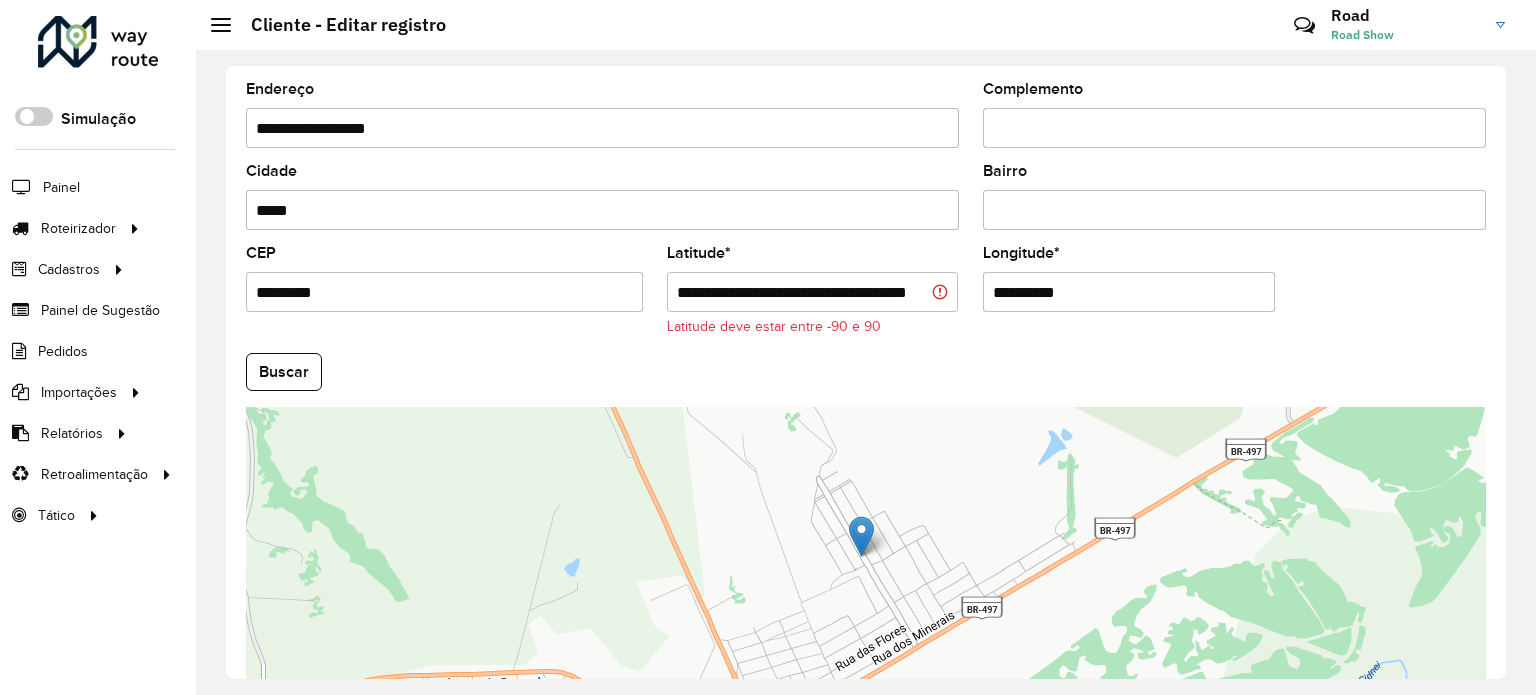 click on "**********" at bounding box center [812, 292] 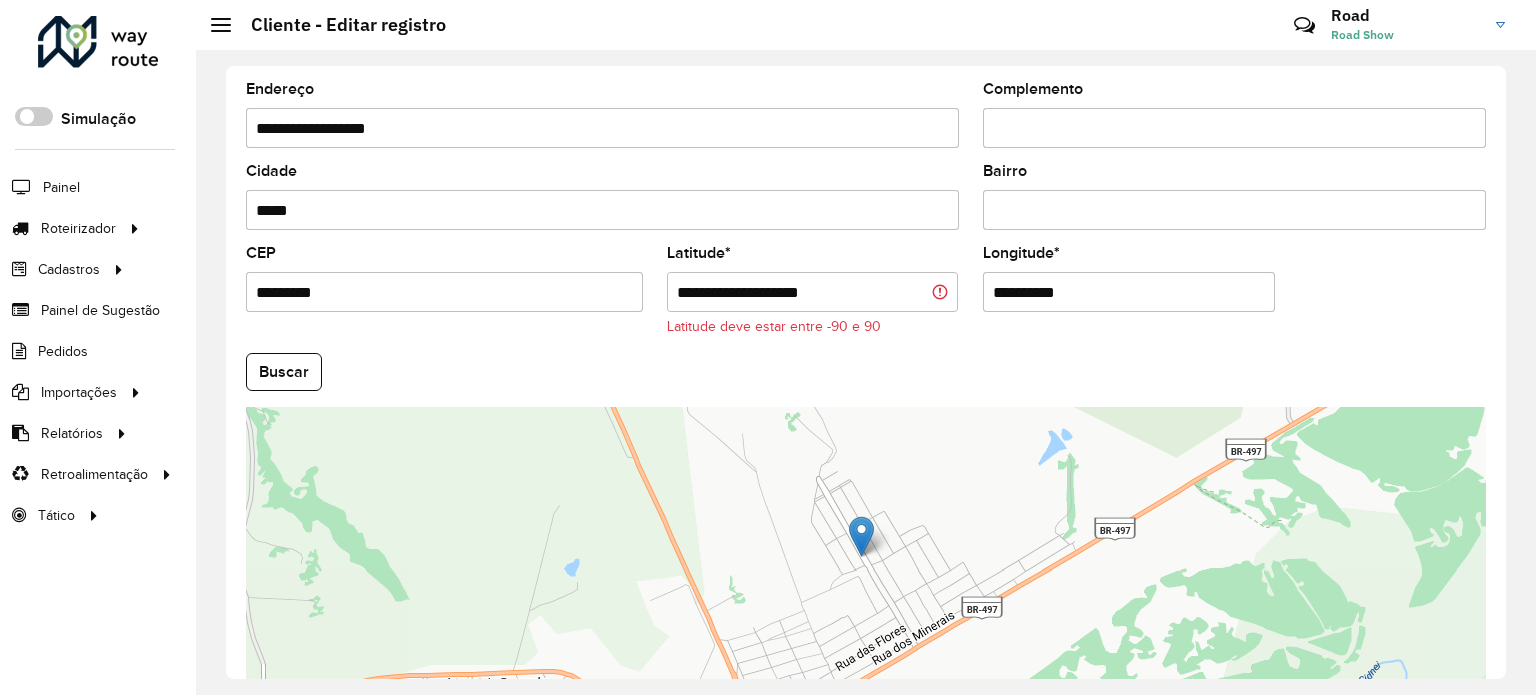 scroll, scrollTop: 0, scrollLeft: 0, axis: both 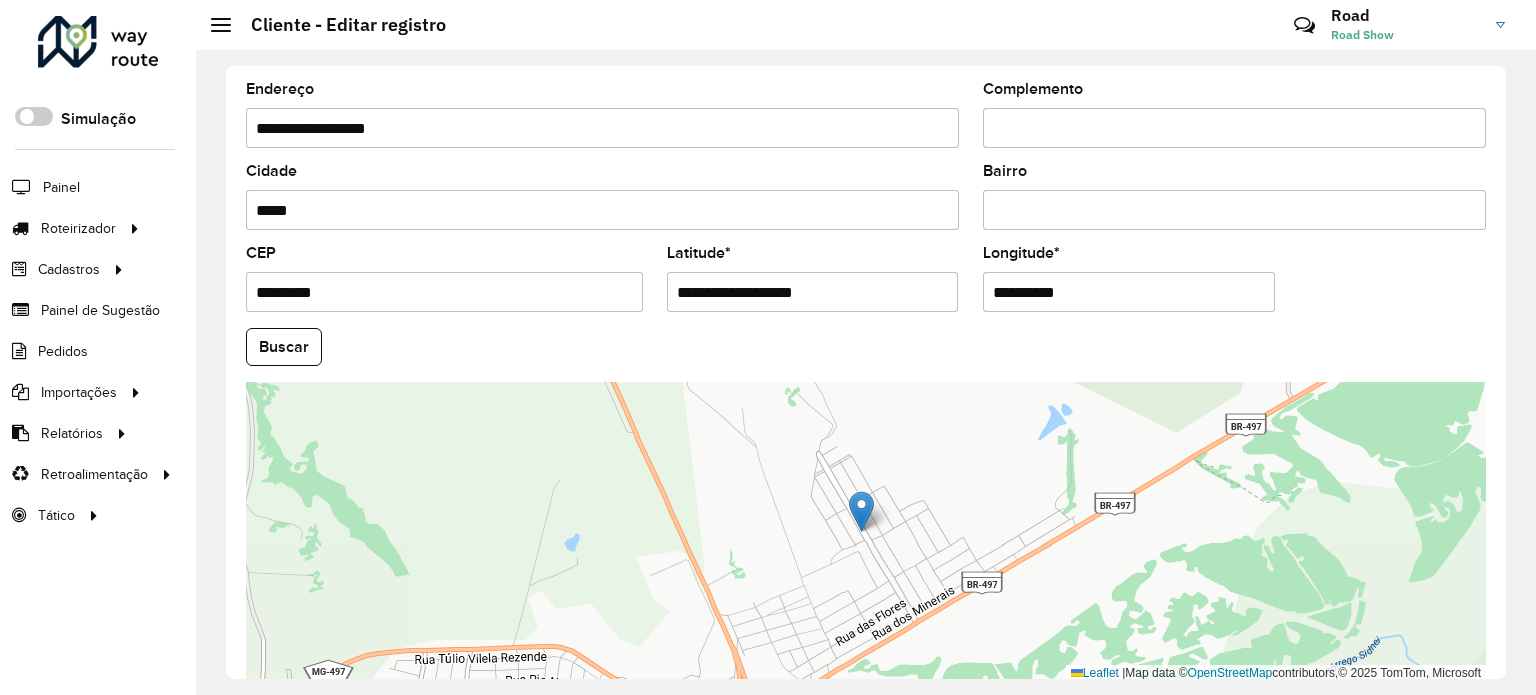 type on "**********" 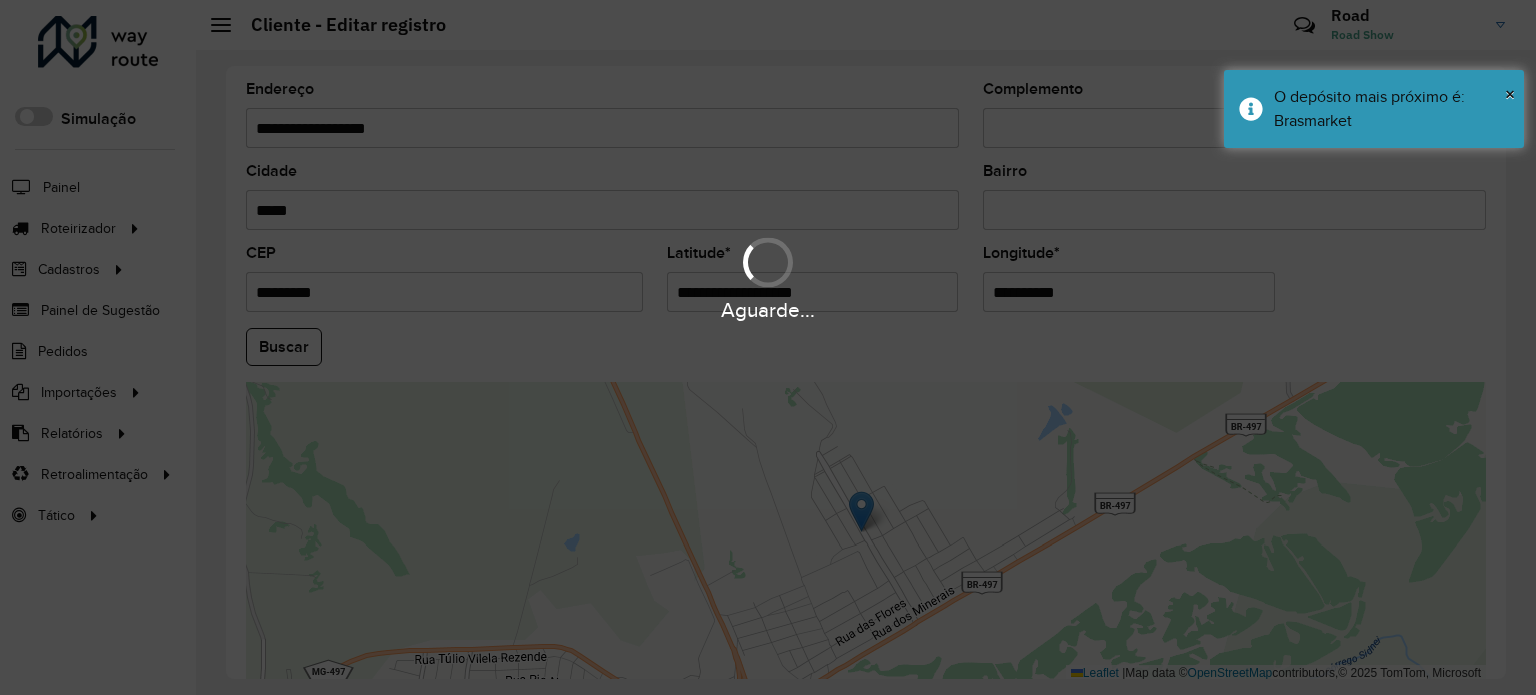 paste on "********" 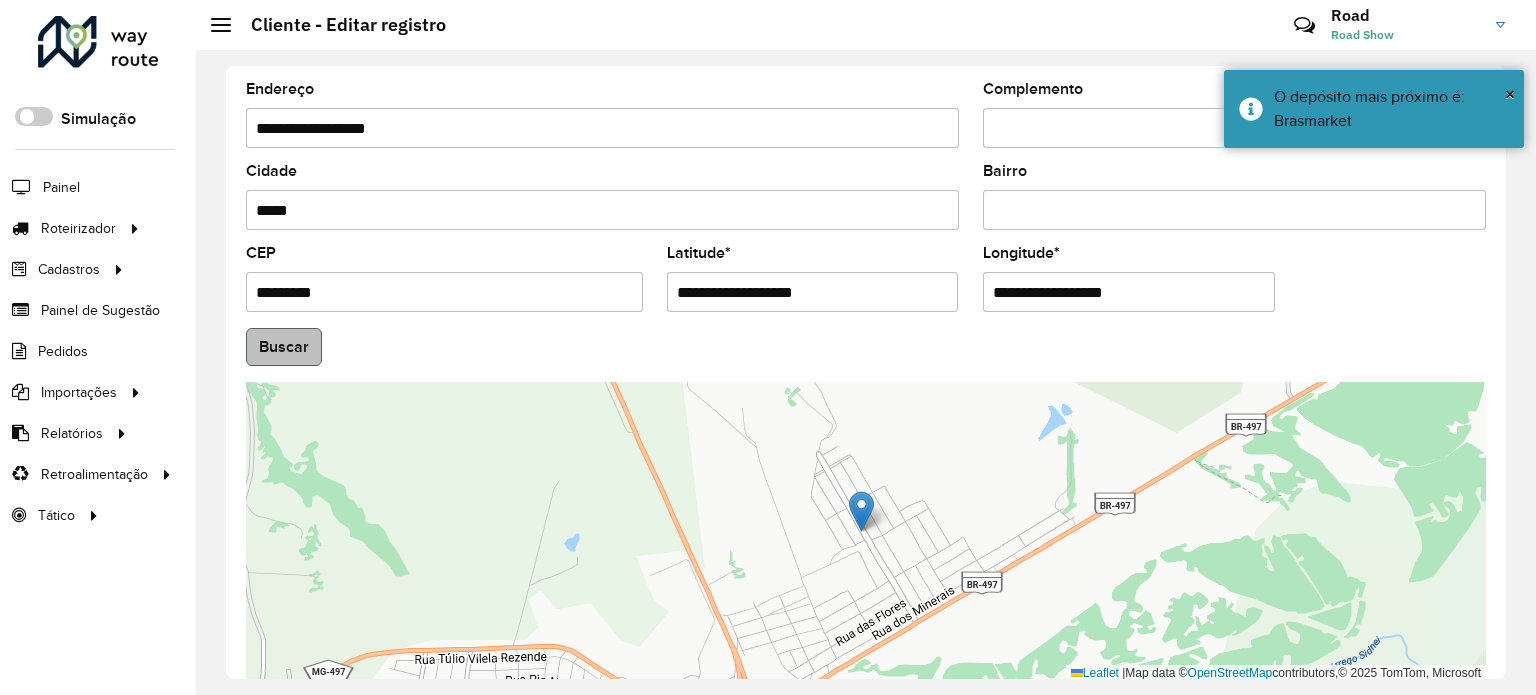 type on "**********" 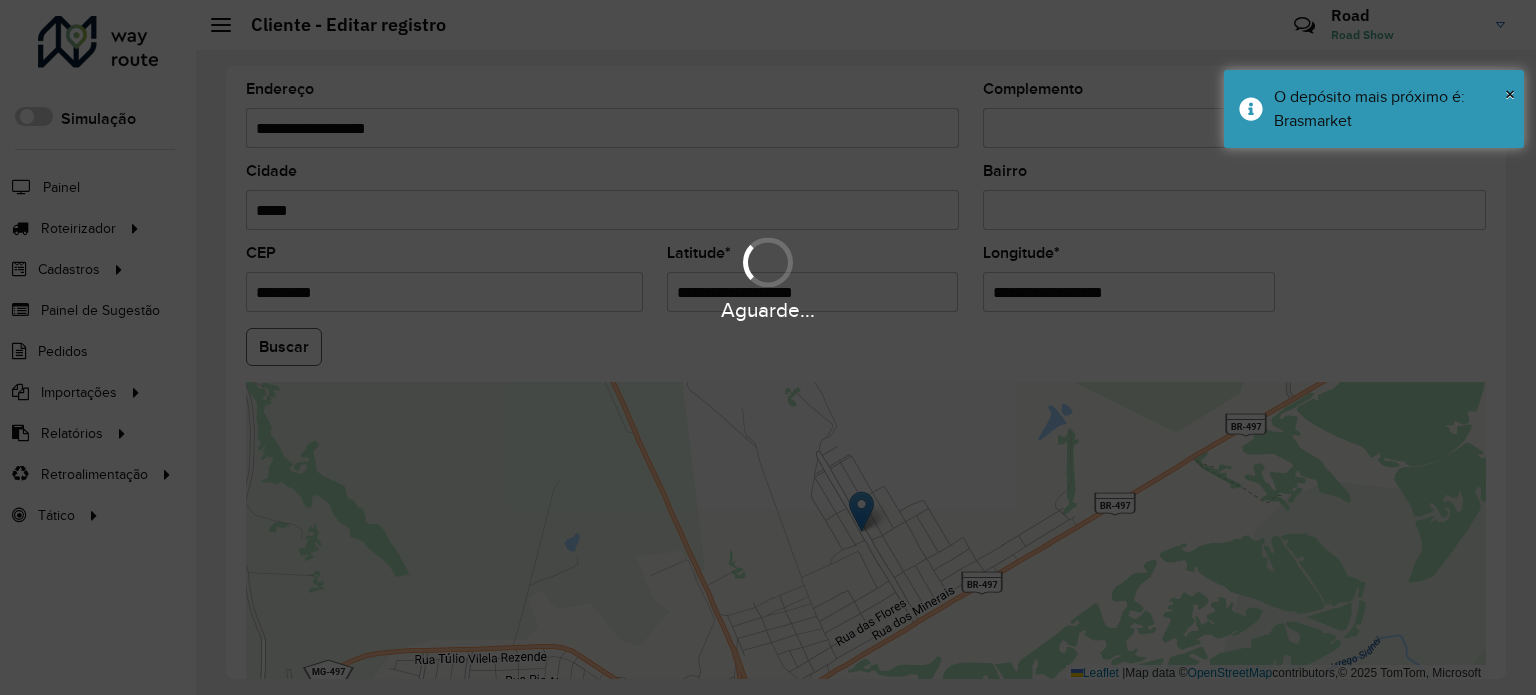 click on "Aguarde...  Pop-up bloqueado!  Seu navegador bloqueou automáticamente a abertura de uma nova janela.   Acesse as configurações e adicione o endereço do sistema a lista de permissão.   Fechar  Roteirizador AmbevTech Simulação Painel Roteirizador Entregas Vendas Cadastros Checkpoint Cliente Condição de pagamento Consulta de setores Depósito Disponibilidade de veículos Fator tipo de produto Grupo Rota Fator Tipo Produto Grupo de Depósito Grupo de rotas exclusiva Grupo de setores Jornada Layout integração Modelo Motorista Multi Depósito Painel de sugestão Parada Pedágio Perfil de Vendedor Ponto de apoio Ponto de apoio FAD Prioridade pedido Produto Restrição de Atendimento Planner Rodízio de placa Rota exclusiva FAD Rótulo Setor Setor Planner Tempo de parada de refeição Tipo de cliente Tipo de jornada Tipo de produto Tipo de veículo Tipo de veículo RN Transportadora Usuário Vendedor Veículo Painel de Sugestão Pedidos Importações Clientes Fator tipo produto Grade de atendimento Setor" at bounding box center [768, 347] 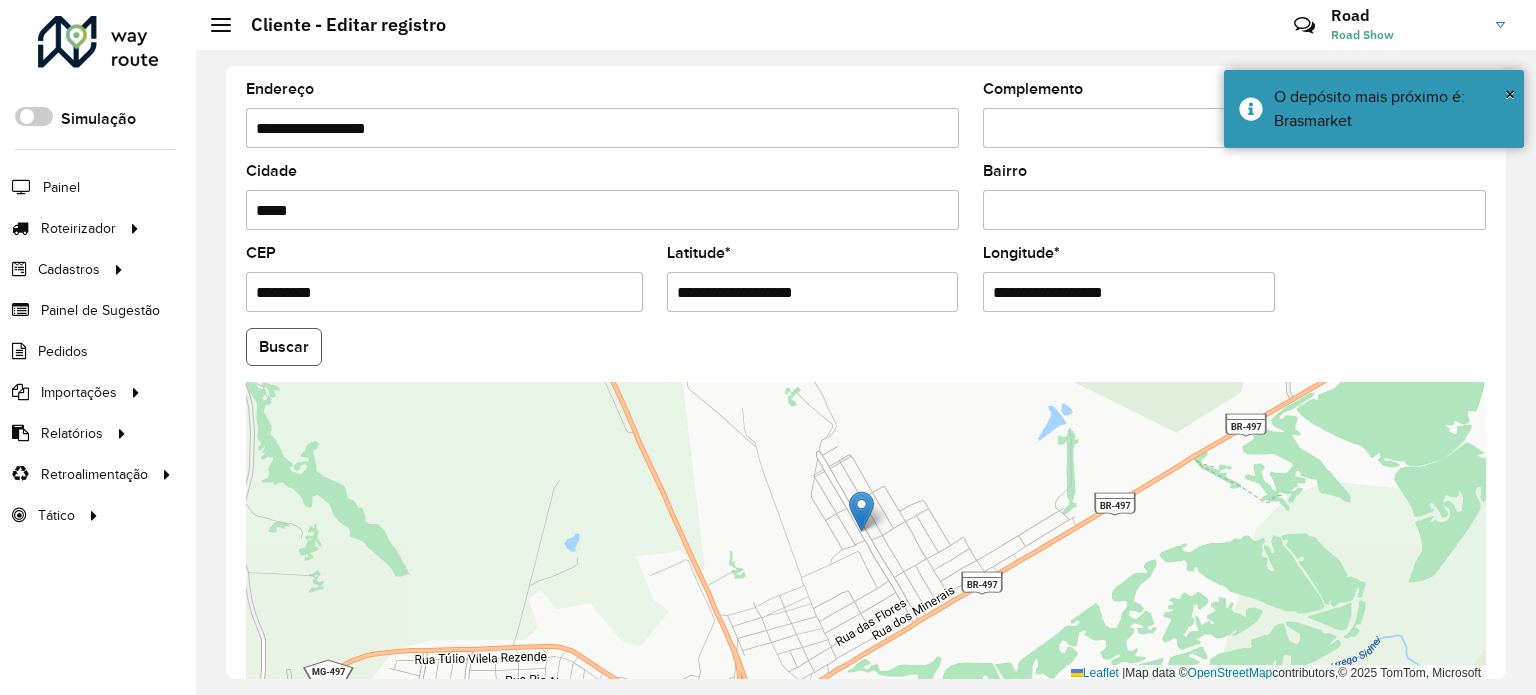 click on "Buscar" 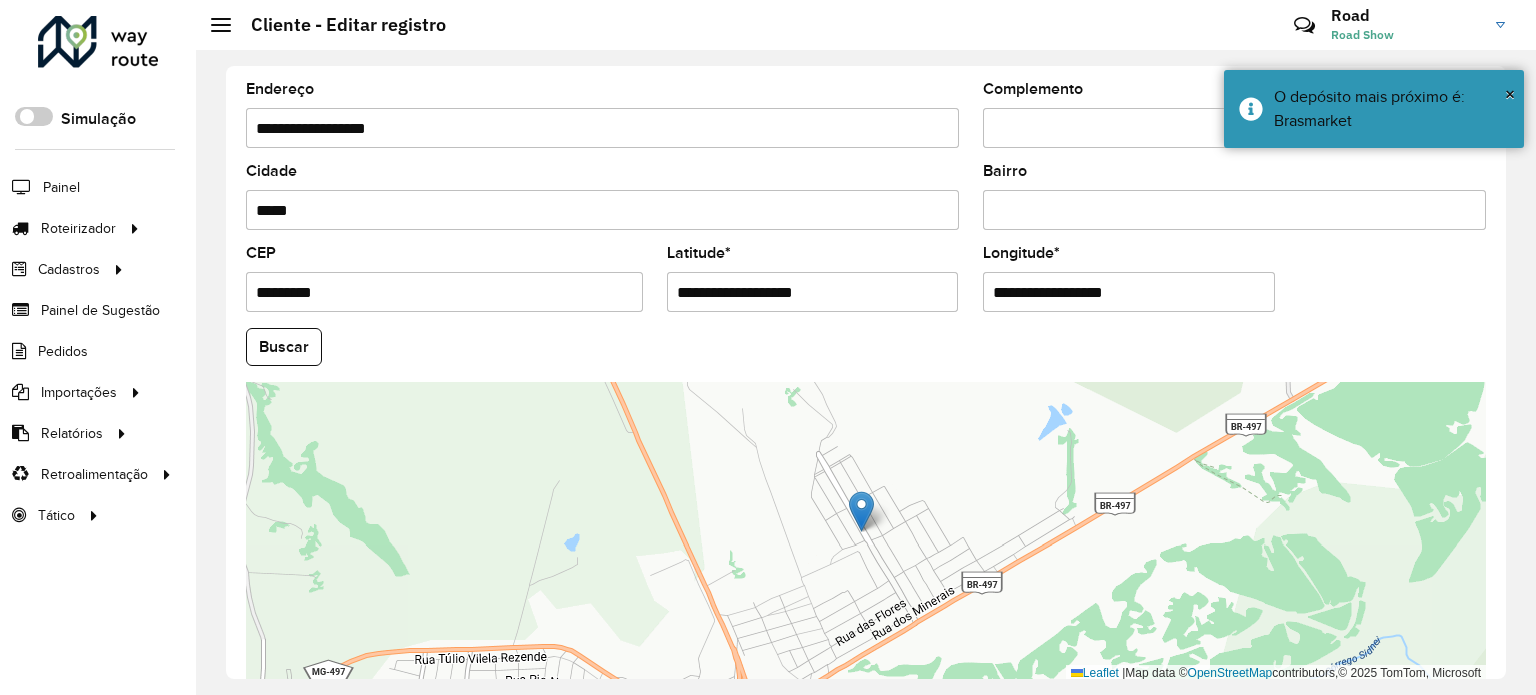 click on "Buscar" 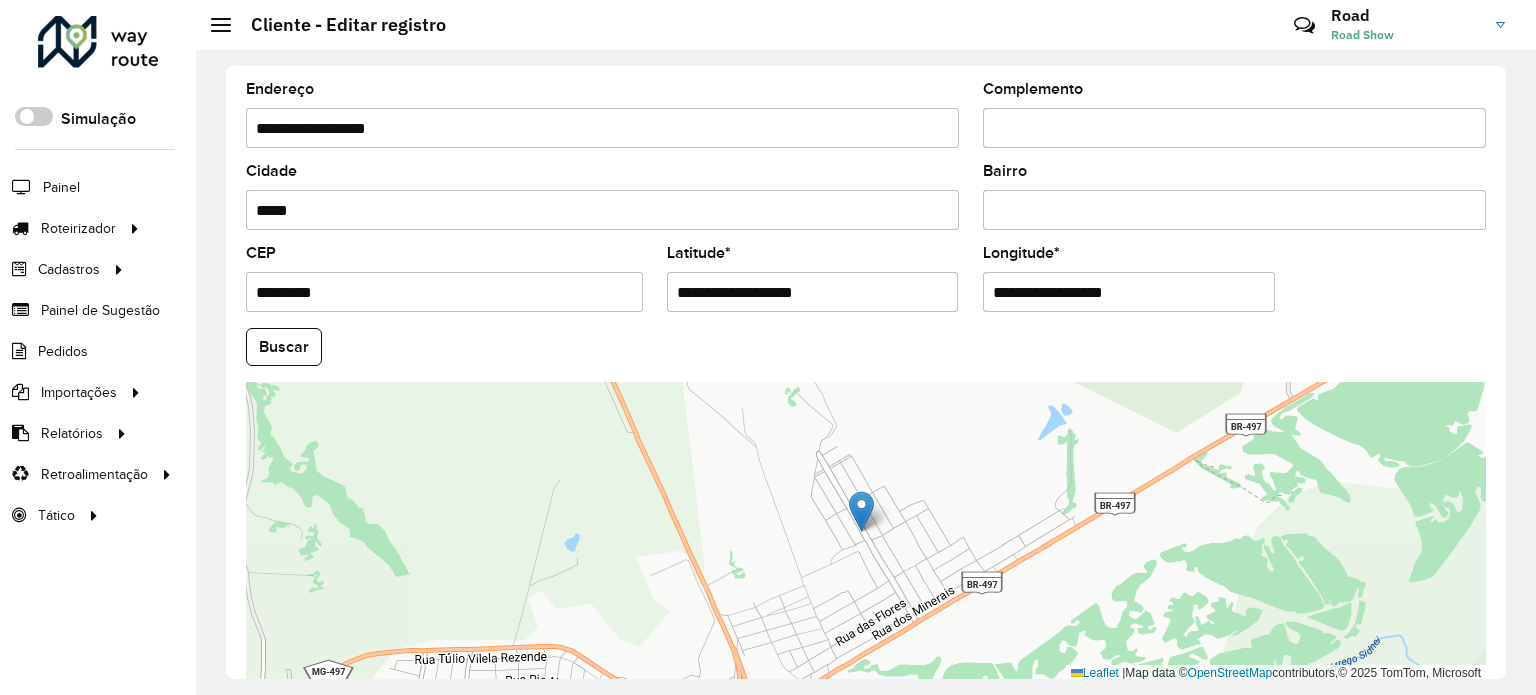 click on "Buscar" 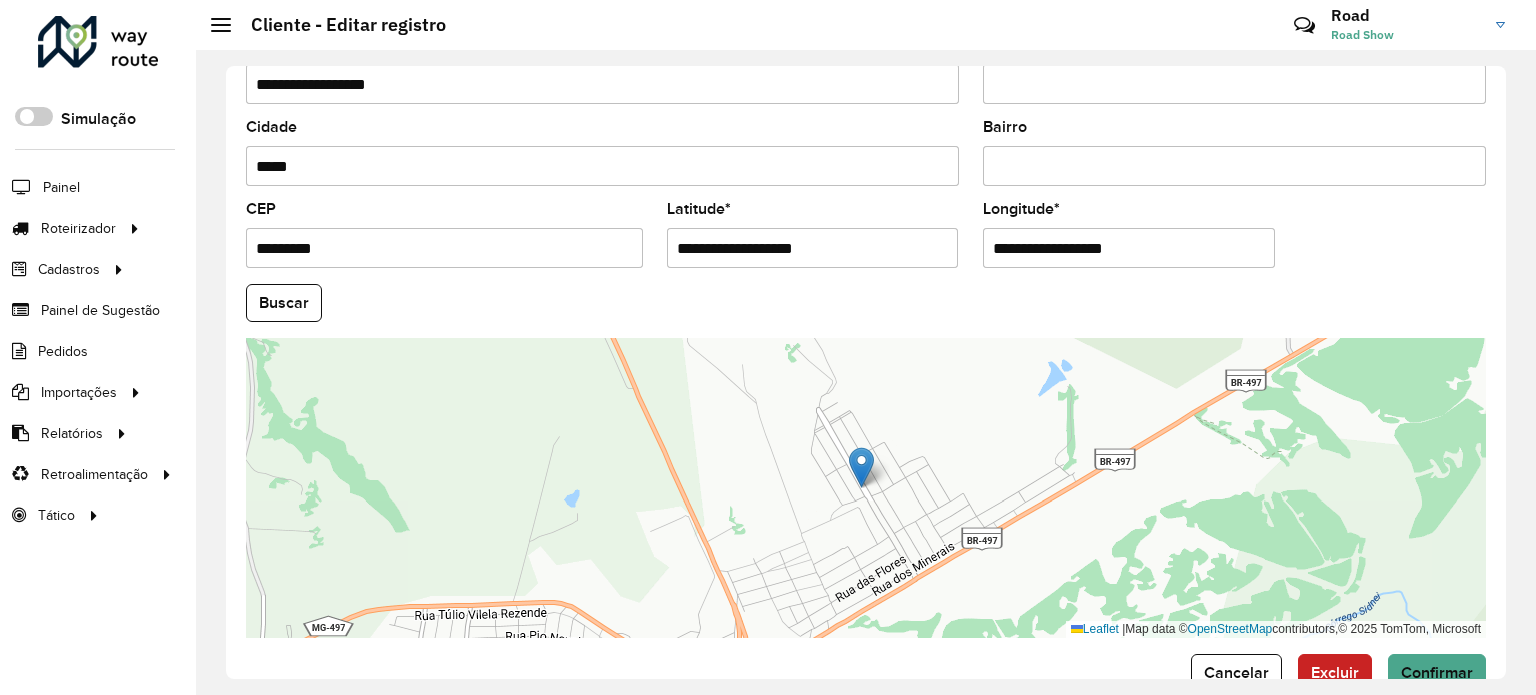 scroll, scrollTop: 784, scrollLeft: 0, axis: vertical 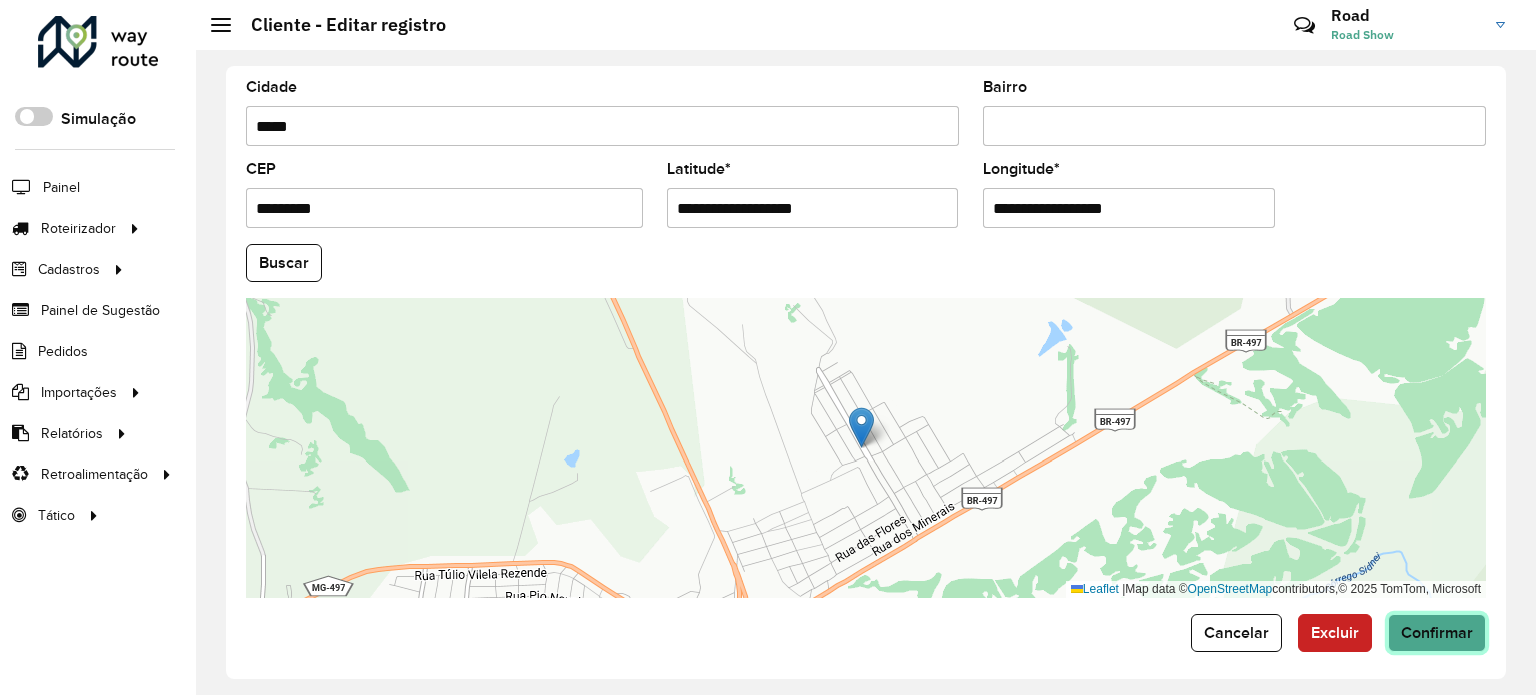 drag, startPoint x: 1437, startPoint y: 627, endPoint x: 1435, endPoint y: 611, distance: 16.124516 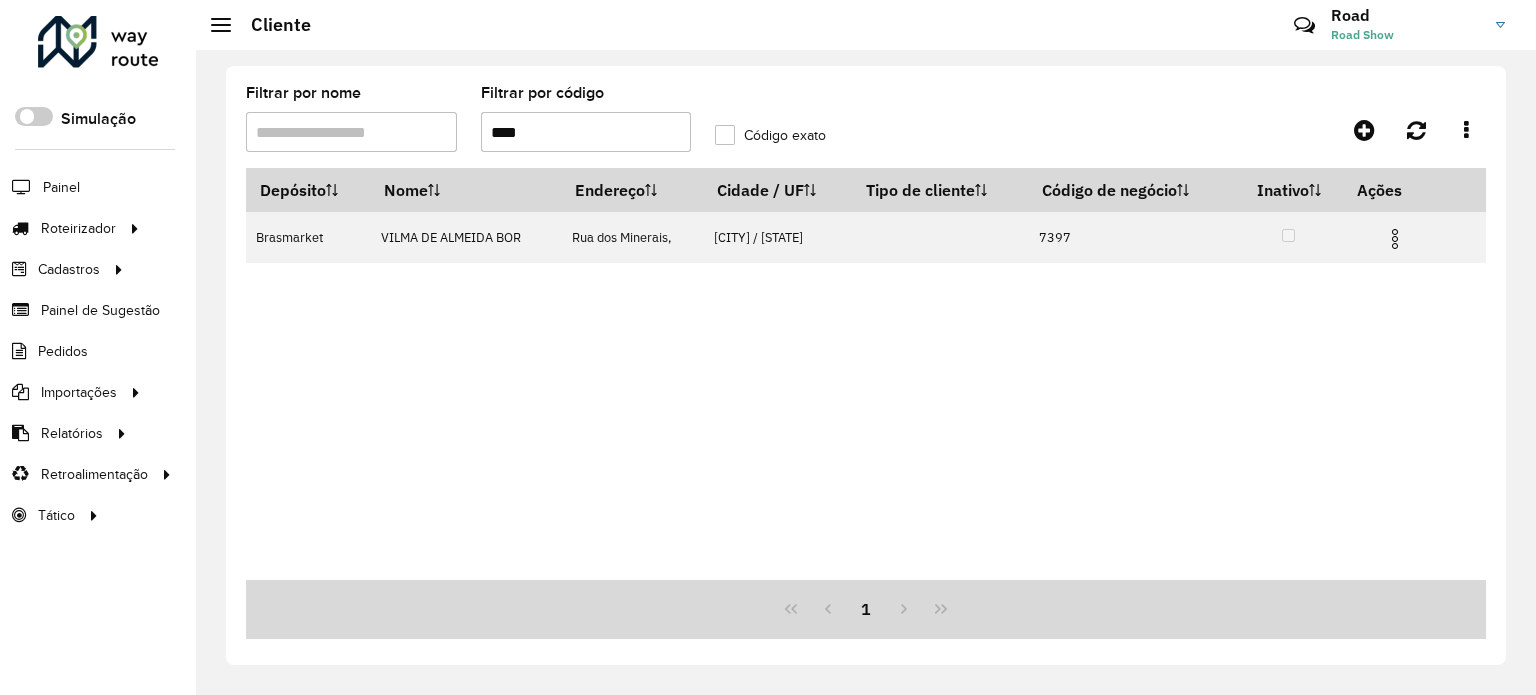 drag, startPoint x: 440, startPoint y: 107, endPoint x: 217, endPoint y: 92, distance: 223.50392 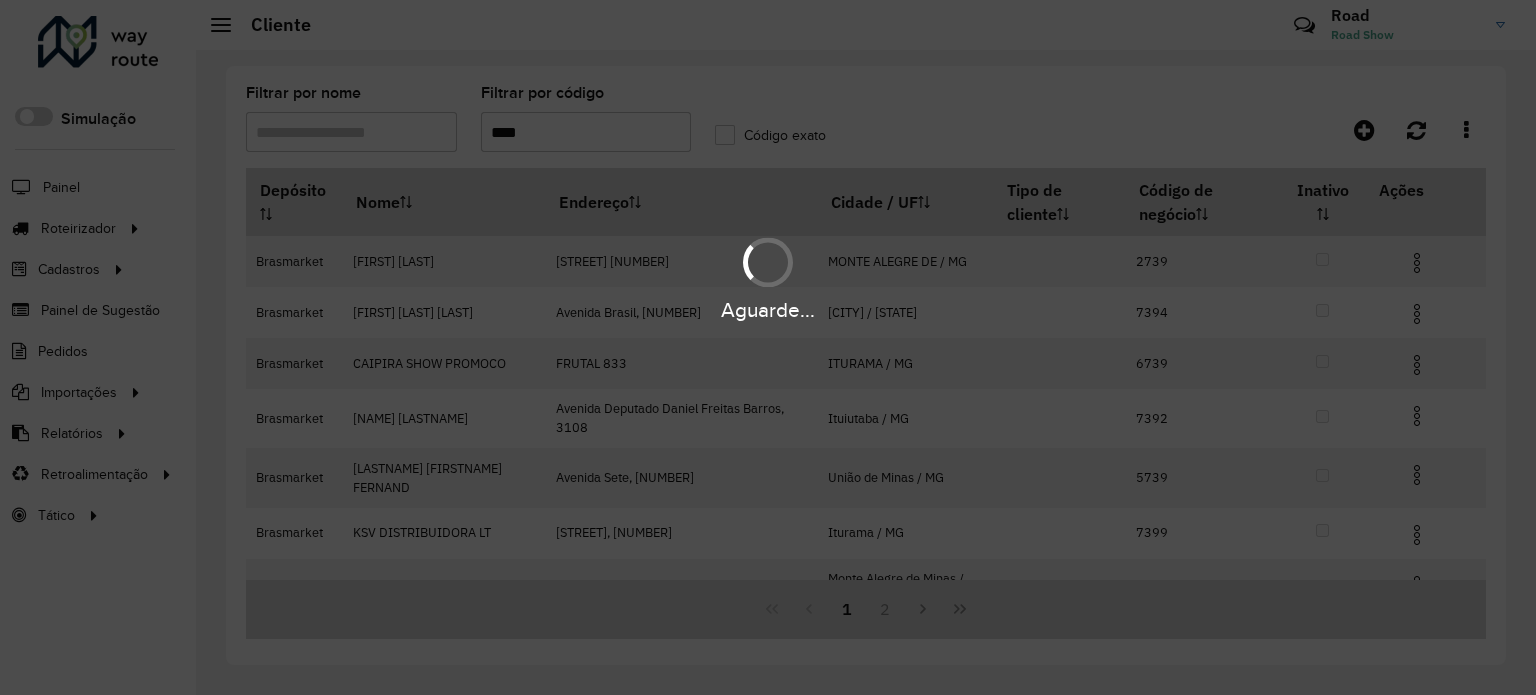 type on "****" 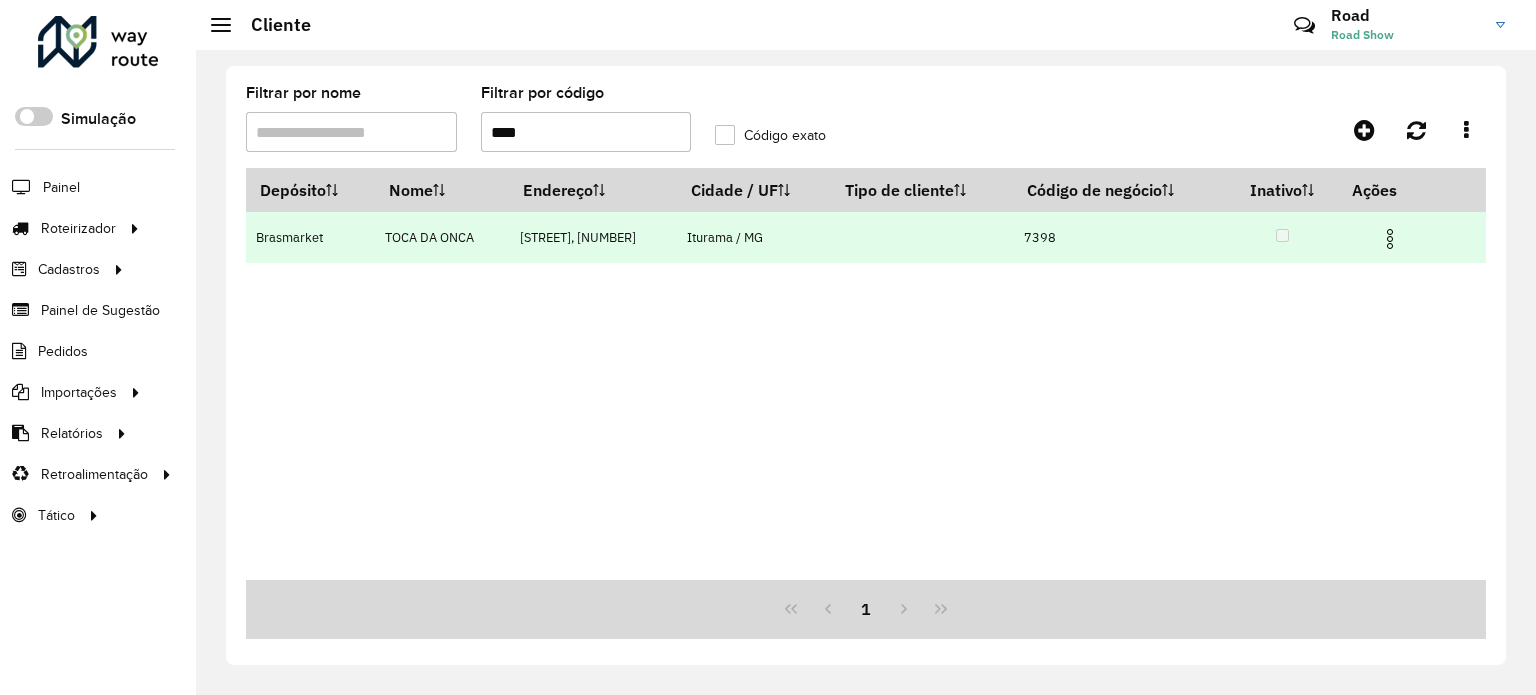 click at bounding box center (1390, 239) 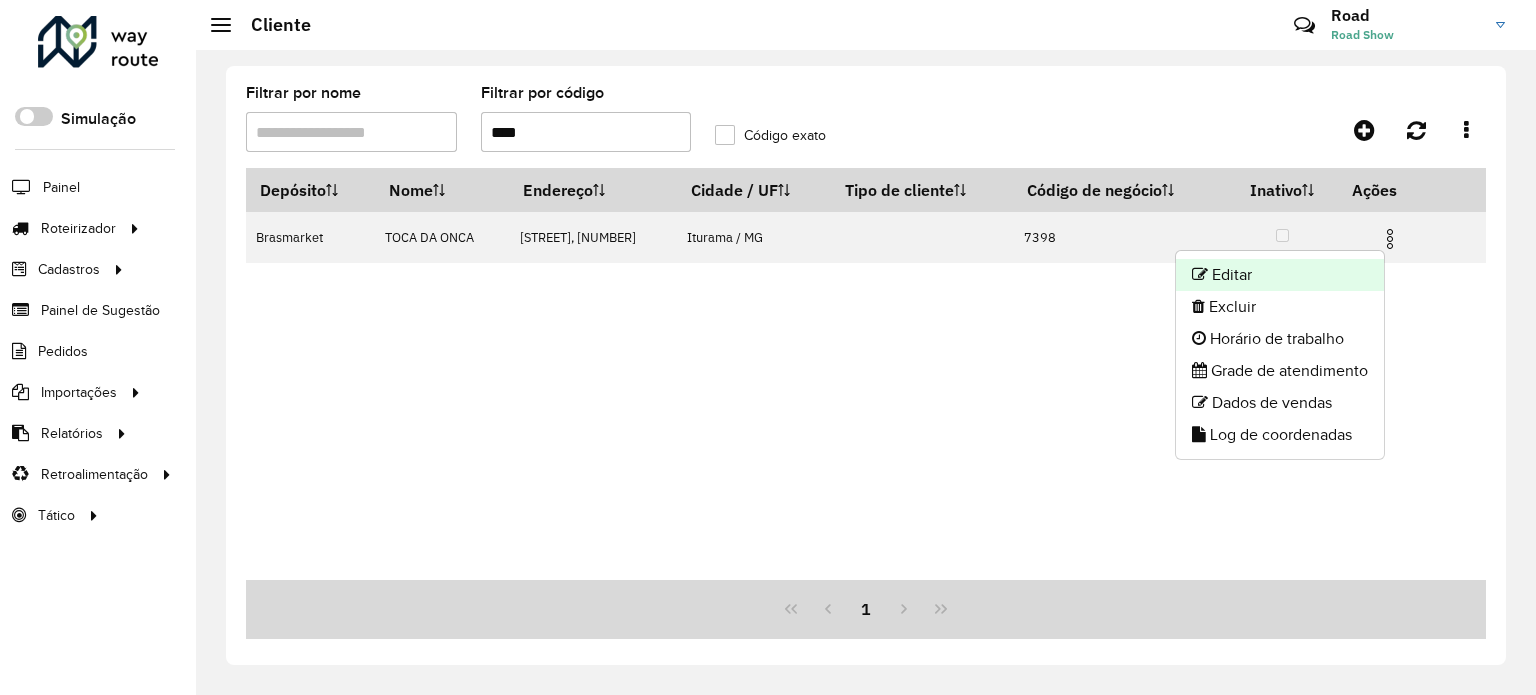 click on "Editar" 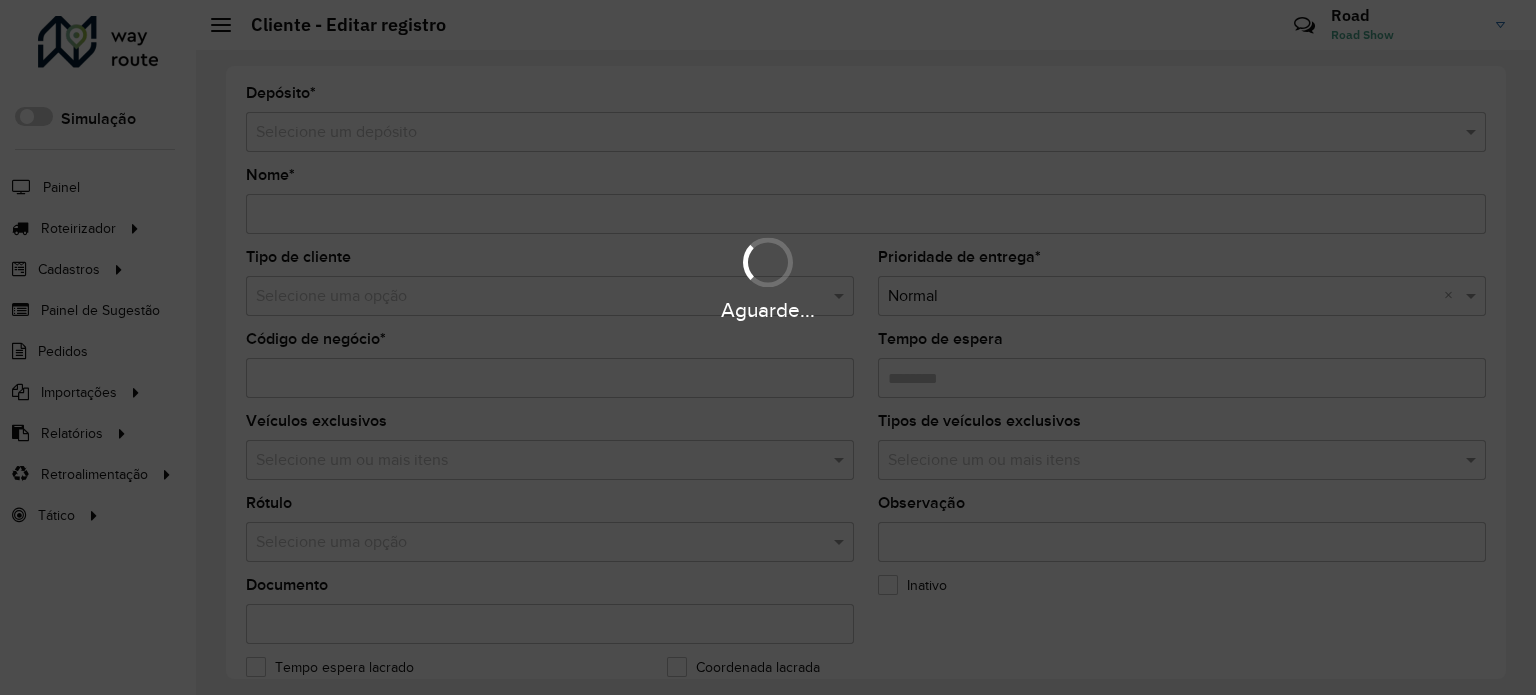 type on "**********" 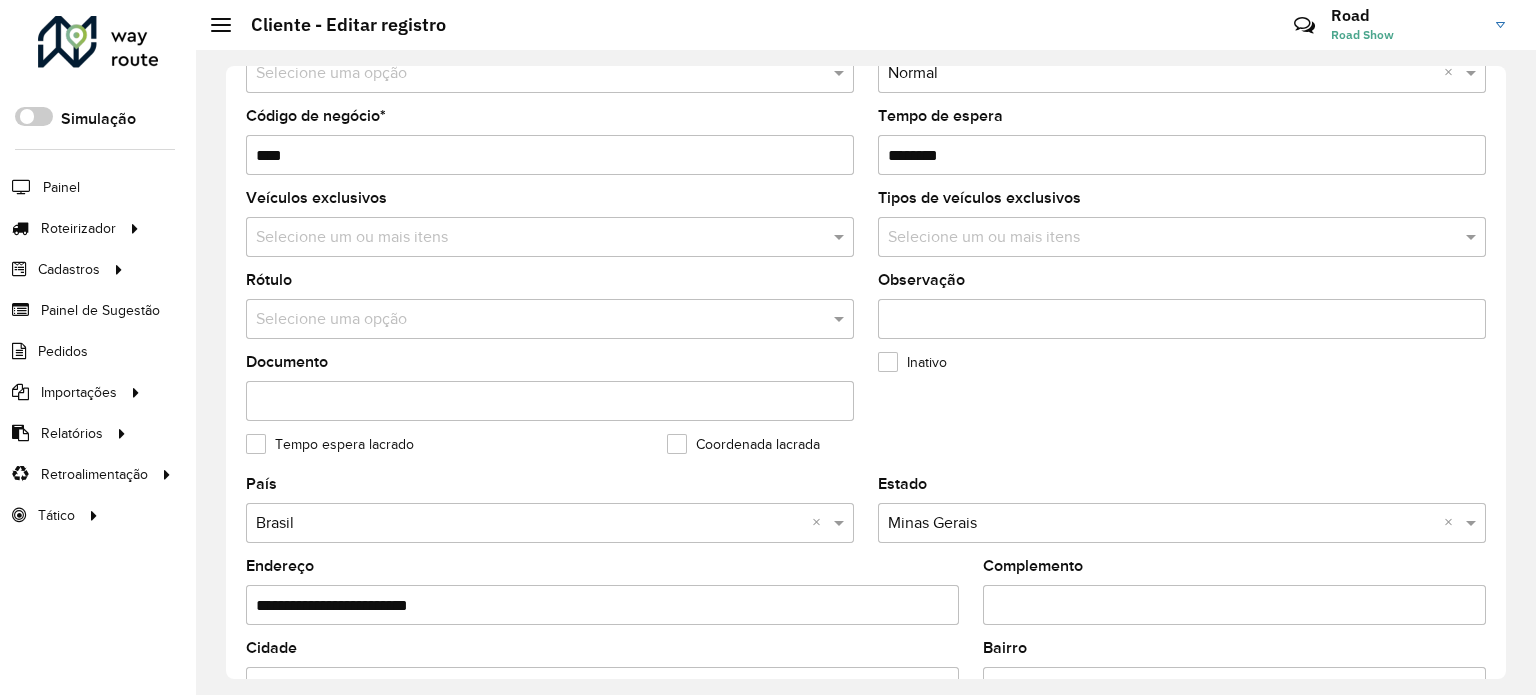 scroll, scrollTop: 500, scrollLeft: 0, axis: vertical 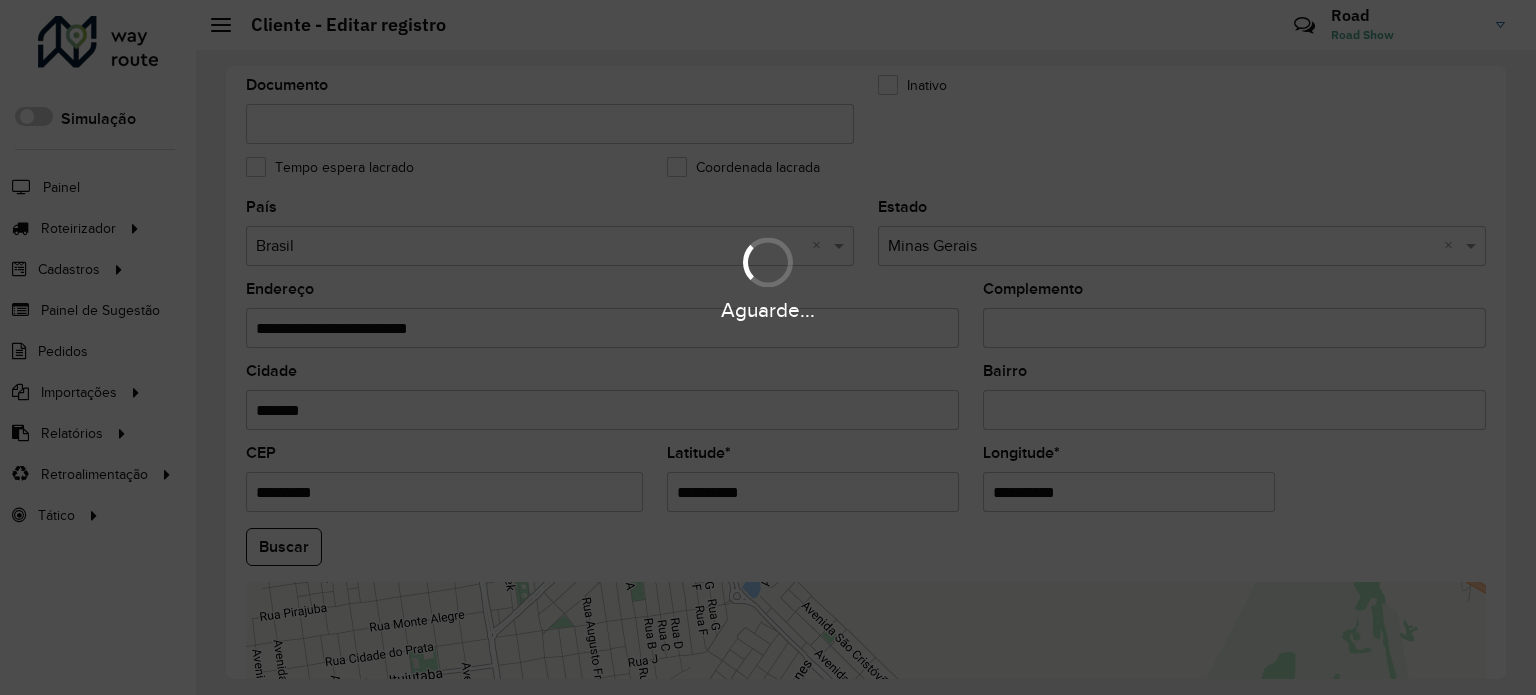 drag, startPoint x: 547, startPoint y: 464, endPoint x: 433, endPoint y: 471, distance: 114.21471 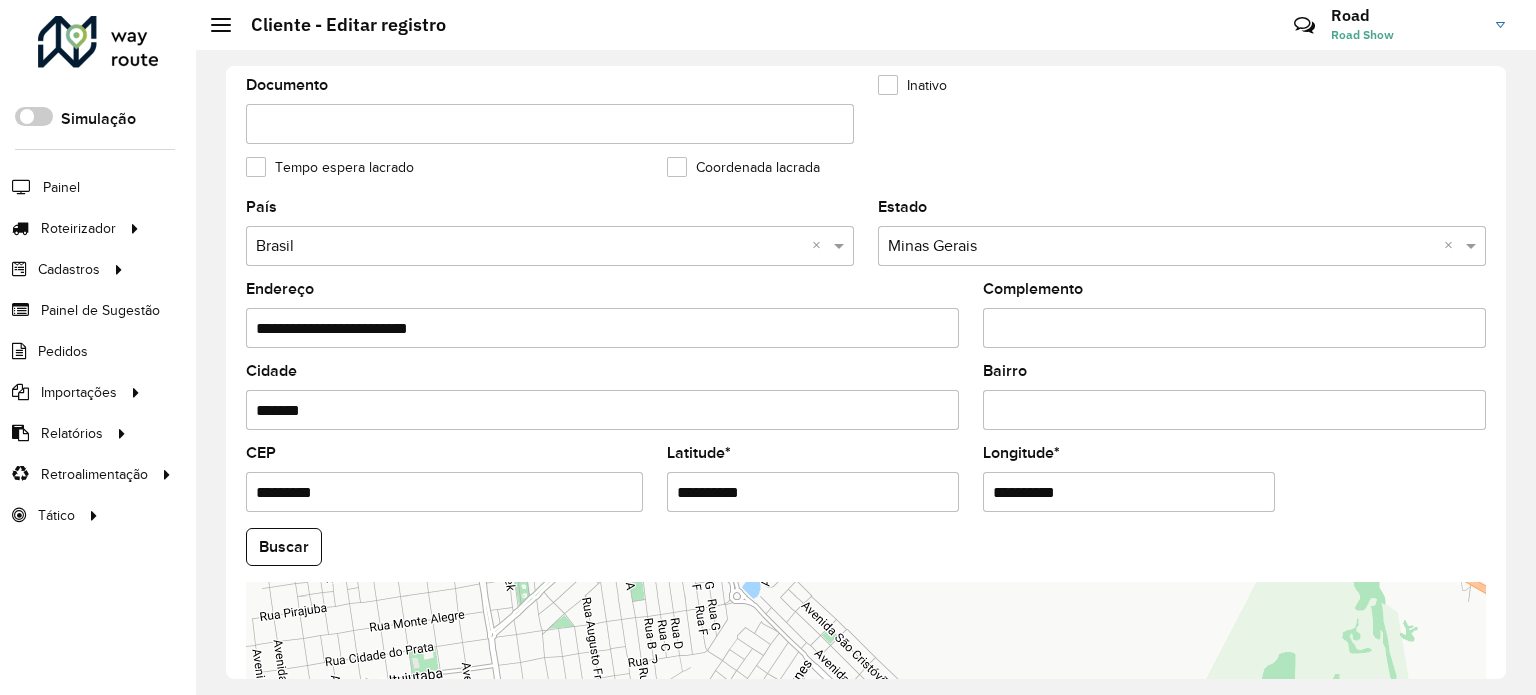 drag, startPoint x: 760, startPoint y: 484, endPoint x: 549, endPoint y: 475, distance: 211.19185 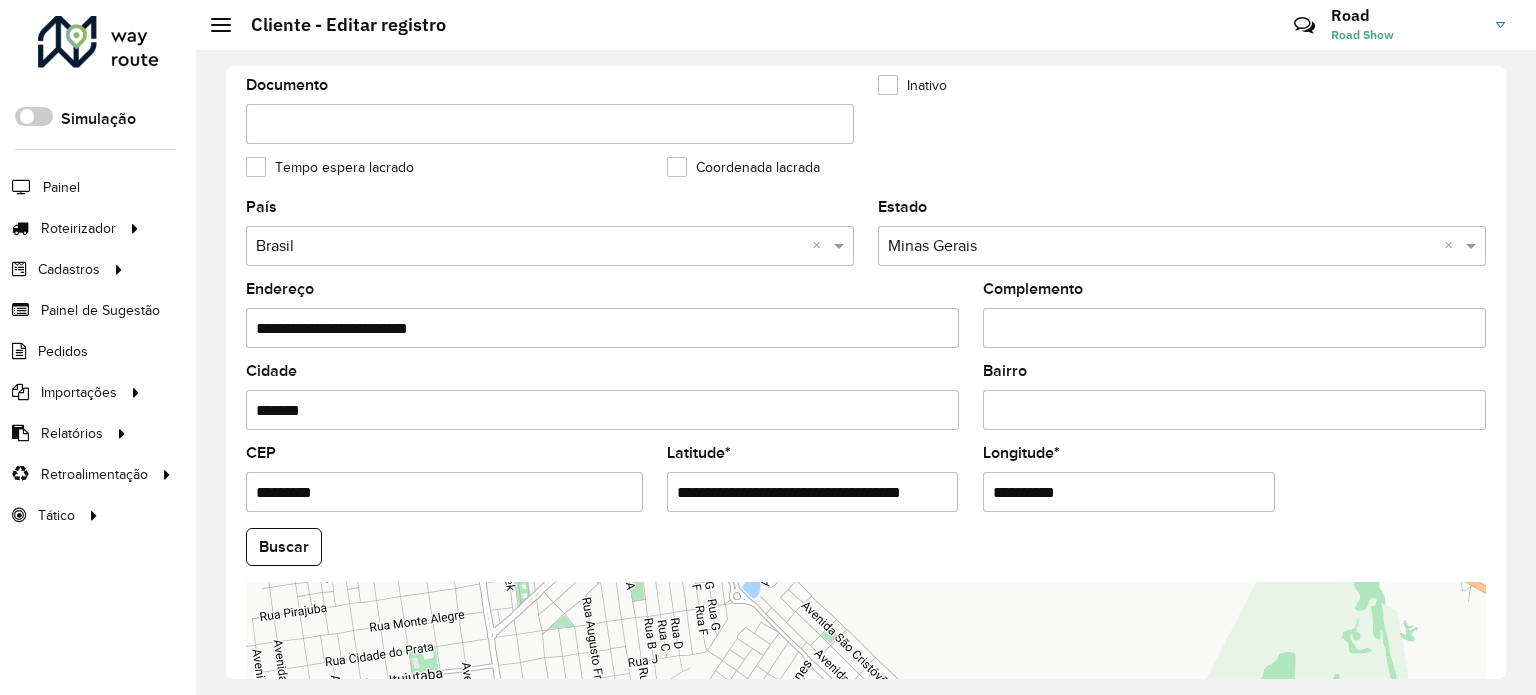 scroll, scrollTop: 0, scrollLeft: 32, axis: horizontal 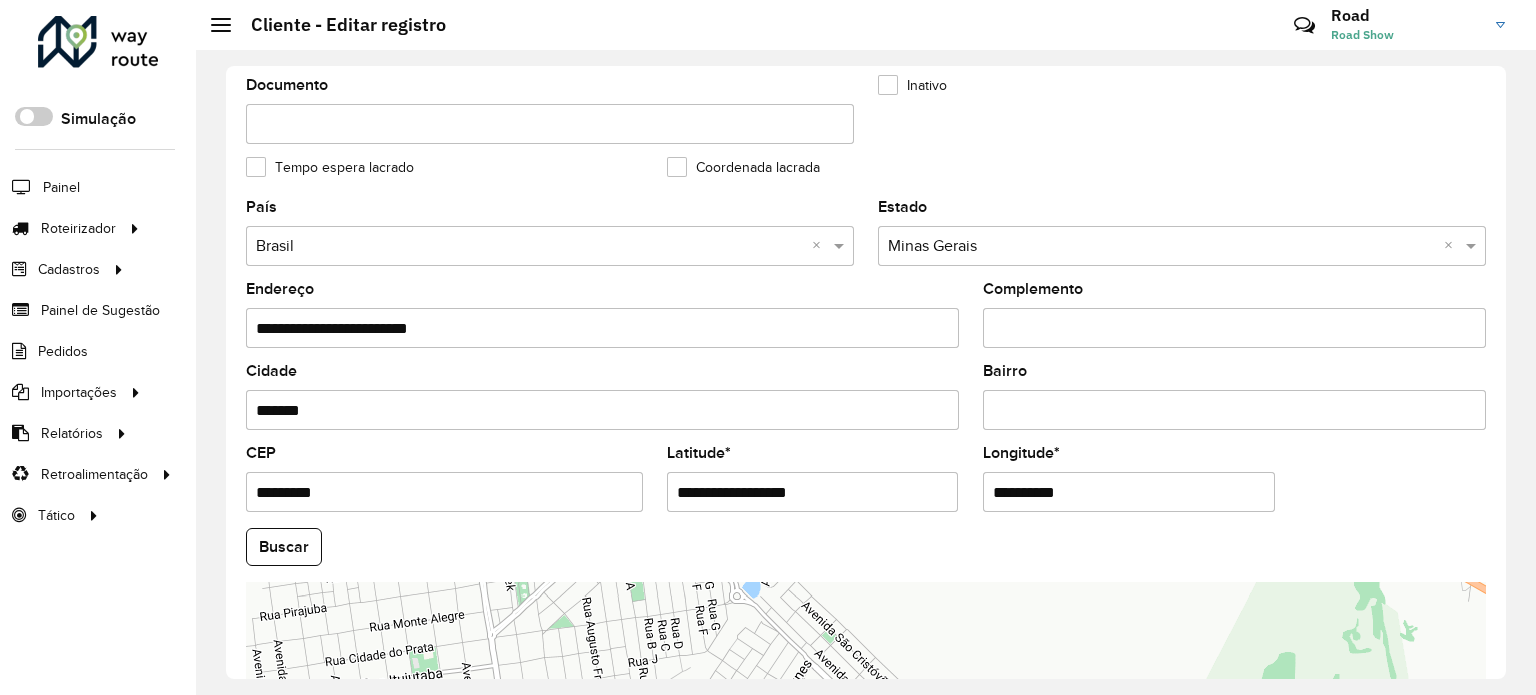 type on "**********" 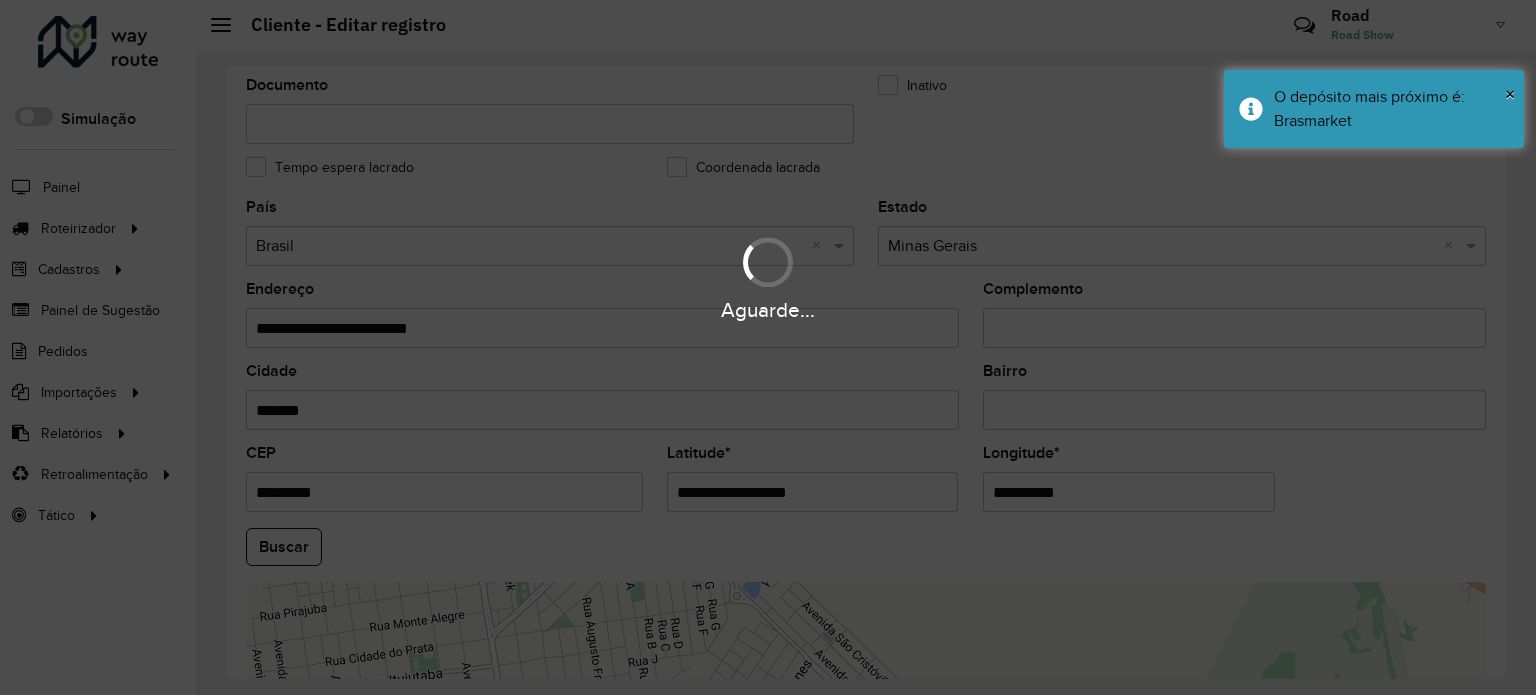 drag, startPoint x: 820, startPoint y: 463, endPoint x: 711, endPoint y: 453, distance: 109.457756 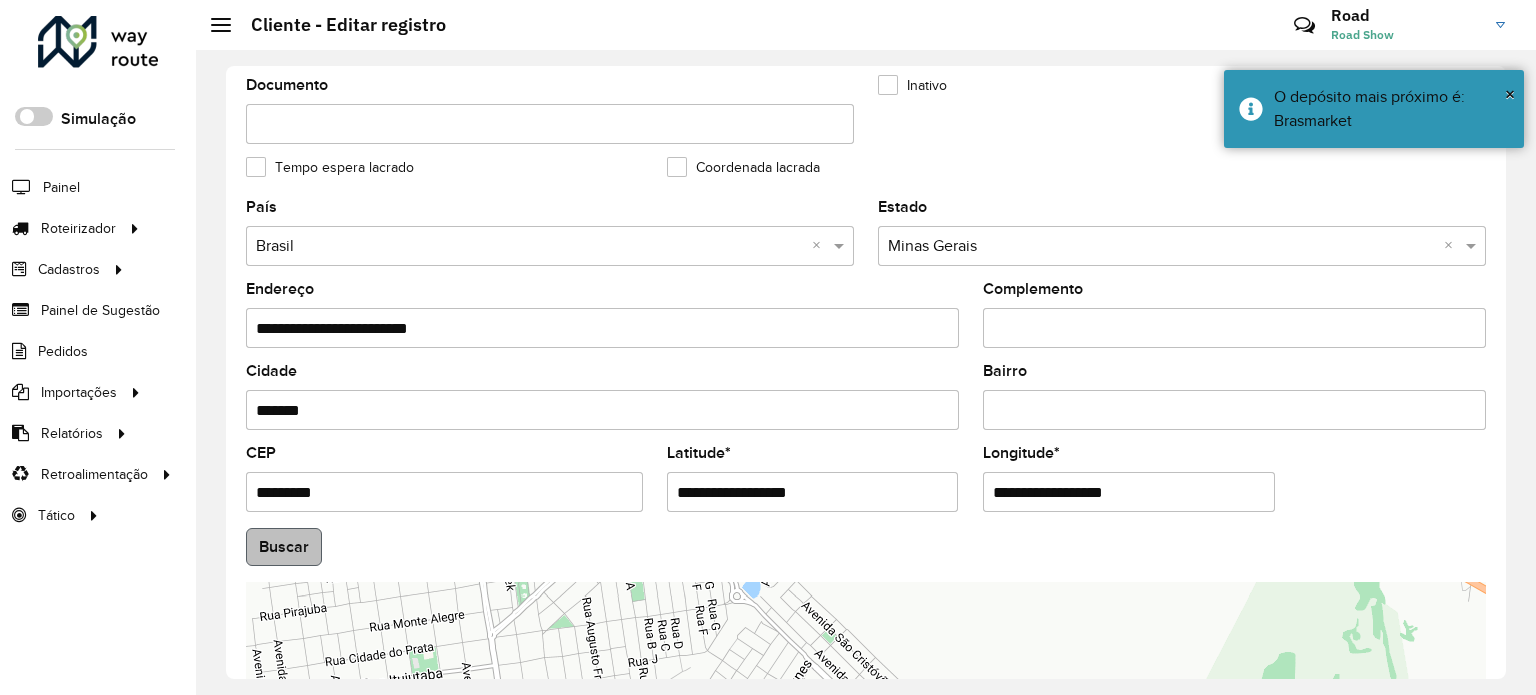 type on "**********" 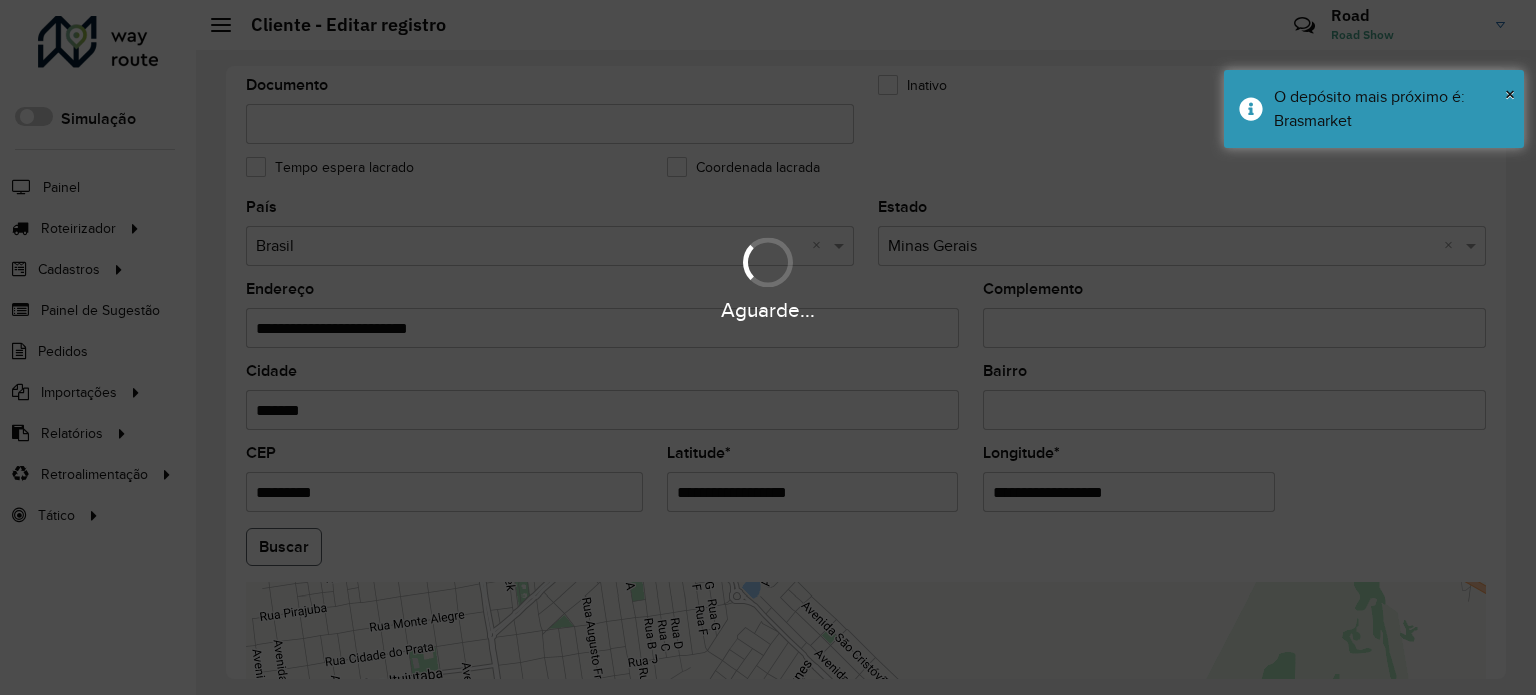 click on "Aguarde...  Pop-up bloqueado!  Seu navegador bloqueou automáticamente a abertura de uma nova janela.   Acesse as configurações e adicione o endereço do sistema a lista de permissão.   Fechar  Roteirizador AmbevTech Simulação Painel Roteirizador Entregas Vendas Cadastros Checkpoint Cliente Condição de pagamento Consulta de setores Depósito Disponibilidade de veículos Fator tipo de produto Grupo Rota Fator Tipo Produto Grupo de Depósito Grupo de rotas exclusiva Grupo de setores Jornada Layout integração Modelo Motorista Multi Depósito Painel de sugestão Parada Pedágio Perfil de Vendedor Ponto de apoio Ponto de apoio FAD Prioridade pedido Produto Restrição de Atendimento Planner Rodízio de placa Rota exclusiva FAD Rótulo Setor Setor Planner Tempo de parada de refeição Tipo de cliente Tipo de jornada Tipo de produto Tipo de veículo Tipo de veículo RN Transportadora Usuário Vendedor Veículo Painel de Sugestão Pedidos Importações Clientes Fator tipo produto Grade de atendimento Setor" at bounding box center [768, 347] 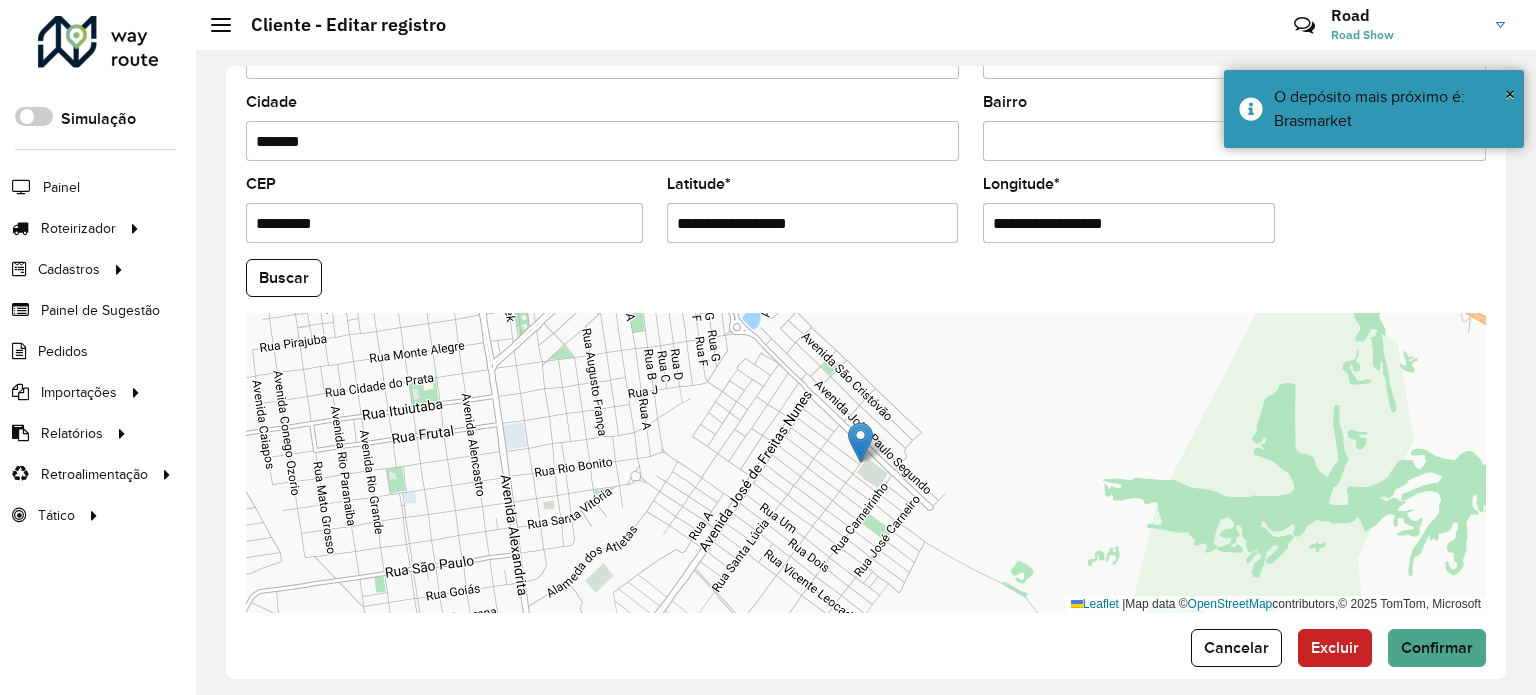 scroll, scrollTop: 784, scrollLeft: 0, axis: vertical 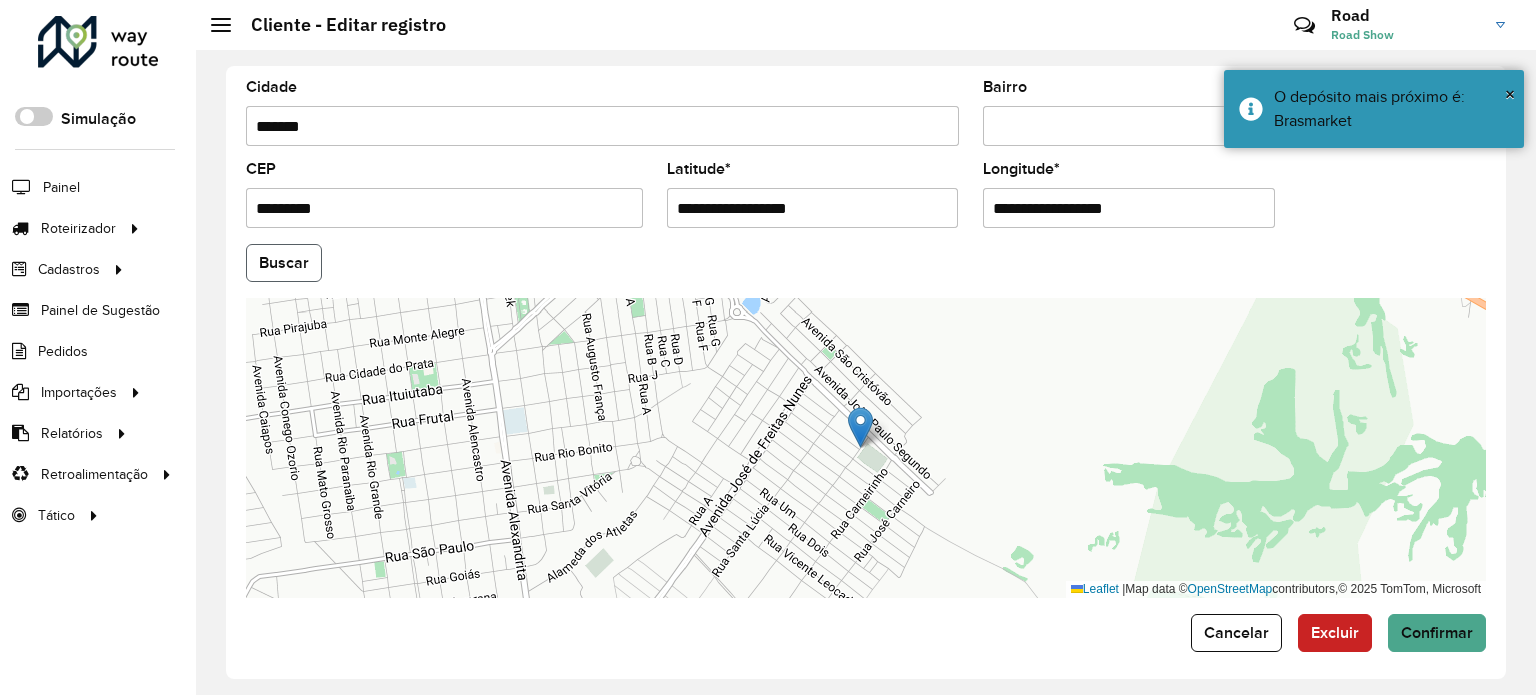click on "Buscar" 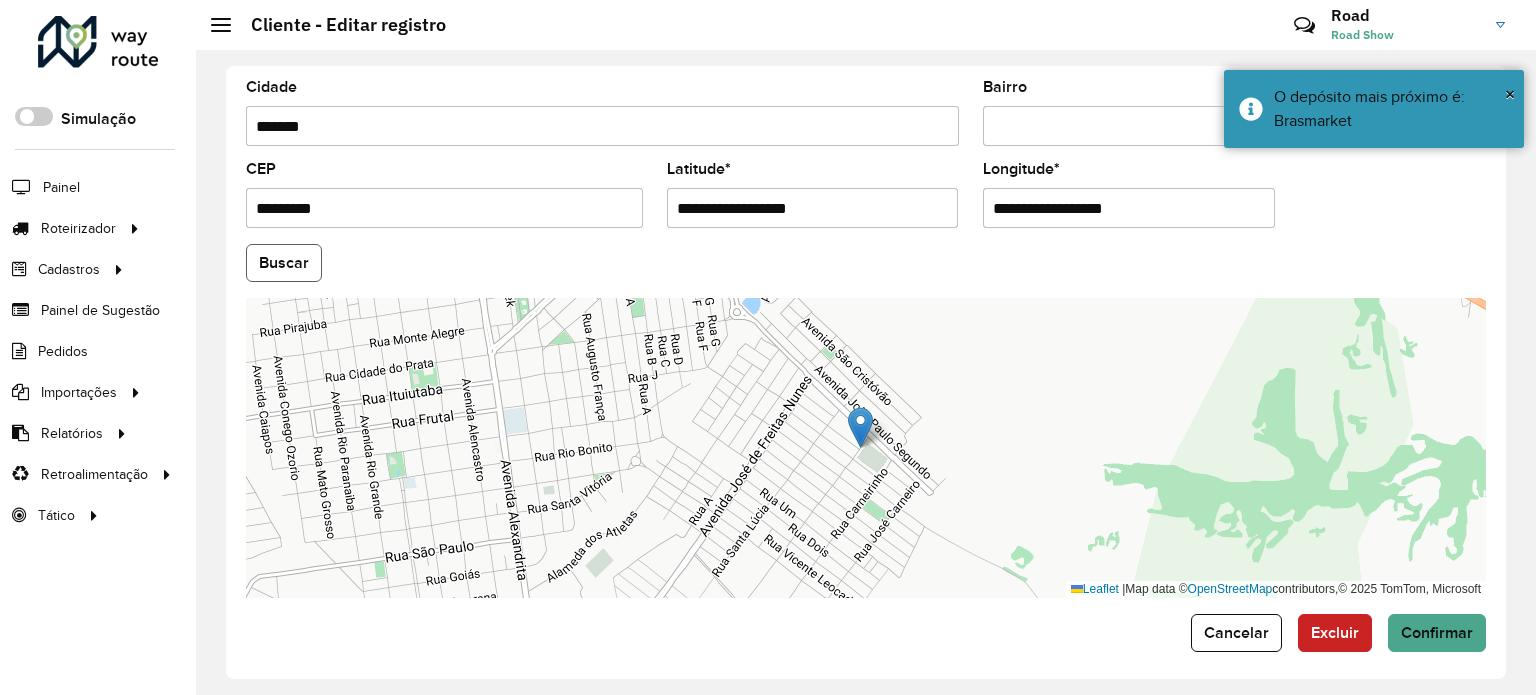 click on "Buscar" 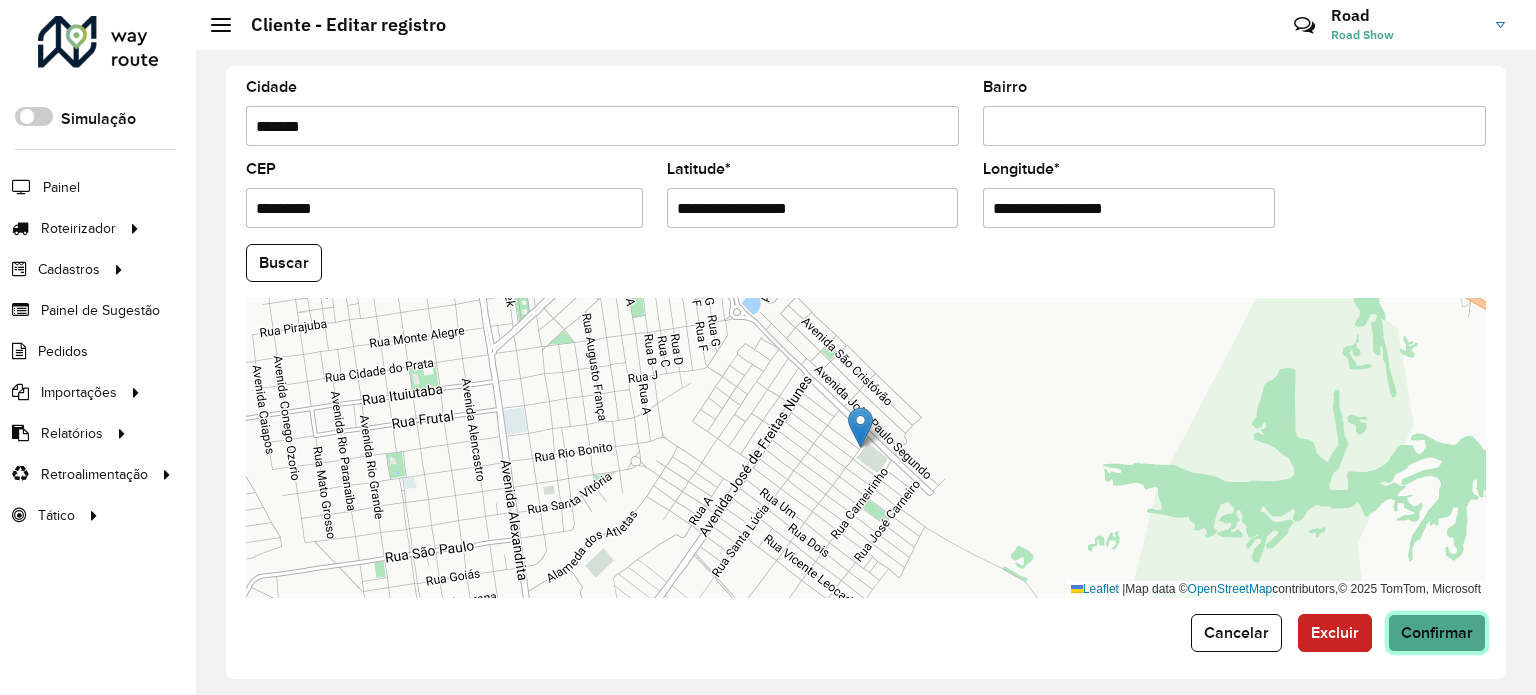 click on "Confirmar" 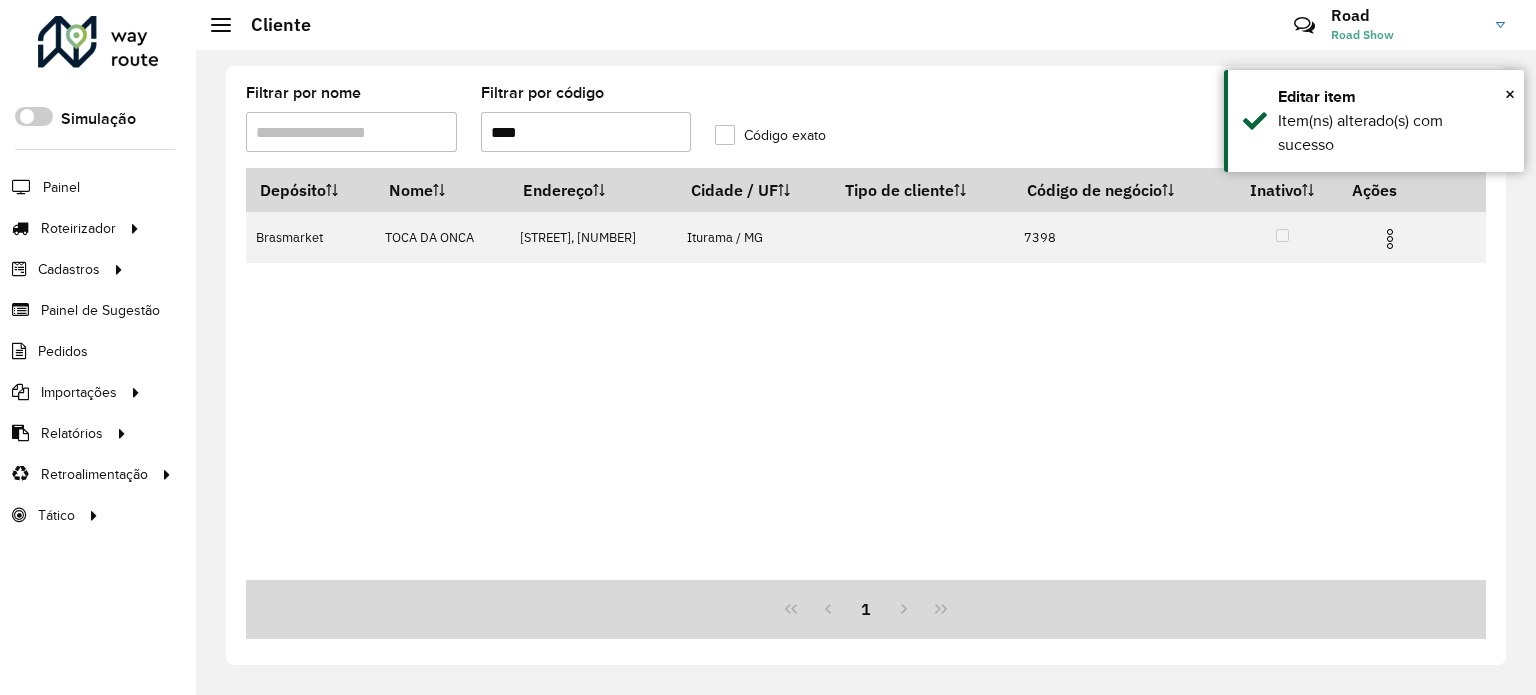 click on "****" at bounding box center (586, 132) 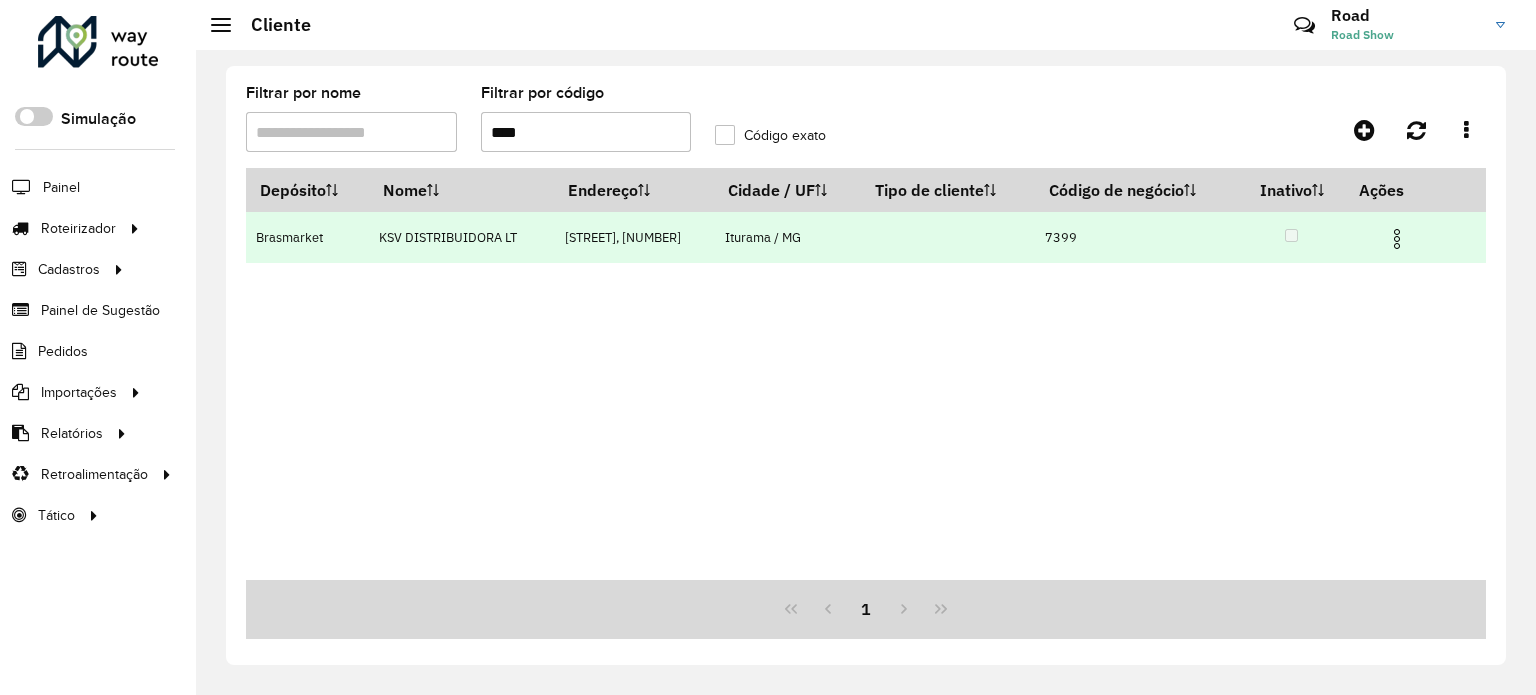 click at bounding box center [1397, 239] 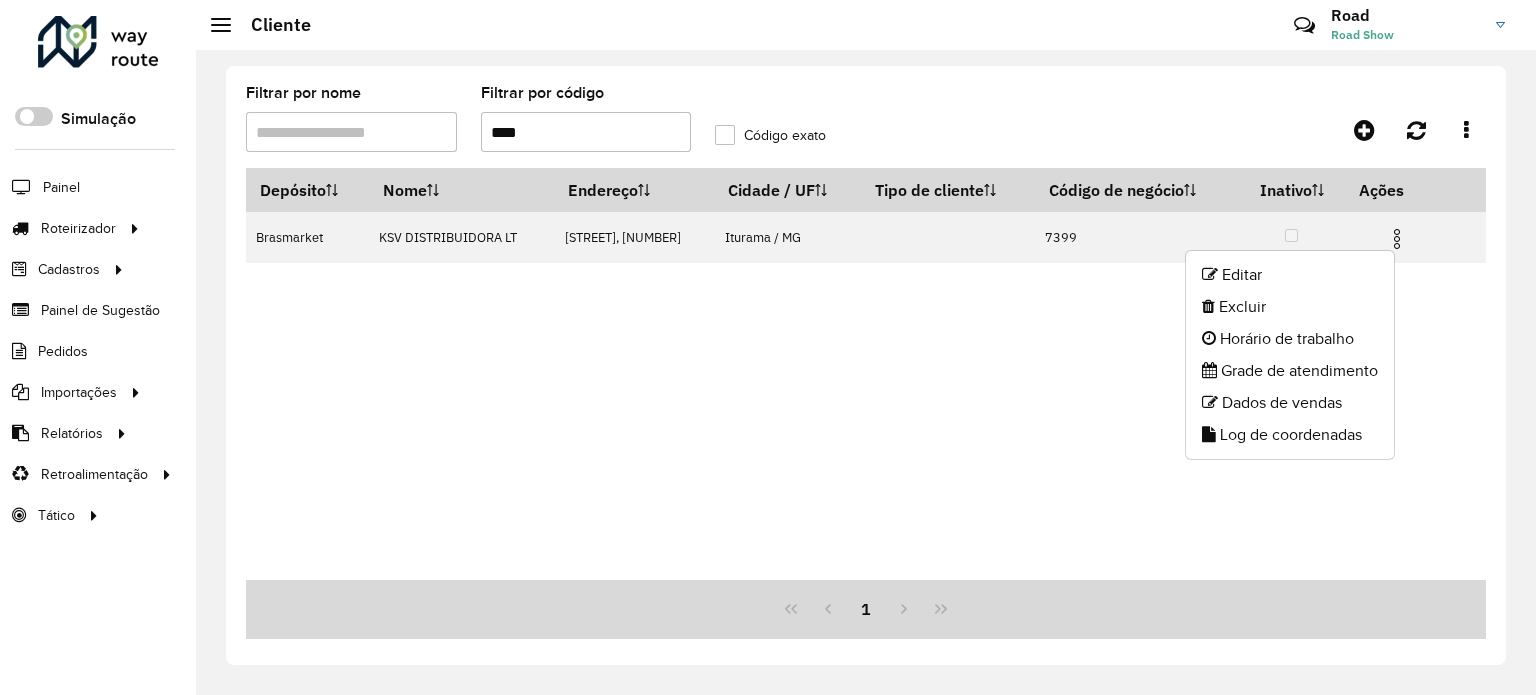 drag, startPoint x: 1266, startPoint y: 275, endPoint x: 1255, endPoint y: 276, distance: 11.045361 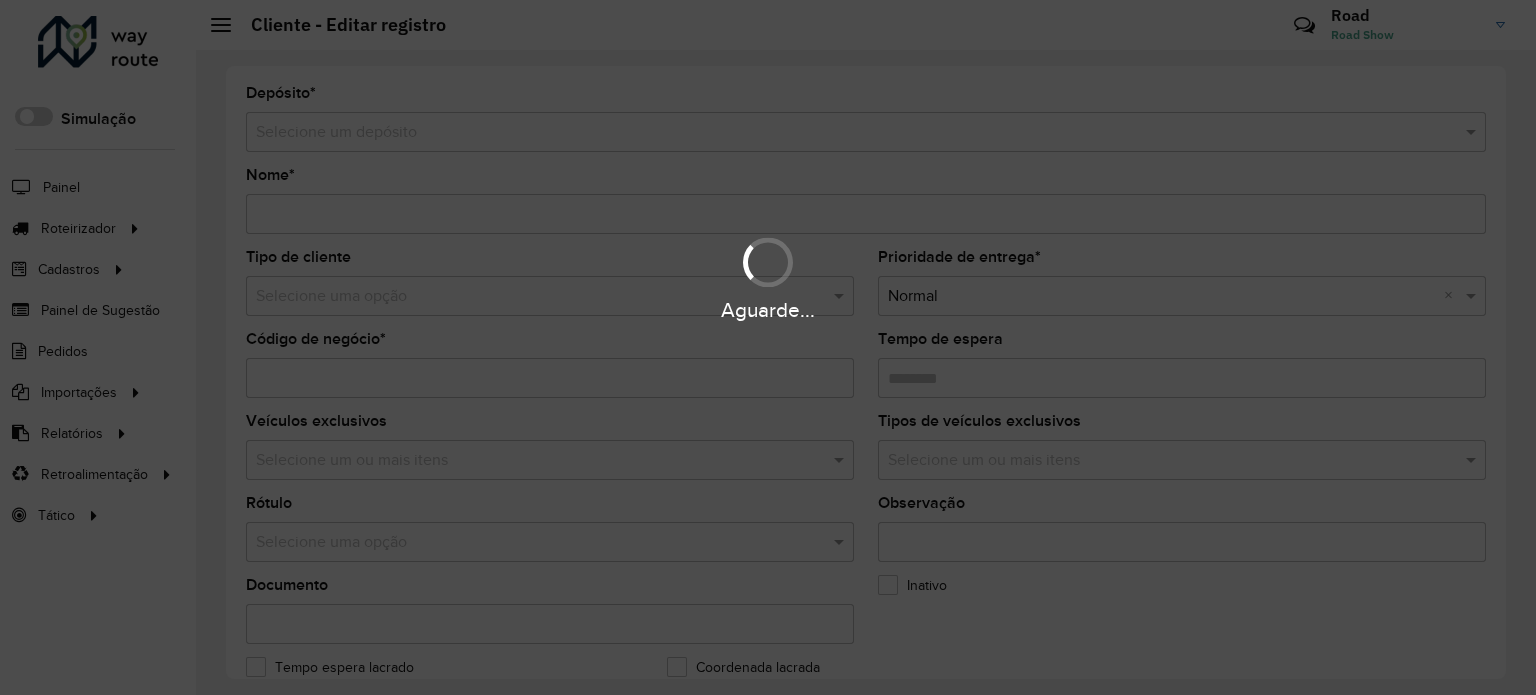 type on "**********" 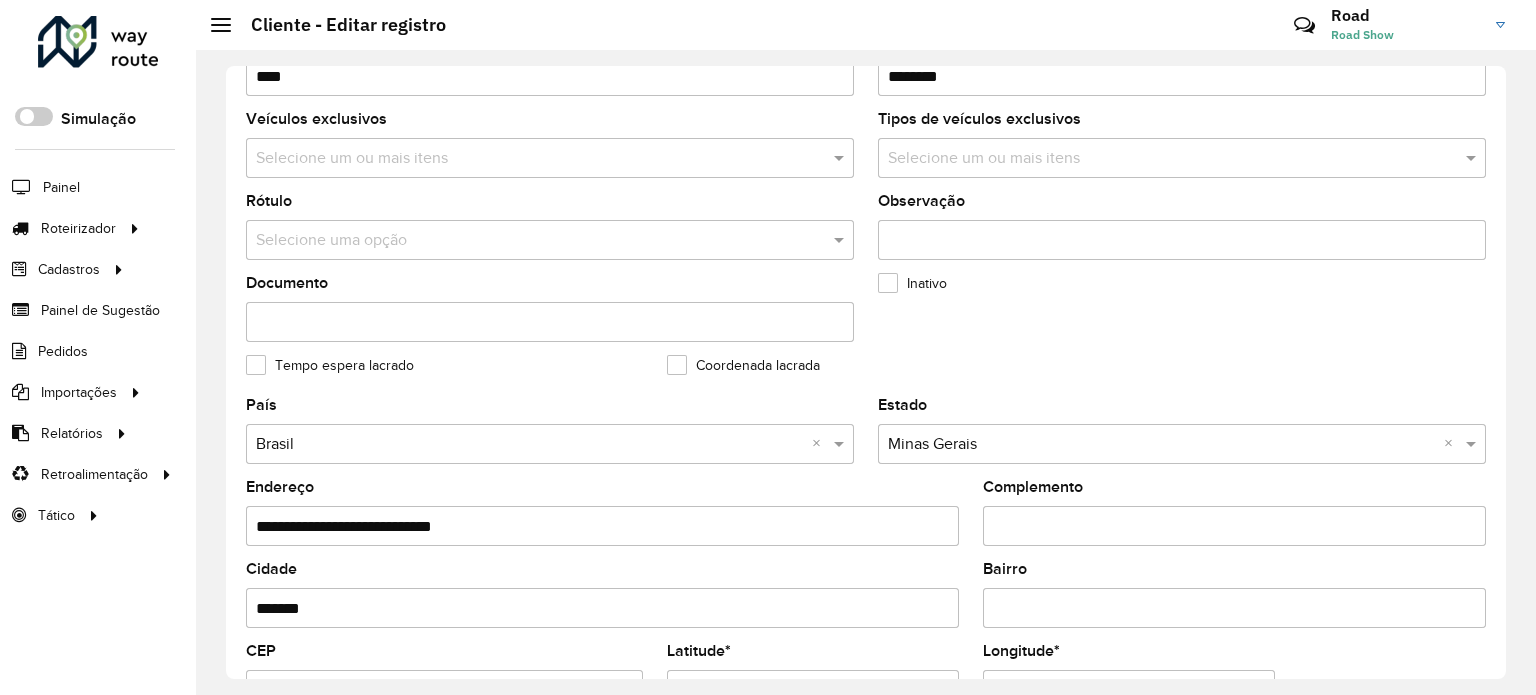scroll, scrollTop: 500, scrollLeft: 0, axis: vertical 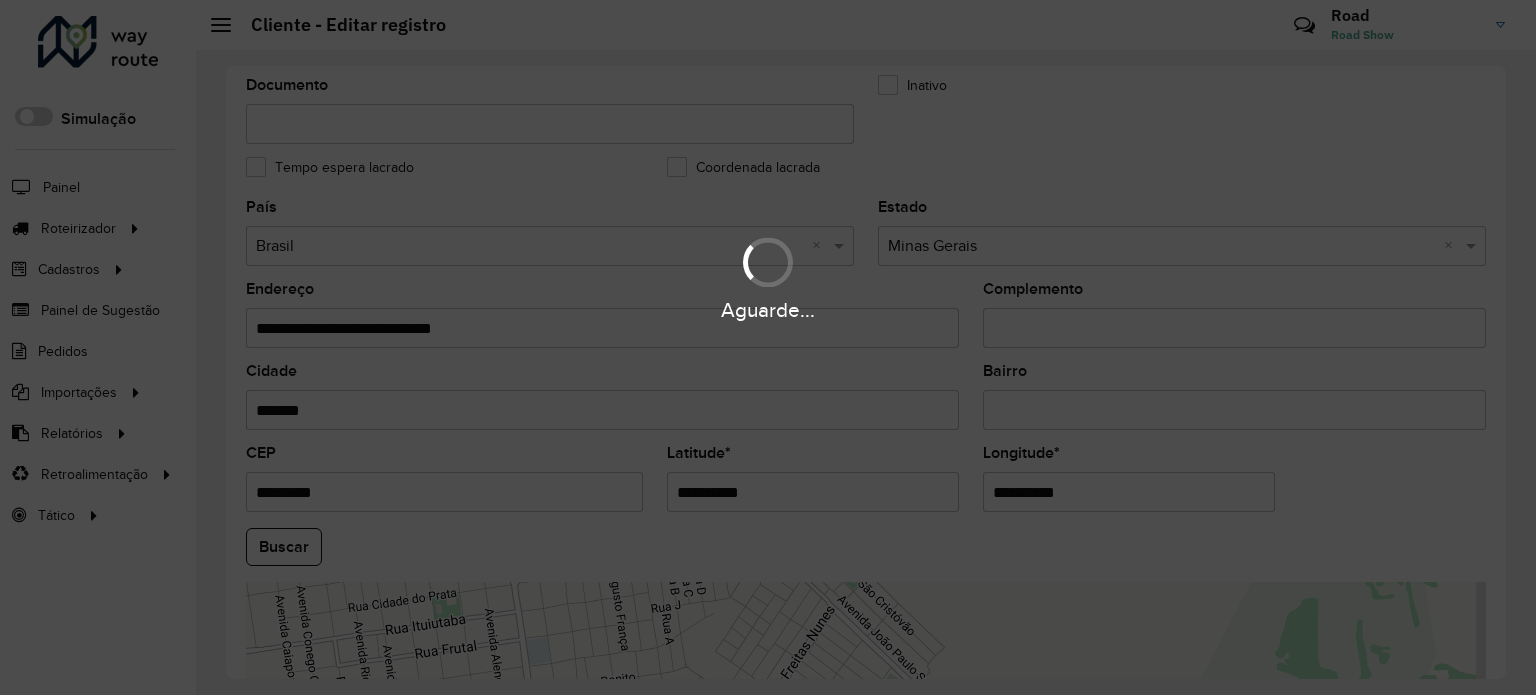 click on "Aguarde..." at bounding box center (768, 347) 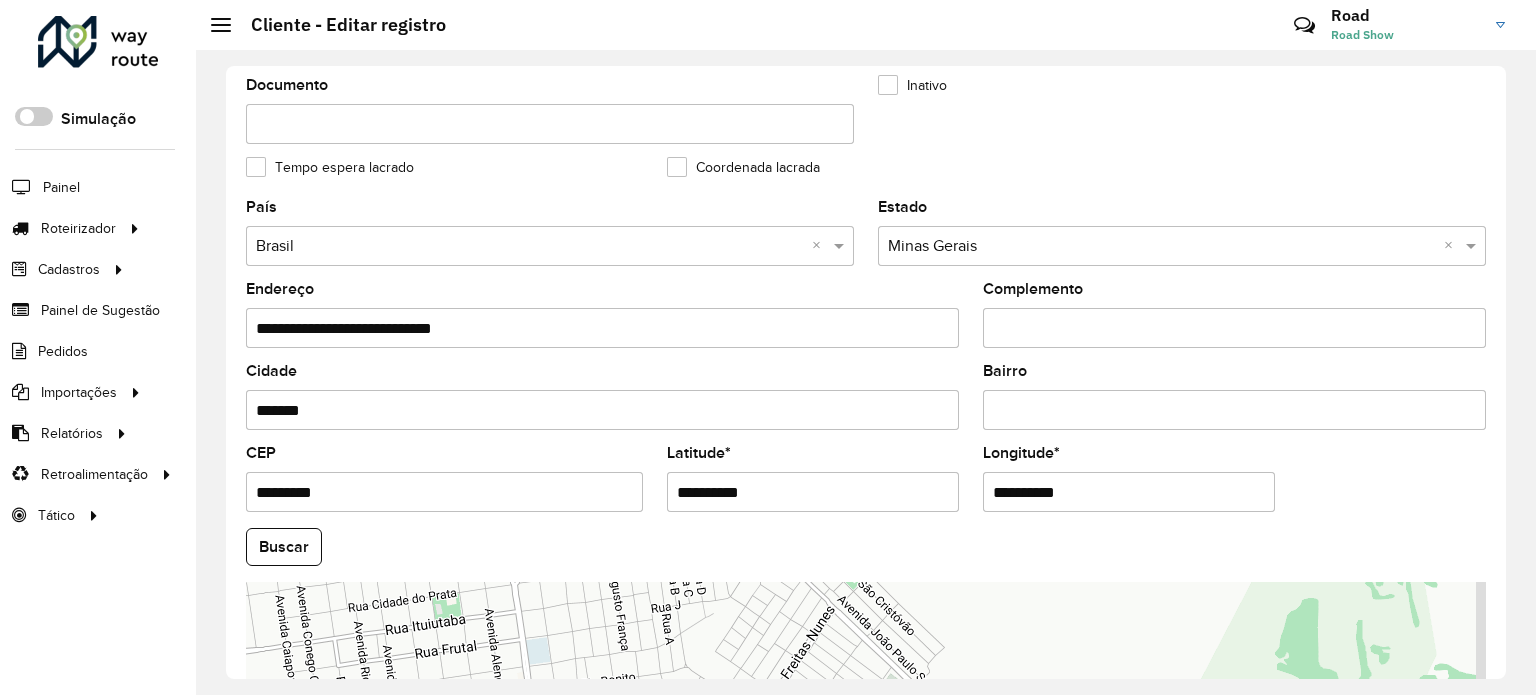 drag, startPoint x: 753, startPoint y: 484, endPoint x: 429, endPoint y: 447, distance: 326.1058 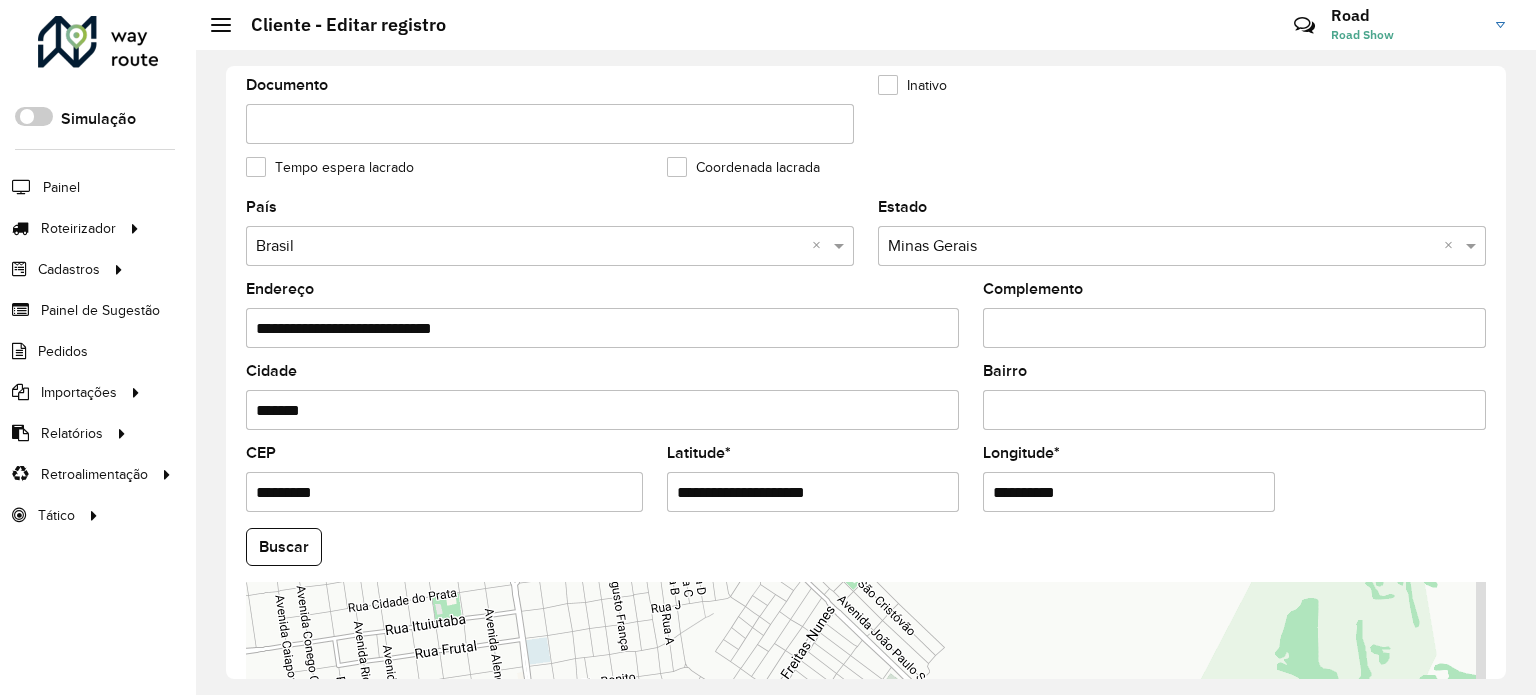 drag, startPoint x: 760, startPoint y: 484, endPoint x: 862, endPoint y: 483, distance: 102.0049 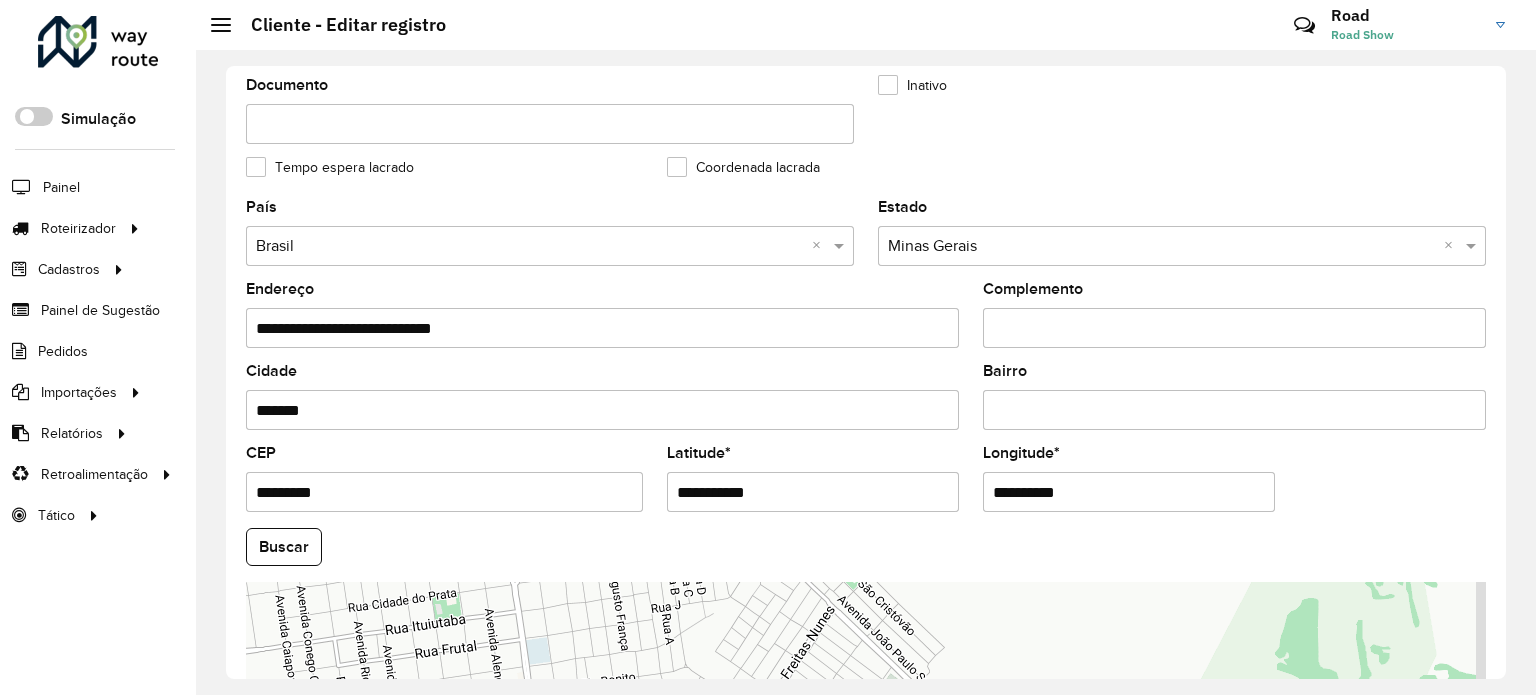 type on "**********" 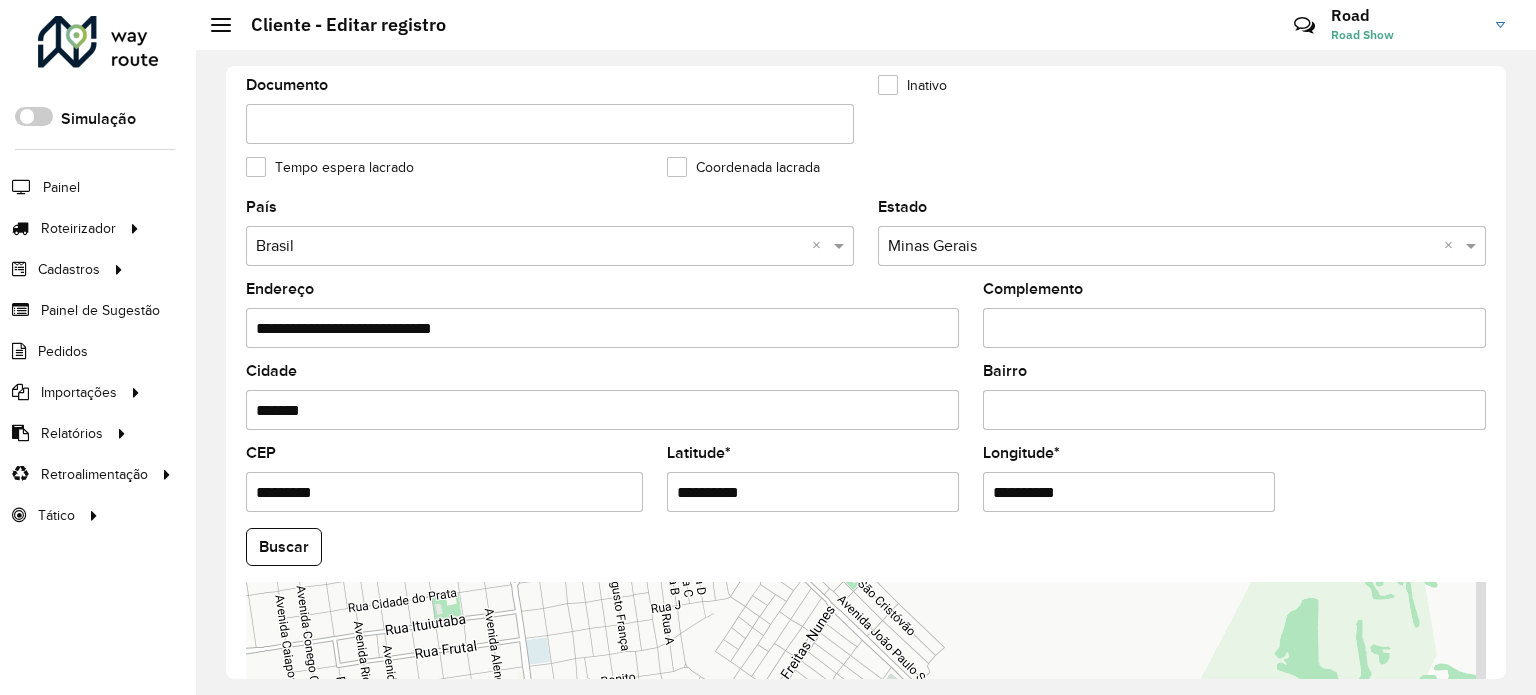 drag, startPoint x: 712, startPoint y: 479, endPoint x: 588, endPoint y: 505, distance: 126.69649 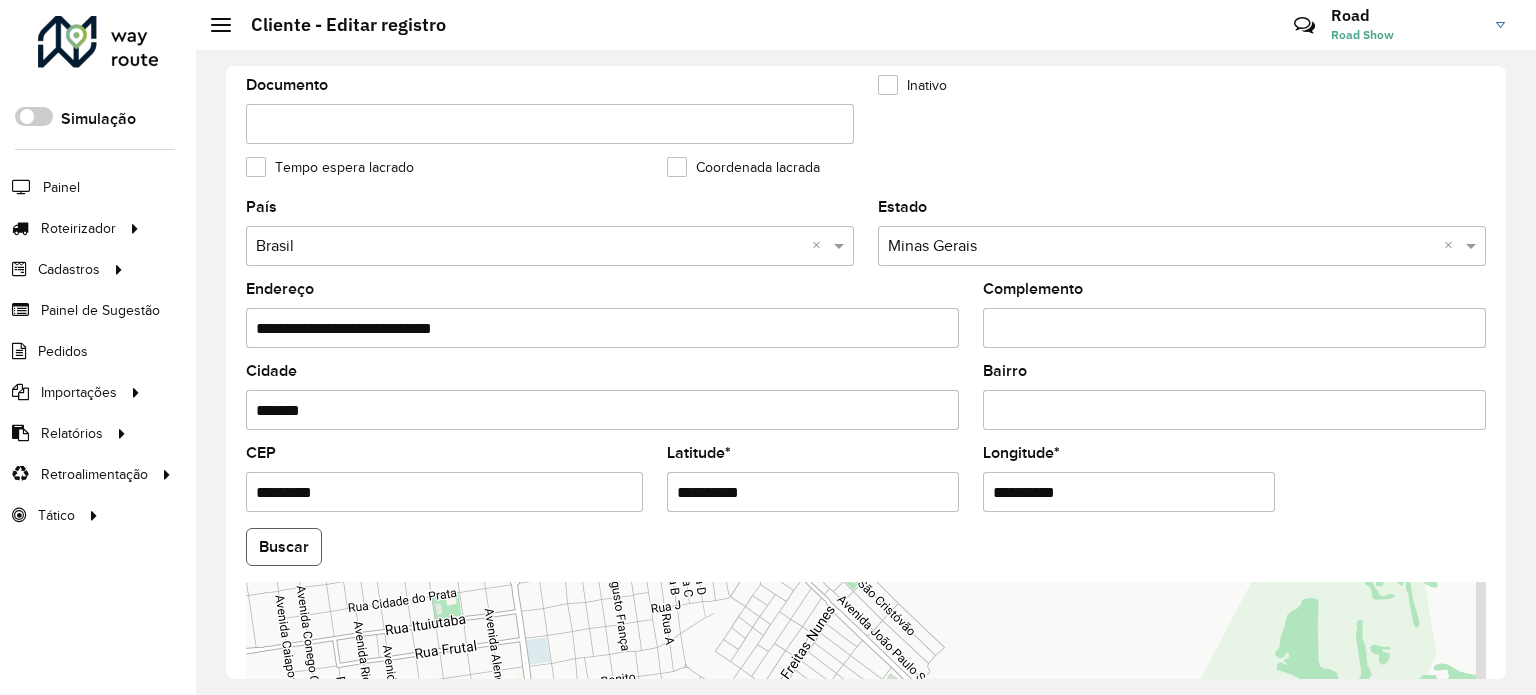click on "Buscar" 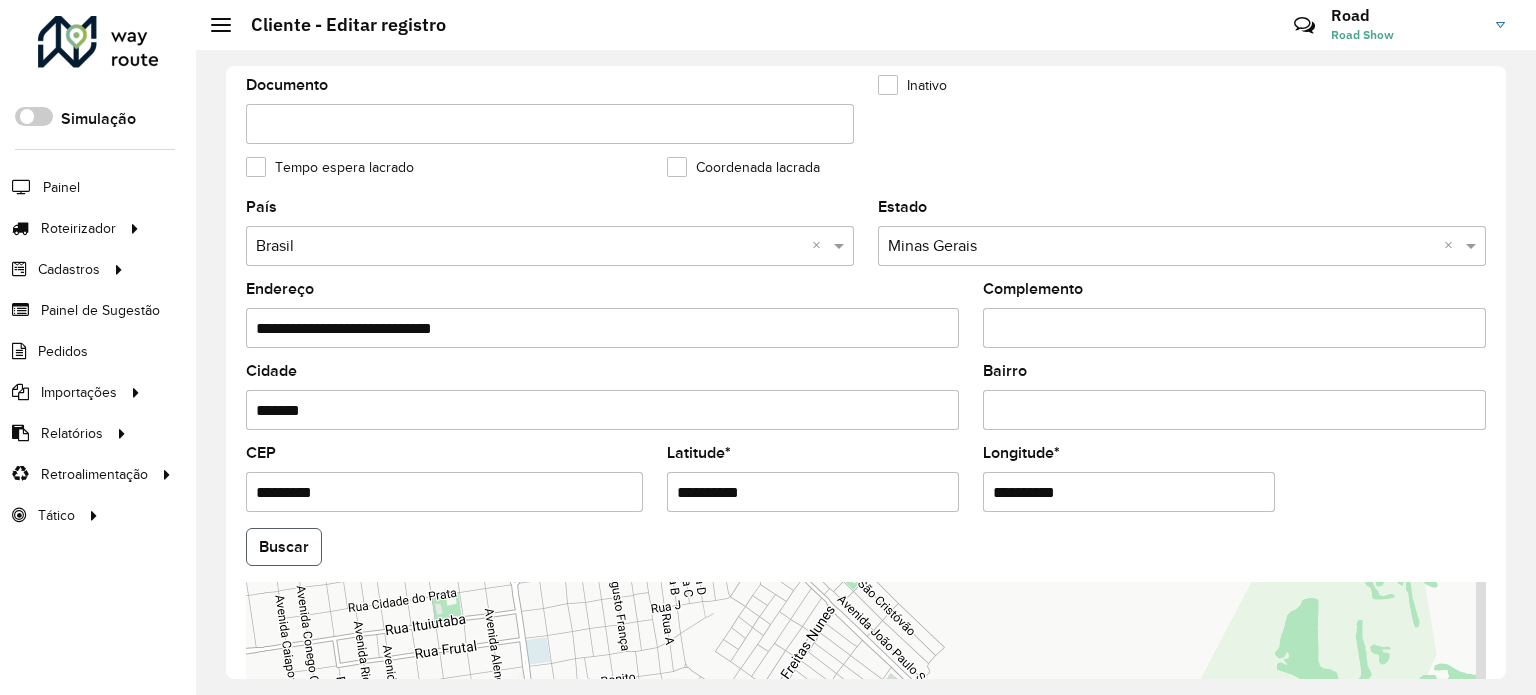 click on "Buscar" 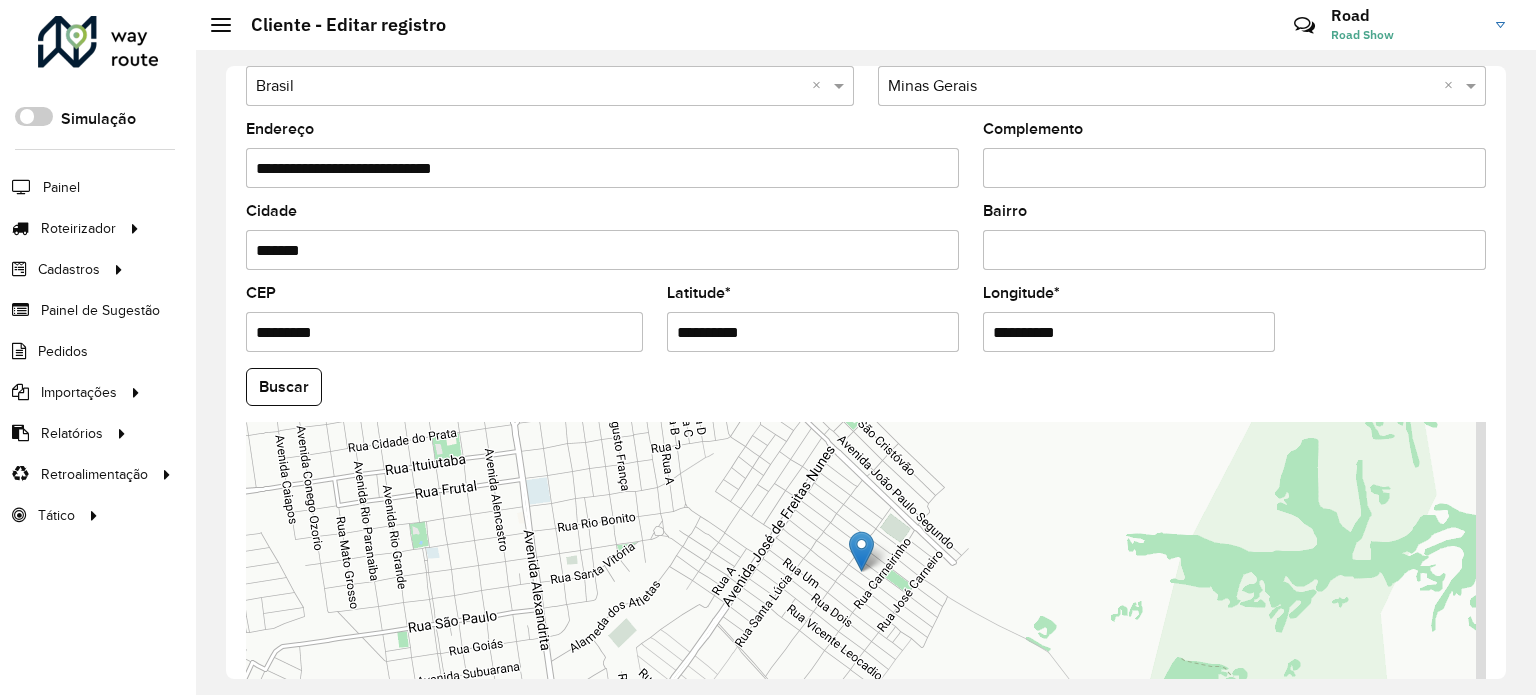 scroll, scrollTop: 784, scrollLeft: 0, axis: vertical 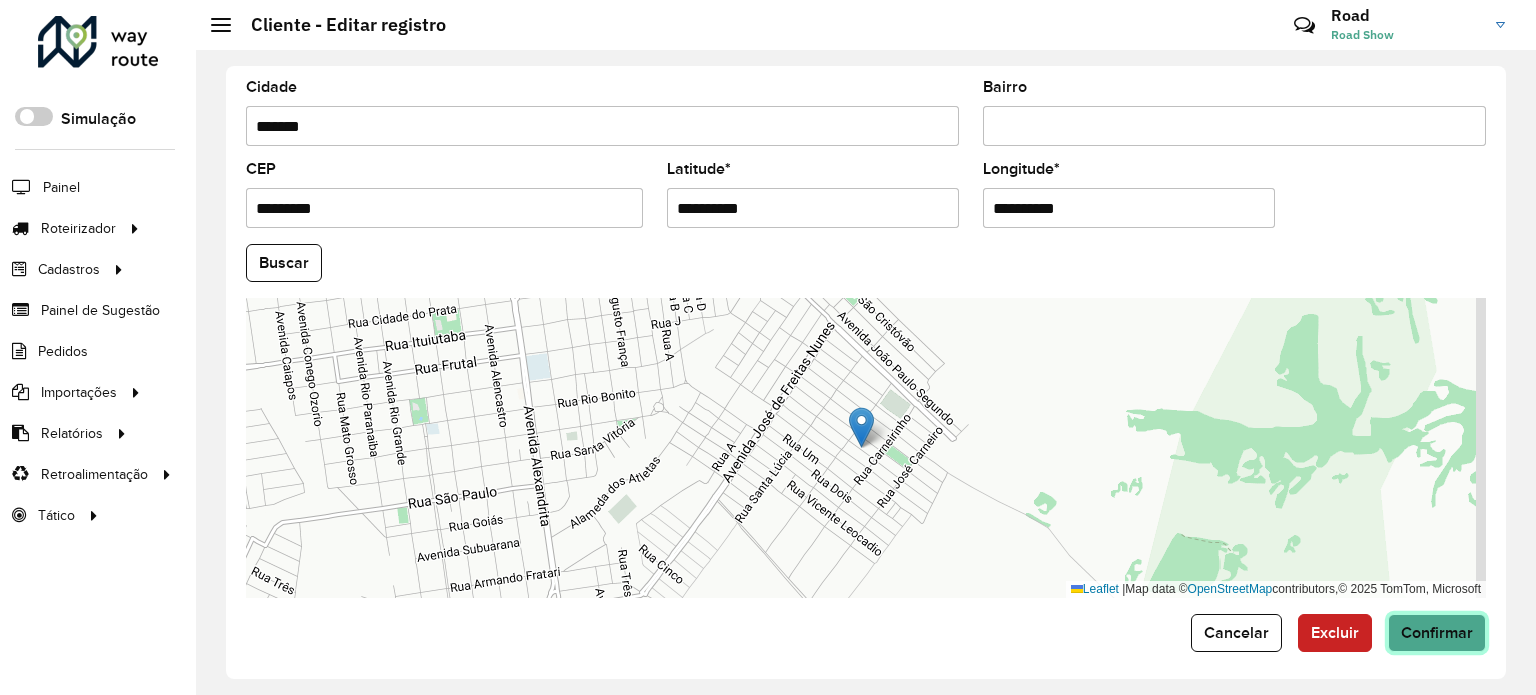 click on "Confirmar" 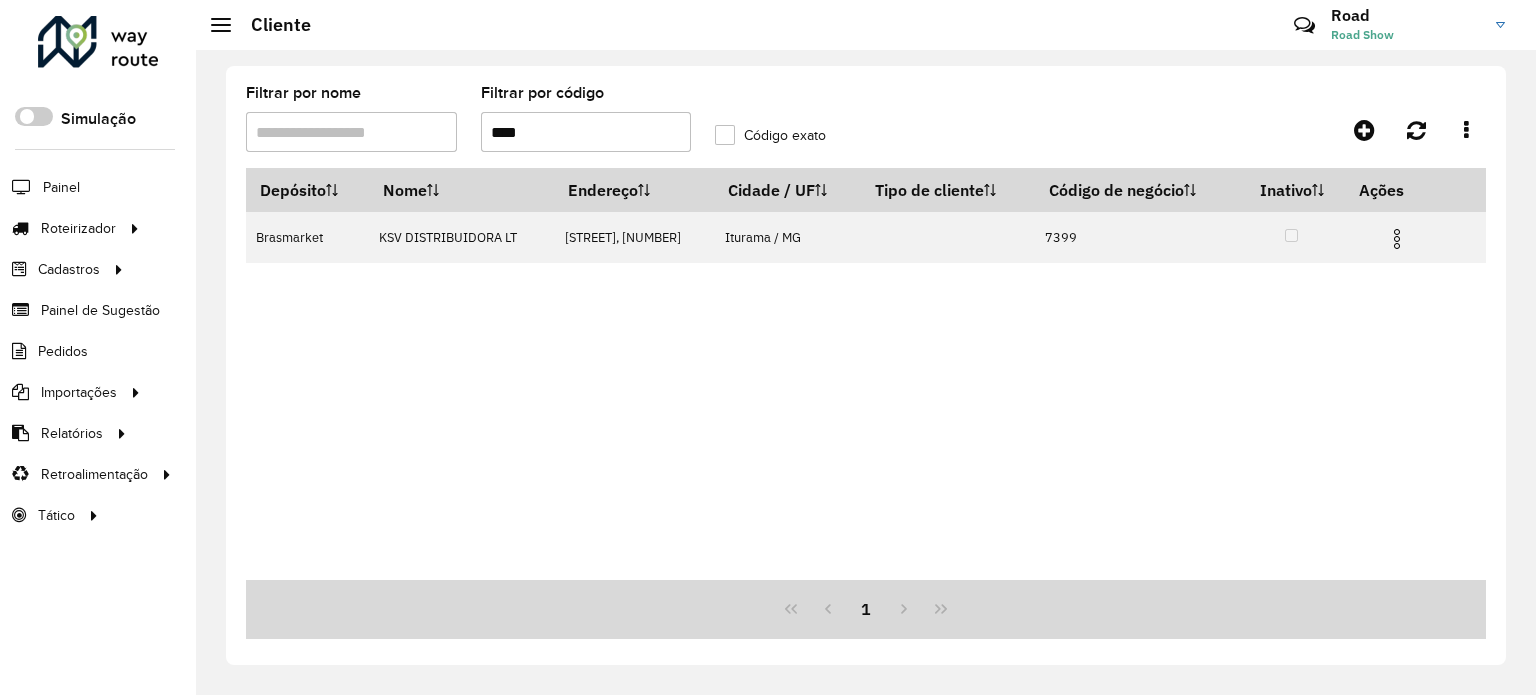 click on "****" at bounding box center (586, 132) 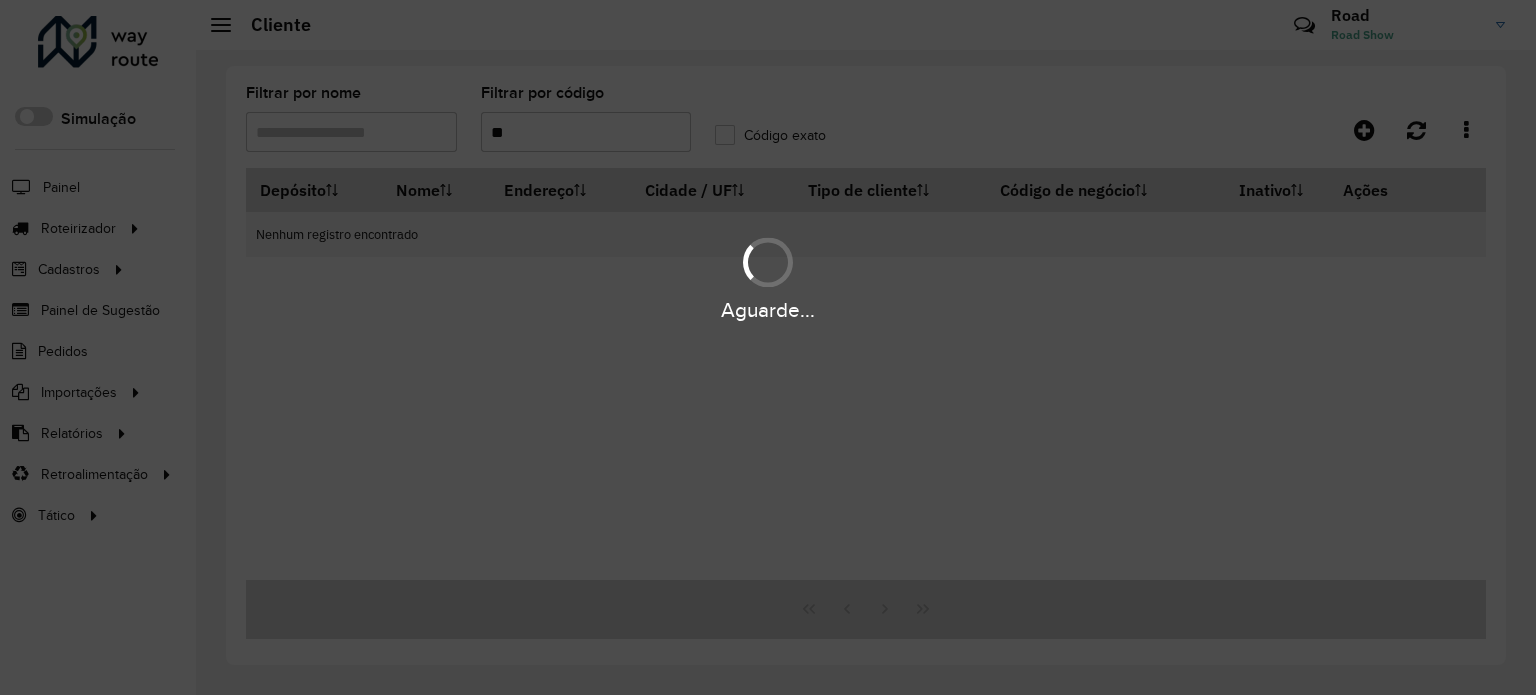 type on "*" 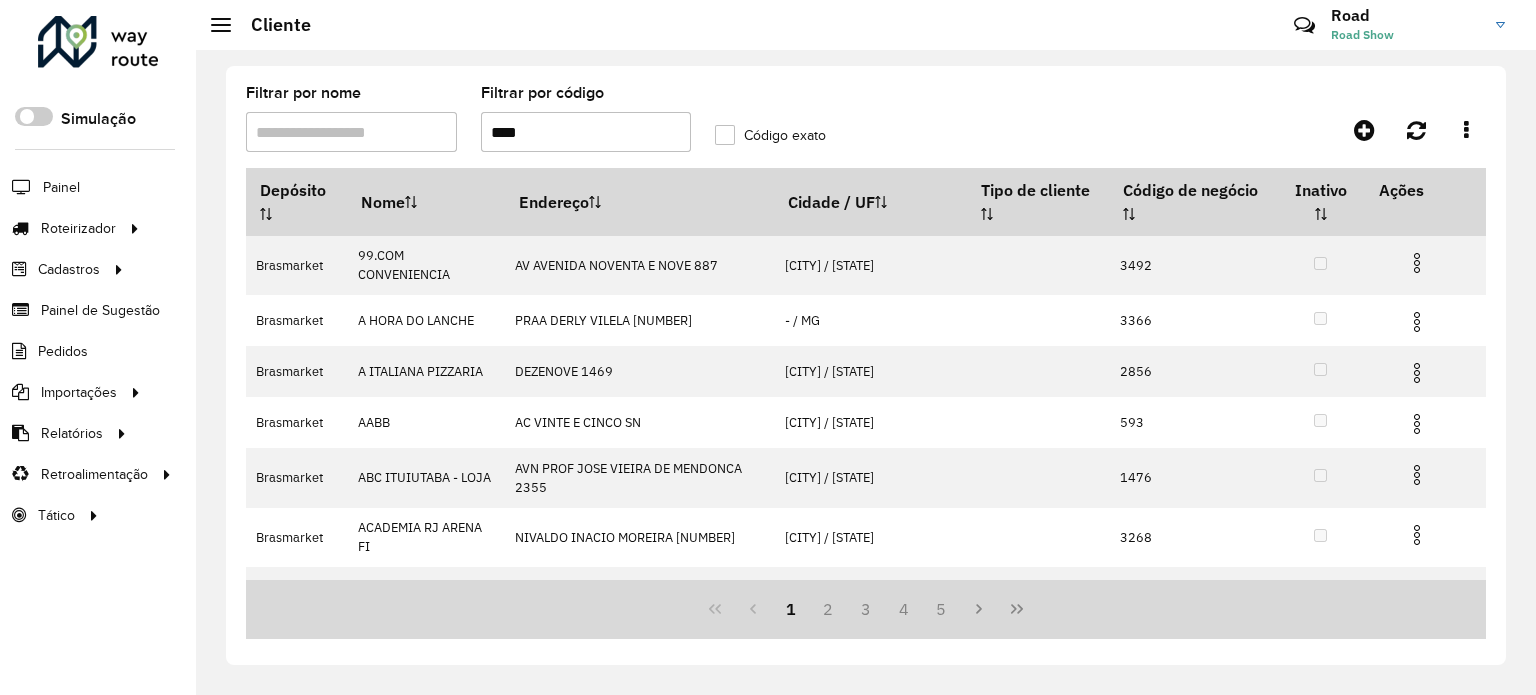 type on "****" 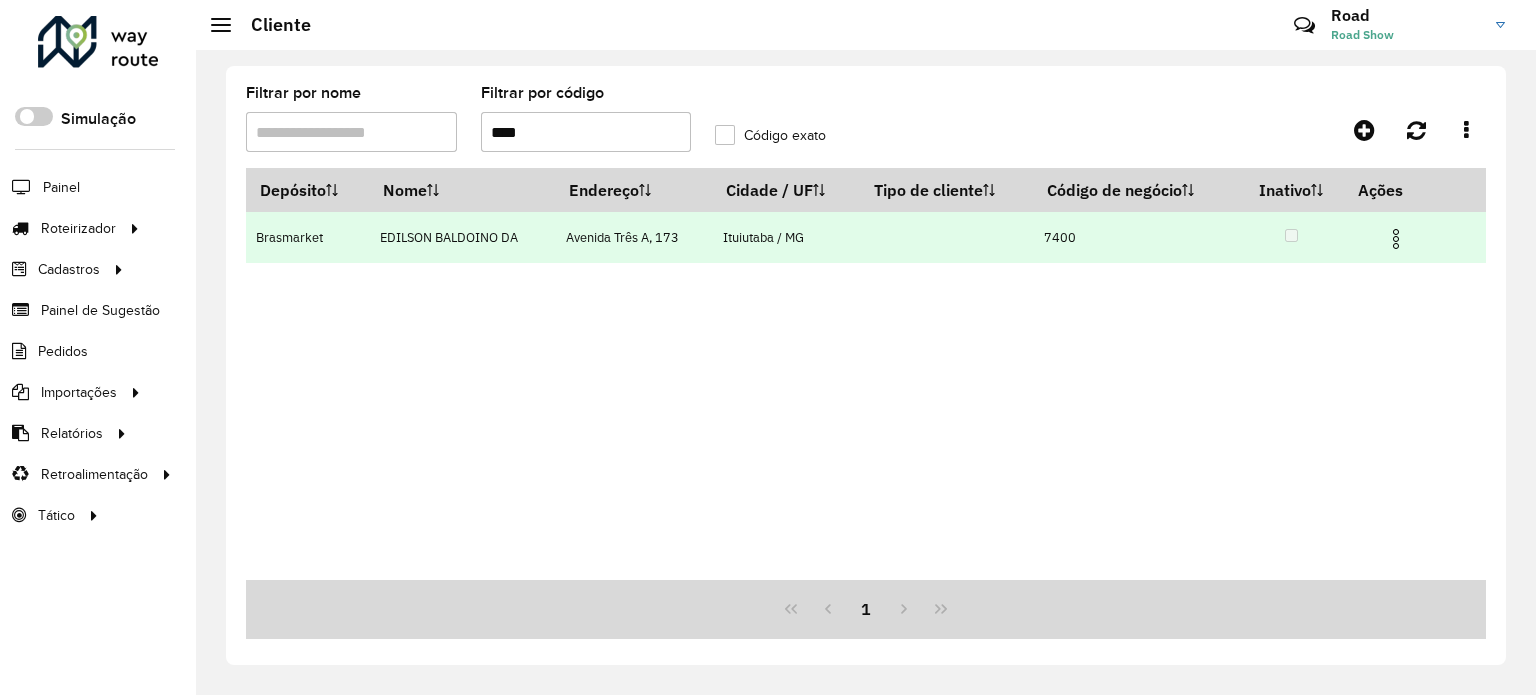click at bounding box center (1396, 239) 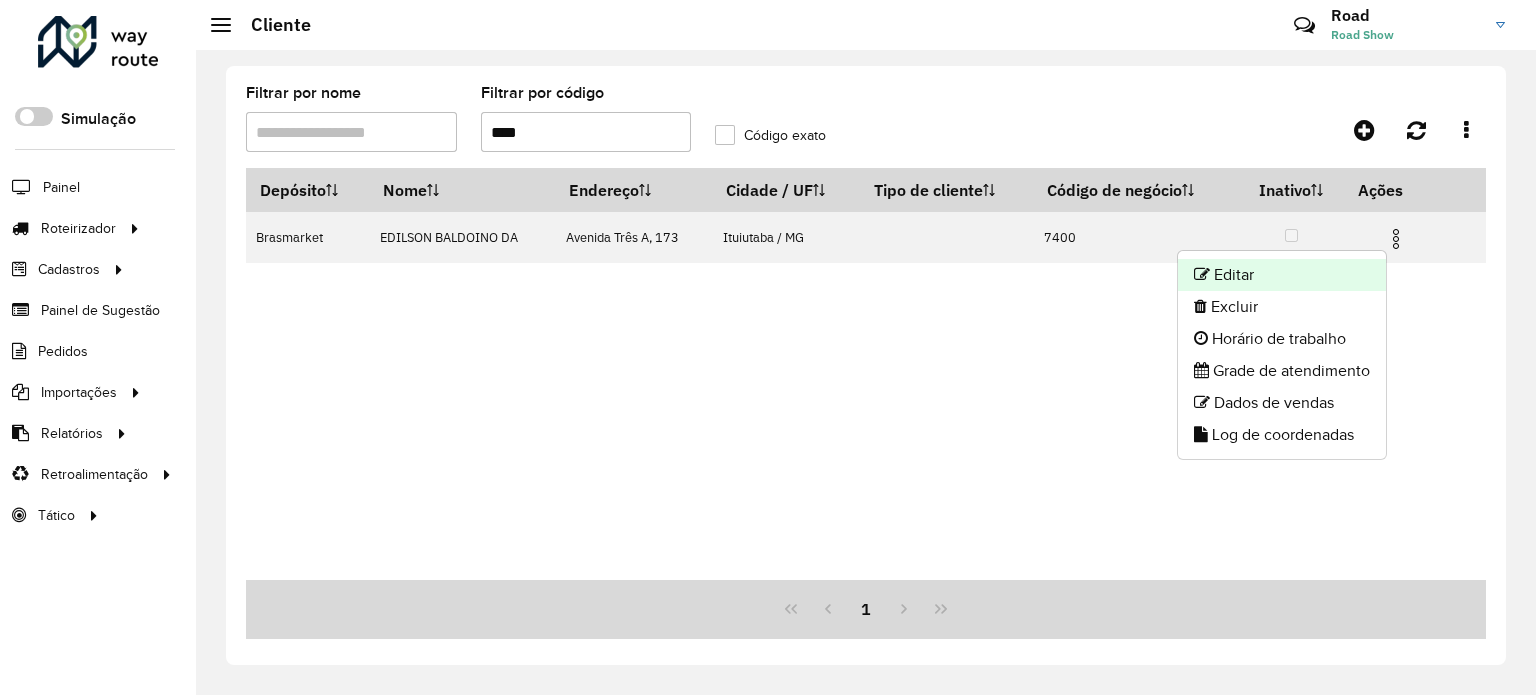 click on "Editar" 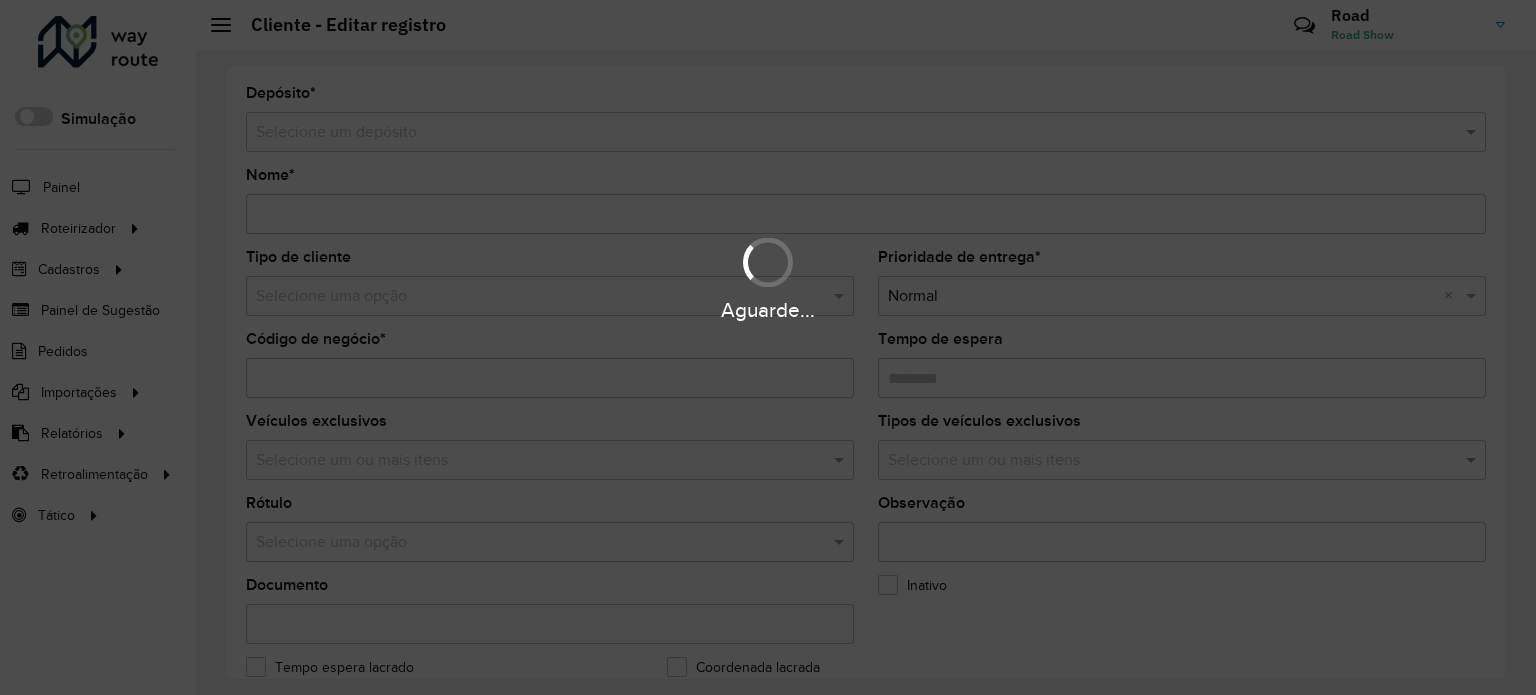 type on "**********" 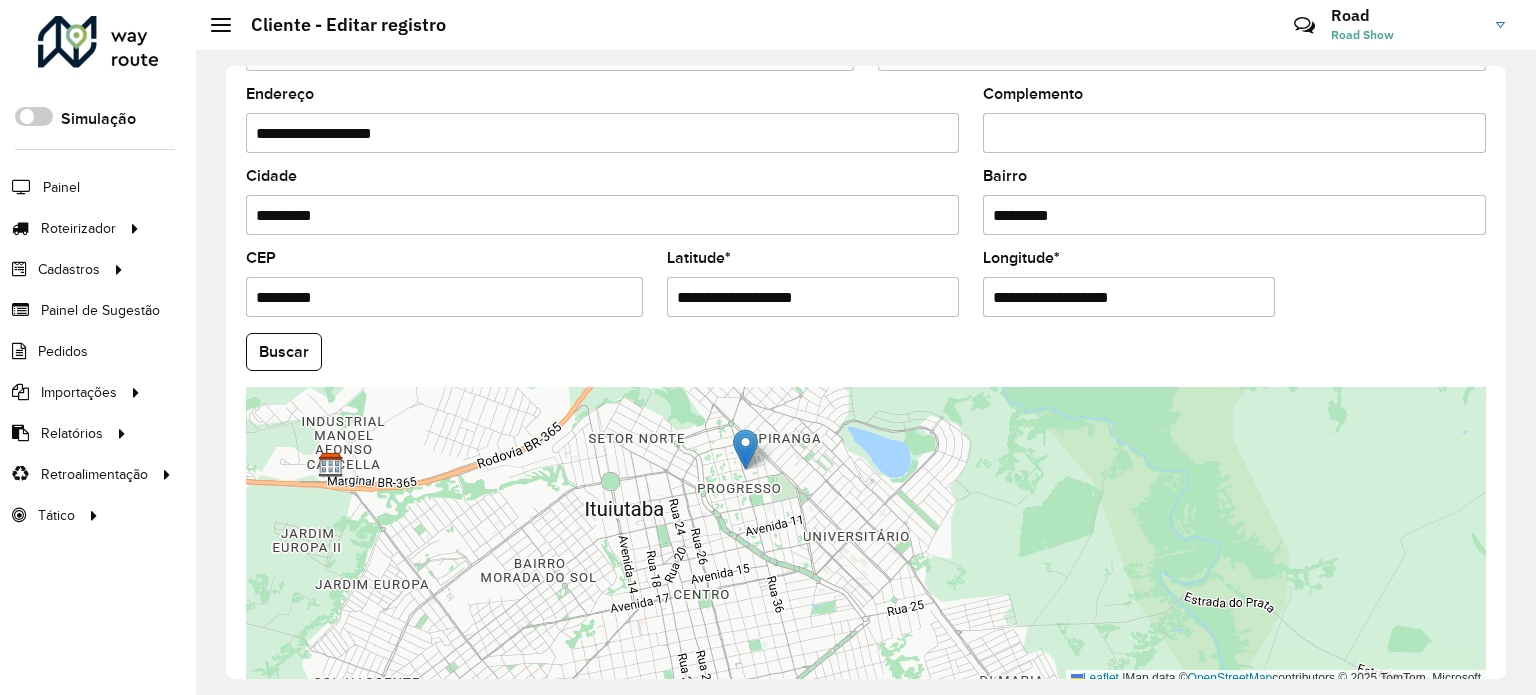 scroll, scrollTop: 700, scrollLeft: 0, axis: vertical 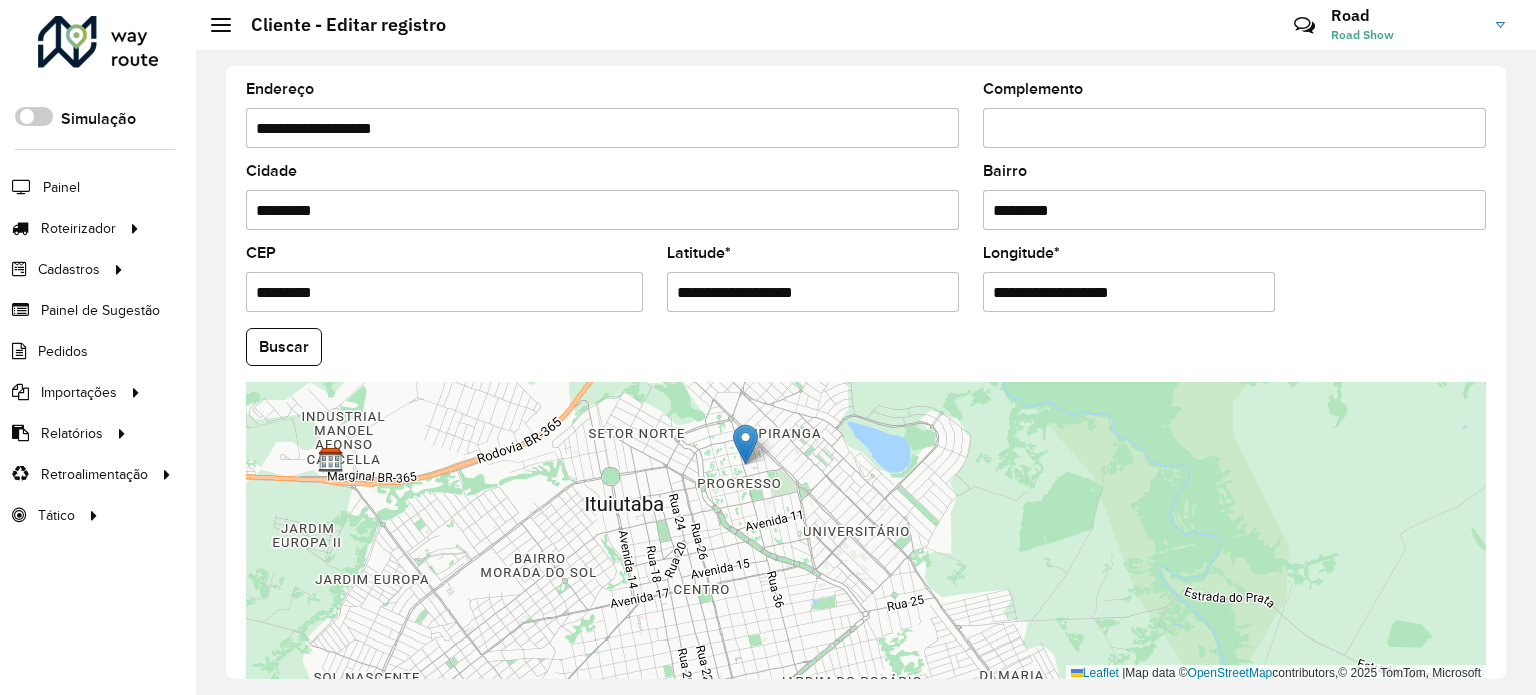 drag, startPoint x: 760, startPoint y: 266, endPoint x: 369, endPoint y: 208, distance: 395.27838 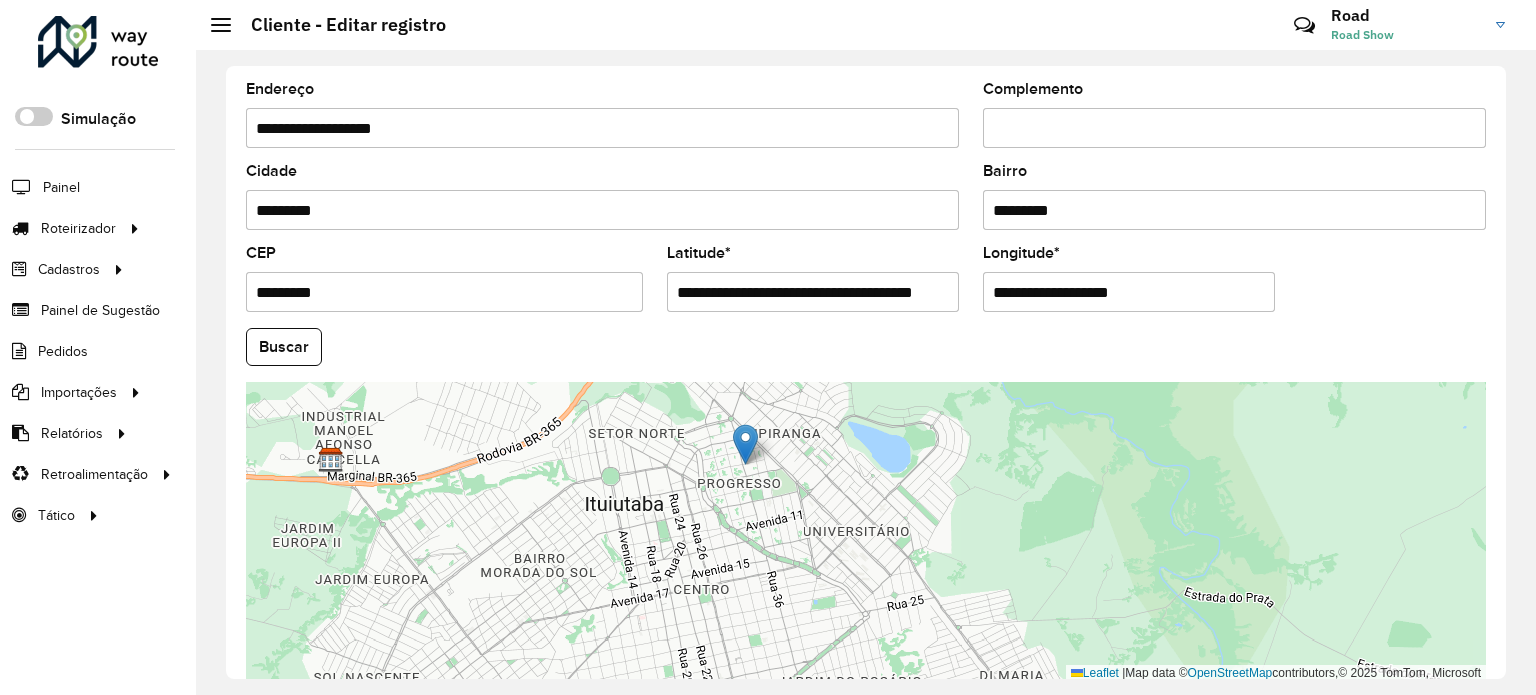 scroll, scrollTop: 0, scrollLeft: 60, axis: horizontal 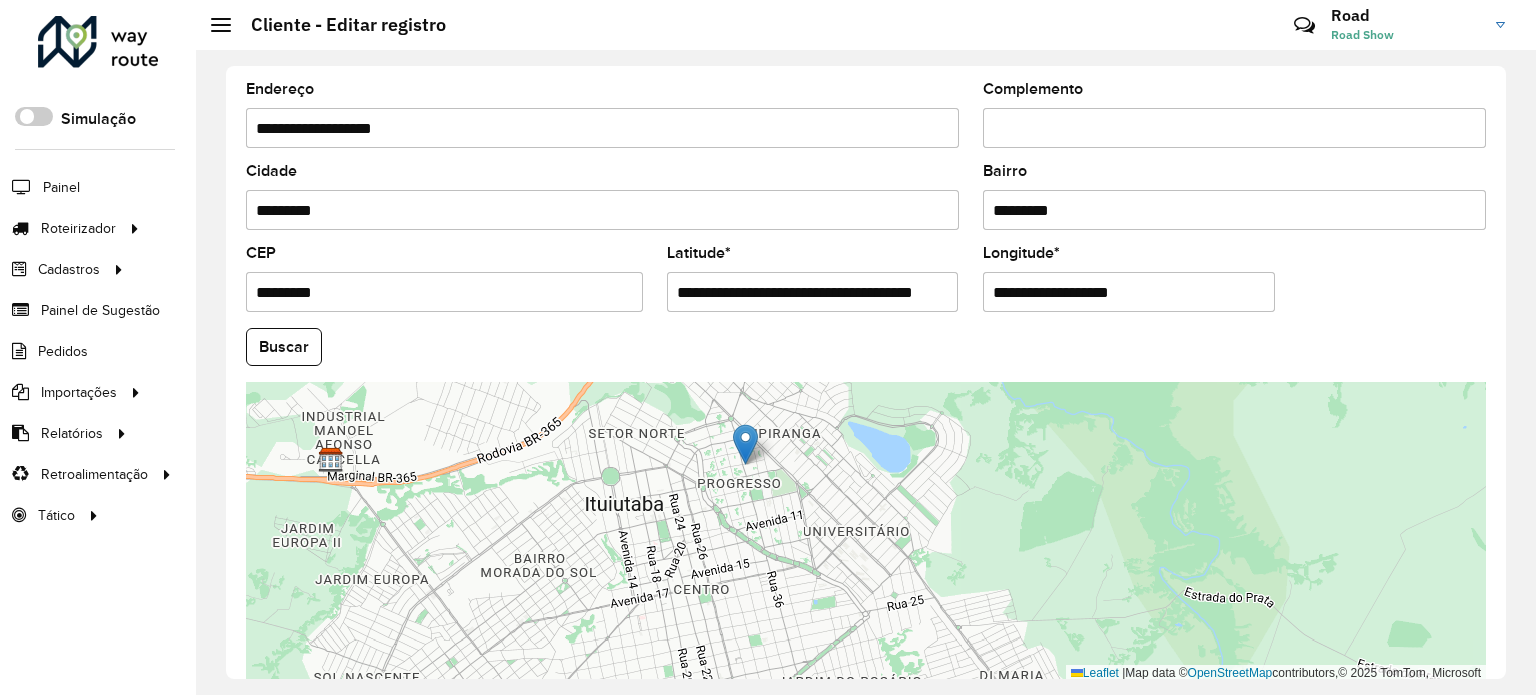 drag, startPoint x: 781, startPoint y: 285, endPoint x: 993, endPoint y: 315, distance: 214.11212 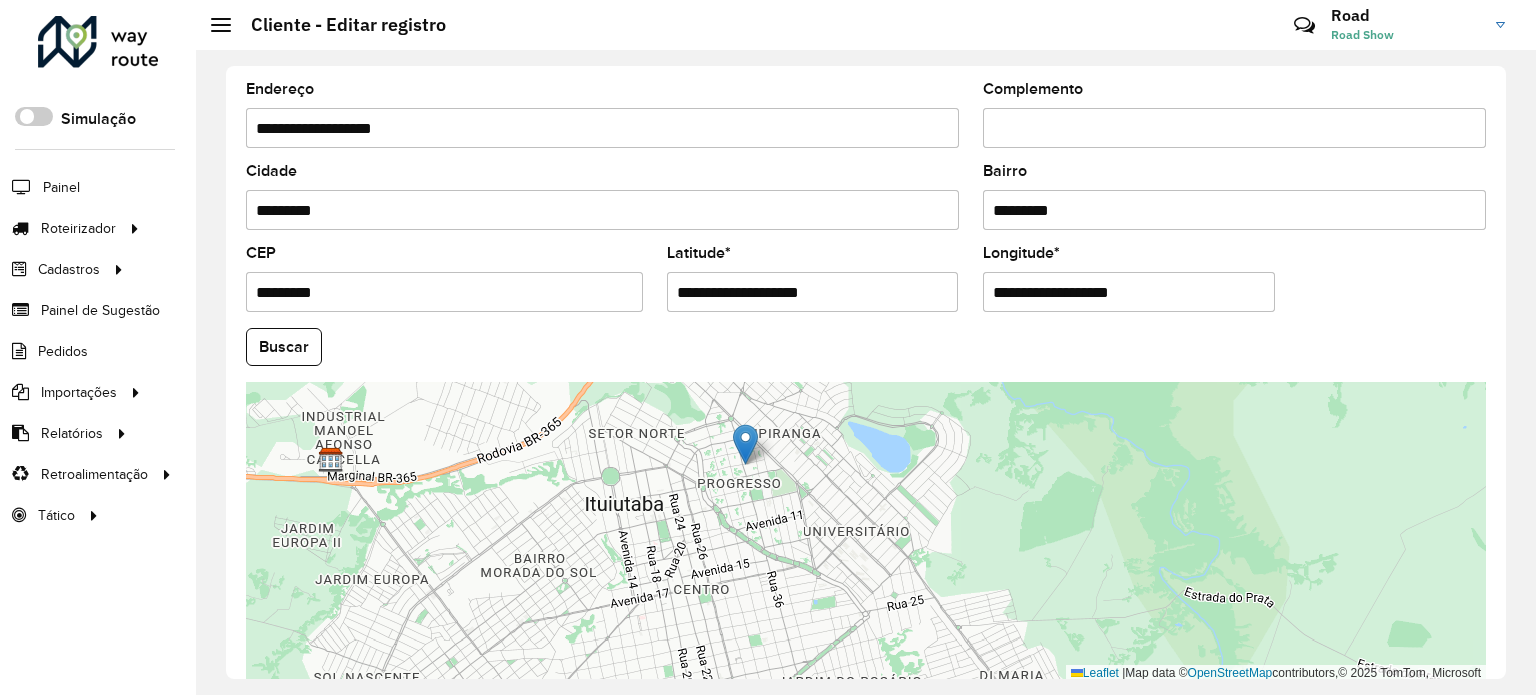 scroll, scrollTop: 0, scrollLeft: 0, axis: both 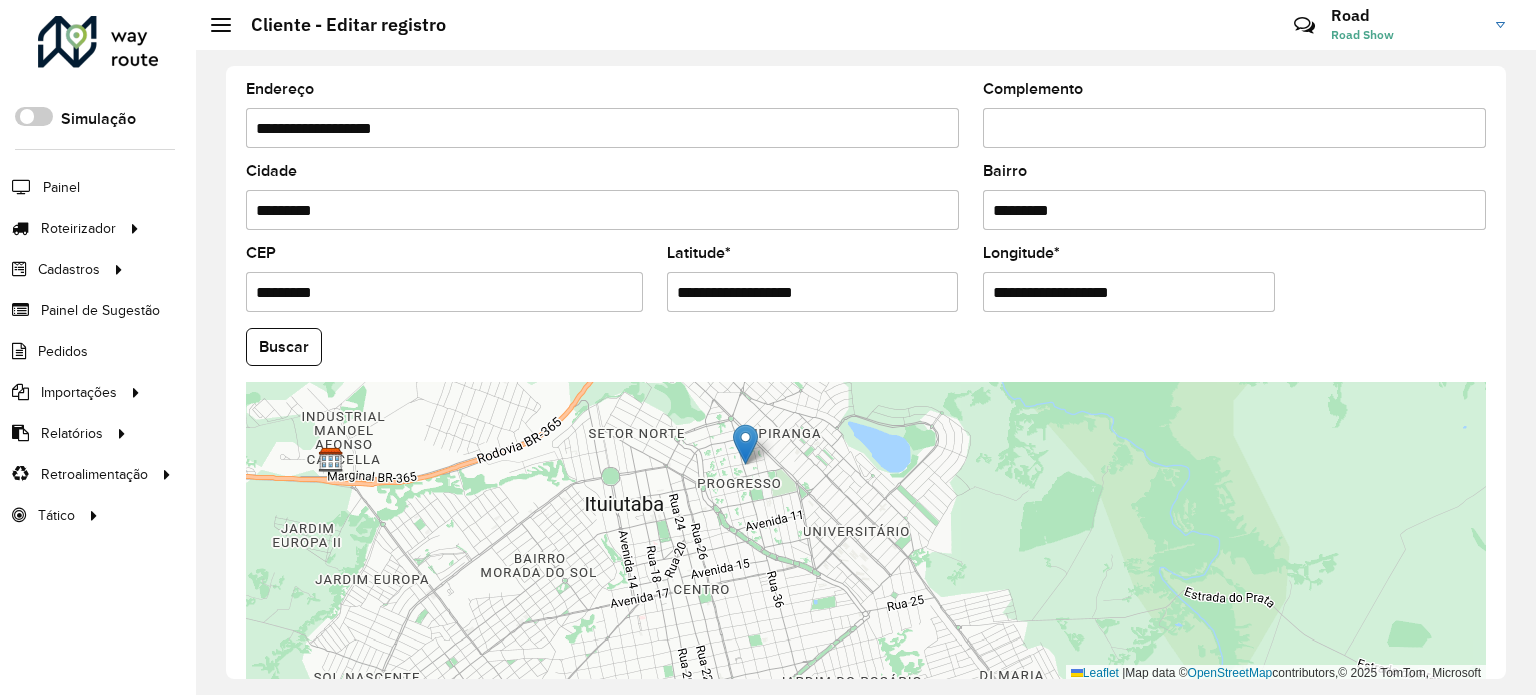 drag, startPoint x: 1188, startPoint y: 278, endPoint x: 831, endPoint y: 300, distance: 357.67722 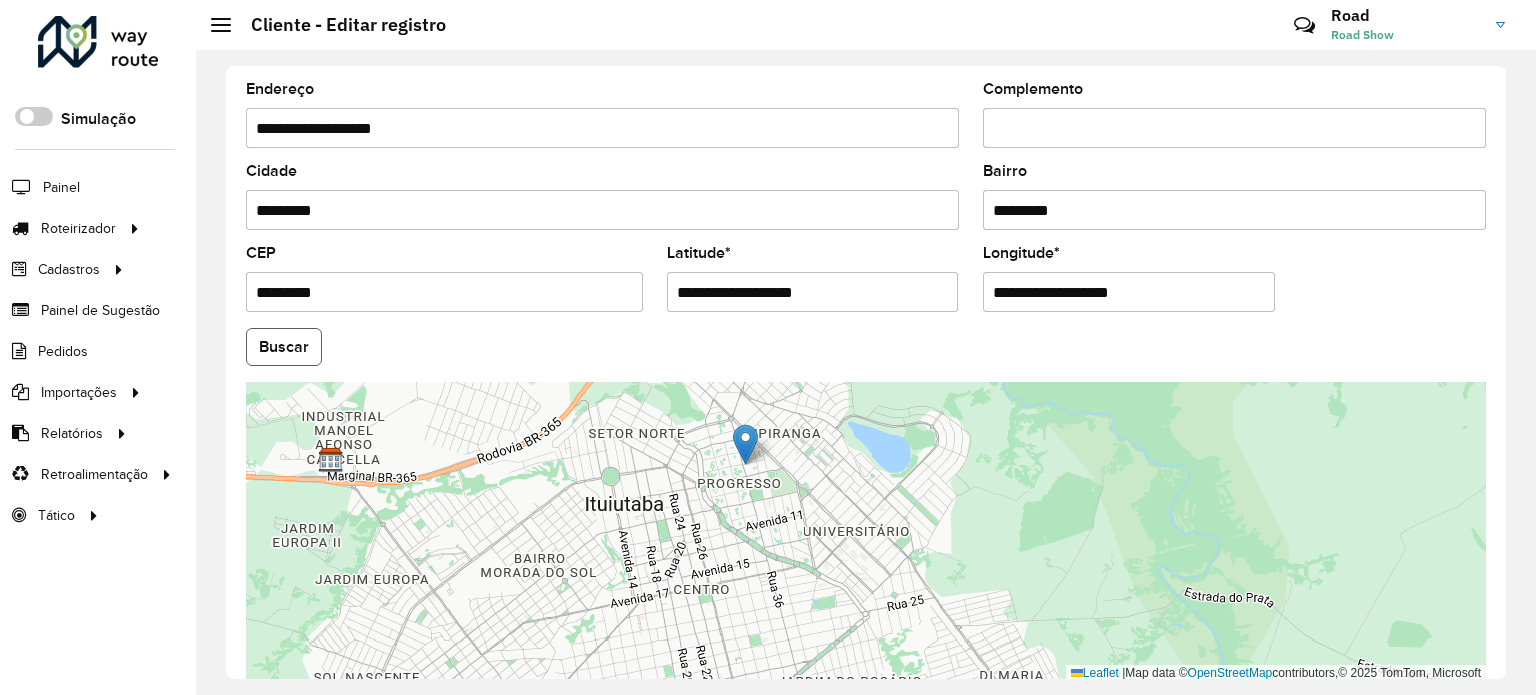 click on "Buscar" 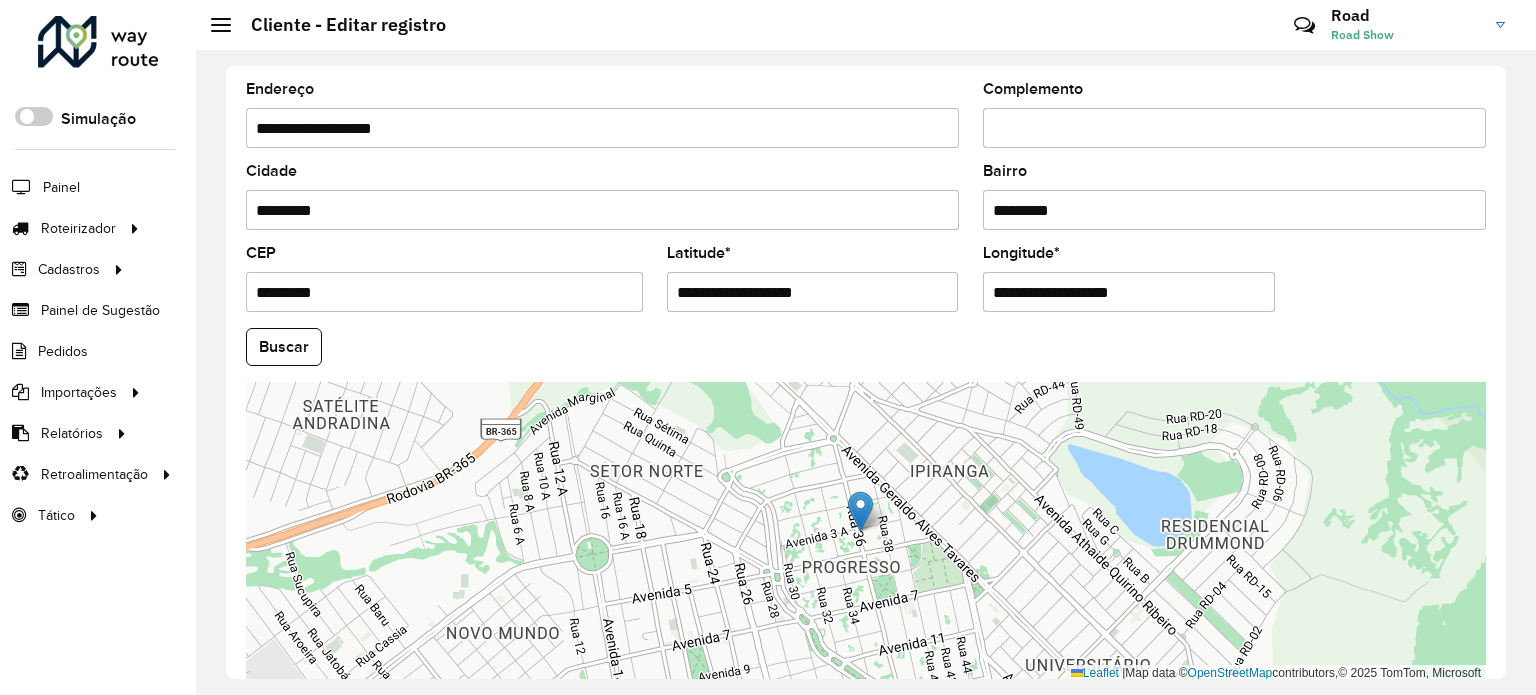 click on "Buscar" 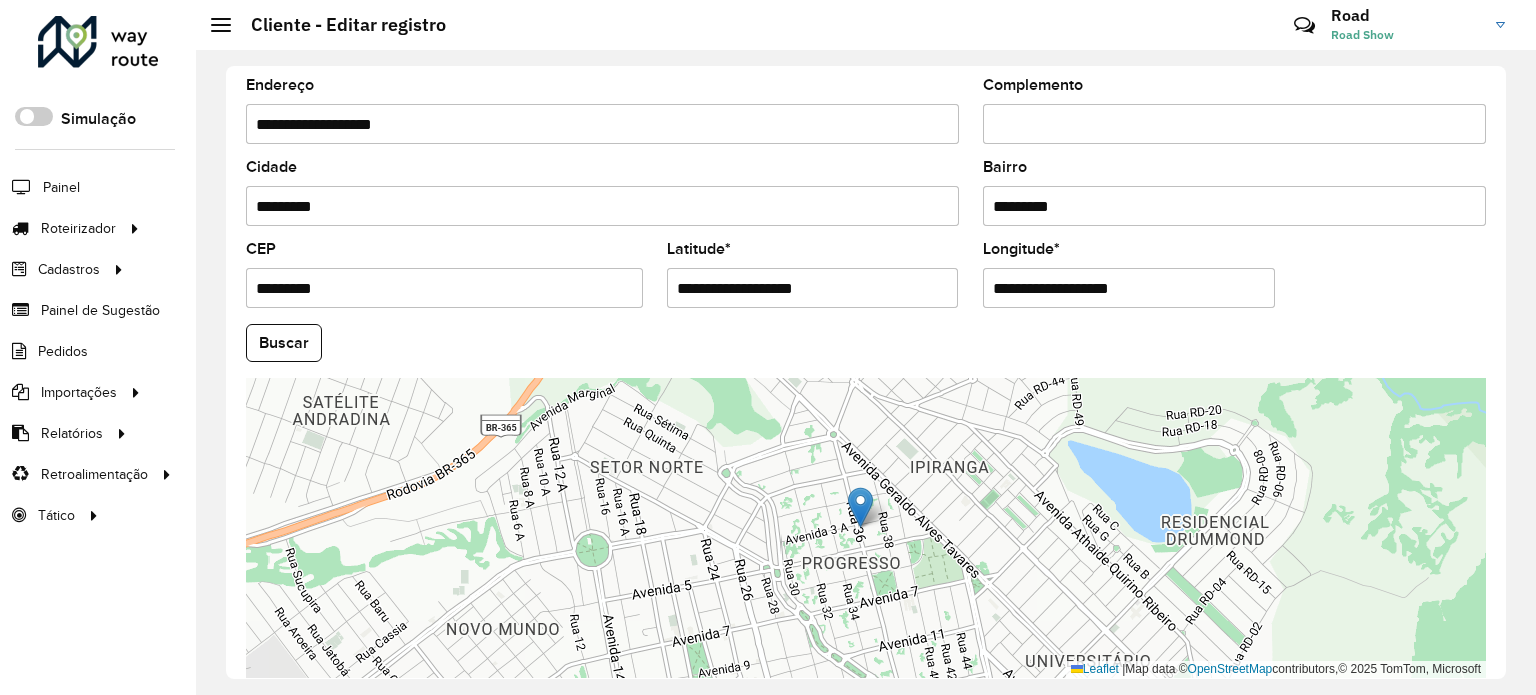 scroll, scrollTop: 784, scrollLeft: 0, axis: vertical 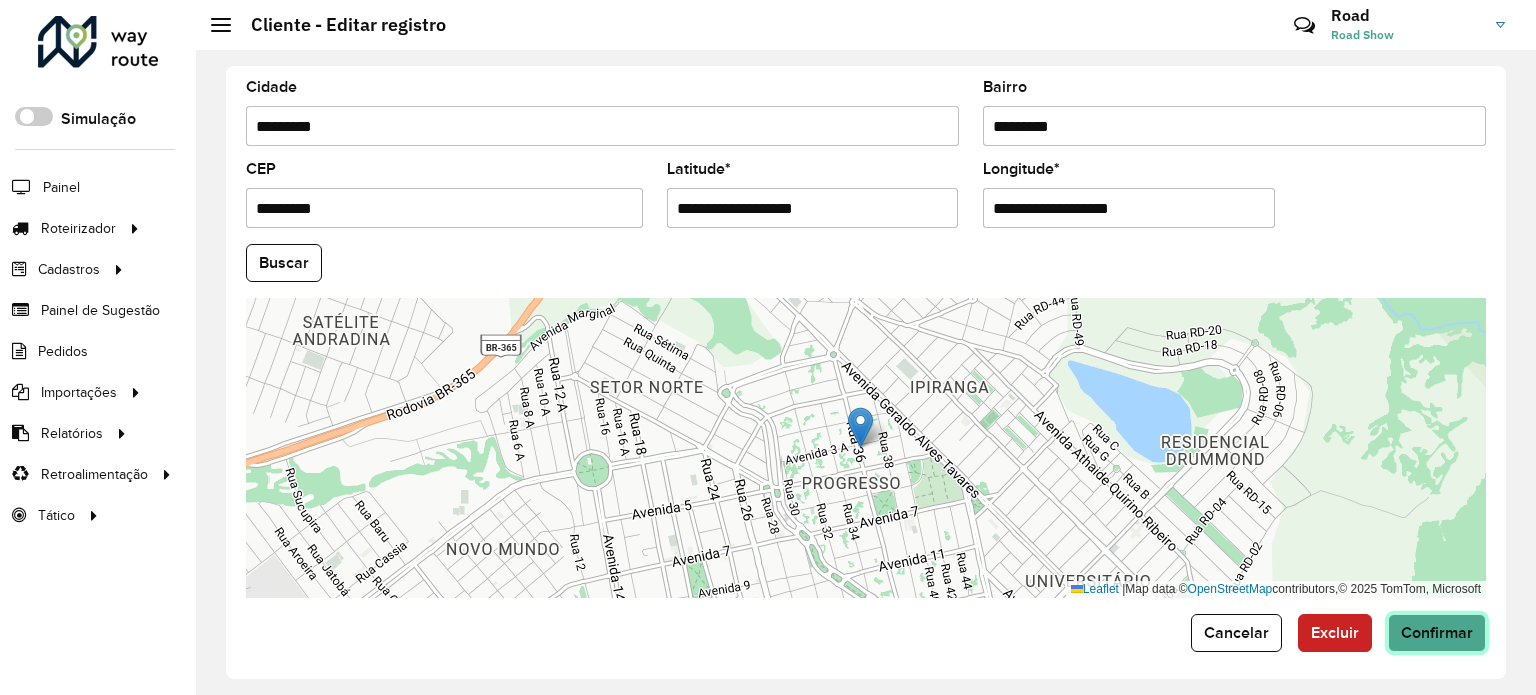 click on "Confirmar" 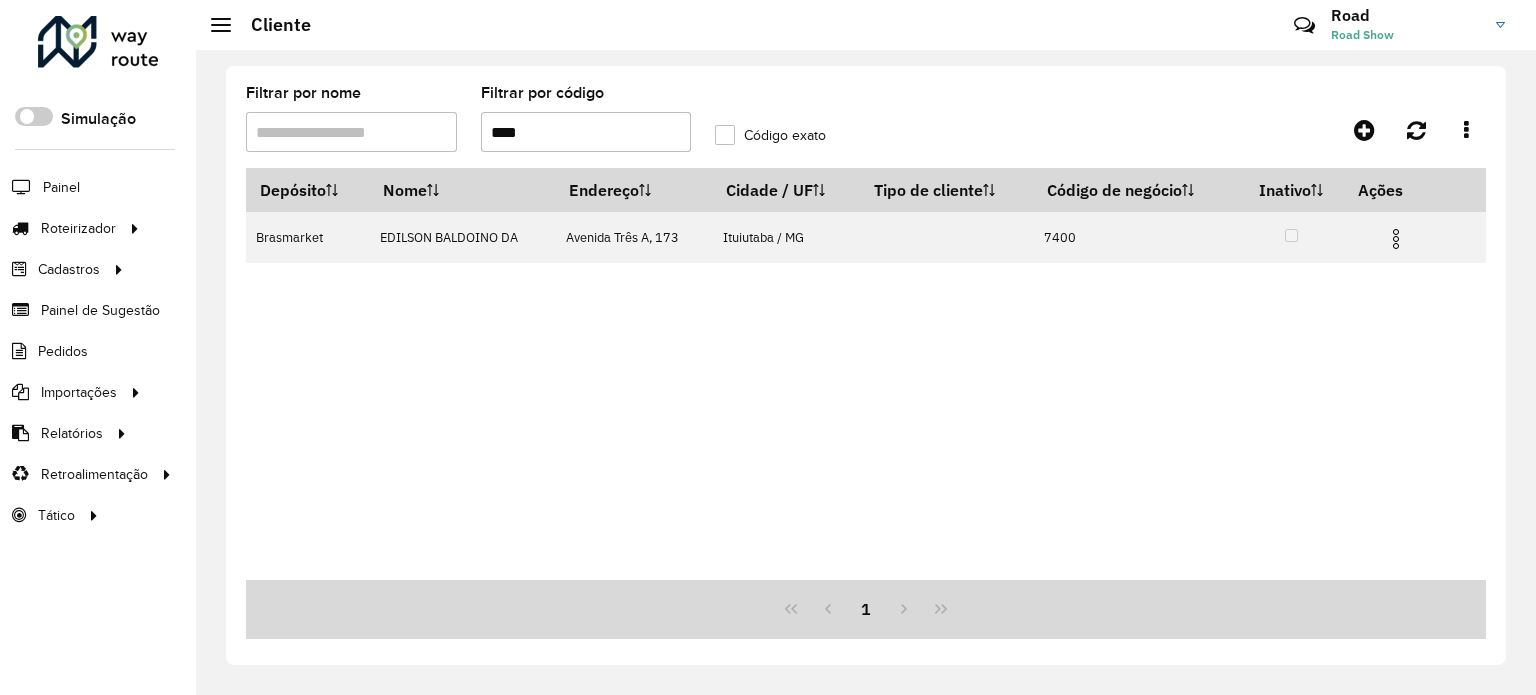 click on "****" at bounding box center [586, 132] 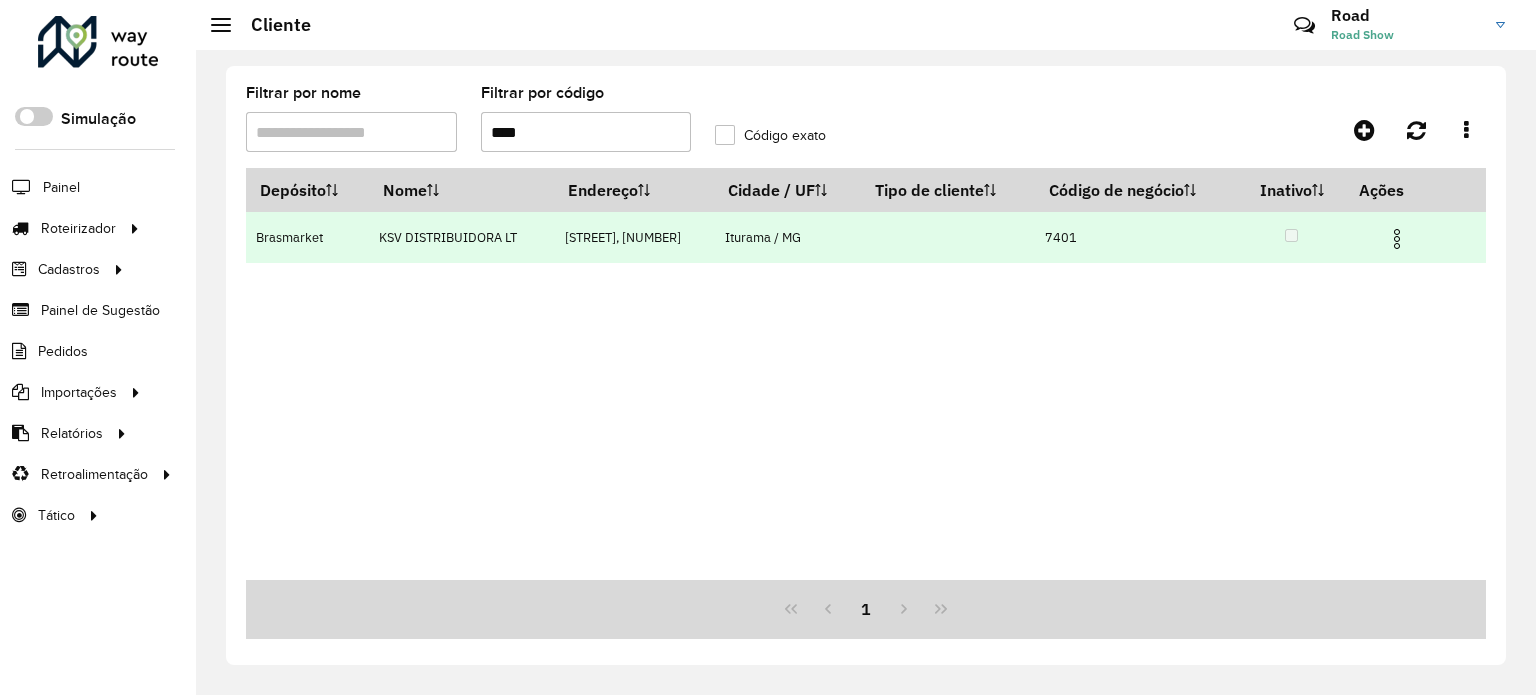 click at bounding box center (1397, 239) 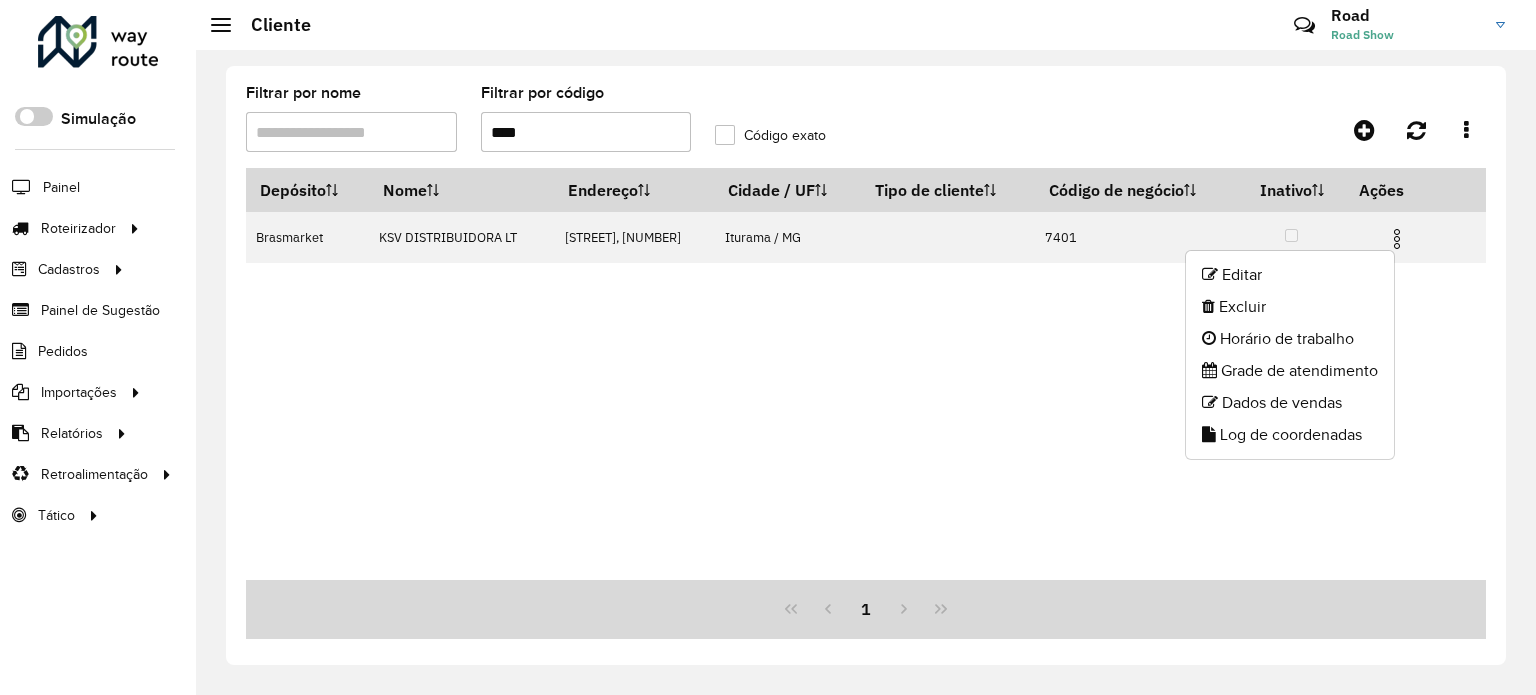 click on "Editar   Excluir   Horário de trabalho   Grade de atendimento   Dados de vendas   Log de coordenadas" 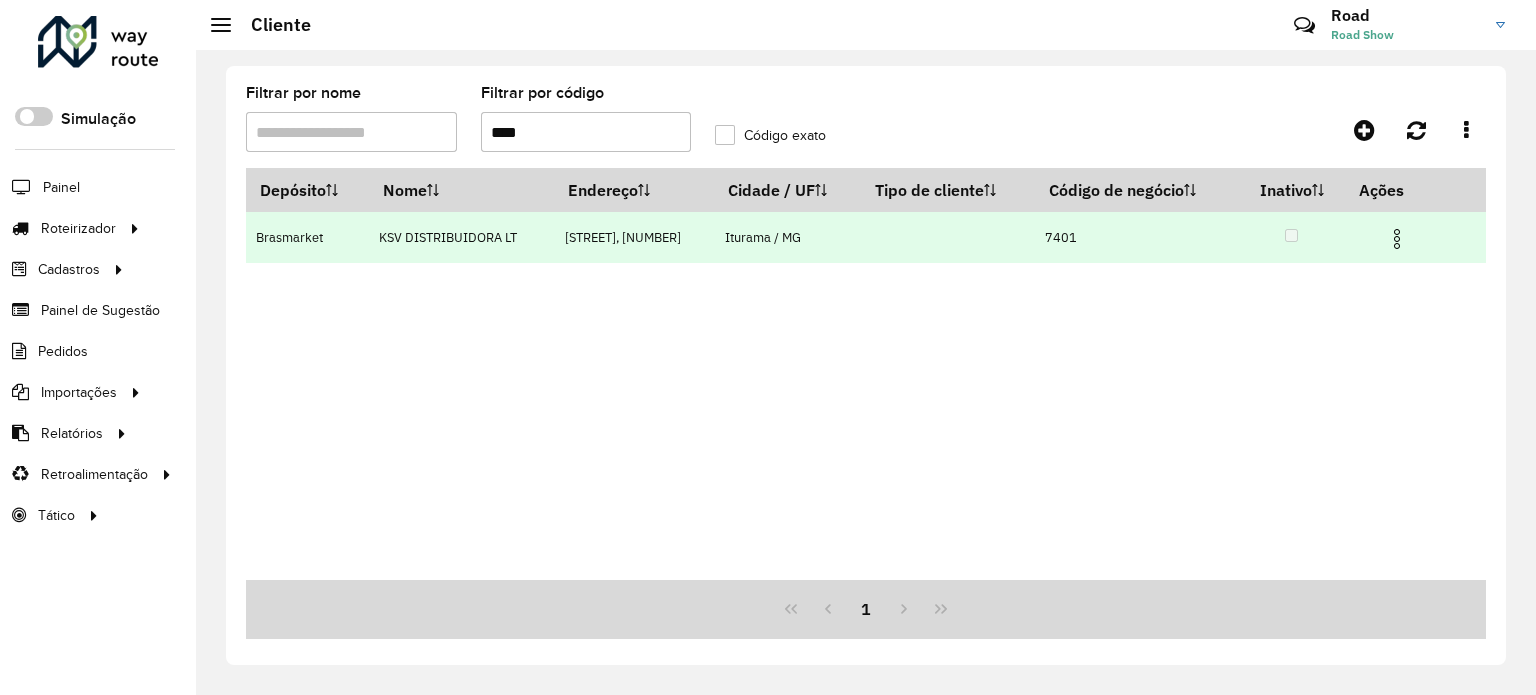 click at bounding box center (1397, 239) 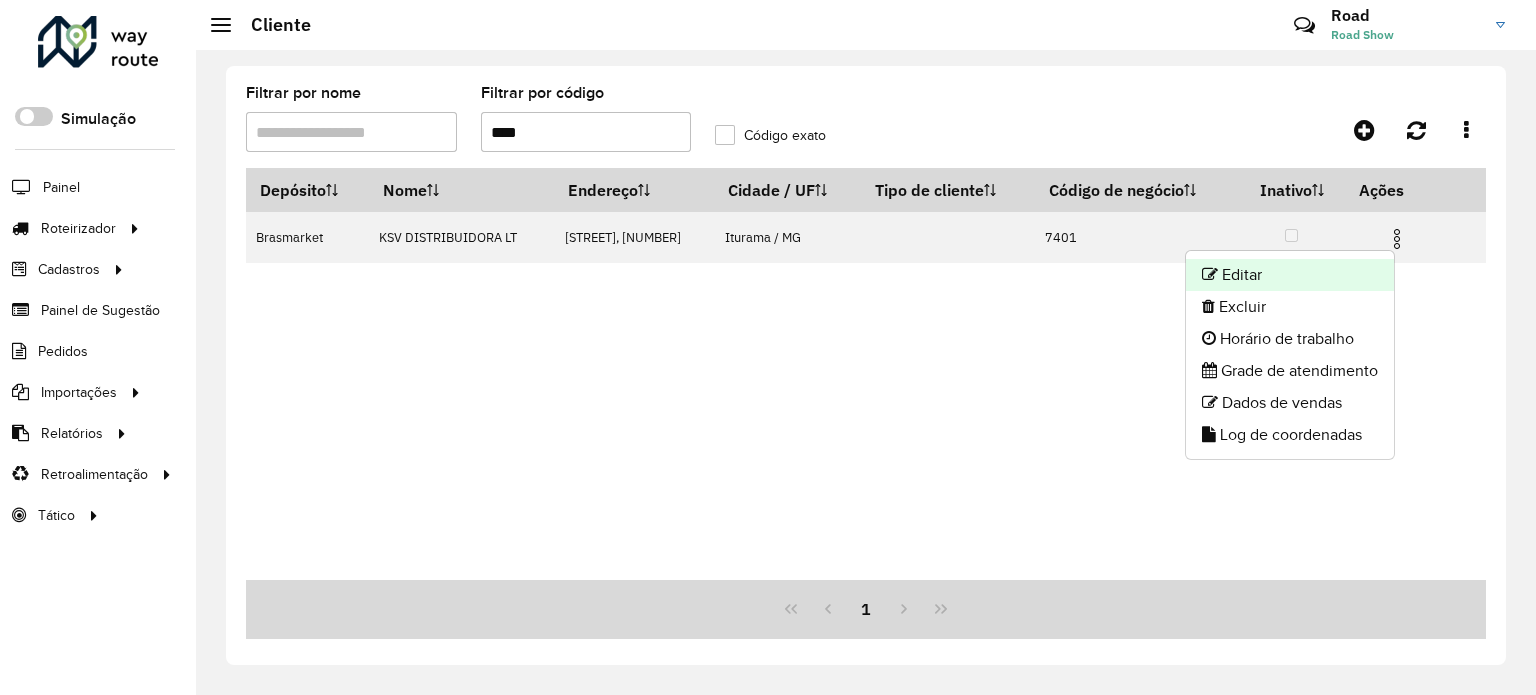 click on "Editar" 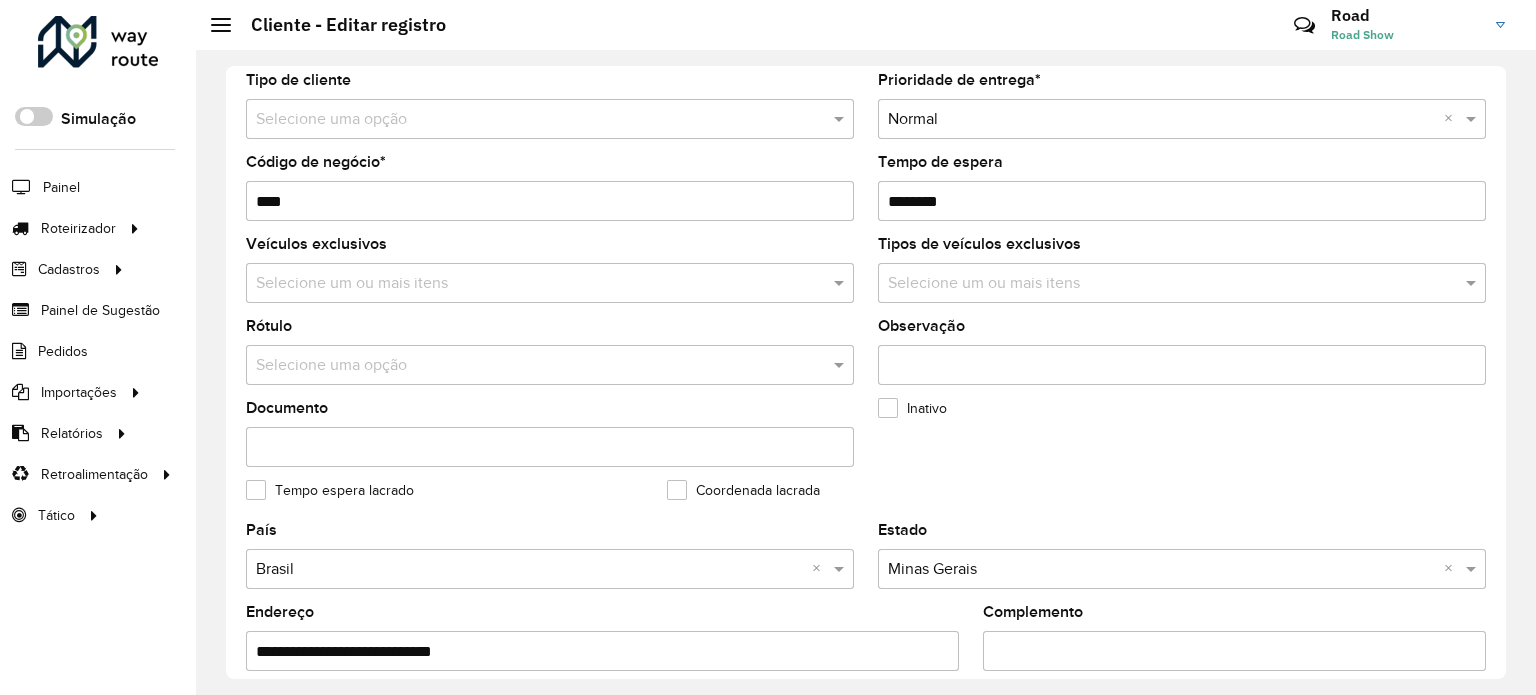scroll, scrollTop: 500, scrollLeft: 0, axis: vertical 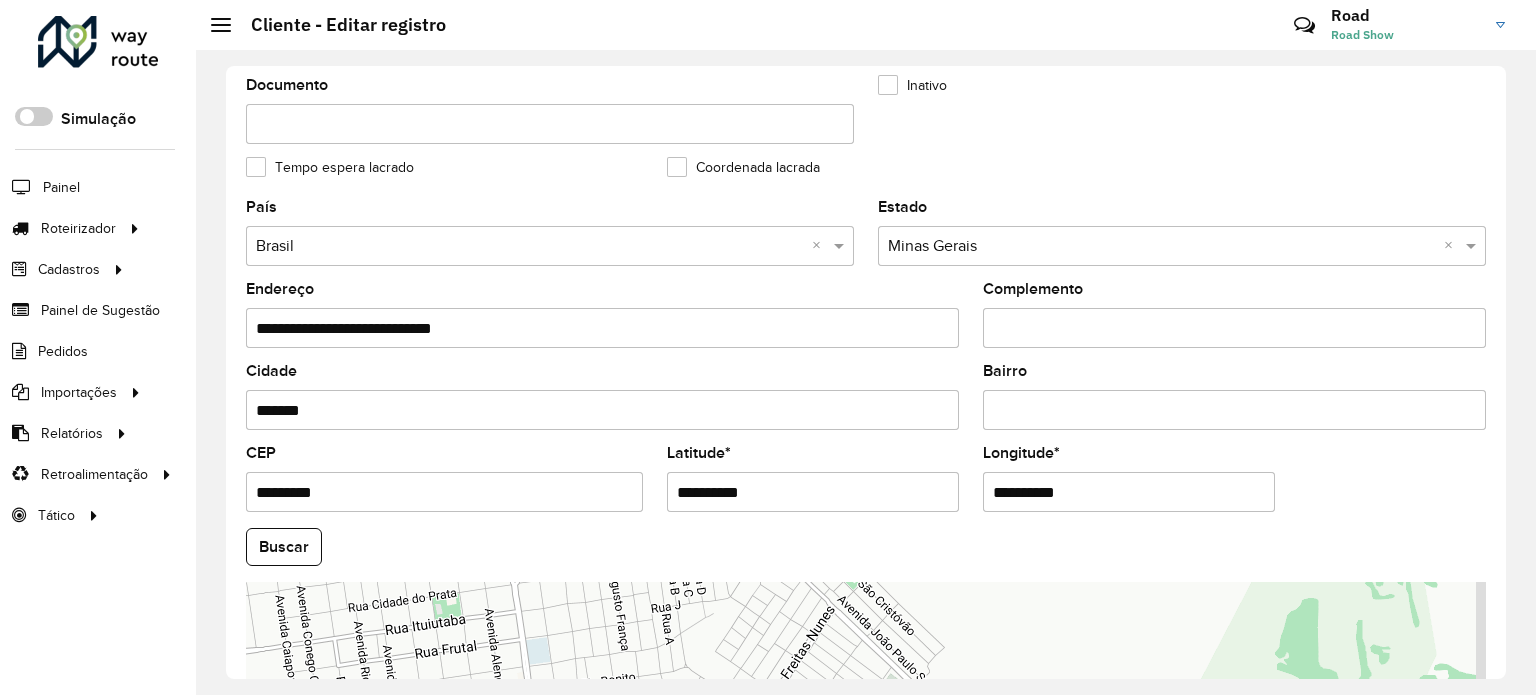 drag, startPoint x: 793, startPoint y: 487, endPoint x: 418, endPoint y: 471, distance: 375.3412 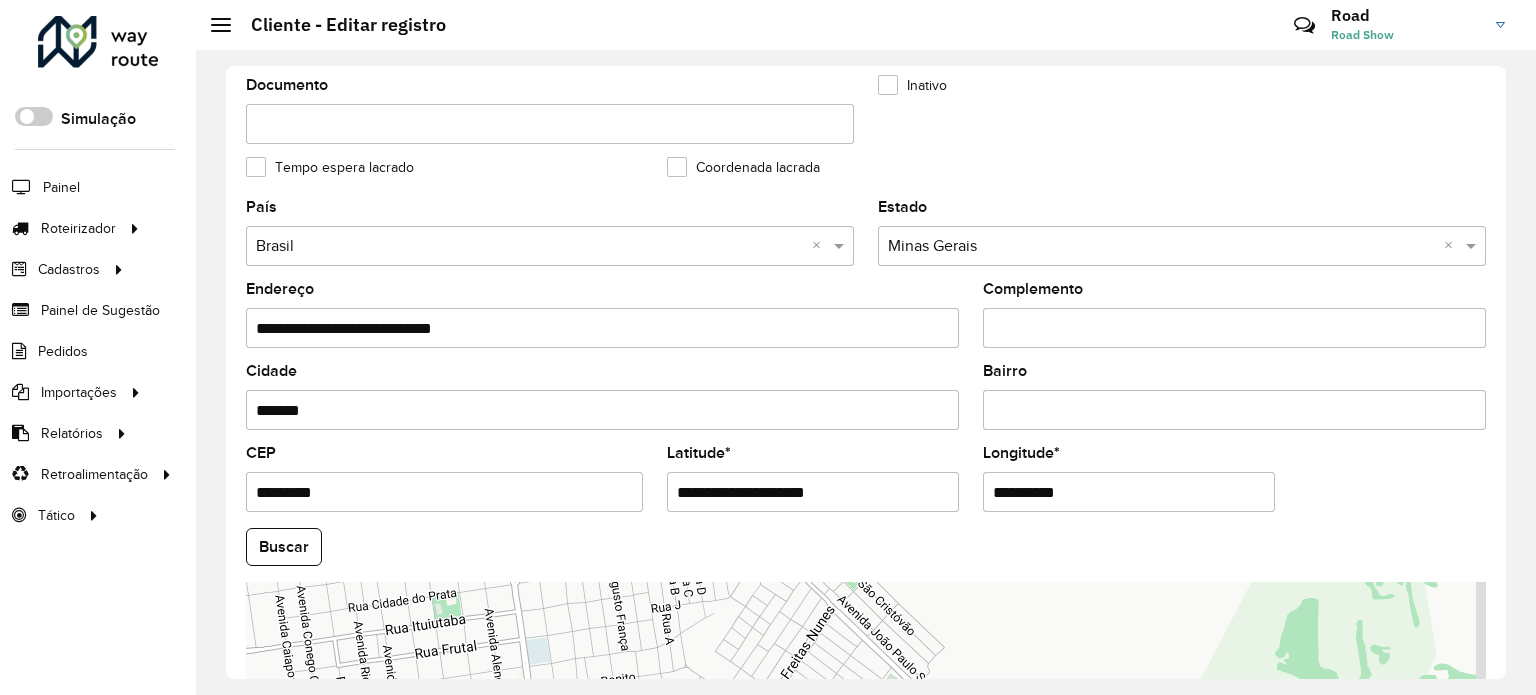 drag, startPoint x: 756, startPoint y: 489, endPoint x: 880, endPoint y: 487, distance: 124.01613 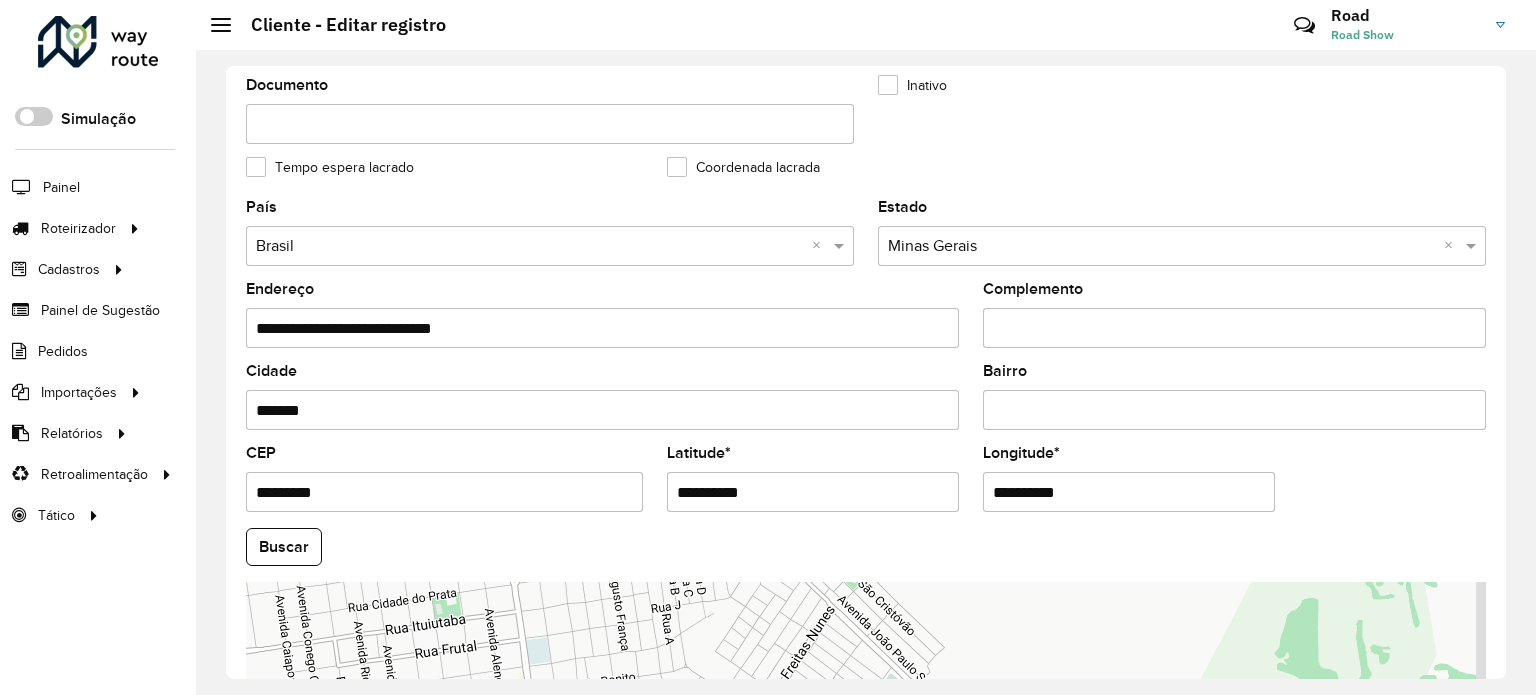 drag, startPoint x: 887, startPoint y: 470, endPoint x: 864, endPoint y: 469, distance: 23.021729 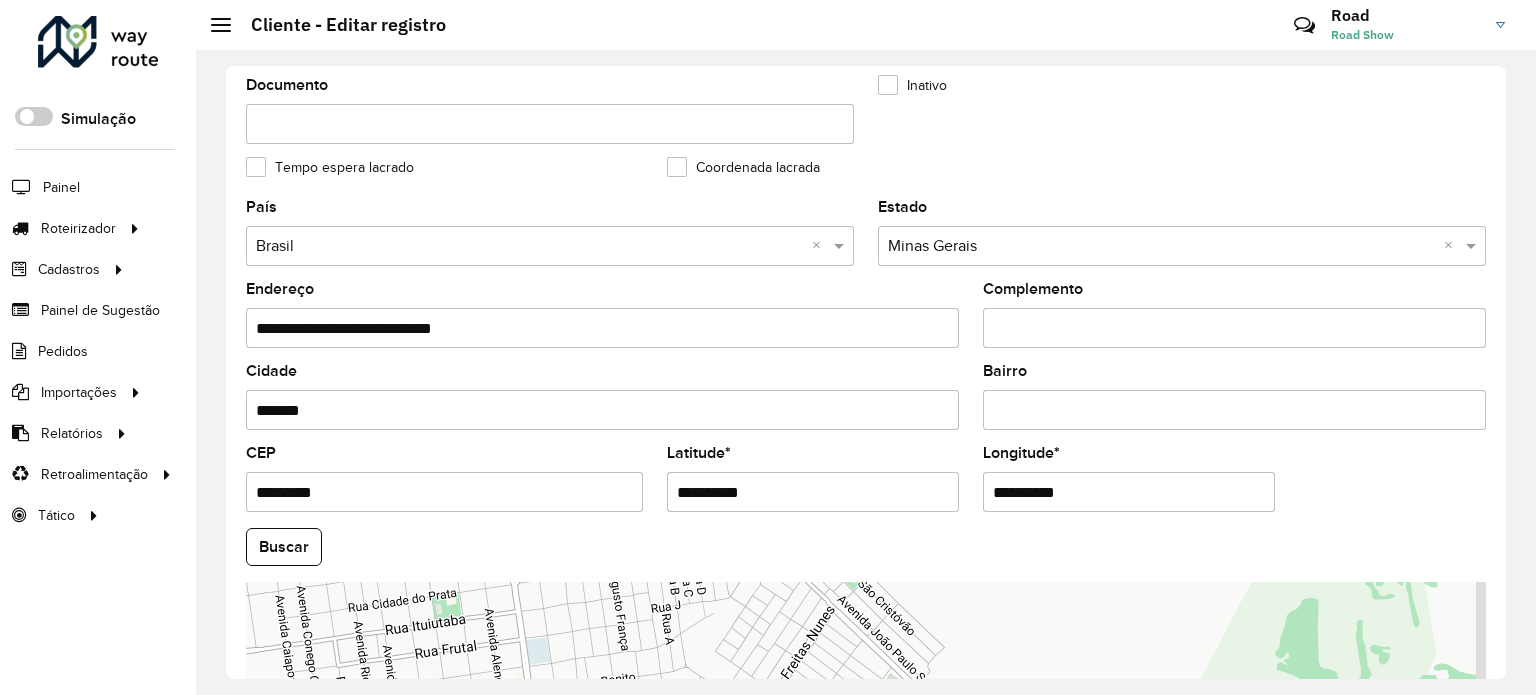 click on "Buscar" 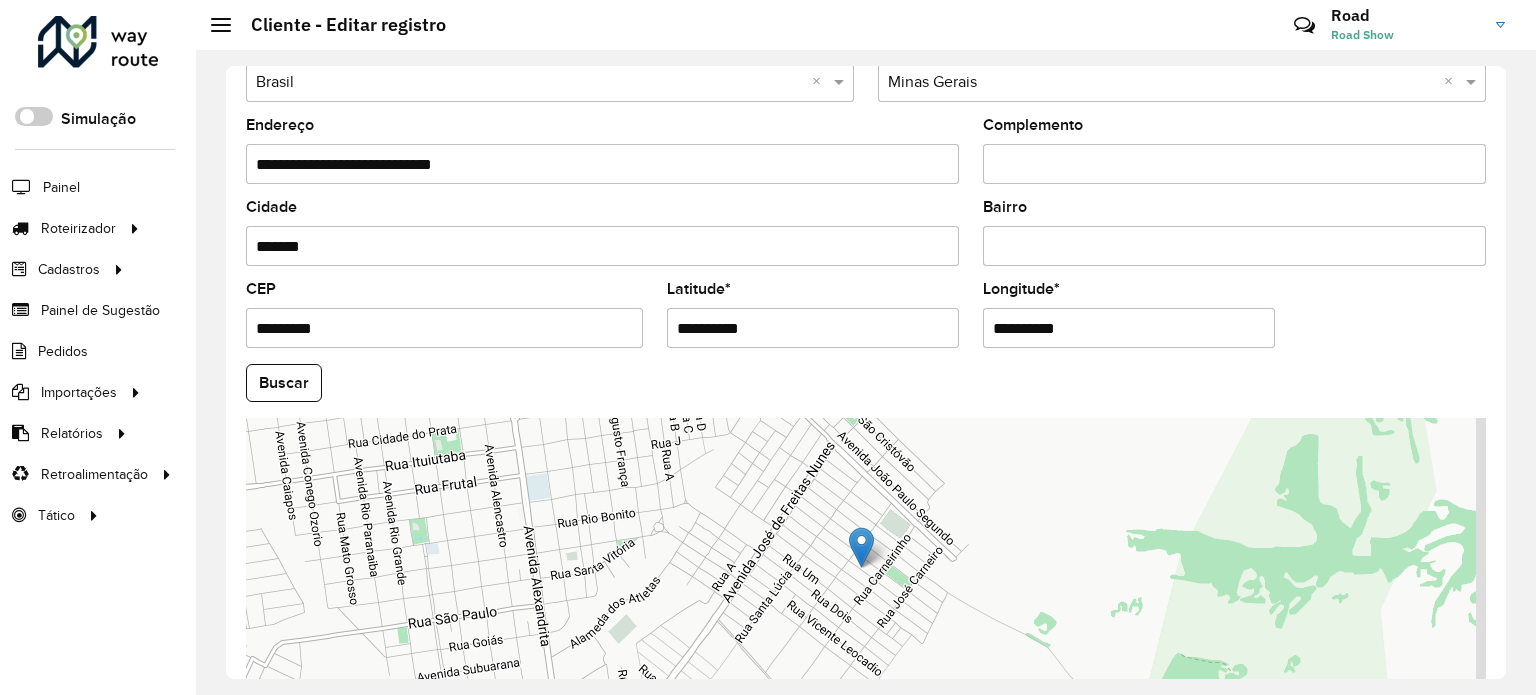 scroll, scrollTop: 784, scrollLeft: 0, axis: vertical 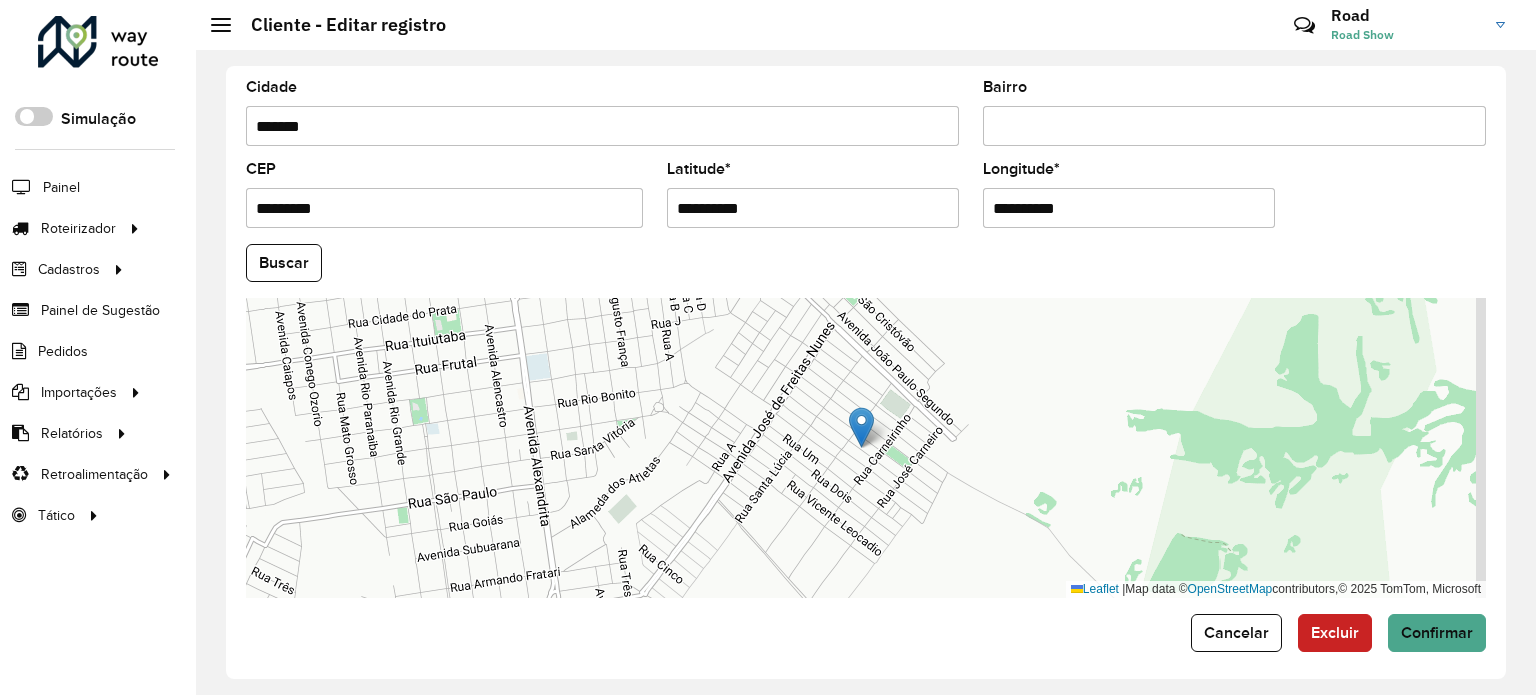drag, startPoint x: 254, startPoint y: 249, endPoint x: 287, endPoint y: 256, distance: 33.734257 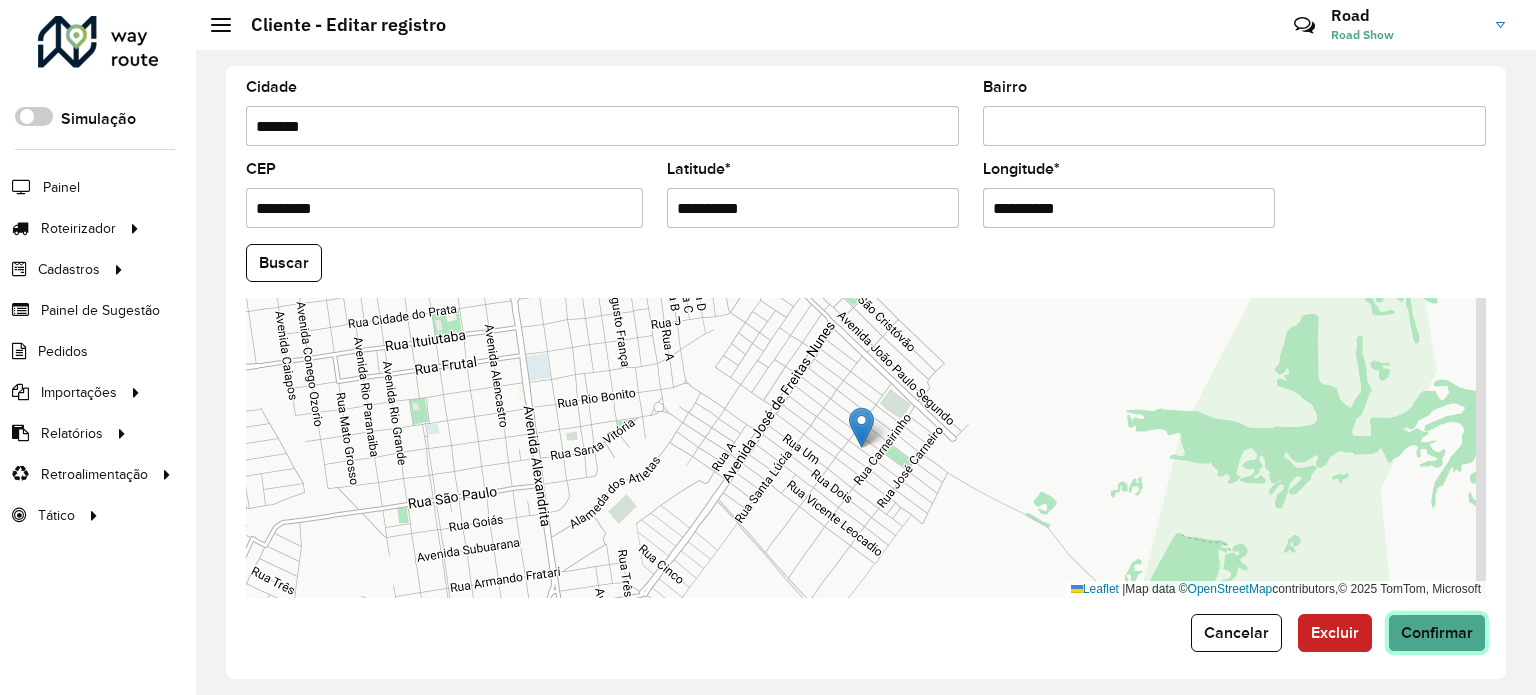 click on "Confirmar" 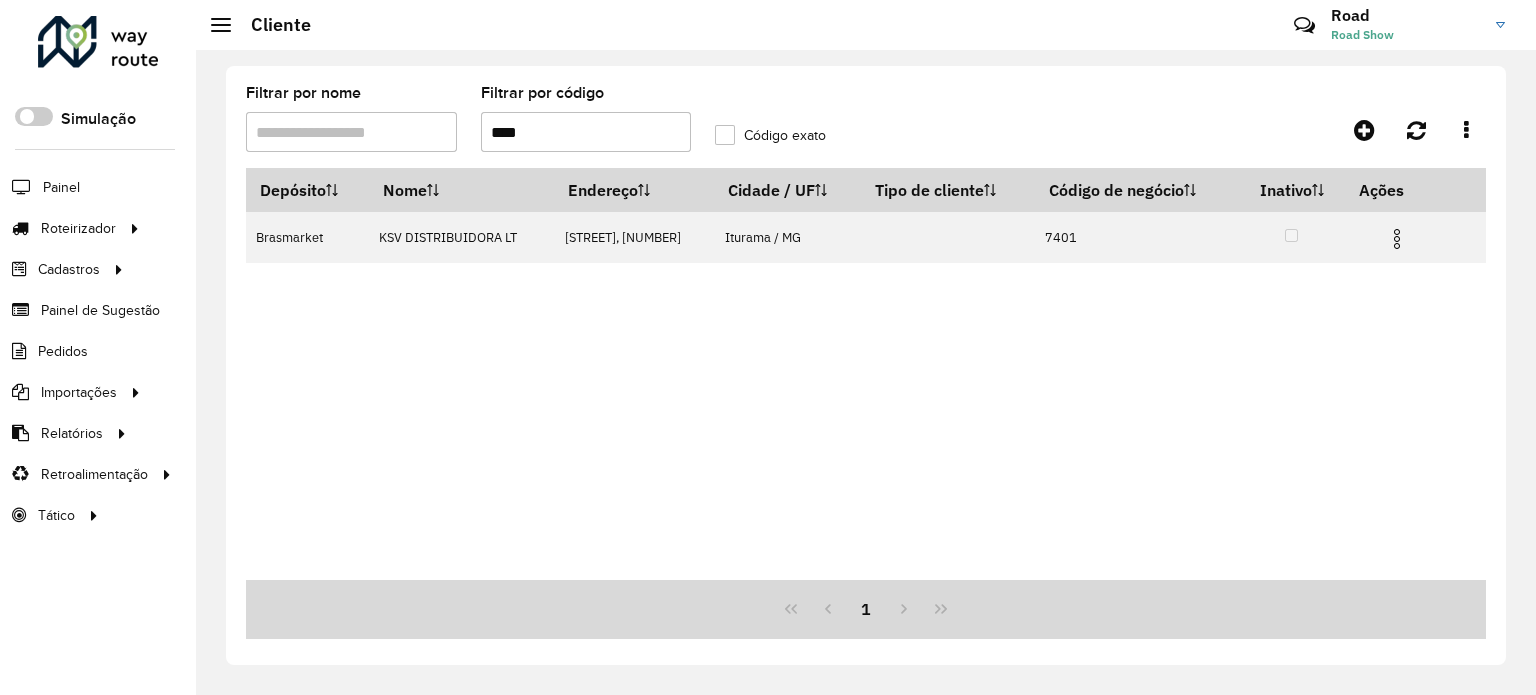 click on "****" at bounding box center (586, 132) 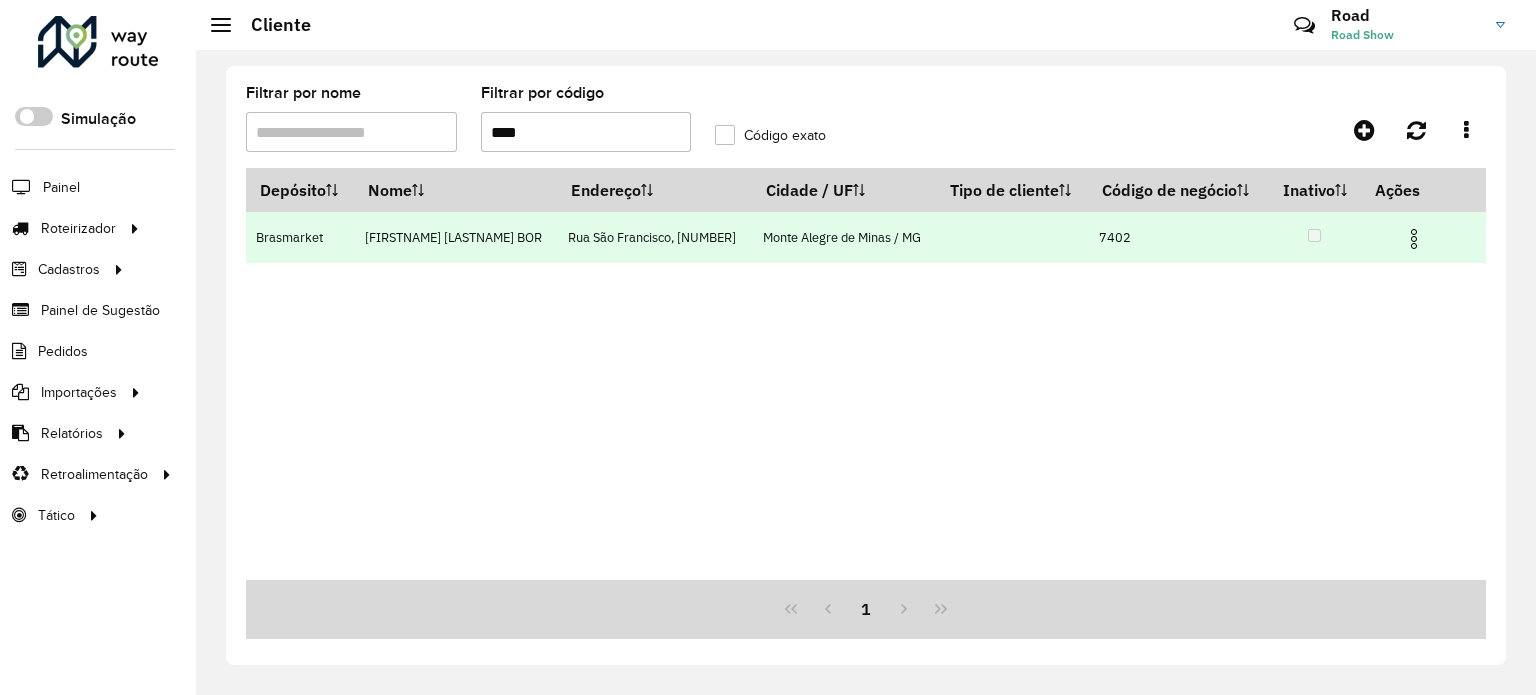 click at bounding box center [1414, 239] 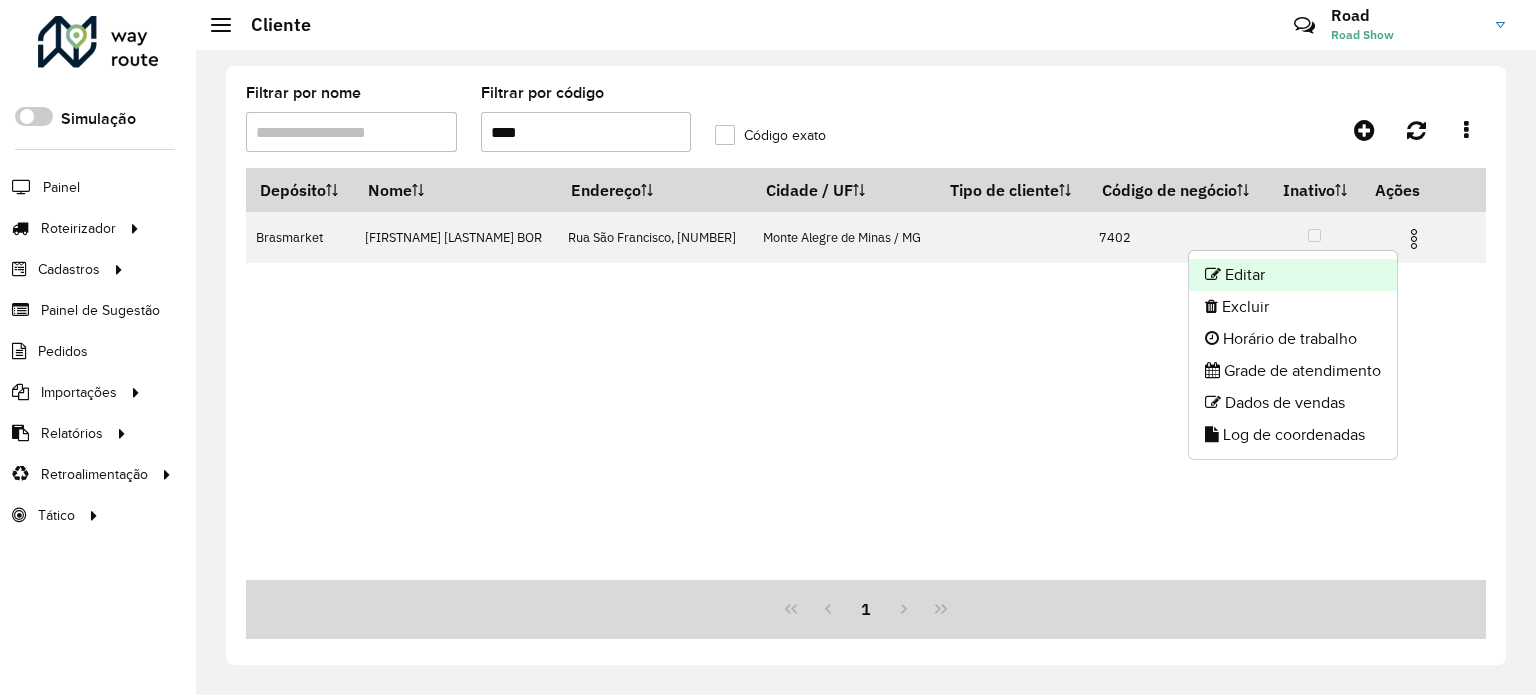 click on "Editar" 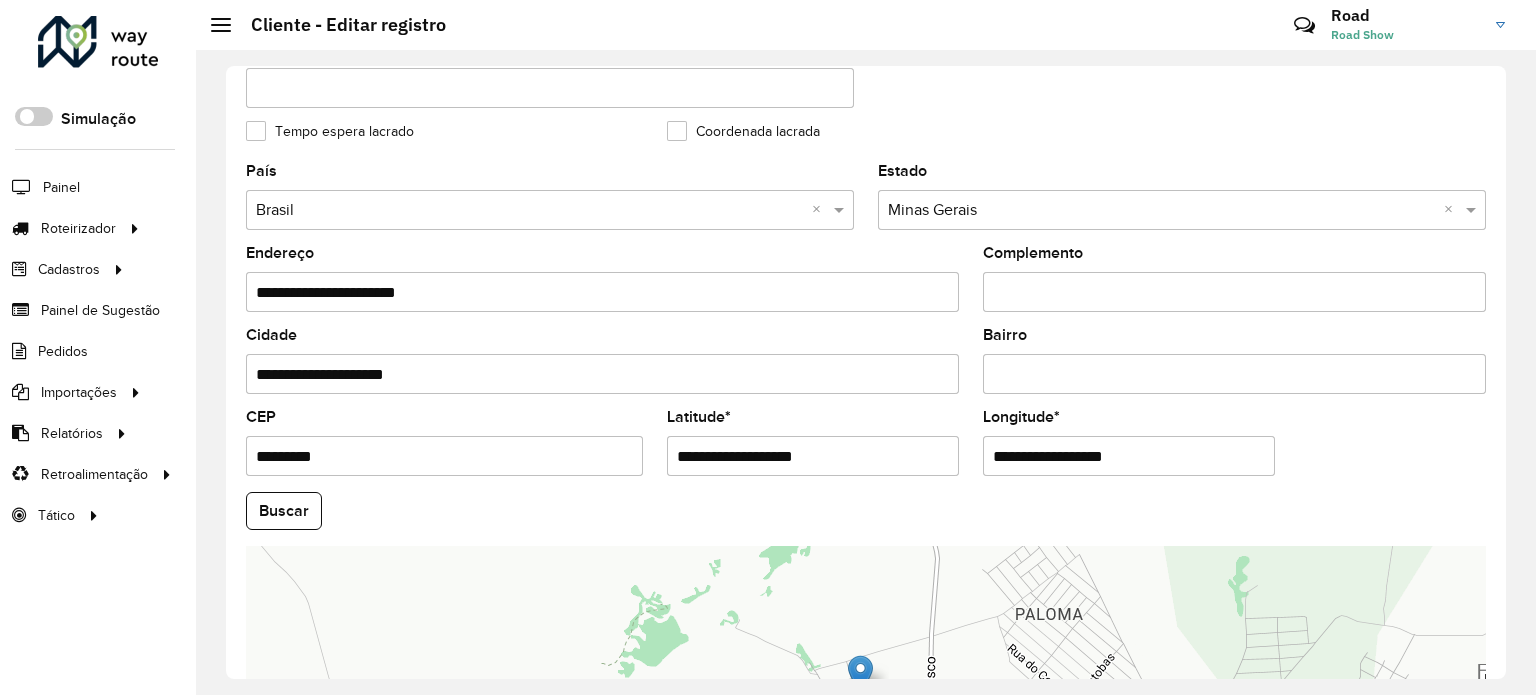 scroll, scrollTop: 700, scrollLeft: 0, axis: vertical 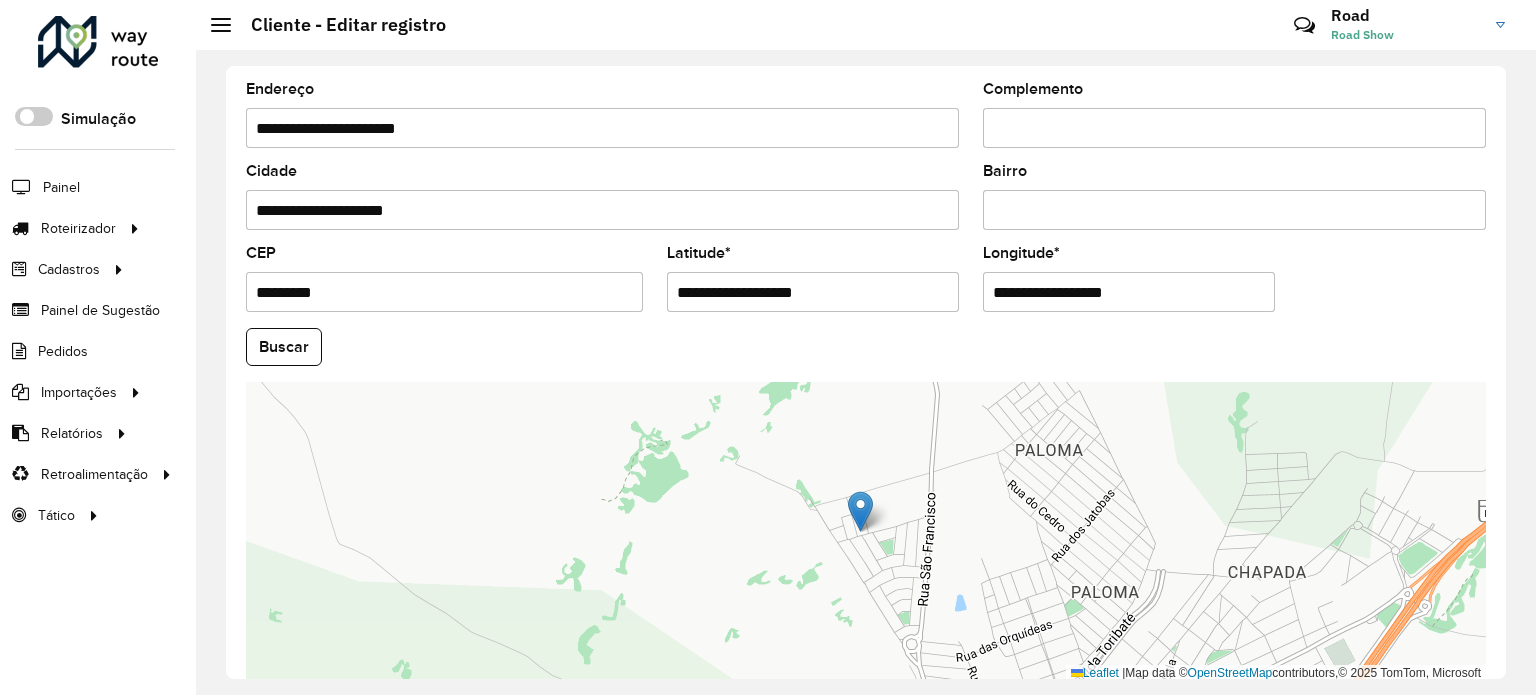 drag, startPoint x: 760, startPoint y: 286, endPoint x: 494, endPoint y: 286, distance: 266 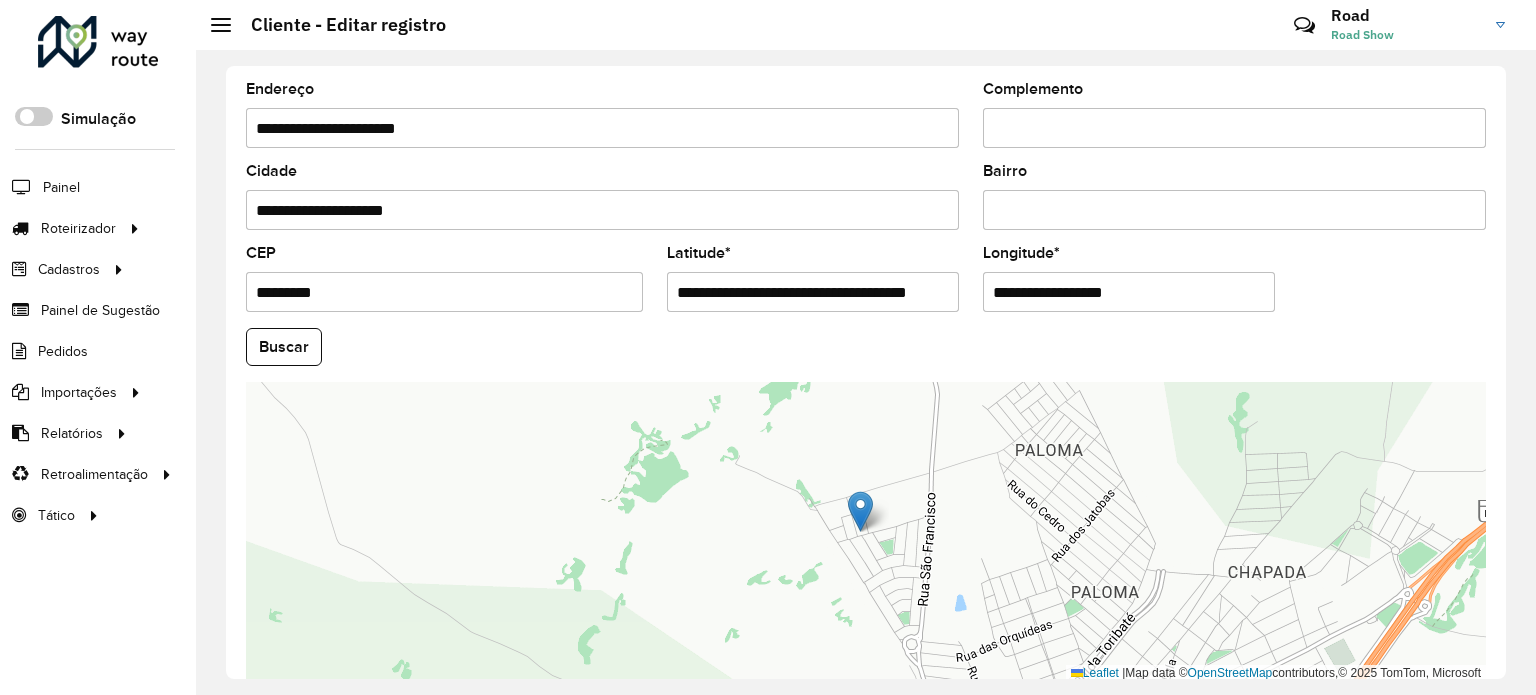 scroll, scrollTop: 0, scrollLeft: 42, axis: horizontal 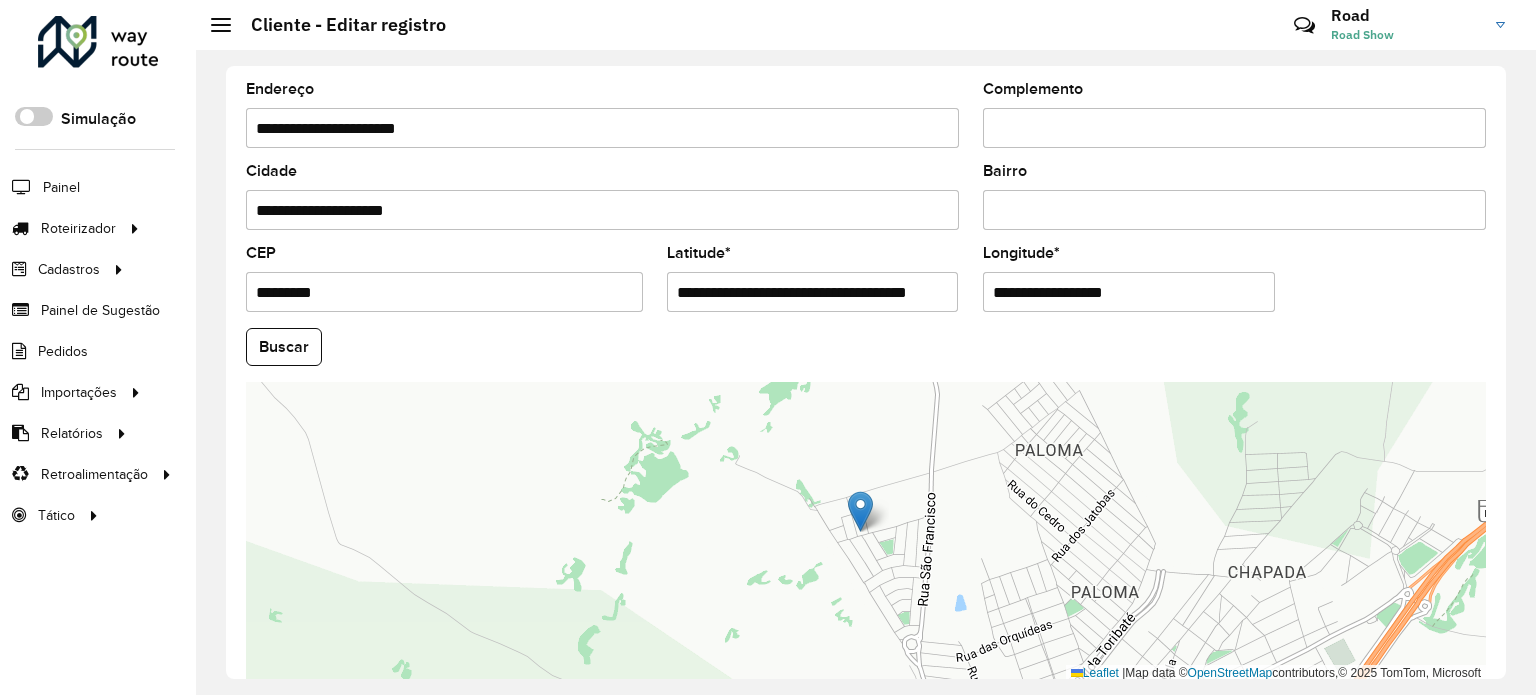 drag, startPoint x: 798, startPoint y: 283, endPoint x: 1081, endPoint y: 320, distance: 285.40848 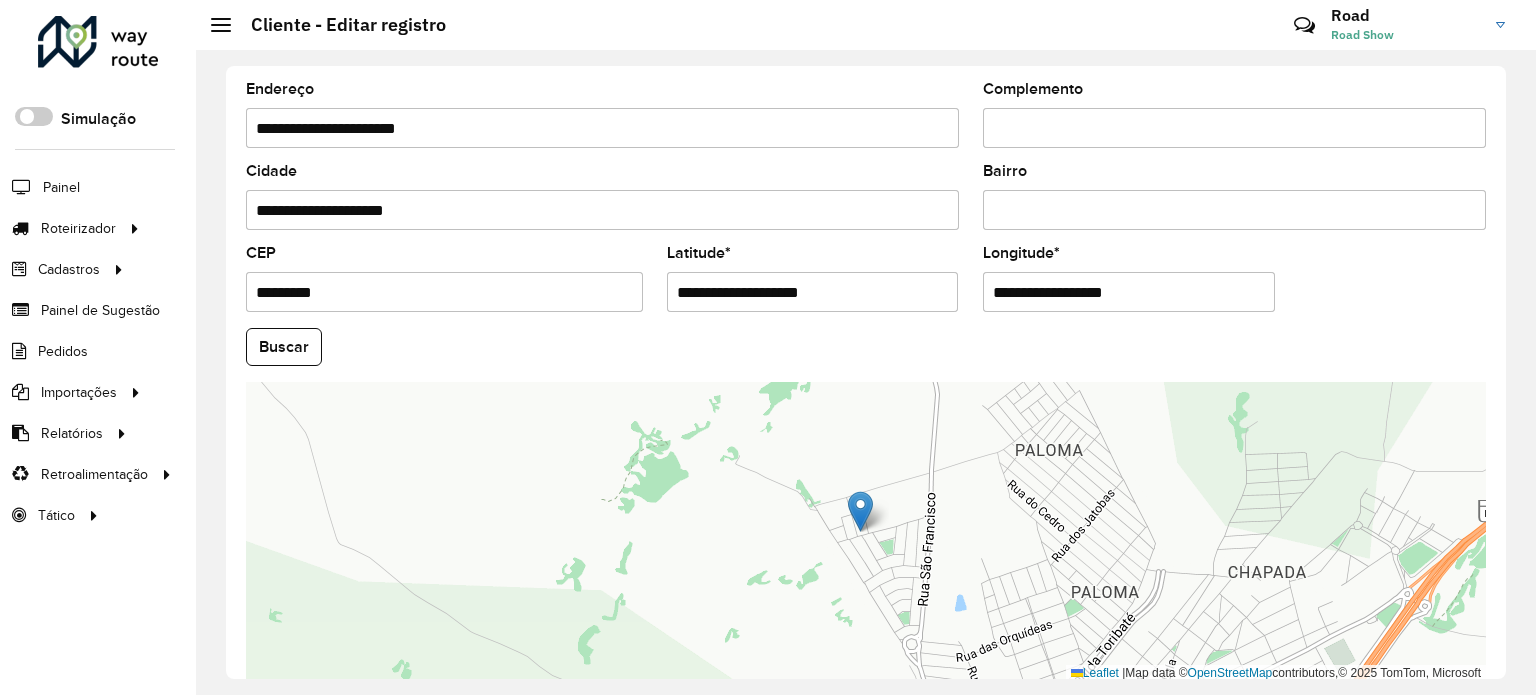 scroll, scrollTop: 0, scrollLeft: 0, axis: both 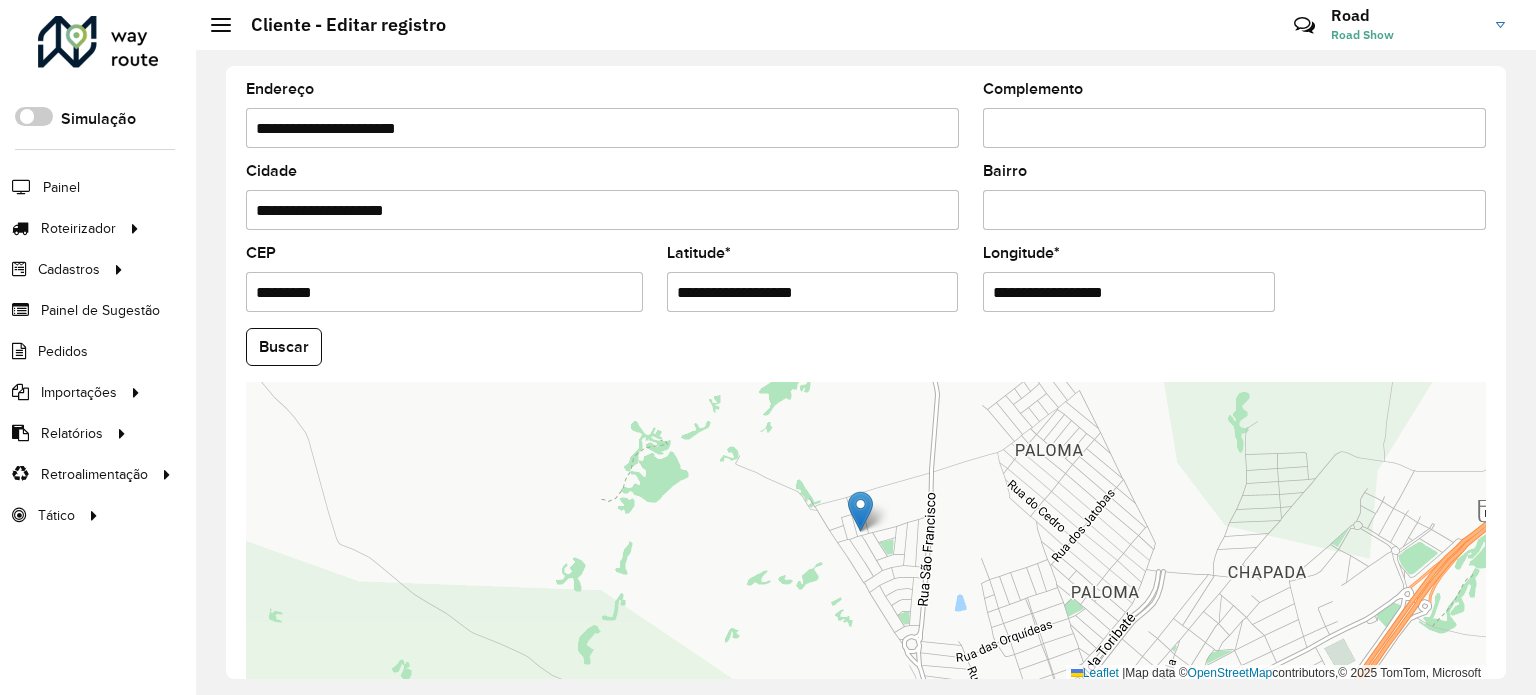 drag, startPoint x: 877, startPoint y: 248, endPoint x: 687, endPoint y: 225, distance: 191.38704 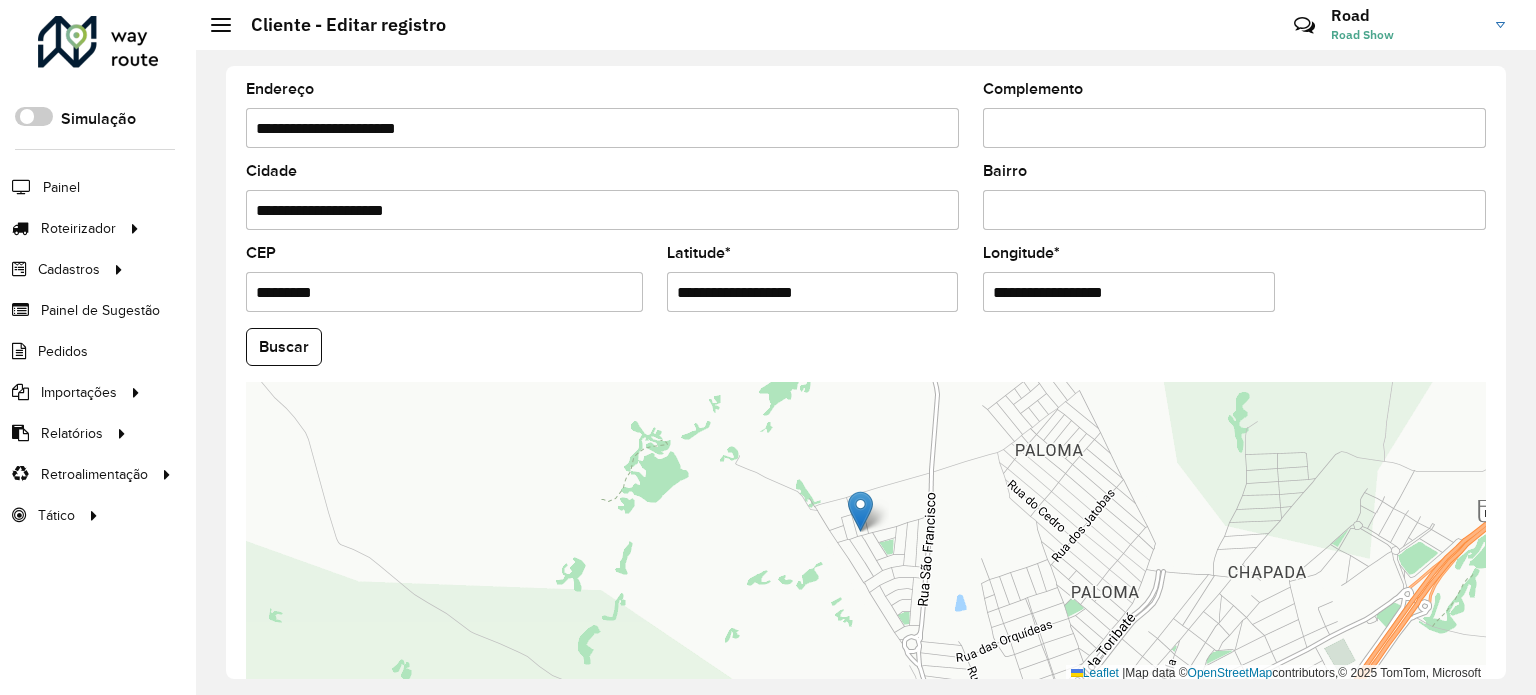 click on "Buscar" 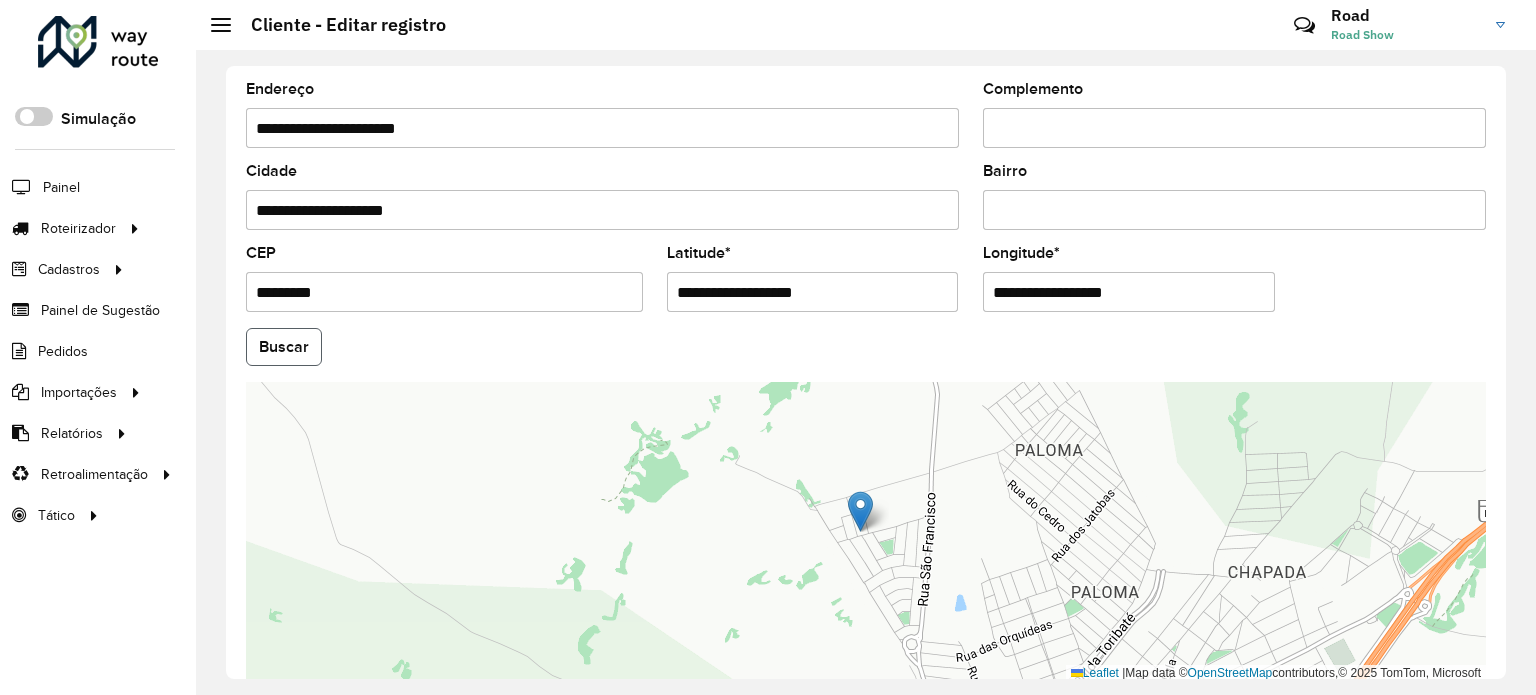 click on "Buscar" 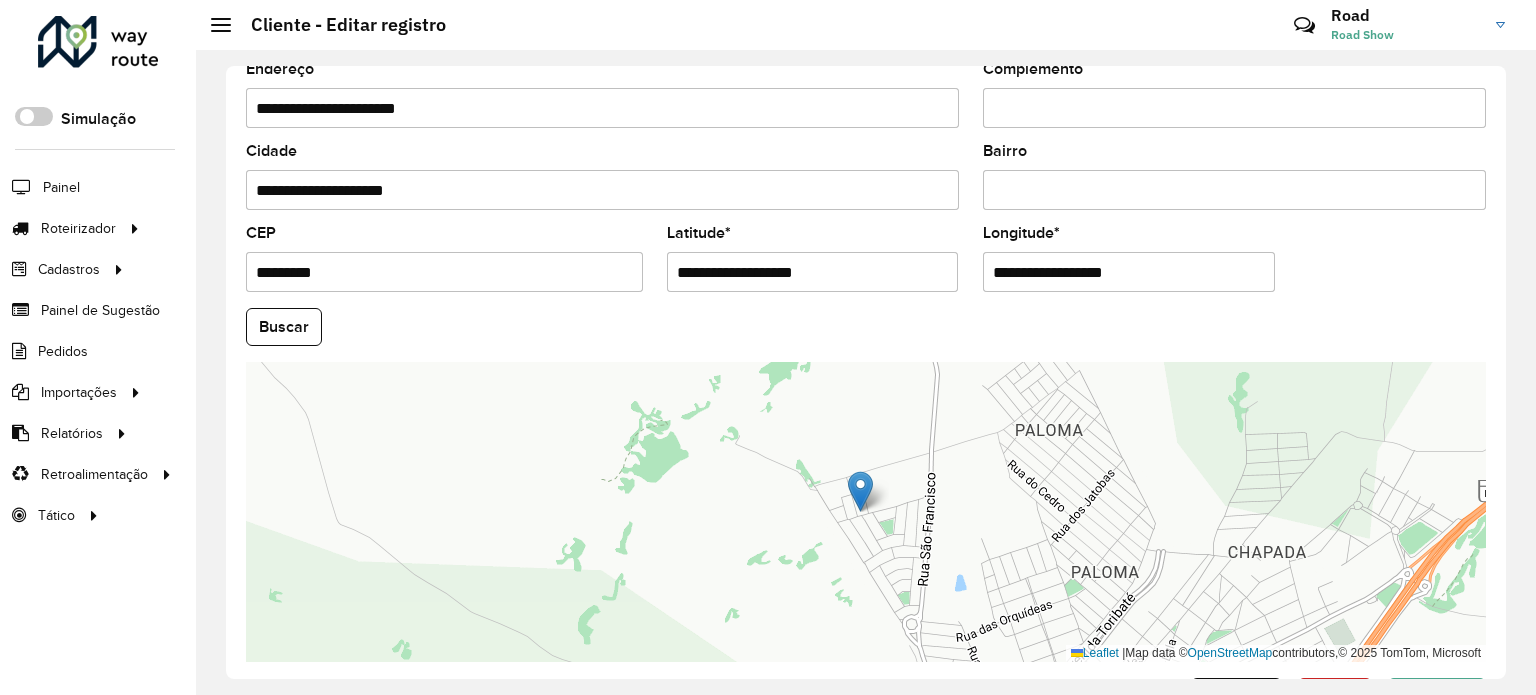 scroll, scrollTop: 784, scrollLeft: 0, axis: vertical 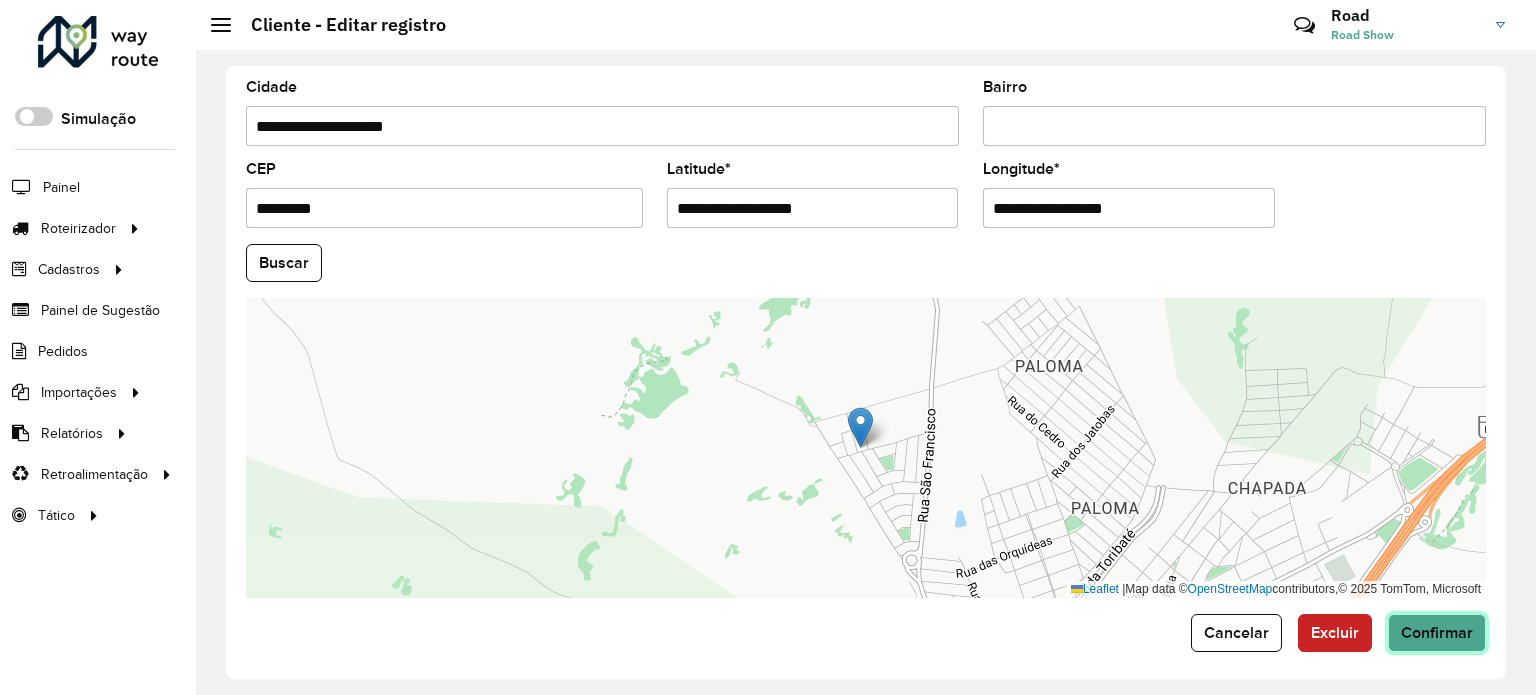 click on "Confirmar" 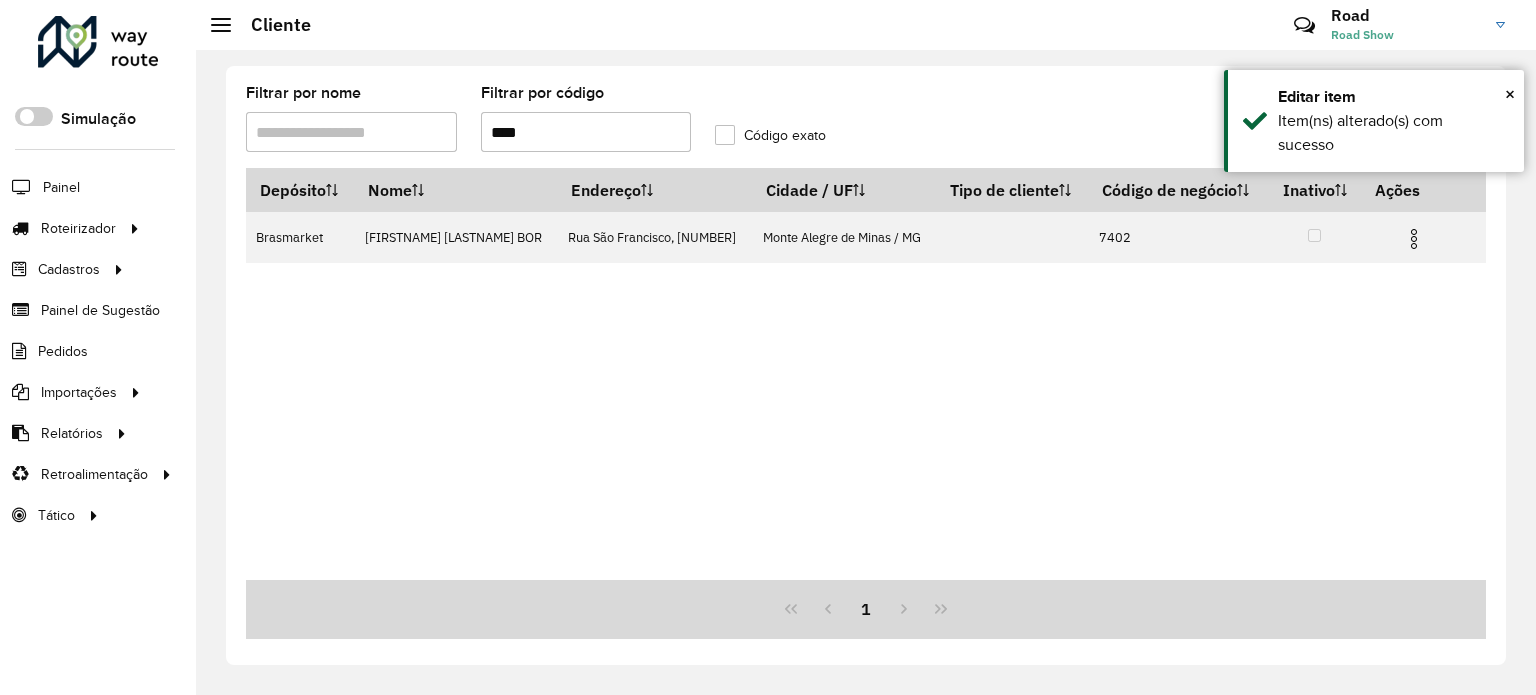 click on "****" at bounding box center [586, 132] 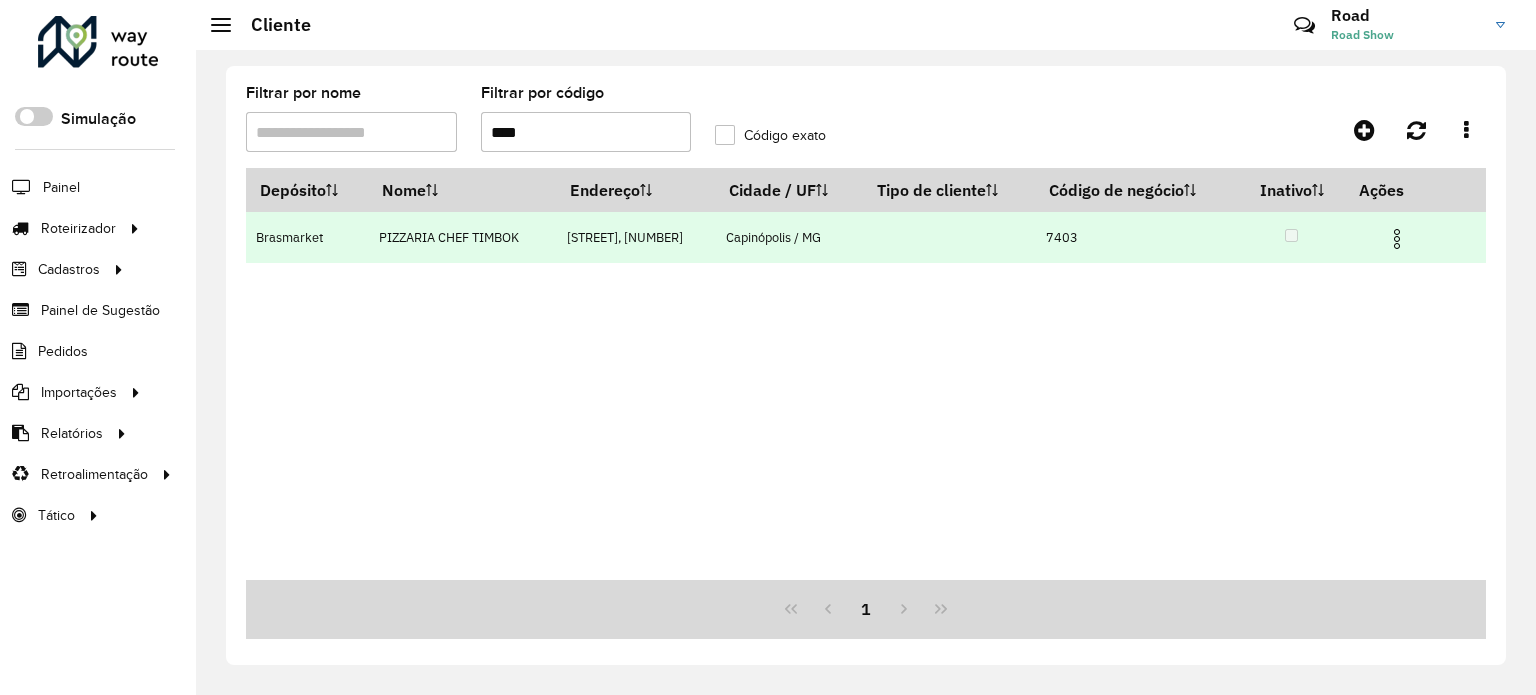 click at bounding box center (1397, 239) 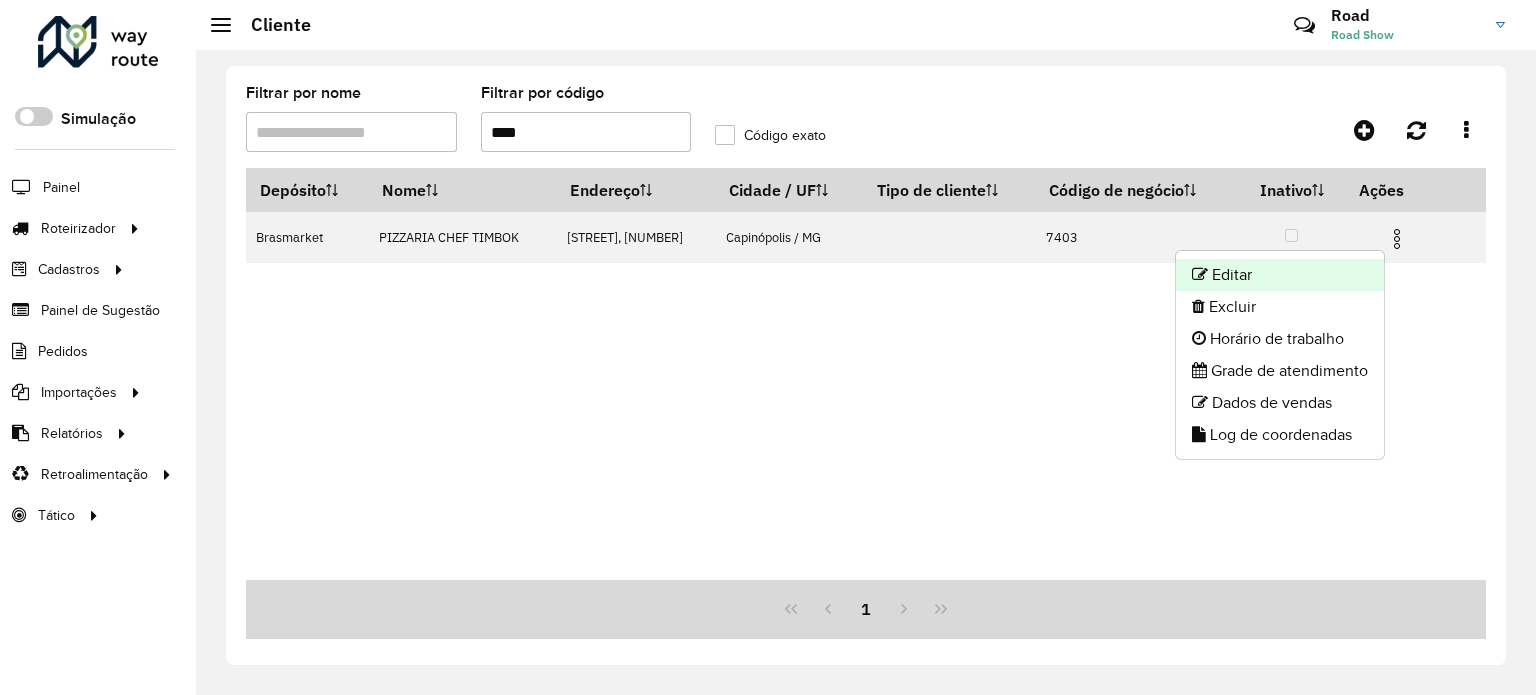 click on "Editar" 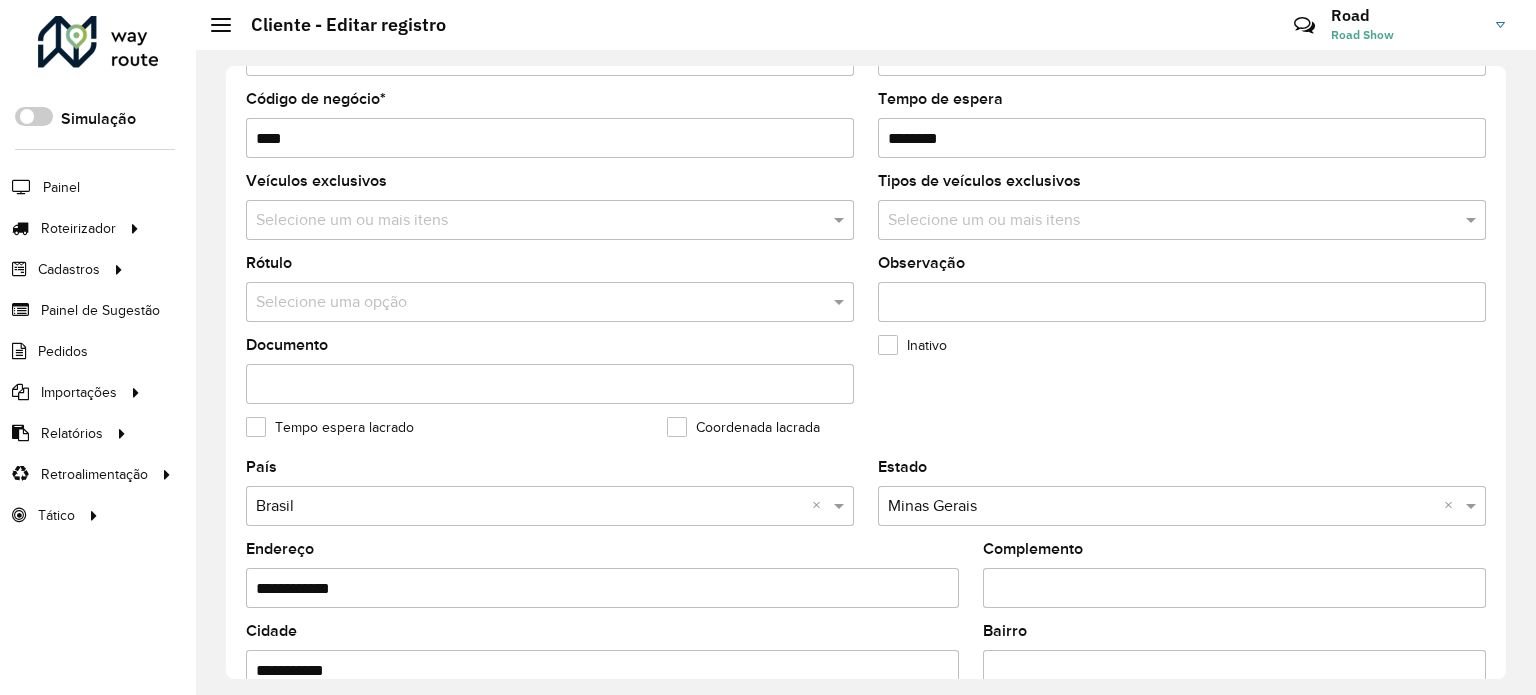 scroll, scrollTop: 500, scrollLeft: 0, axis: vertical 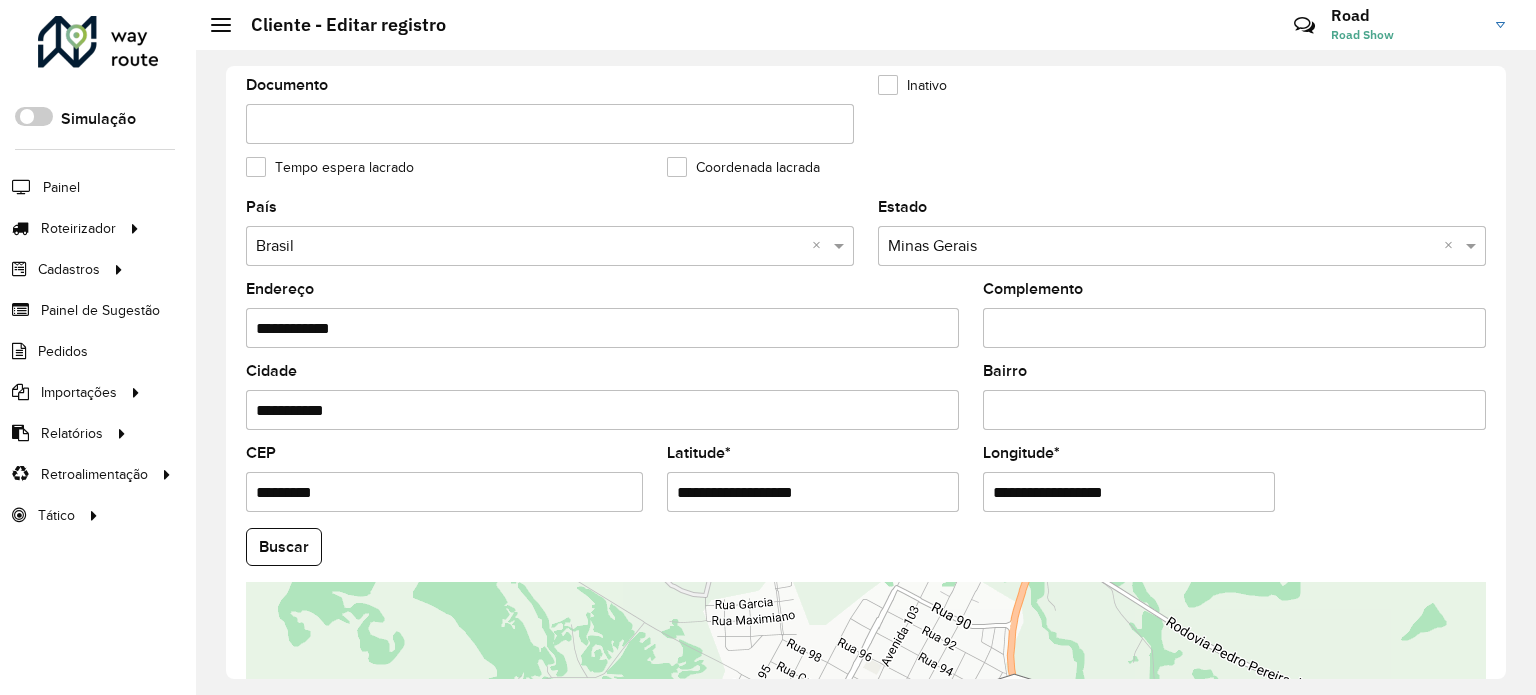 drag, startPoint x: 836, startPoint y: 494, endPoint x: 300, endPoint y: 452, distance: 537.643 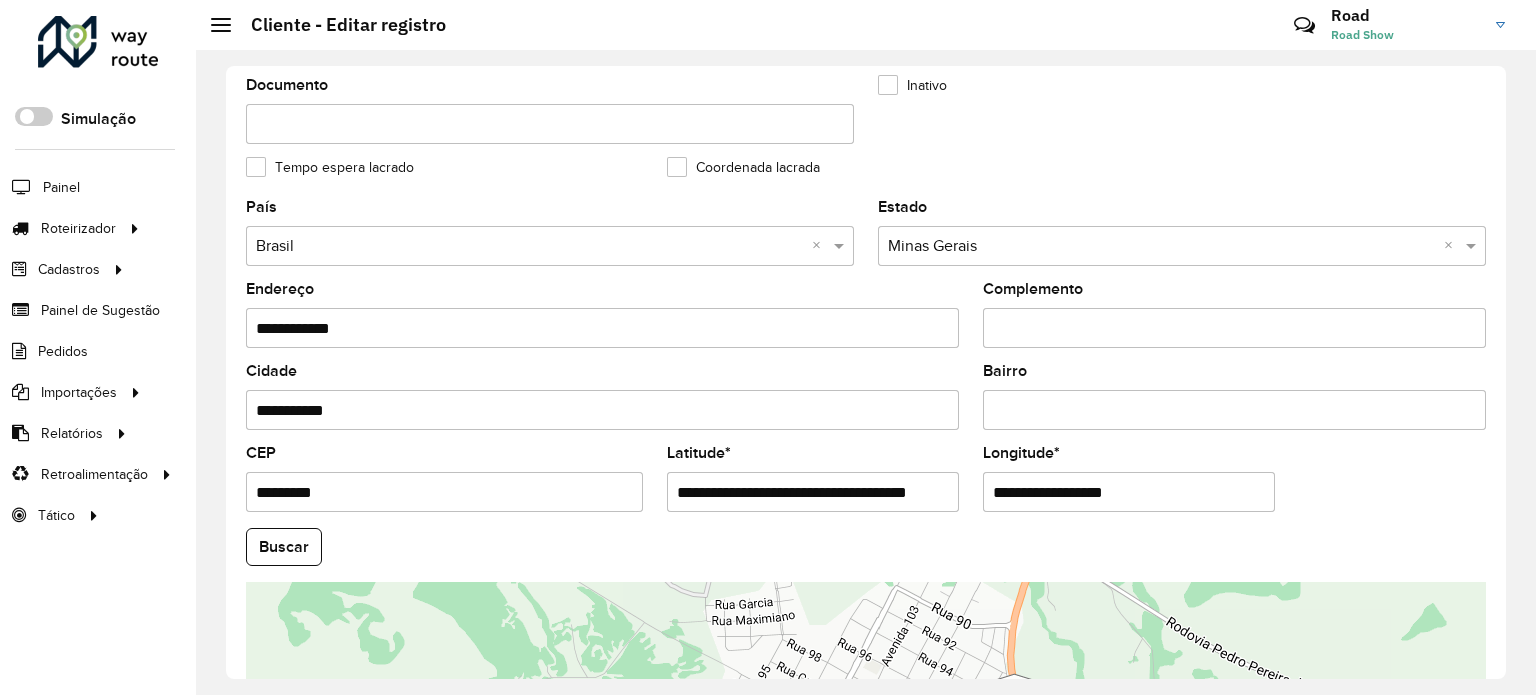 scroll, scrollTop: 0, scrollLeft: 28, axis: horizontal 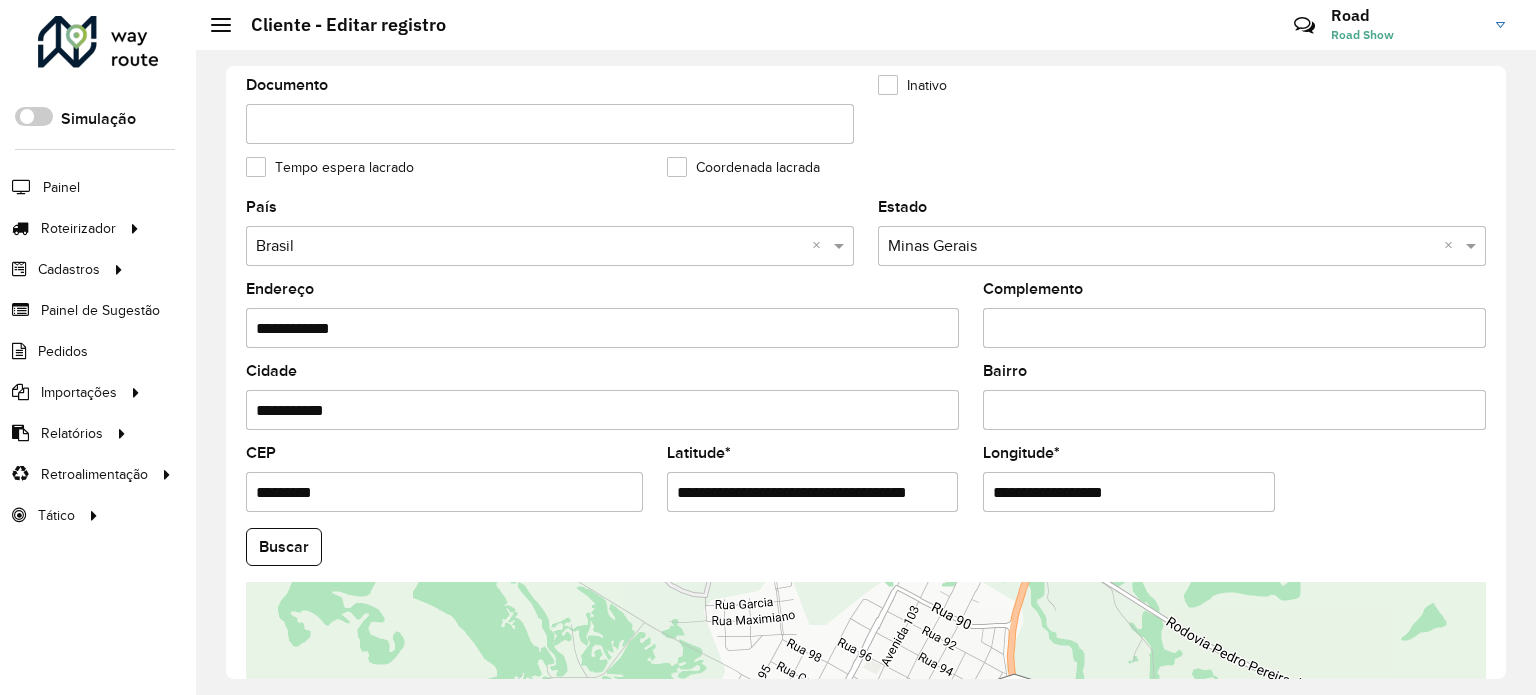 drag, startPoint x: 808, startPoint y: 484, endPoint x: 1145, endPoint y: 483, distance: 337.0015 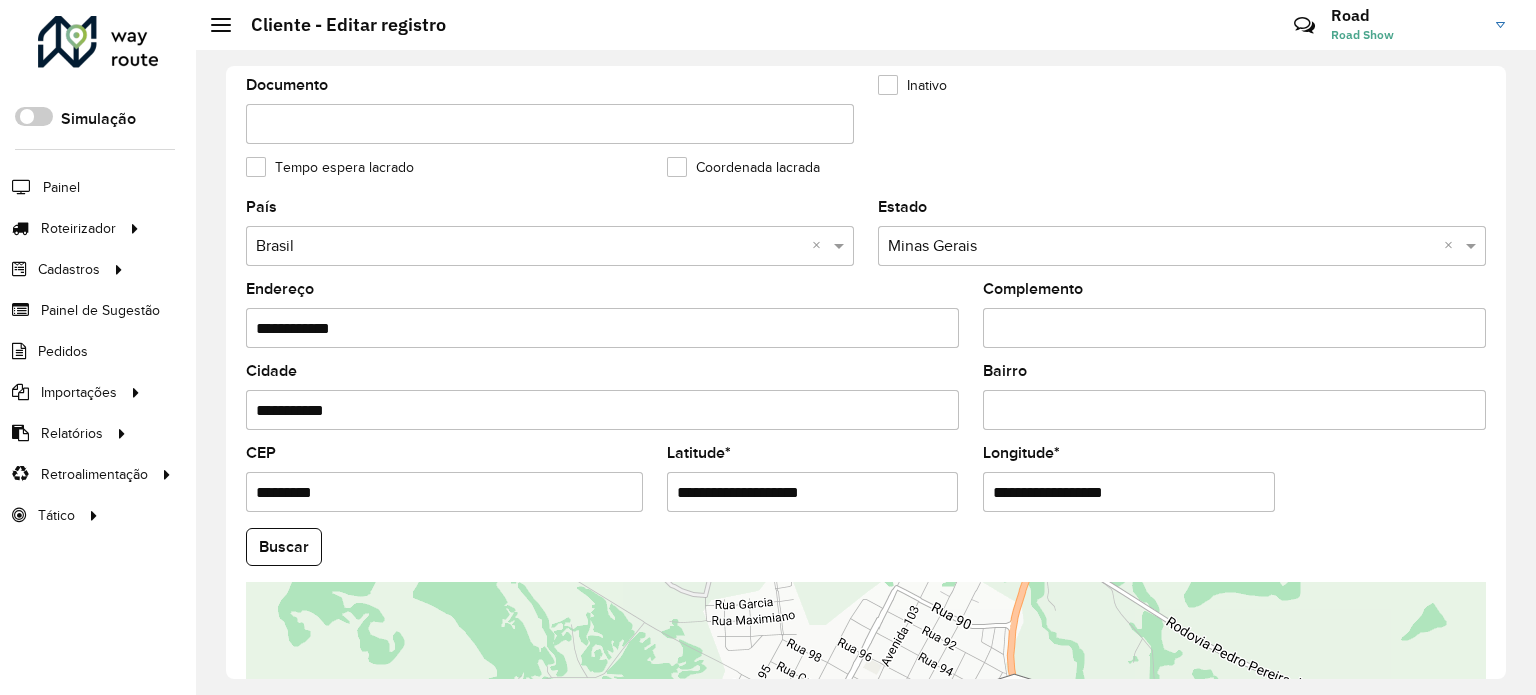 scroll, scrollTop: 0, scrollLeft: 0, axis: both 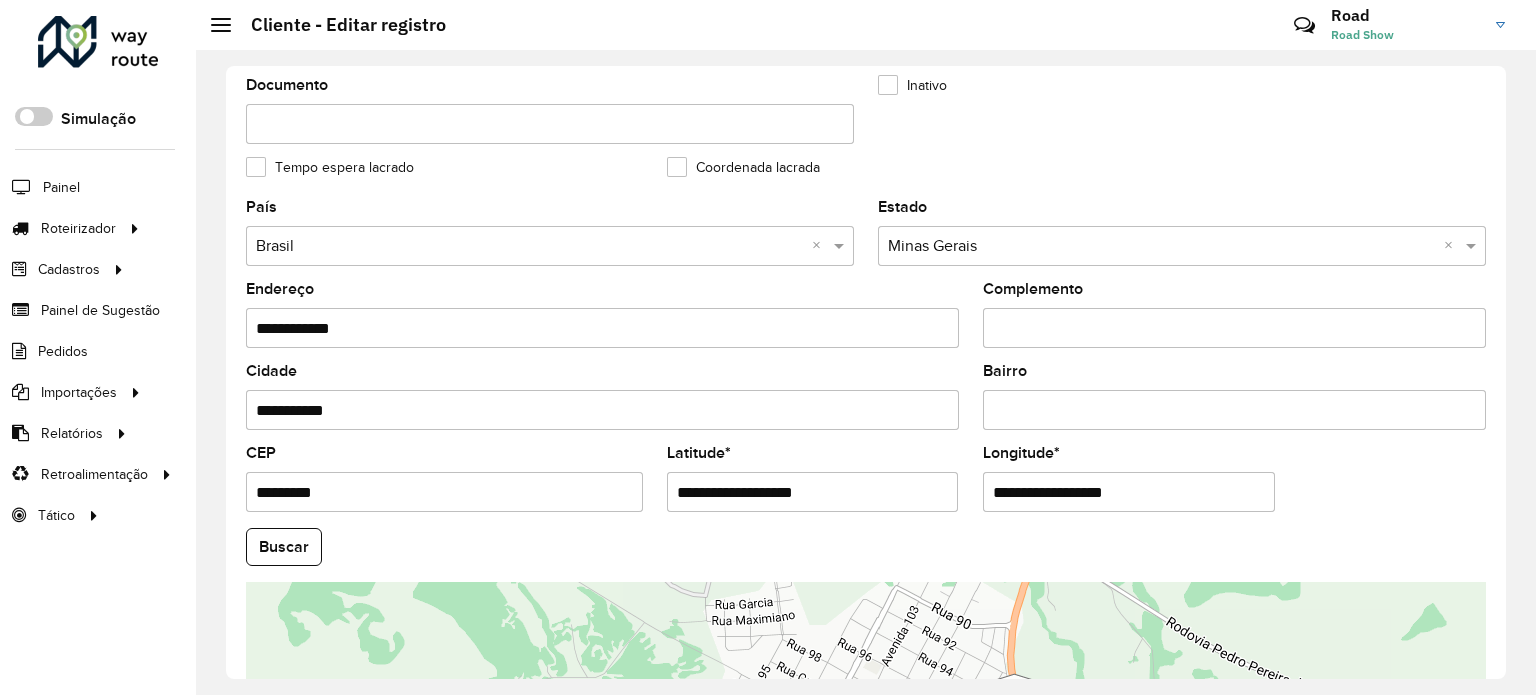 drag, startPoint x: 1127, startPoint y: 484, endPoint x: 734, endPoint y: 514, distance: 394.14337 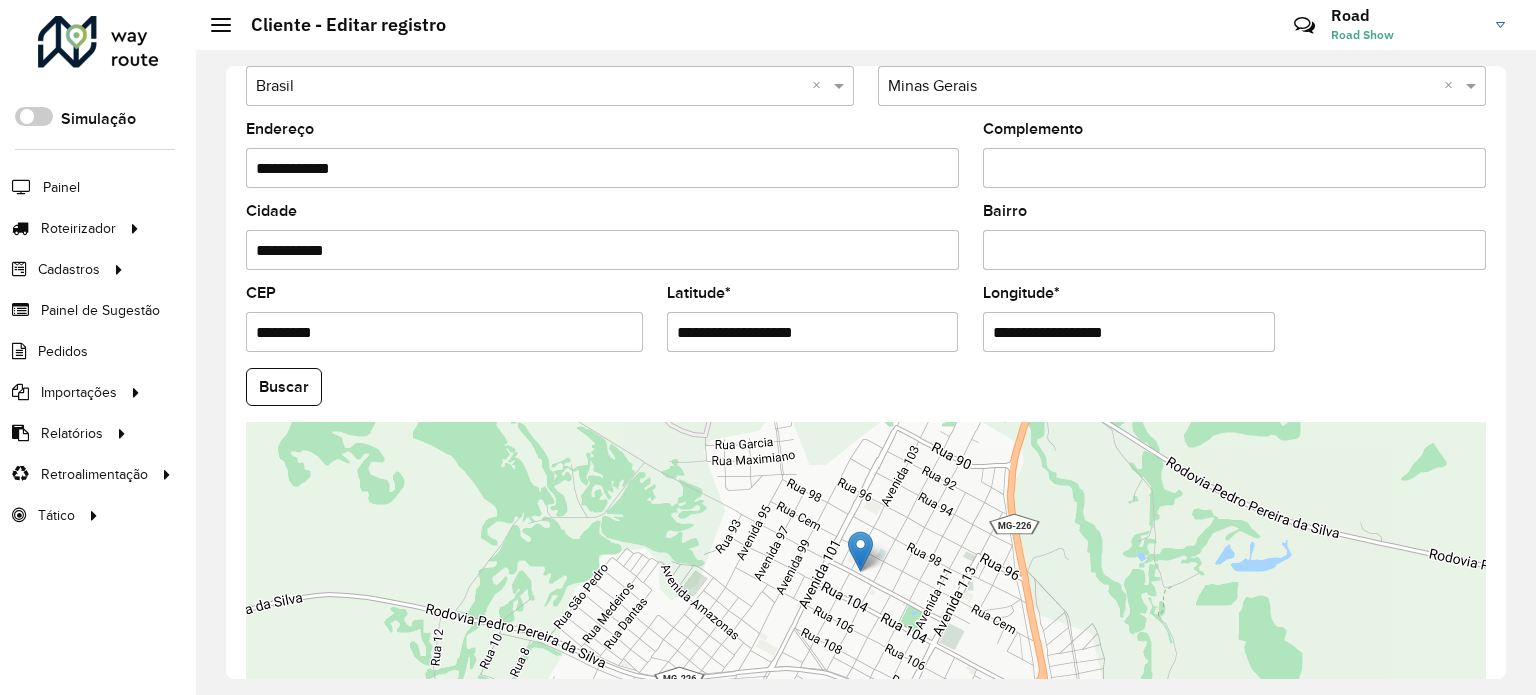 scroll, scrollTop: 784, scrollLeft: 0, axis: vertical 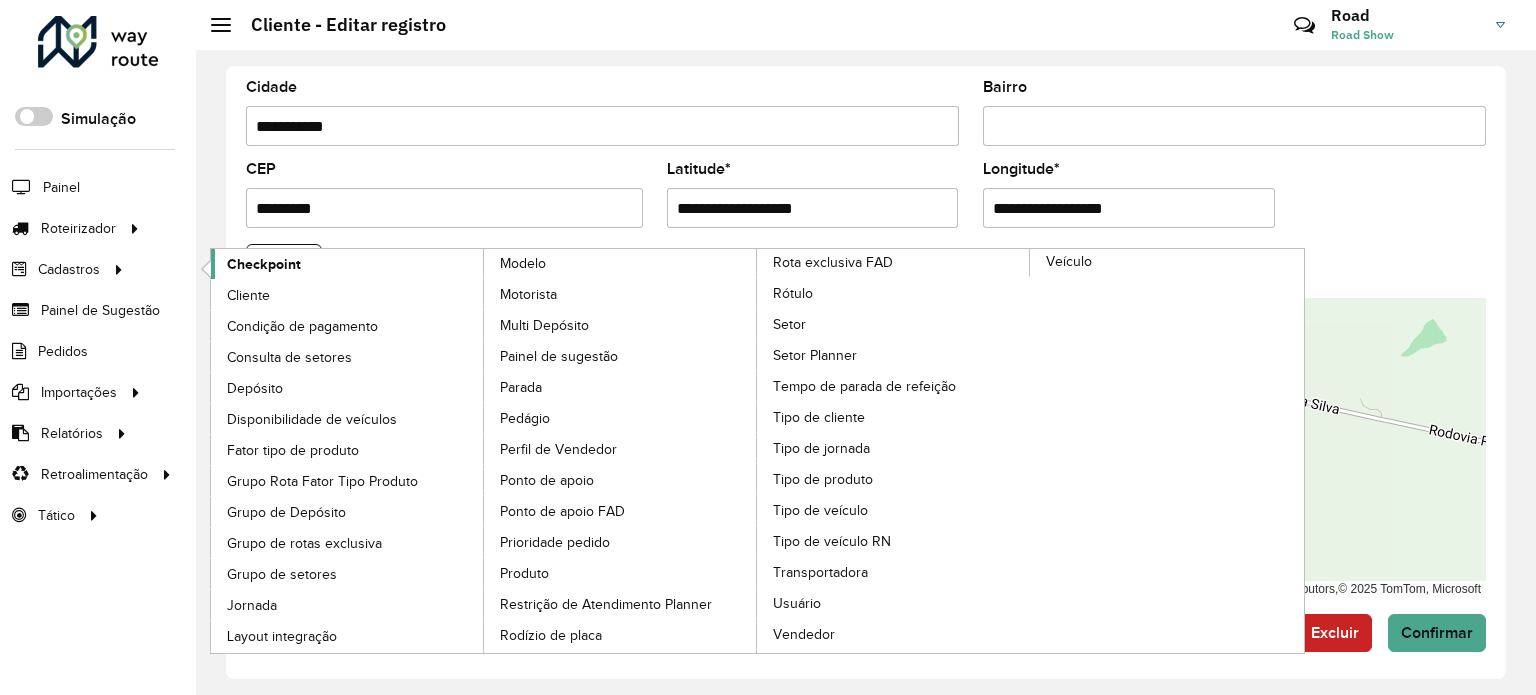 click on "Checkpoint" 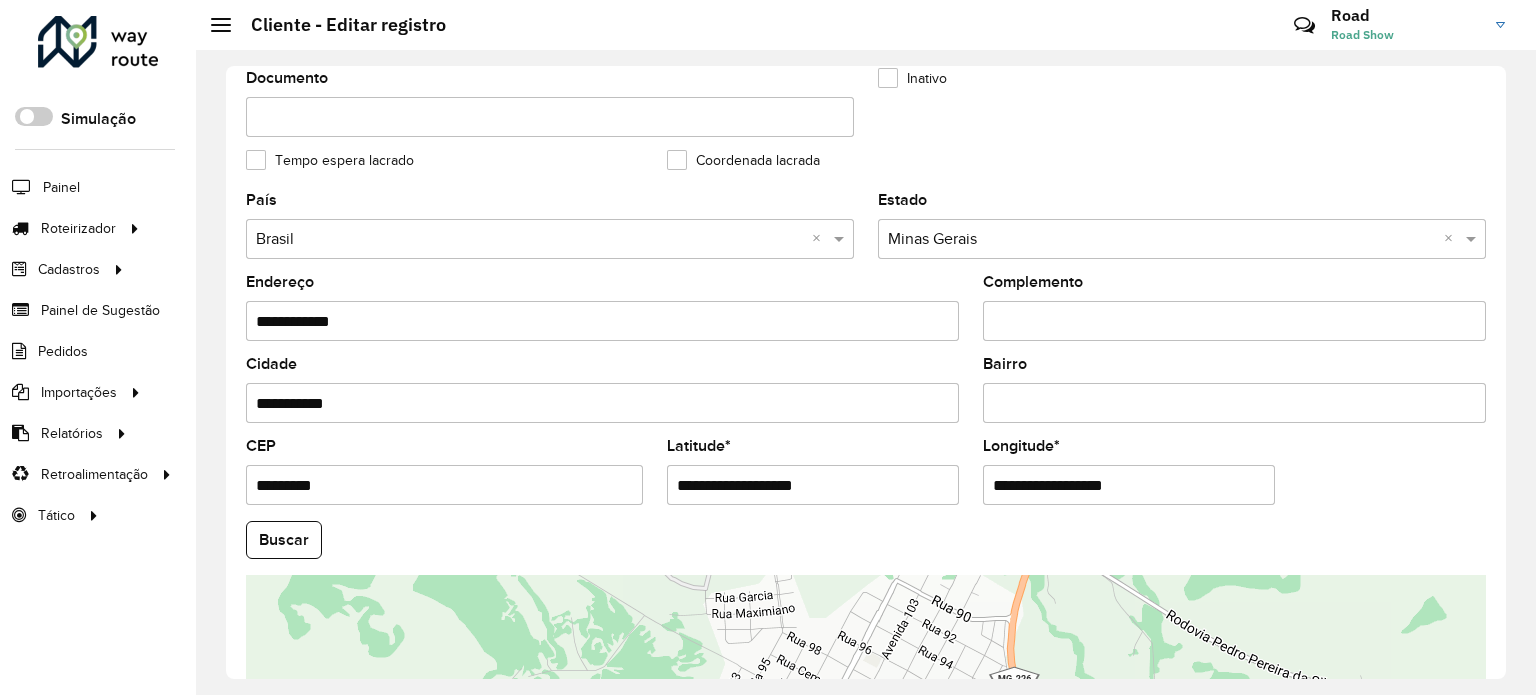 scroll, scrollTop: 700, scrollLeft: 0, axis: vertical 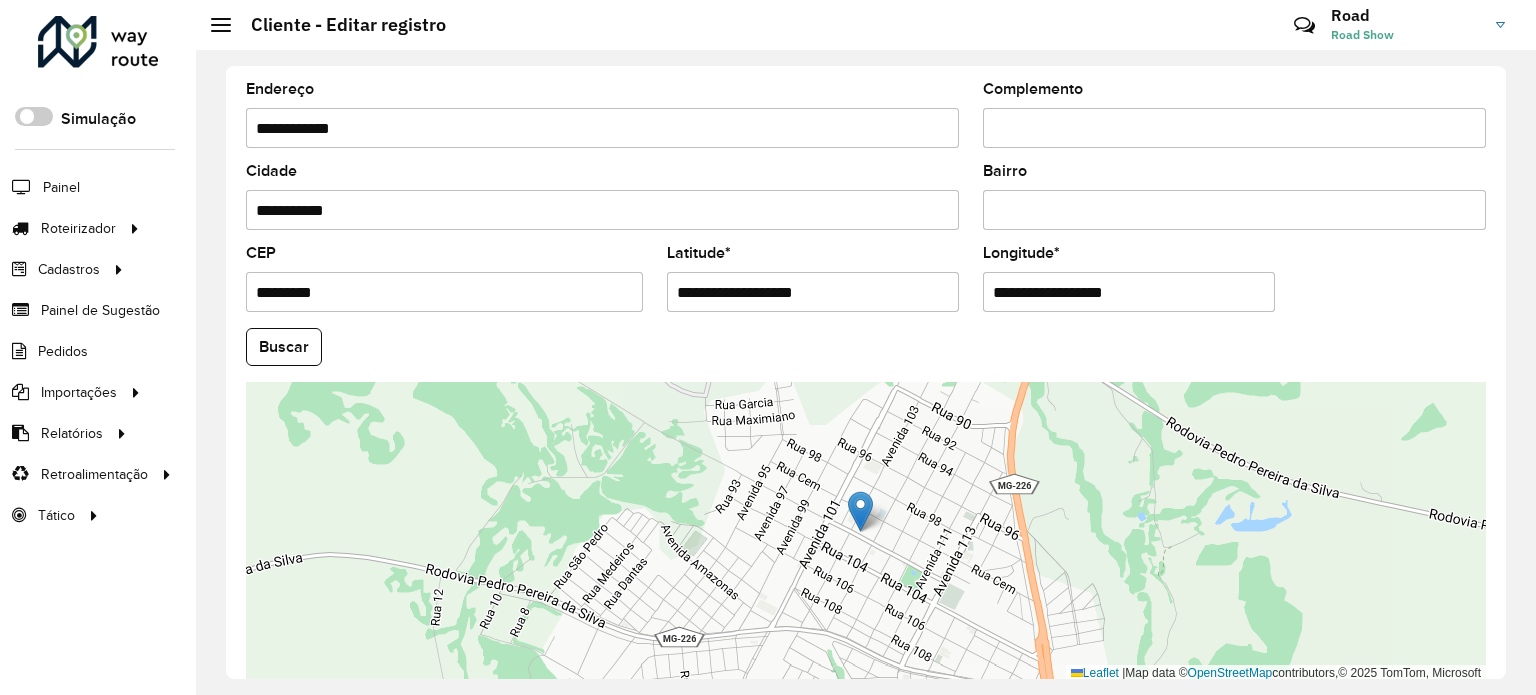 click on "Buscar" 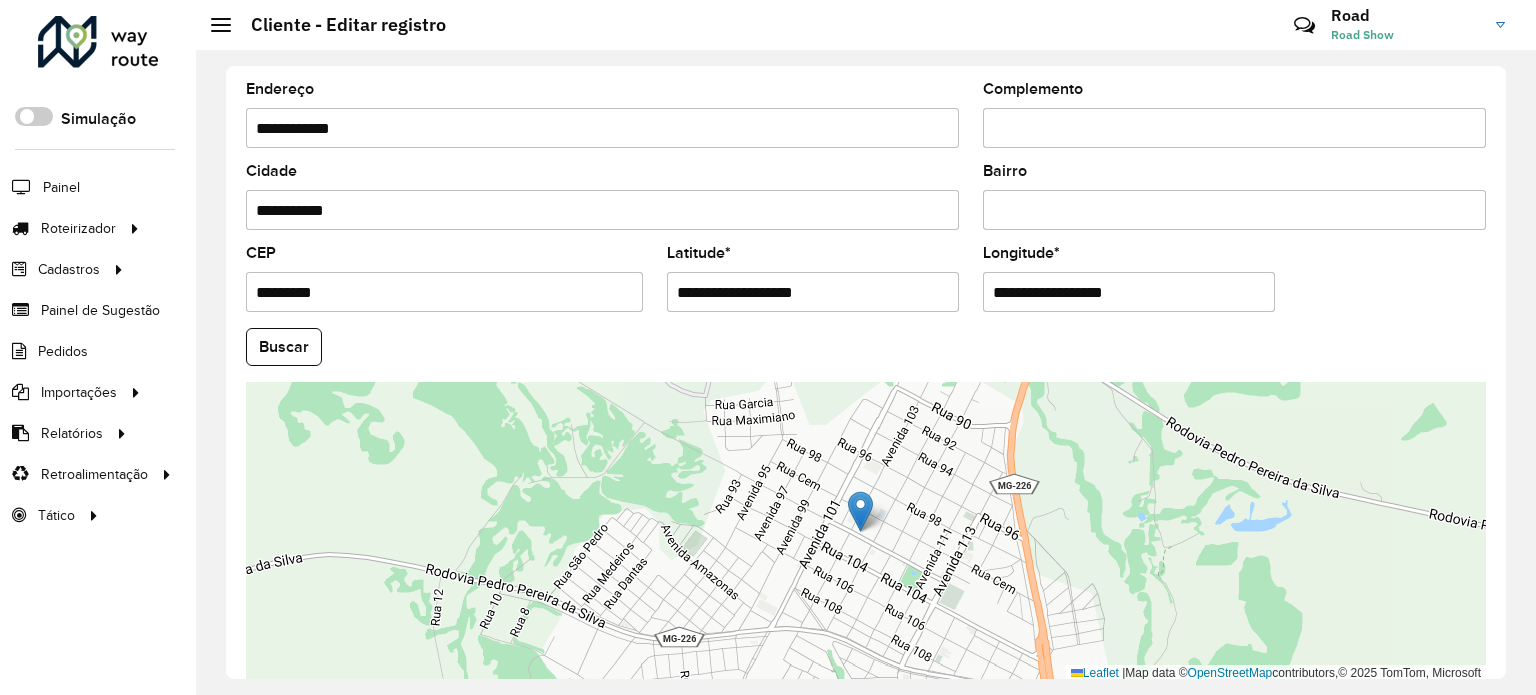click on "Buscar" 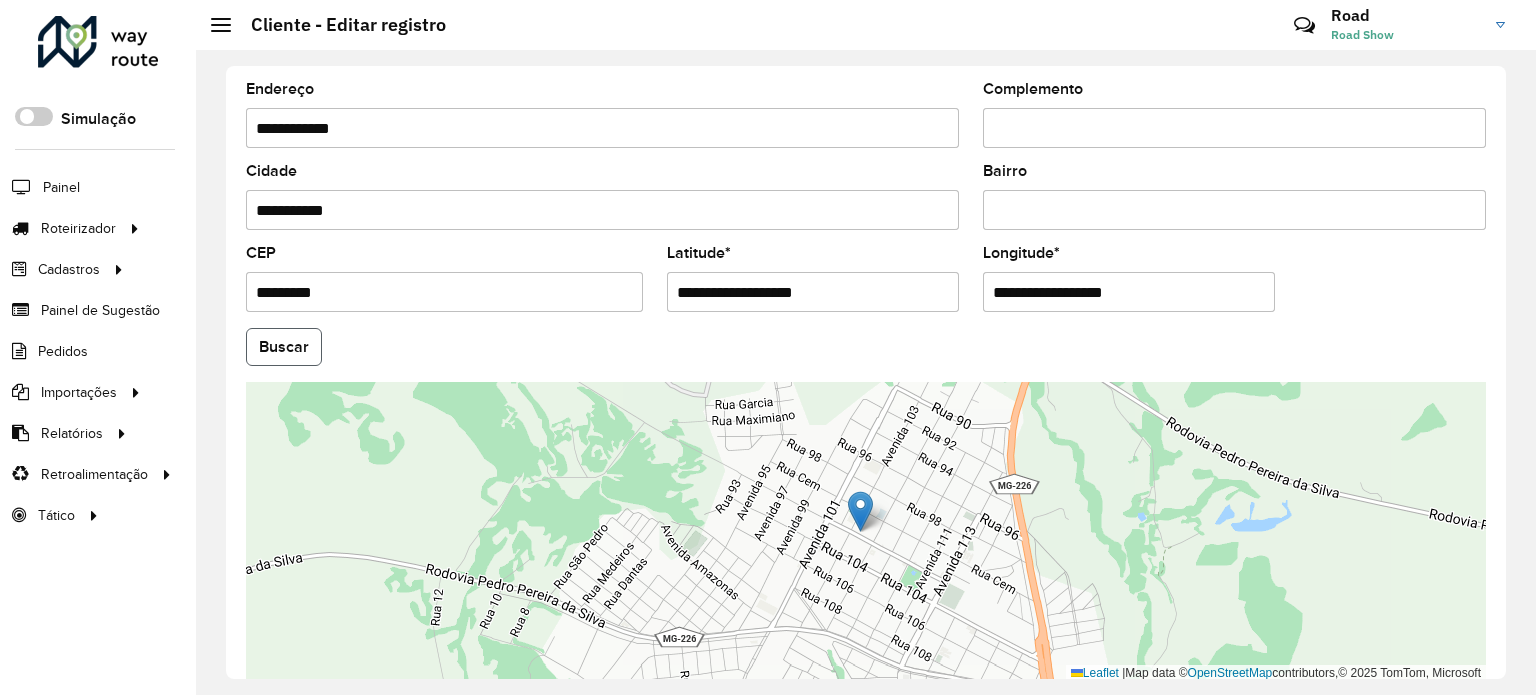 click on "Buscar" 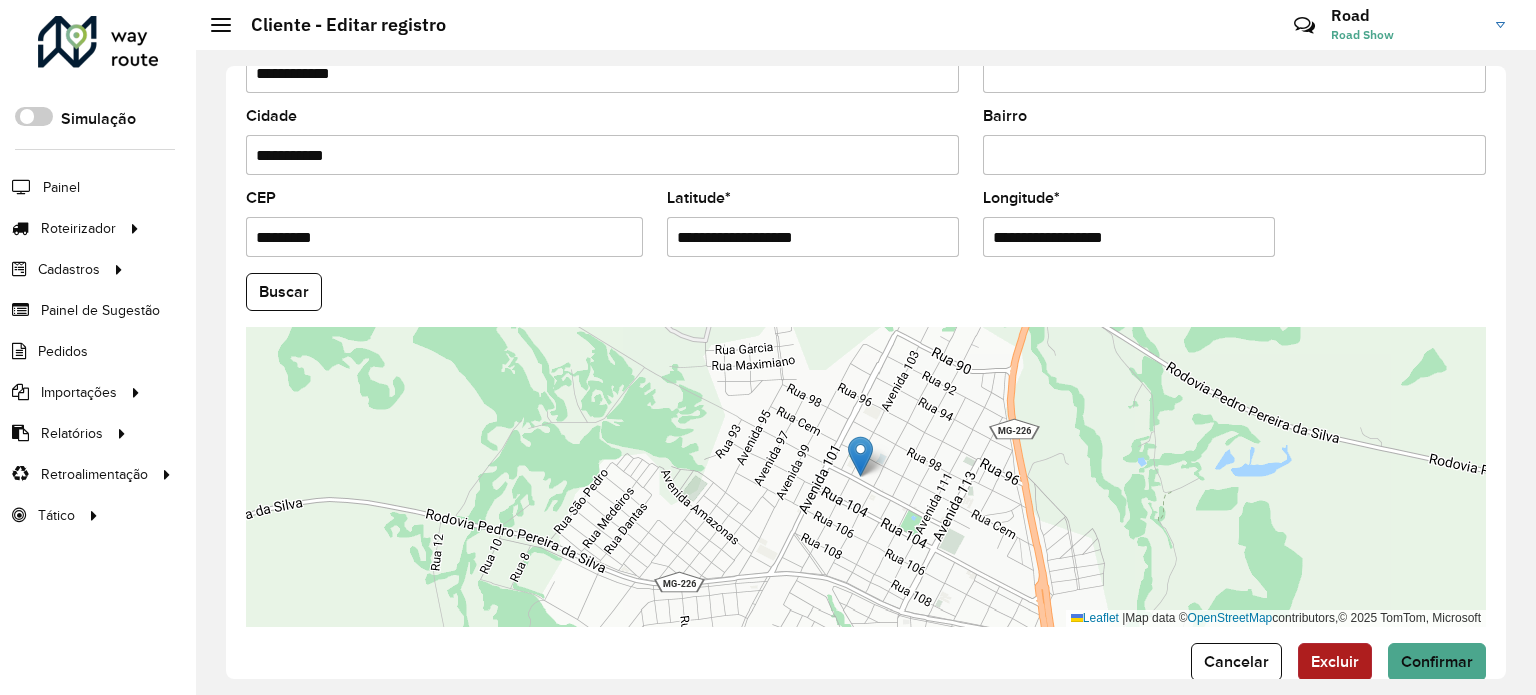 scroll, scrollTop: 784, scrollLeft: 0, axis: vertical 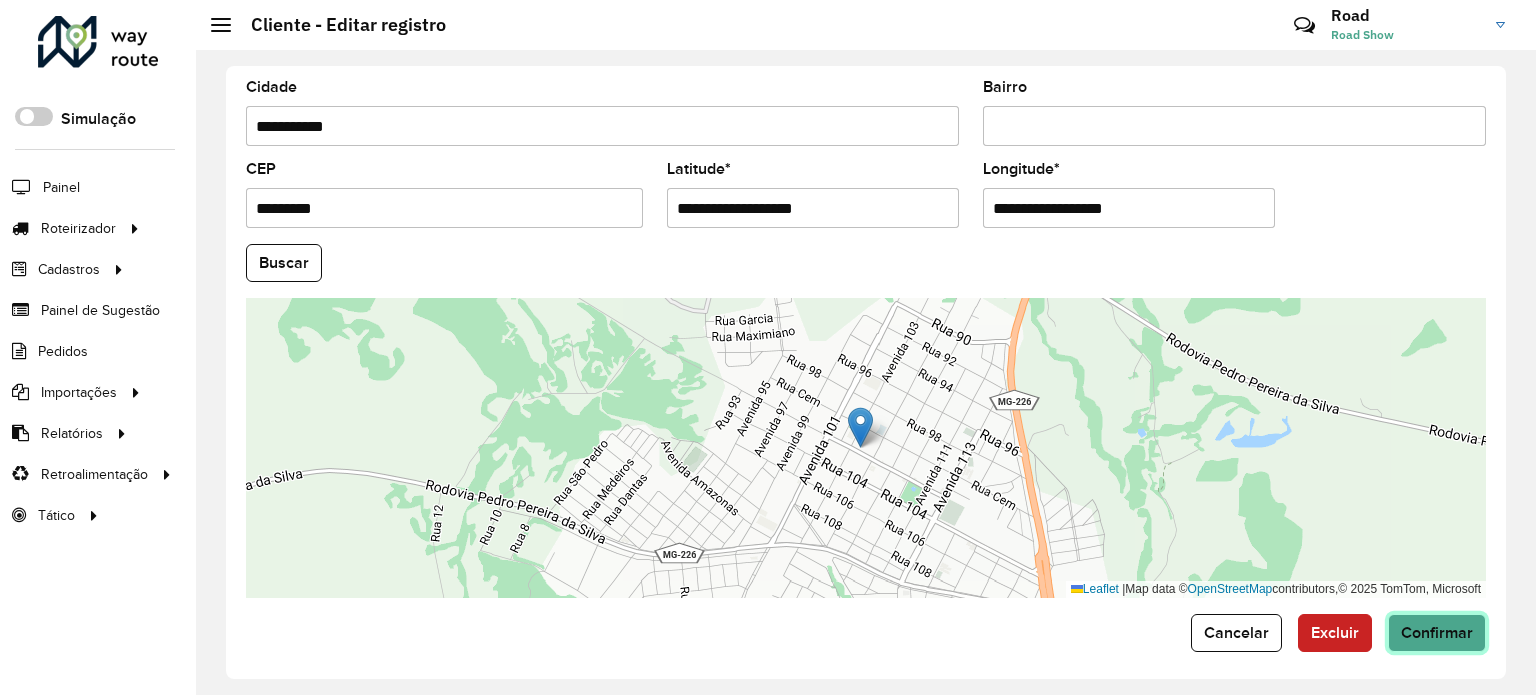 click on "Confirmar" 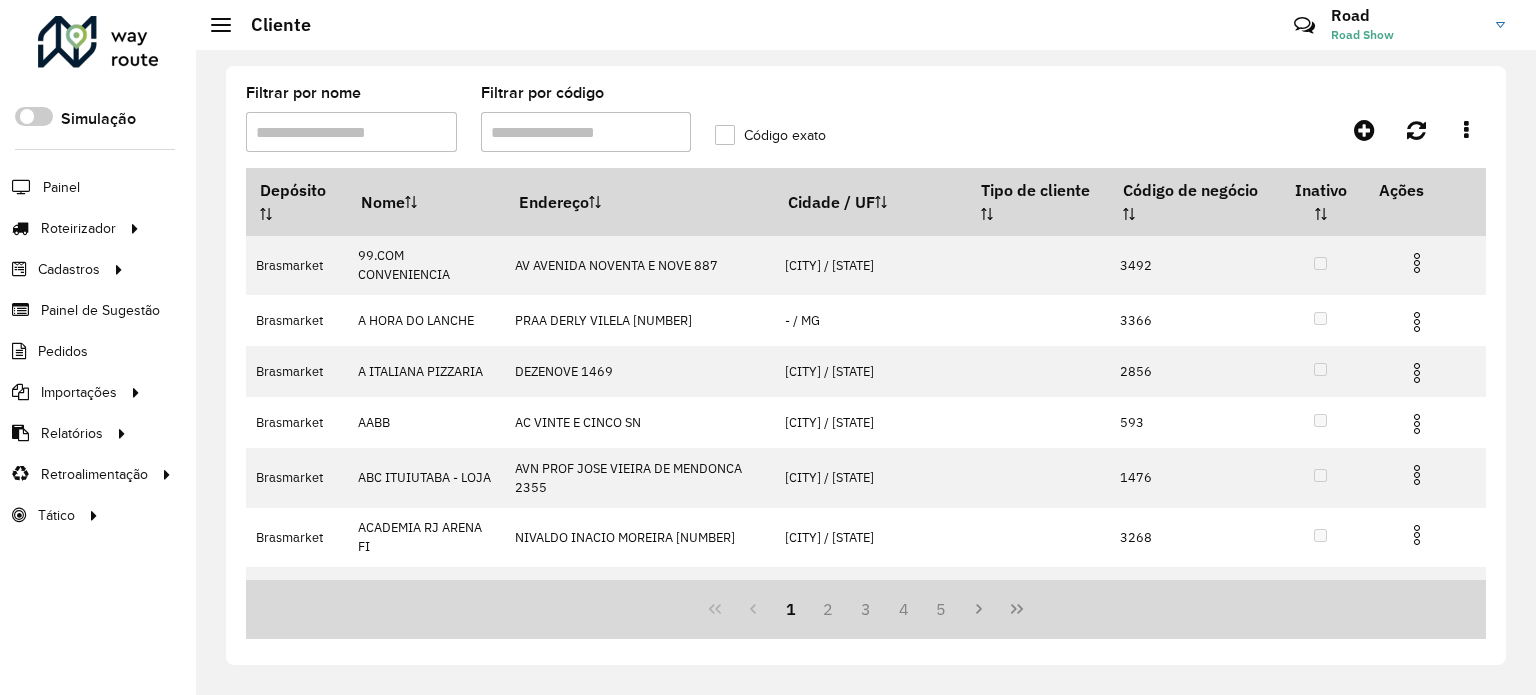 click on "Filtrar por código" at bounding box center [586, 132] 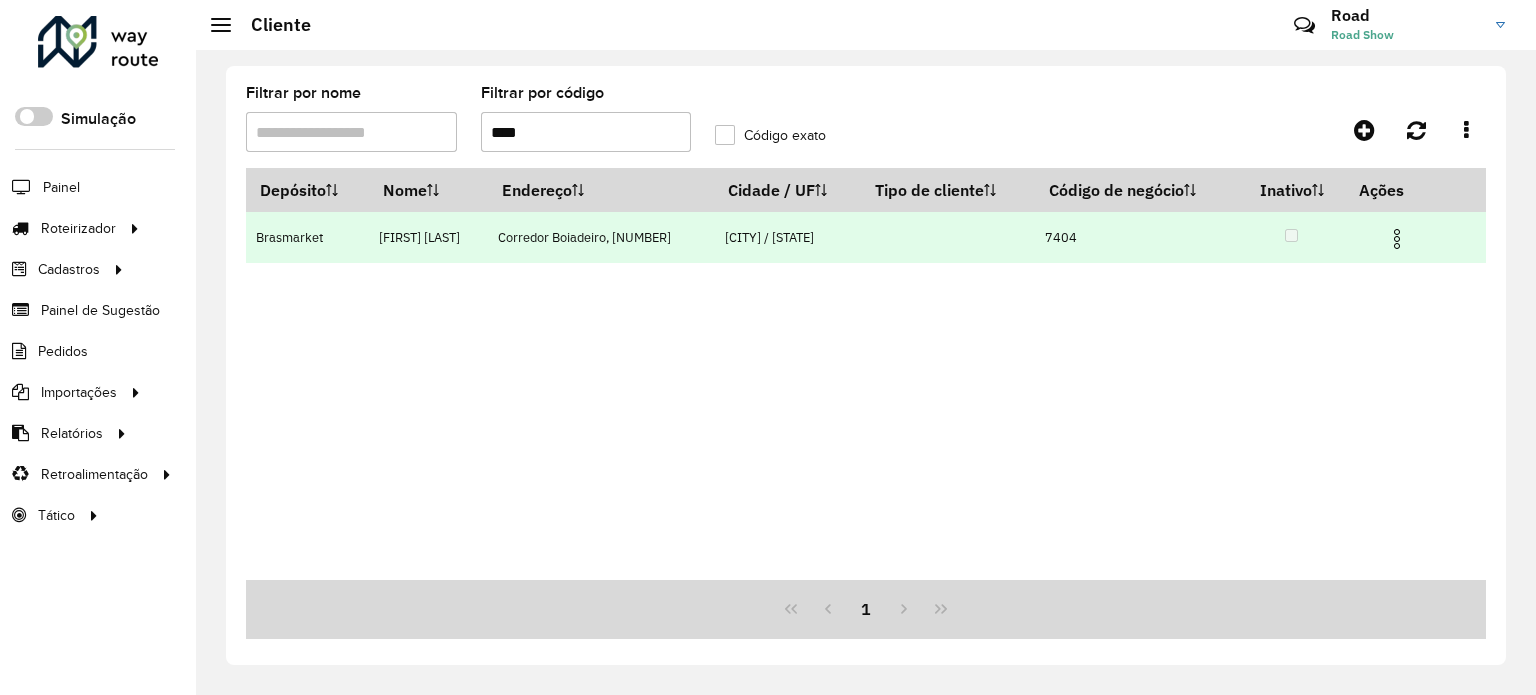 click at bounding box center (1397, 239) 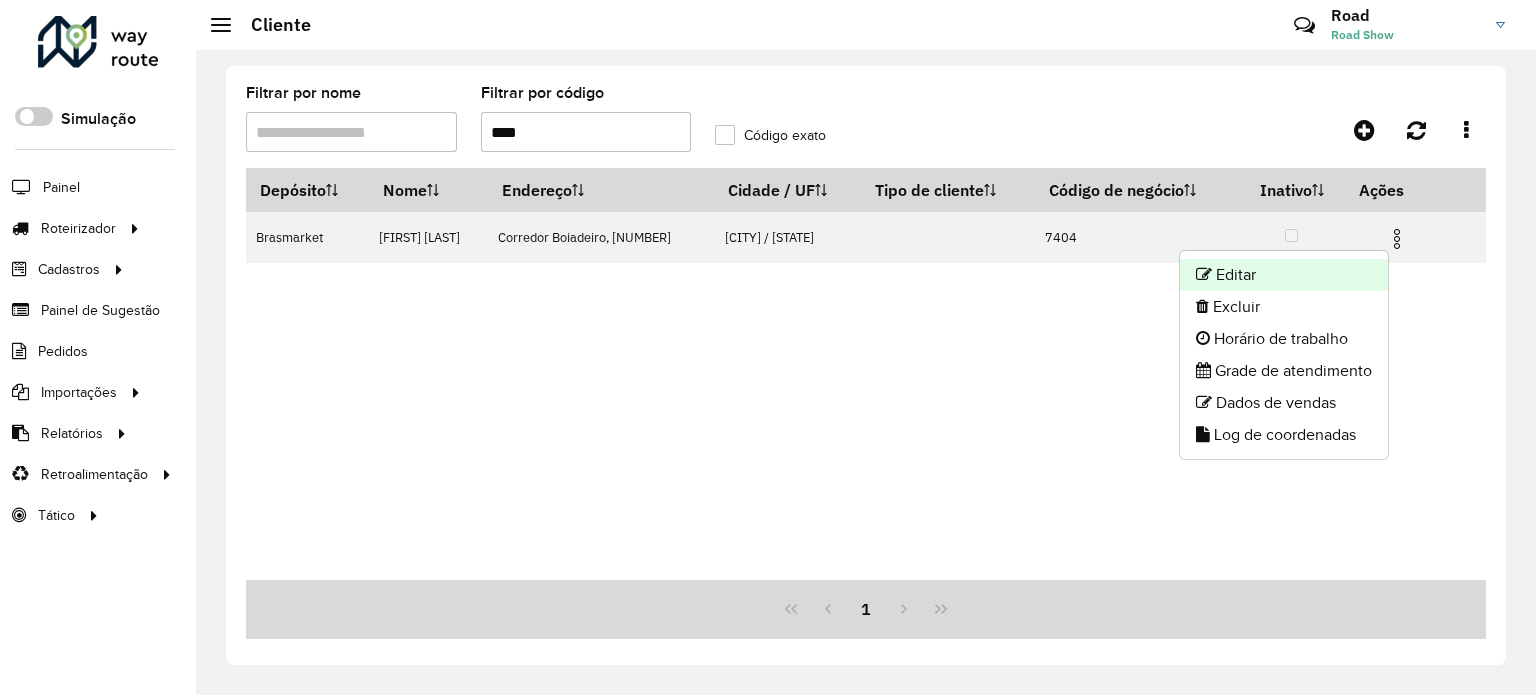 click on "Editar" 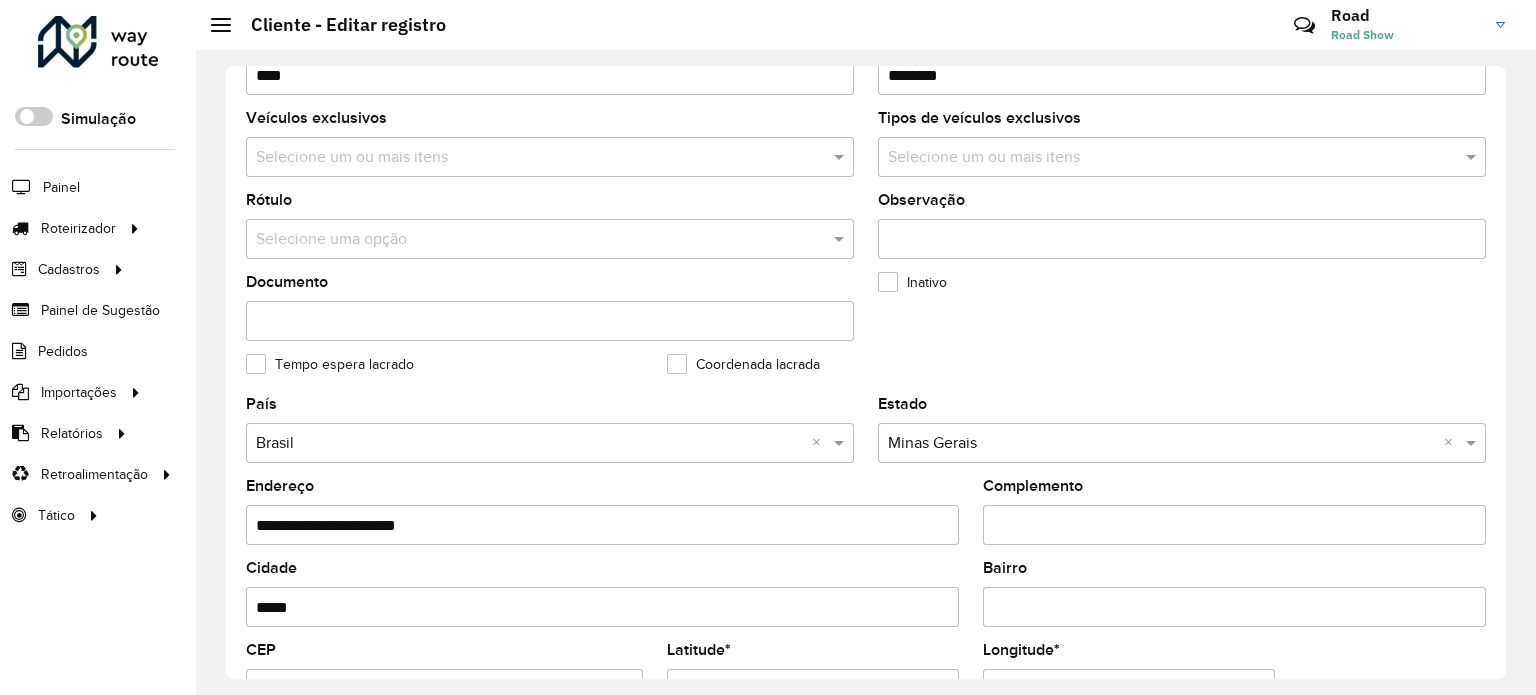 scroll, scrollTop: 500, scrollLeft: 0, axis: vertical 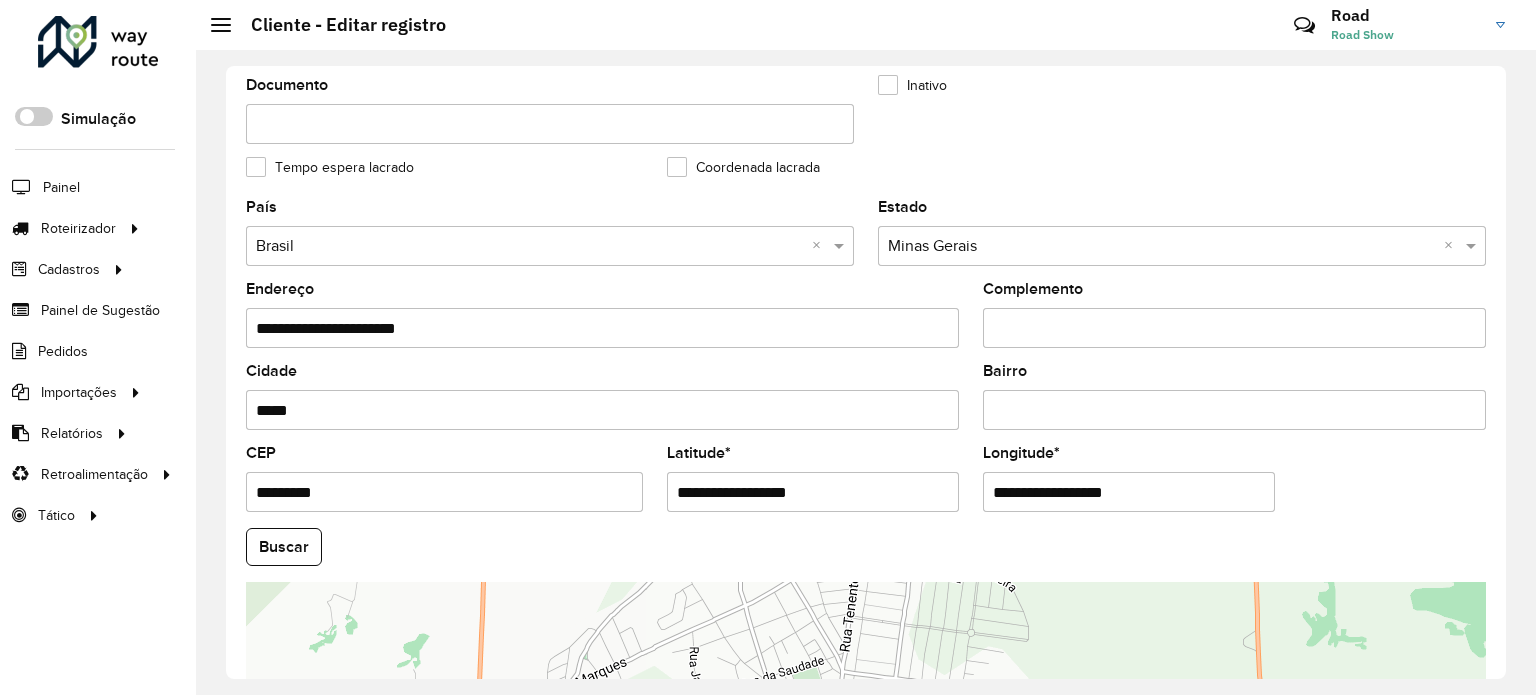 click on "Bairro" at bounding box center [1234, 410] 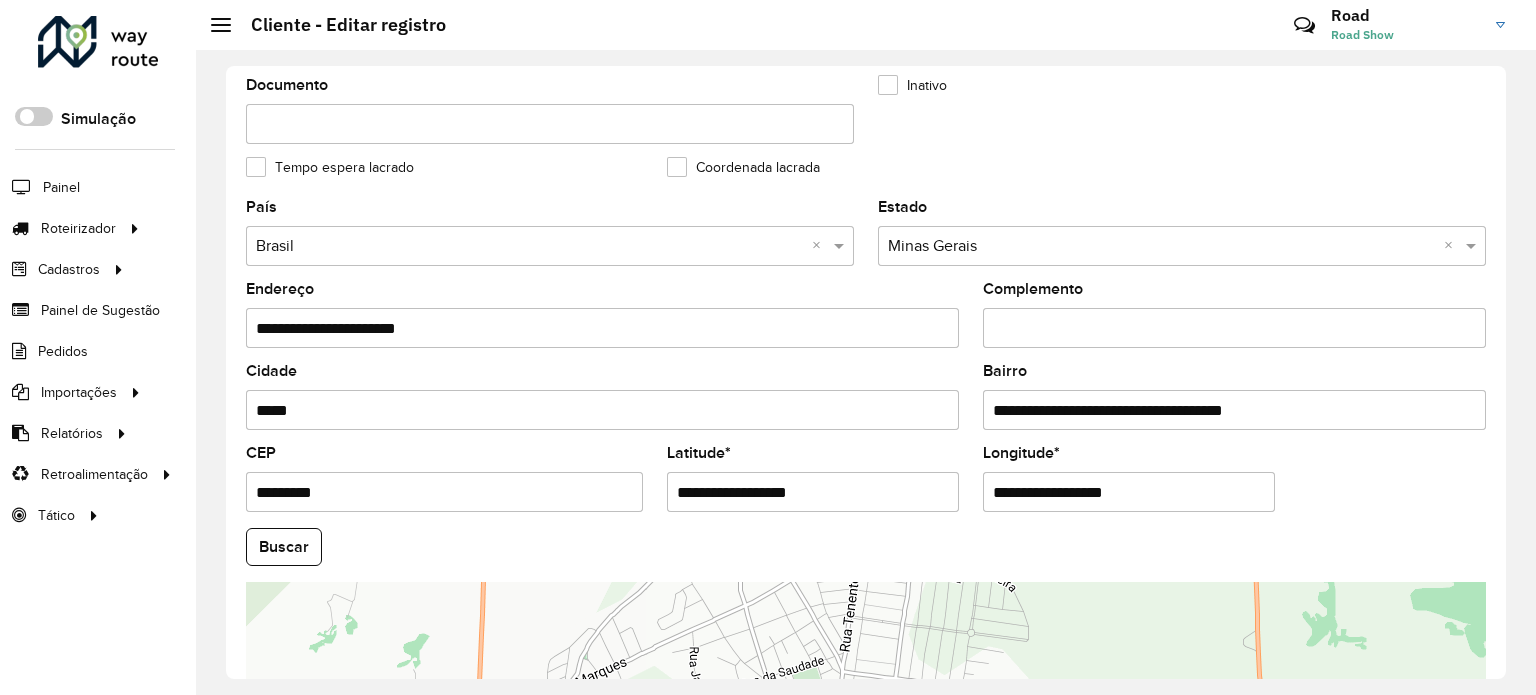 drag, startPoint x: 1311, startPoint y: 403, endPoint x: 688, endPoint y: 419, distance: 623.20544 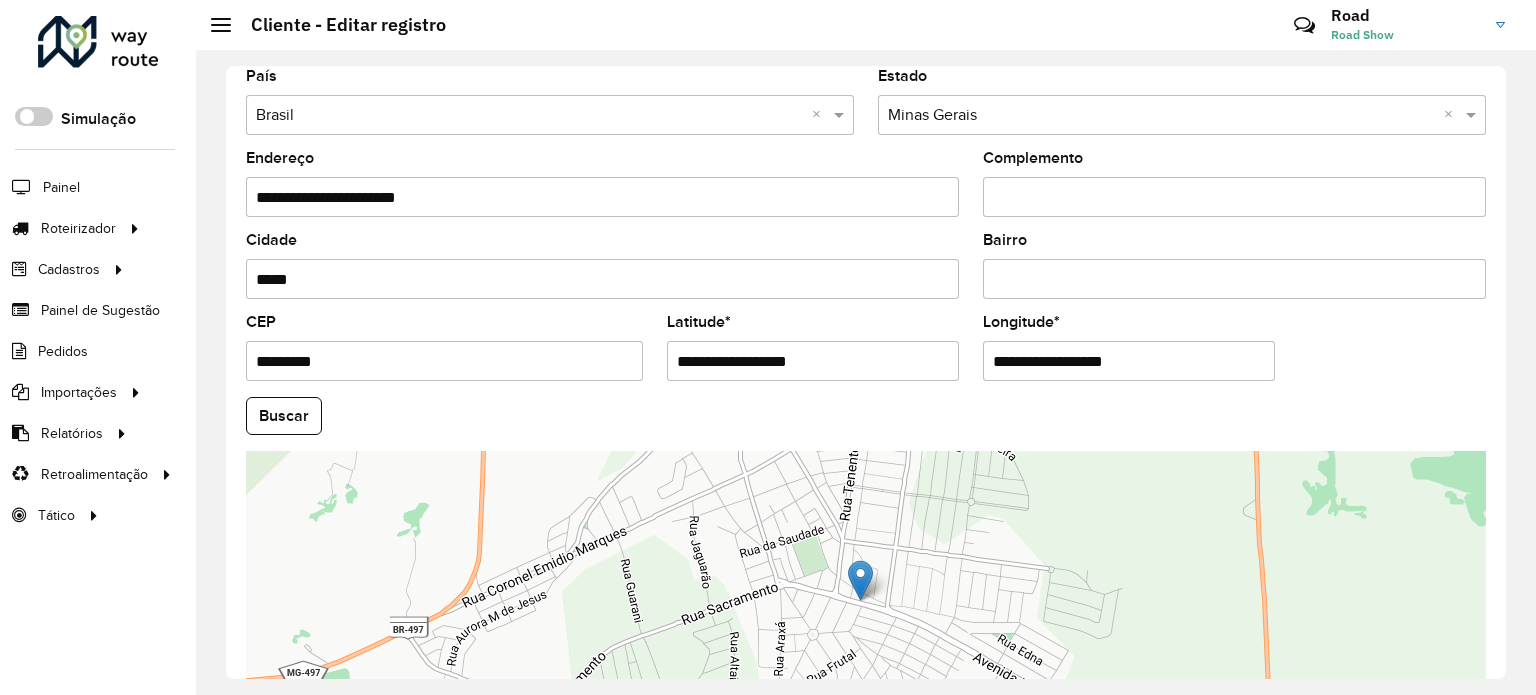 scroll, scrollTop: 784, scrollLeft: 0, axis: vertical 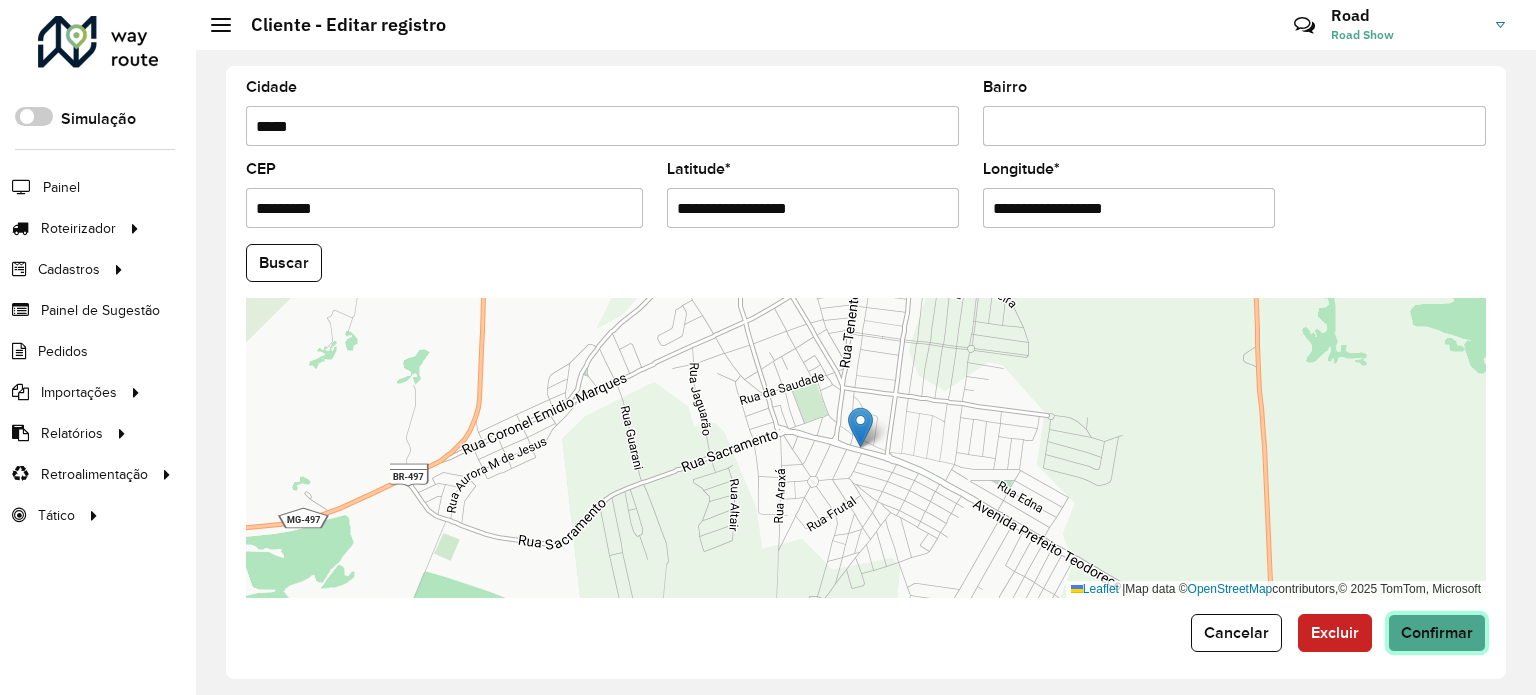 click on "Confirmar" 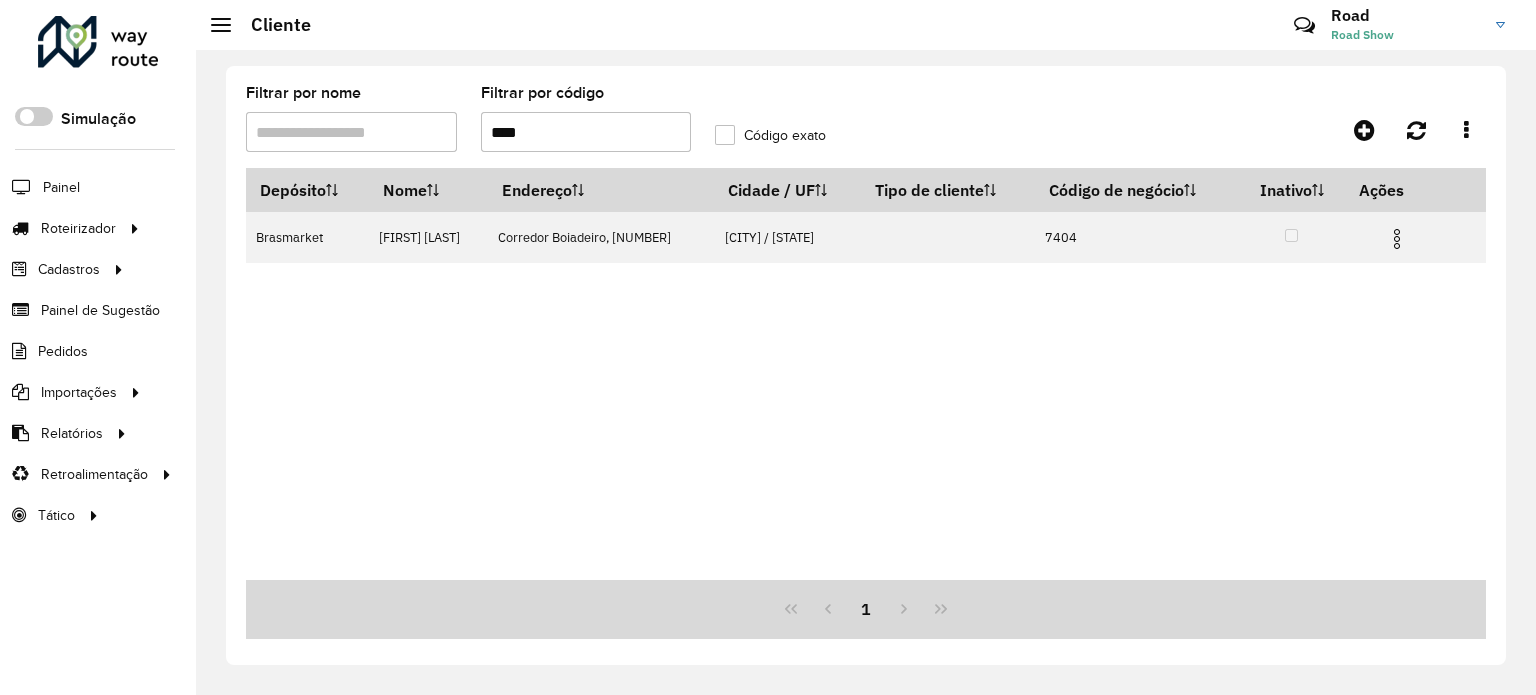 drag, startPoint x: 560, startPoint y: 128, endPoint x: 580, endPoint y: 139, distance: 22.825424 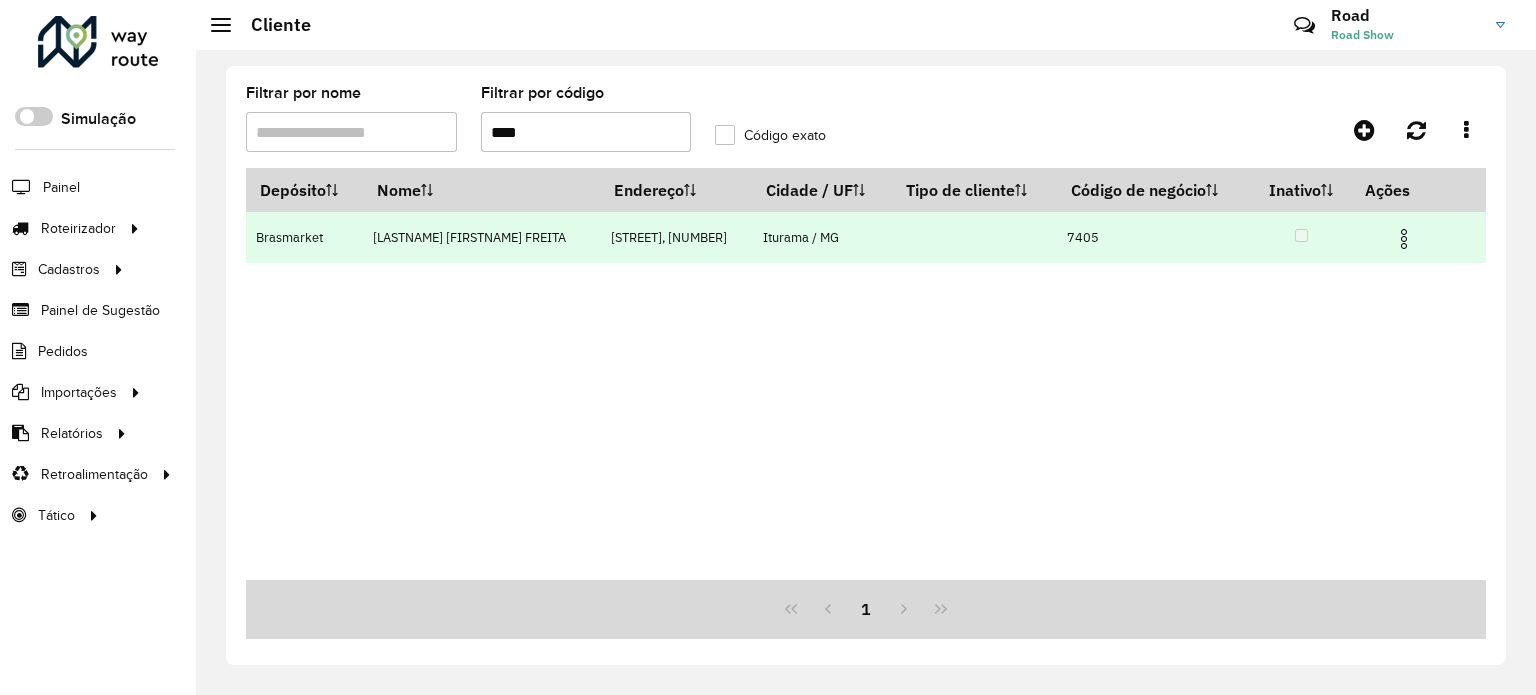 click at bounding box center [1404, 239] 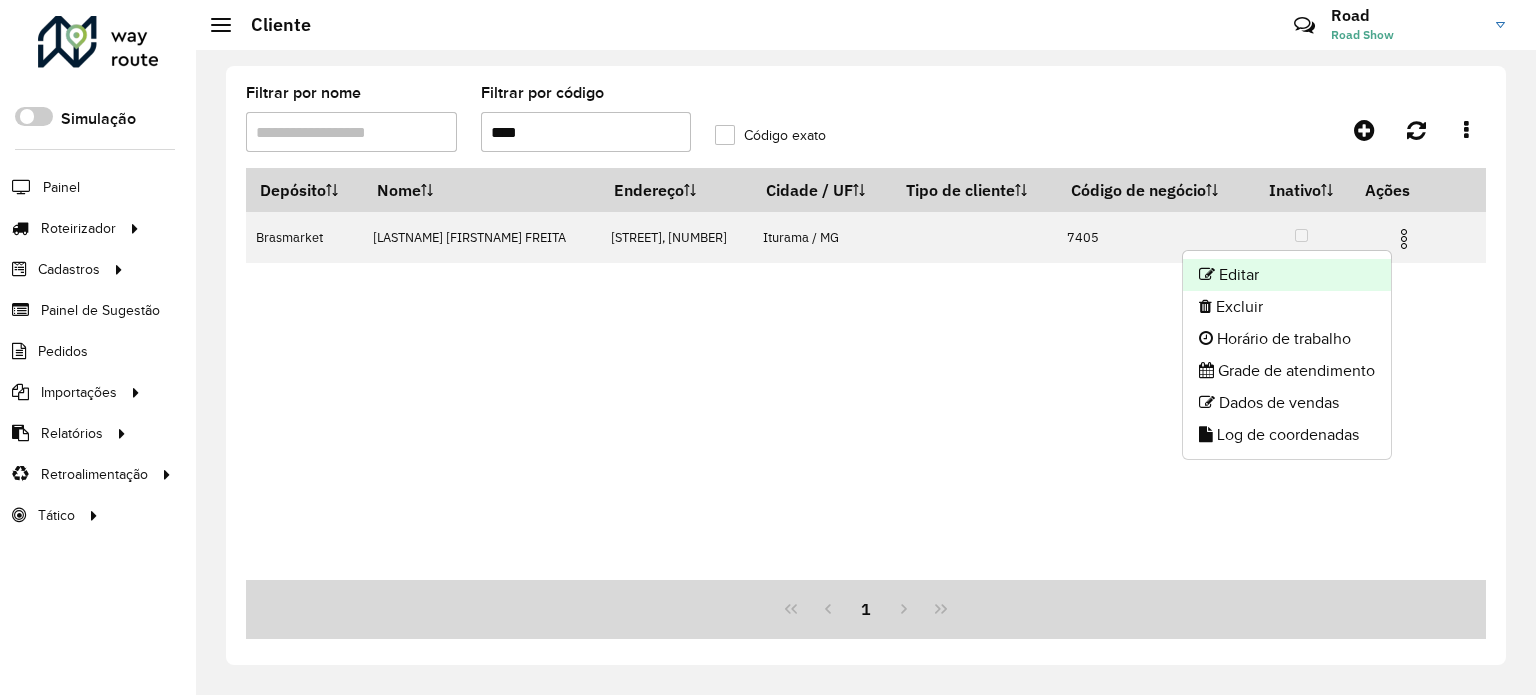click on "Editar" 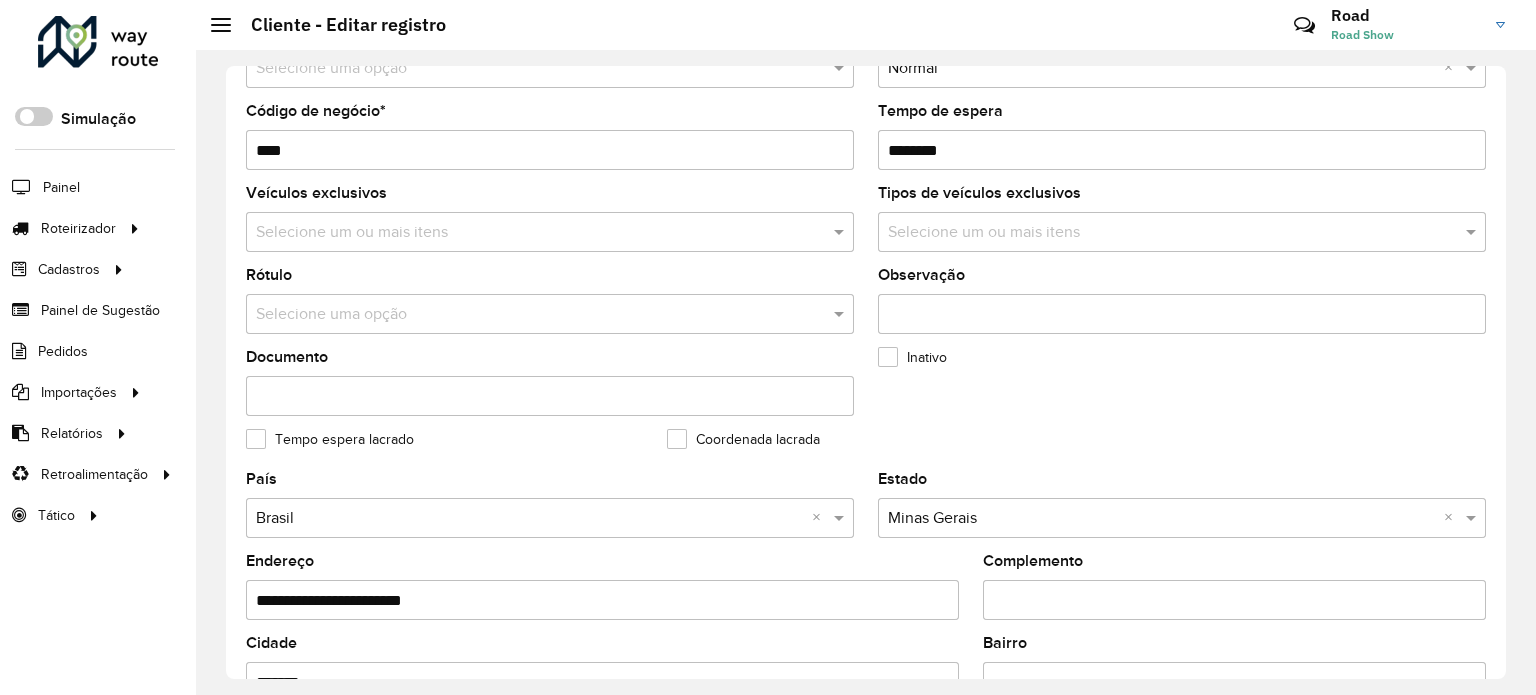 scroll, scrollTop: 500, scrollLeft: 0, axis: vertical 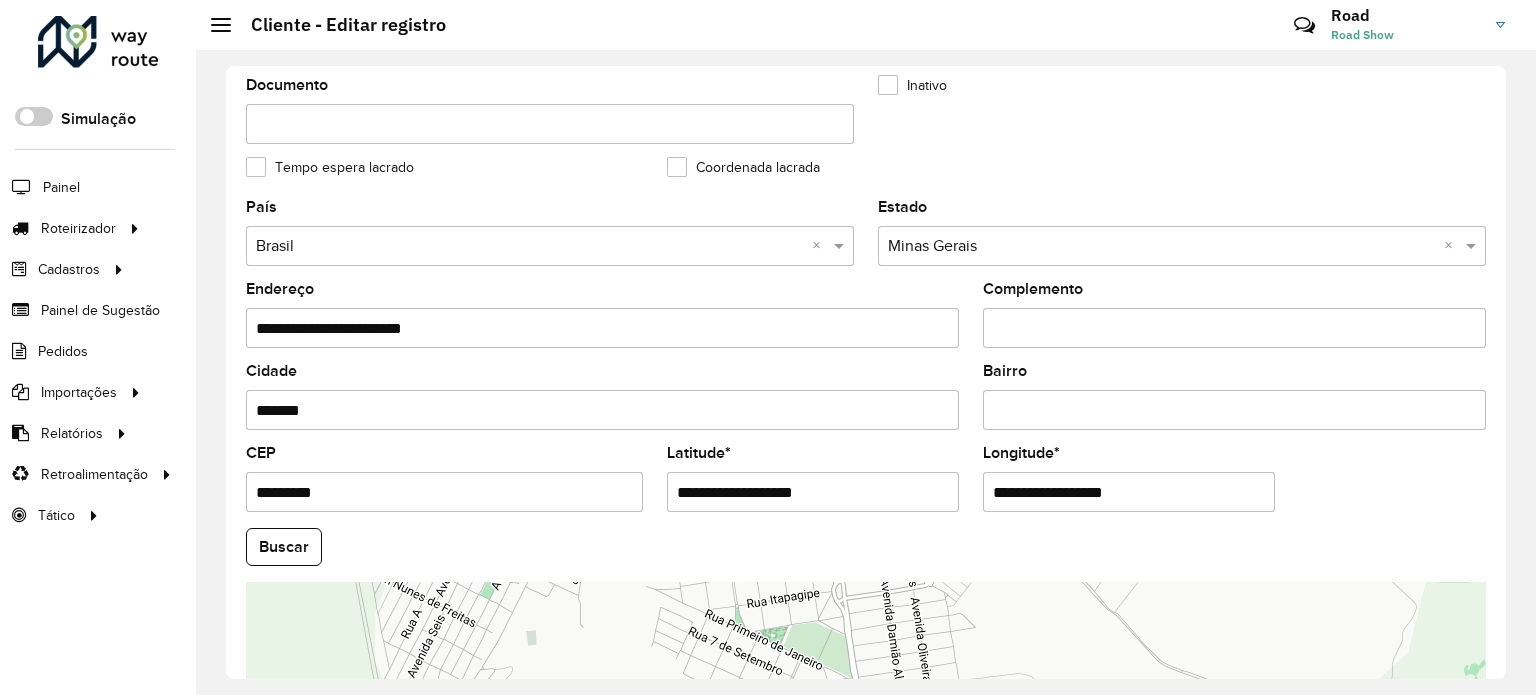 click on "Bairro" at bounding box center [1234, 410] 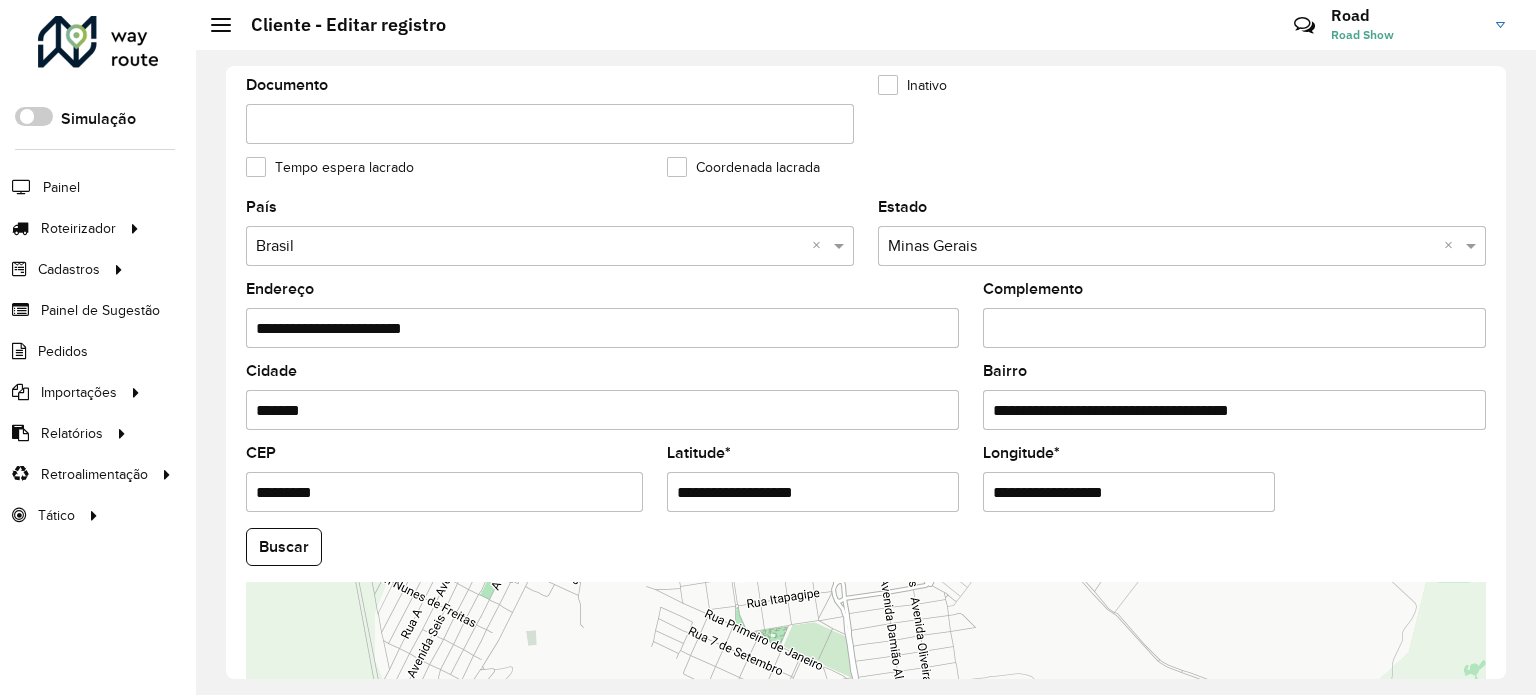 drag, startPoint x: 1316, startPoint y: 405, endPoint x: 808, endPoint y: 418, distance: 508.16632 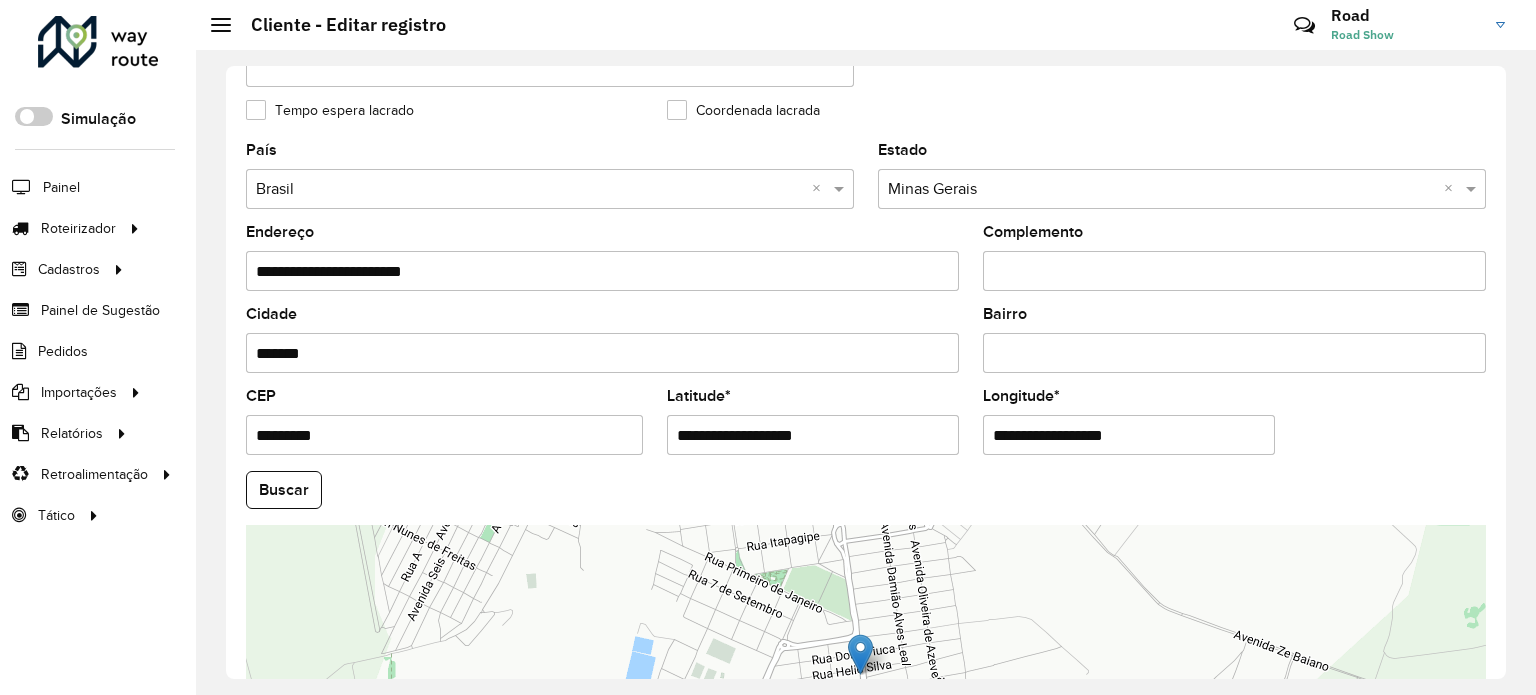 scroll, scrollTop: 784, scrollLeft: 0, axis: vertical 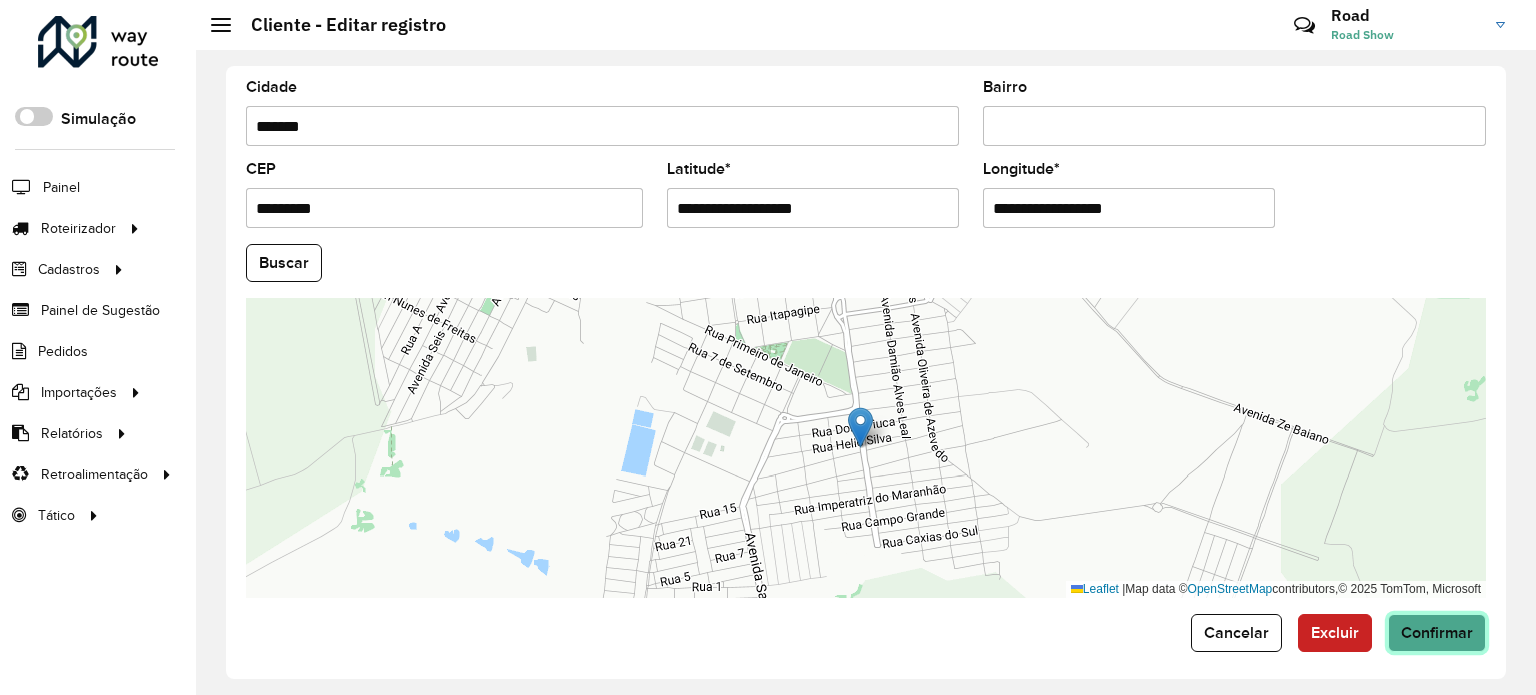 click on "Confirmar" 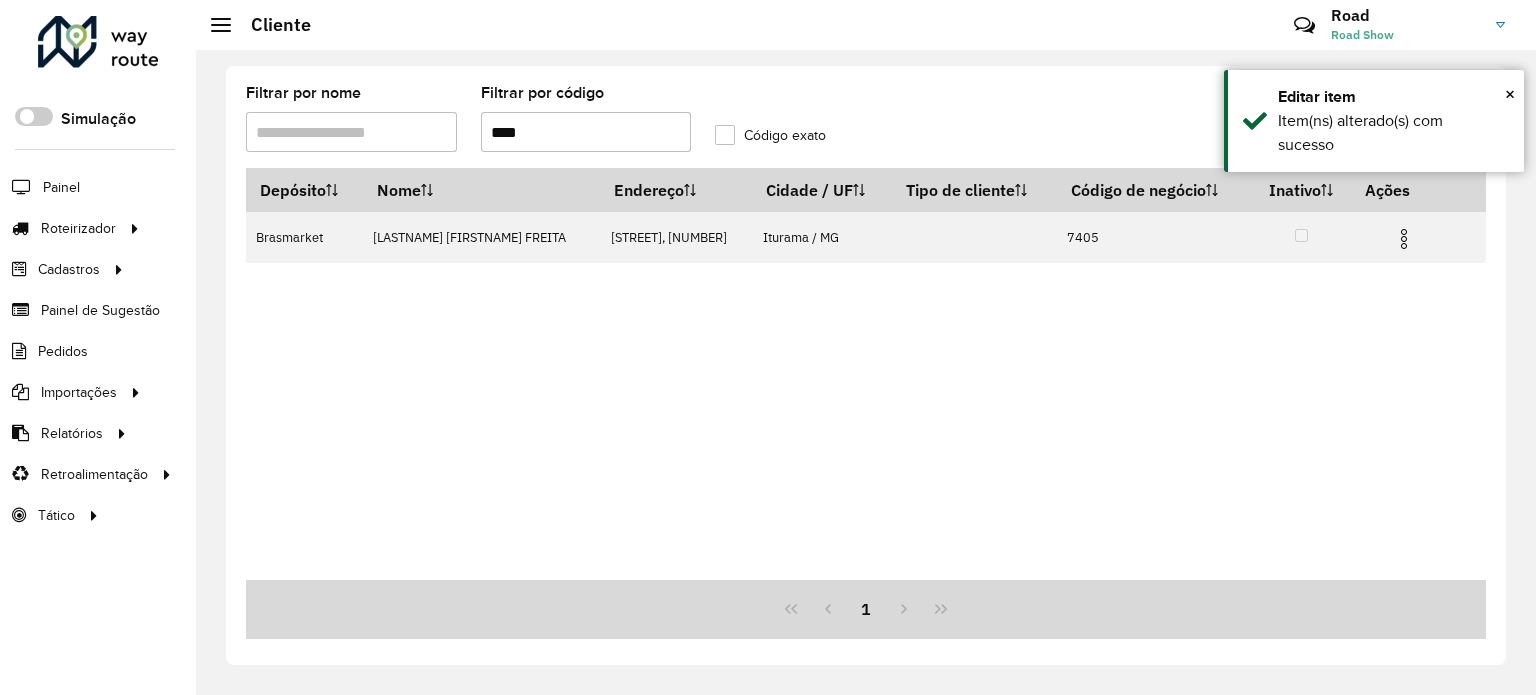 click on "****" at bounding box center [586, 132] 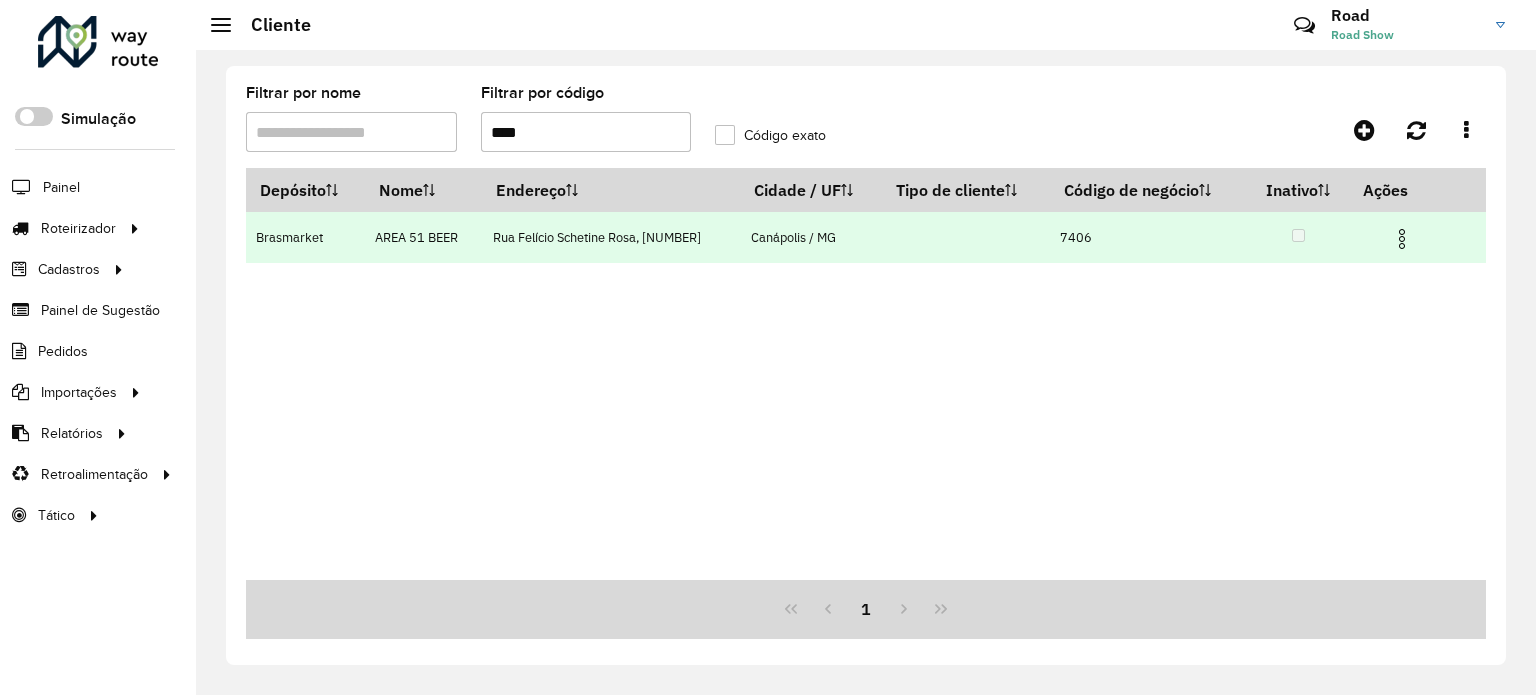 click at bounding box center [1402, 239] 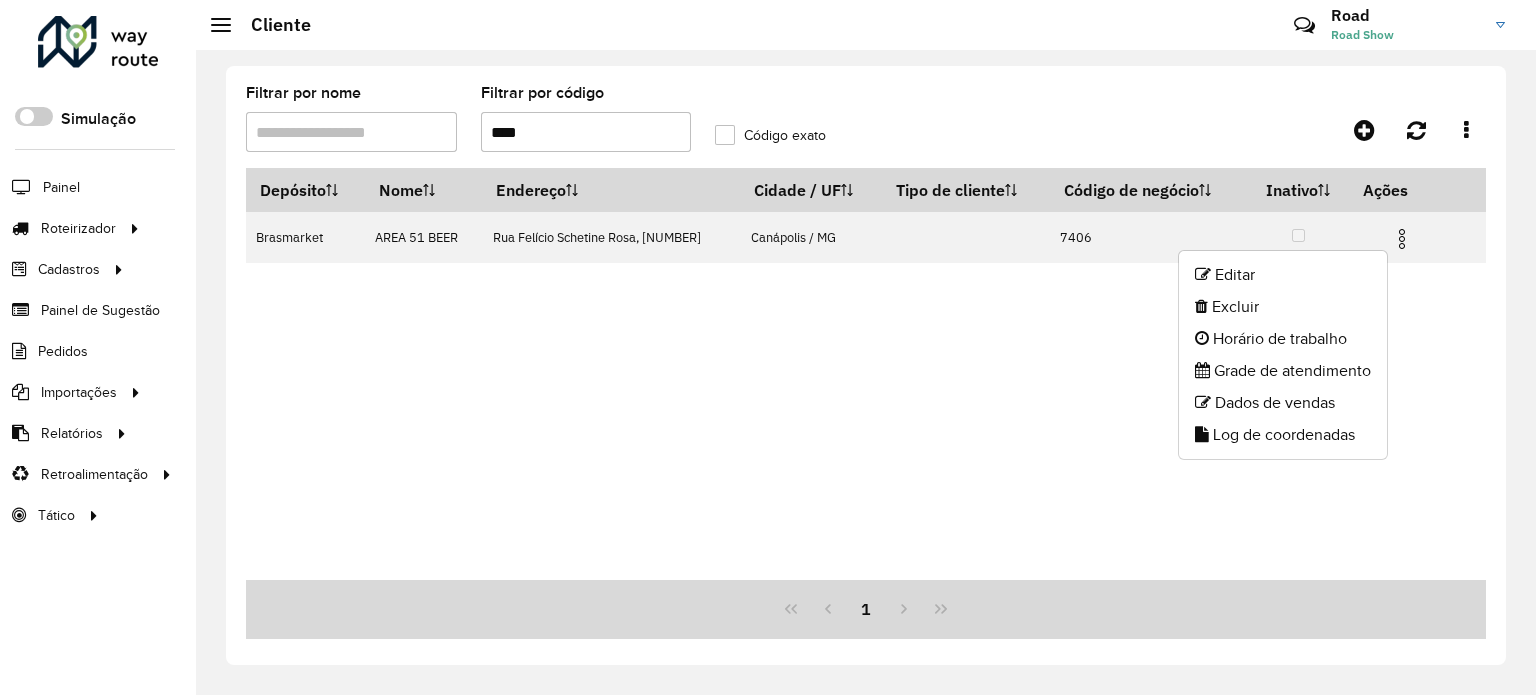 click on "Editar" 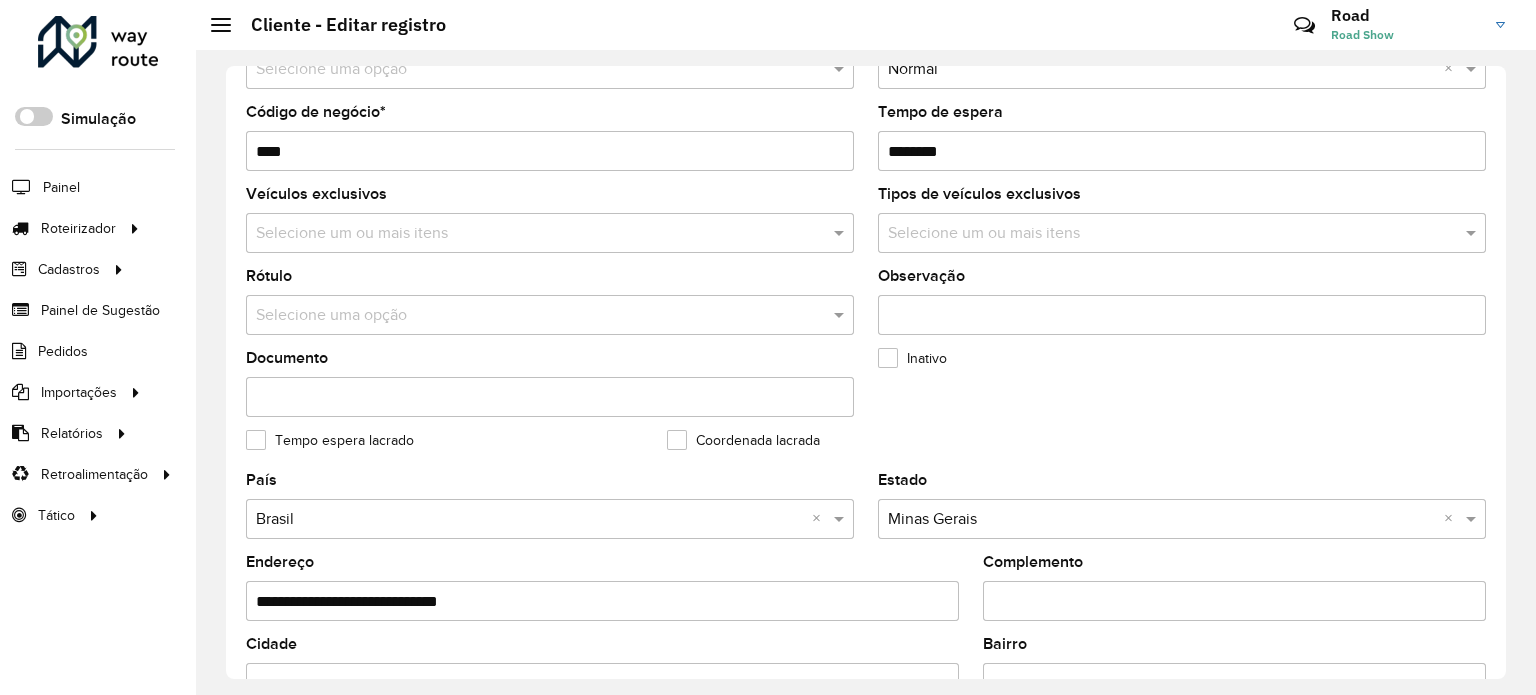 scroll, scrollTop: 500, scrollLeft: 0, axis: vertical 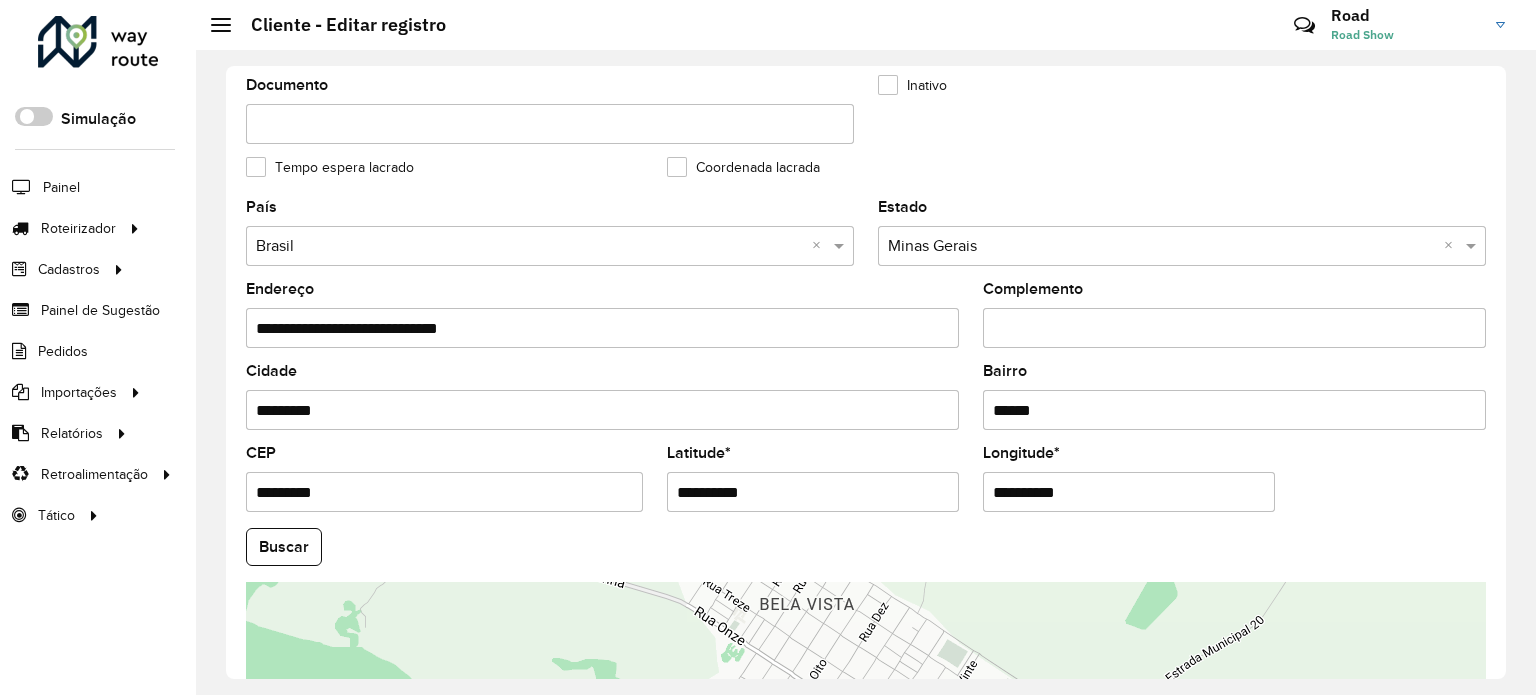 drag, startPoint x: 777, startPoint y: 478, endPoint x: 688, endPoint y: 472, distance: 89.20202 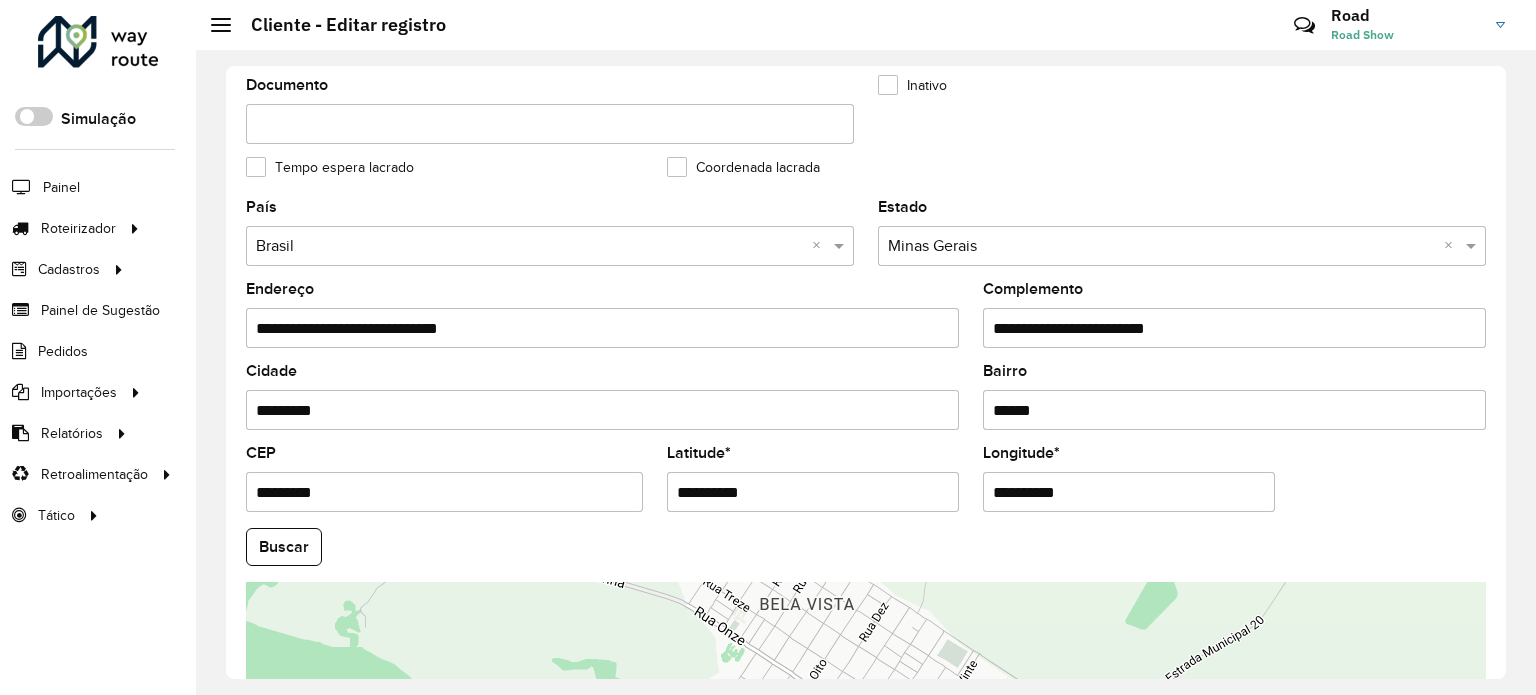 drag, startPoint x: 1170, startPoint y: 319, endPoint x: 708, endPoint y: 333, distance: 462.21207 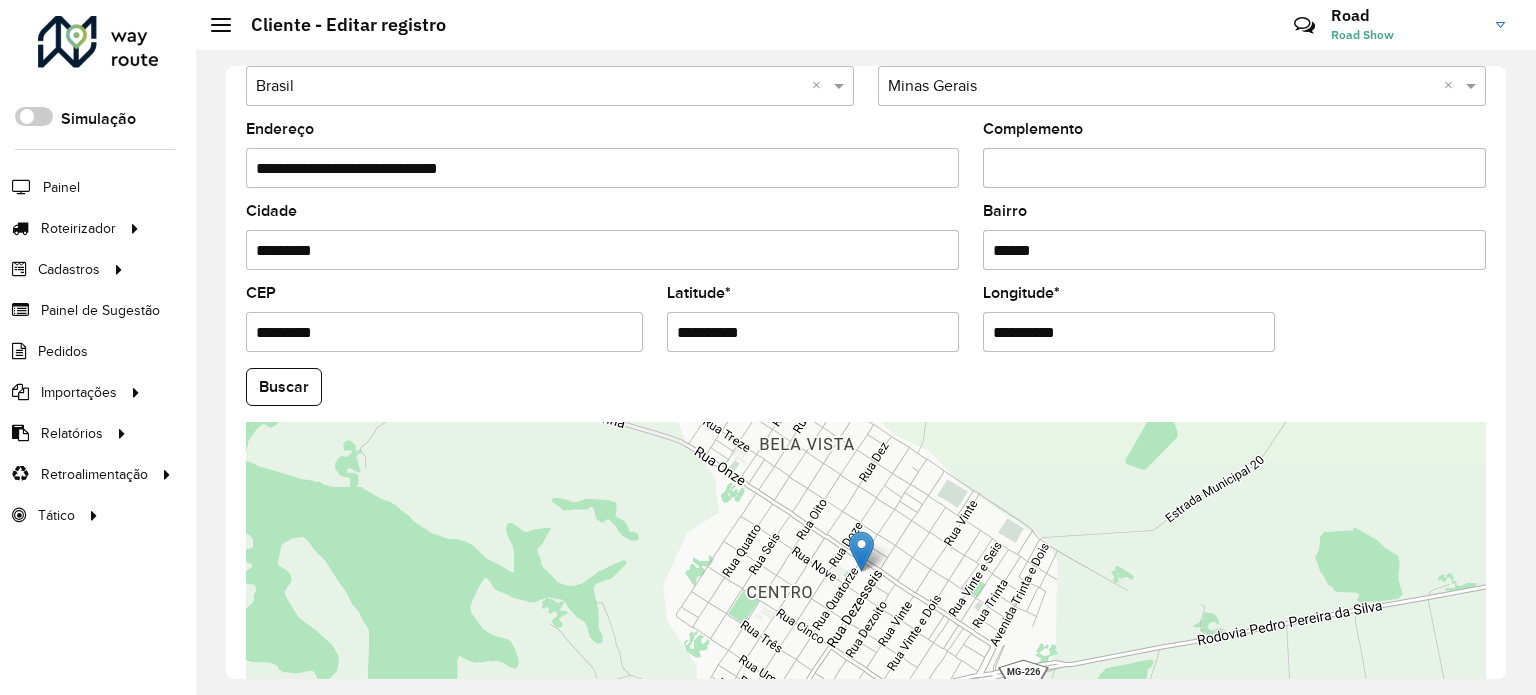 scroll, scrollTop: 784, scrollLeft: 0, axis: vertical 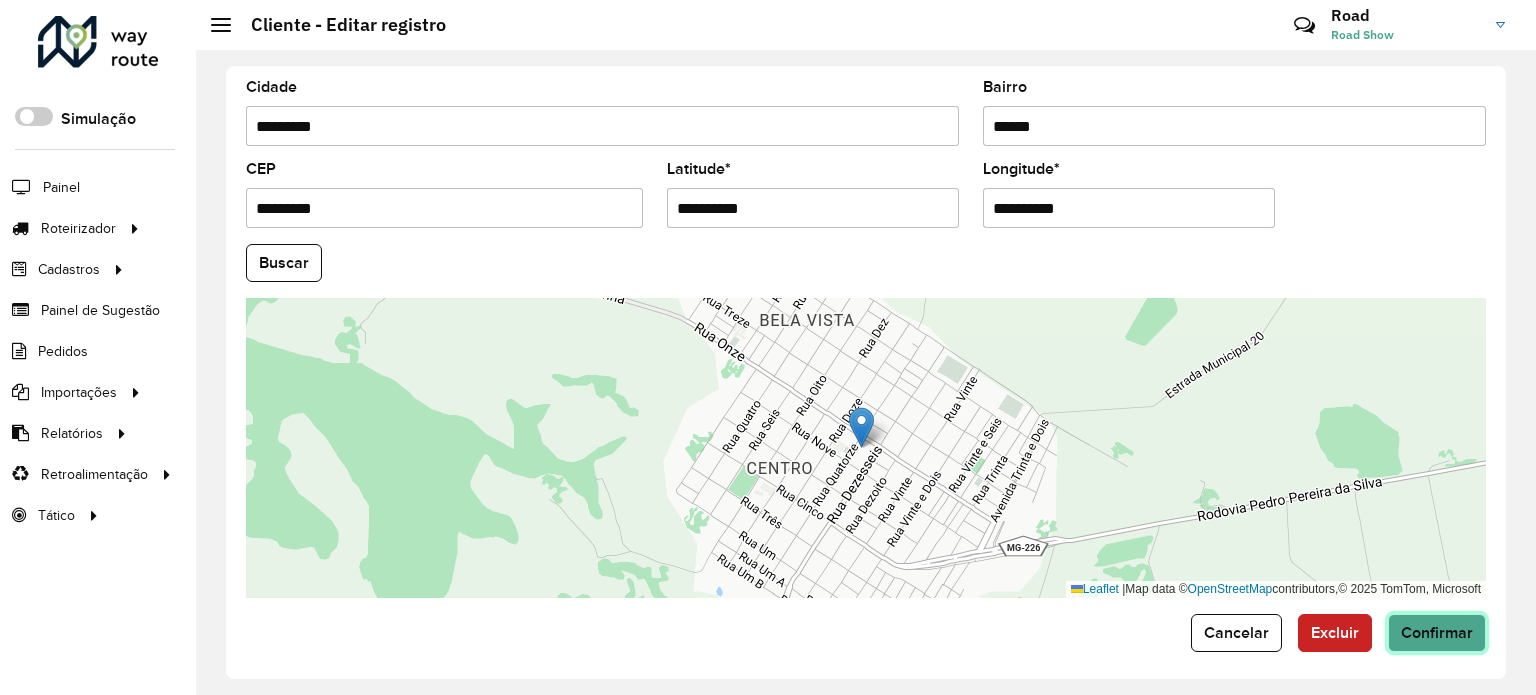 click on "Confirmar" 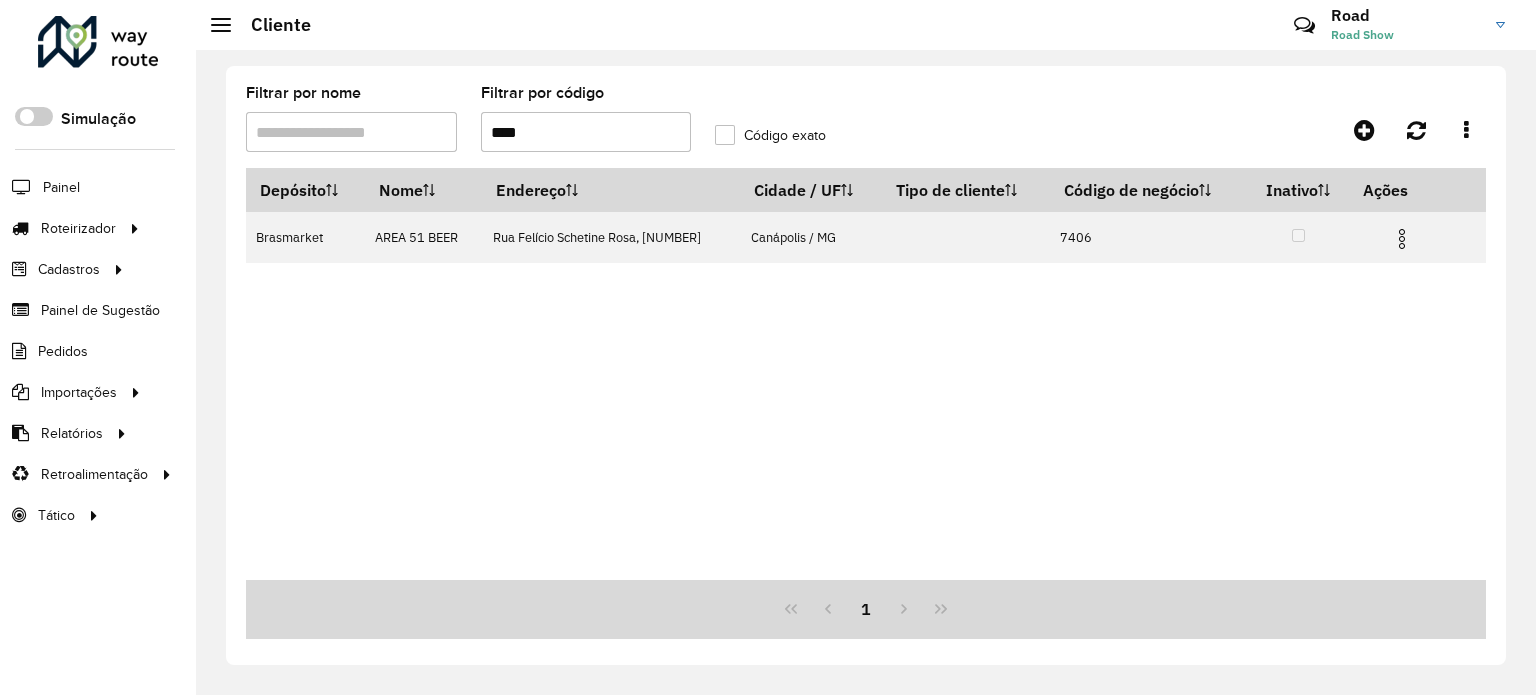 click on "****" at bounding box center [586, 132] 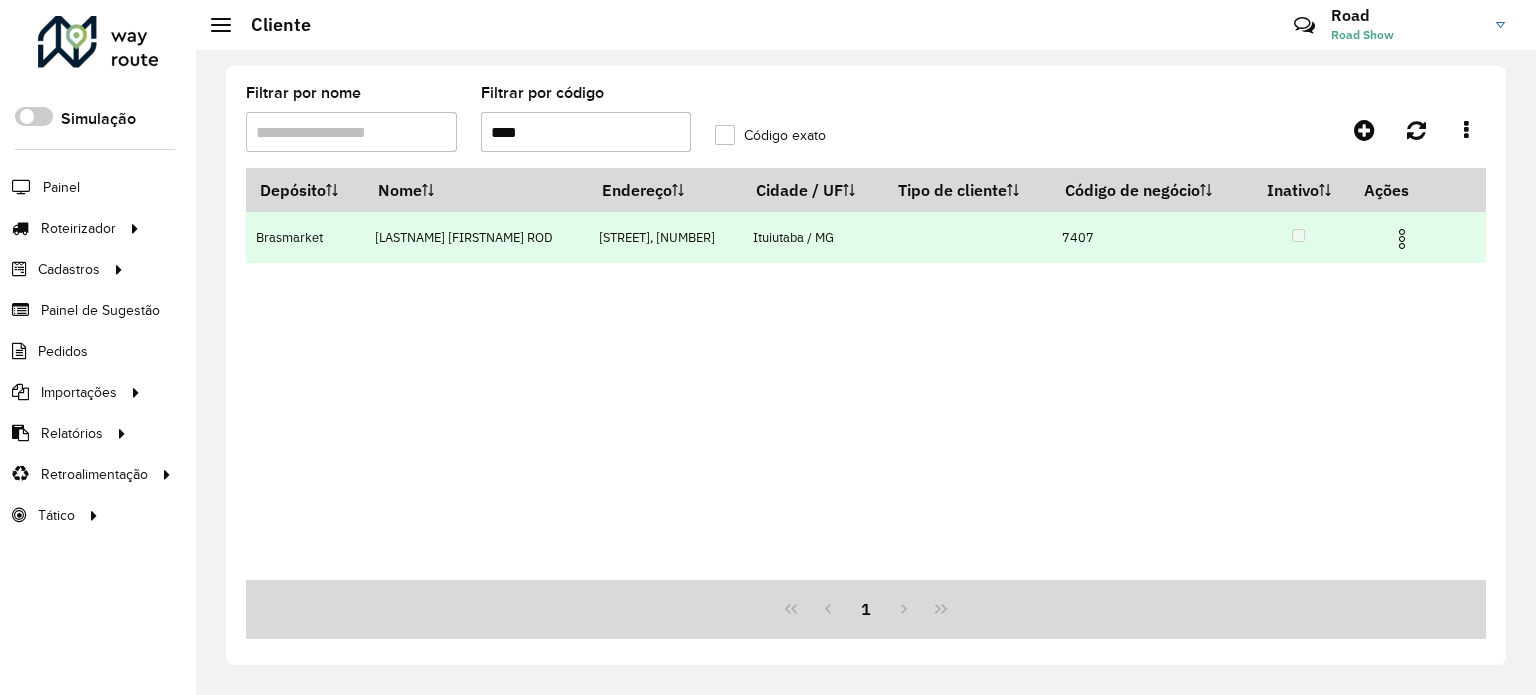 click at bounding box center (1402, 239) 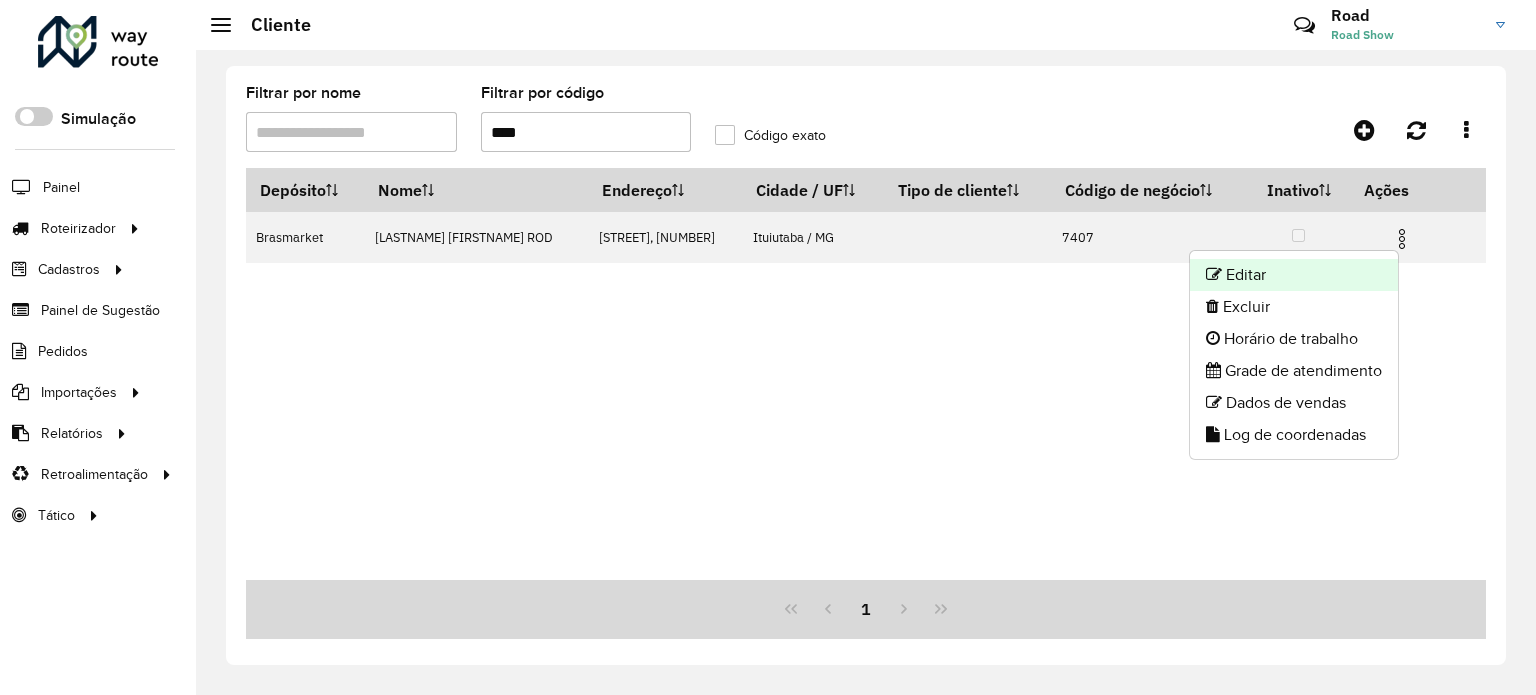 click on "Editar" 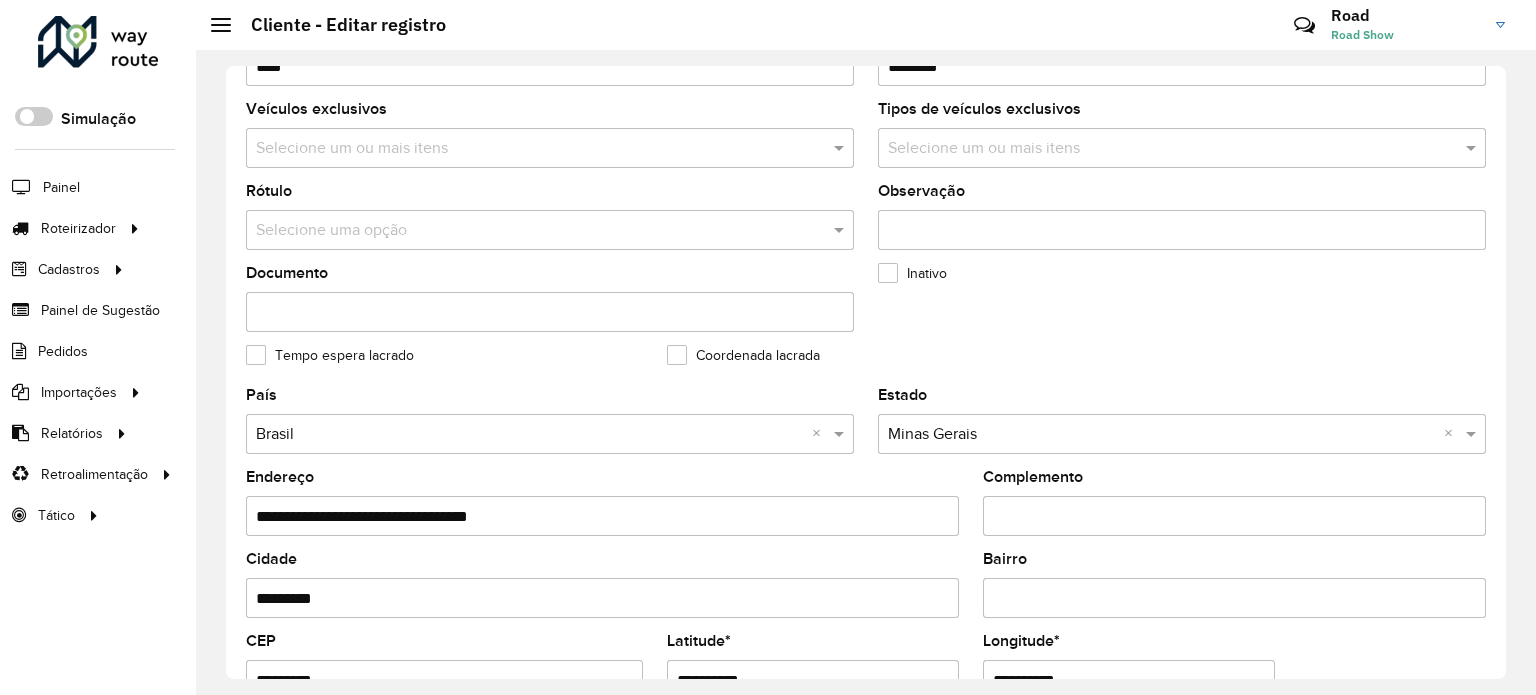 scroll, scrollTop: 600, scrollLeft: 0, axis: vertical 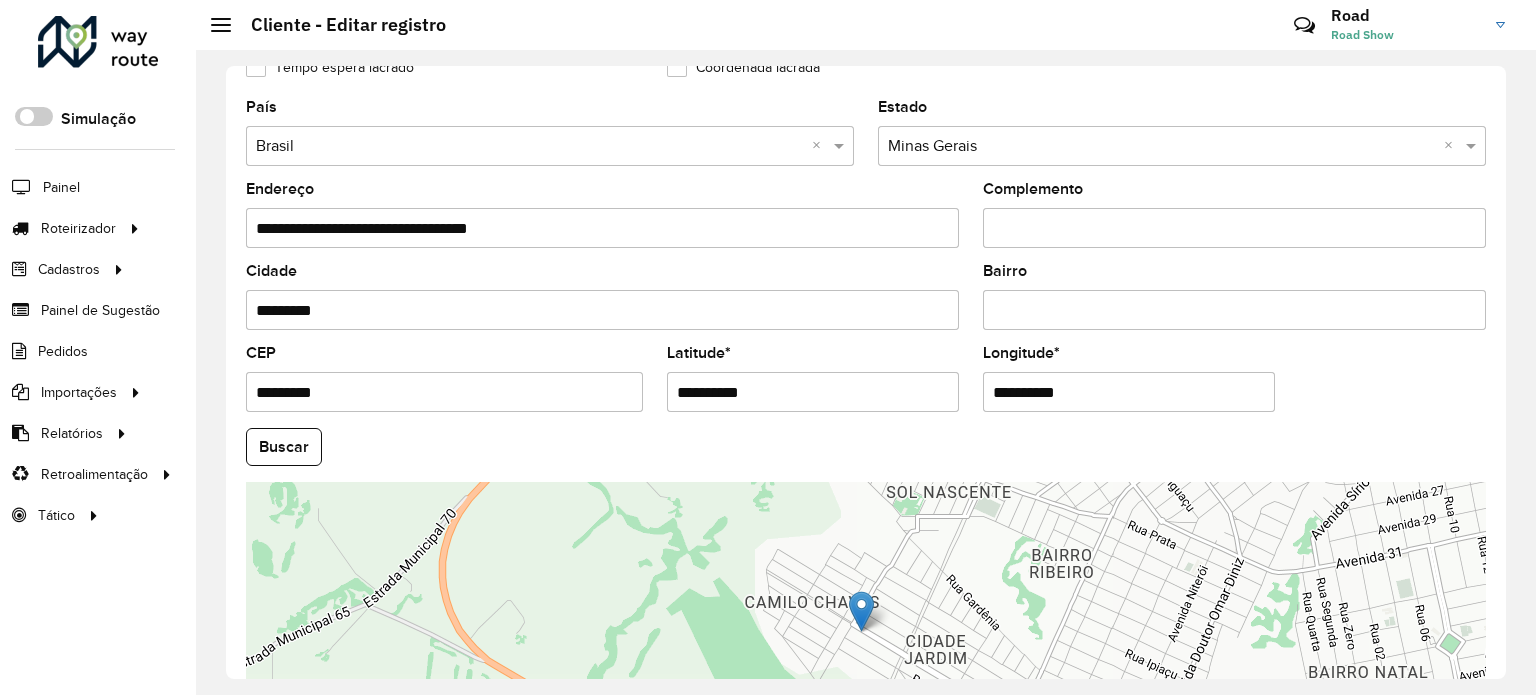 drag, startPoint x: 680, startPoint y: 372, endPoint x: 485, endPoint y: 341, distance: 197.44873 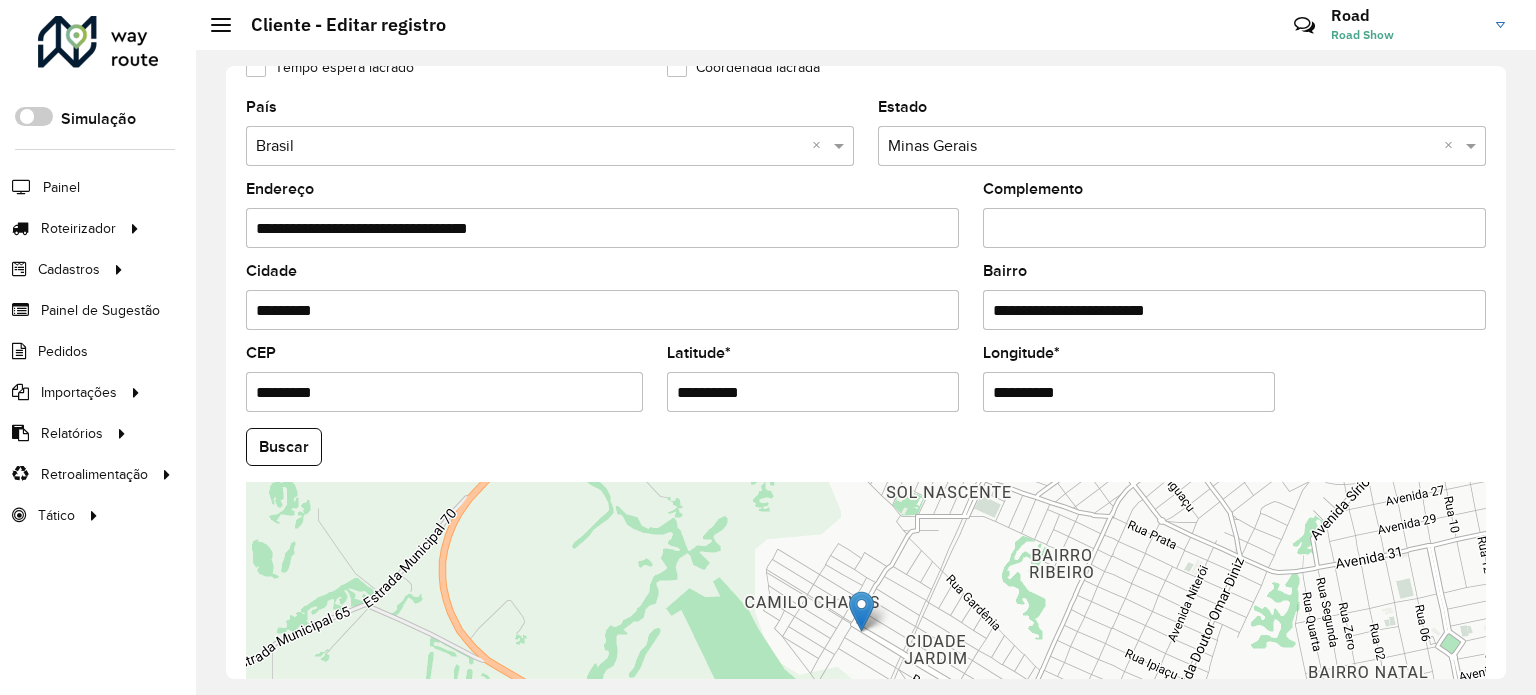 drag, startPoint x: 1102, startPoint y: 299, endPoint x: 641, endPoint y: 256, distance: 463.00107 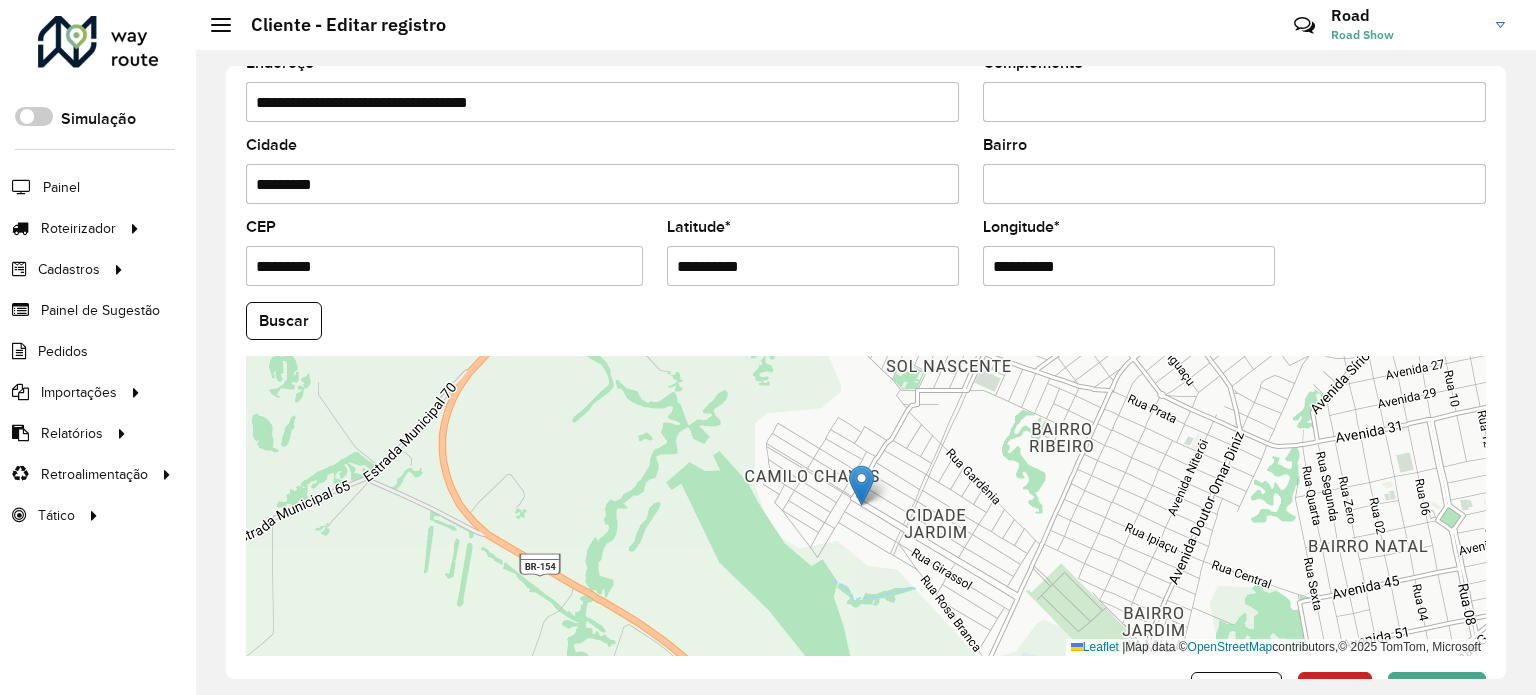 scroll, scrollTop: 784, scrollLeft: 0, axis: vertical 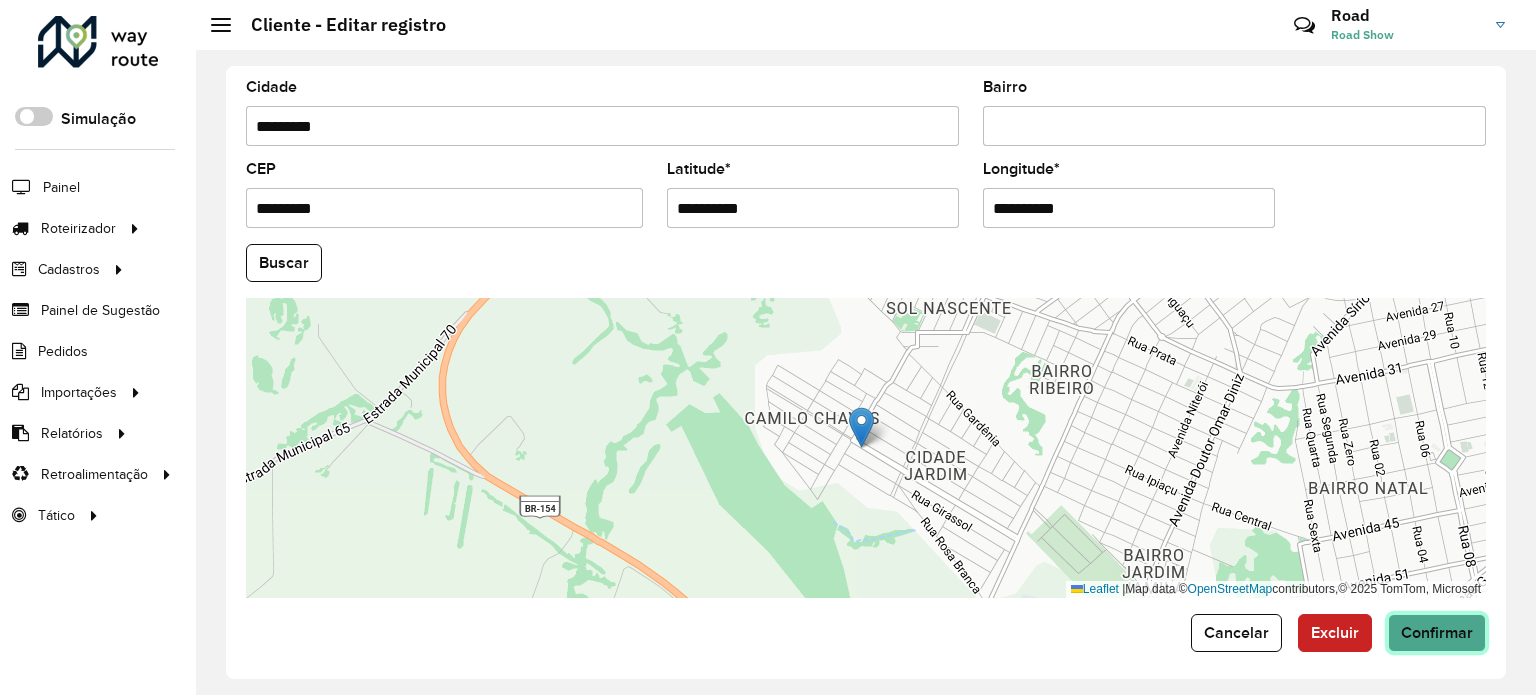 click on "Confirmar" 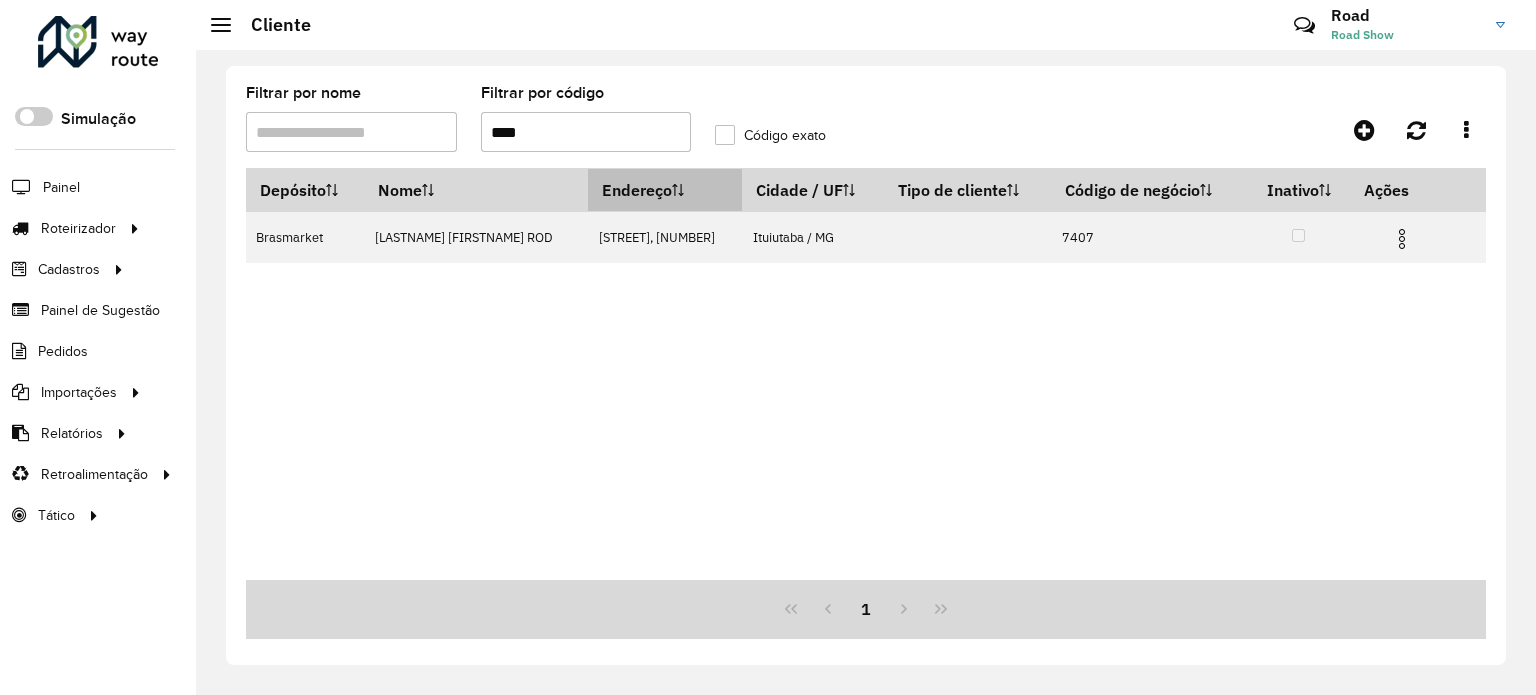 drag, startPoint x: 595, startPoint y: 123, endPoint x: 638, endPoint y: 179, distance: 70.60453 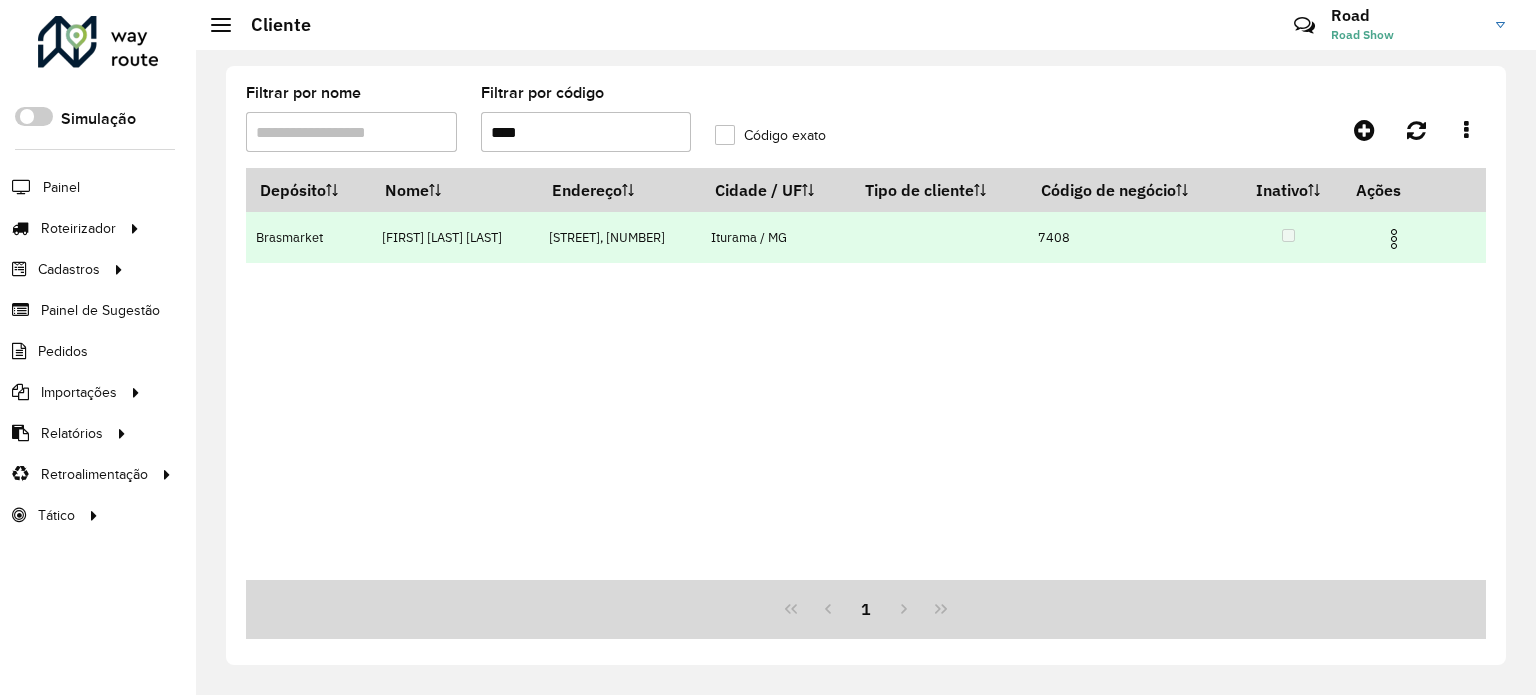 click at bounding box center (1394, 239) 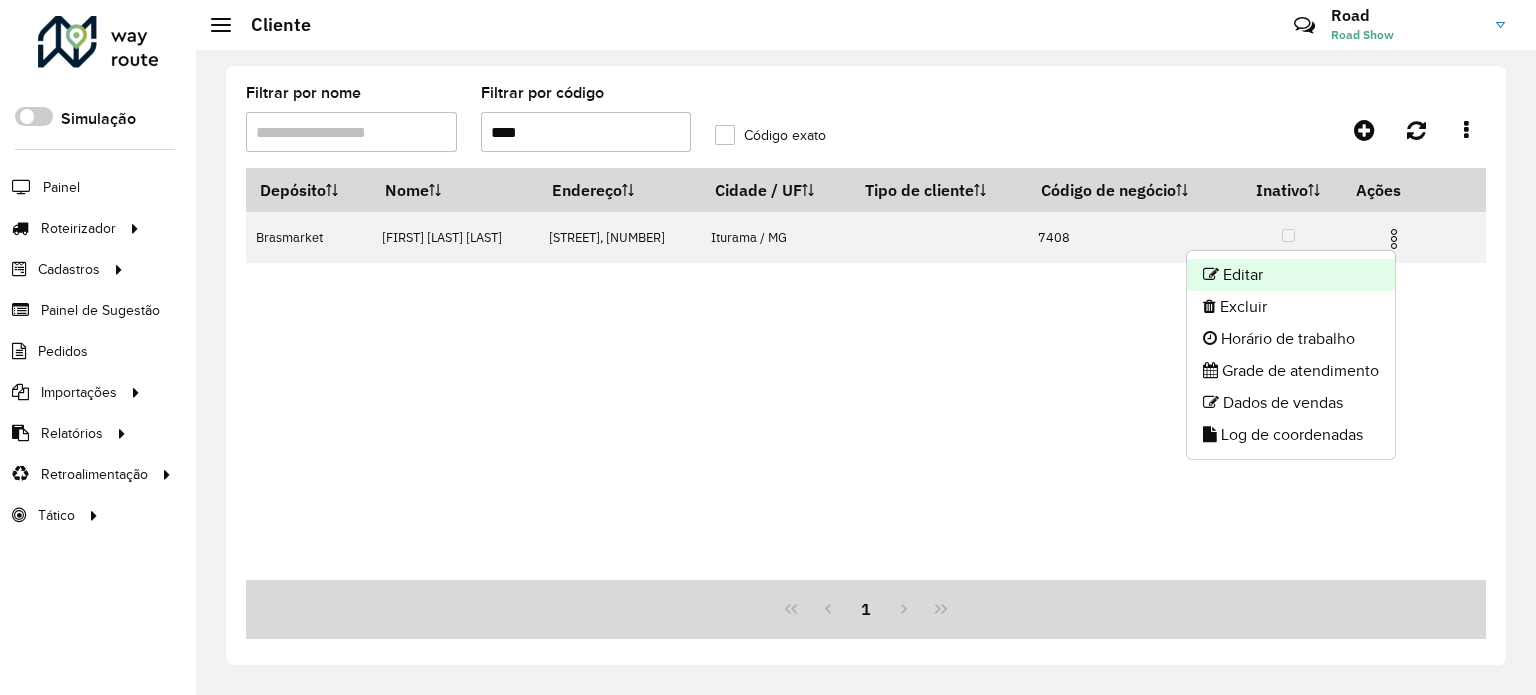 click on "Editar" 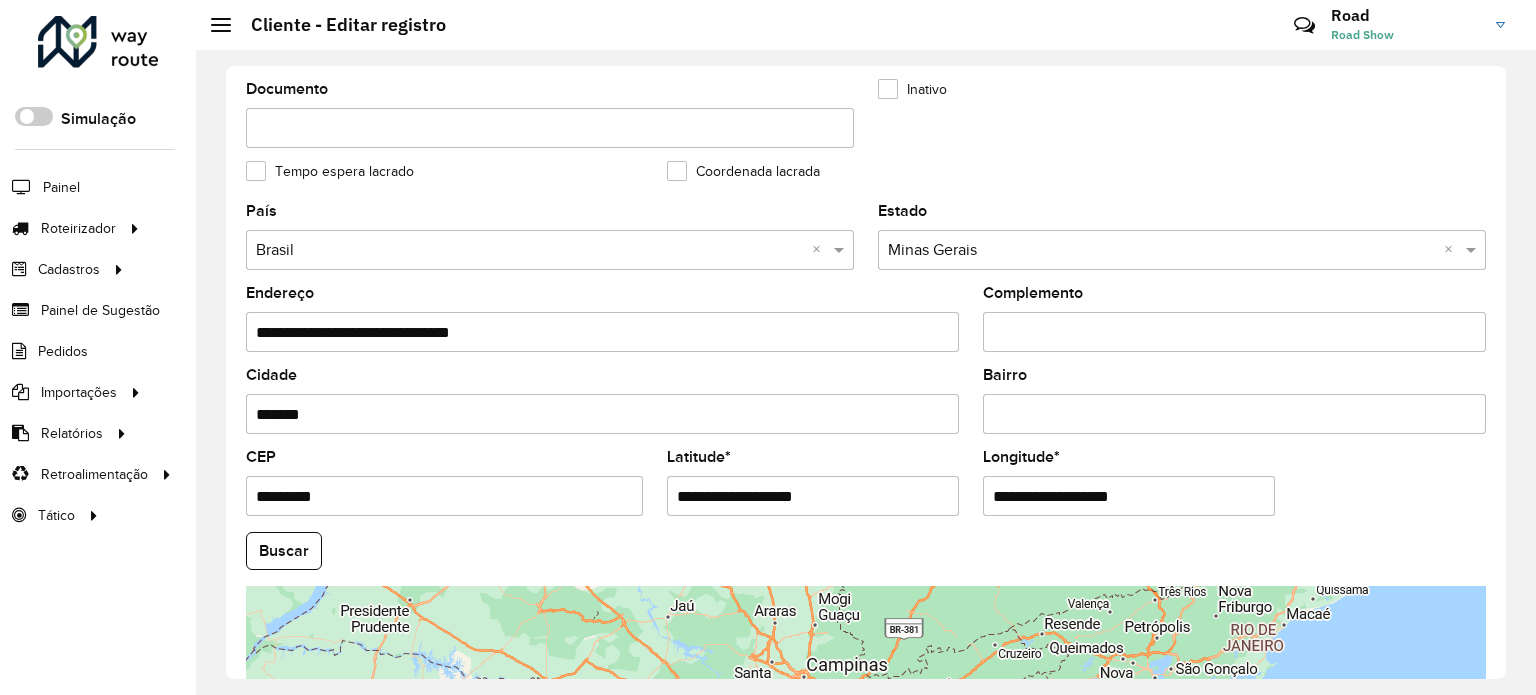 scroll, scrollTop: 600, scrollLeft: 0, axis: vertical 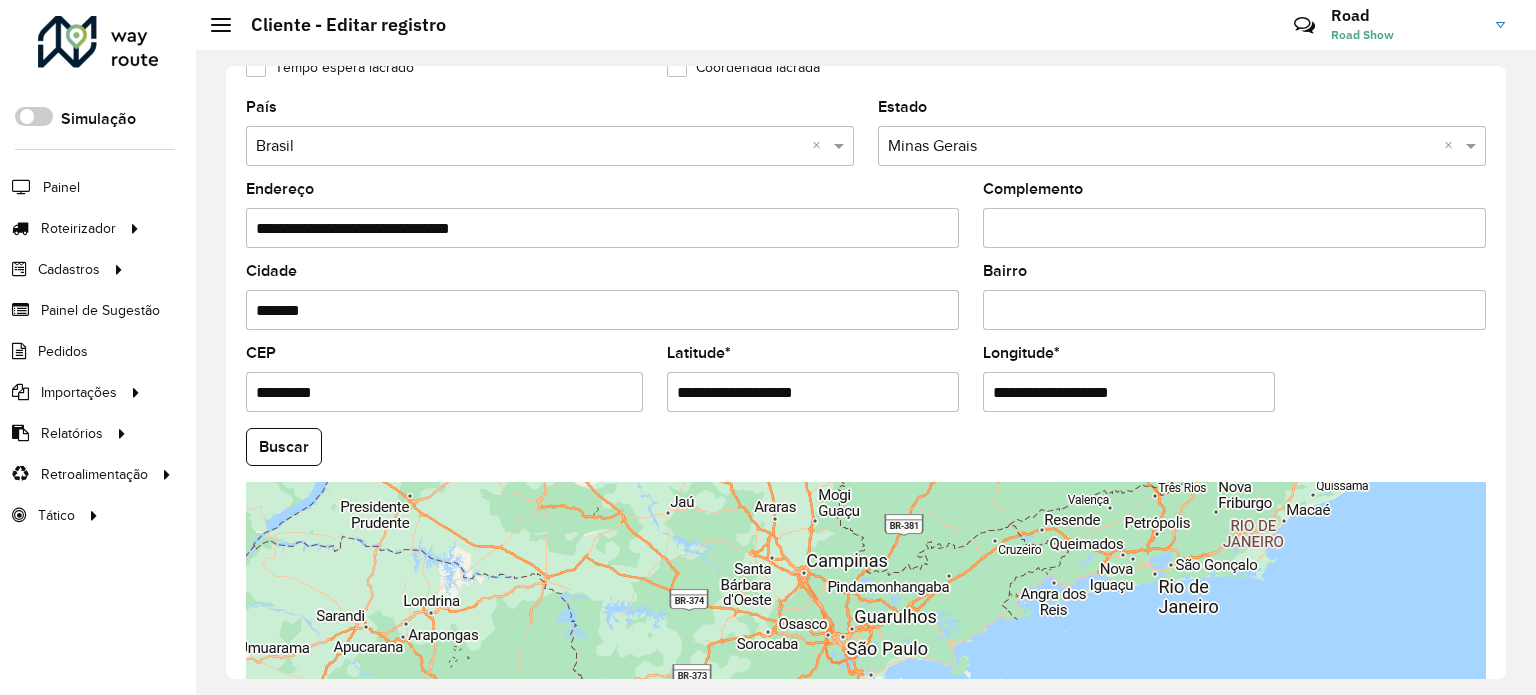 click on "Bairro" at bounding box center [1234, 310] 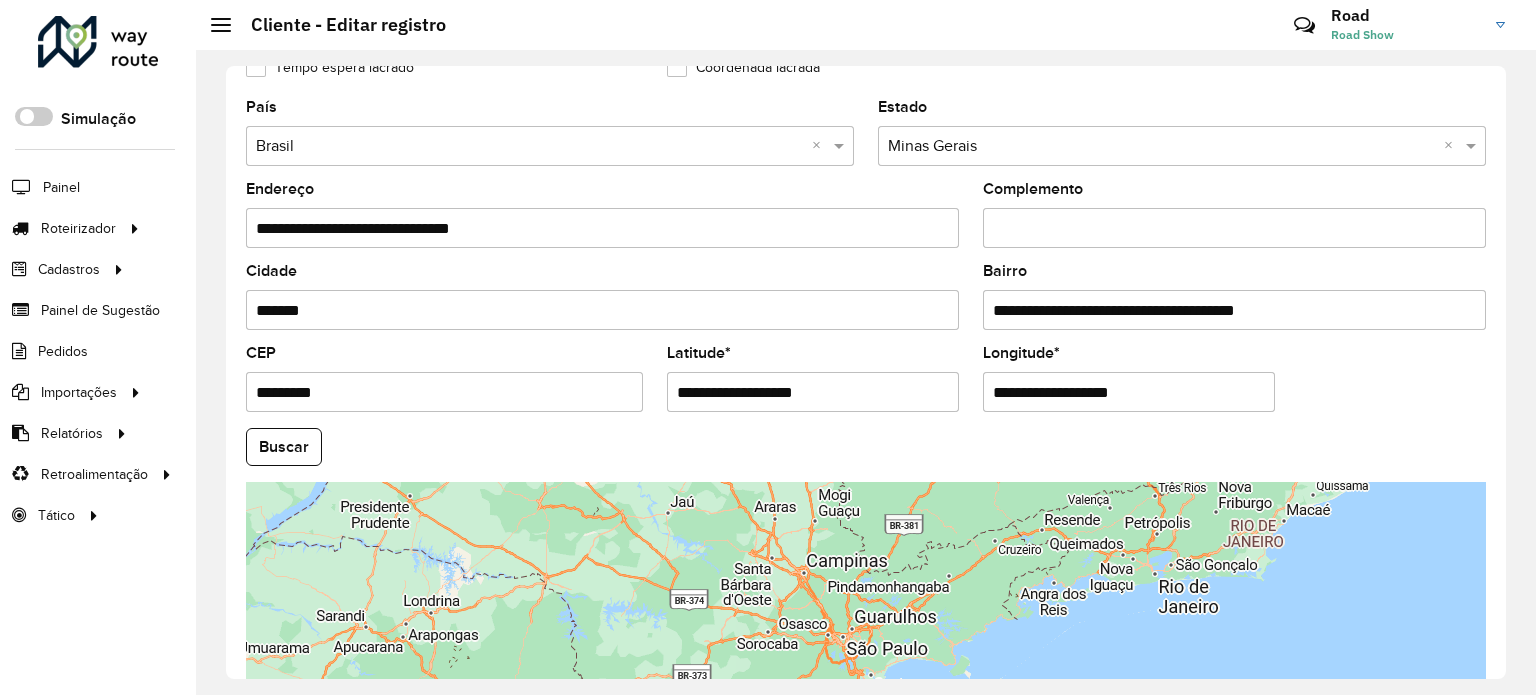 drag, startPoint x: 743, startPoint y: 287, endPoint x: 492, endPoint y: 263, distance: 252.1448 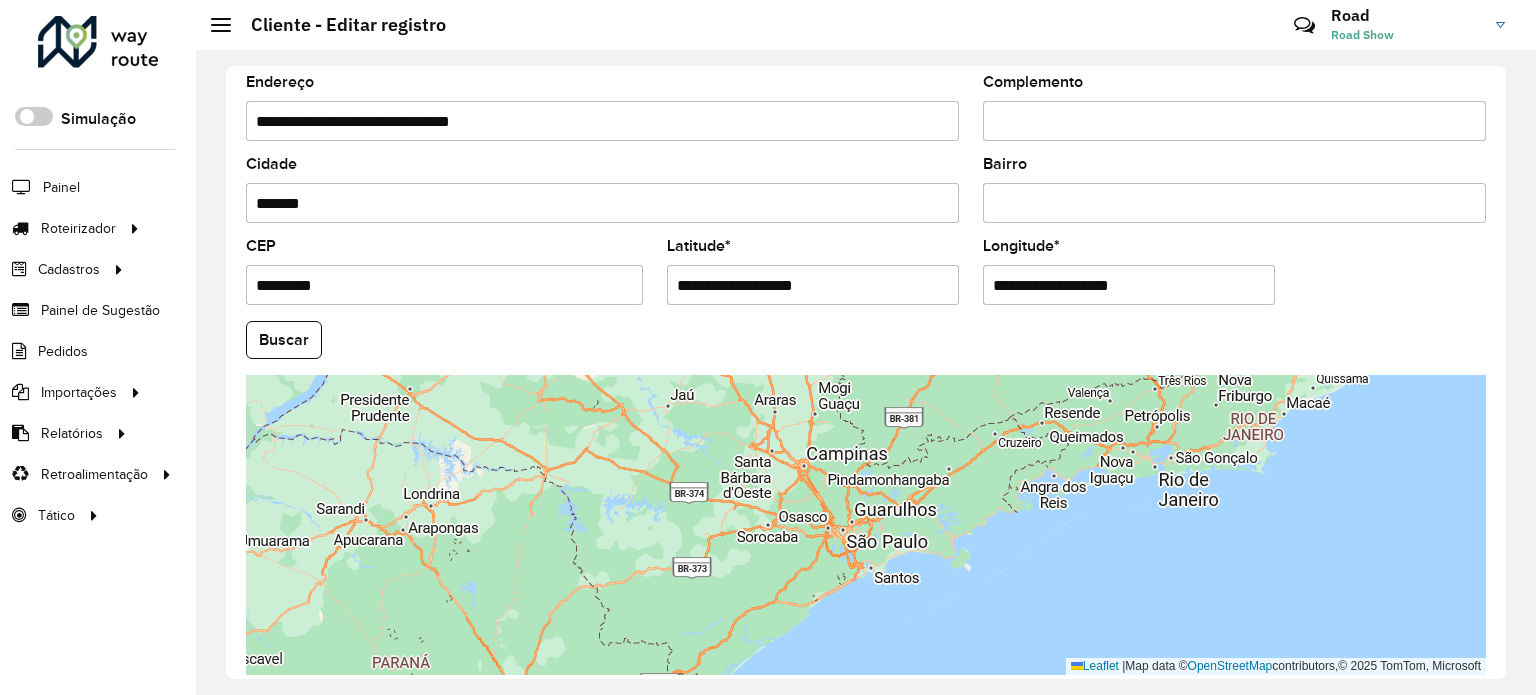 scroll, scrollTop: 784, scrollLeft: 0, axis: vertical 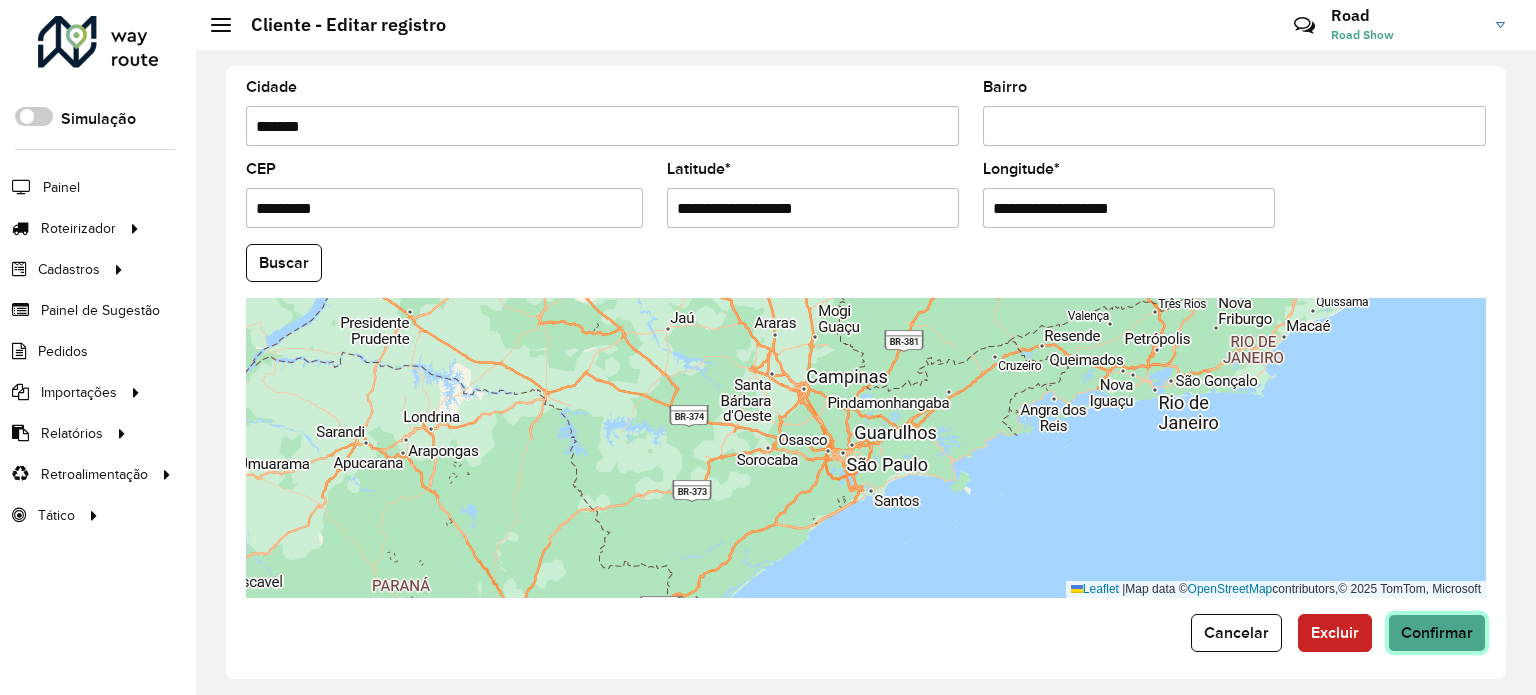 click on "Confirmar" 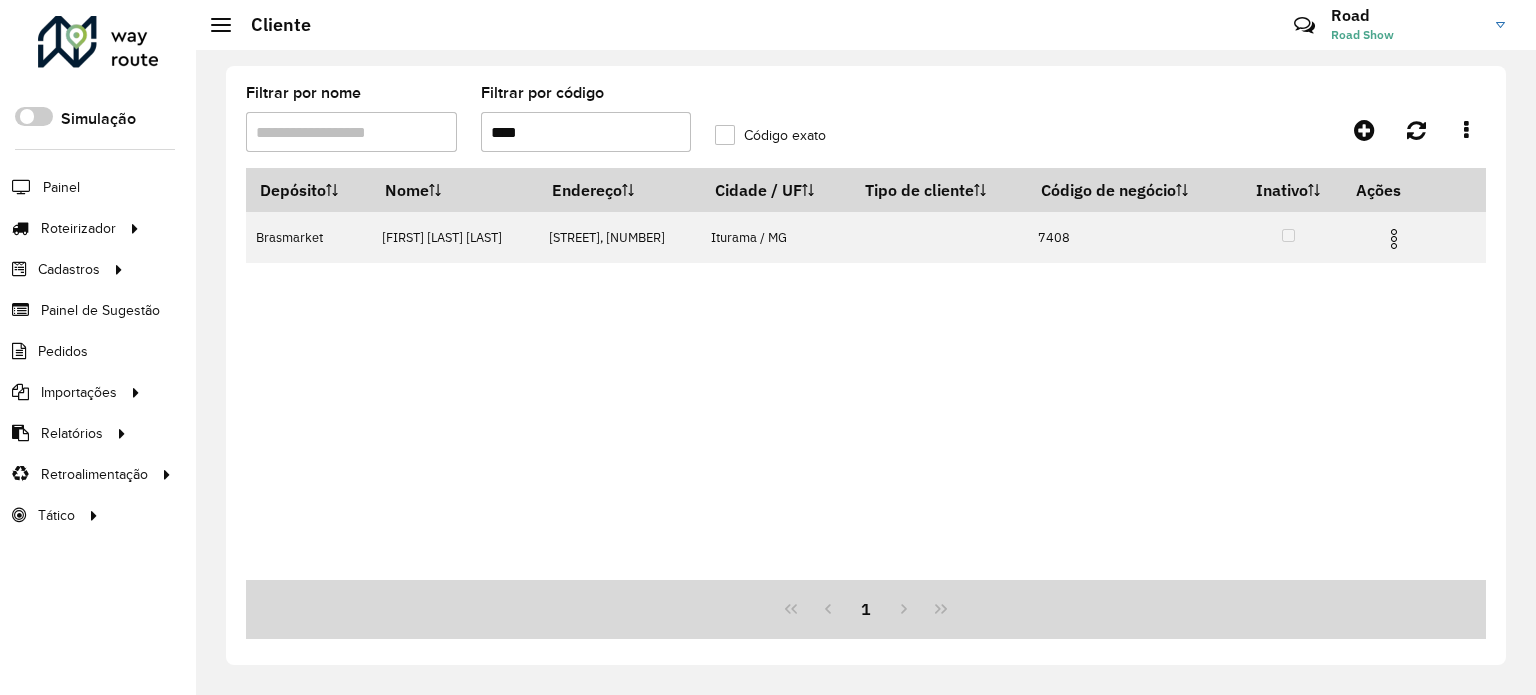 click on "****" at bounding box center [586, 132] 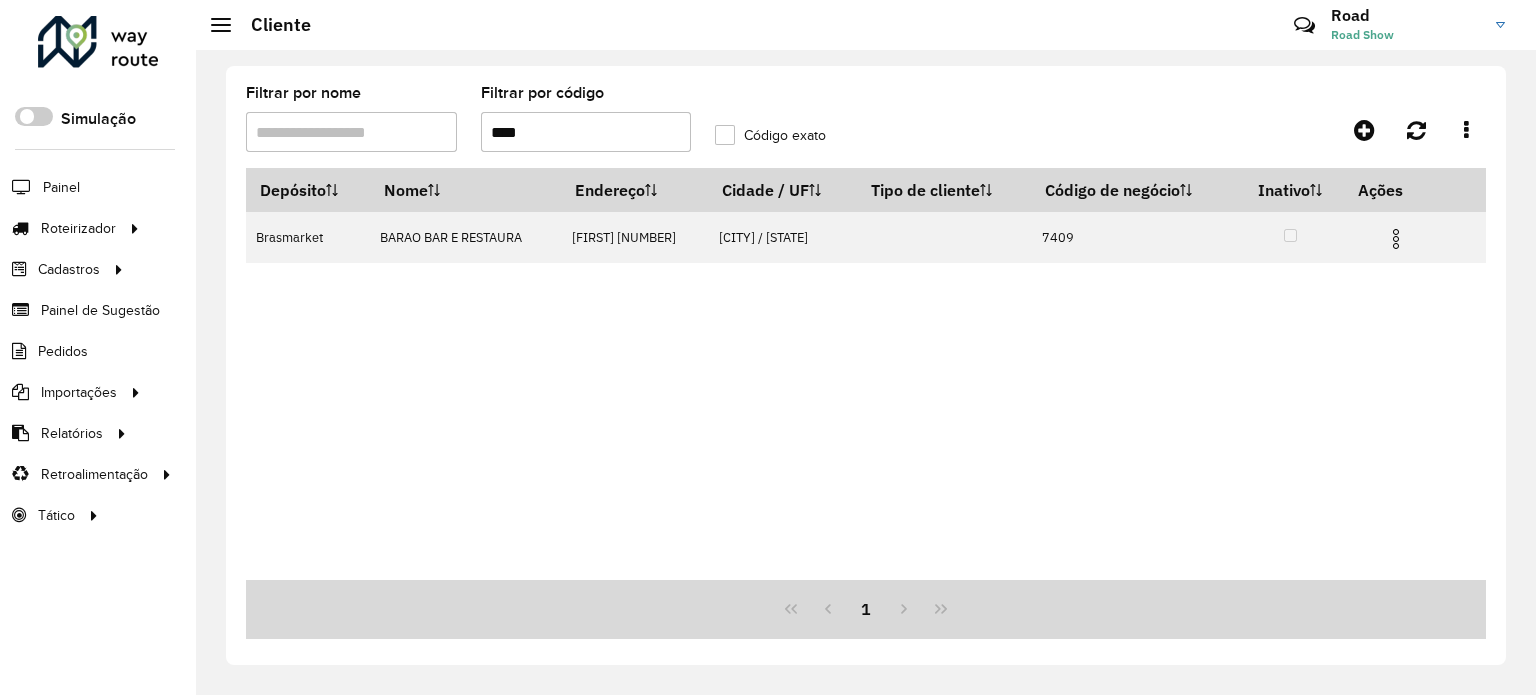 click on "****" at bounding box center (586, 132) 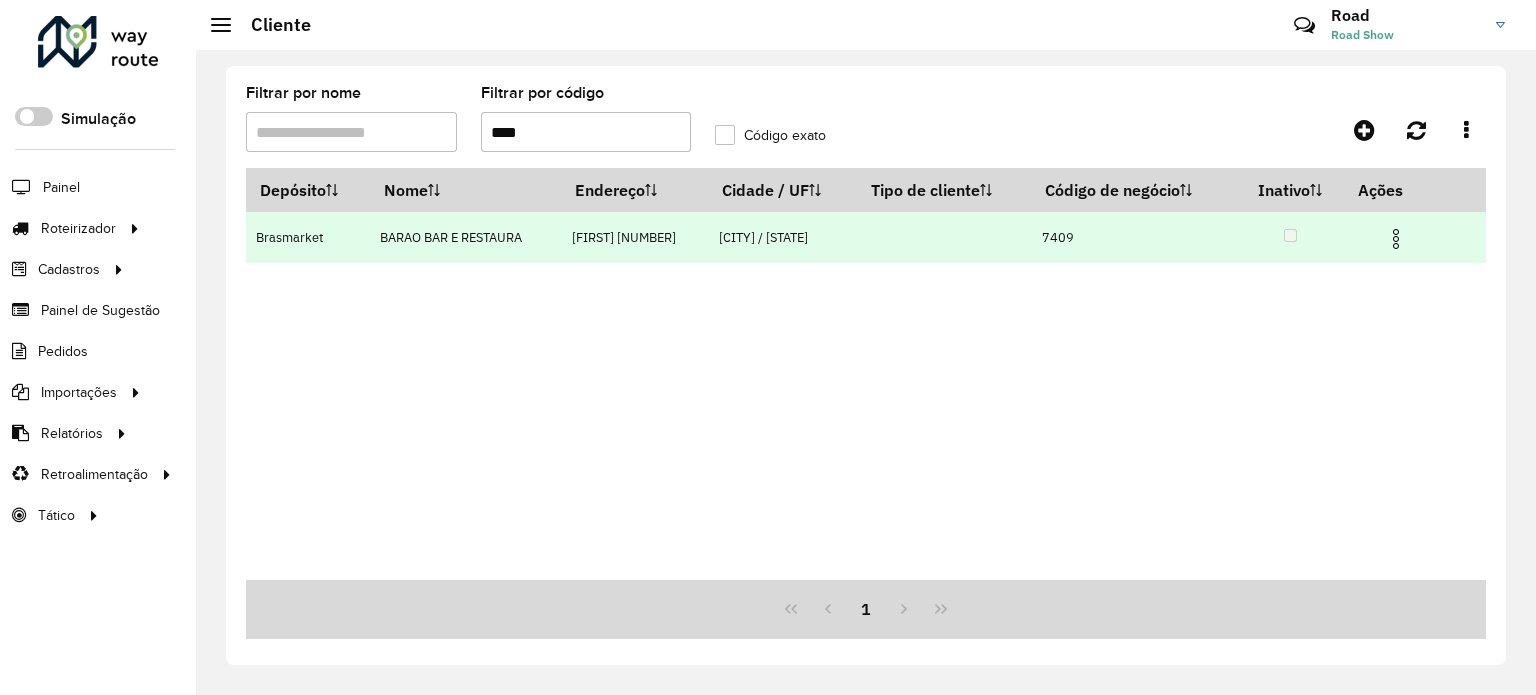 click at bounding box center (1396, 239) 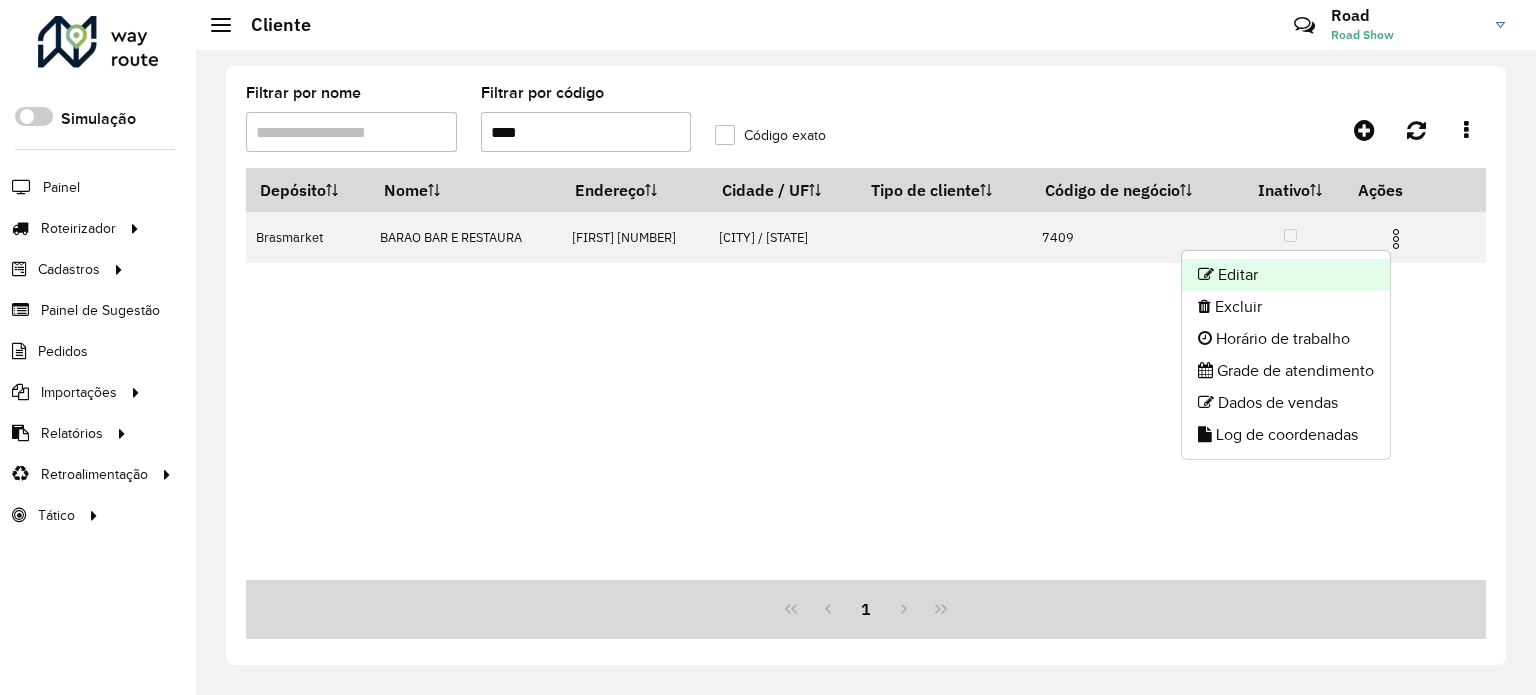 click on "Editar" 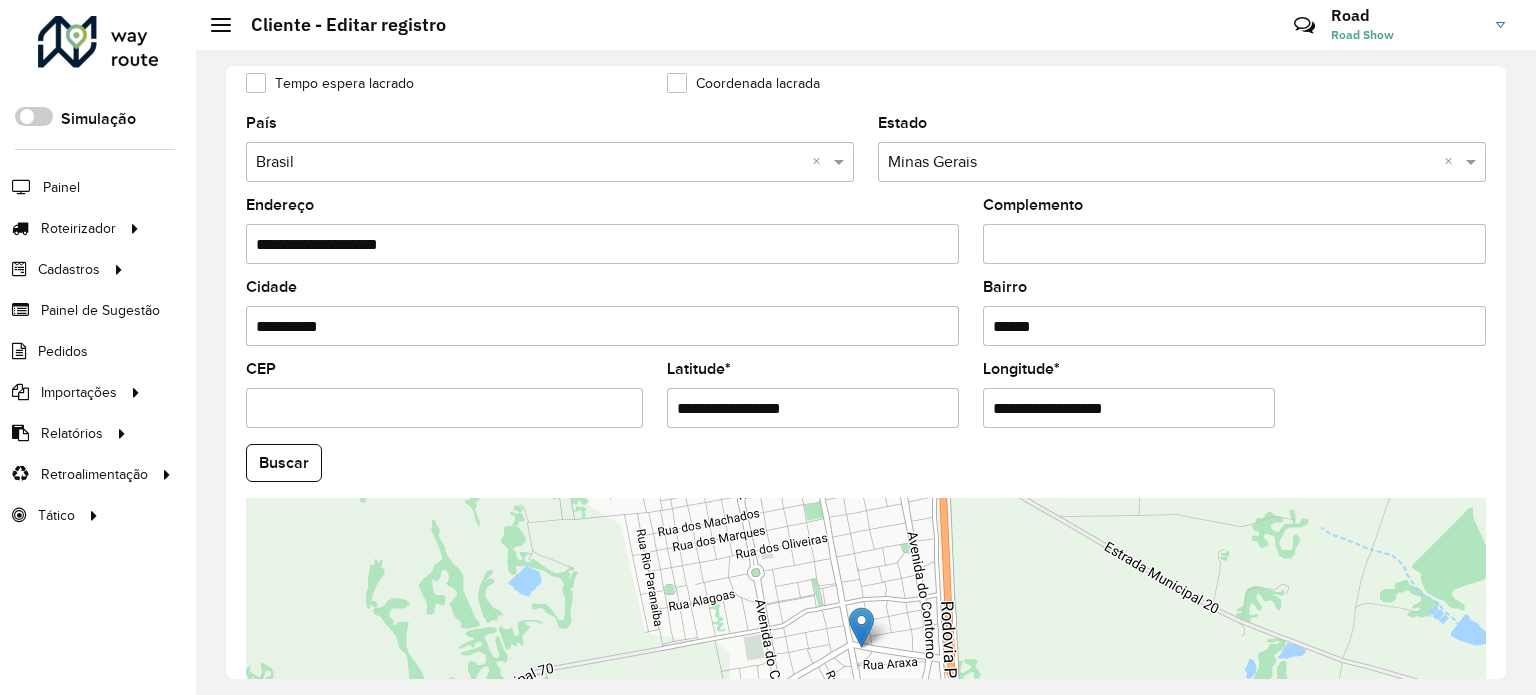 scroll, scrollTop: 600, scrollLeft: 0, axis: vertical 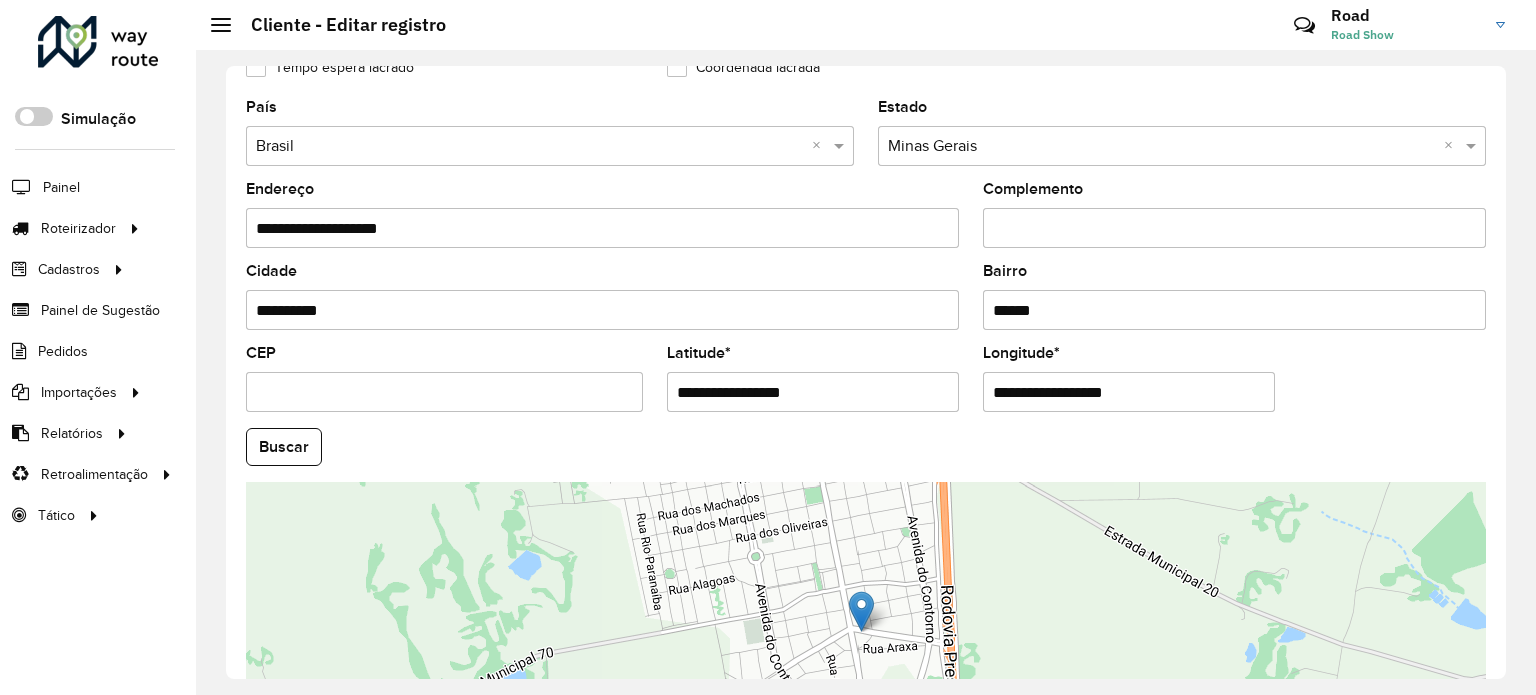 click on "Complemento" at bounding box center (1234, 228) 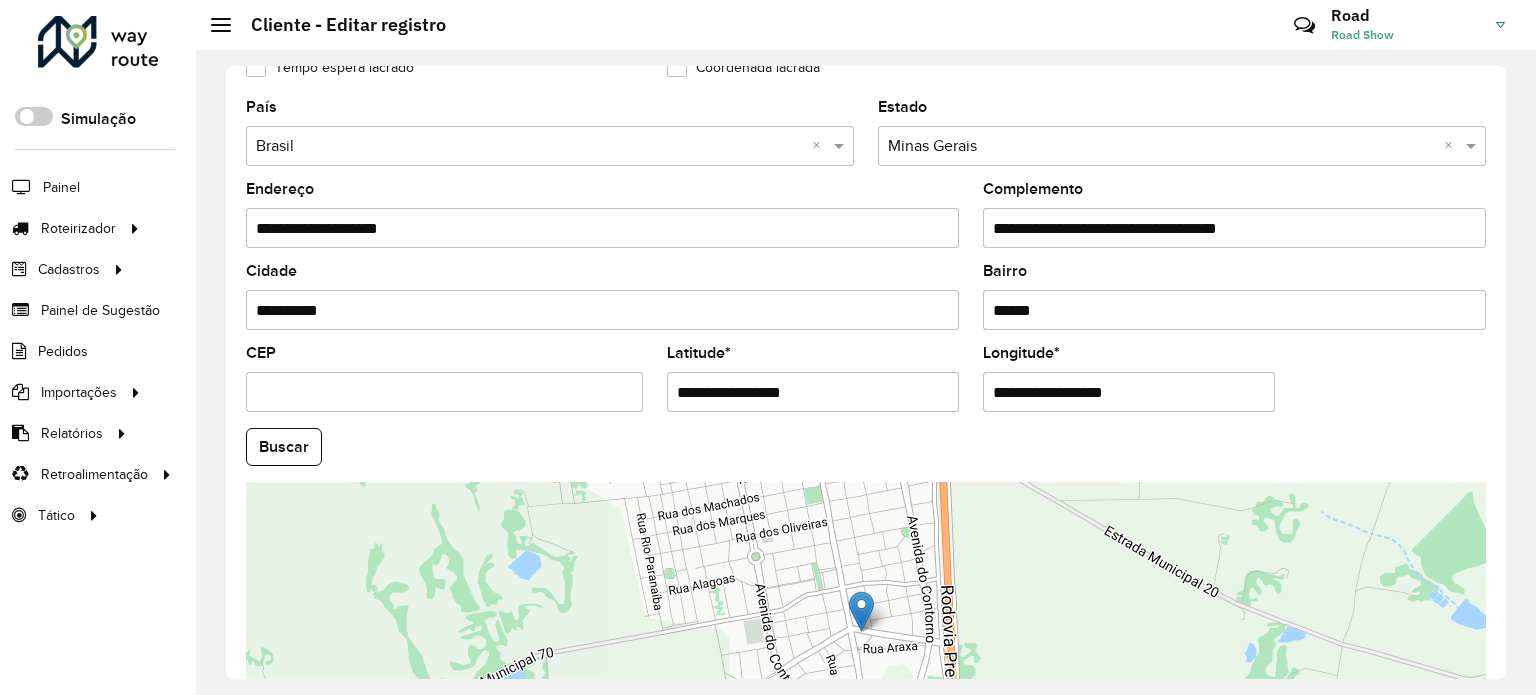 drag, startPoint x: 932, startPoint y: 239, endPoint x: 724, endPoint y: 251, distance: 208.34587 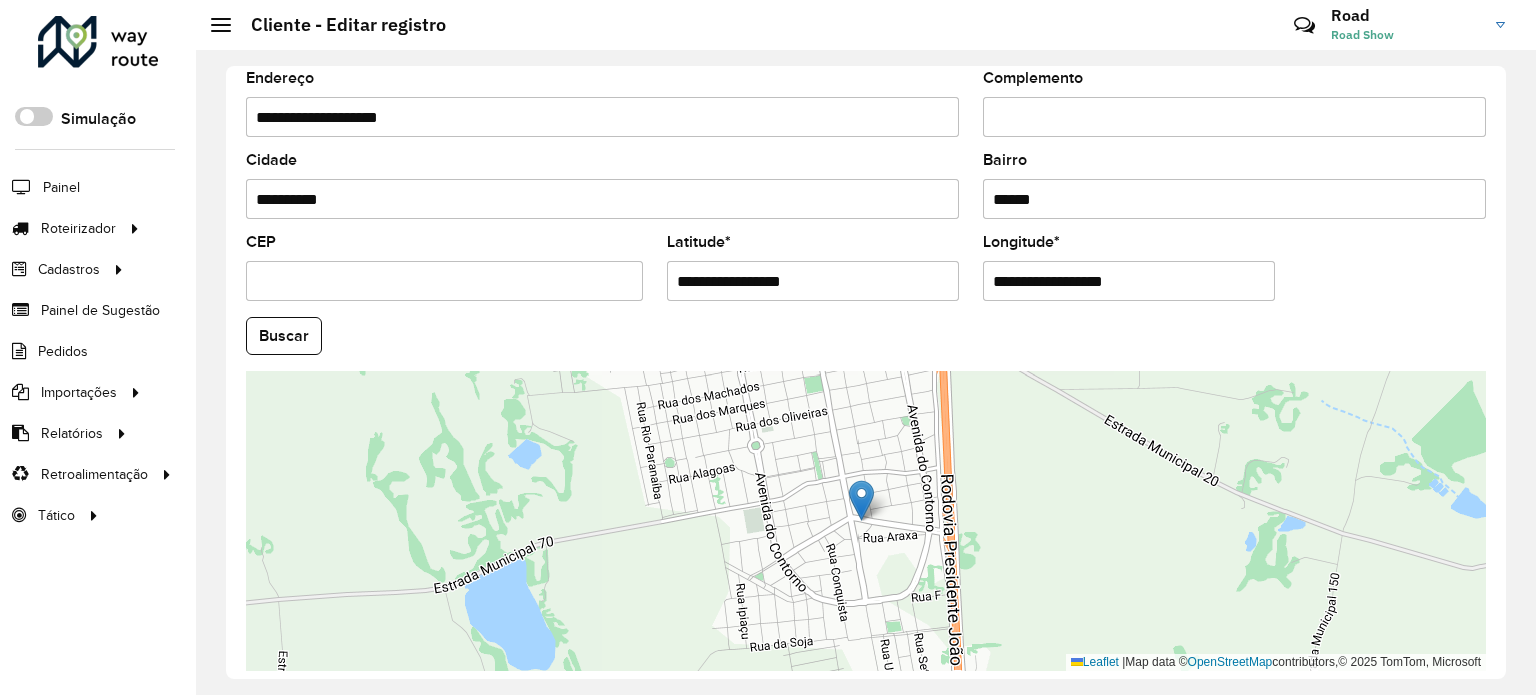scroll, scrollTop: 784, scrollLeft: 0, axis: vertical 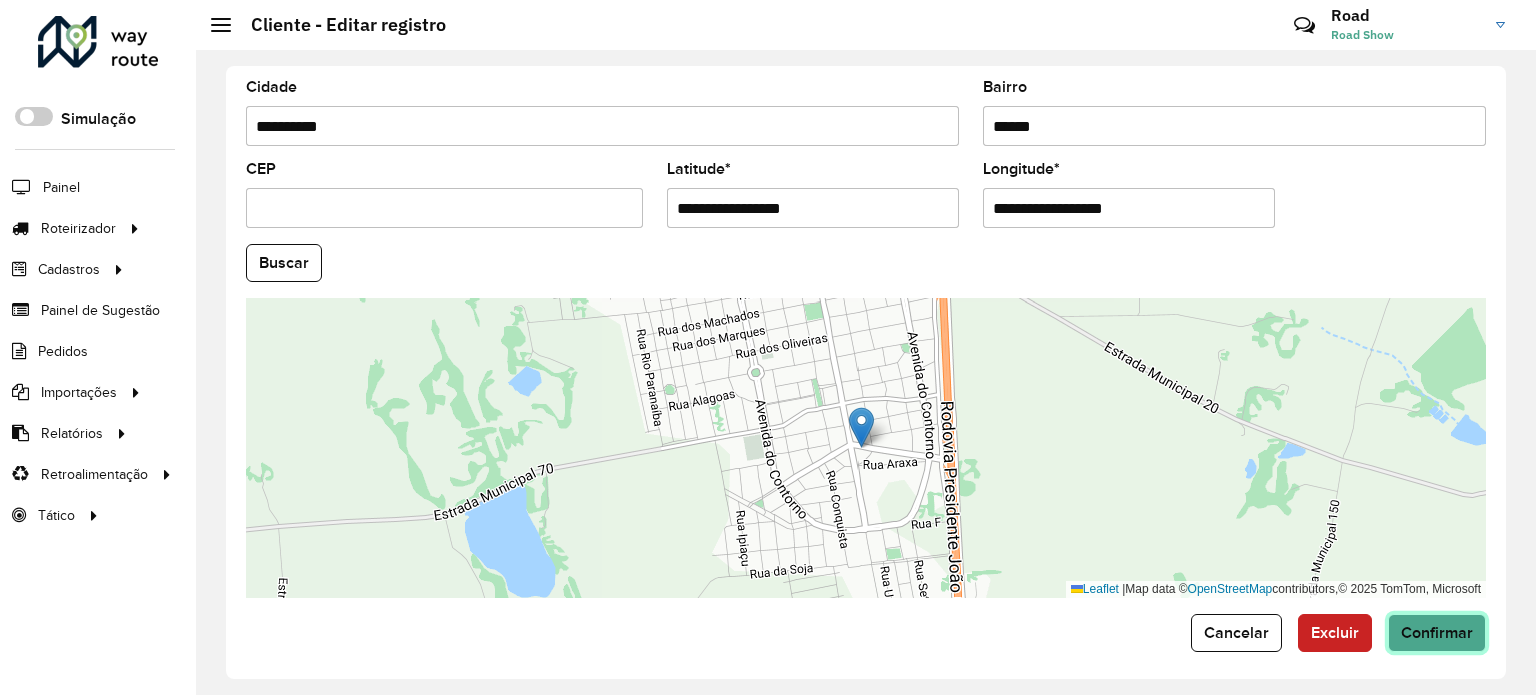 click on "Confirmar" 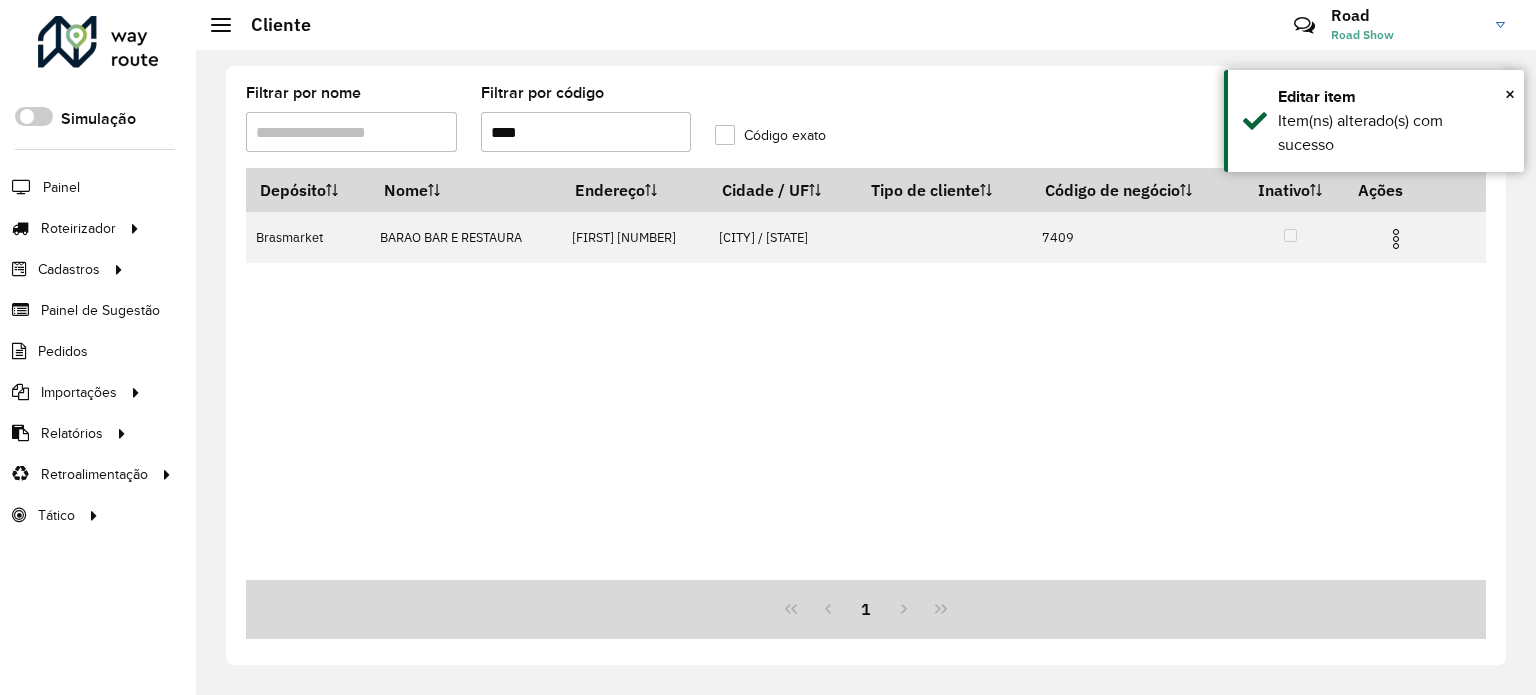 click on "****" at bounding box center [586, 132] 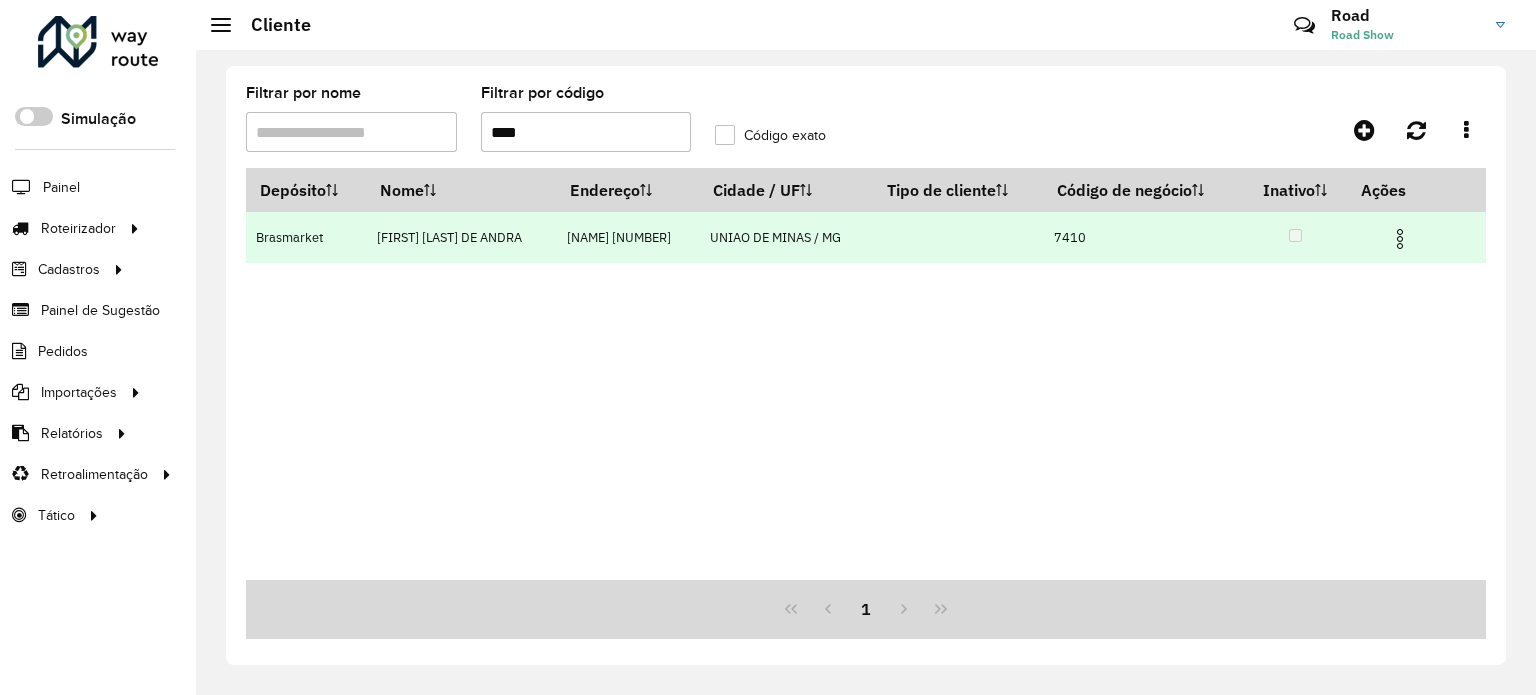 click at bounding box center [1400, 239] 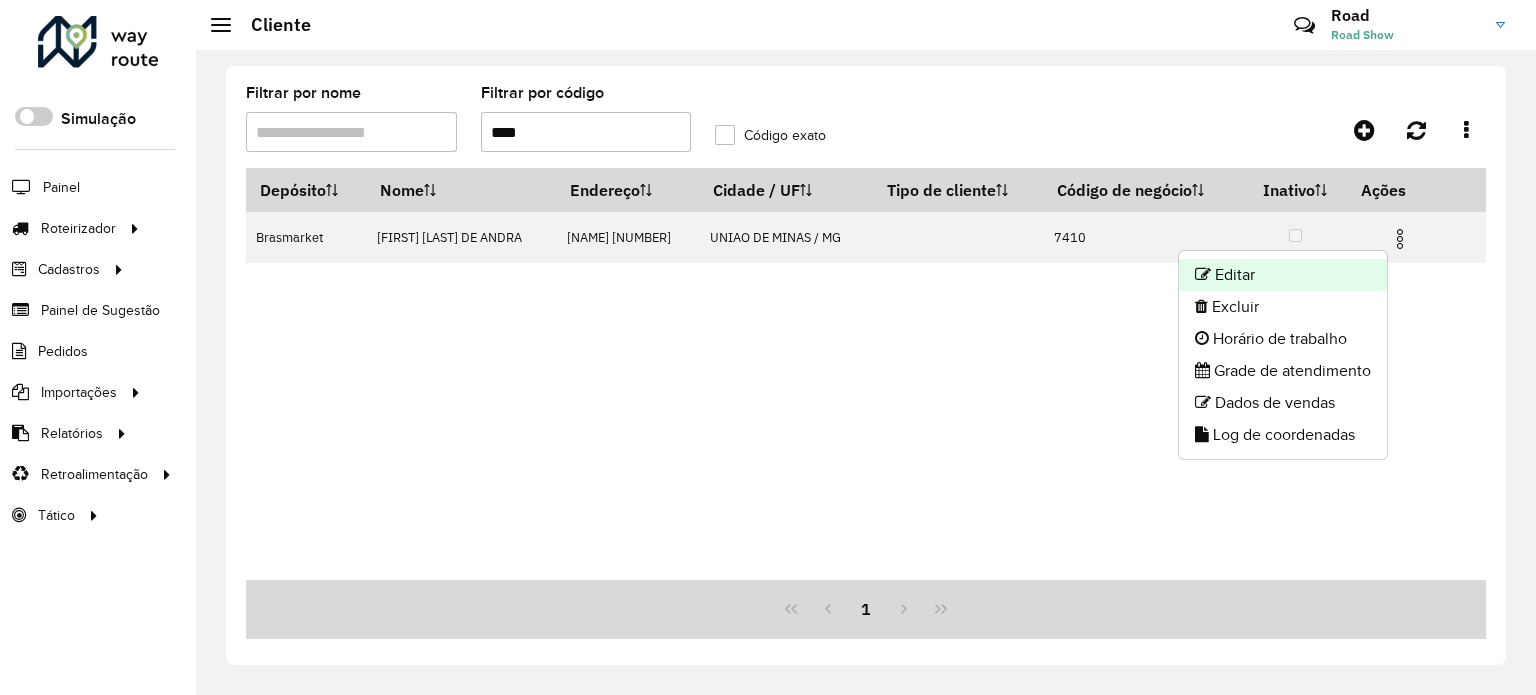 click on "Editar" 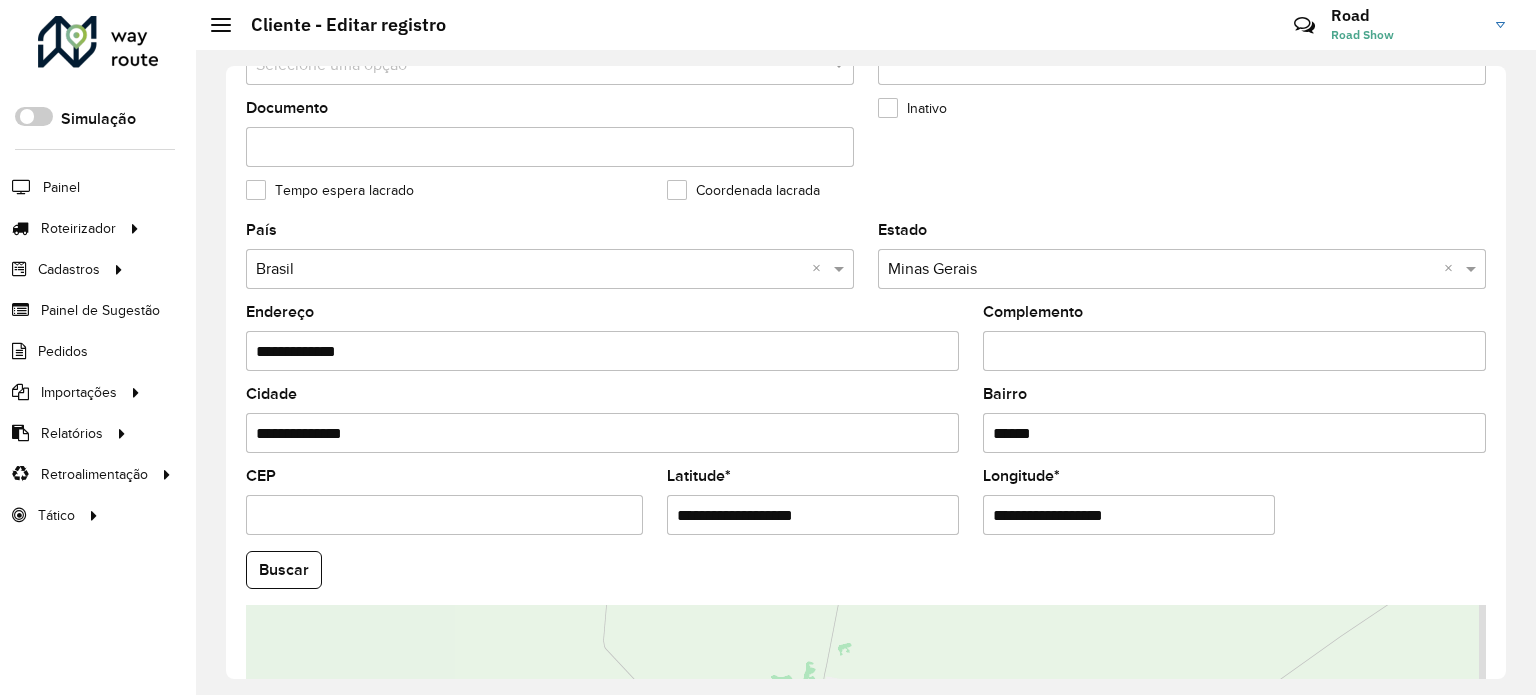 scroll, scrollTop: 700, scrollLeft: 0, axis: vertical 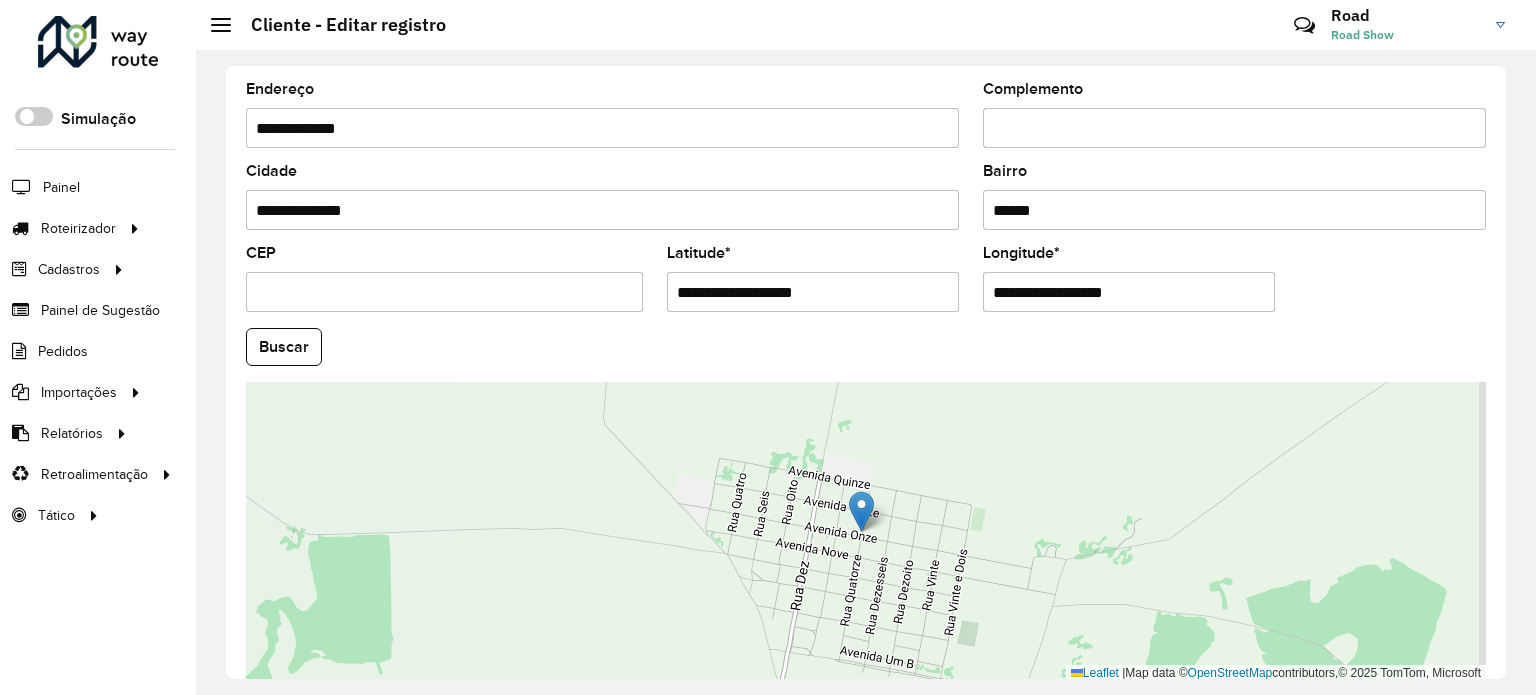 click on "Complemento" at bounding box center [1234, 128] 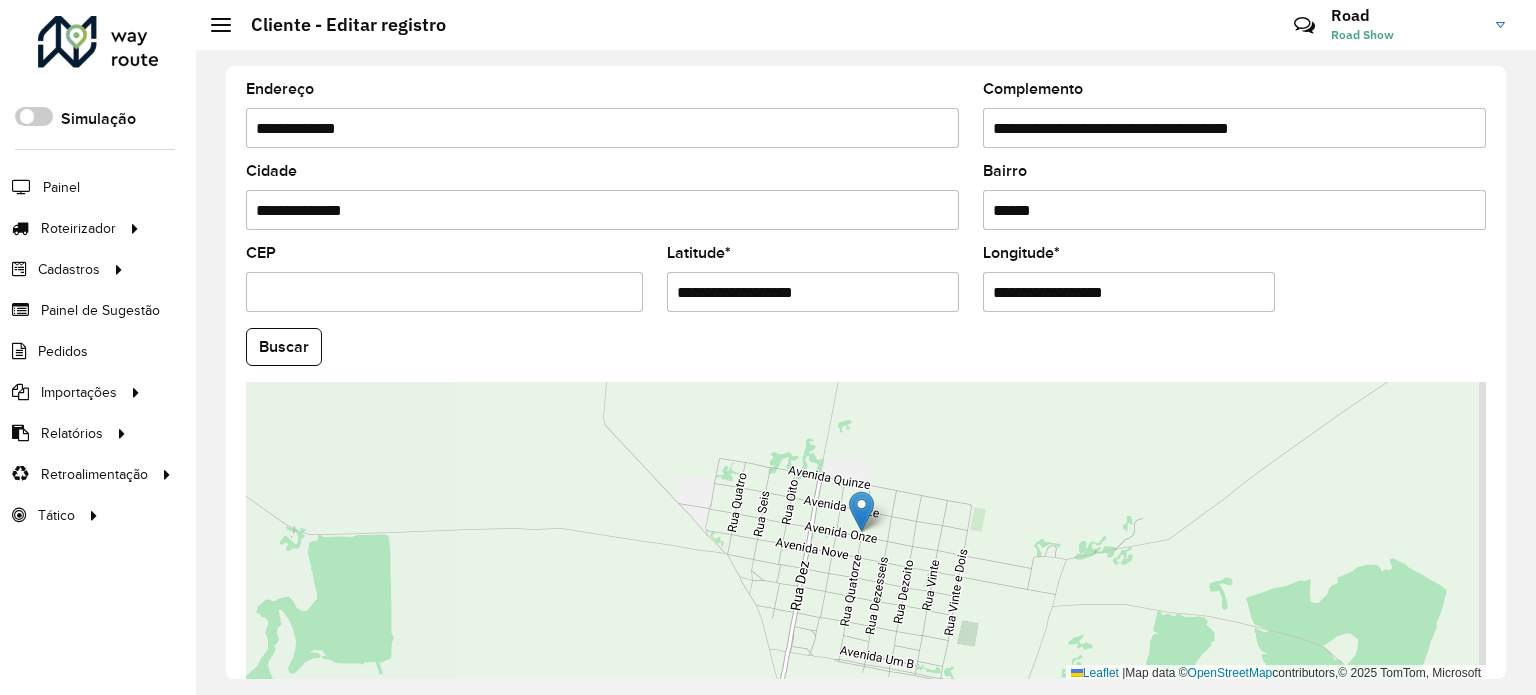 drag, startPoint x: 944, startPoint y: 125, endPoint x: 744, endPoint y: 147, distance: 201.20636 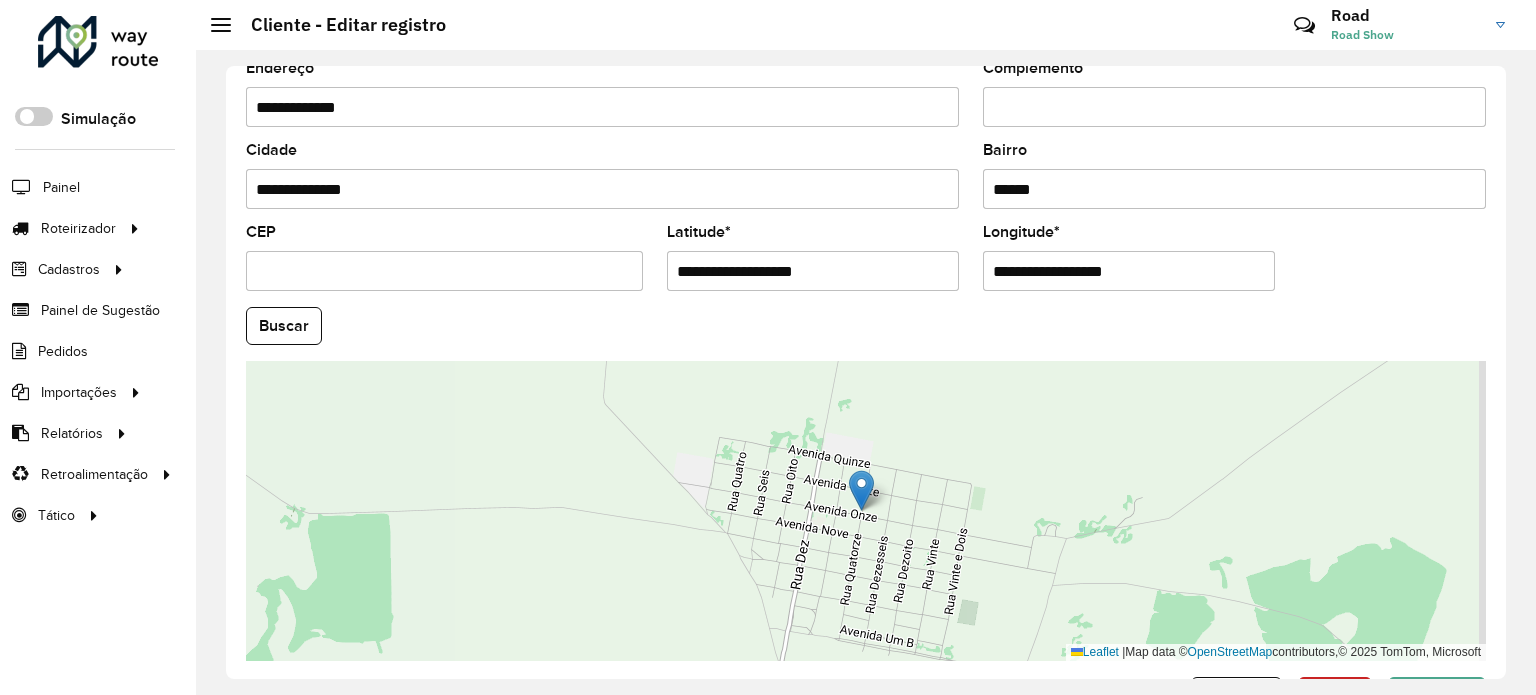 scroll, scrollTop: 784, scrollLeft: 0, axis: vertical 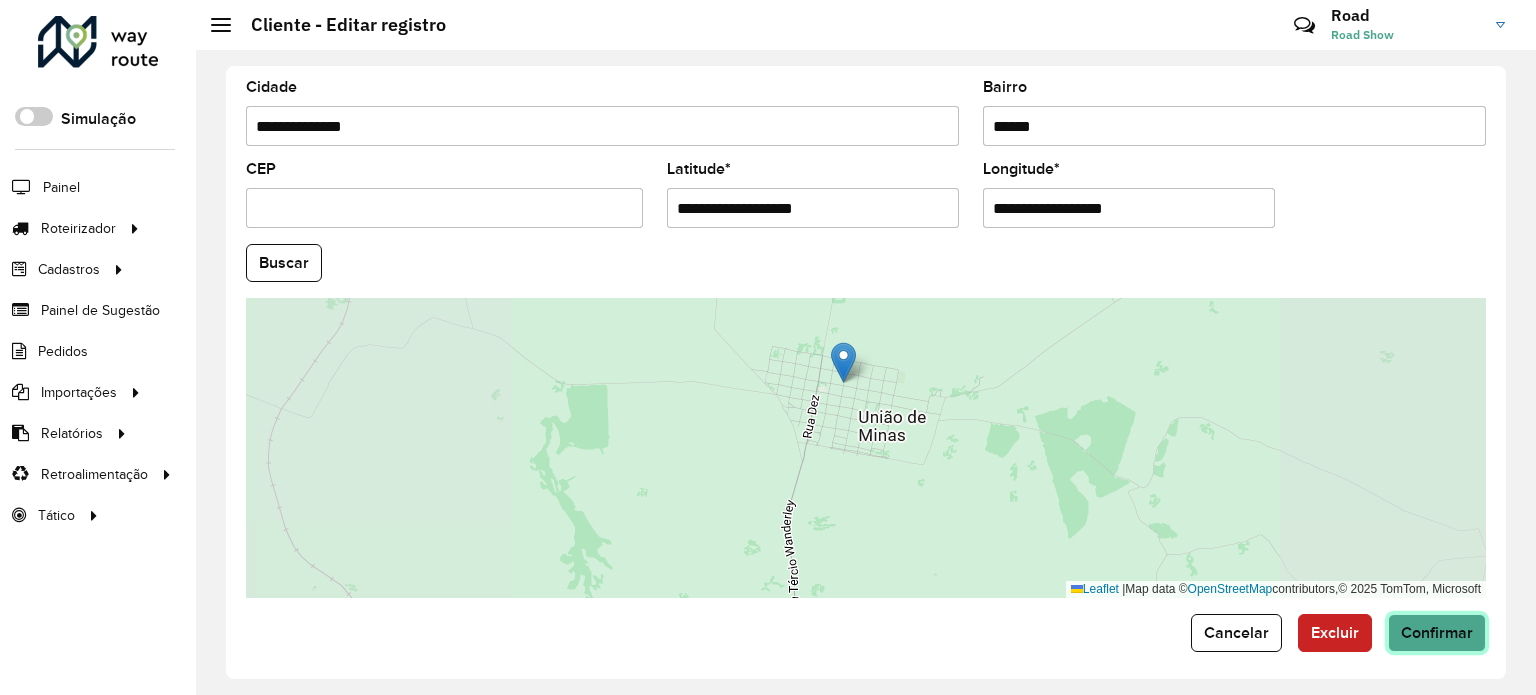 click on "Confirmar" 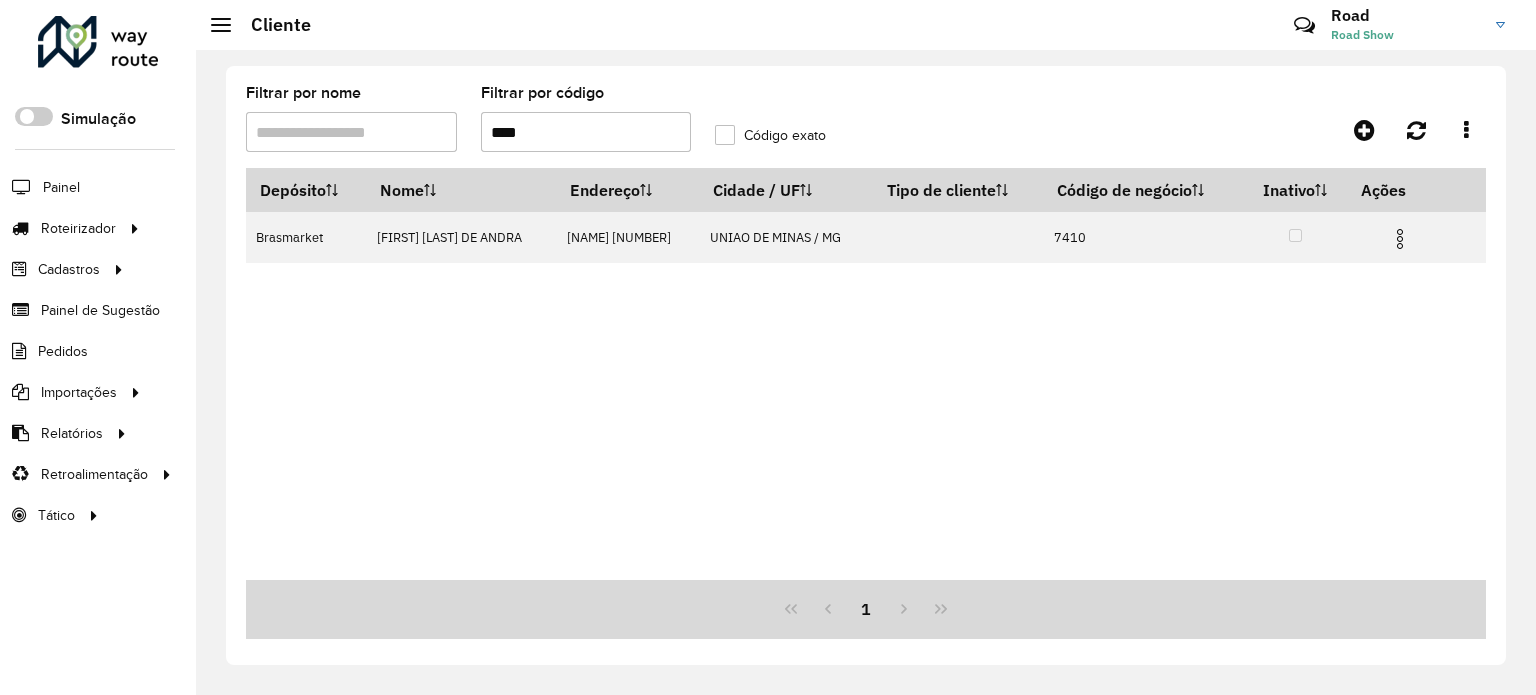 click on "Filtrar por código  ****" 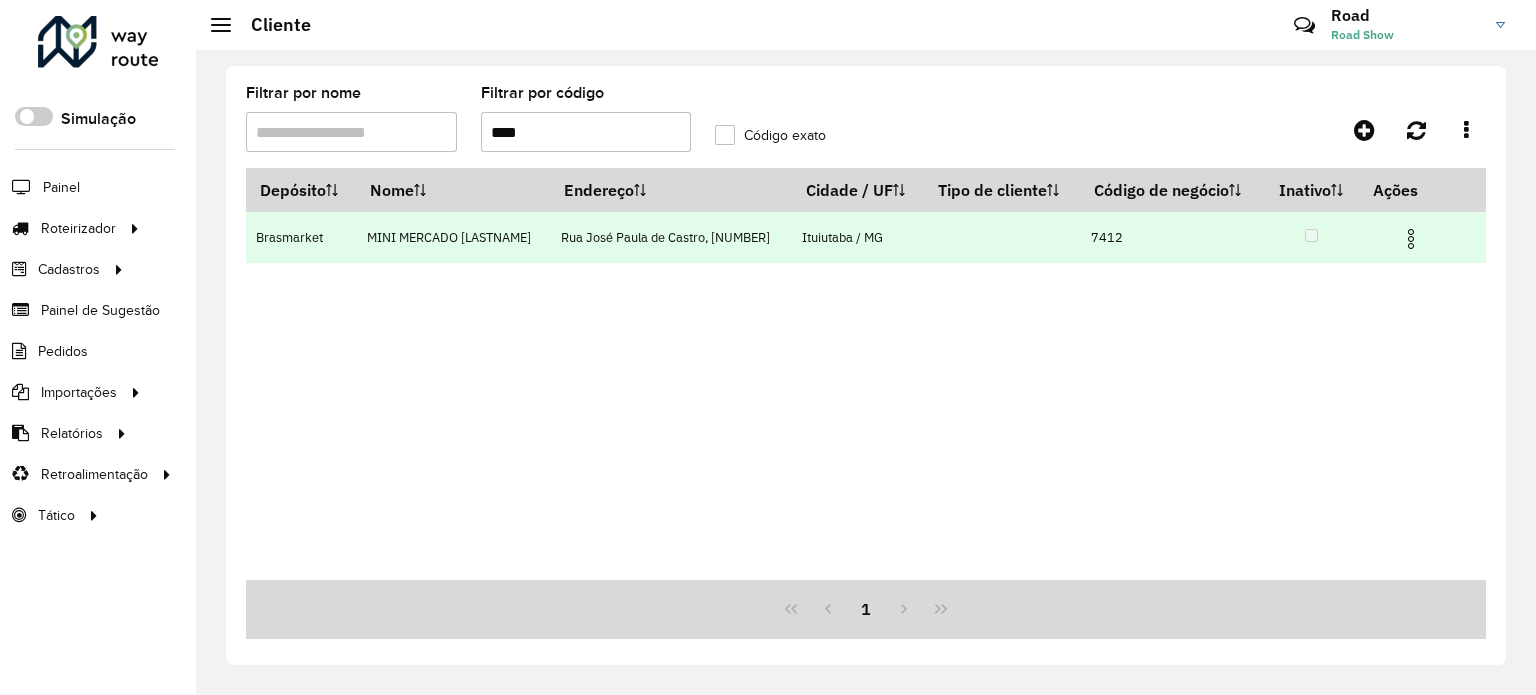 drag, startPoint x: 1403, startPoint y: 235, endPoint x: 1388, endPoint y: 239, distance: 15.524175 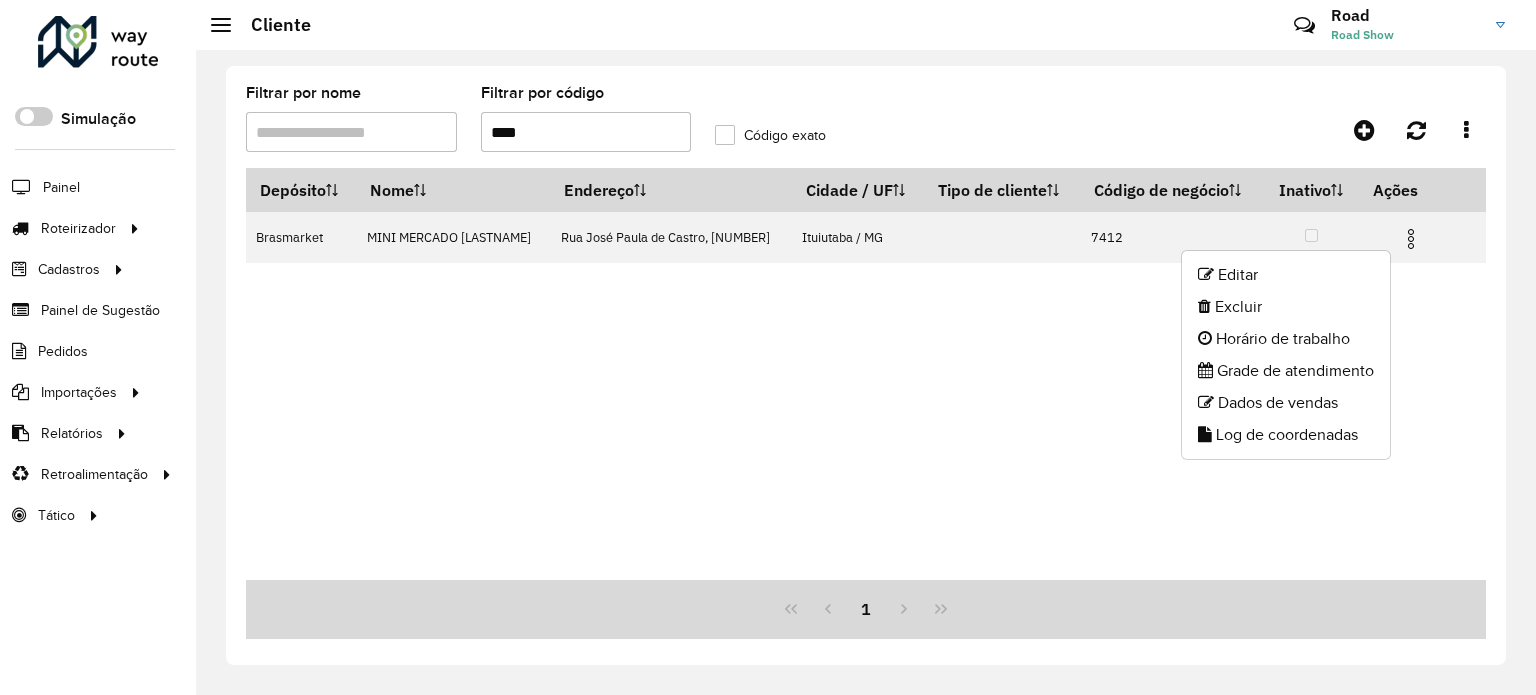 click on "Editar" 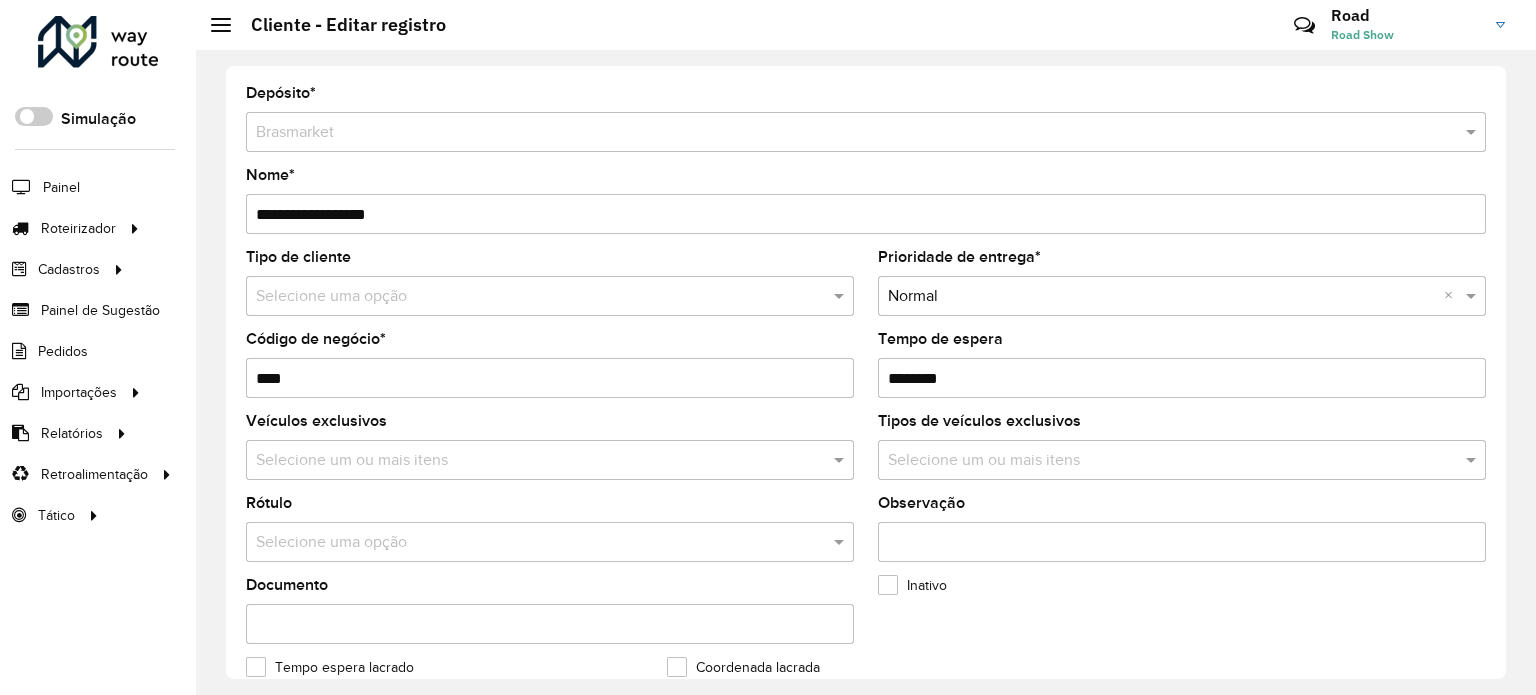 scroll, scrollTop: 500, scrollLeft: 0, axis: vertical 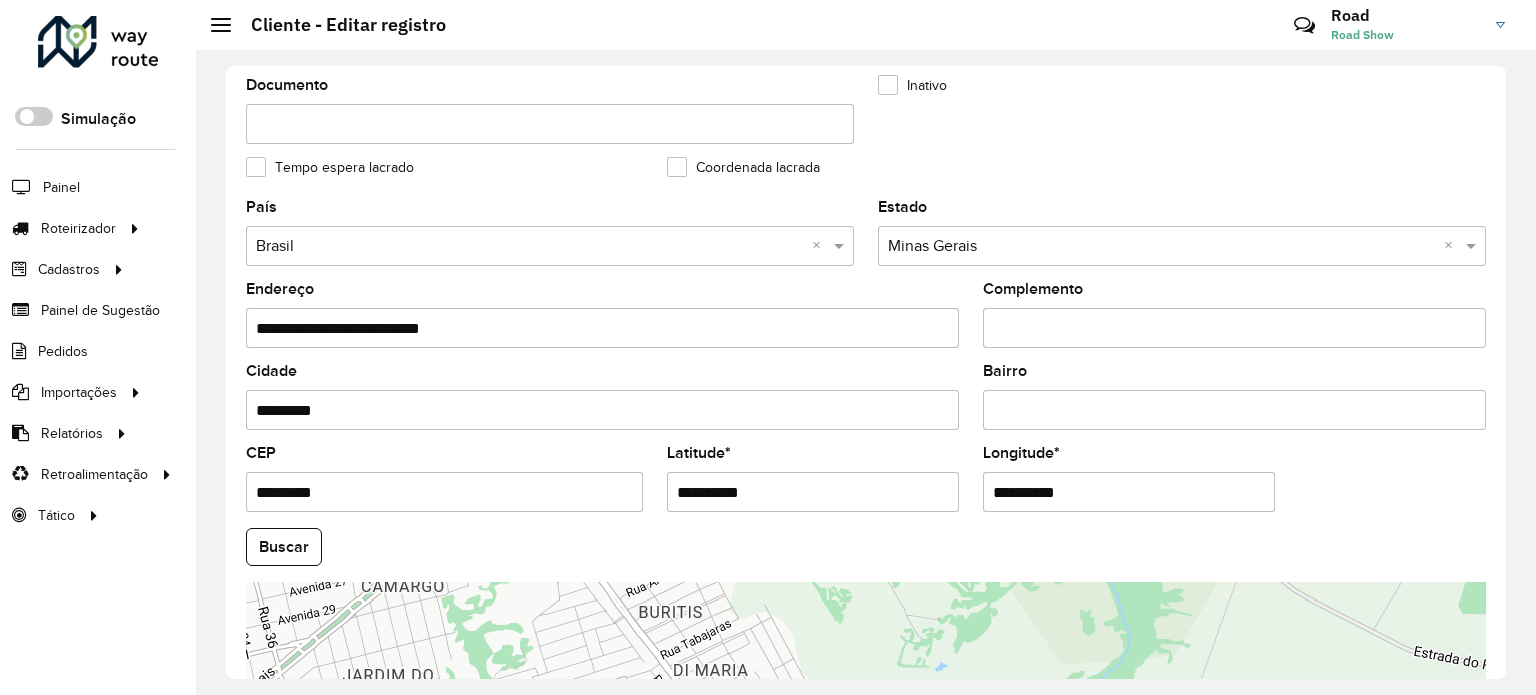 click on "Bairro" at bounding box center [1234, 410] 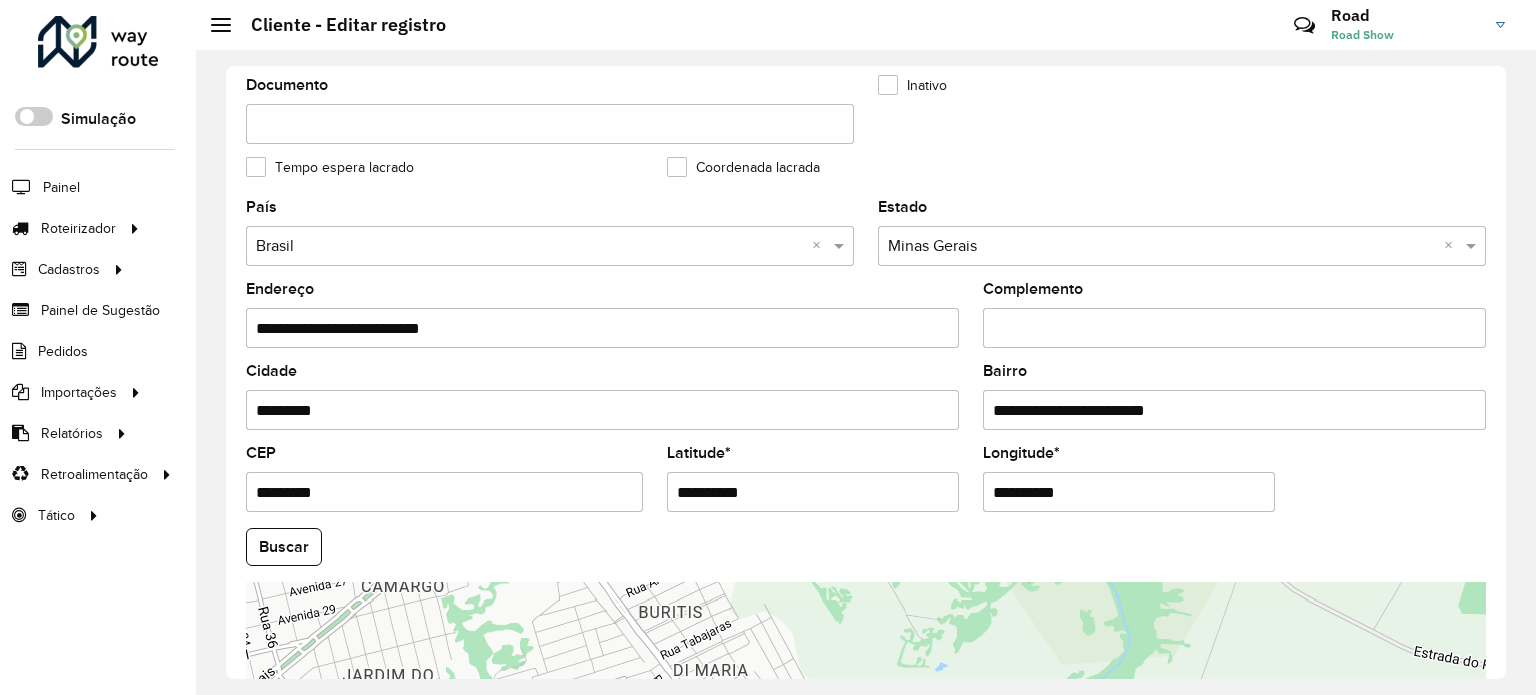 drag, startPoint x: 1176, startPoint y: 409, endPoint x: 504, endPoint y: 388, distance: 672.32806 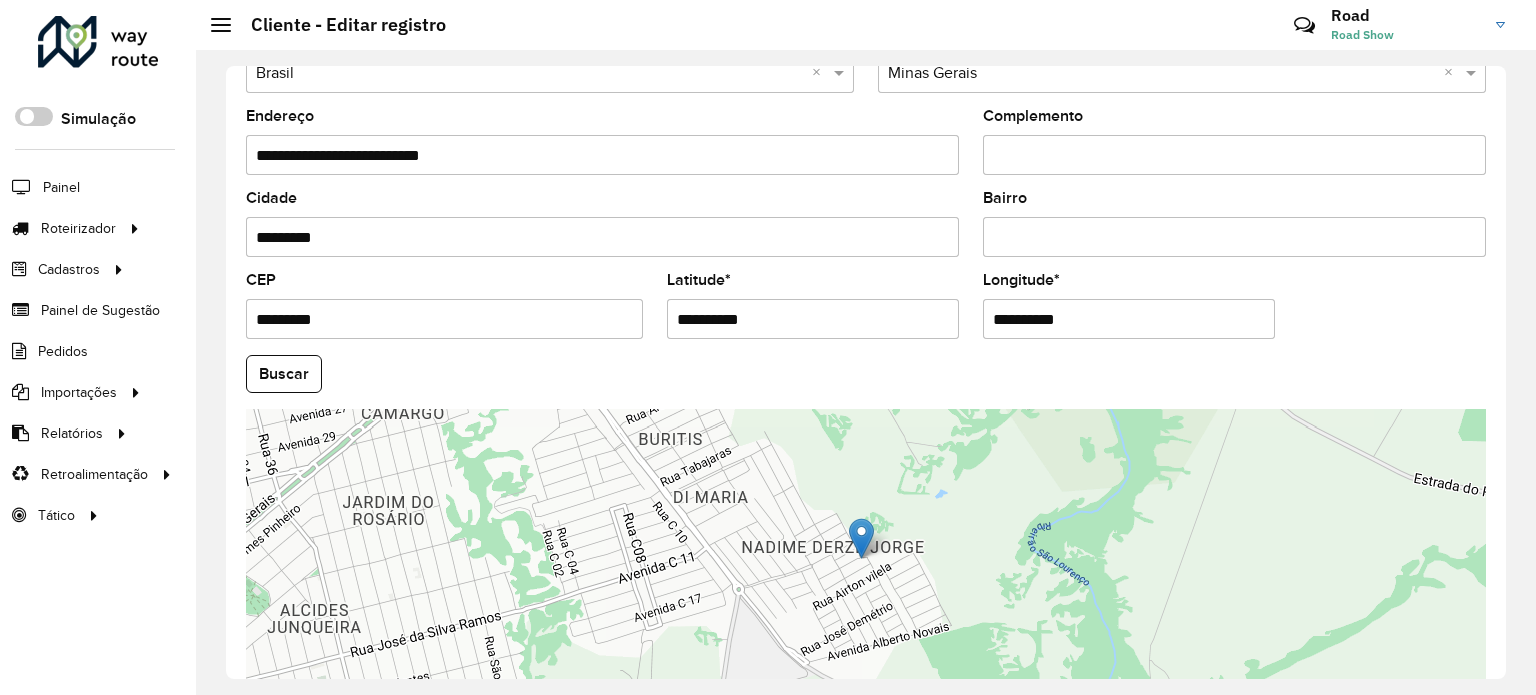 scroll, scrollTop: 784, scrollLeft: 0, axis: vertical 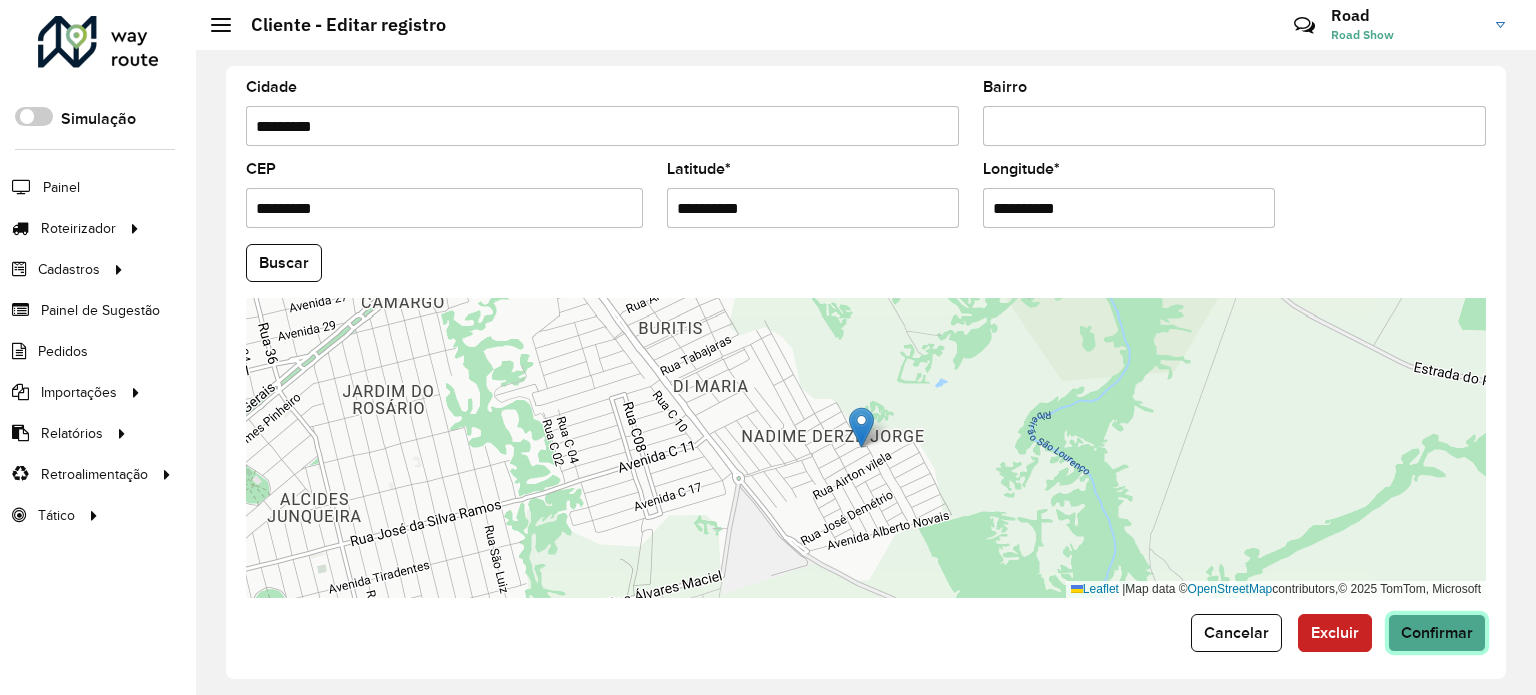 click on "Confirmar" 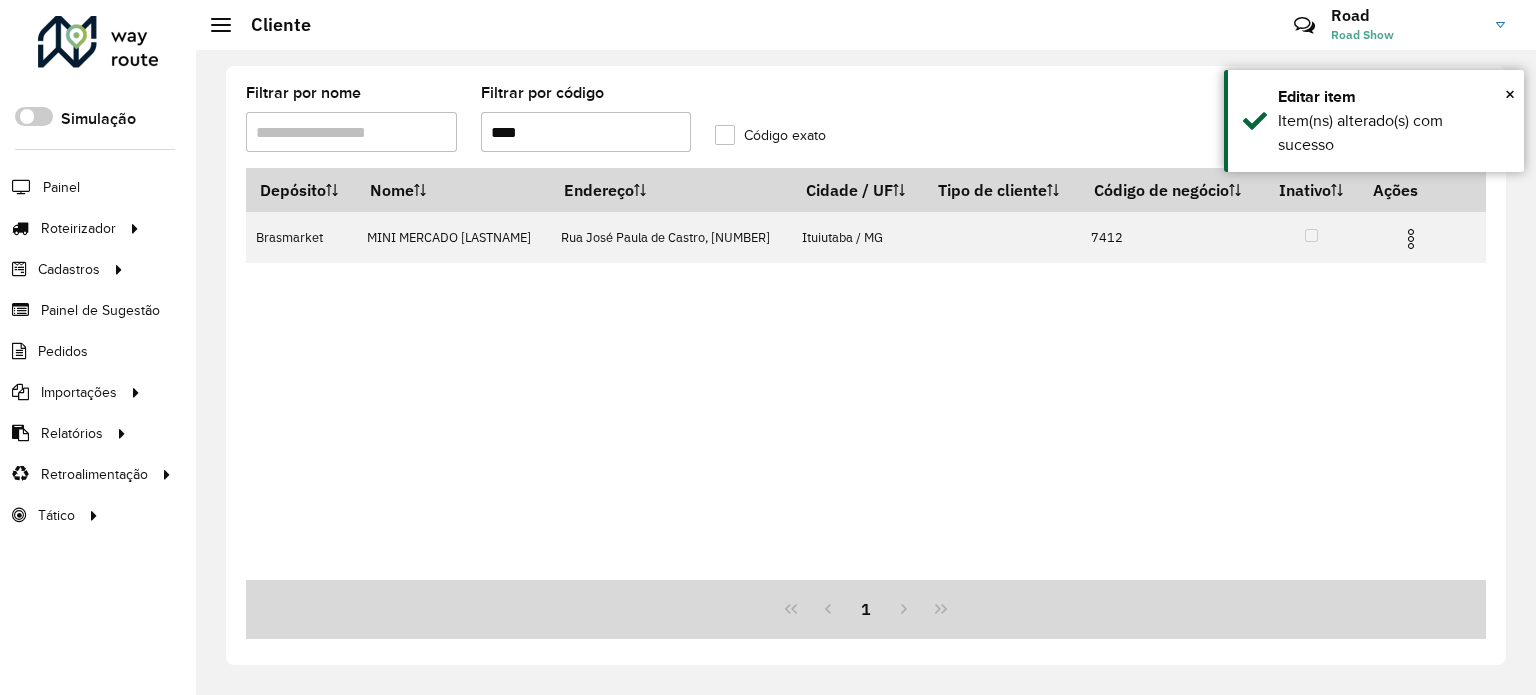 click on "****" at bounding box center [586, 132] 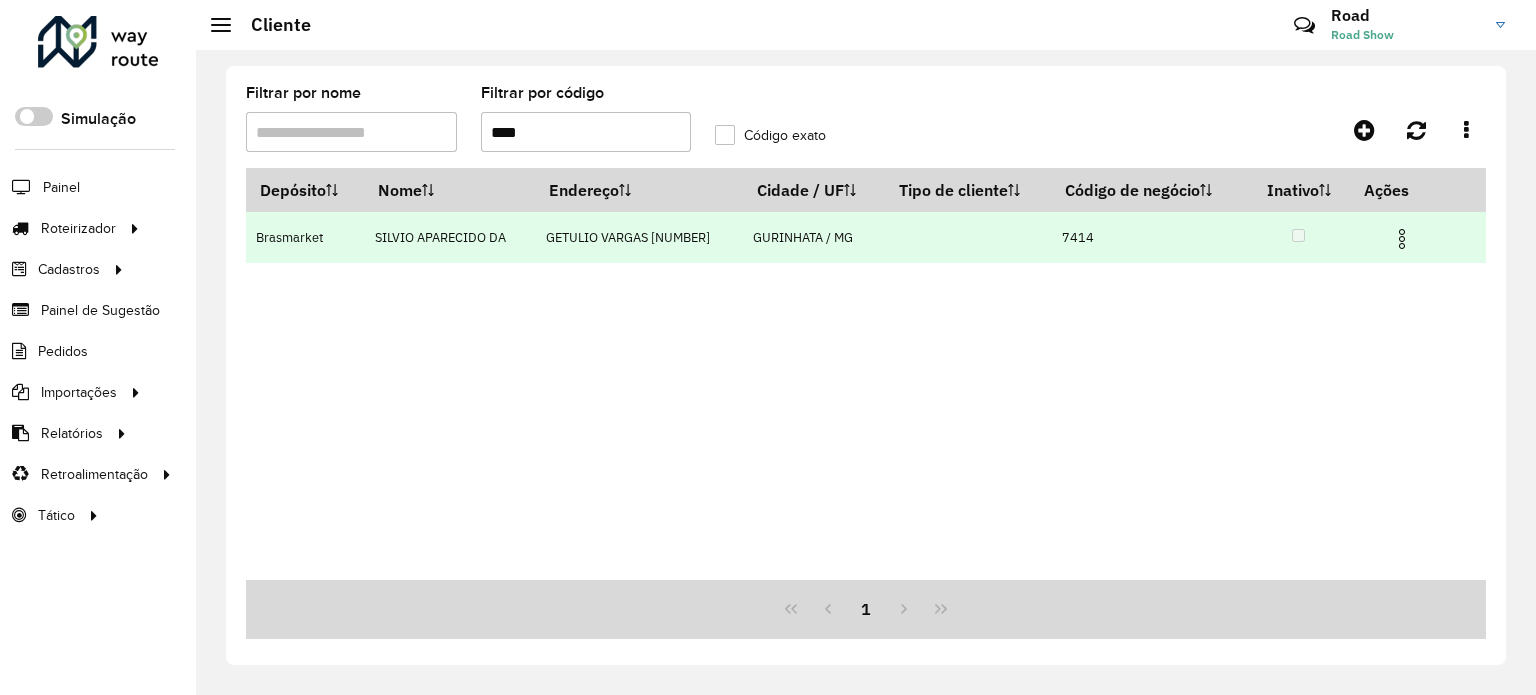 click at bounding box center (1402, 239) 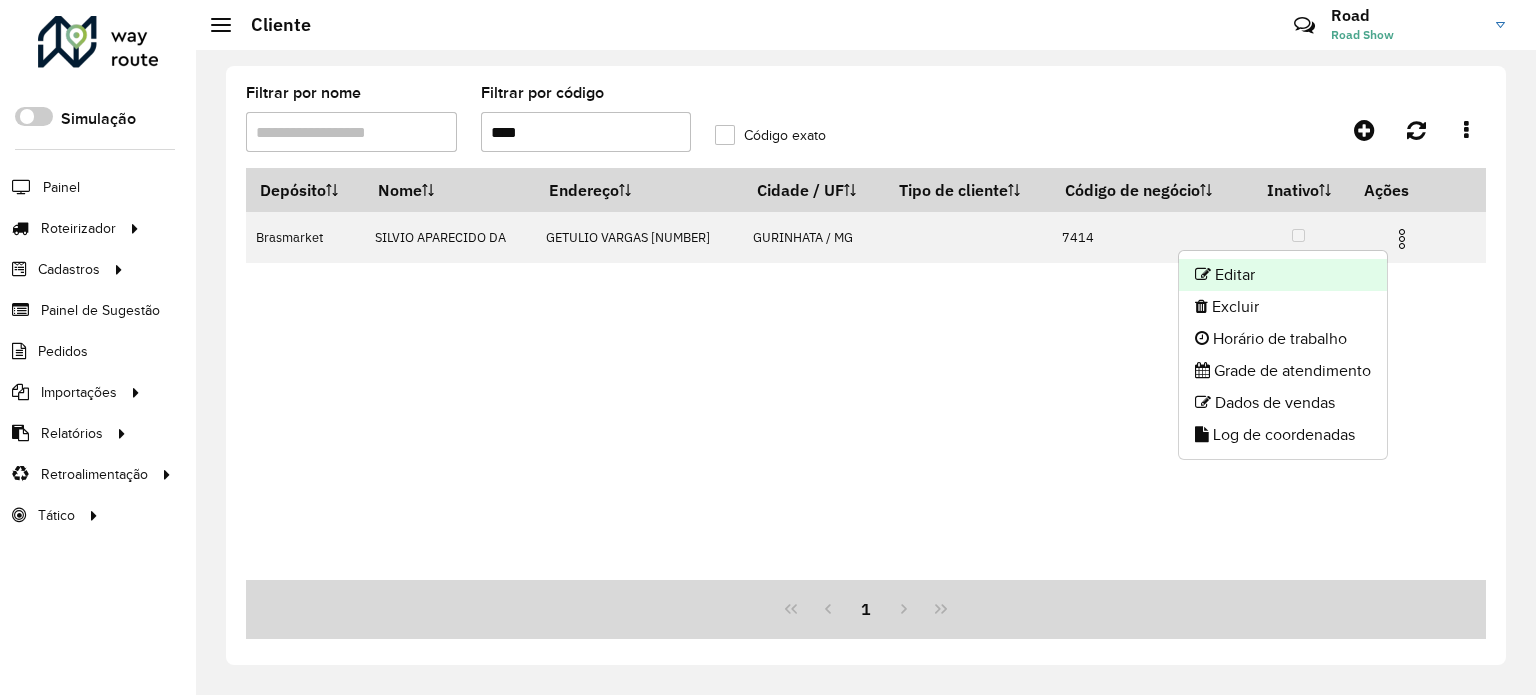 click on "Editar" 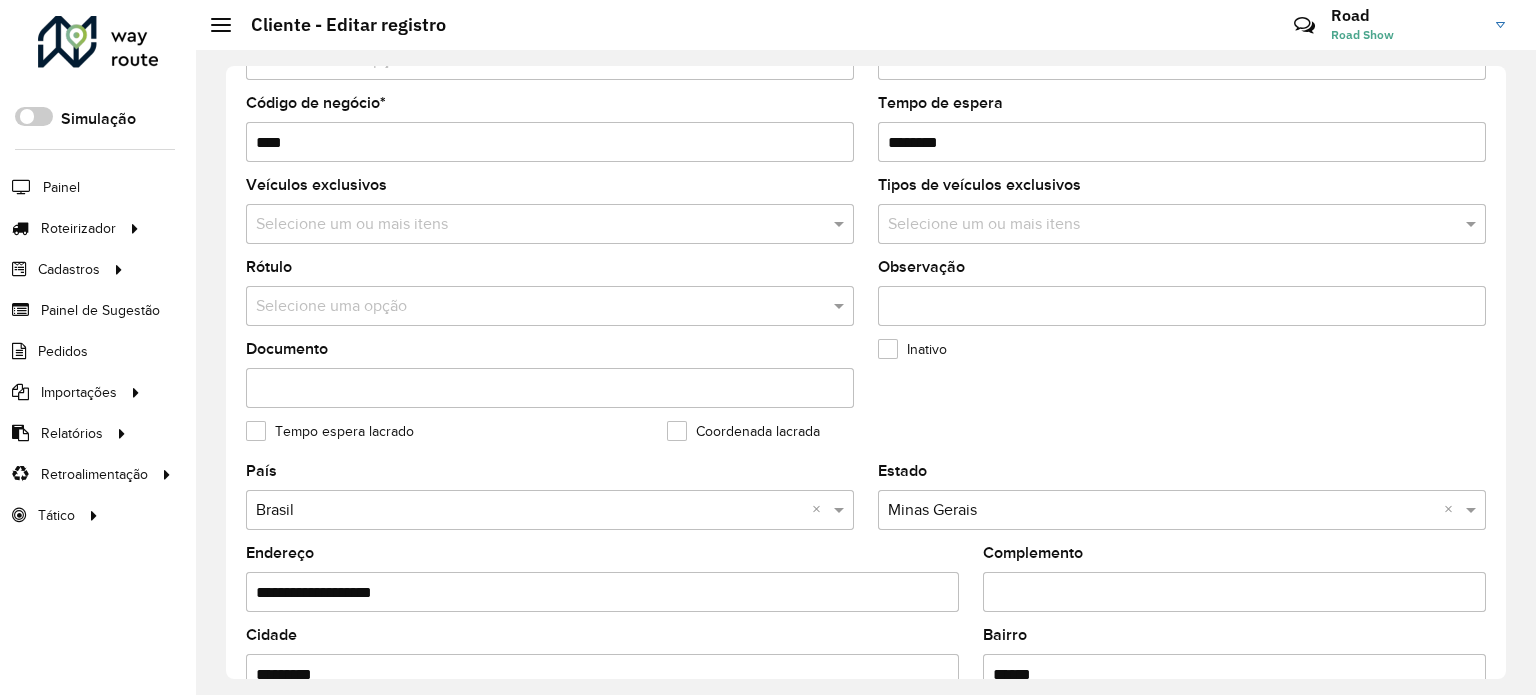 scroll, scrollTop: 600, scrollLeft: 0, axis: vertical 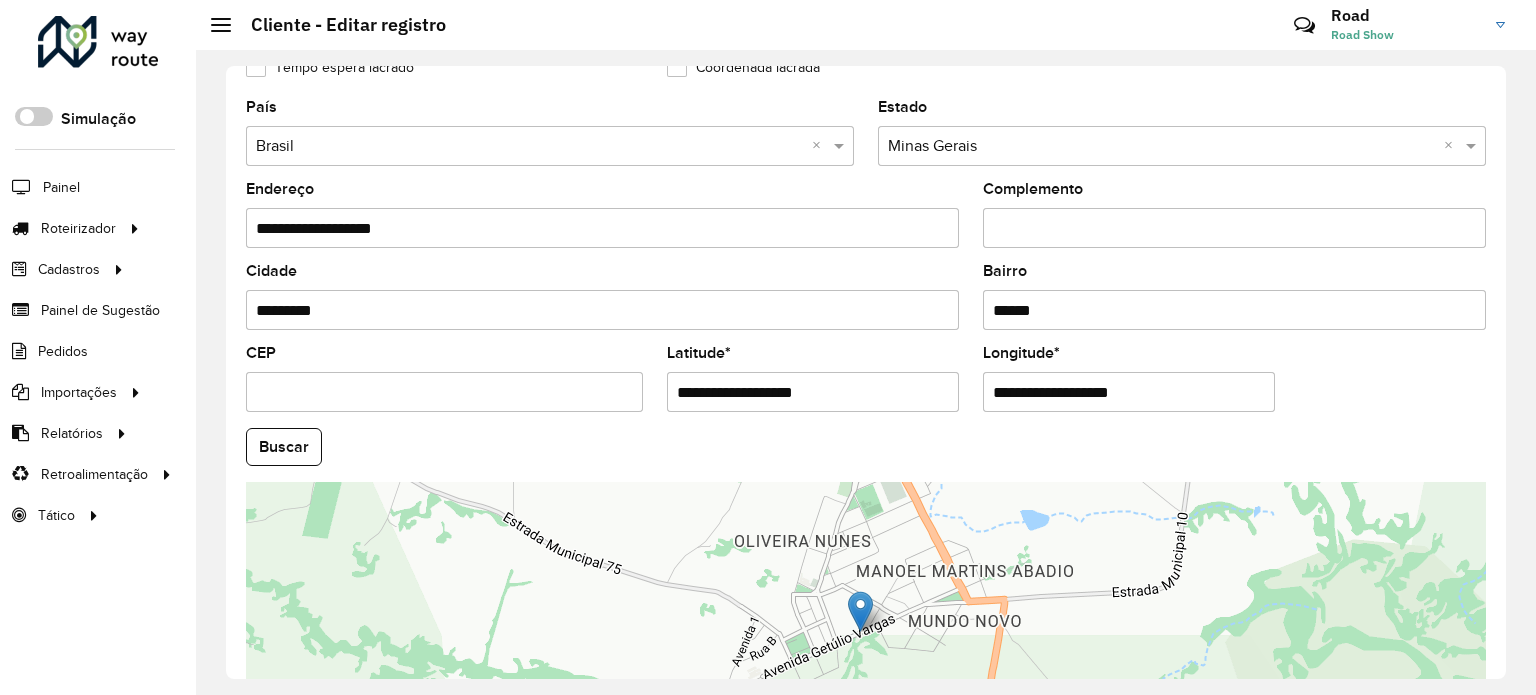 click on "Complemento" 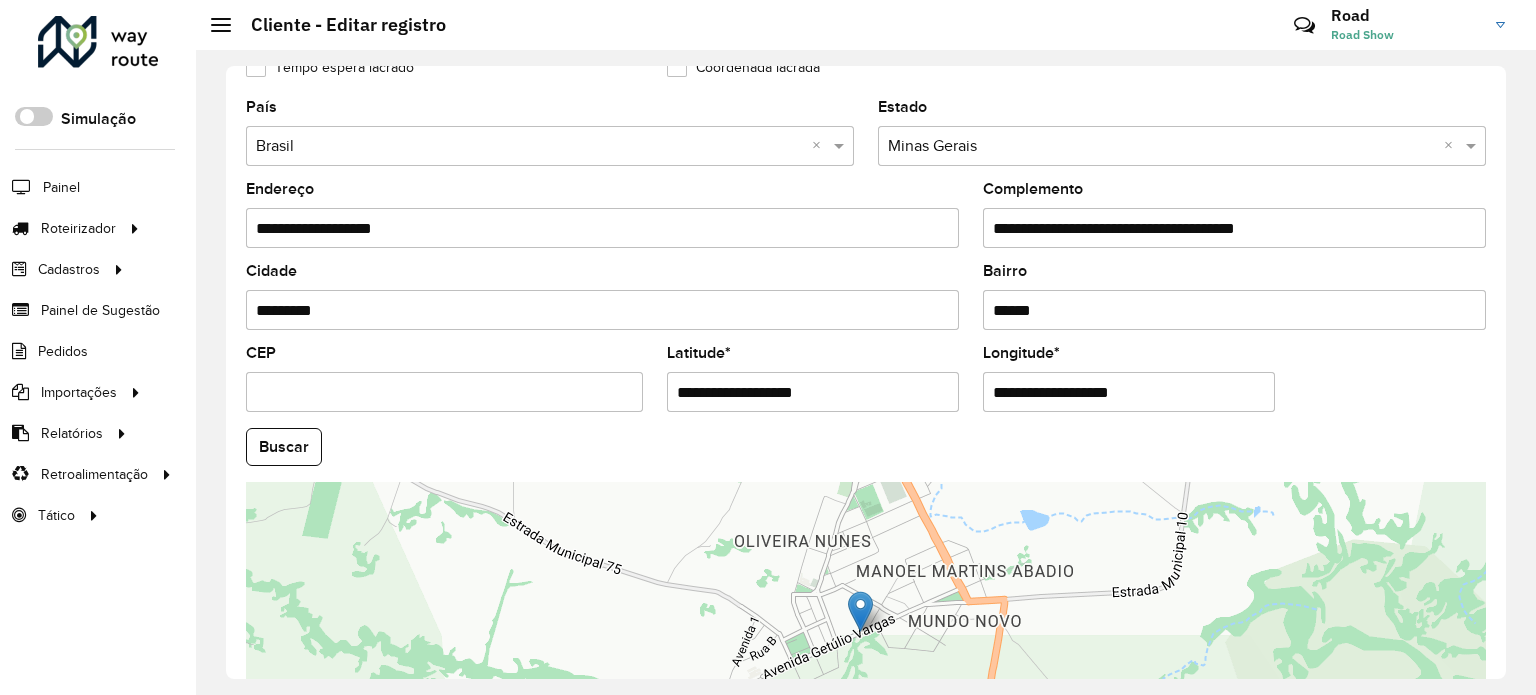 drag, startPoint x: 940, startPoint y: 238, endPoint x: 789, endPoint y: 255, distance: 151.95393 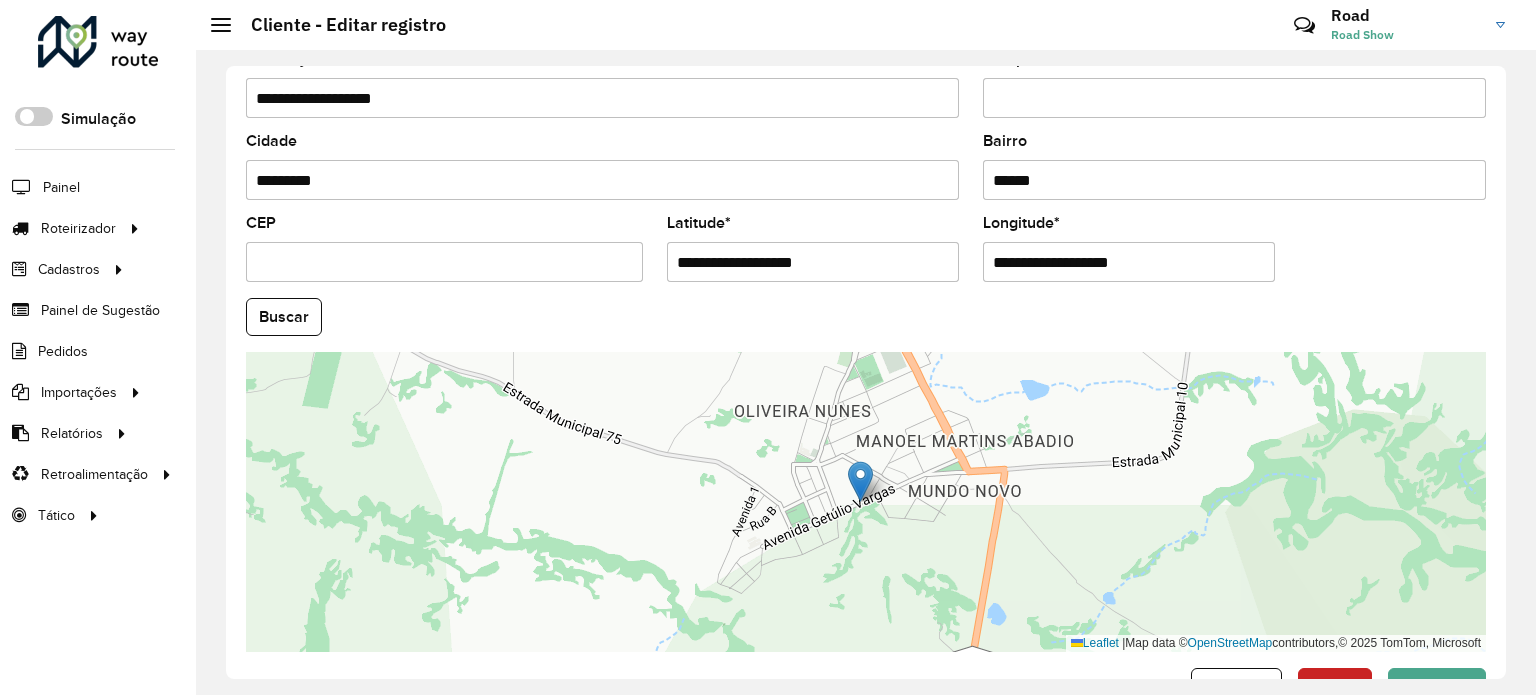 scroll, scrollTop: 784, scrollLeft: 0, axis: vertical 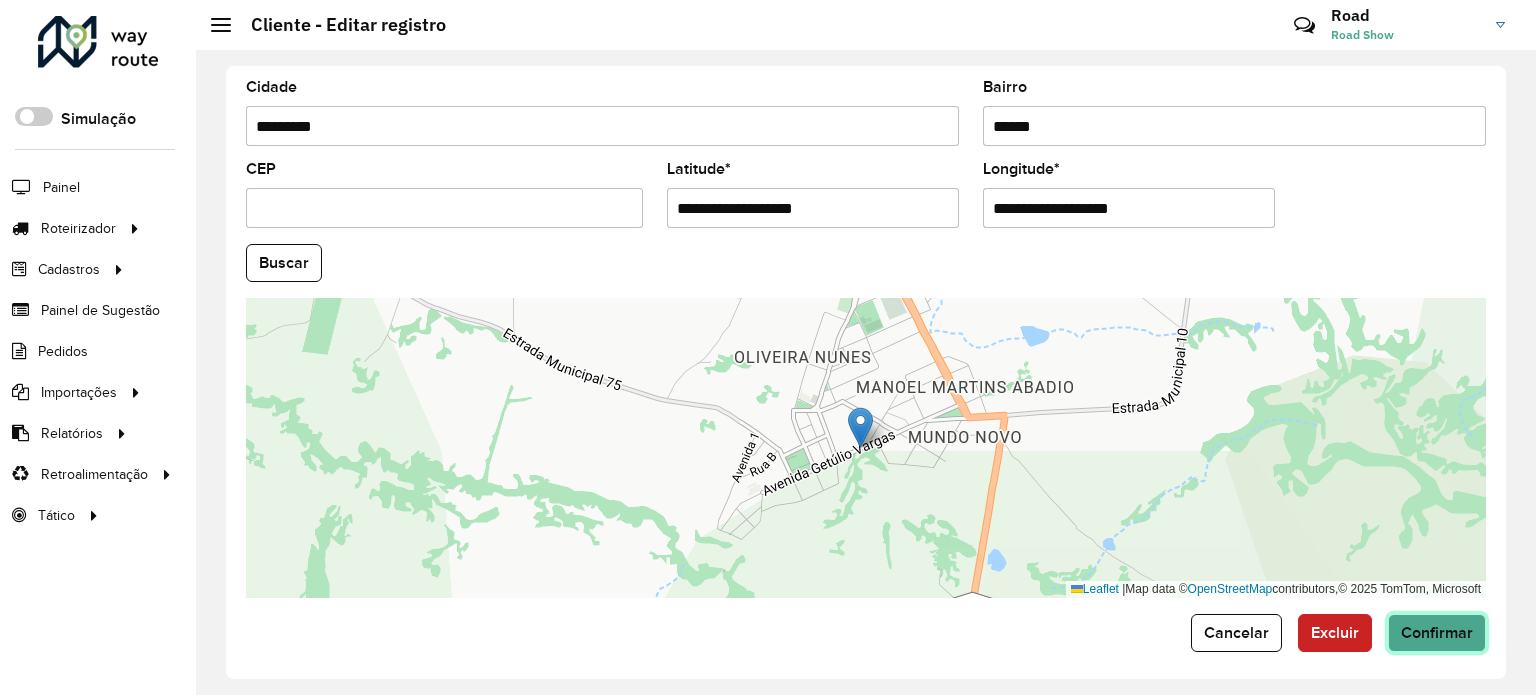 click on "Confirmar" 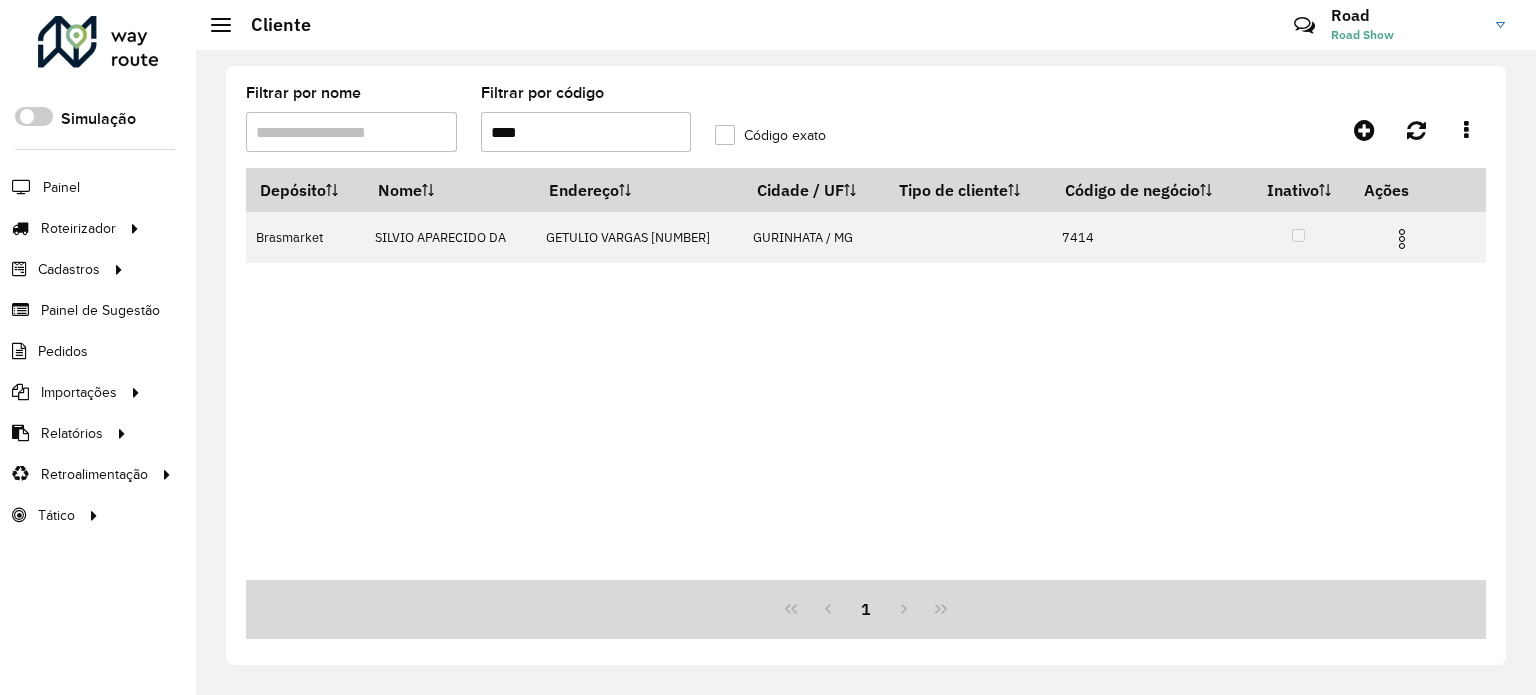 click on "Filtrar por código  ****" 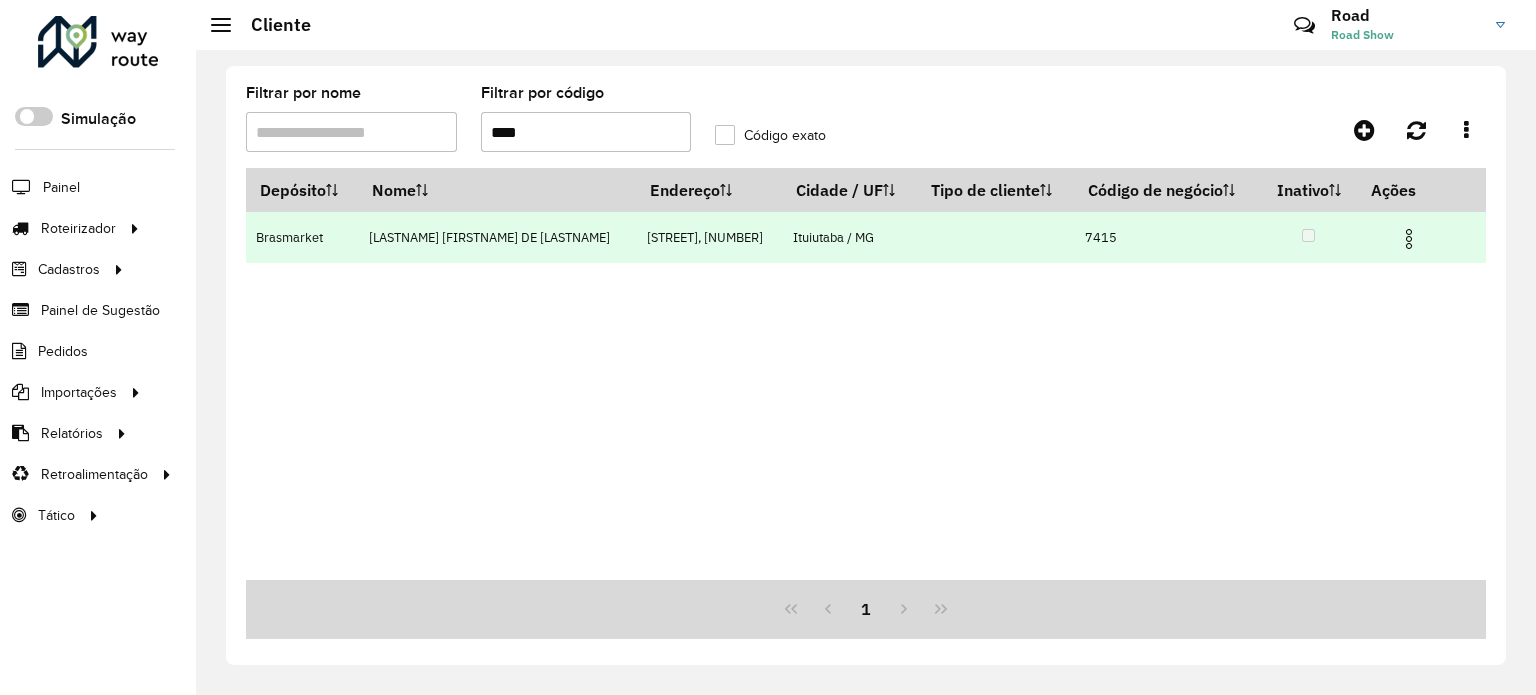 click at bounding box center [1409, 239] 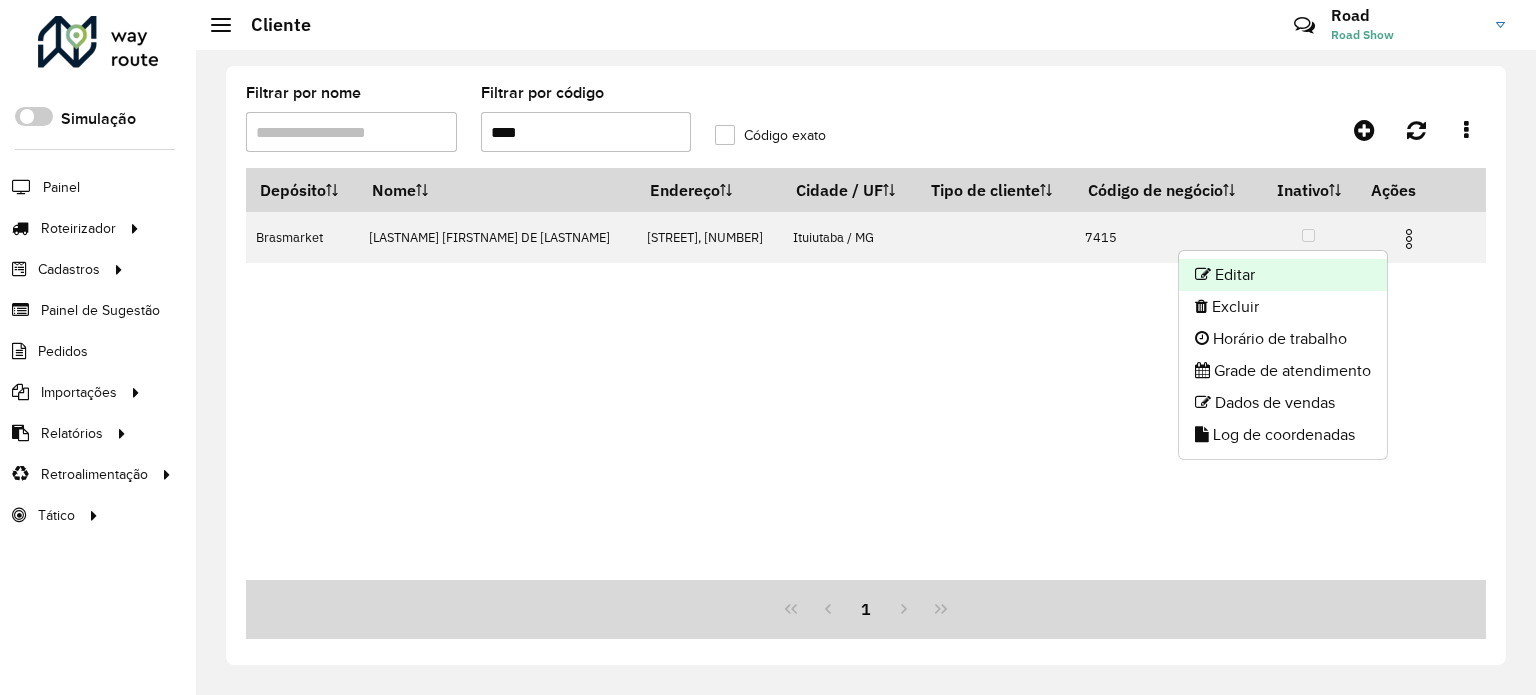 click on "Editar" 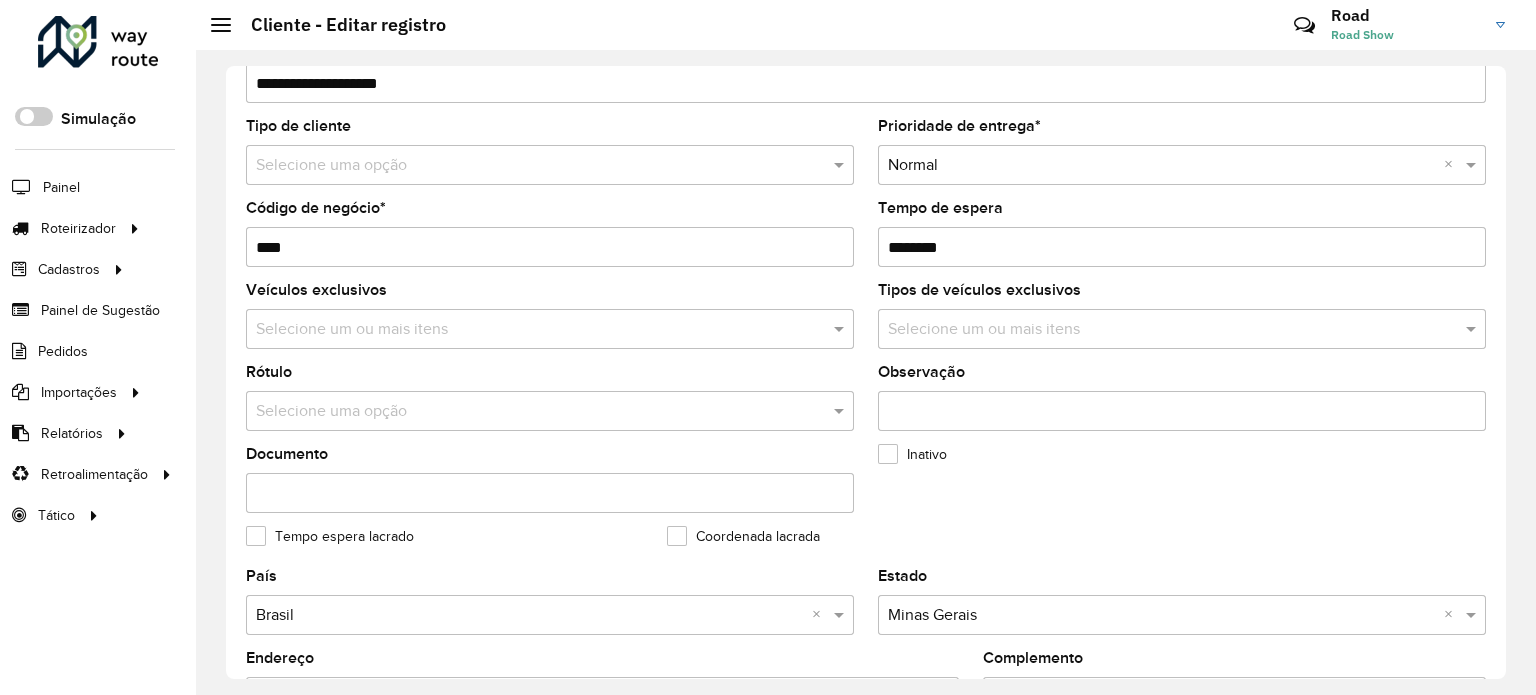 scroll, scrollTop: 500, scrollLeft: 0, axis: vertical 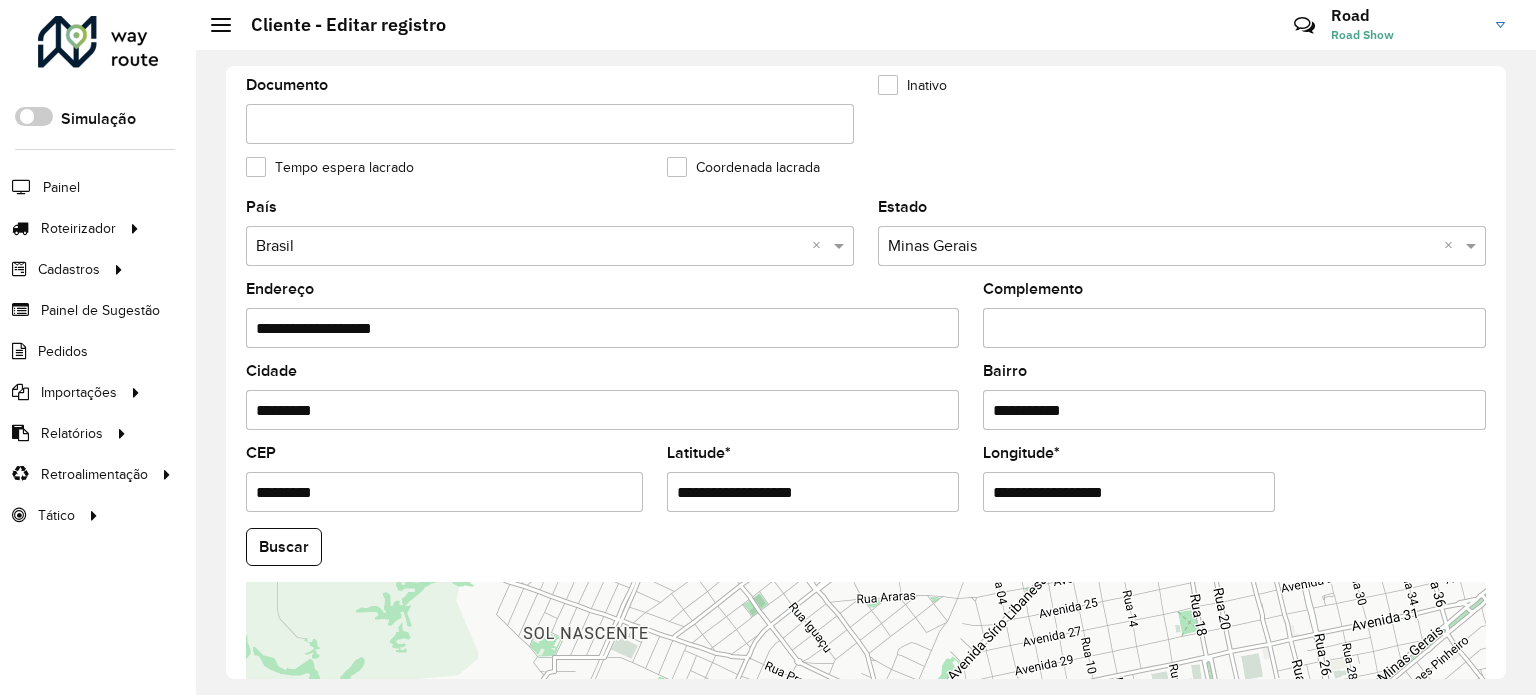 click on "Complemento" at bounding box center [1234, 328] 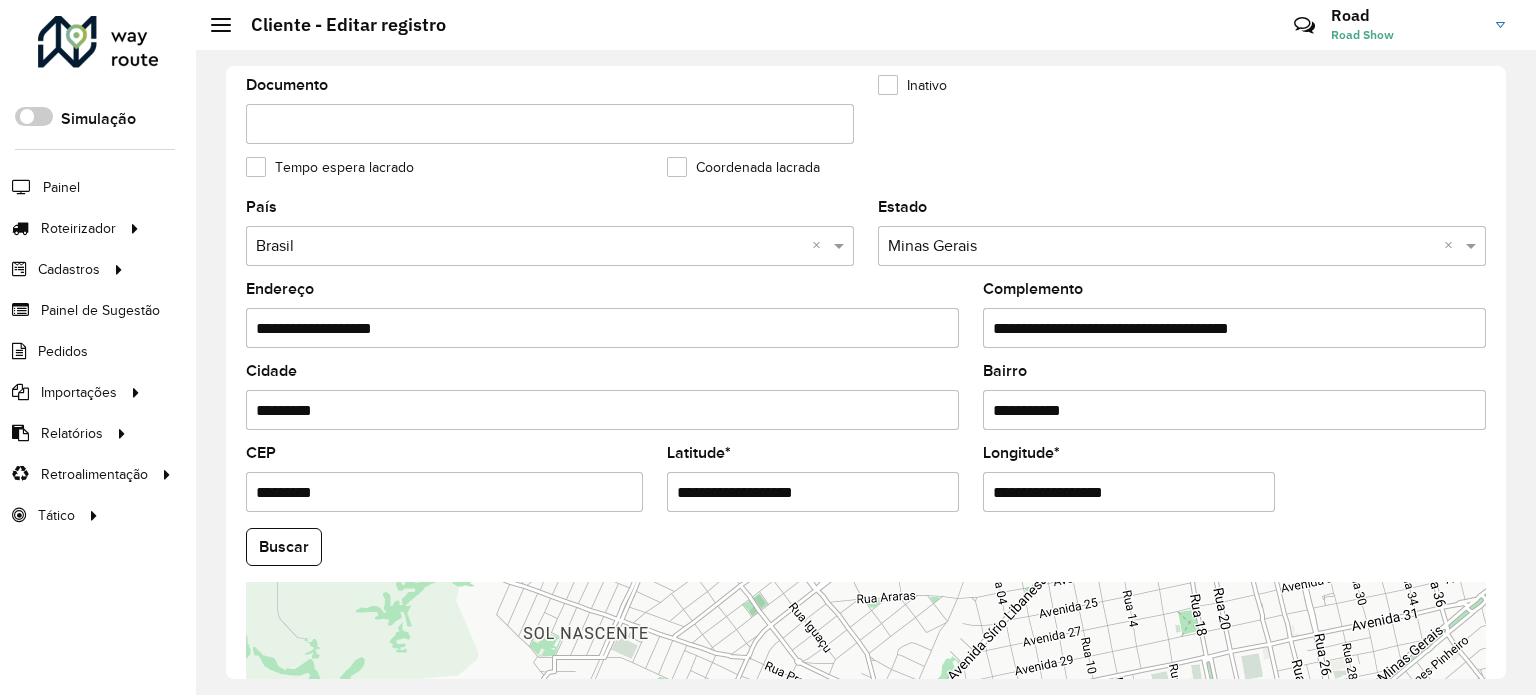 drag, startPoint x: 991, startPoint y: 301, endPoint x: 612, endPoint y: 274, distance: 379.9605 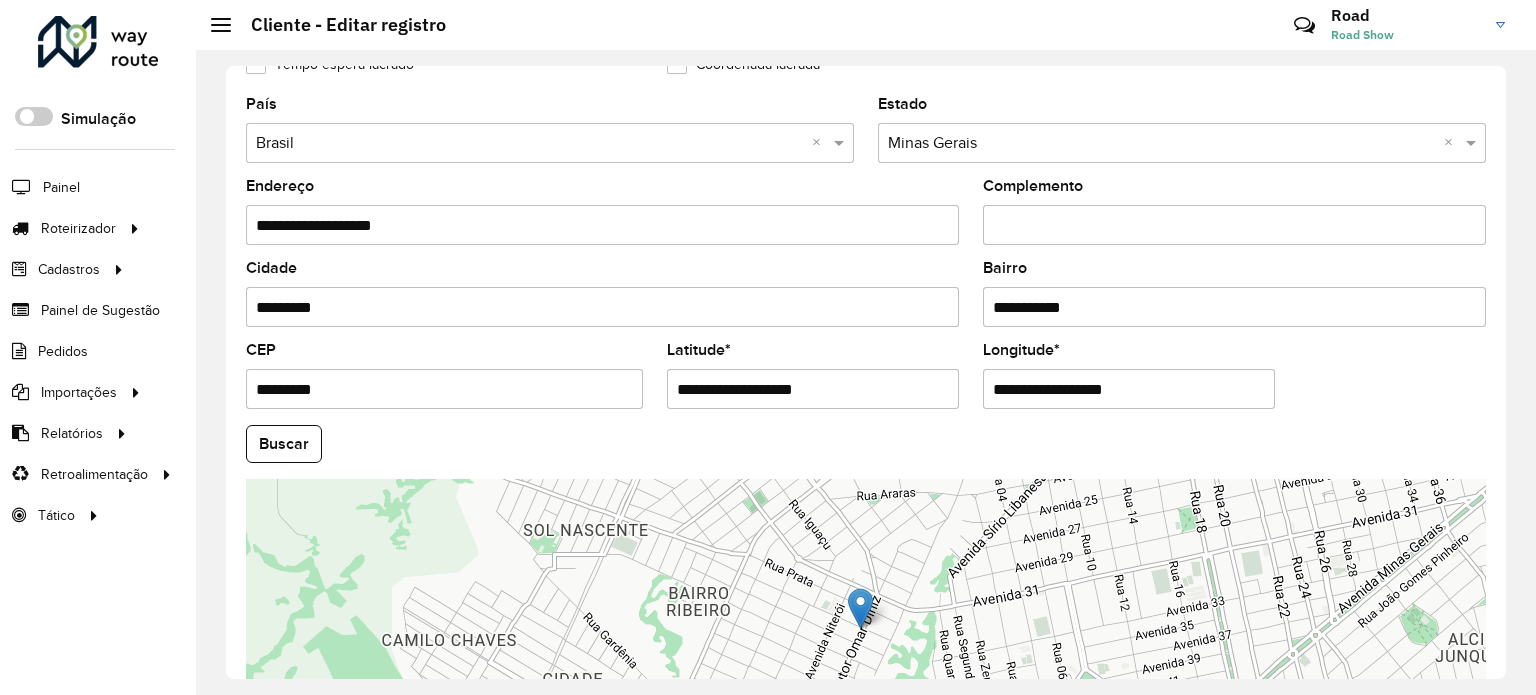 scroll, scrollTop: 784, scrollLeft: 0, axis: vertical 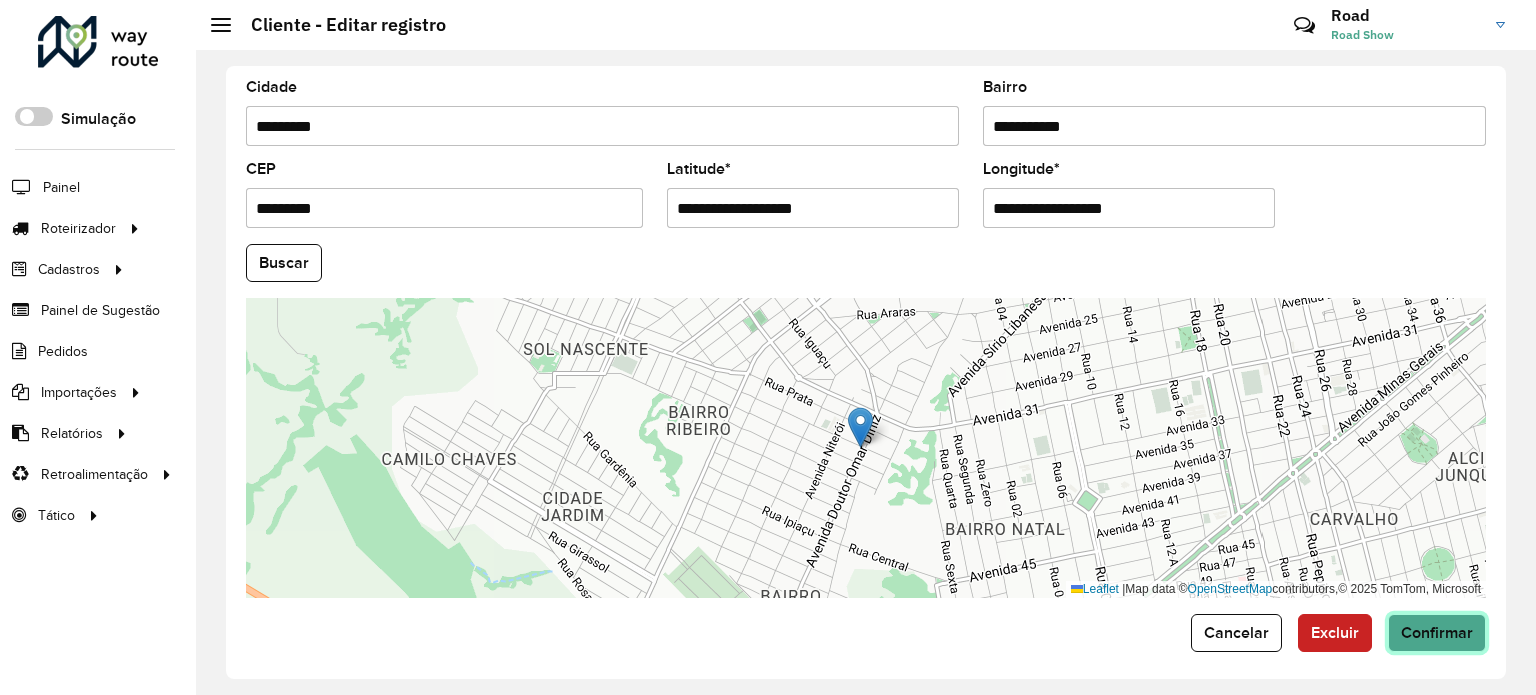 click on "Confirmar" 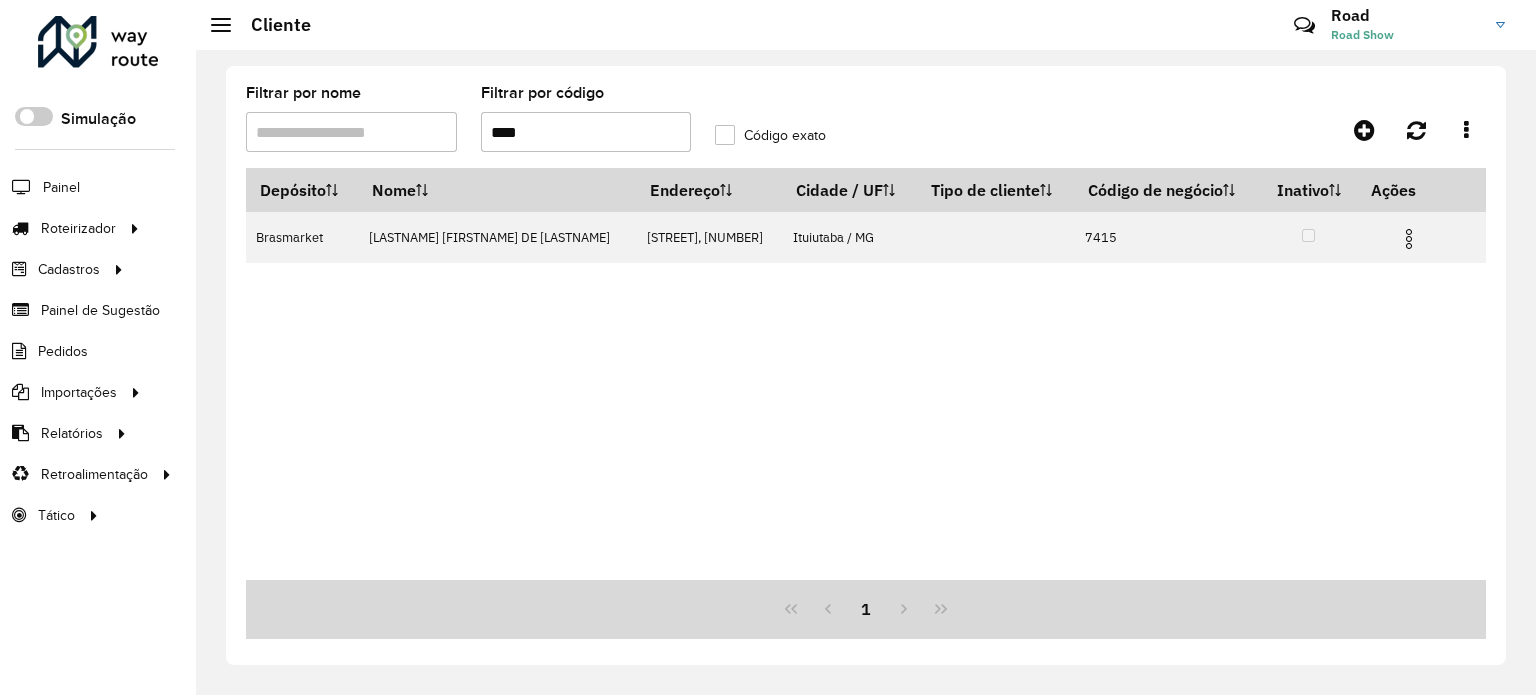 click on "****" at bounding box center (586, 132) 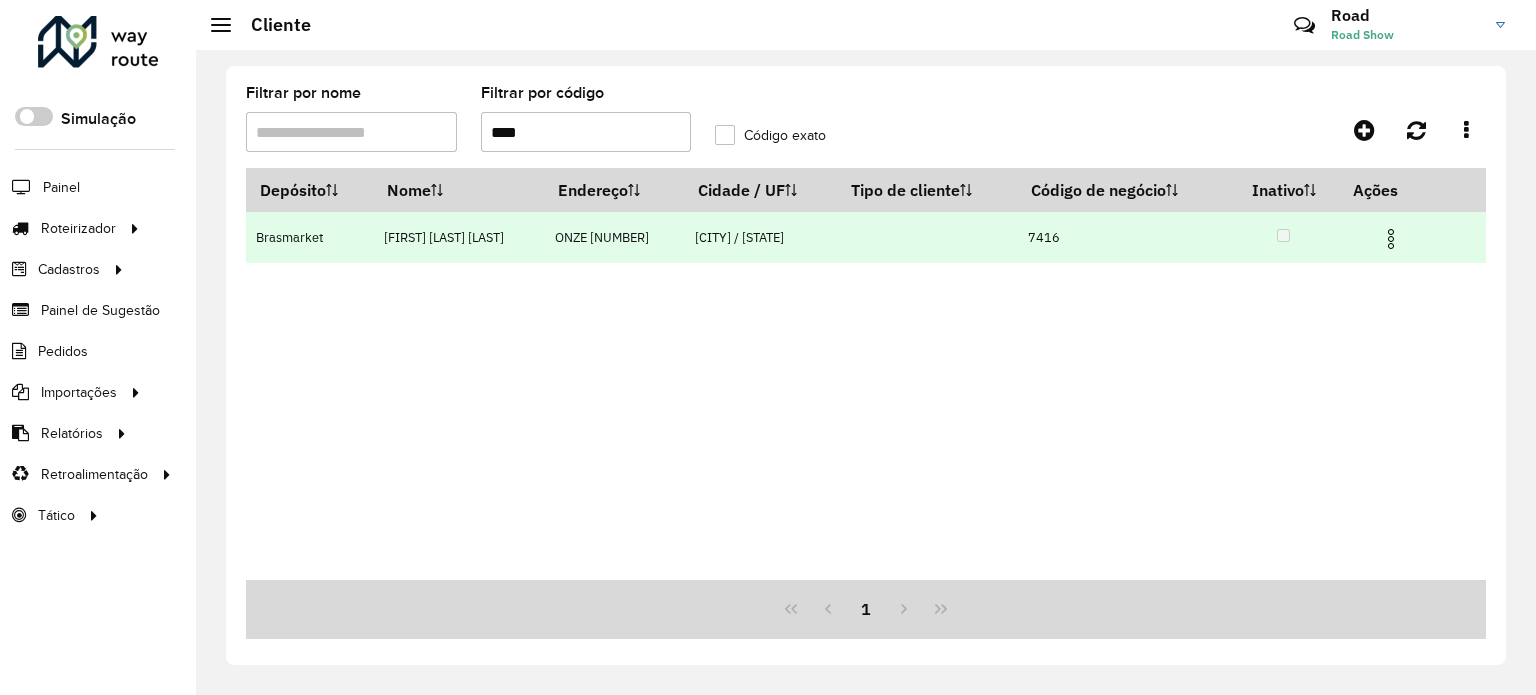 click at bounding box center [1391, 239] 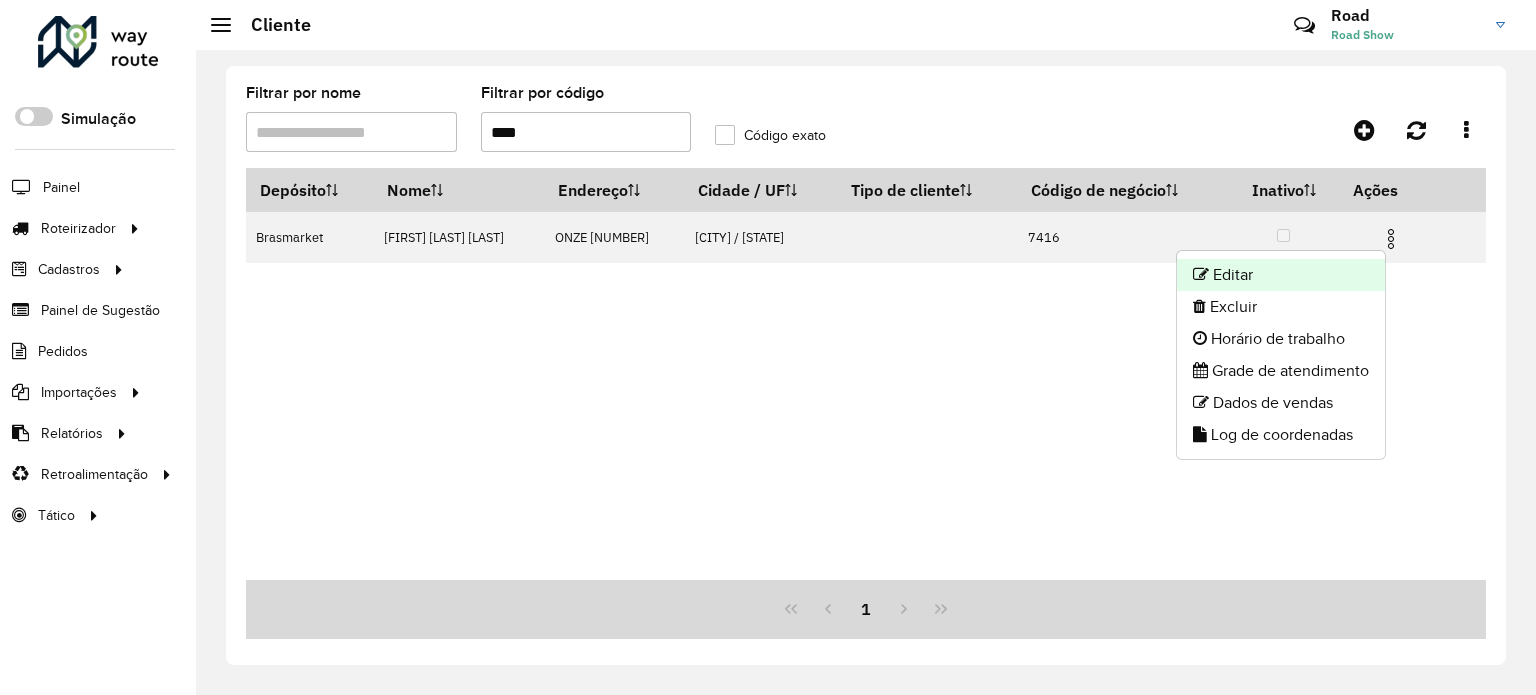 click on "Editar" 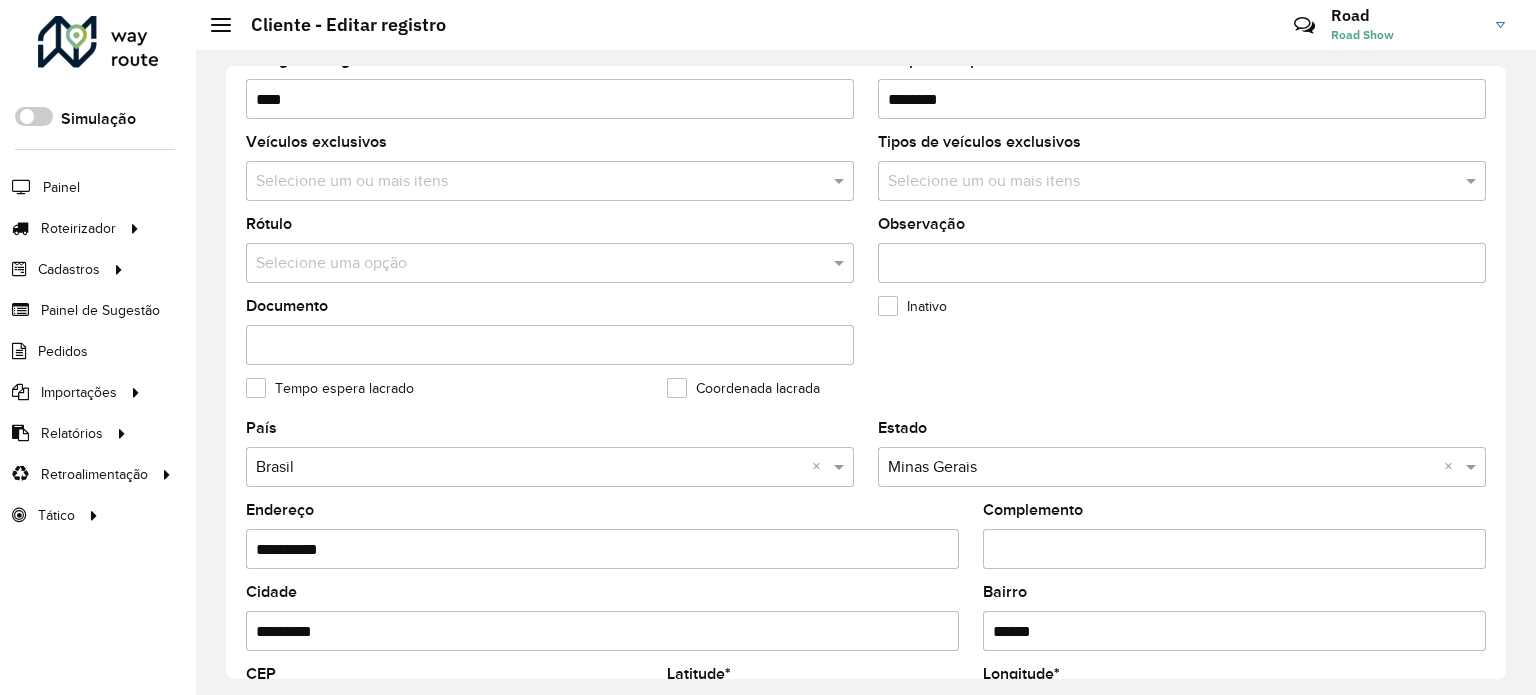 scroll, scrollTop: 500, scrollLeft: 0, axis: vertical 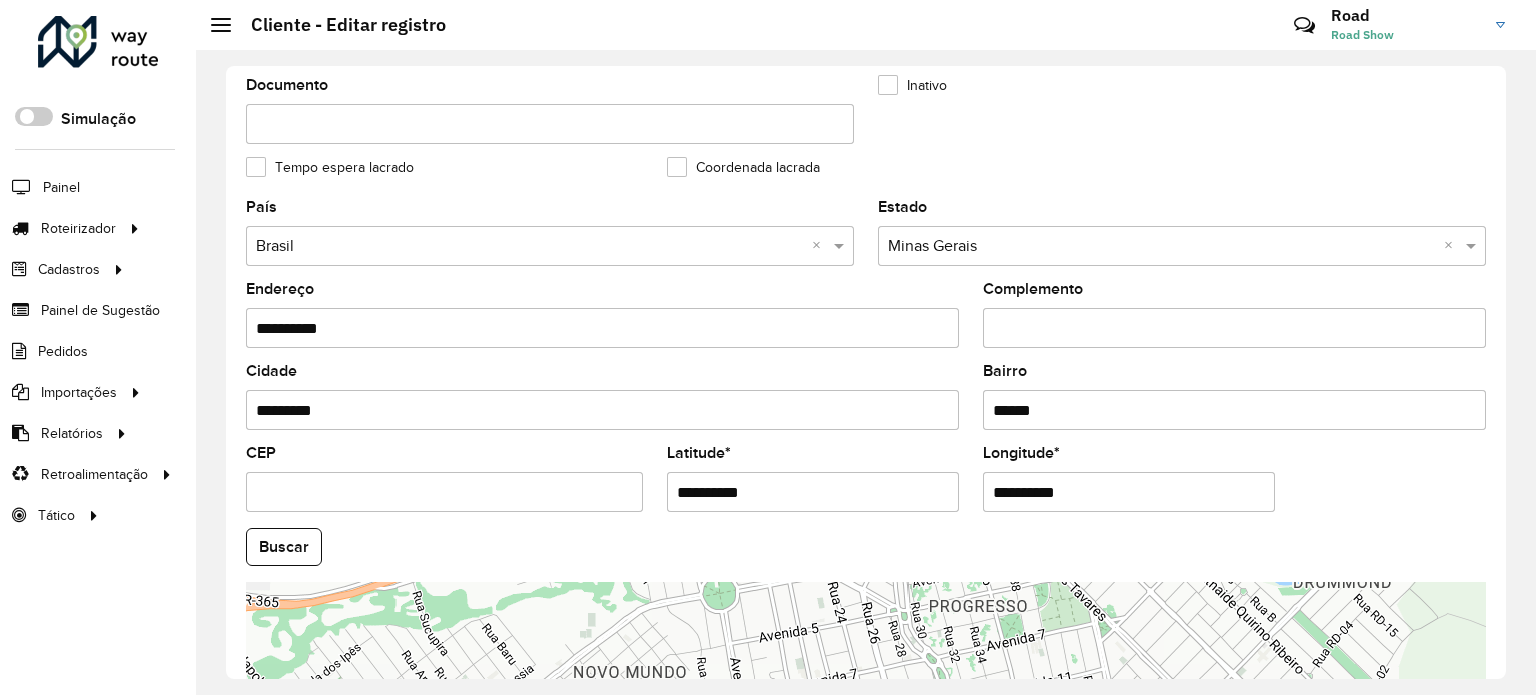 click on "Complemento" at bounding box center (1234, 328) 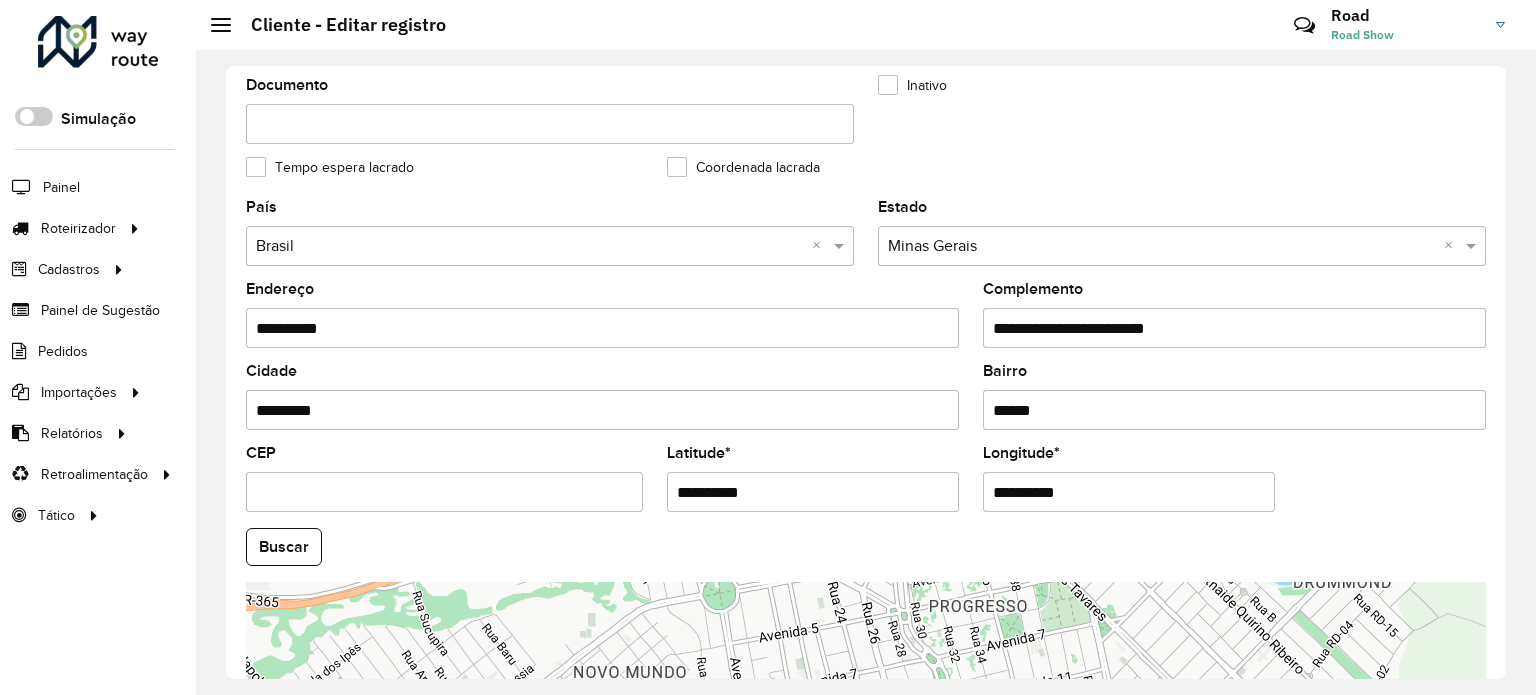 drag, startPoint x: 1181, startPoint y: 329, endPoint x: 701, endPoint y: 271, distance: 483.49146 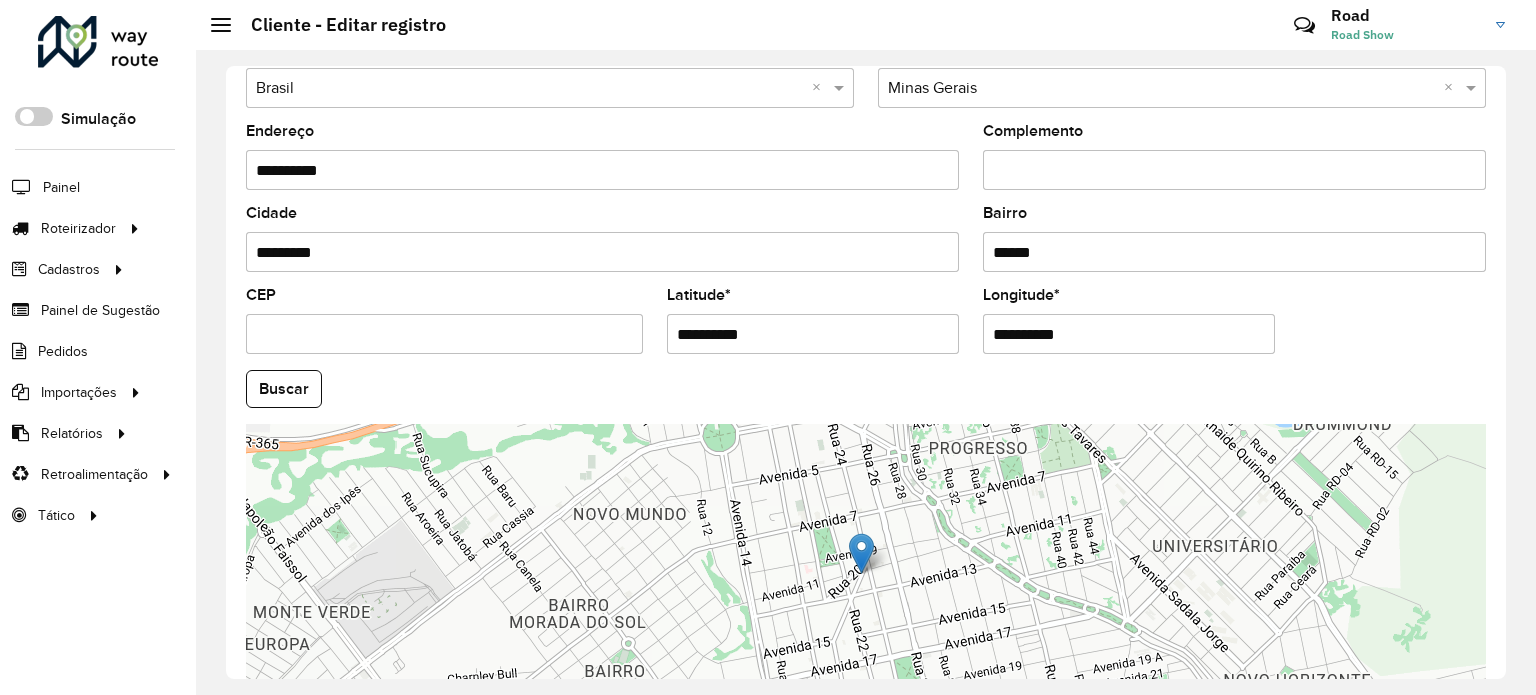 scroll, scrollTop: 784, scrollLeft: 0, axis: vertical 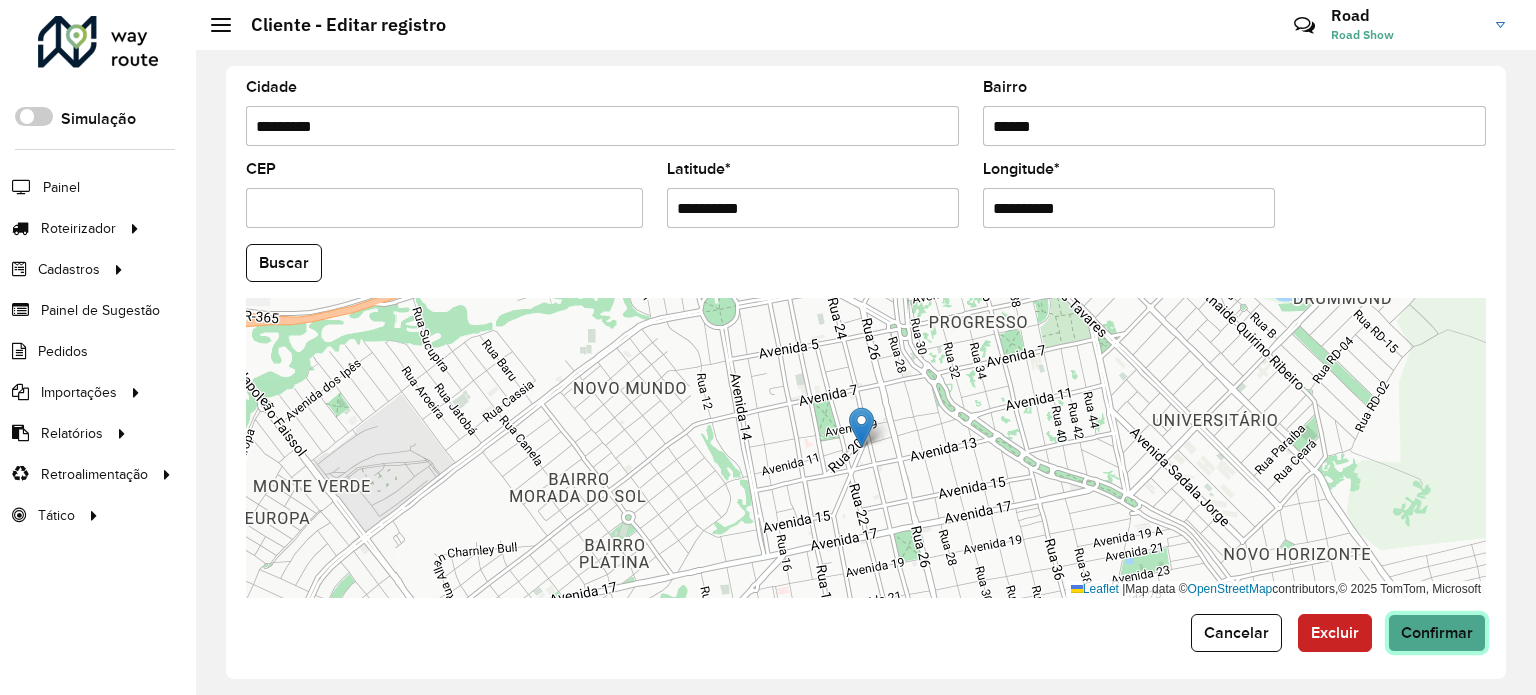 click on "Confirmar" 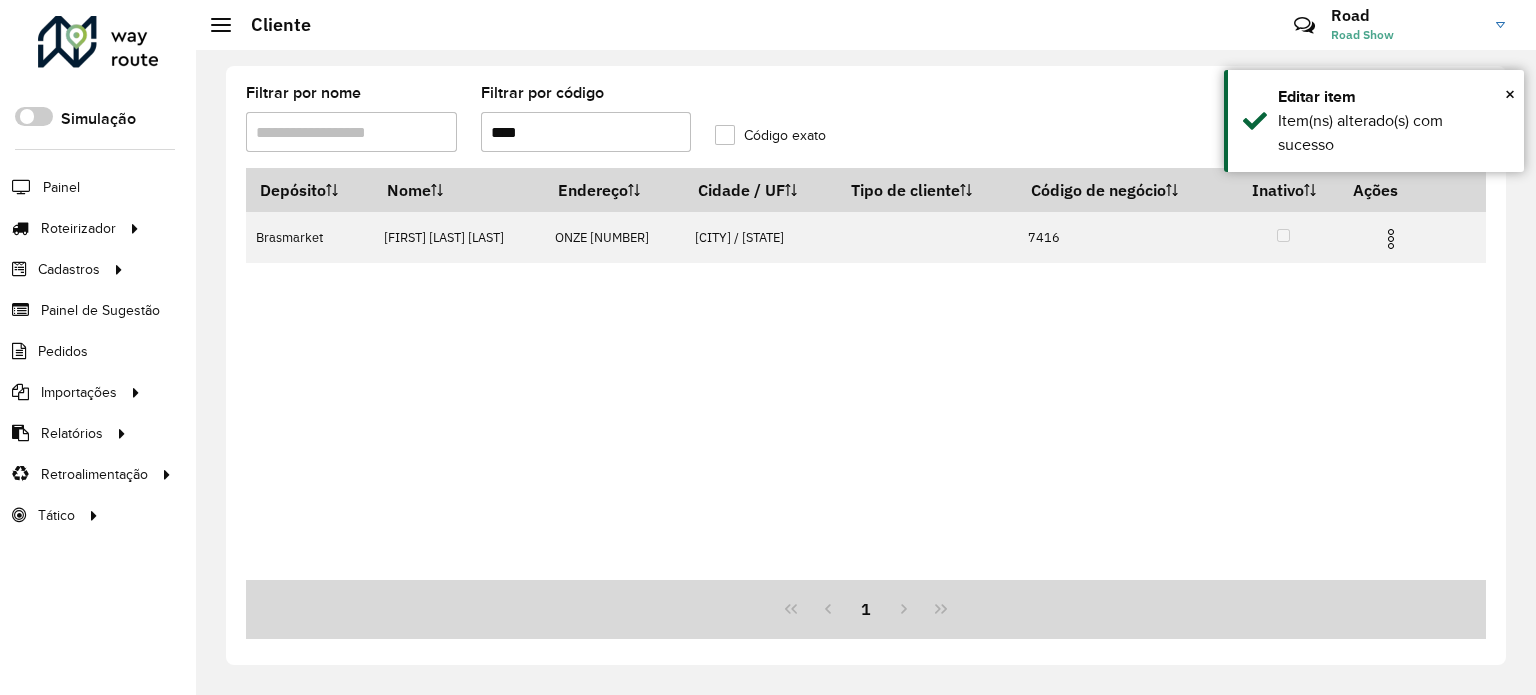 drag, startPoint x: 526, startPoint y: 139, endPoint x: 405, endPoint y: 135, distance: 121.0661 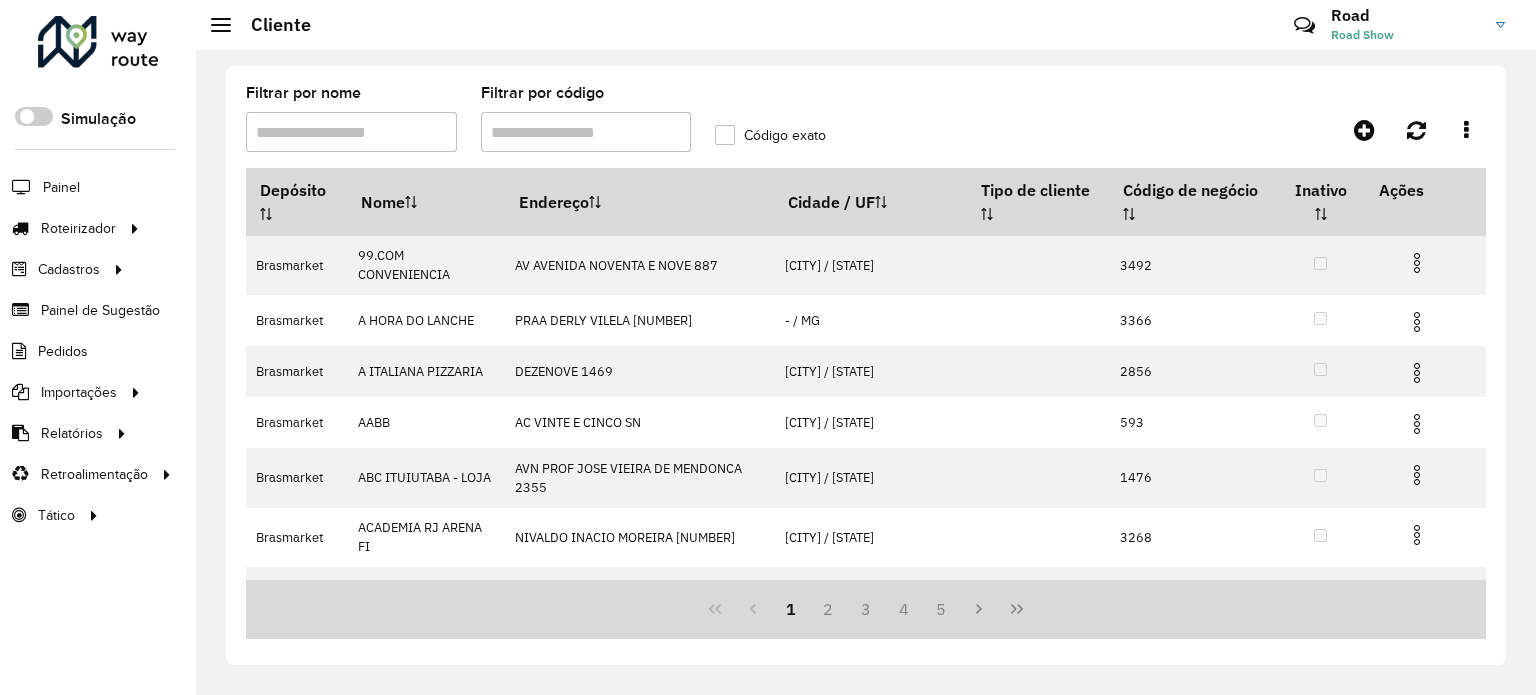 click on "Filtrar por nome" at bounding box center [351, 132] 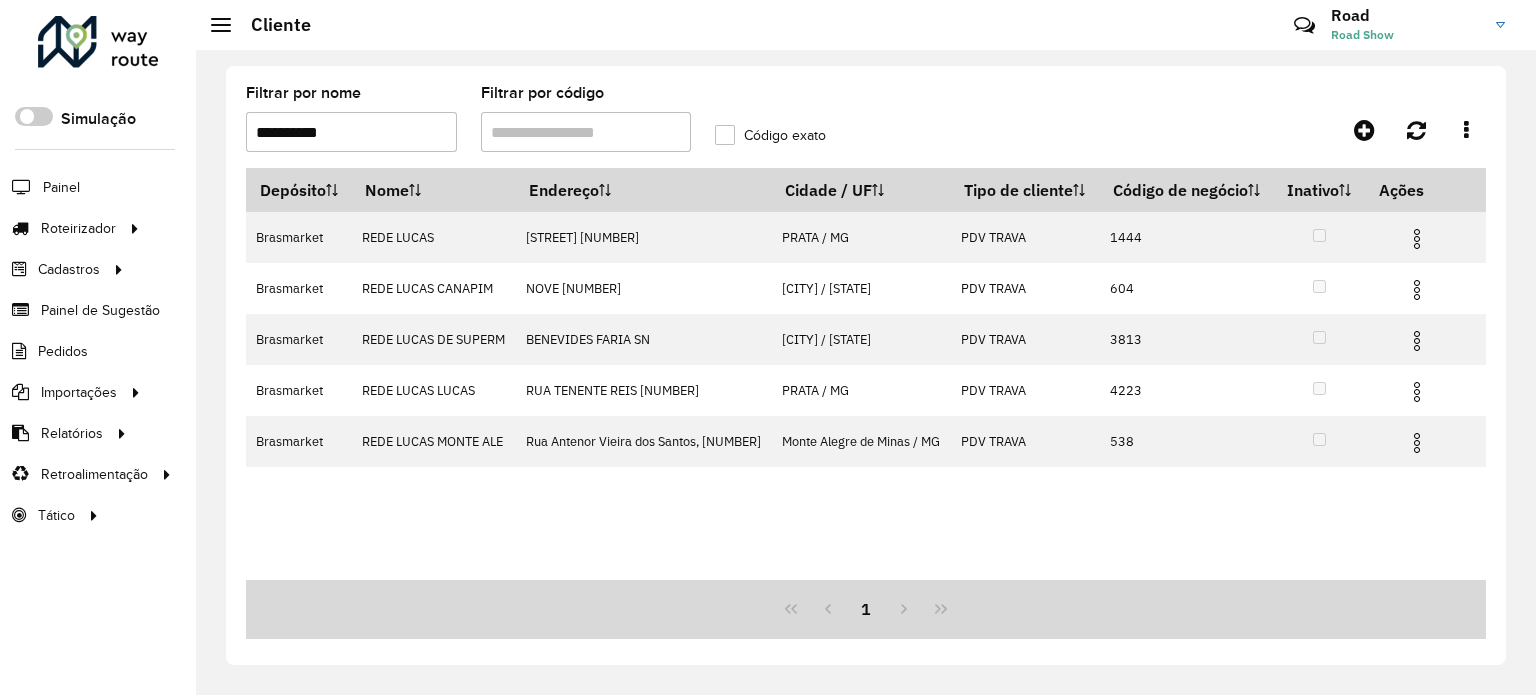 drag, startPoint x: 339, startPoint y: 133, endPoint x: 6, endPoint y: 77, distance: 337.67587 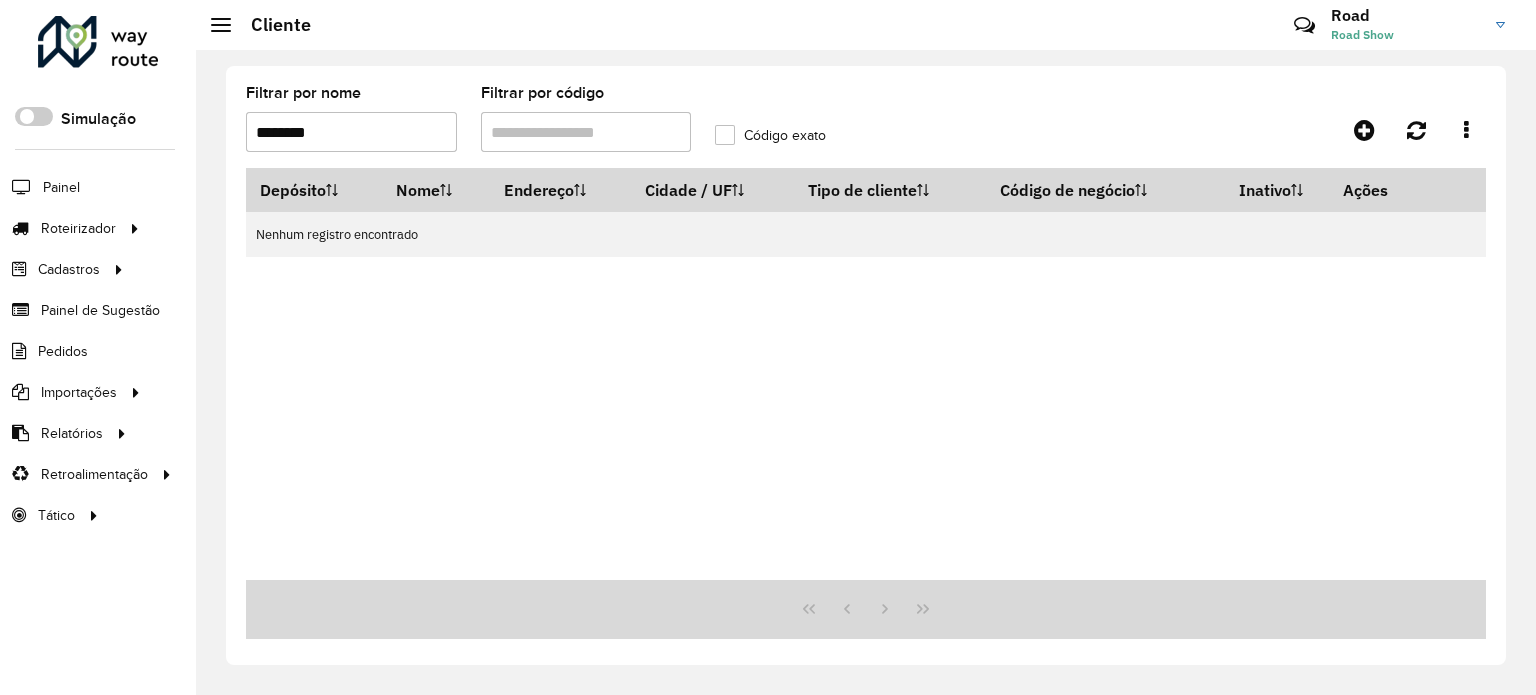 drag, startPoint x: 331, startPoint y: 138, endPoint x: 40, endPoint y: 94, distance: 294.30765 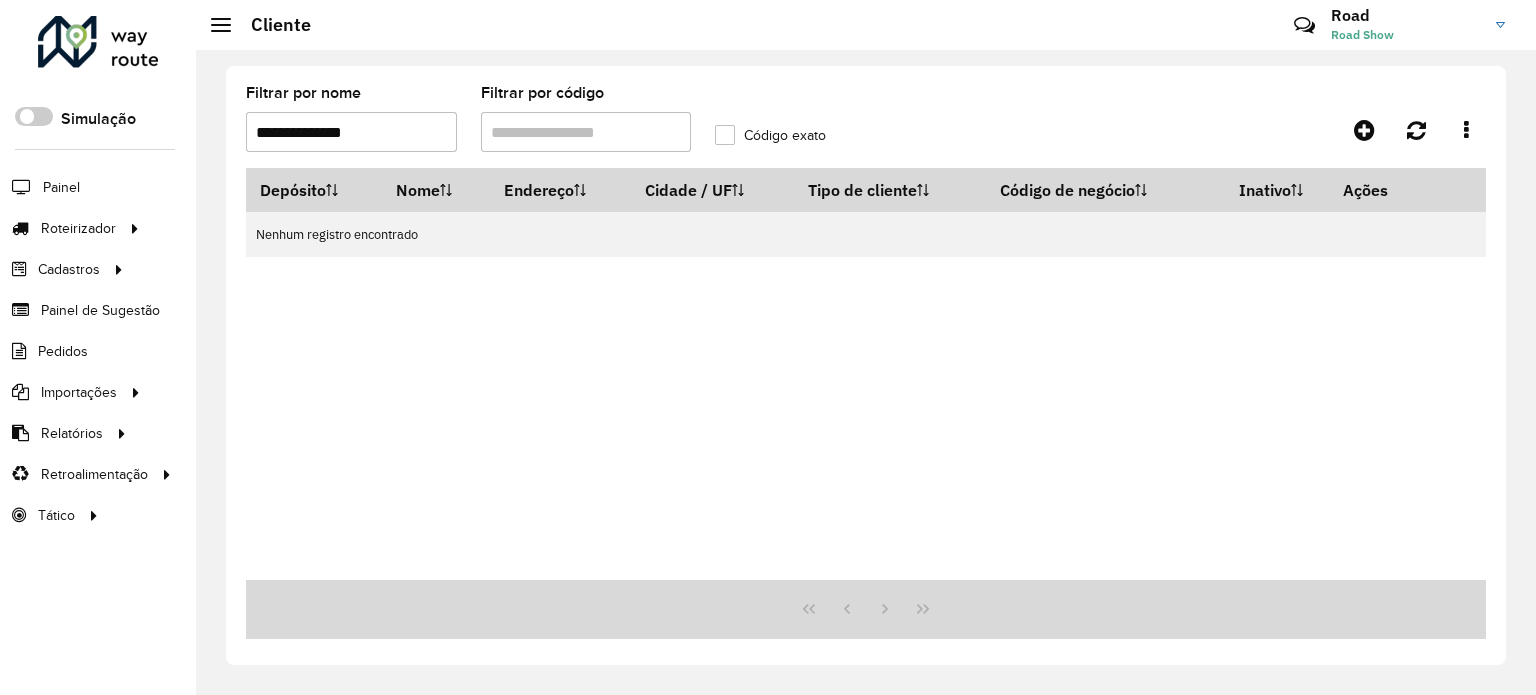 drag, startPoint x: 372, startPoint y: 114, endPoint x: 38, endPoint y: 94, distance: 334.59827 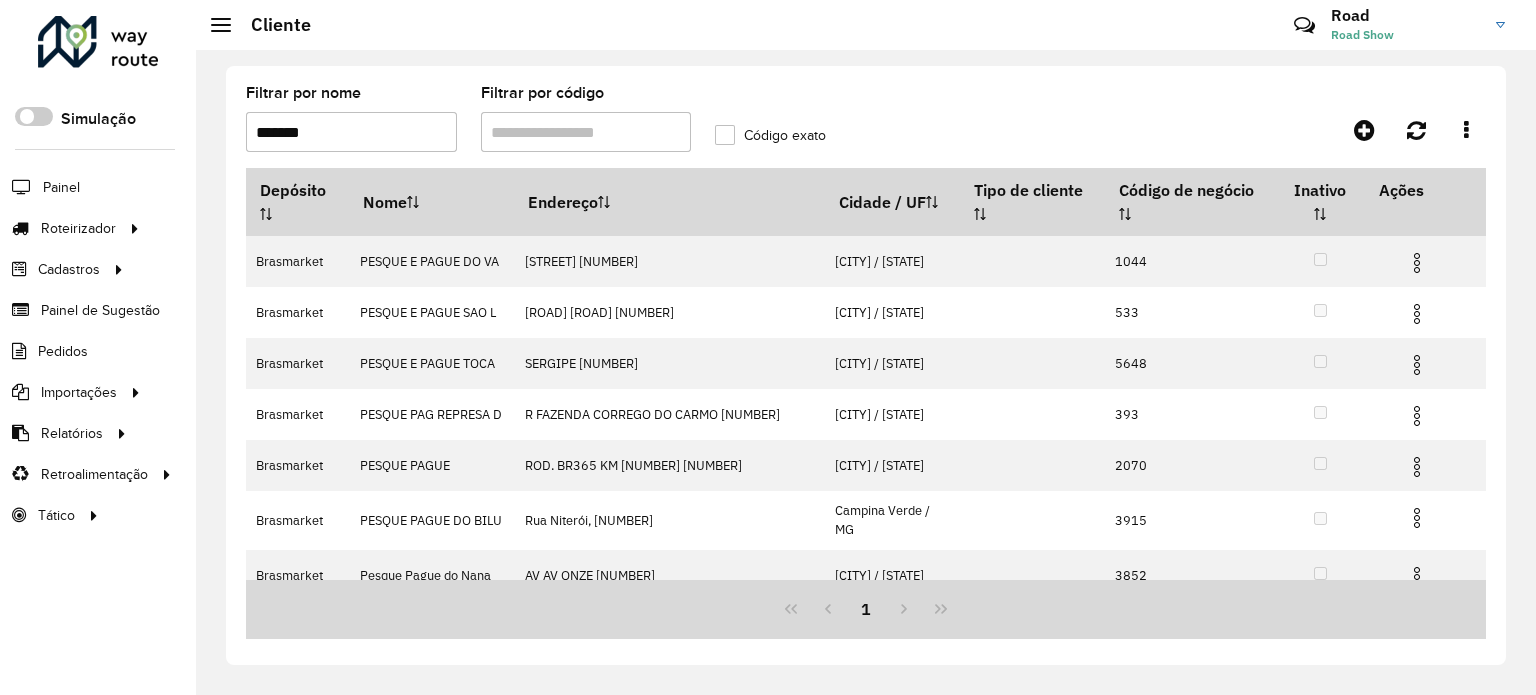 click on "******" at bounding box center [351, 132] 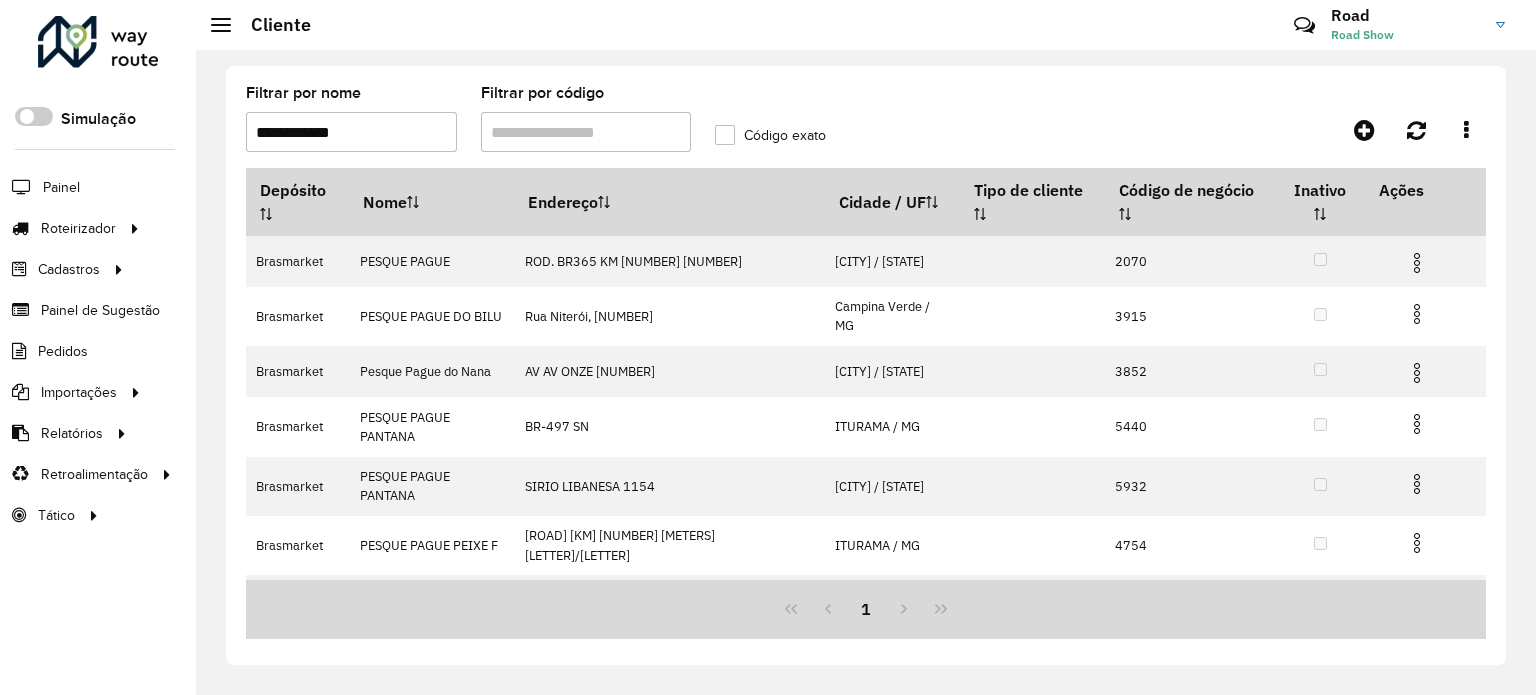 drag, startPoint x: 116, startPoint y: 109, endPoint x: 0, endPoint y: 99, distance: 116.43024 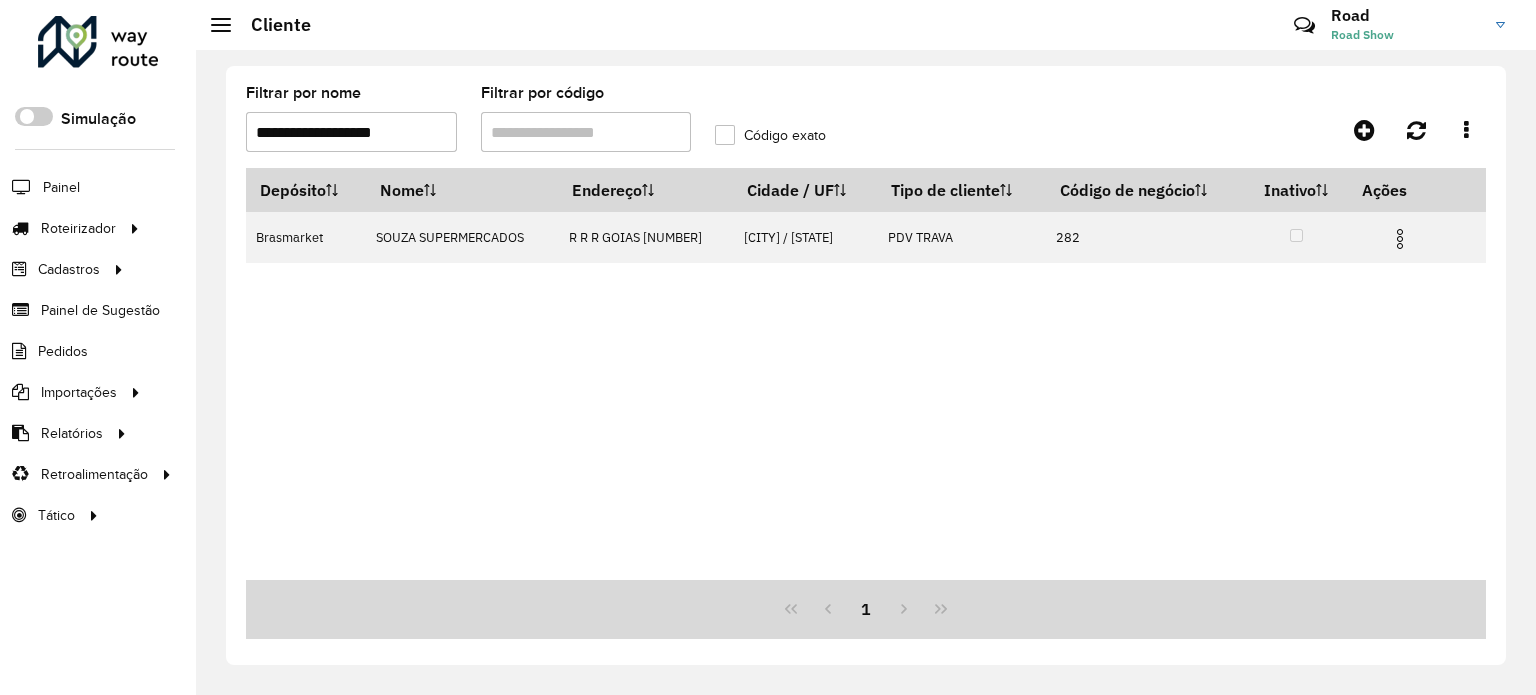 drag, startPoint x: 415, startPoint y: 135, endPoint x: 0, endPoint y: 95, distance: 416.92325 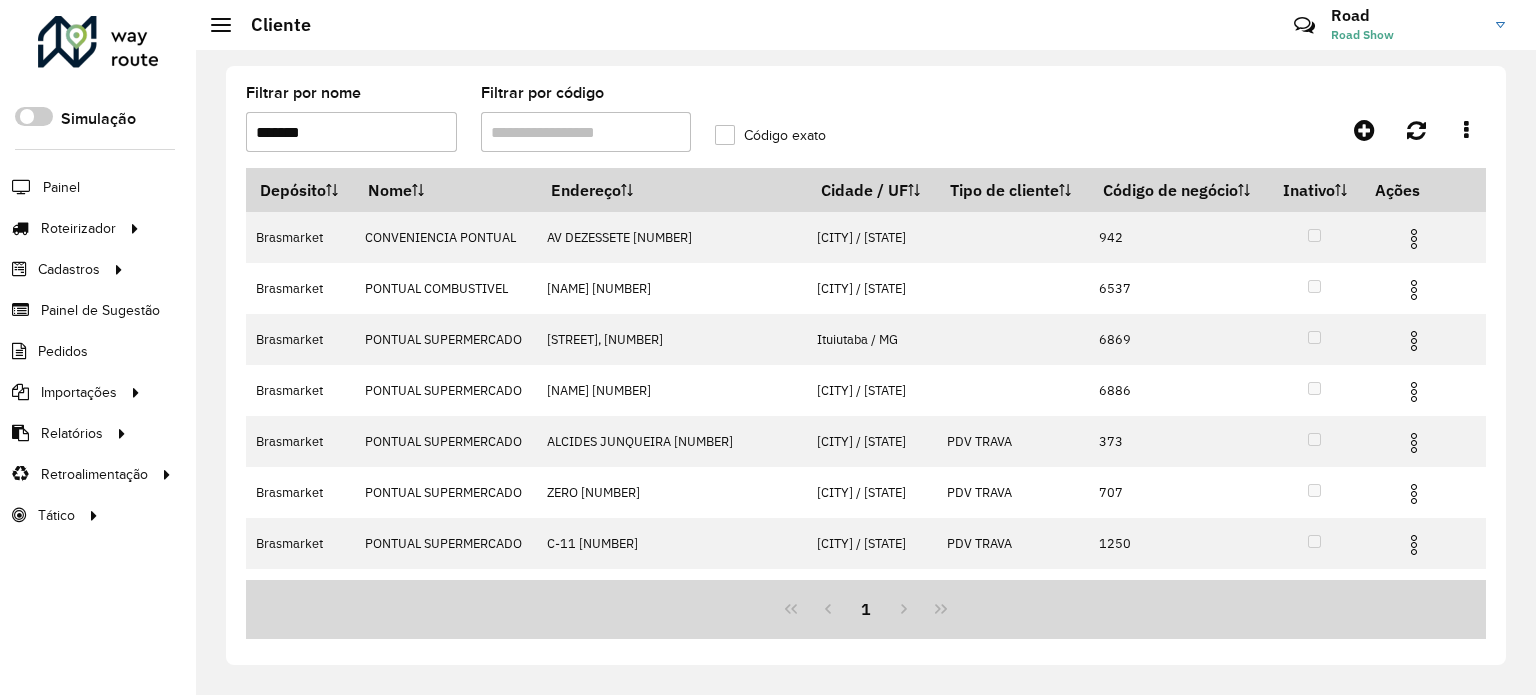 drag, startPoint x: 368, startPoint y: 145, endPoint x: 212, endPoint y: 79, distance: 169.38713 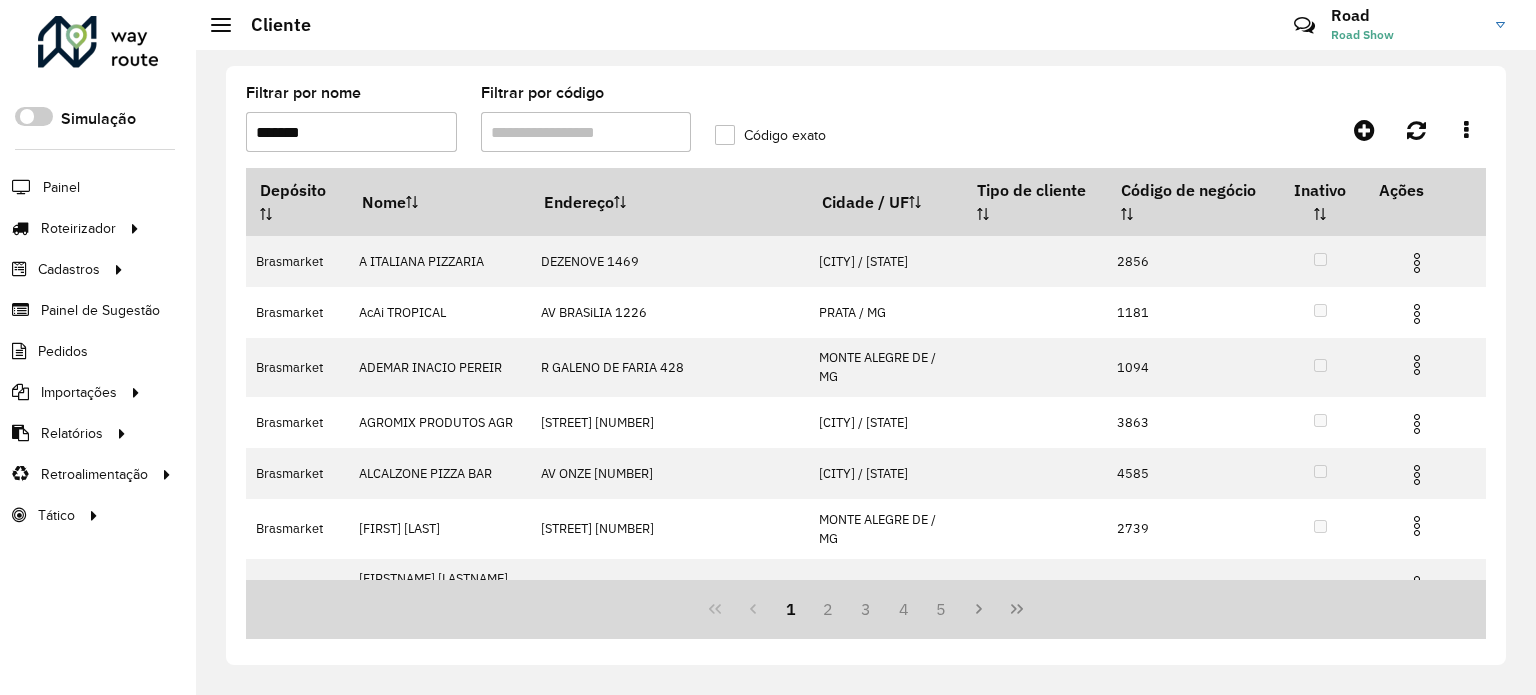 drag, startPoint x: 282, startPoint y: 128, endPoint x: 72, endPoint y: 104, distance: 211.36697 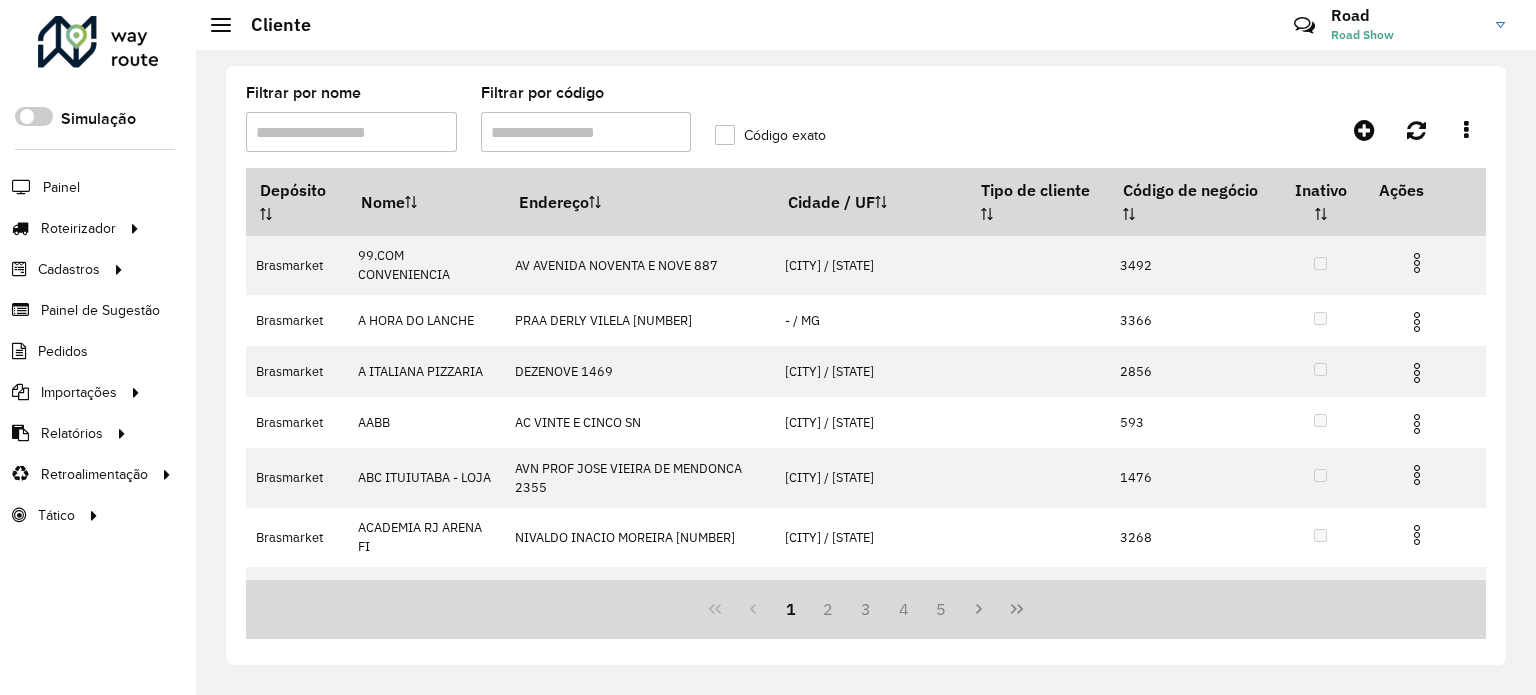 click on "Filtrar por nome" at bounding box center (351, 132) 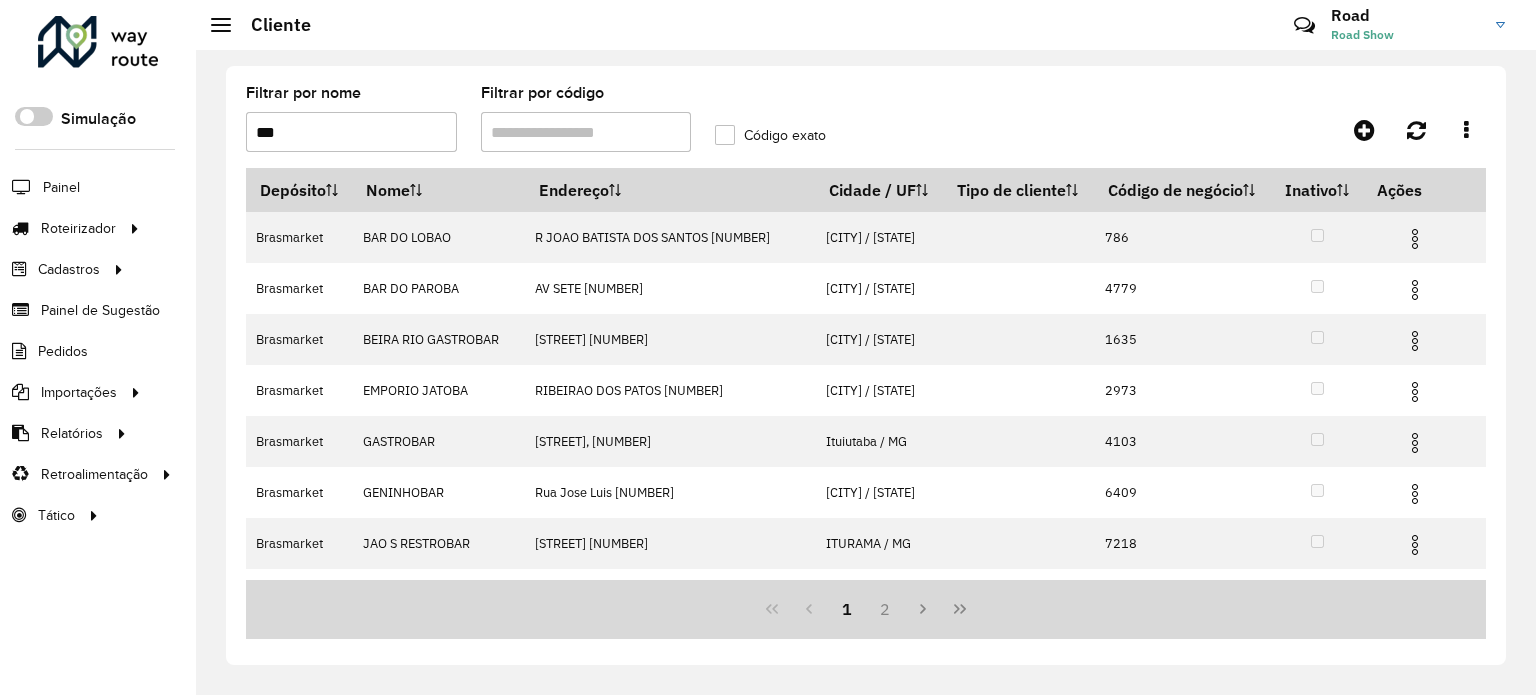 drag, startPoint x: 312, startPoint y: 131, endPoint x: 40, endPoint y: 133, distance: 272.00735 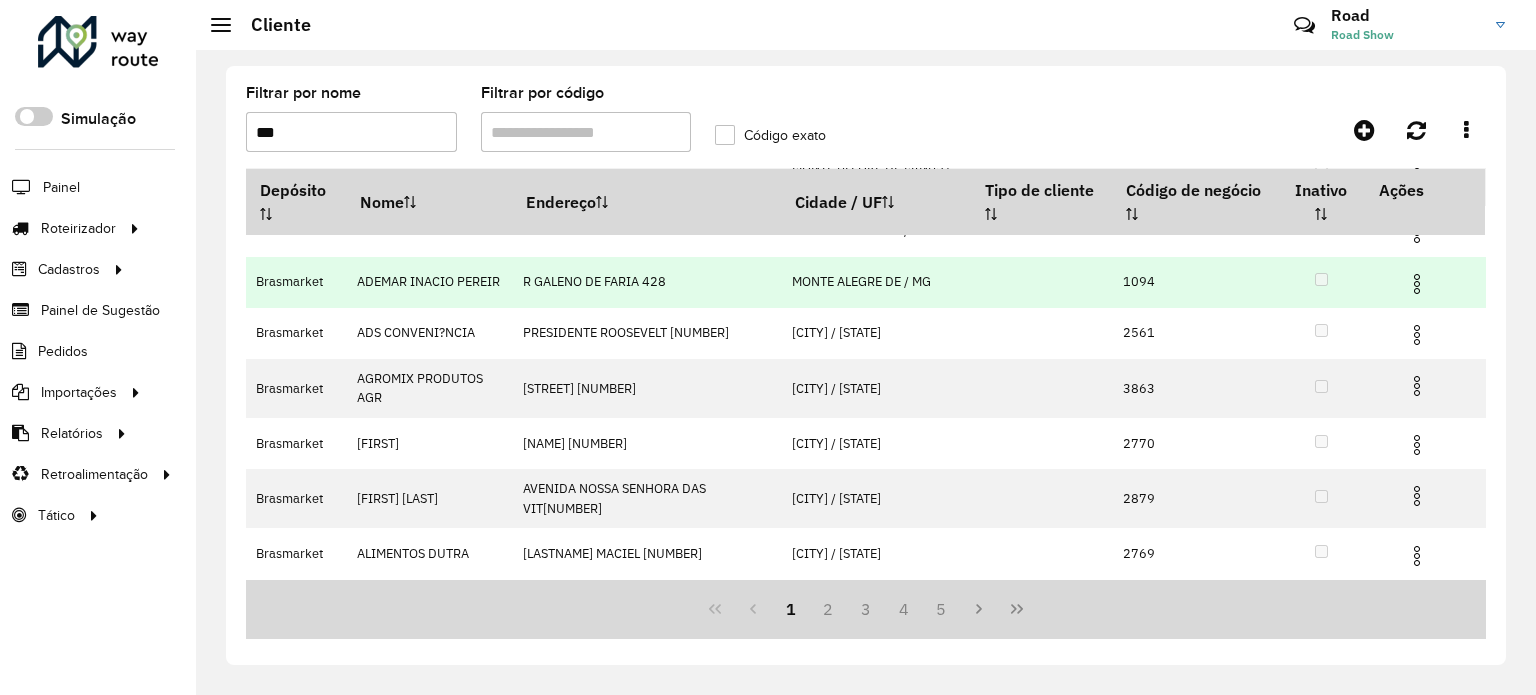scroll, scrollTop: 315, scrollLeft: 0, axis: vertical 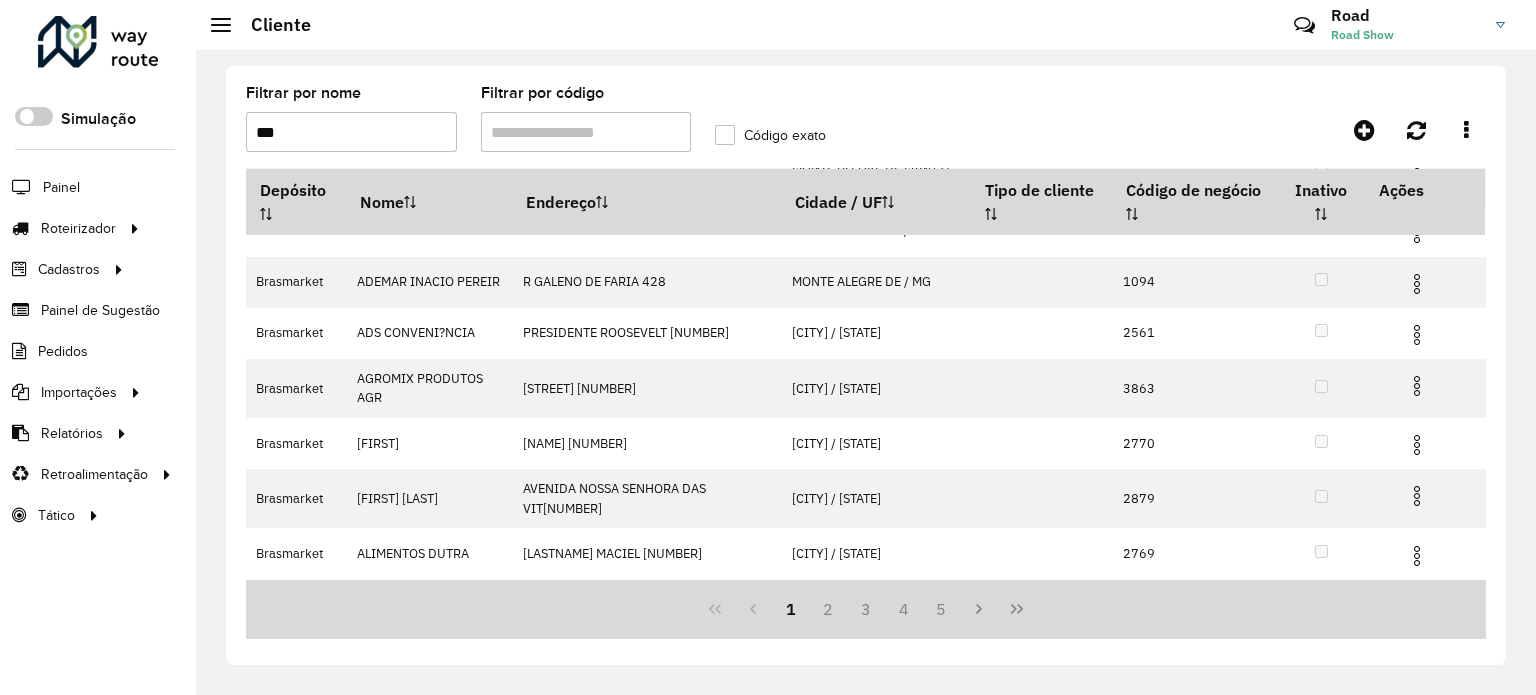 drag, startPoint x: 291, startPoint y: 133, endPoint x: 68, endPoint y: 43, distance: 240.47661 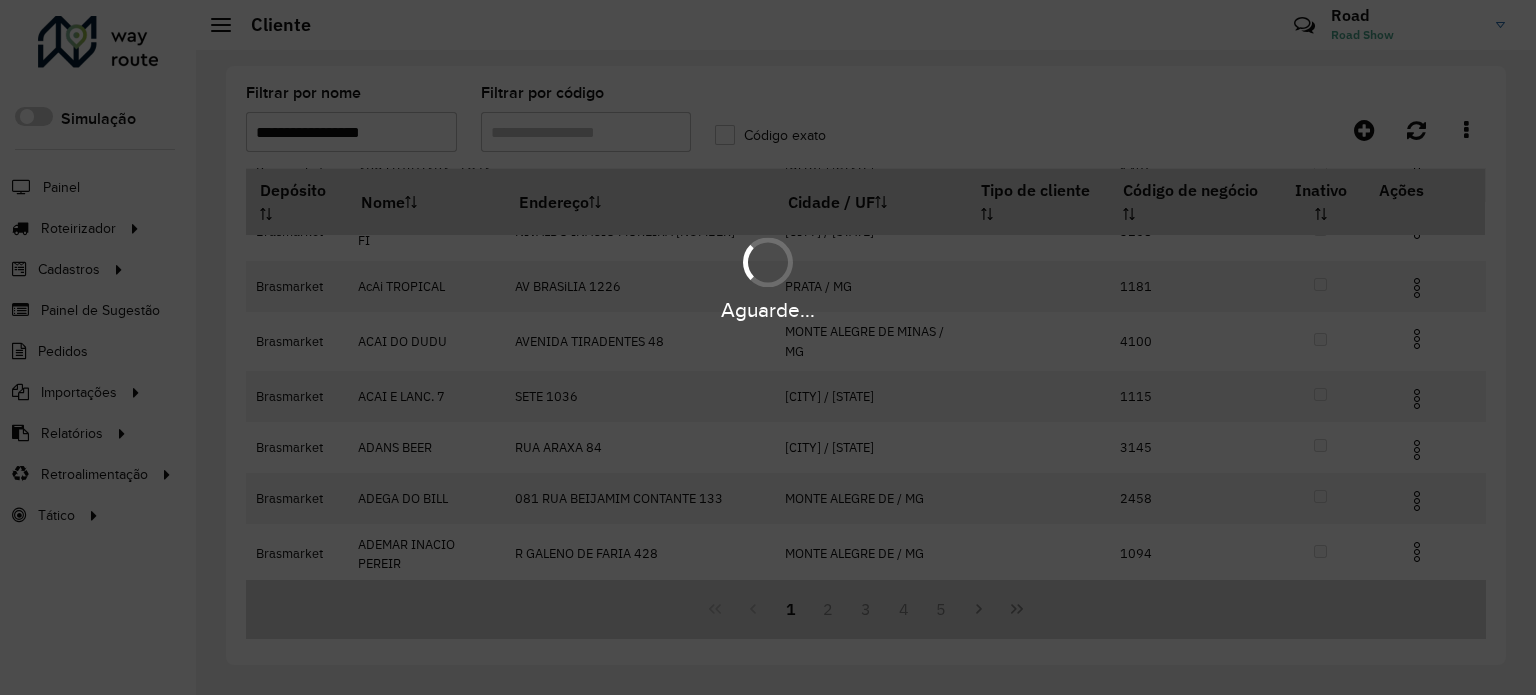scroll, scrollTop: 0, scrollLeft: 0, axis: both 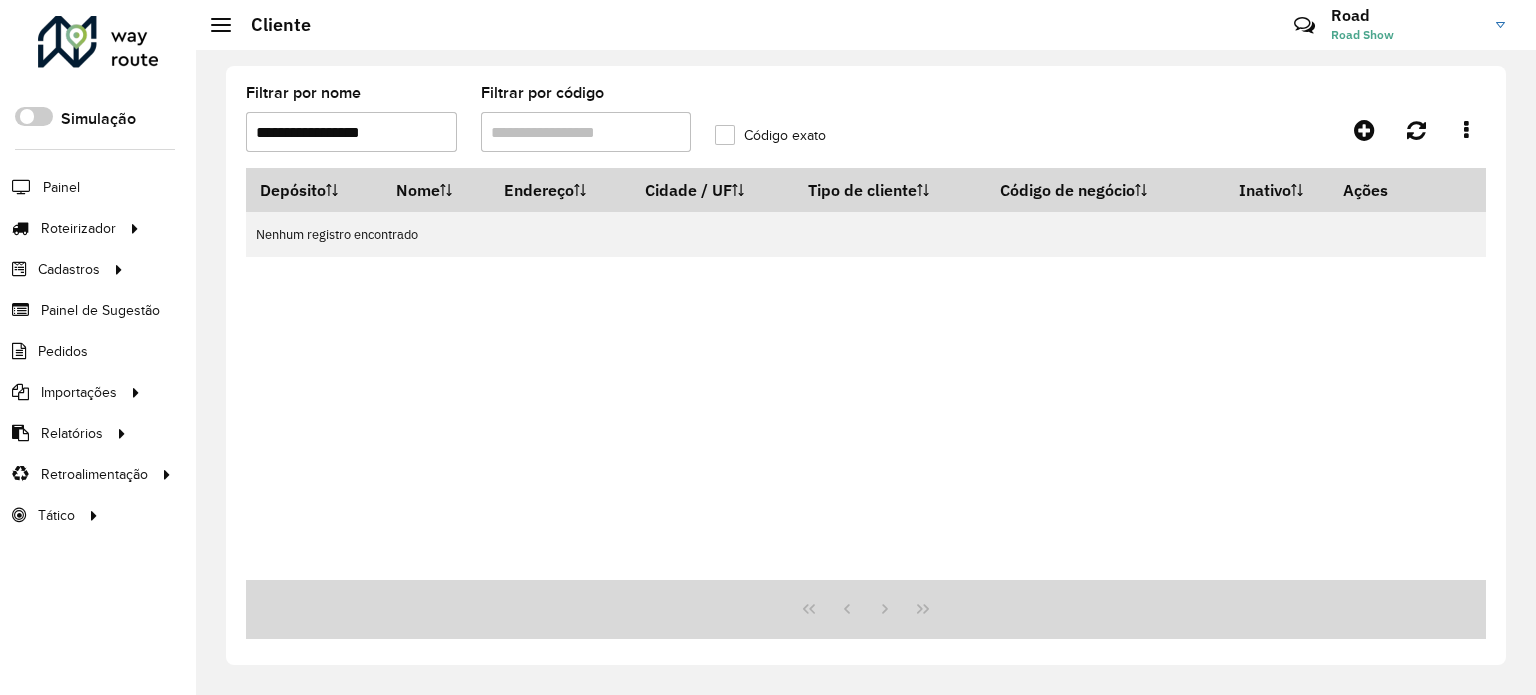 click on "Roteirizador AmbevTech Simulação Painel Roteirizador Entregas Vendas Cadastros Checkpoint Cliente Condição de pagamento Consulta de setores Depósito Disponibilidade de veículos Fator tipo de produto Grupo Rota Fator Tipo Produto Grupo de Depósito Grupo de rotas exclusiva Grupo de setores Jornada Layout integração Modelo Motorista Multi Depósito Painel de sugestão Parada Pedágio Perfil de Vendedor Ponto de apoio Ponto de apoio FAD Prioridade pedido Produto Restrição de Atendimento Planner Rodízio de placa Rota exclusiva FAD Rótulo Setor Setor Planner Tempo de parada de refeição Tipo de cliente Tipo de jornada Tipo de produto Tipo de veículo Tipo de veículo RN Transportadora Usuário Vendedor Veículo Painel de Sugestão Pedidos Importações Clientes Fator tipo produto Grade de atendimento Janela de atendimento Localização Pedidos Tempo de espera Veículos Relatórios Ações da sessão Clientes Clientes fora malha Edição tempo atendimento Exclusão pedido Fator tipo de produto Romaneio" 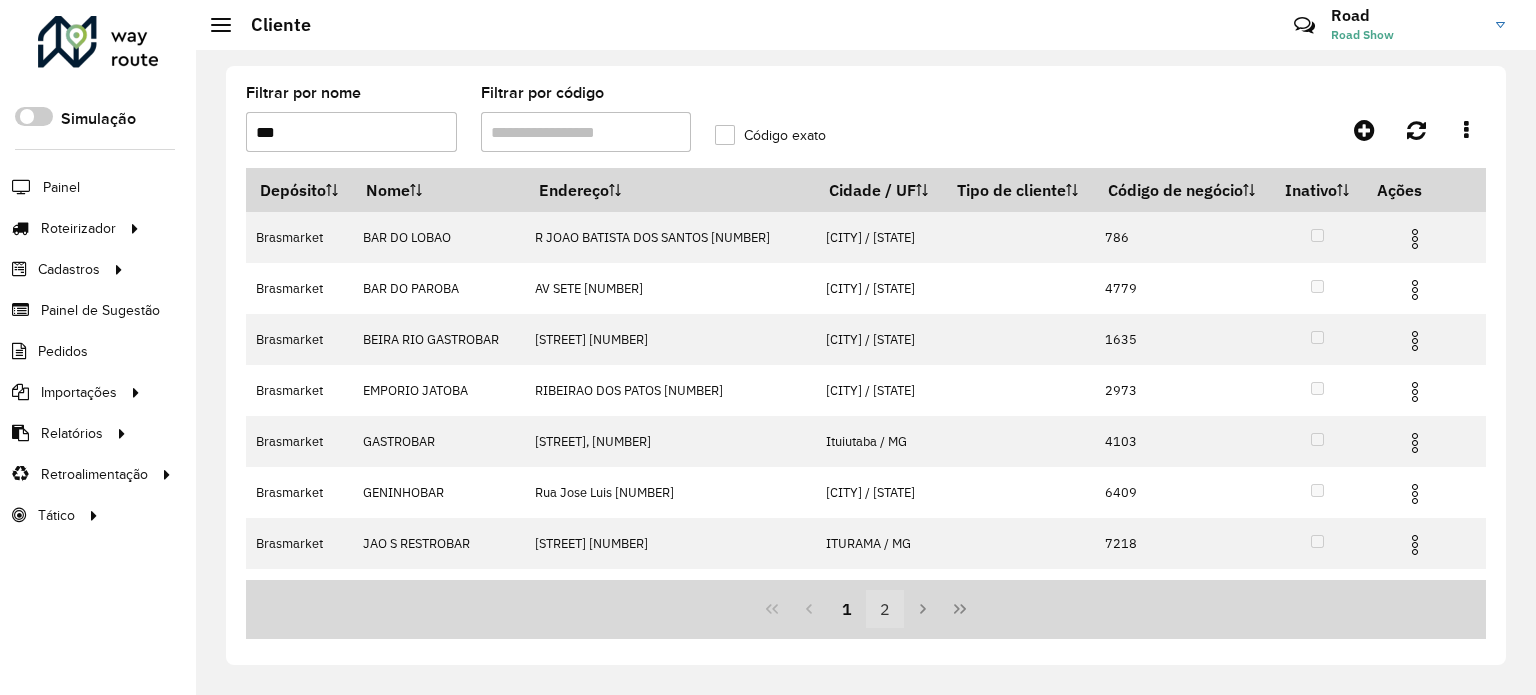 click on "2" at bounding box center [885, 609] 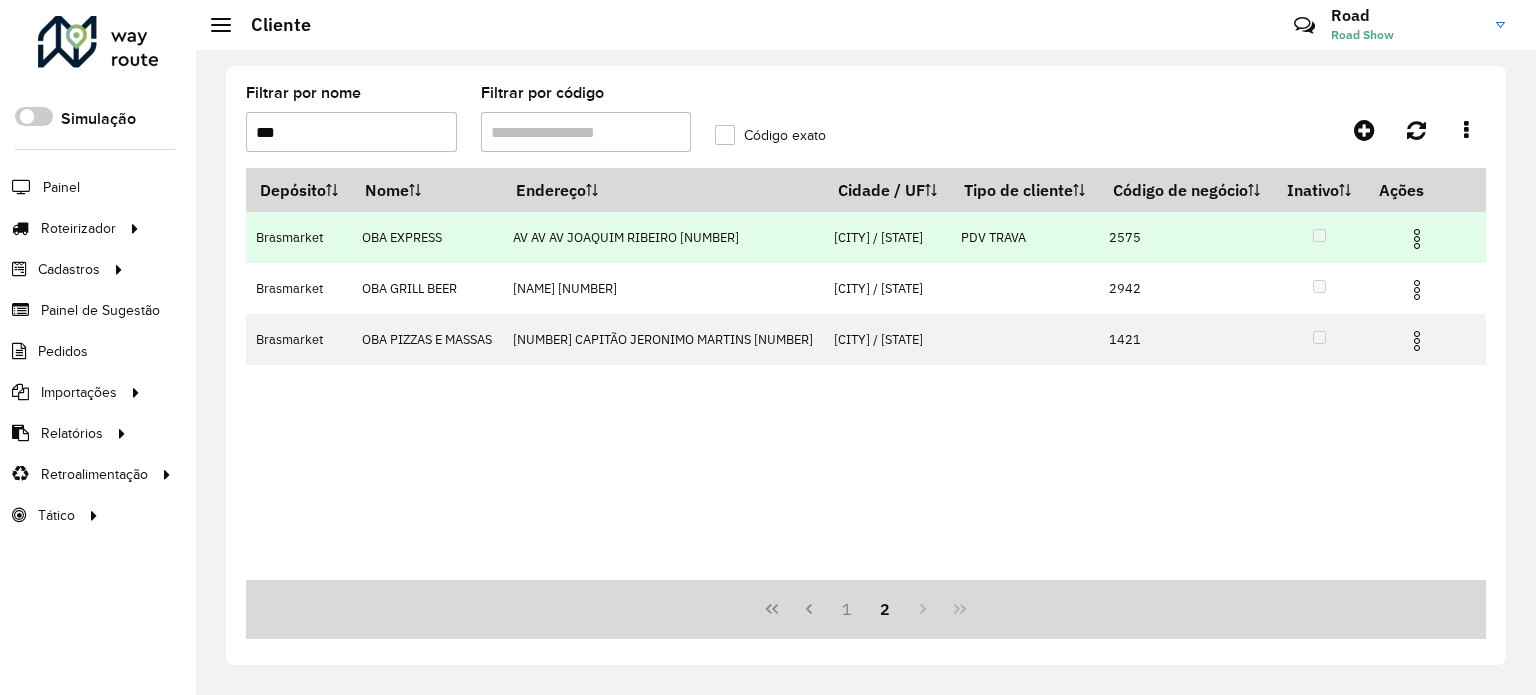 drag, startPoint x: 437, startPoint y: 242, endPoint x: 348, endPoint y: 243, distance: 89.005615 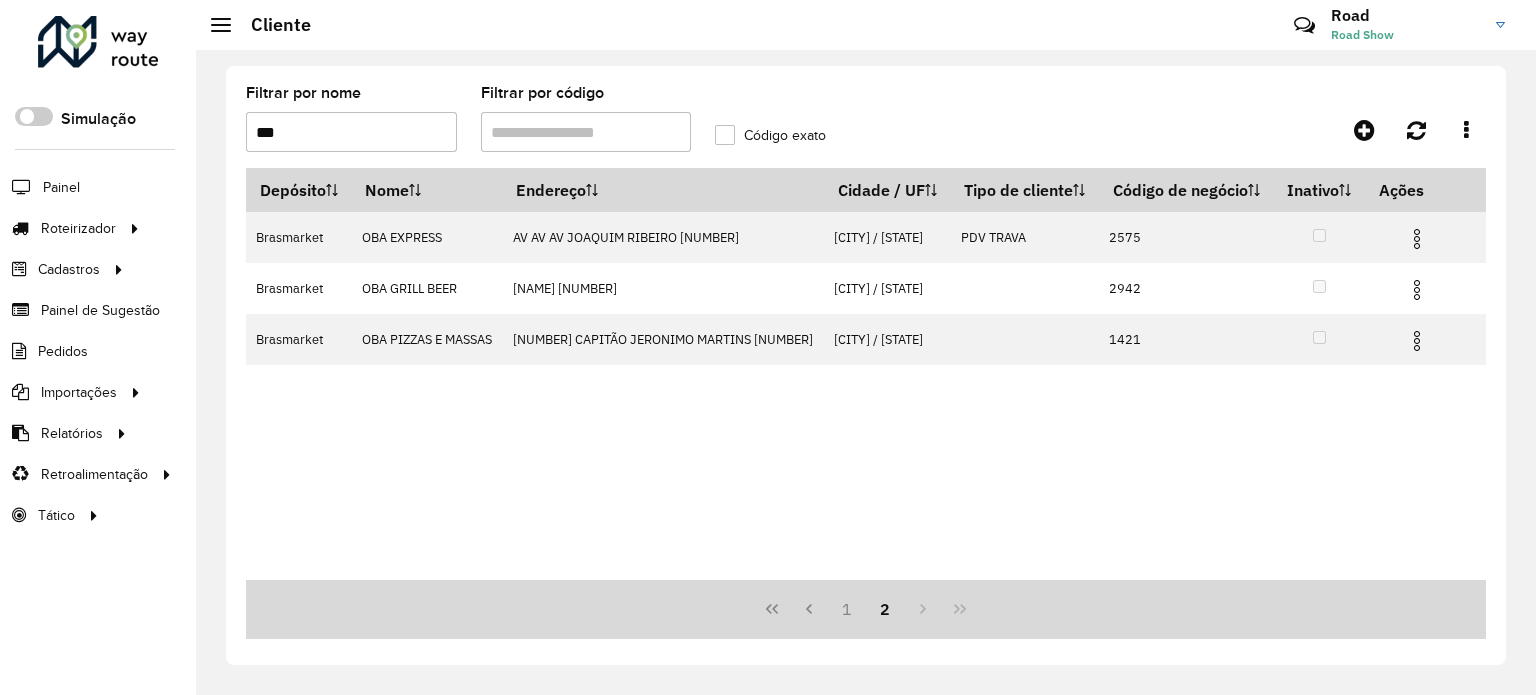 drag, startPoint x: 368, startPoint y: 117, endPoint x: 68, endPoint y: 76, distance: 302.7887 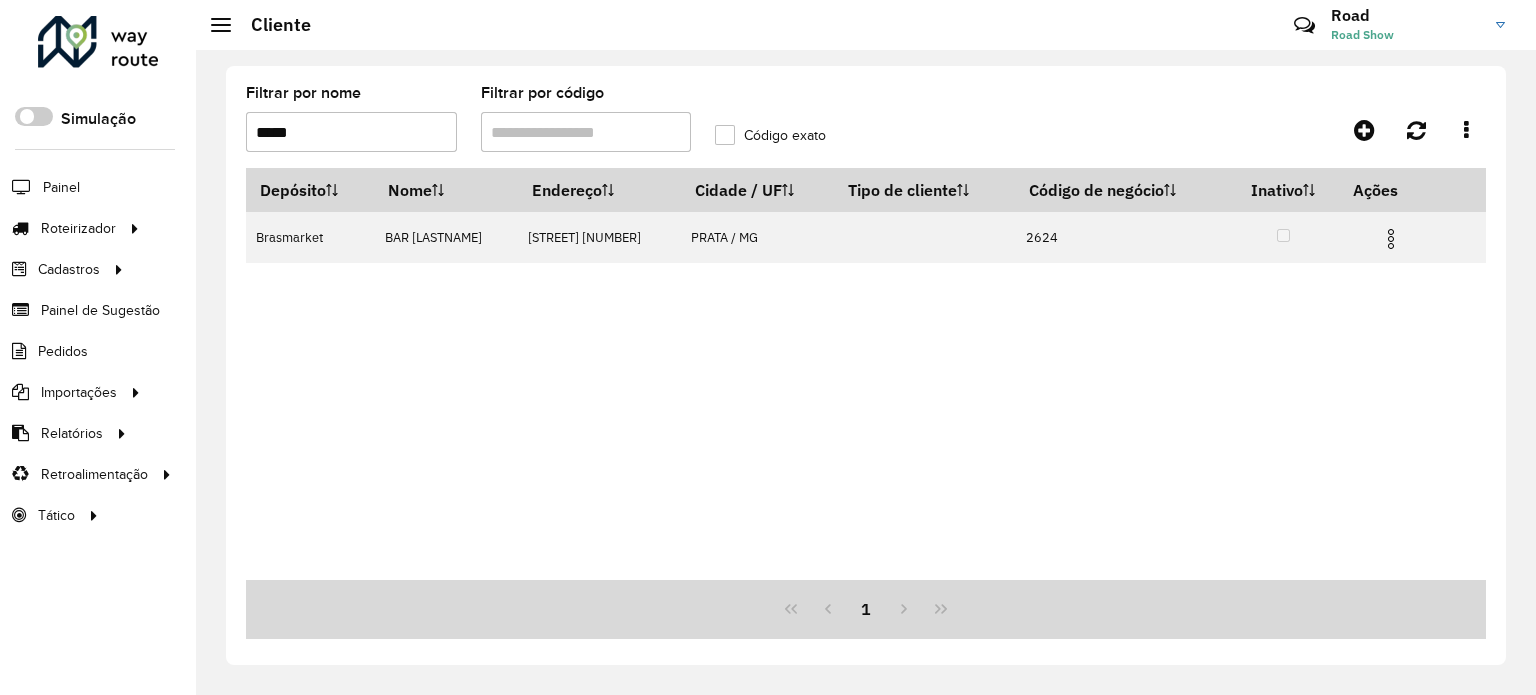 drag, startPoint x: 322, startPoint y: 139, endPoint x: 21, endPoint y: 87, distance: 305.45868 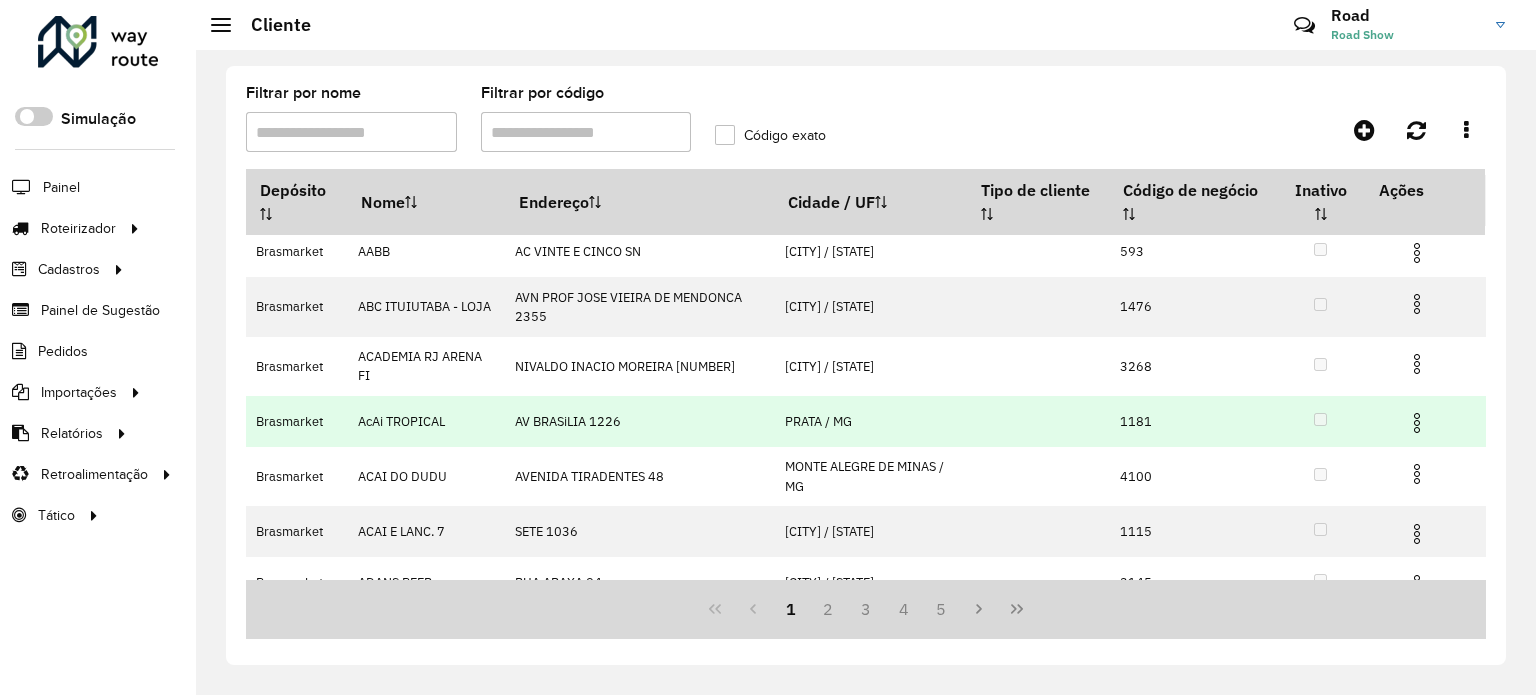scroll, scrollTop: 0, scrollLeft: 0, axis: both 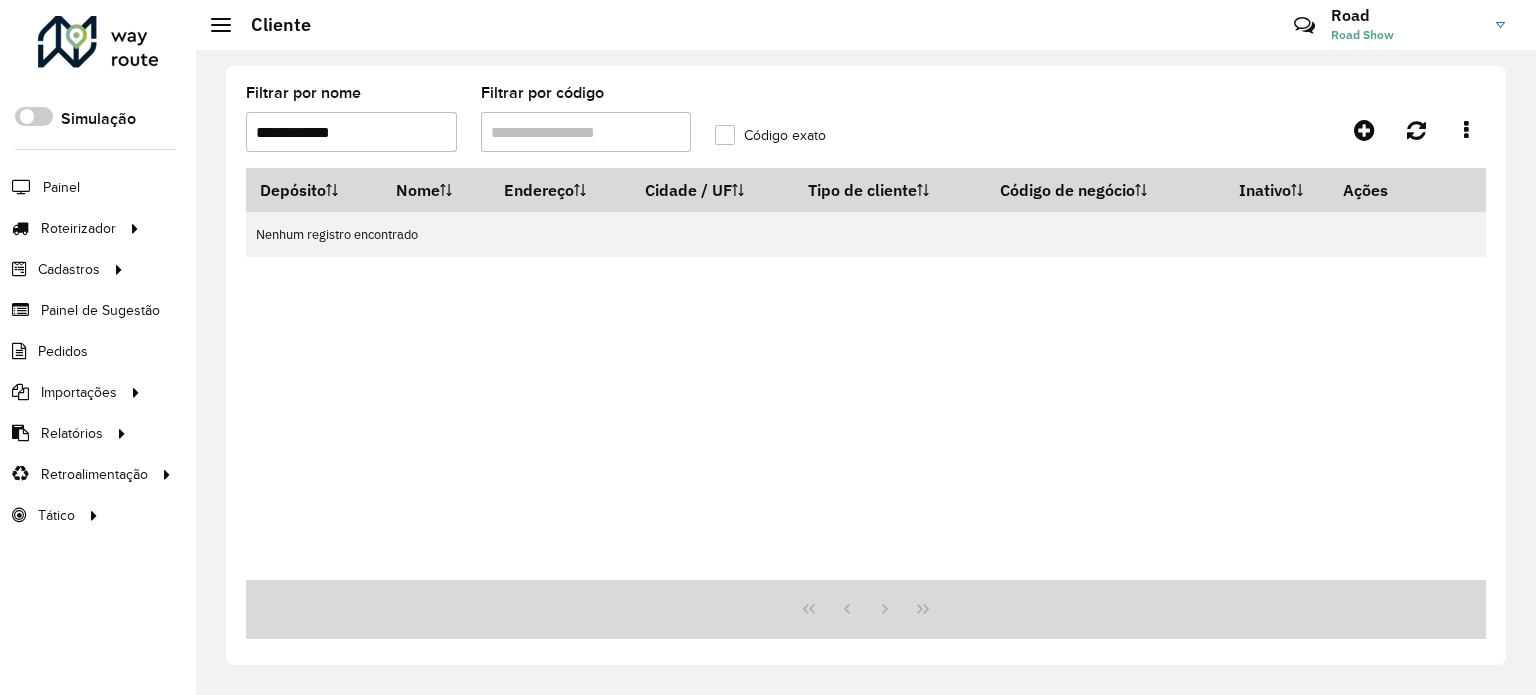 click on "**********" at bounding box center (351, 132) 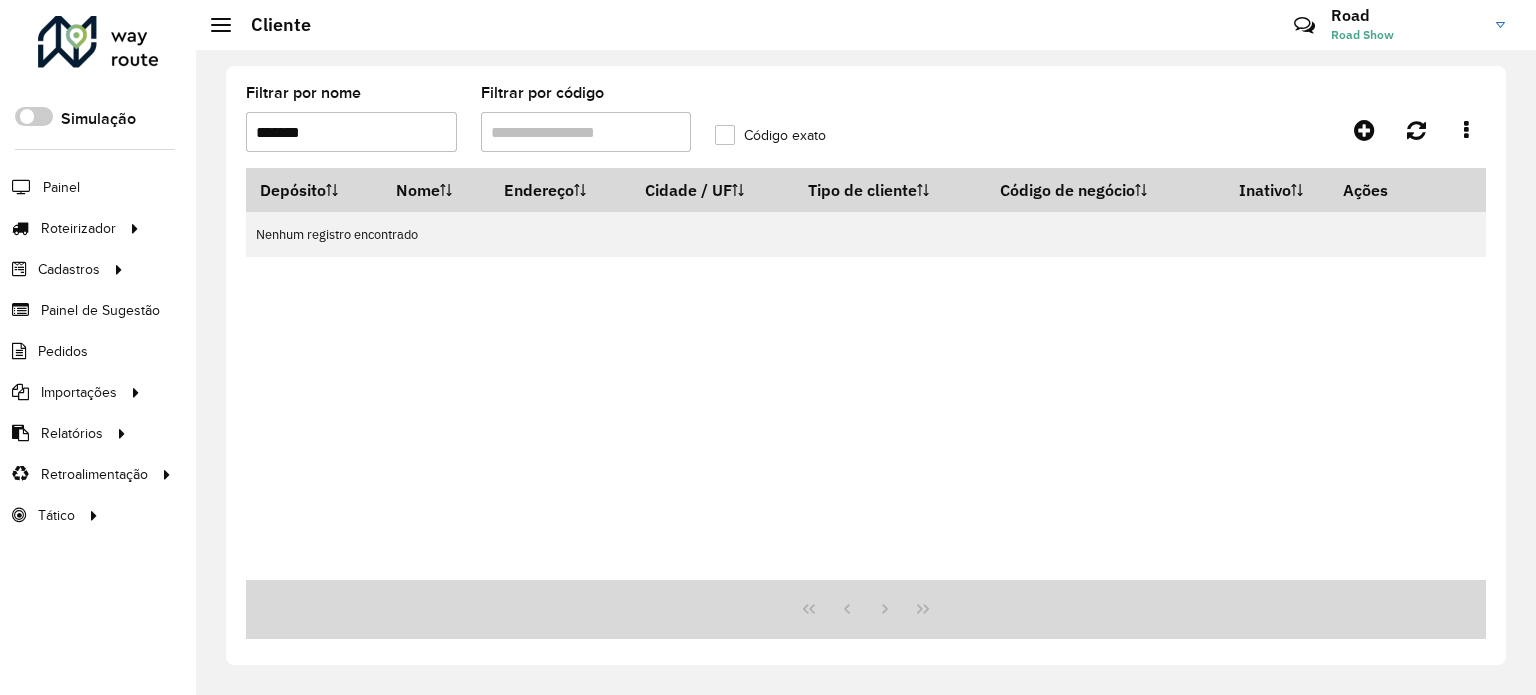 drag, startPoint x: 312, startPoint y: 141, endPoint x: 48, endPoint y: 129, distance: 264.27258 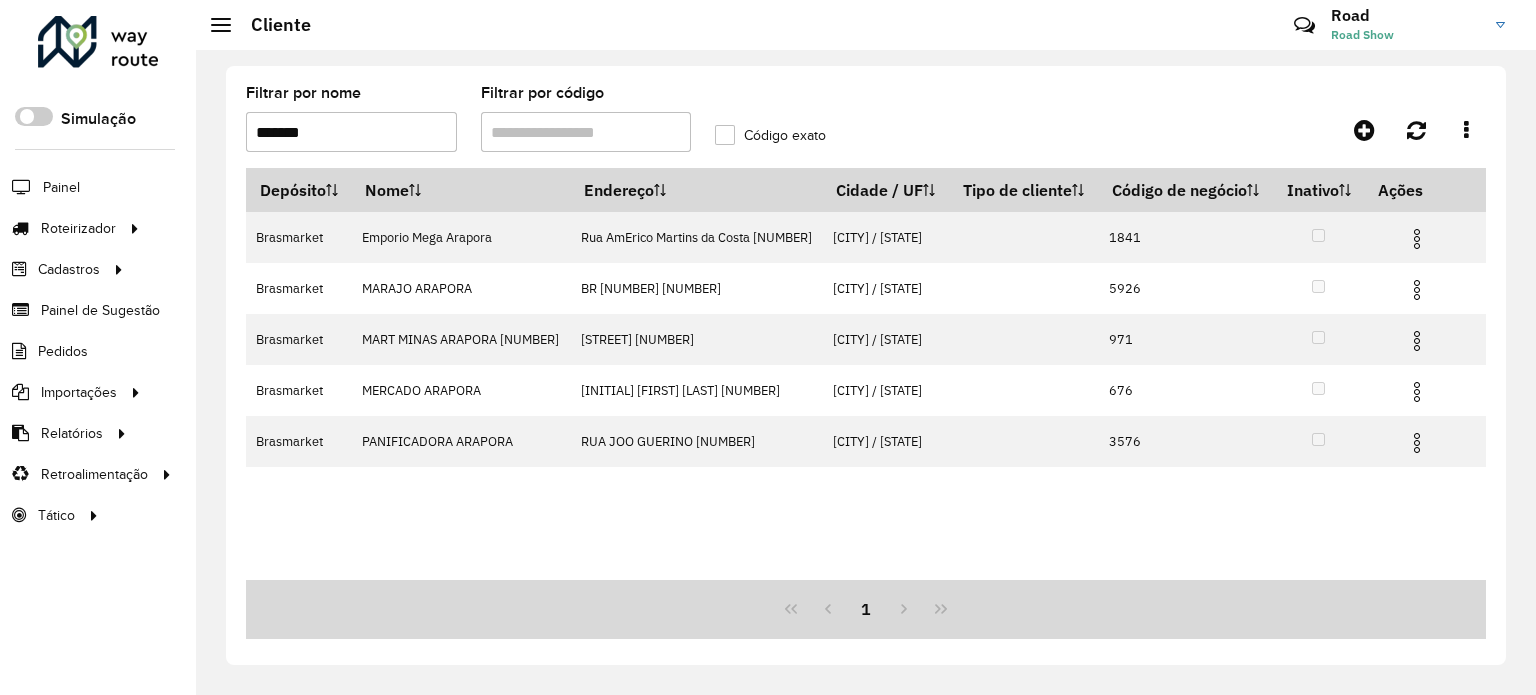 drag, startPoint x: 135, startPoint y: 118, endPoint x: 108, endPoint y: 135, distance: 31.906113 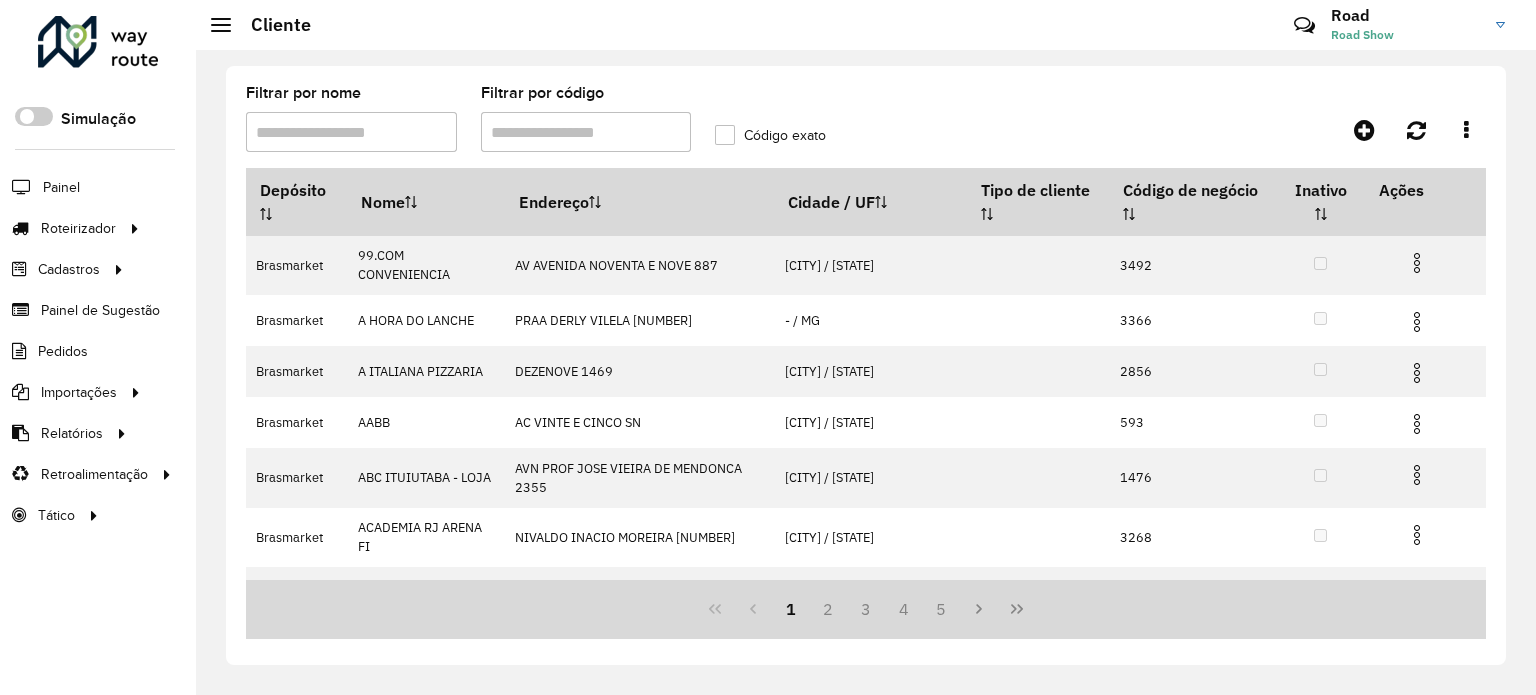 click on "Filtrar por nome" at bounding box center (351, 132) 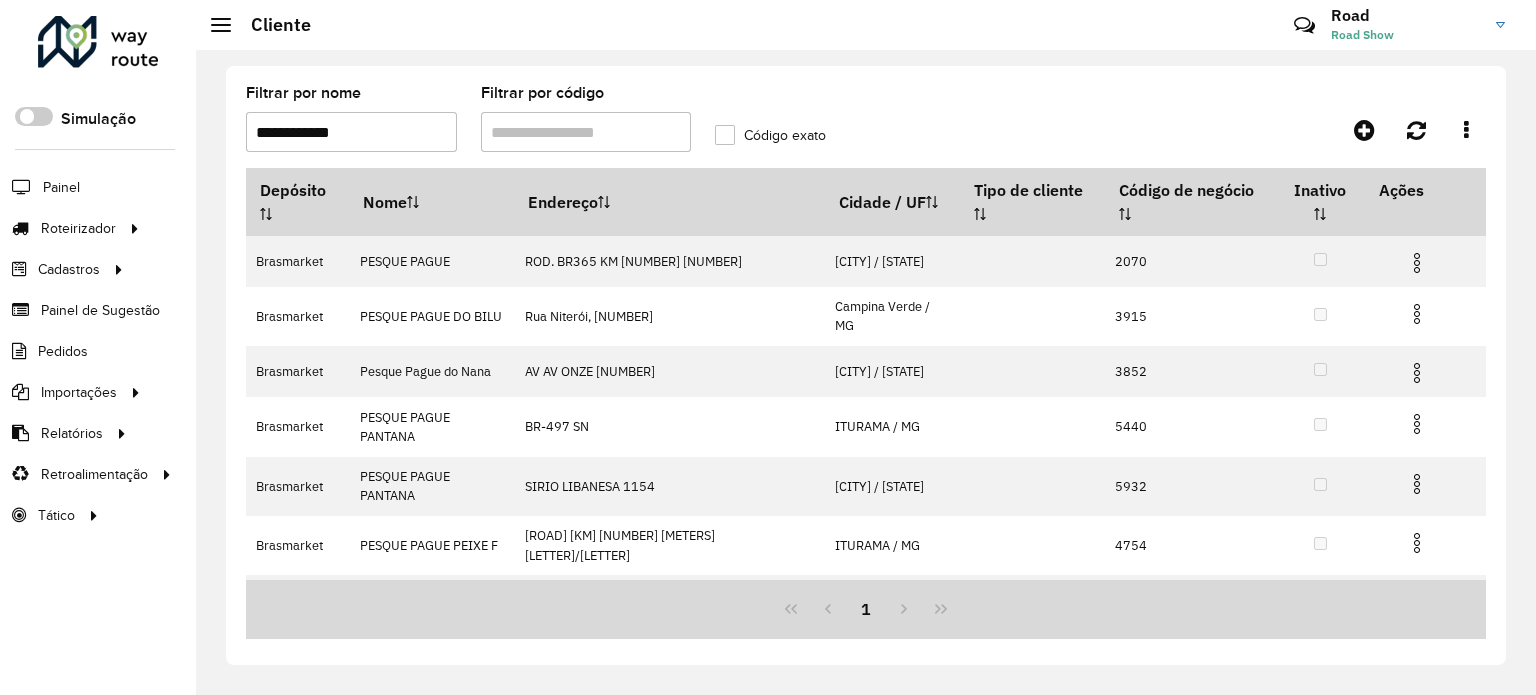 drag, startPoint x: 168, startPoint y: 101, endPoint x: 0, endPoint y: 55, distance: 174.1838 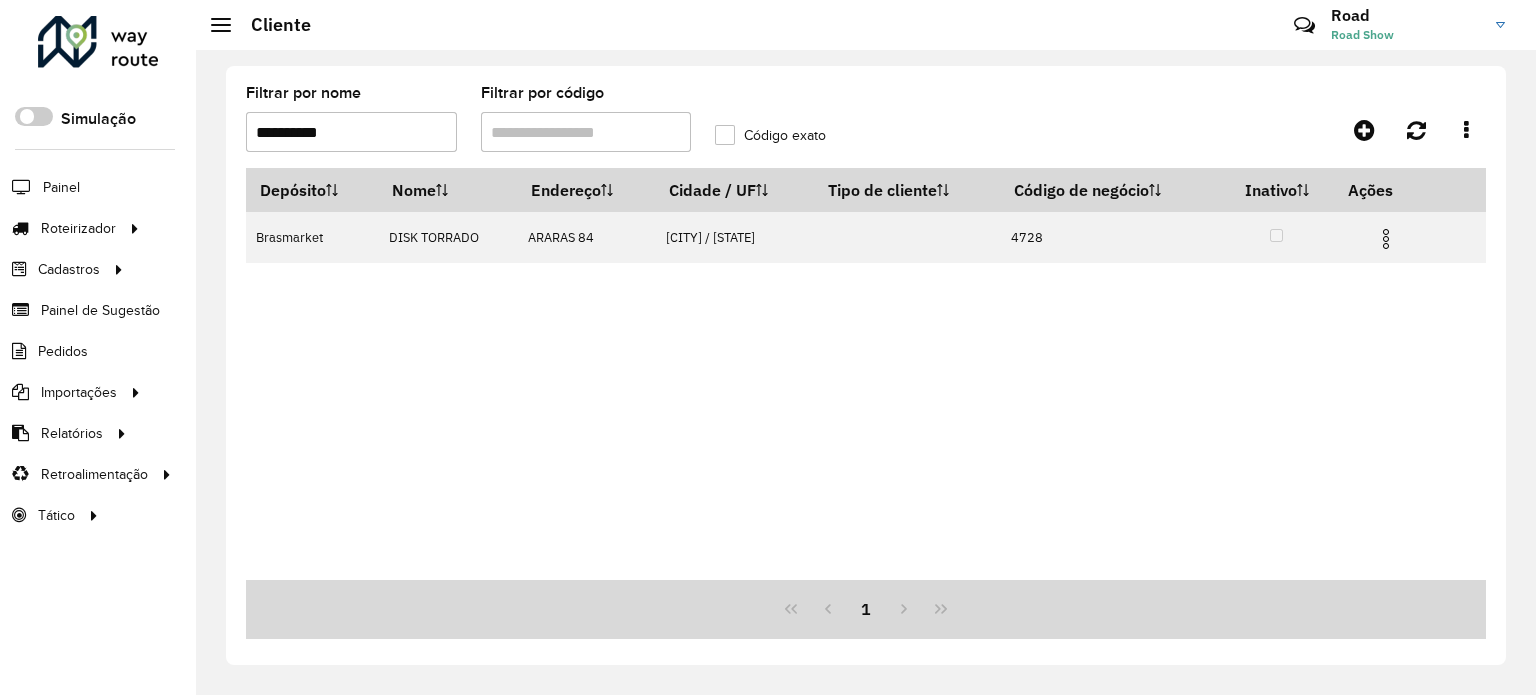 drag, startPoint x: 133, startPoint y: 133, endPoint x: 98, endPoint y: 131, distance: 35.057095 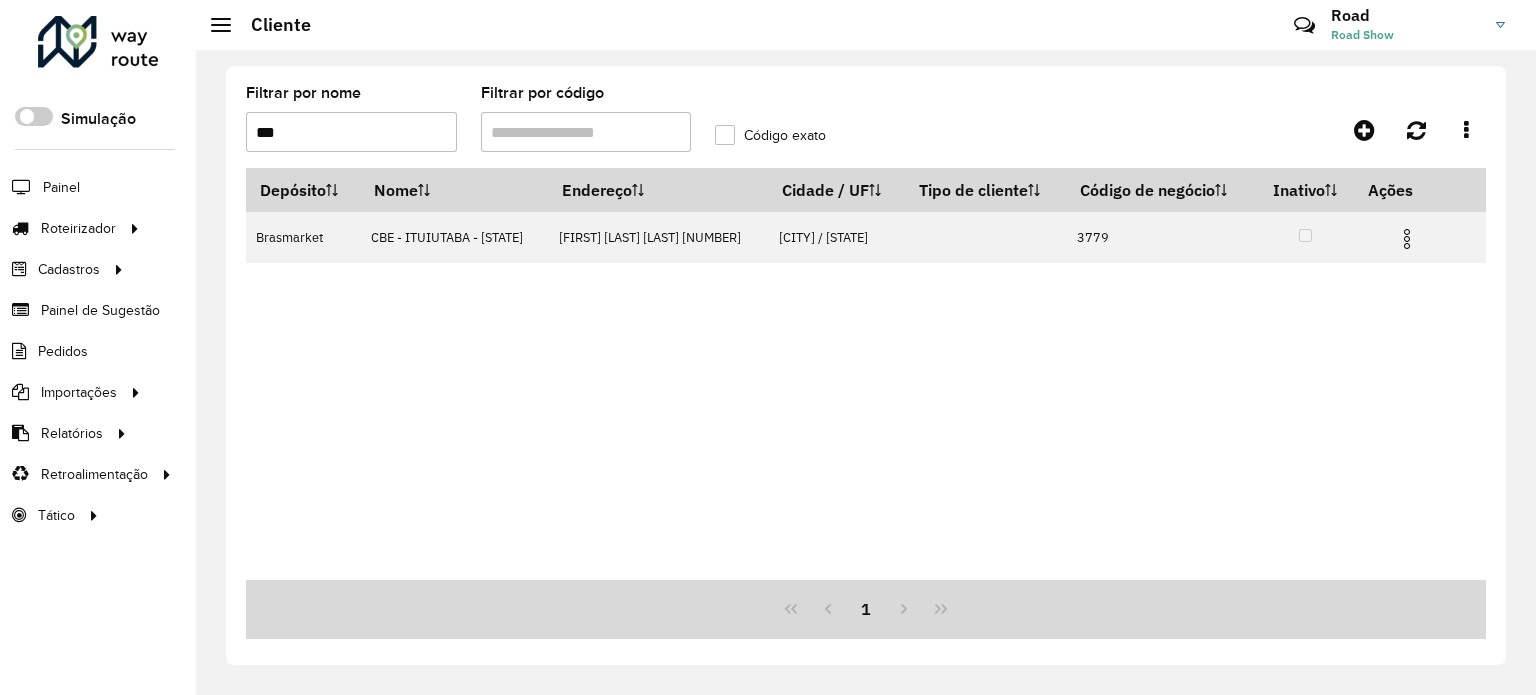 drag, startPoint x: 312, startPoint y: 124, endPoint x: 0, endPoint y: 111, distance: 312.27072 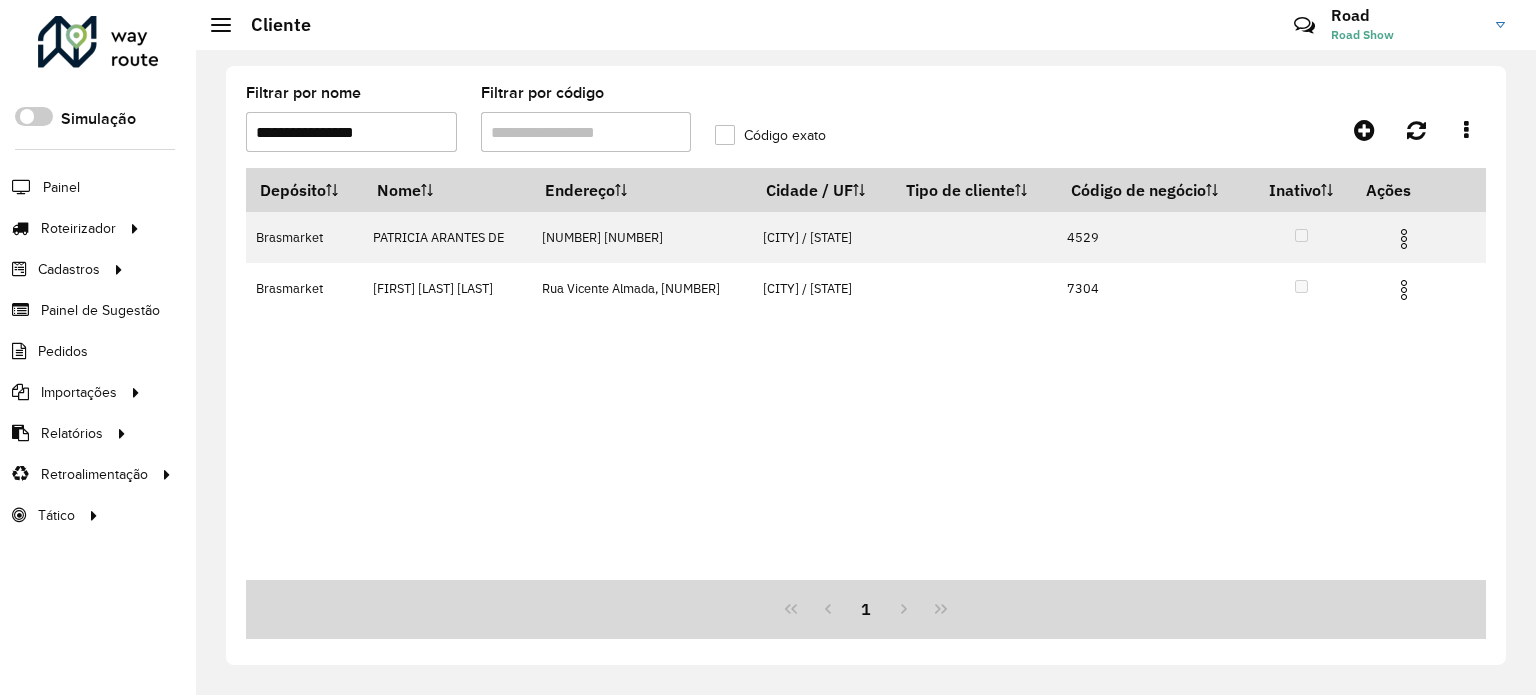 drag, startPoint x: 372, startPoint y: 134, endPoint x: 3, endPoint y: 101, distance: 370.47266 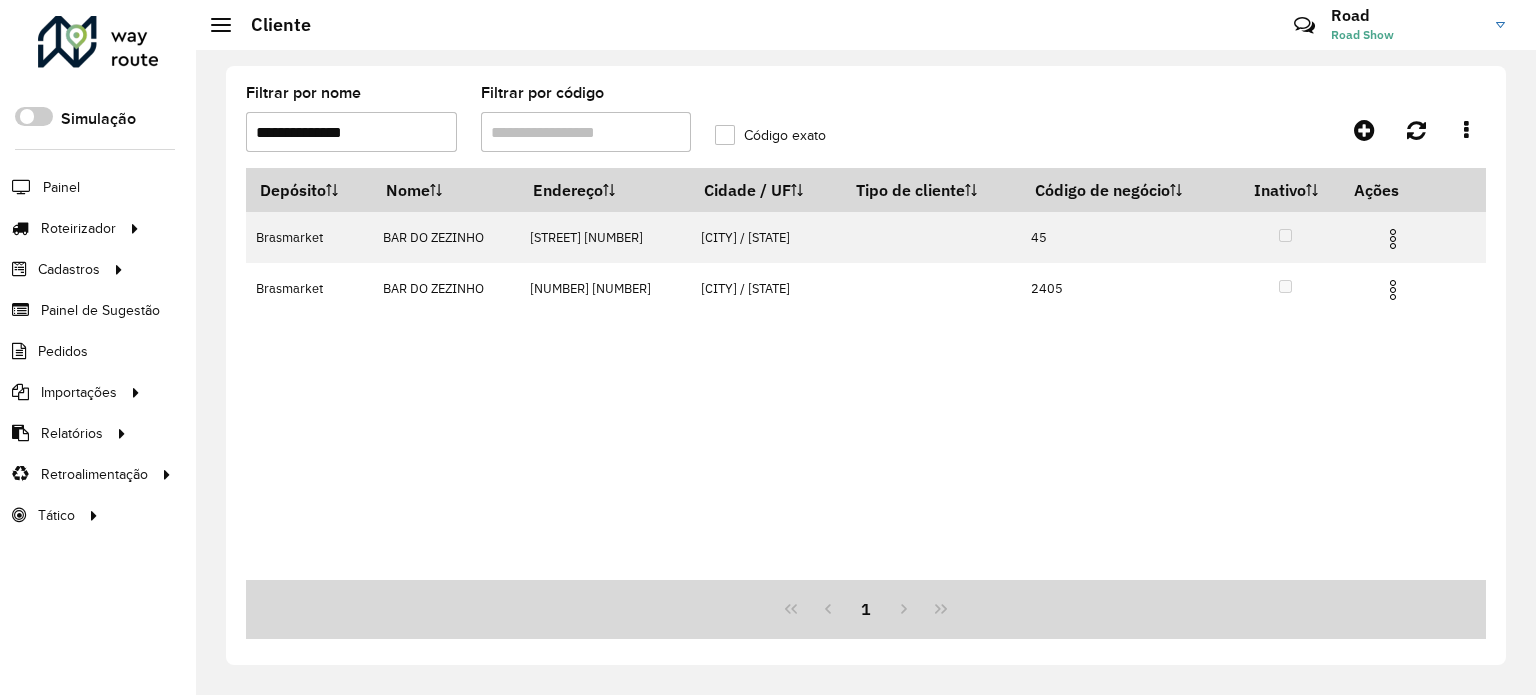 drag, startPoint x: 382, startPoint y: 124, endPoint x: 0, endPoint y: 26, distance: 394.3704 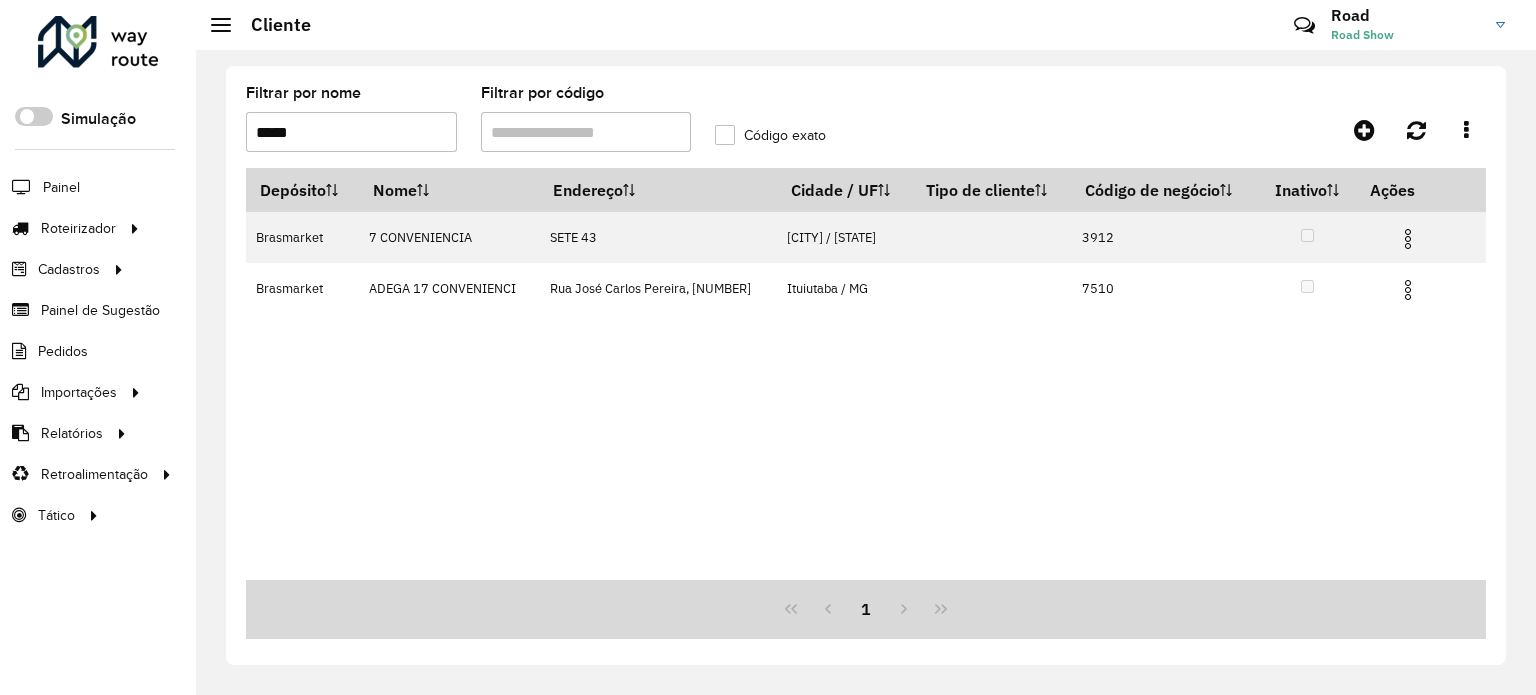 click on "Roteirizador AmbevTech Simulação Painel Roteirizador Entregas Vendas Cadastros Checkpoint Cliente Condição de pagamento Consulta de setores Depósito Disponibilidade de veículos Fator tipo de produto Grupo Rota Fator Tipo Produto Grupo de Depósito Grupo de rotas exclusiva Grupo de setores Jornada Layout integração Modelo Motorista Multi Depósito Painel de sugestão Parada Pedágio Perfil de Vendedor Ponto de apoio Ponto de apoio FAD Prioridade pedido Produto Restrição de Atendimento Planner Rodízio de placa Rota exclusiva FAD Rótulo Setor Setor Planner Tempo de parada de refeição Tipo de cliente Tipo de jornada Tipo de produto Tipo de veículo Tipo de veículo RN Transportadora Usuário Vendedor Veículo Painel de Sugestão Pedidos Importações Clientes Fator tipo produto Grade de atendimento Janela de atendimento Localização Pedidos Tempo de espera Veículos Relatórios Ações da sessão Clientes Clientes fora malha Edição tempo atendimento Exclusão pedido Fator tipo de produto Romaneio" 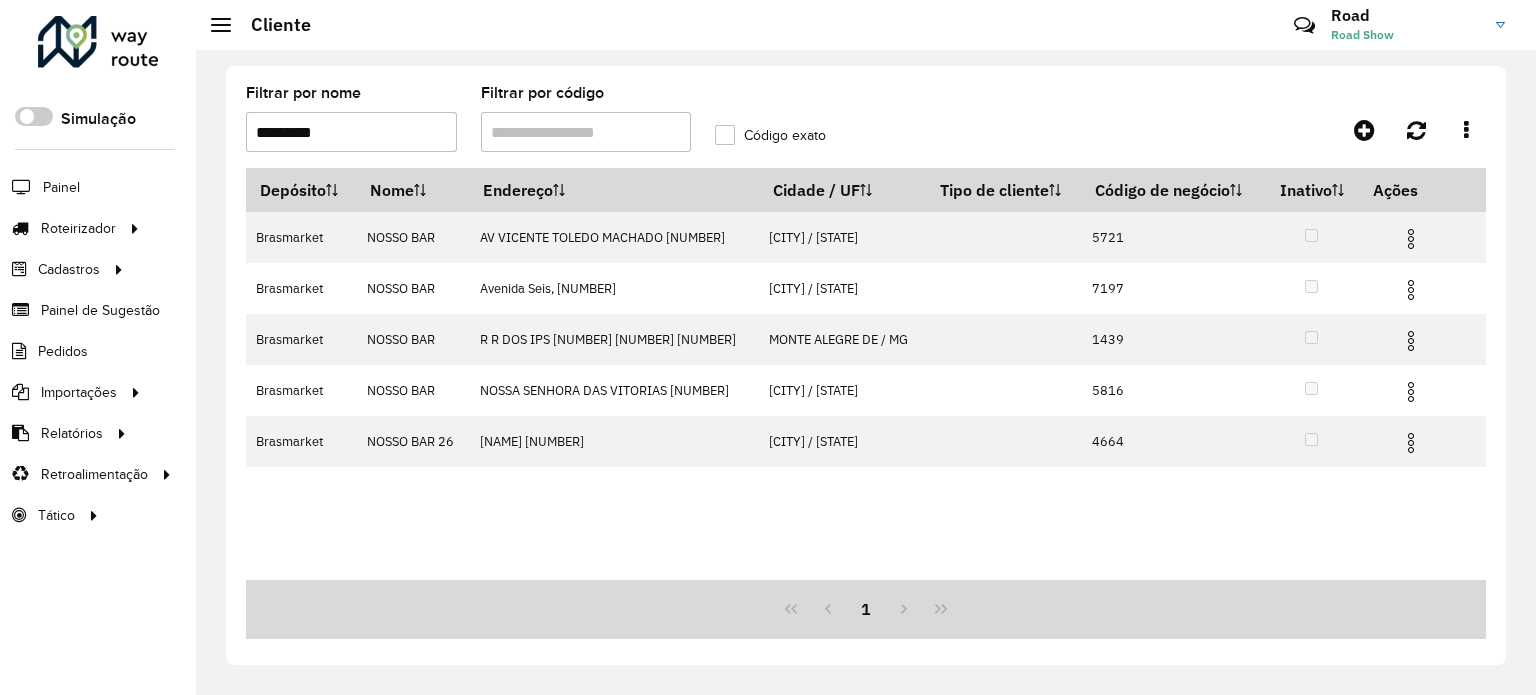 drag, startPoint x: 338, startPoint y: 125, endPoint x: 139, endPoint y: 99, distance: 200.6913 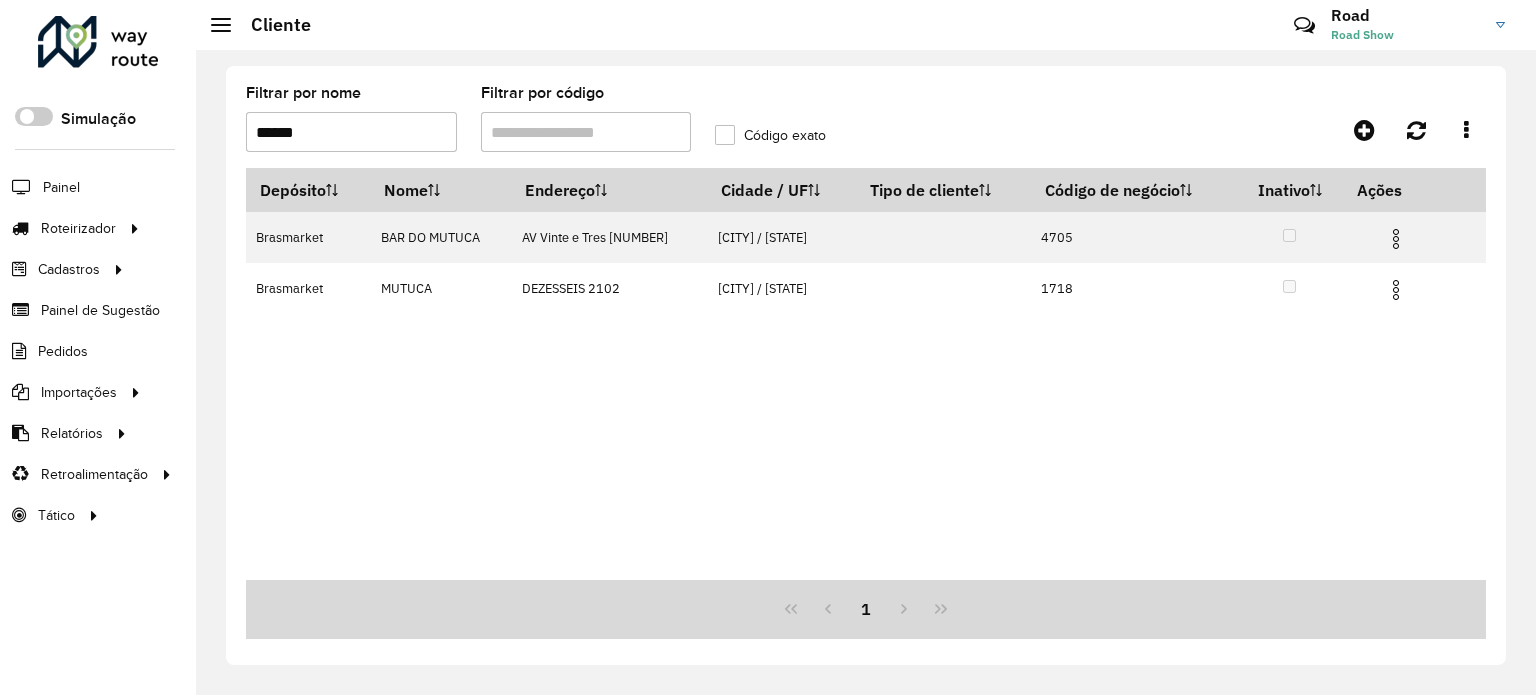 drag, startPoint x: 312, startPoint y: 131, endPoint x: 74, endPoint y: 112, distance: 238.7572 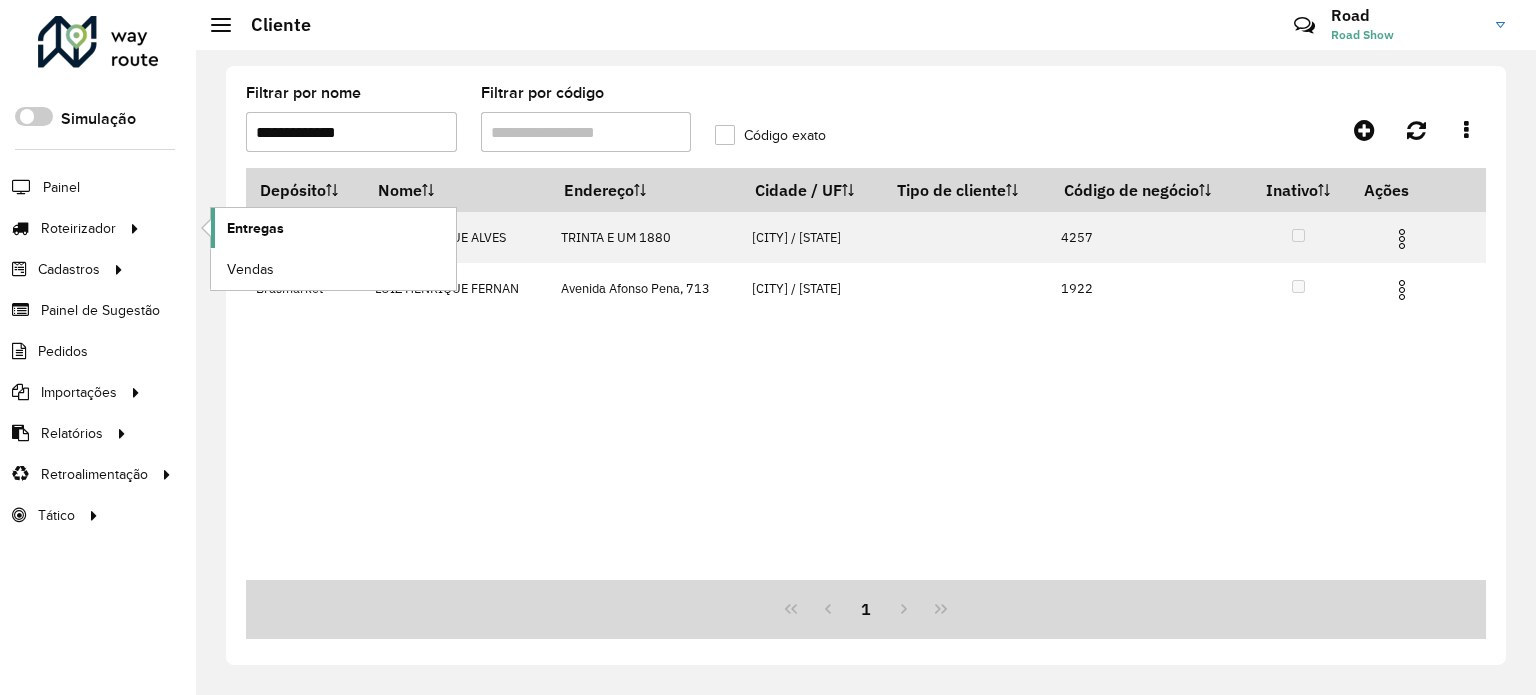 click on "Entregas" 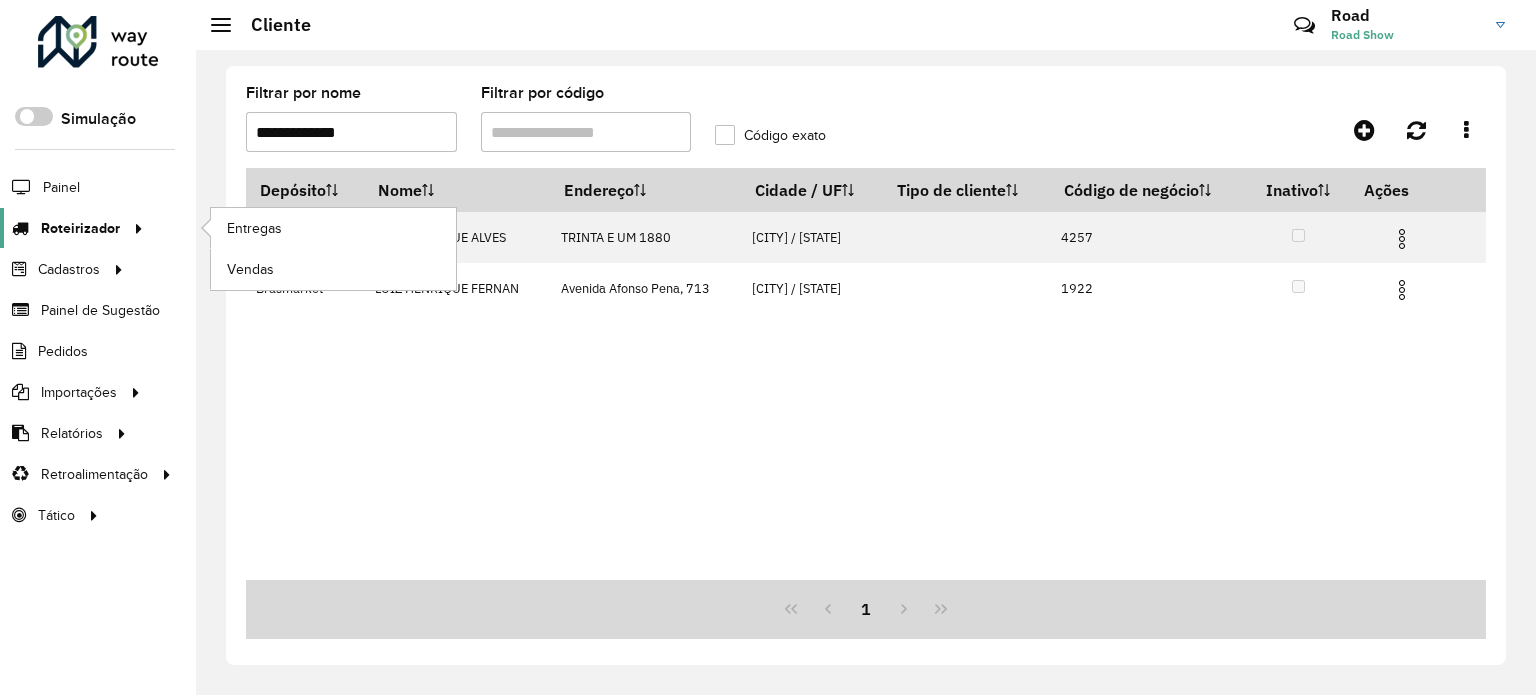 click on "Roteirizador" 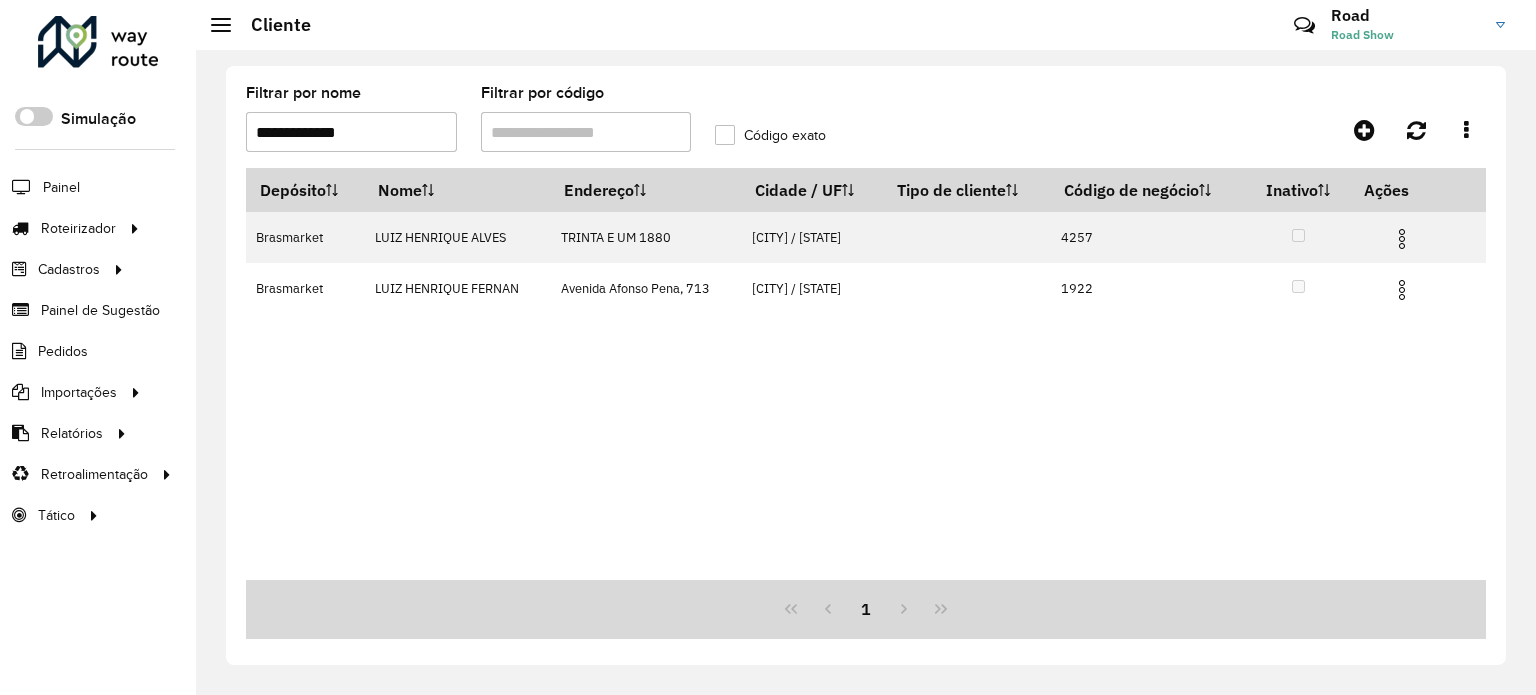 click on "Roteirizador AmbevTech Simulação Painel Roteirizador Entregas Vendas Cadastros Checkpoint Cliente Condição de pagamento Consulta de setores Depósito Disponibilidade de veículos Fator tipo de produto Grupo Rota Fator Tipo Produto Grupo de Depósito Grupo de rotas exclusiva Grupo de setores Jornada Layout integração Modelo Motorista Multi Depósito Painel de sugestão Parada Pedágio Perfil de Vendedor Ponto de apoio Ponto de apoio FAD Prioridade pedido Produto Restrição de Atendimento Planner Rodízio de placa Rota exclusiva FAD Rótulo Setor Setor Planner Tempo de parada de refeição Tipo de cliente Tipo de jornada Tipo de produto Tipo de veículo Tipo de veículo RN Transportadora Usuário Vendedor Veículo Painel de Sugestão Pedidos Importações Clientes Fator tipo produto Grade de atendimento Janela de atendimento Localização Pedidos Tempo de espera Veículos Relatórios Ações da sessão Clientes Clientes fora malha Edição tempo atendimento Exclusão pedido Fator tipo de produto Romaneio" 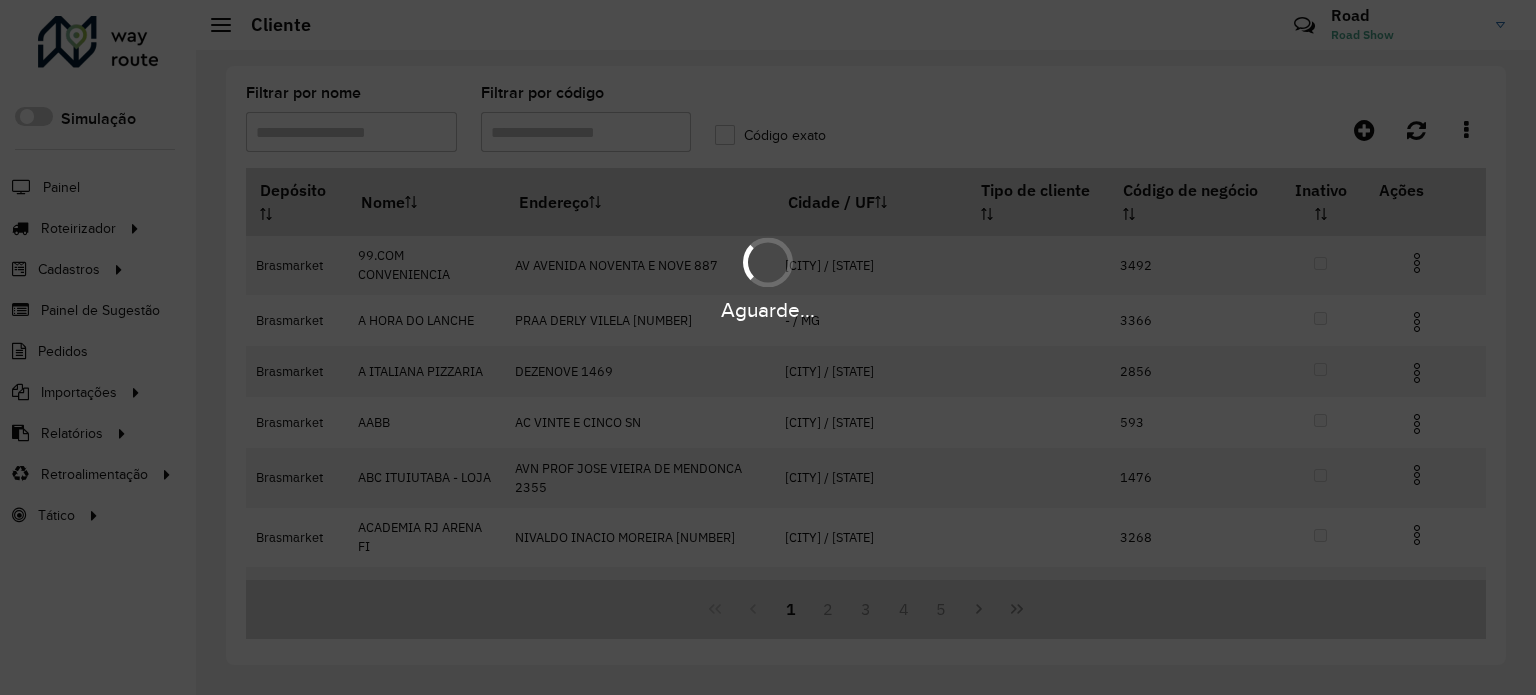 click on "Aguarde...  Pop-up bloqueado!  Seu navegador bloqueou automáticamente a abertura de uma nova janela.   Acesse as configurações e adicione o endereço do sistema a lista de permissão.   Fechar  Roteirizador AmbevTech Simulação Painel Roteirizador Entregas Vendas Cadastros Checkpoint Cliente Condição de pagamento Consulta de setores Depósito Disponibilidade de veículos Fator tipo de produto Grupo Rota Fator Tipo Produto Grupo de Depósito Grupo de rotas exclusiva Grupo de setores Jornada Layout integração Modelo Motorista Multi Depósito Painel de sugestão Parada Pedágio Perfil de Vendedor Ponto de apoio Ponto de apoio FAD Prioridade pedido Produto Restrição de Atendimento Planner Rodízio de placa Rota exclusiva FAD Rótulo Setor Setor Planner Tempo de parada de refeição Tipo de cliente Tipo de jornada Tipo de produto Tipo de veículo Tipo de veículo RN Transportadora Usuário Vendedor Veículo Painel de Sugestão Pedidos Importações Clientes Fator tipo produto Grade de atendimento Setor" at bounding box center (768, 347) 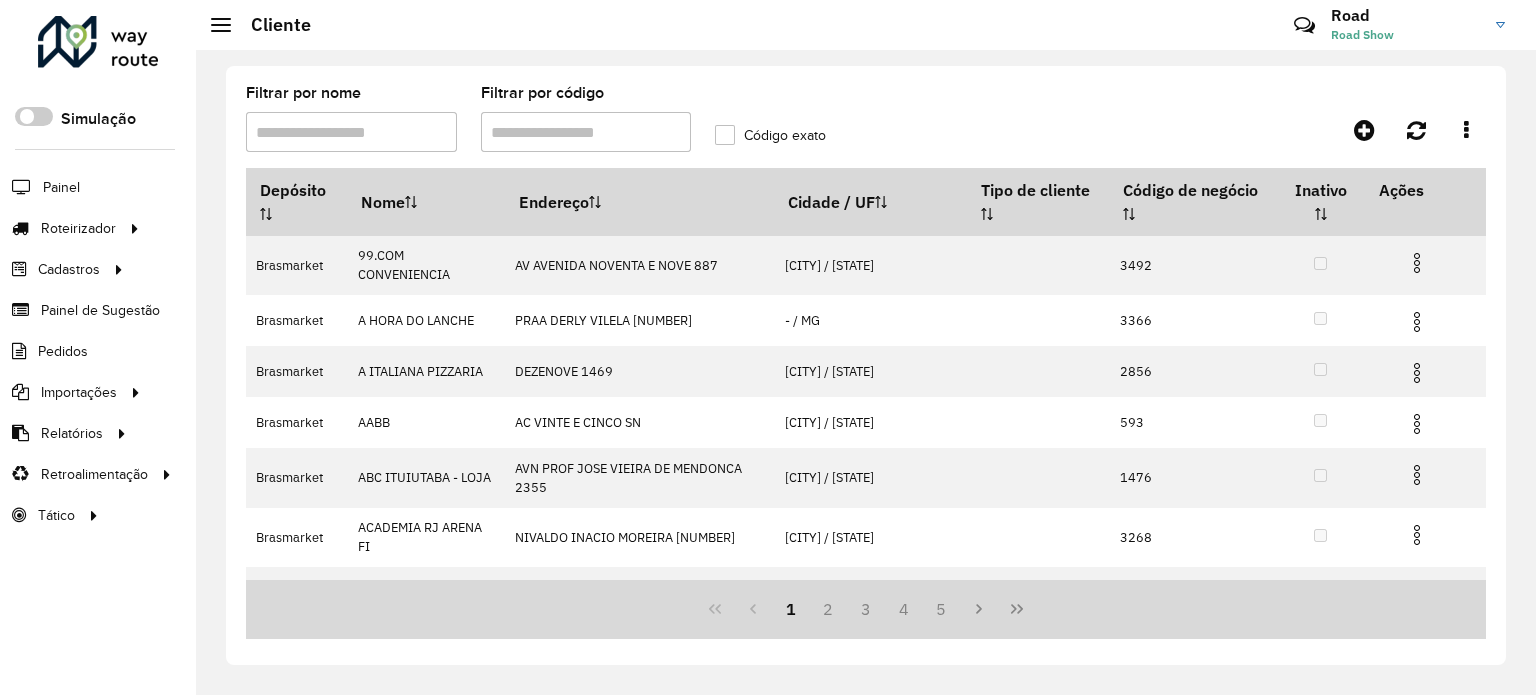click on "Filtrar por código" at bounding box center (586, 132) 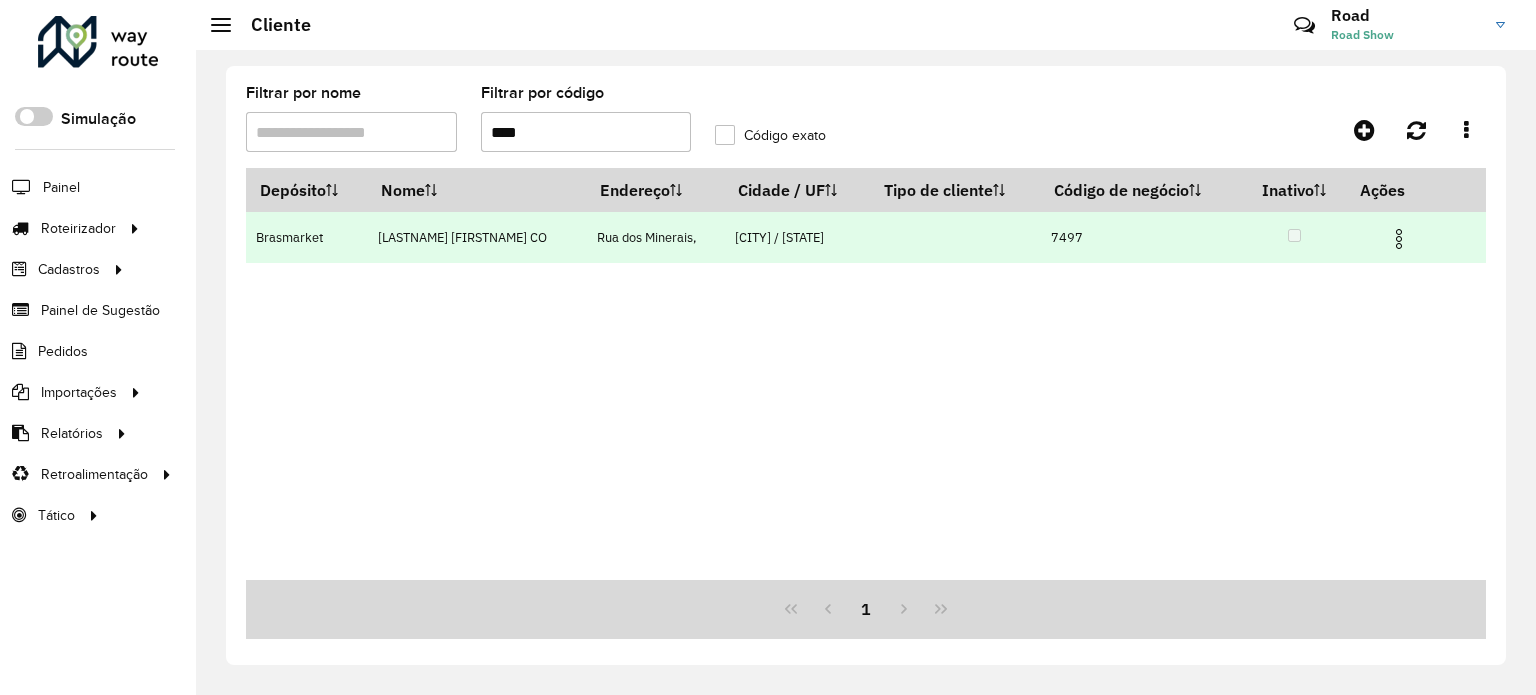 click at bounding box center [1399, 239] 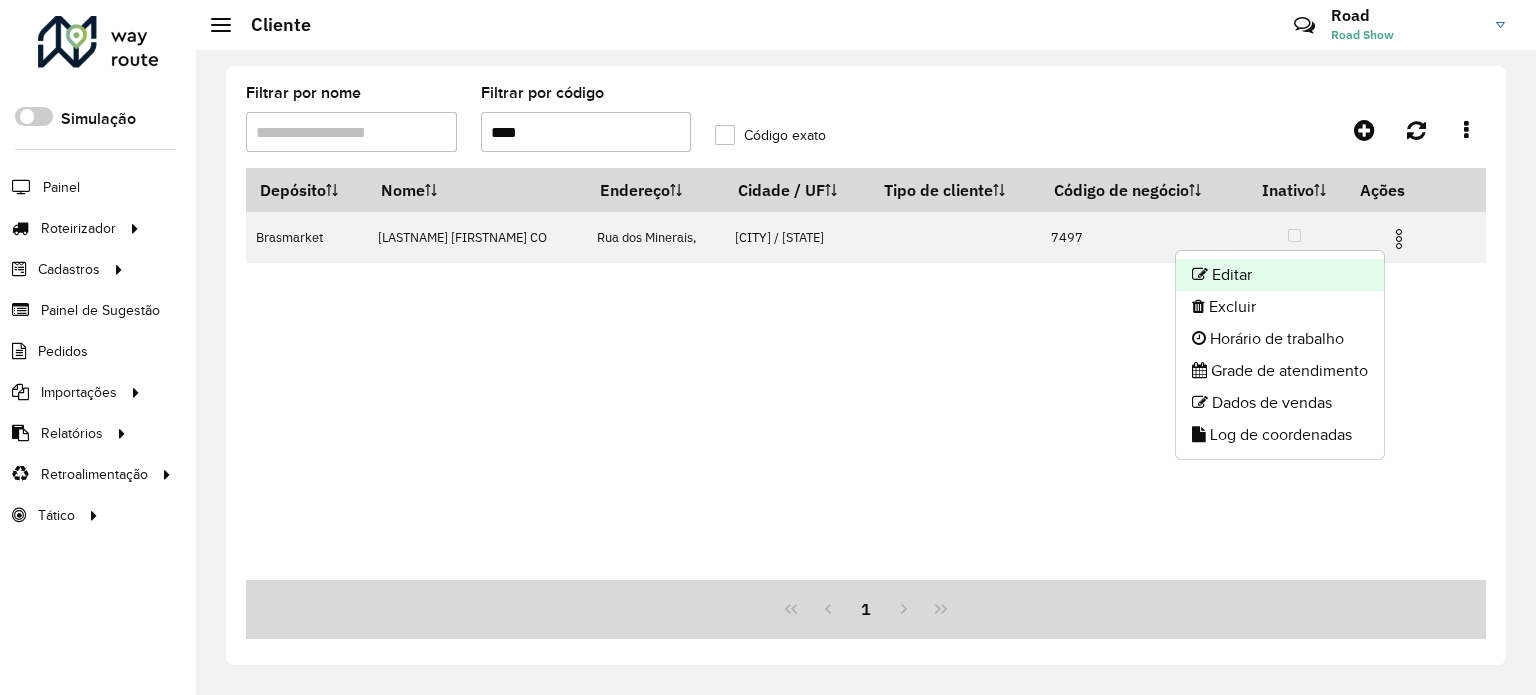 click on "Editar" 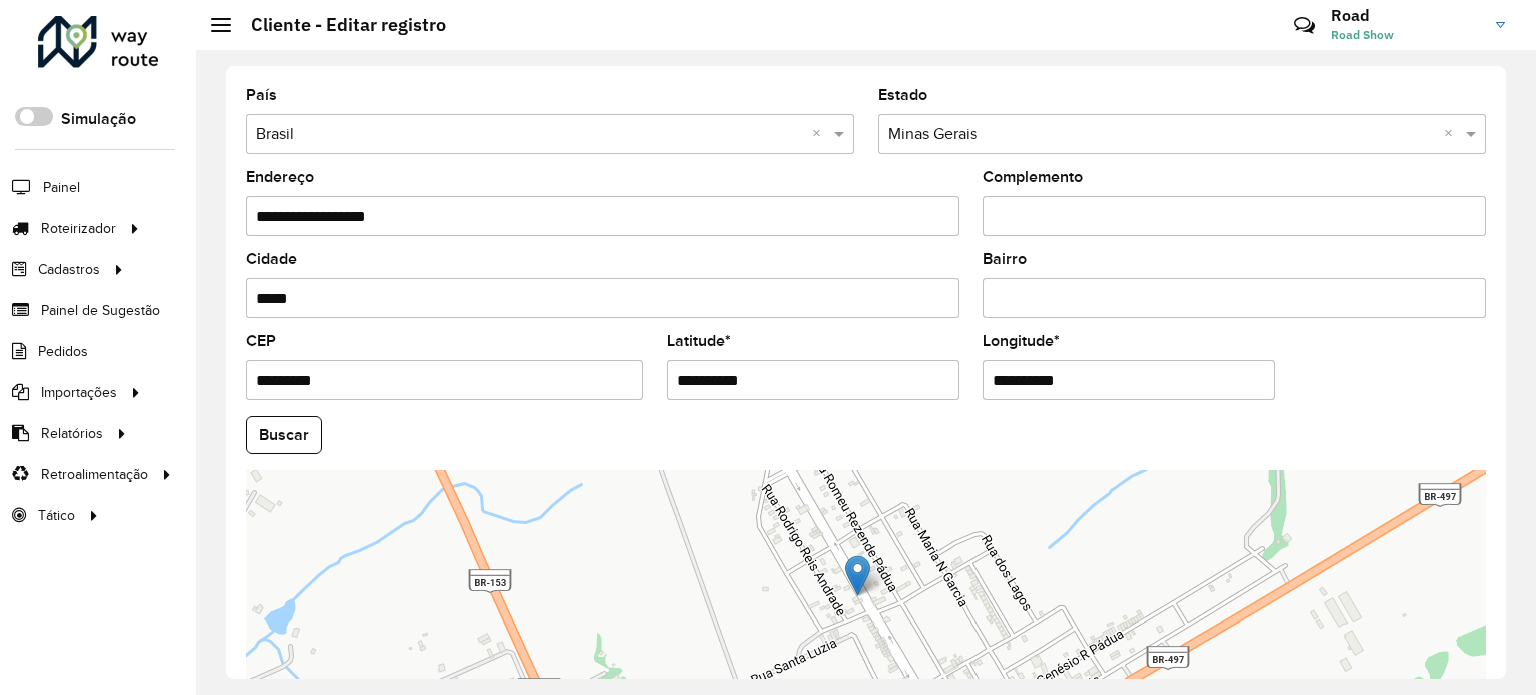 scroll, scrollTop: 784, scrollLeft: 0, axis: vertical 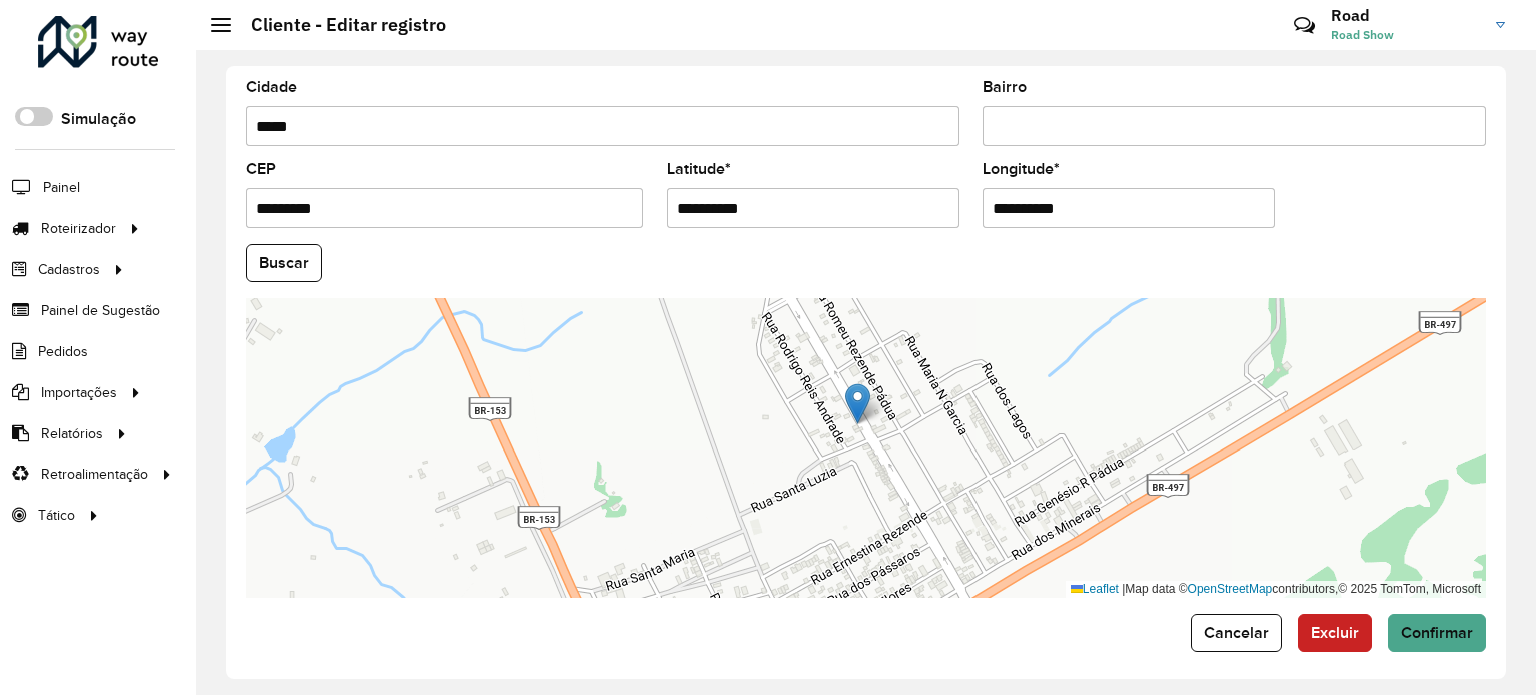 drag, startPoint x: 773, startPoint y: 189, endPoint x: 507, endPoint y: 194, distance: 266.047 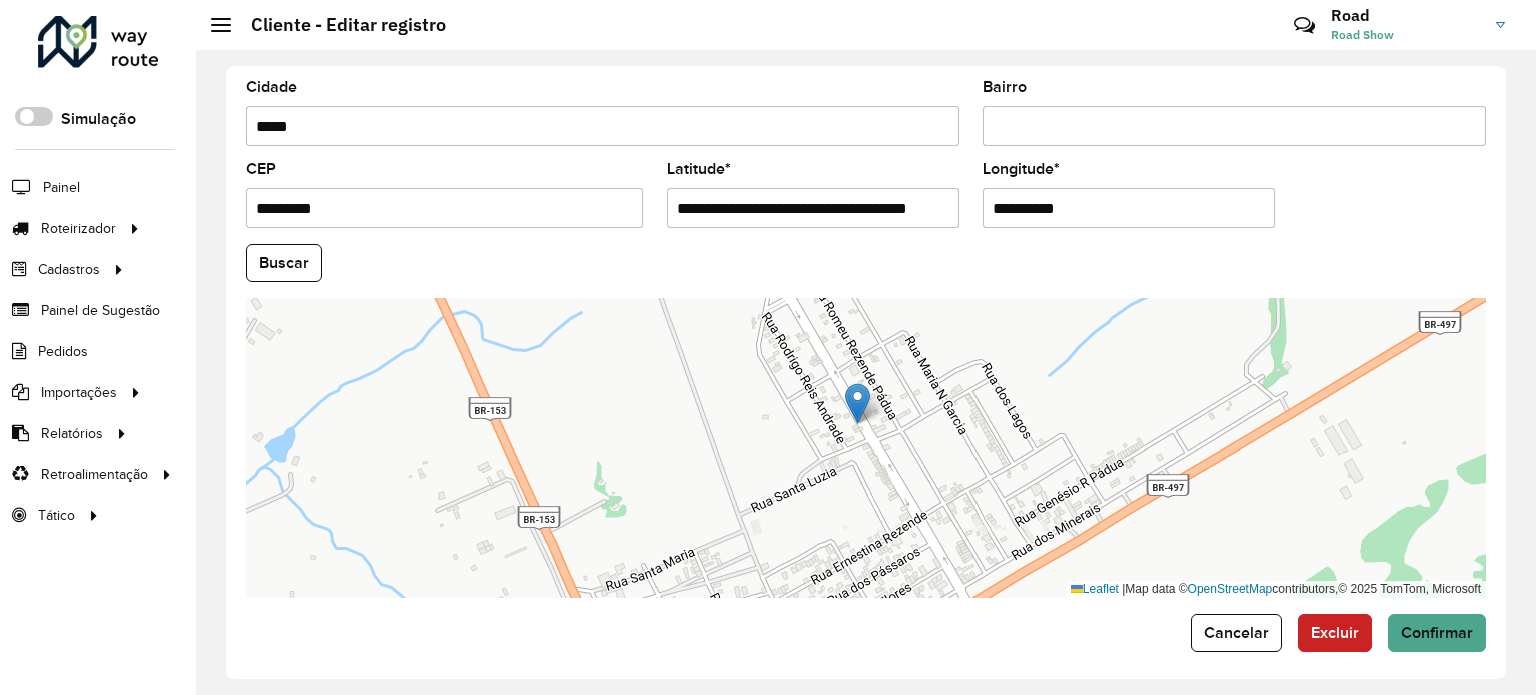 scroll, scrollTop: 0, scrollLeft: 40, axis: horizontal 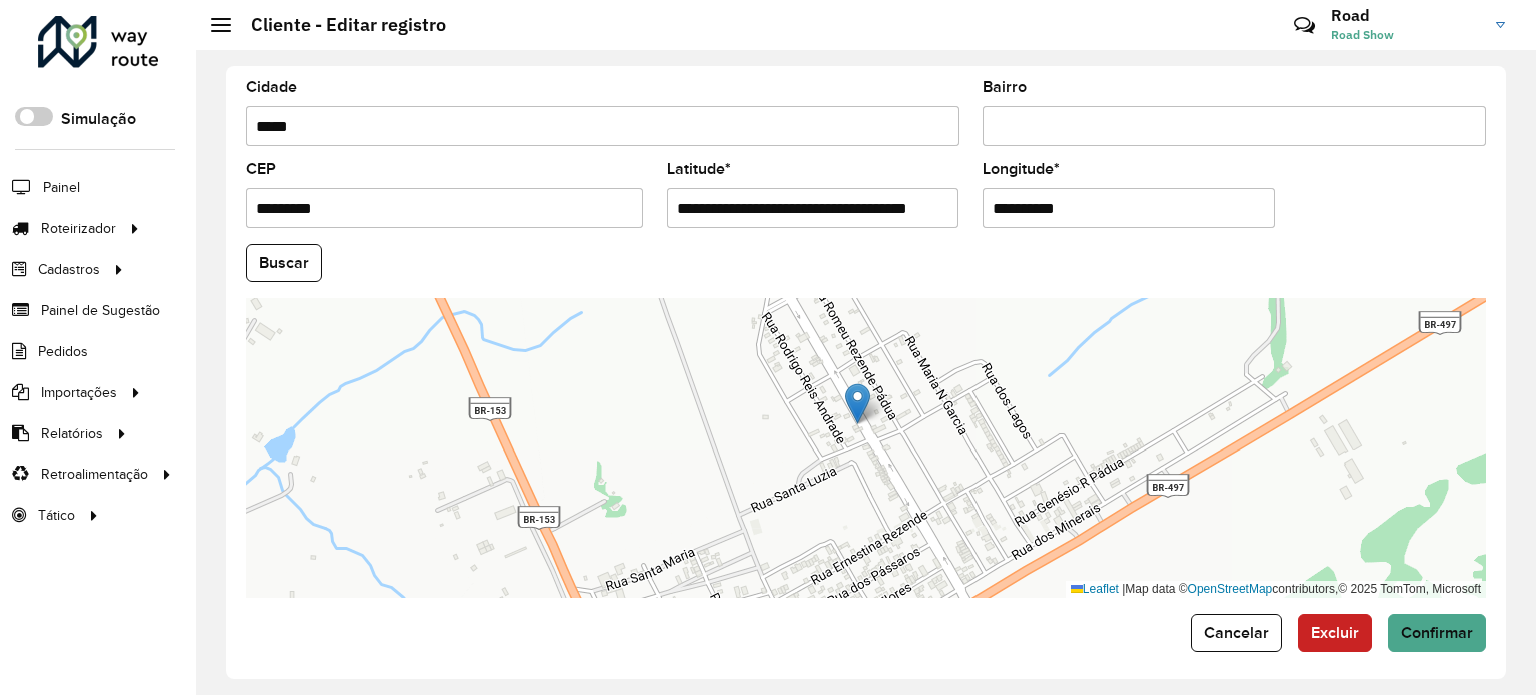 drag, startPoint x: 796, startPoint y: 196, endPoint x: 965, endPoint y: 193, distance: 169.02663 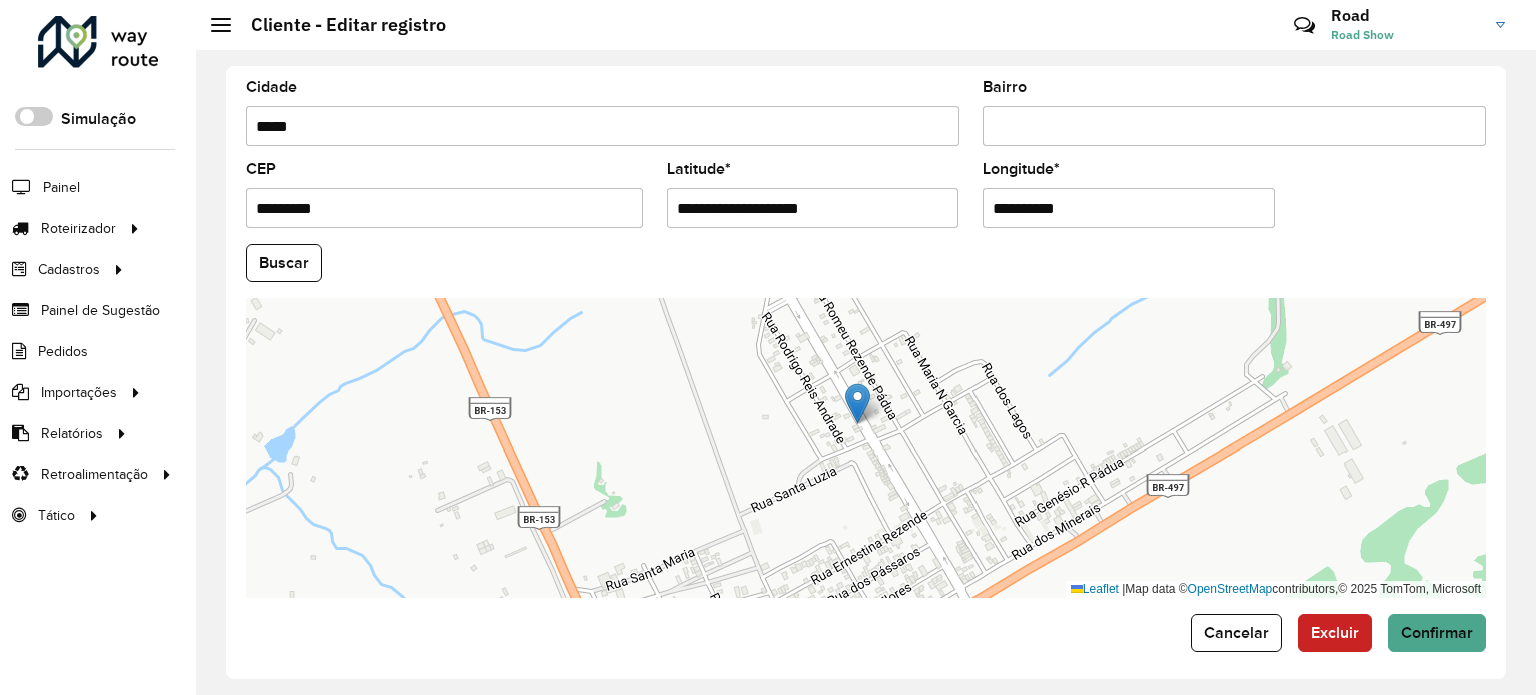 scroll, scrollTop: 0, scrollLeft: 0, axis: both 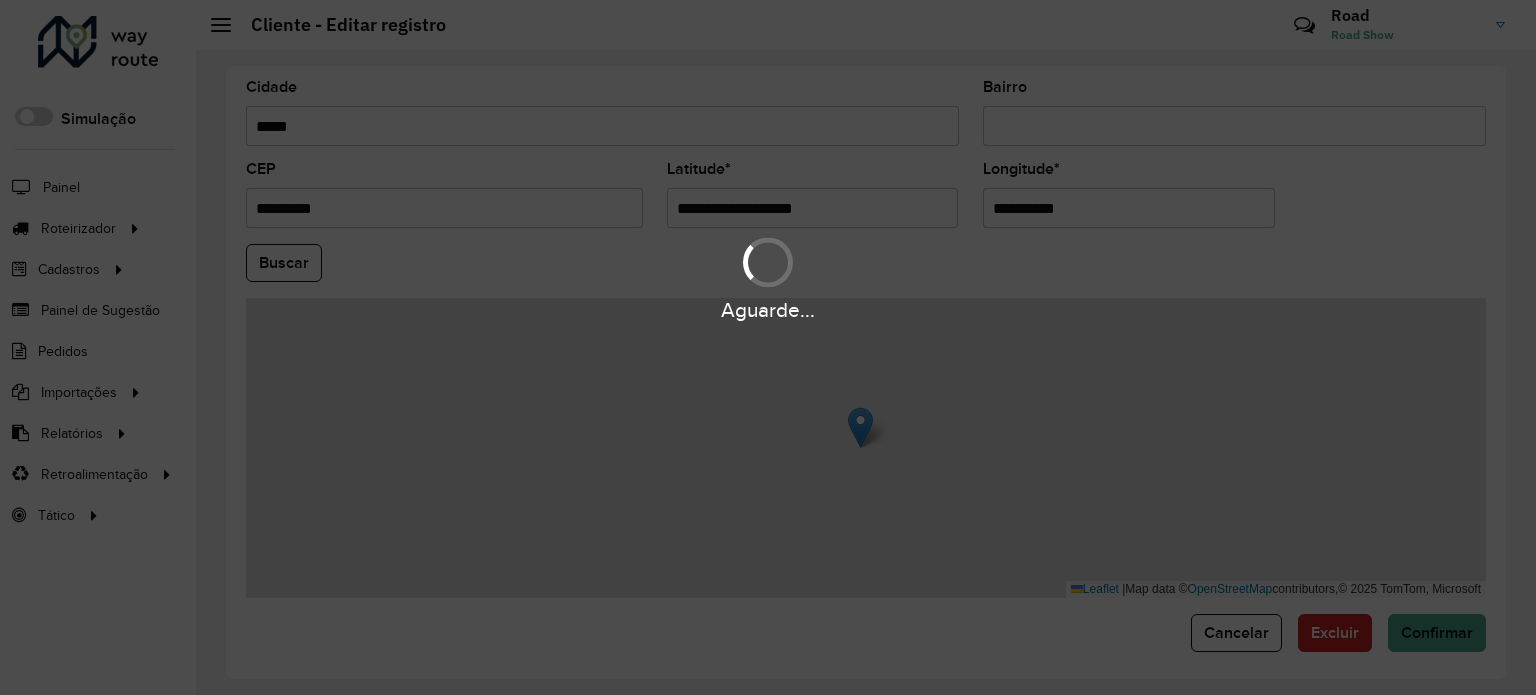 drag, startPoint x: 1052, startPoint y: 199, endPoint x: 740, endPoint y: 198, distance: 312.00162 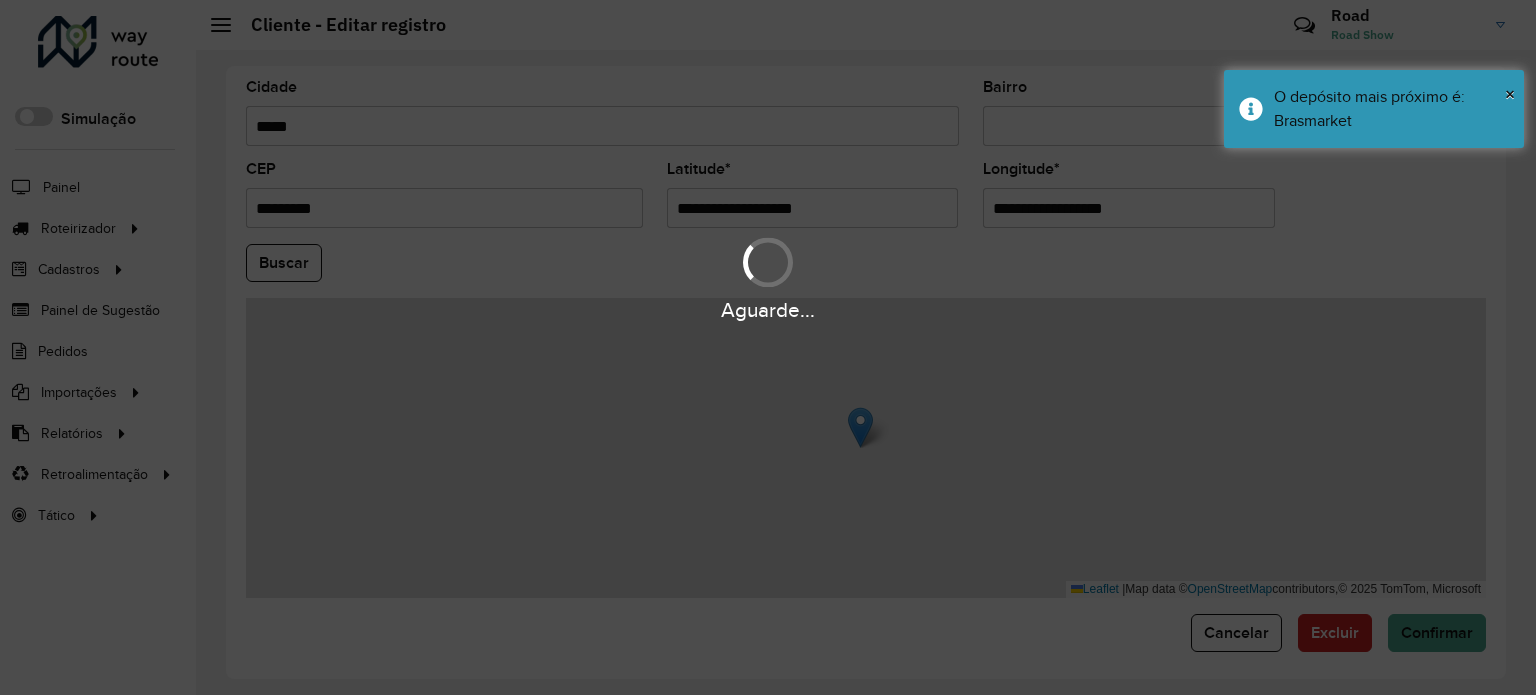 click on "Aguarde...  Pop-up bloqueado!  Seu navegador bloqueou automáticamente a abertura de uma nova janela.   Acesse as configurações e adicione o endereço do sistema a lista de permissão.   Fechar  Roteirizador AmbevTech Simulação Painel Roteirizador Entregas Vendas Cadastros Checkpoint Cliente Condição de pagamento Consulta de setores Depósito Disponibilidade de veículos Fator tipo de produto Grupo Rota Fator Tipo Produto Grupo de Depósito Grupo de rotas exclusiva Grupo de setores Jornada Layout integração Modelo Motorista Multi Depósito Painel de sugestão Parada Pedágio Perfil de Vendedor Ponto de apoio Ponto de apoio FAD Prioridade pedido Produto Restrição de Atendimento Planner Rodízio de placa Rota exclusiva FAD Rótulo Setor Setor Planner Tempo de parada de refeição Tipo de cliente Tipo de jornada Tipo de produto Tipo de veículo Tipo de veículo RN Transportadora Usuário Vendedor Veículo Painel de Sugestão Pedidos Importações Clientes Fator tipo produto Grade de atendimento Setor" at bounding box center (768, 347) 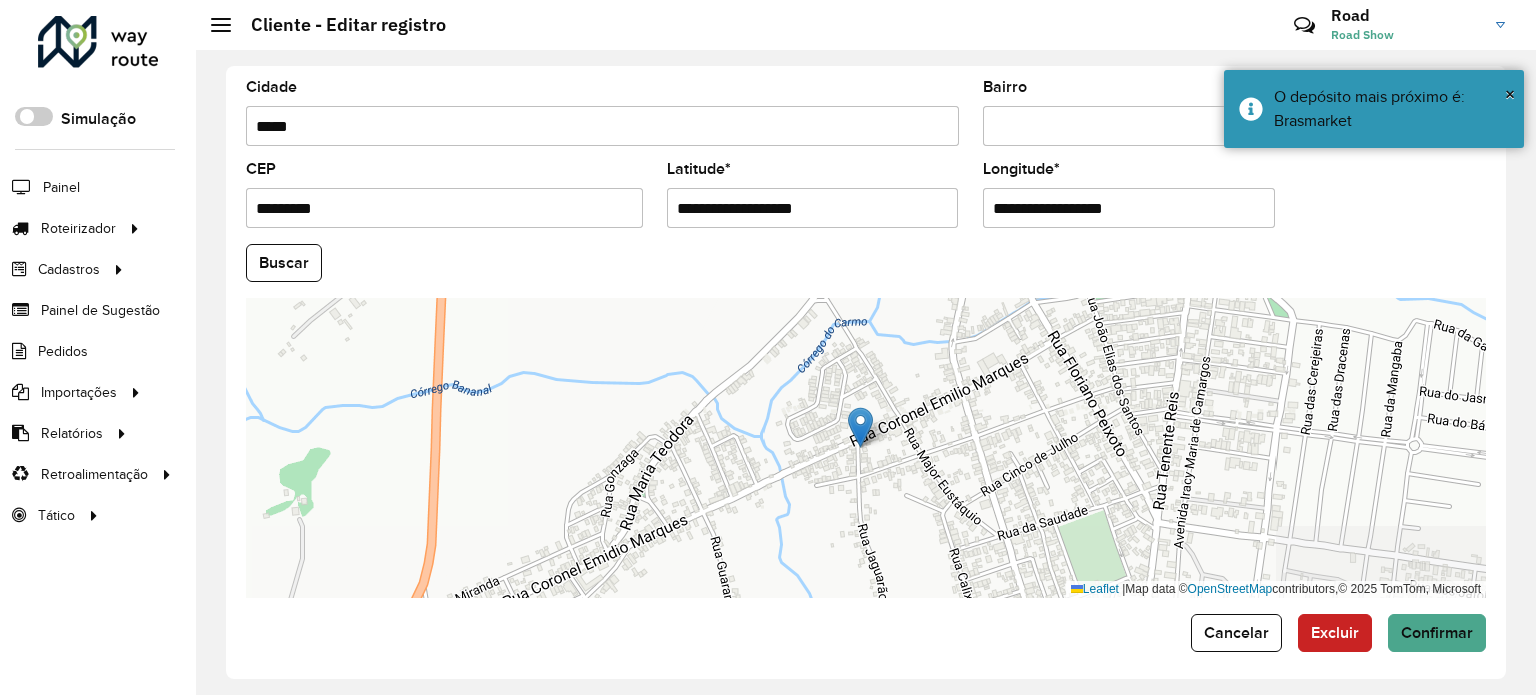 click on "Buscar" 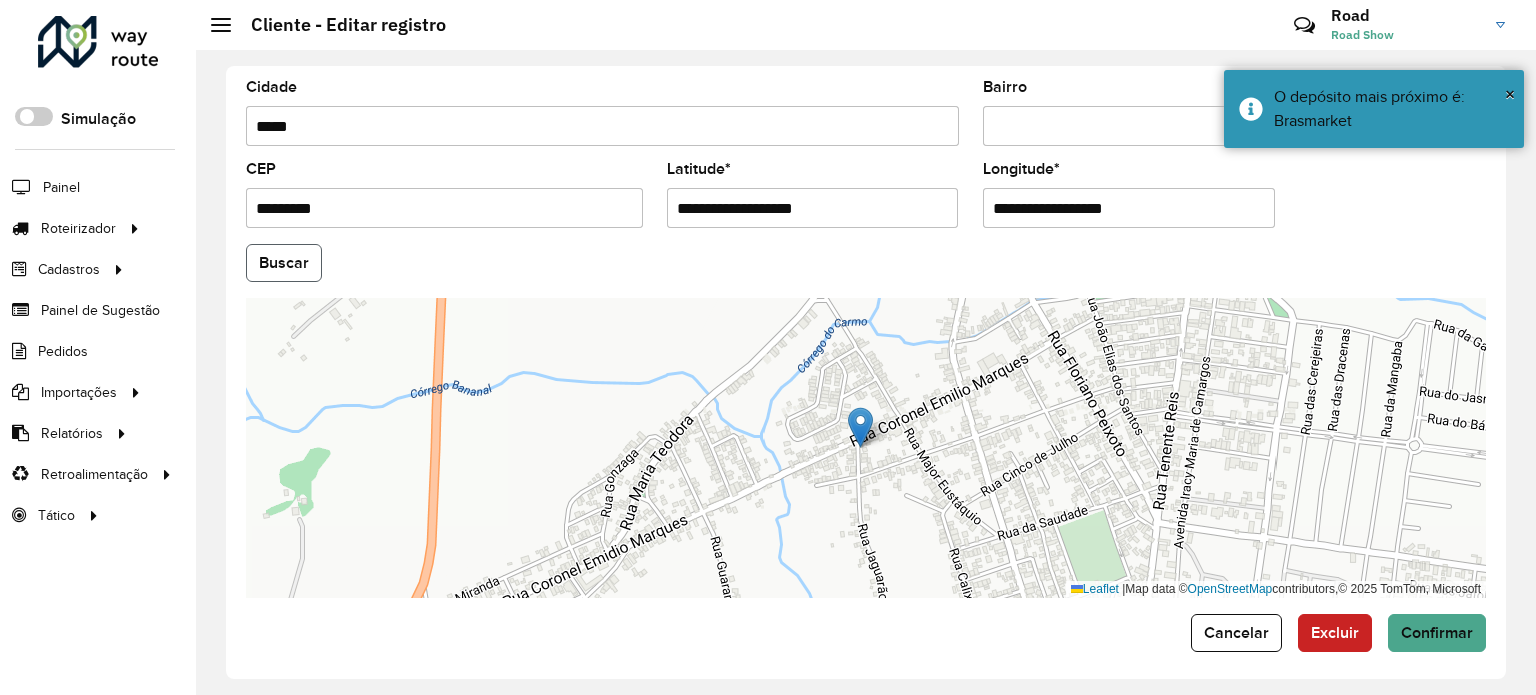 click on "Buscar" 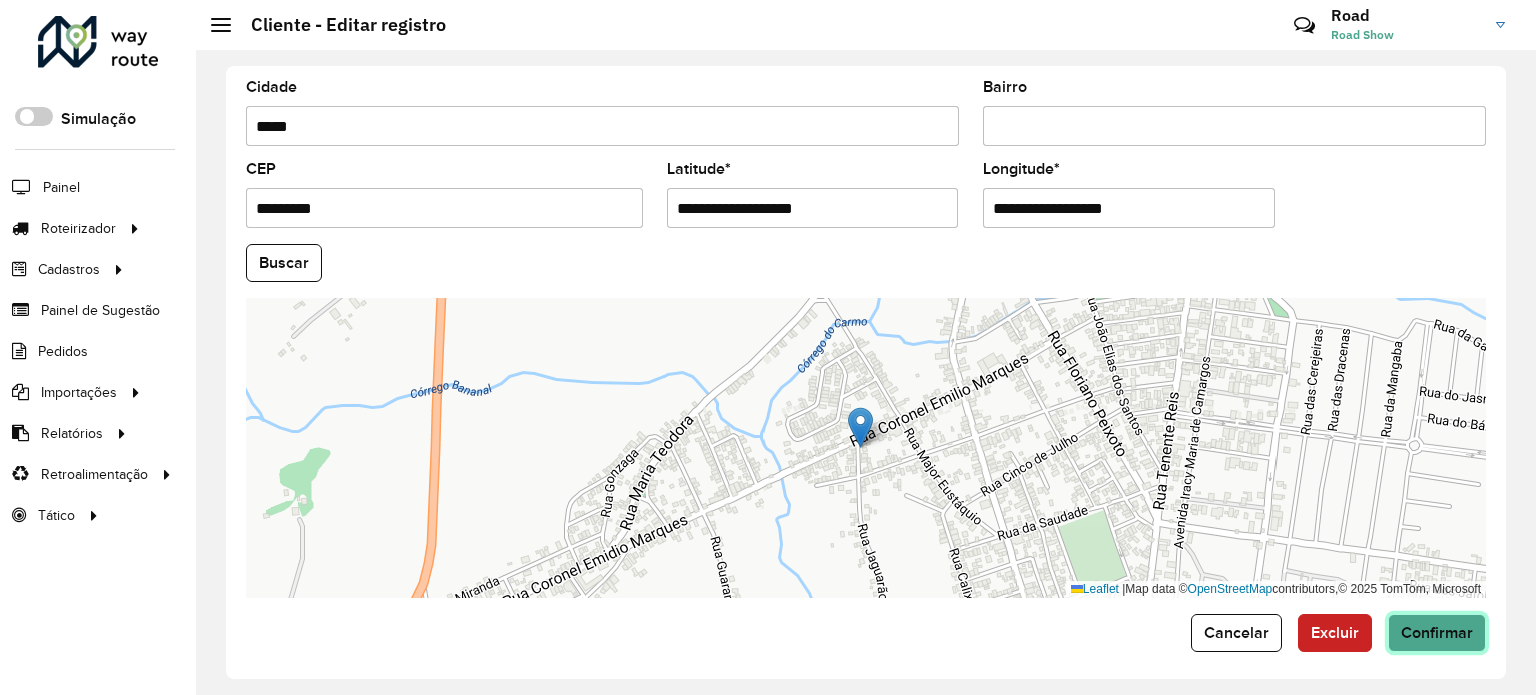 click on "Confirmar" 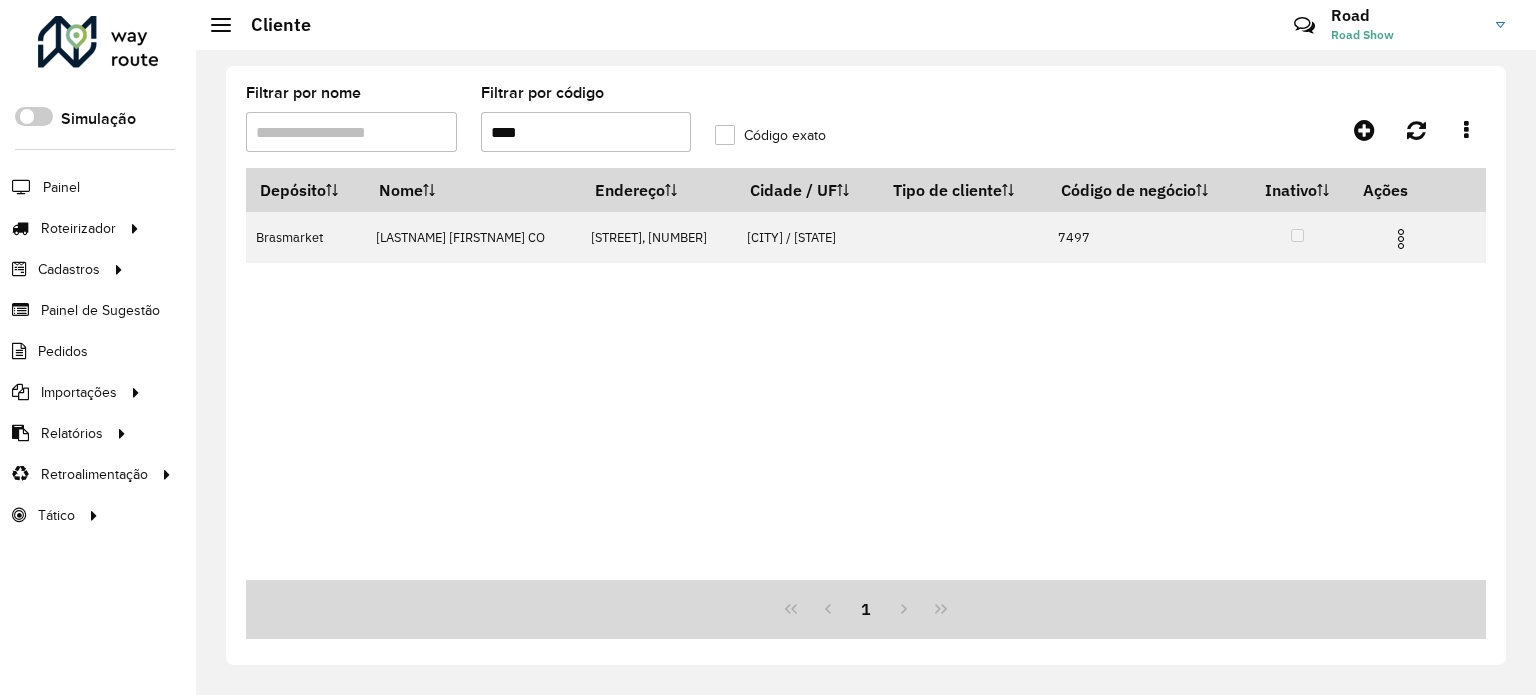 drag, startPoint x: 272, startPoint y: 109, endPoint x: 143, endPoint y: 91, distance: 130.24976 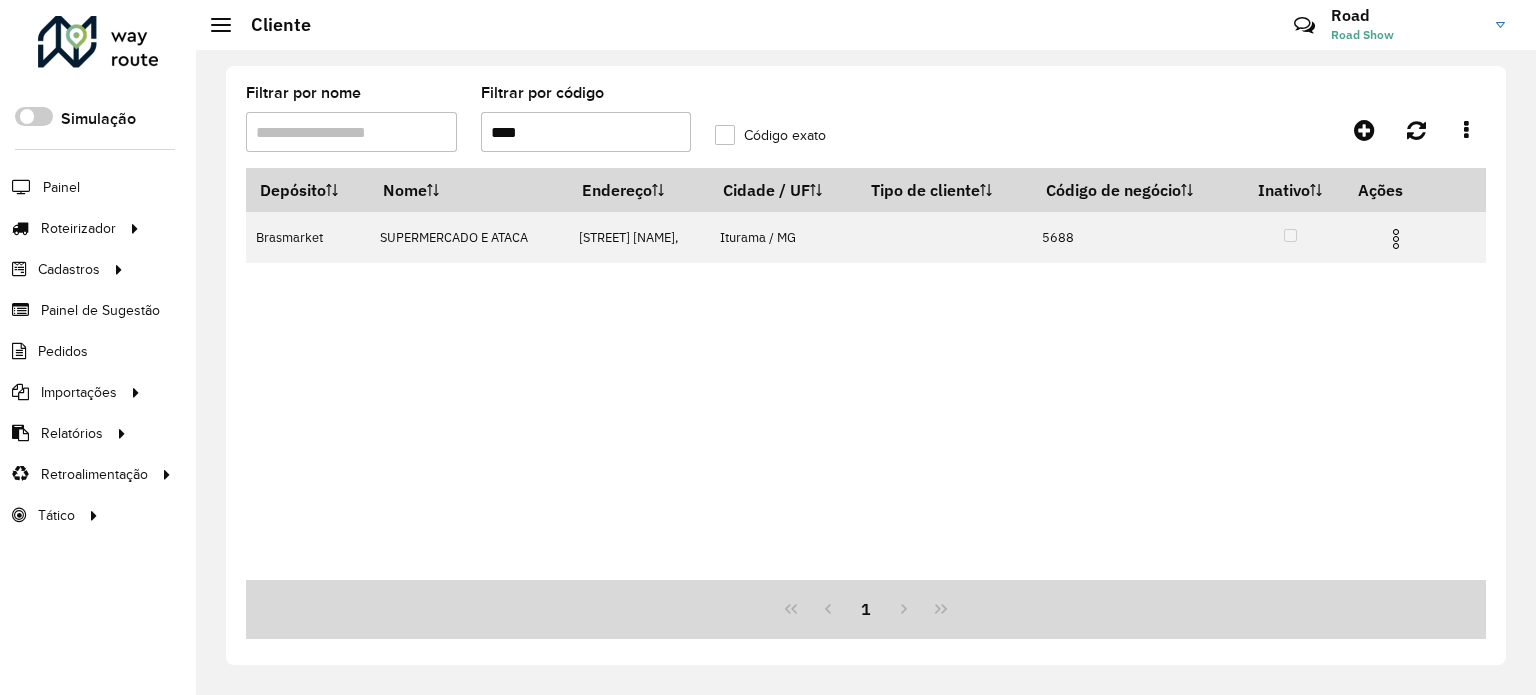 drag, startPoint x: 522, startPoint y: 127, endPoint x: 453, endPoint y: 131, distance: 69.115845 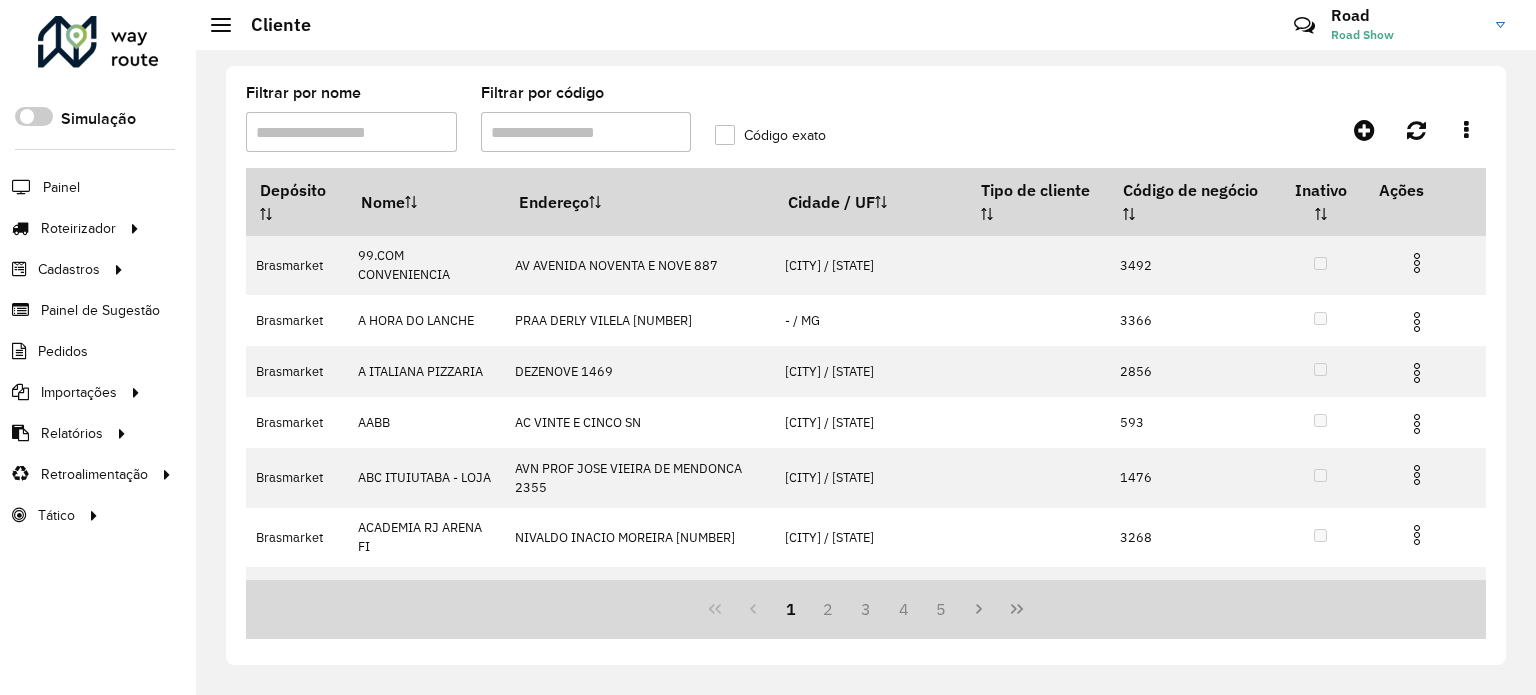 click on "Filtrar por nome" at bounding box center [351, 132] 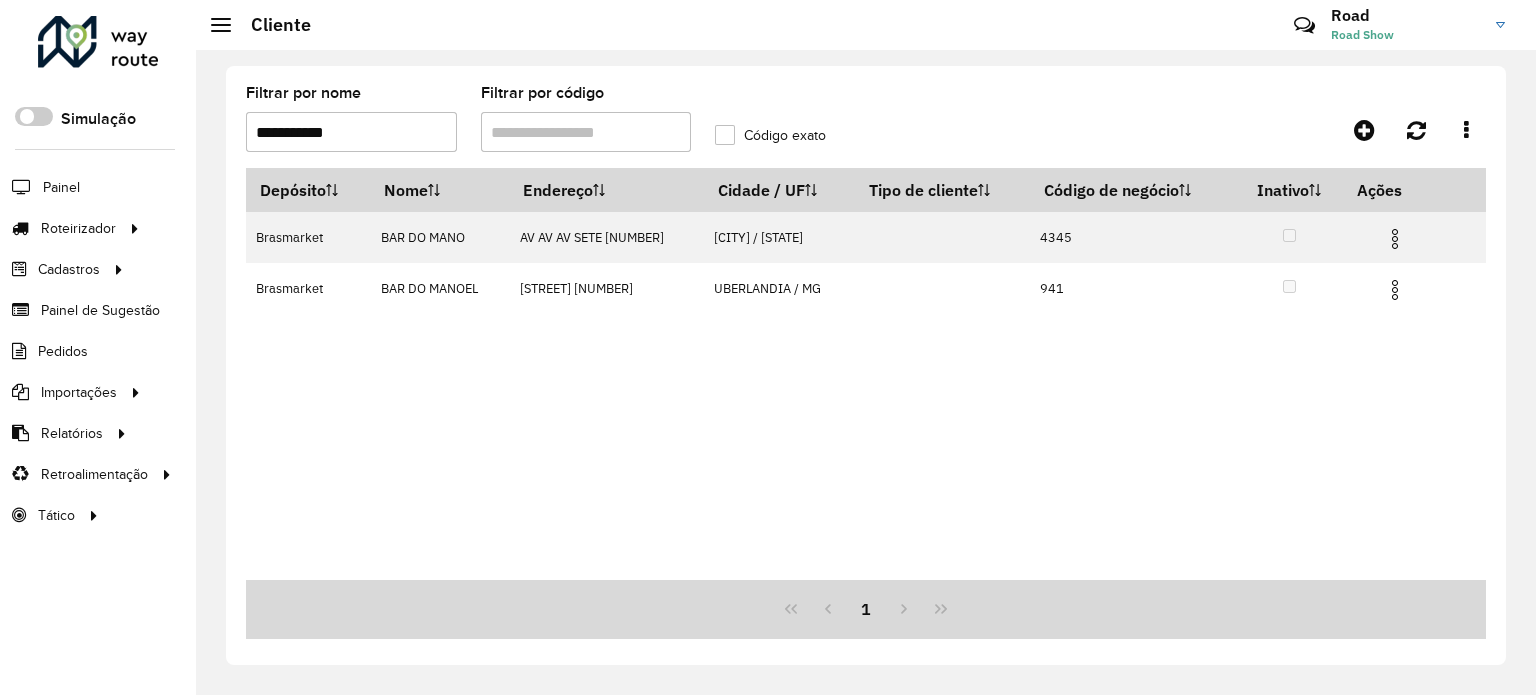 drag, startPoint x: 16, startPoint y: 86, endPoint x: 0, endPoint y: 99, distance: 20.615528 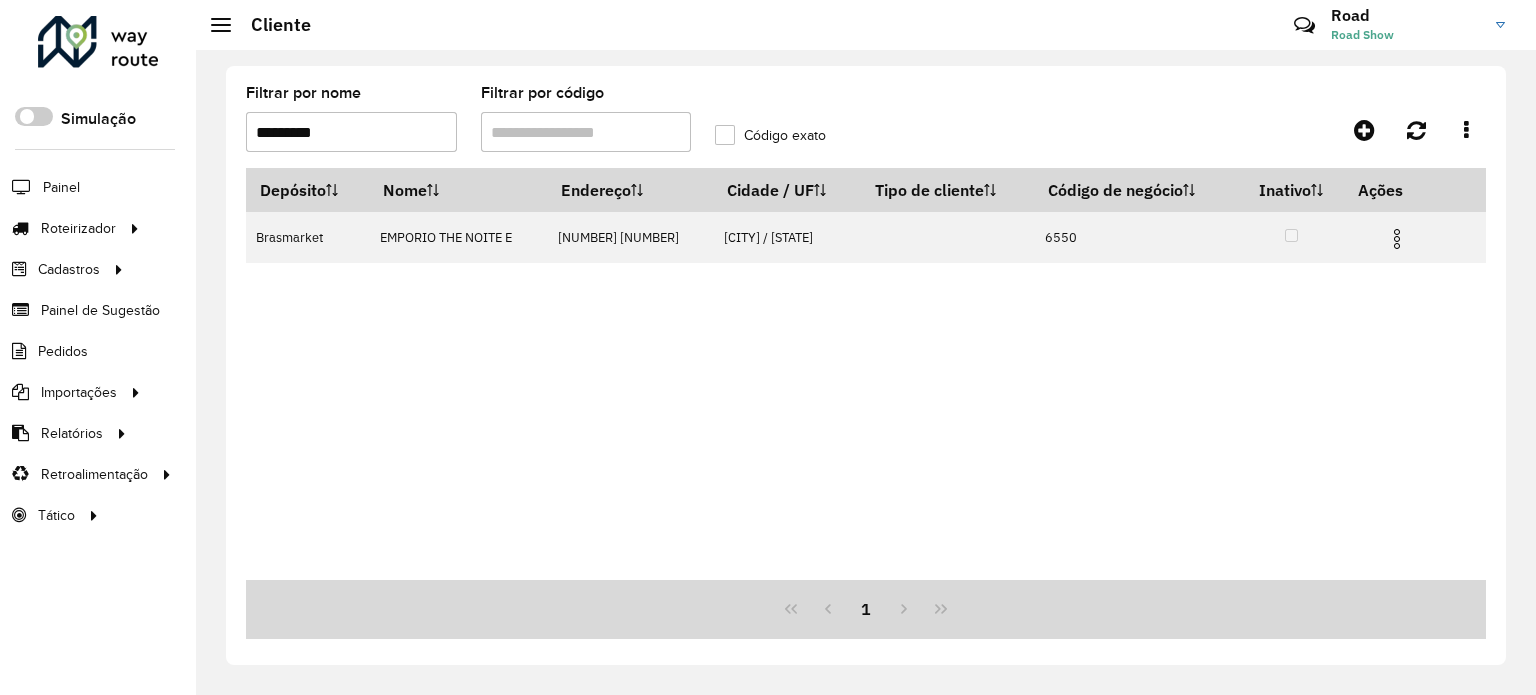 drag, startPoint x: 350, startPoint y: 139, endPoint x: 105, endPoint y: 139, distance: 245 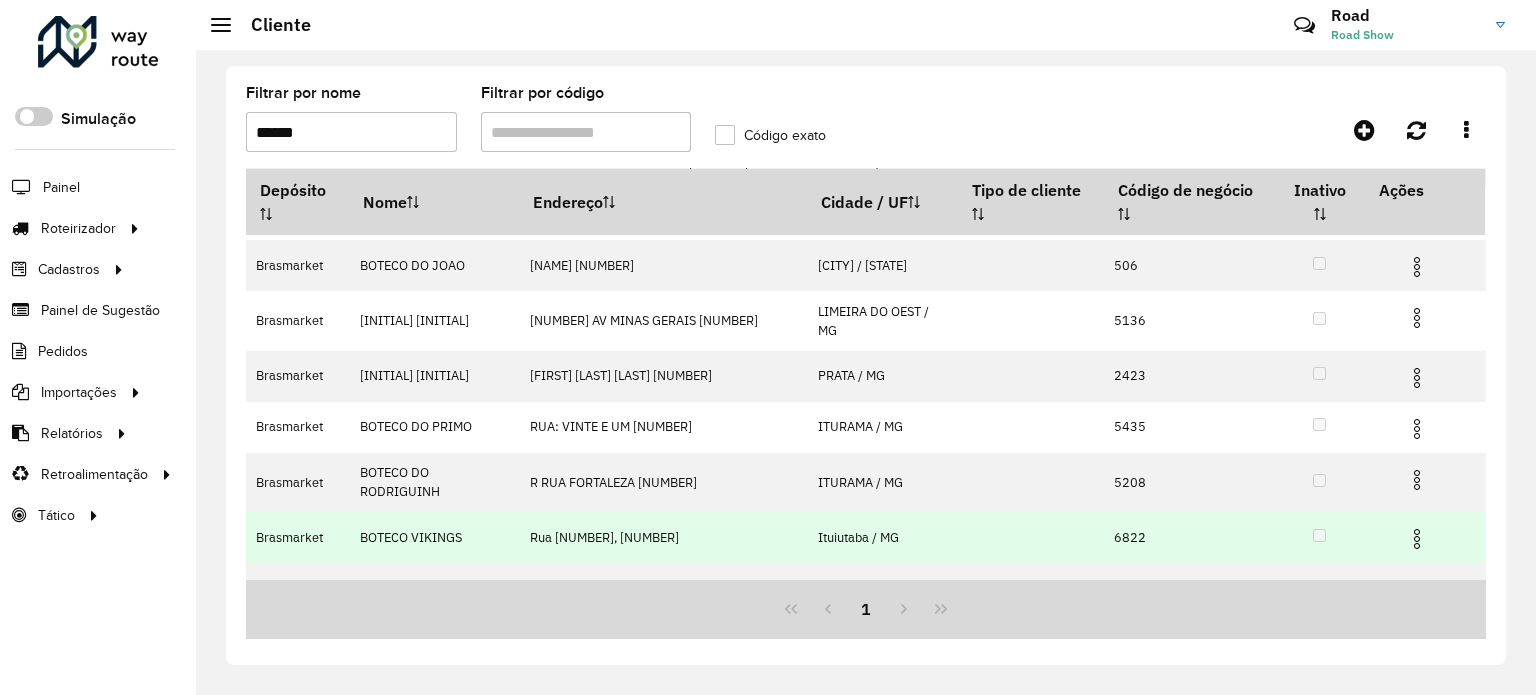 scroll, scrollTop: 239, scrollLeft: 0, axis: vertical 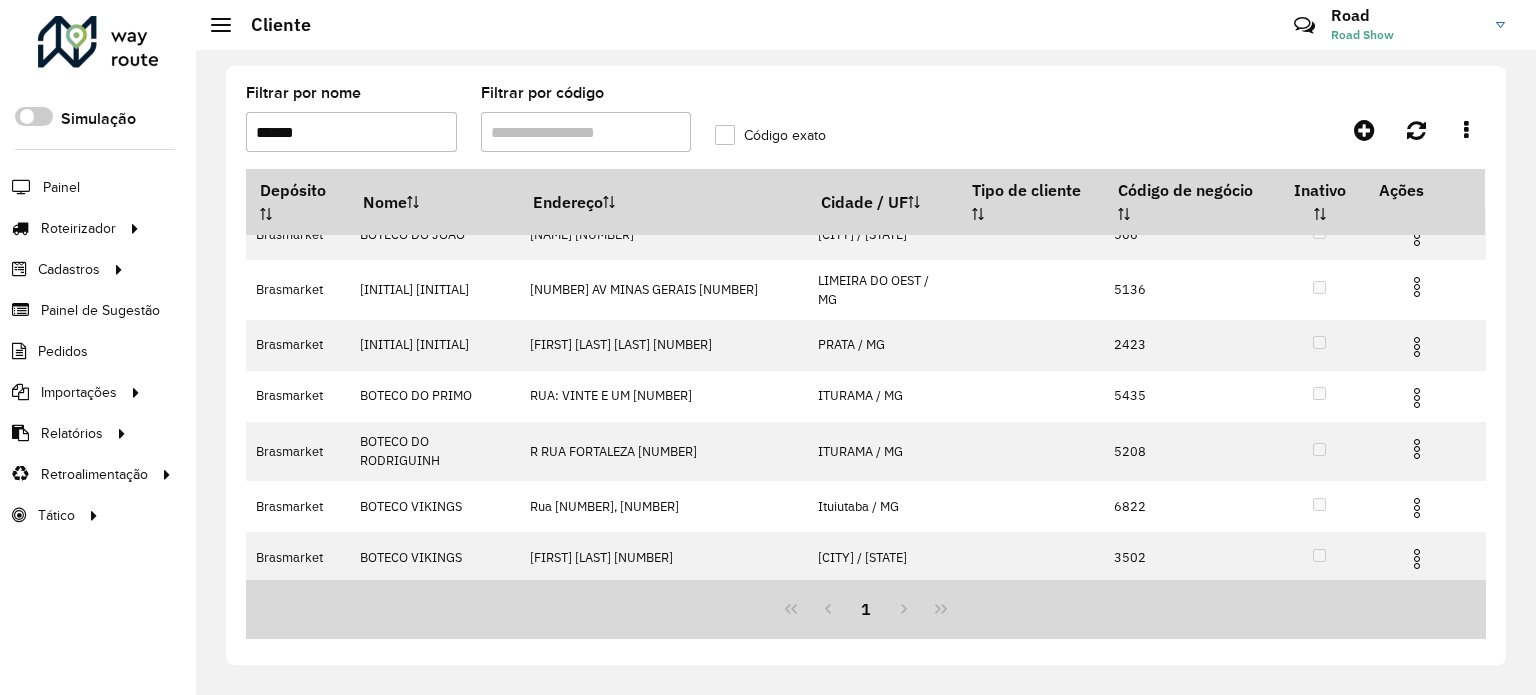 click on "Filtrar por código" at bounding box center [586, 132] 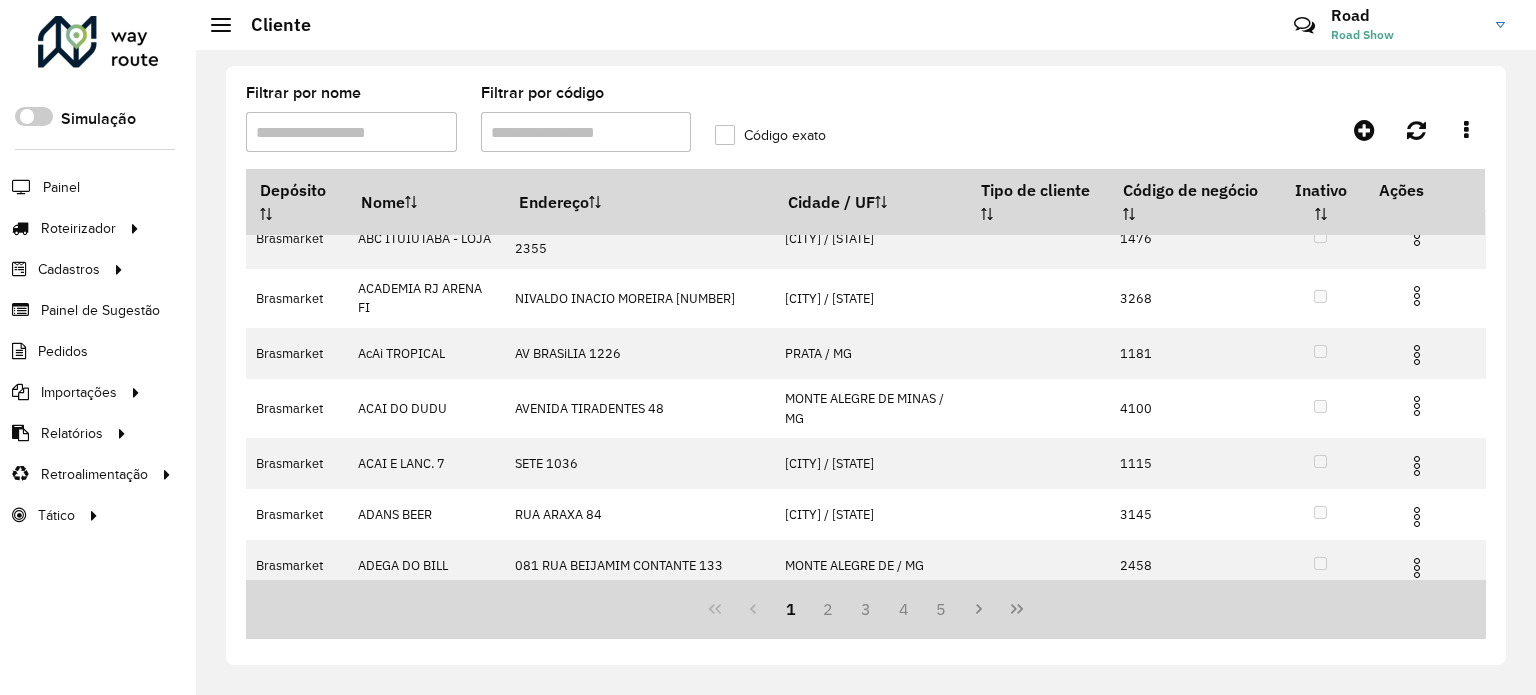 click on "Filtrar por código" at bounding box center (586, 132) 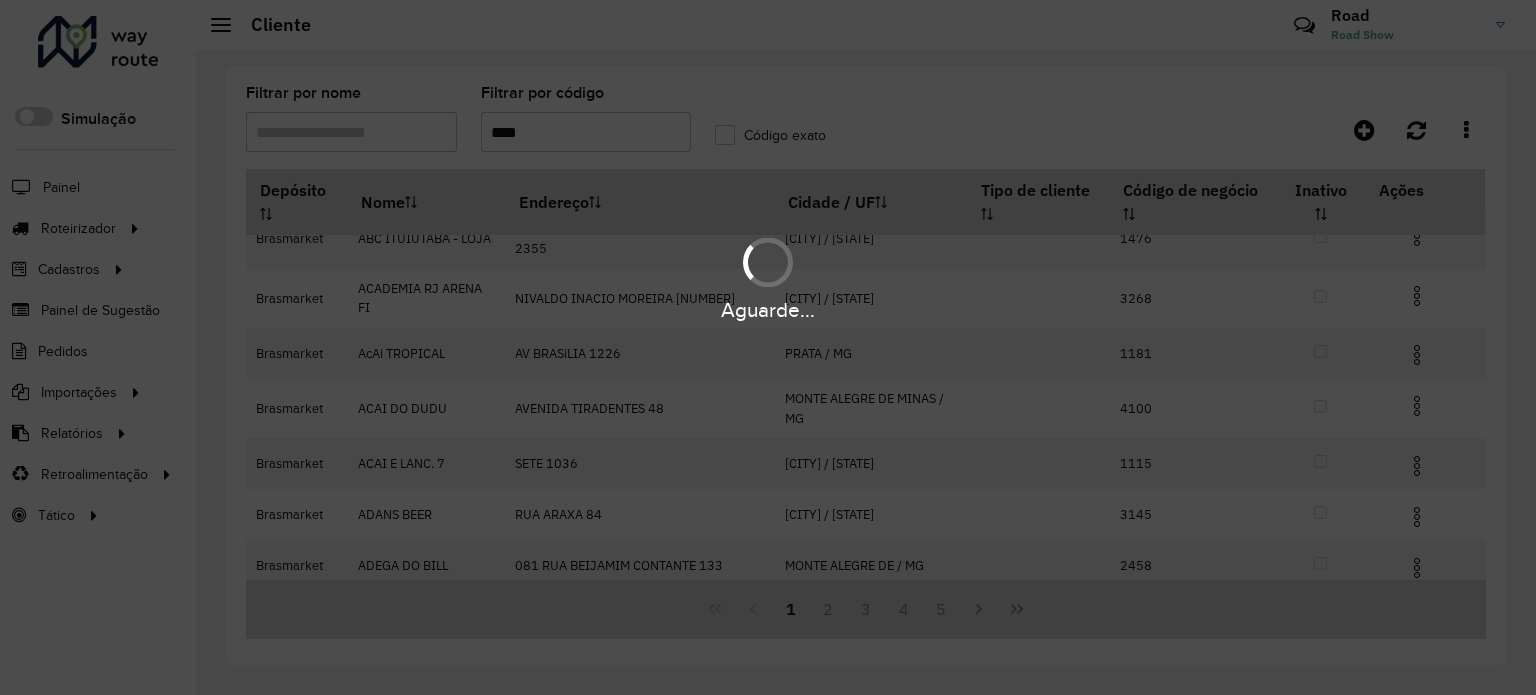 scroll, scrollTop: 0, scrollLeft: 0, axis: both 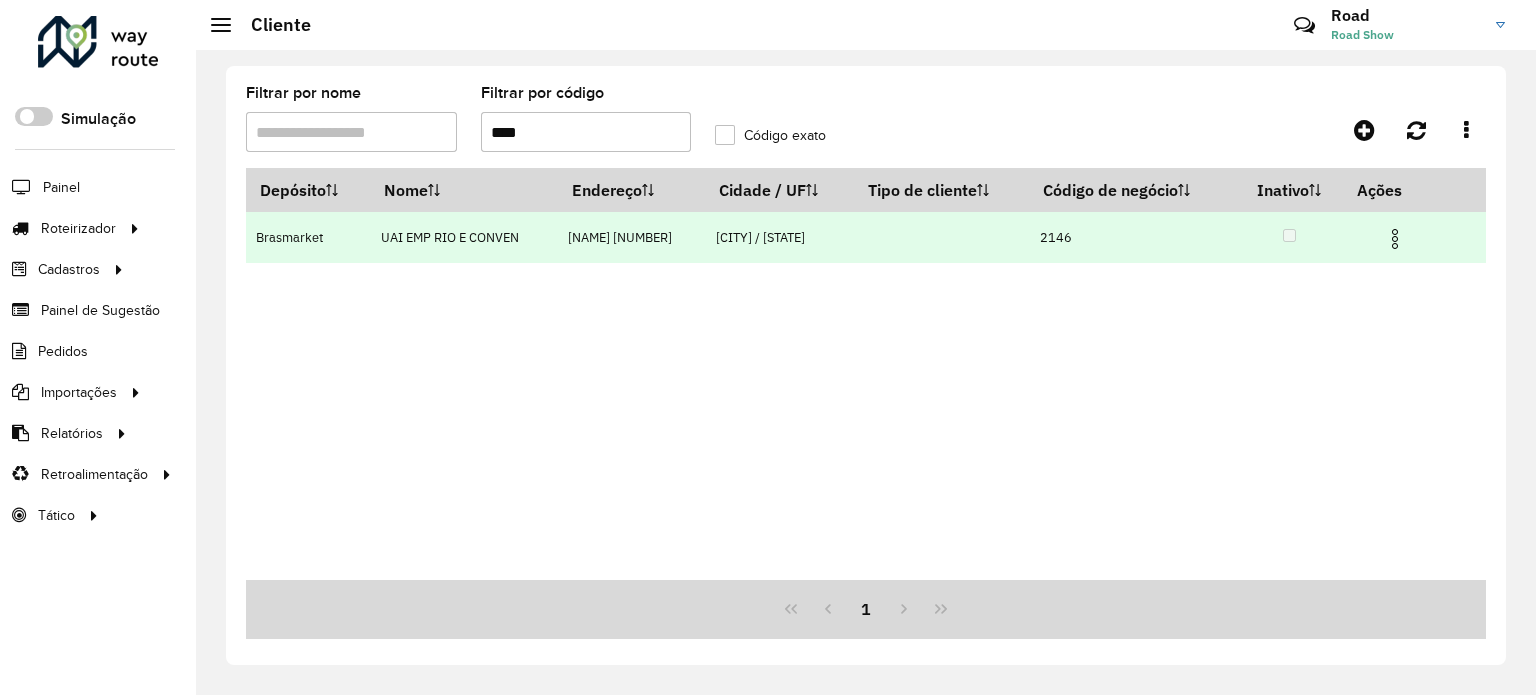click on "UAI EMP RIO E CONVEN" at bounding box center [464, 237] 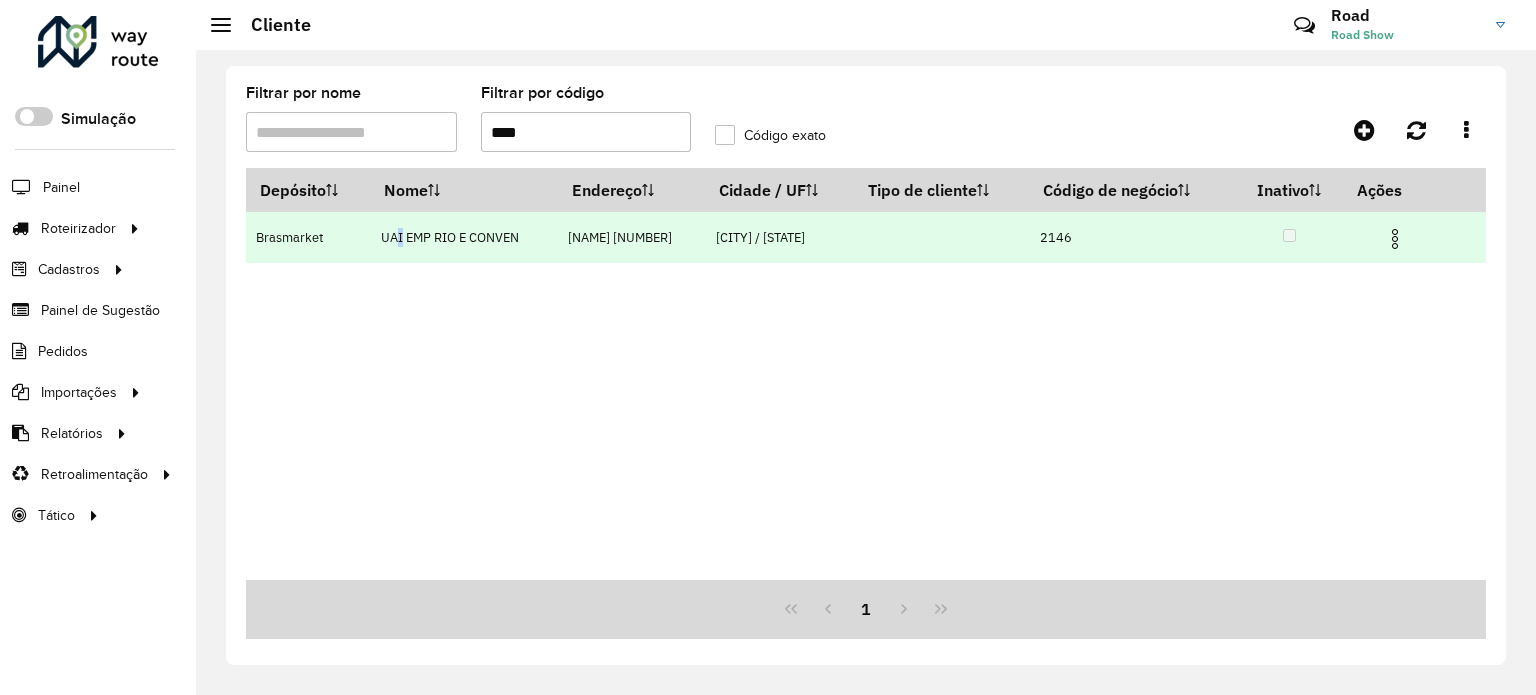 click on "UAI EMP RIO E CONVEN" at bounding box center (464, 237) 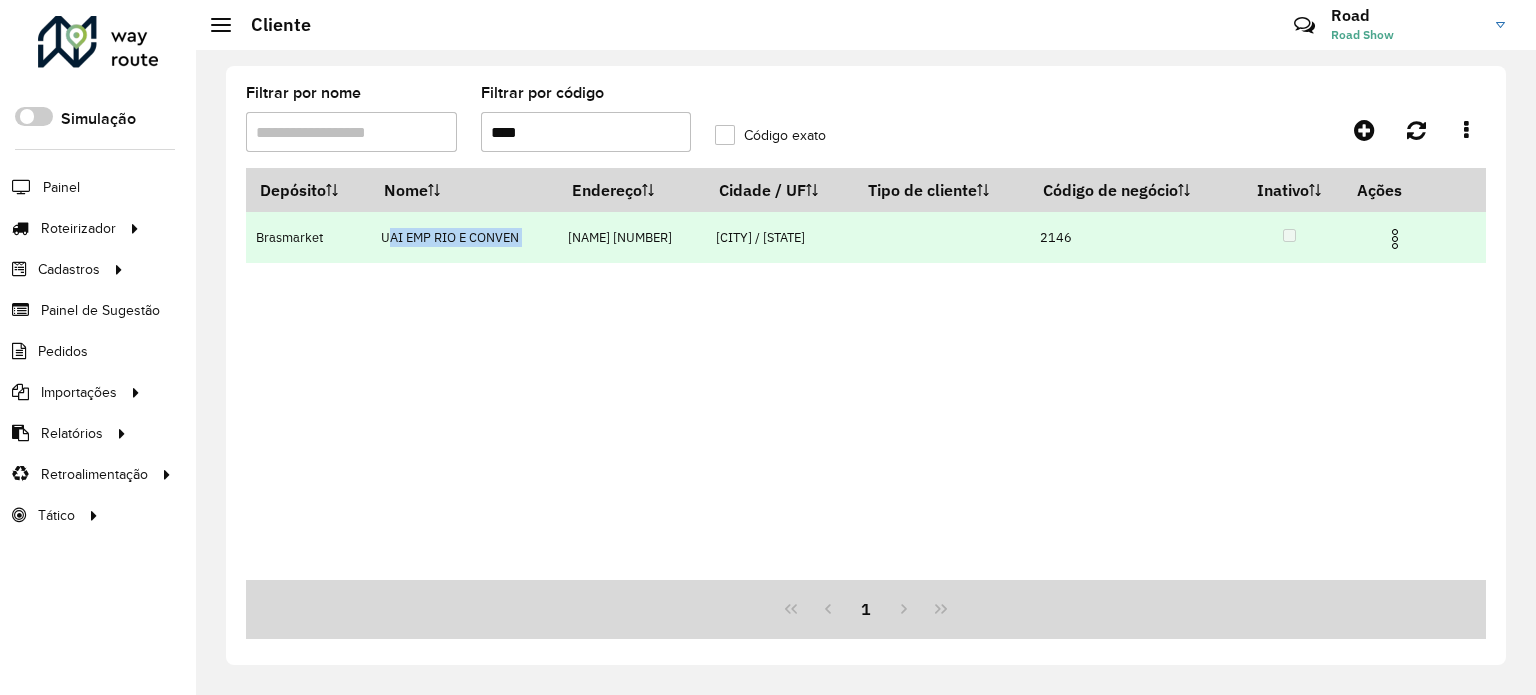 click on "UAI EMP RIO E CONVEN" at bounding box center (464, 237) 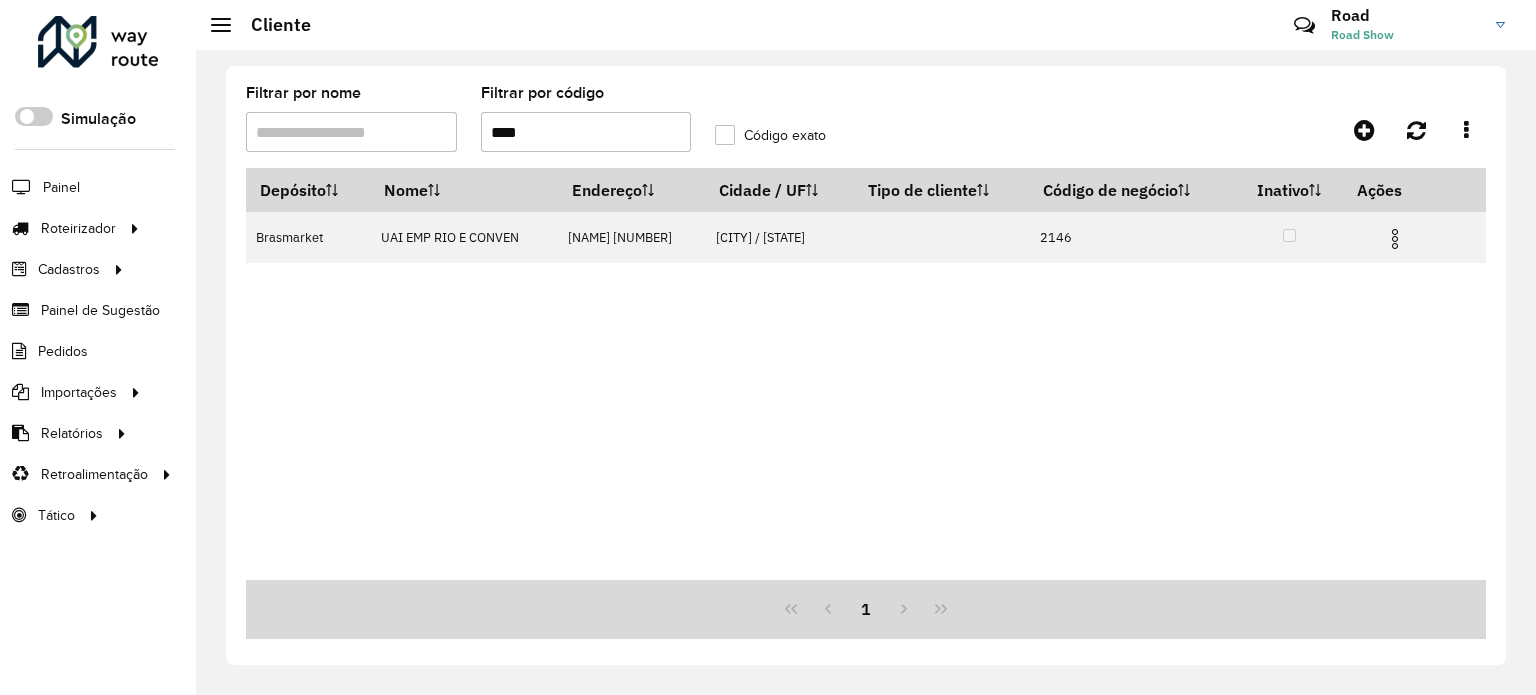 drag, startPoint x: 545, startPoint y: 130, endPoint x: 360, endPoint y: 91, distance: 189.06613 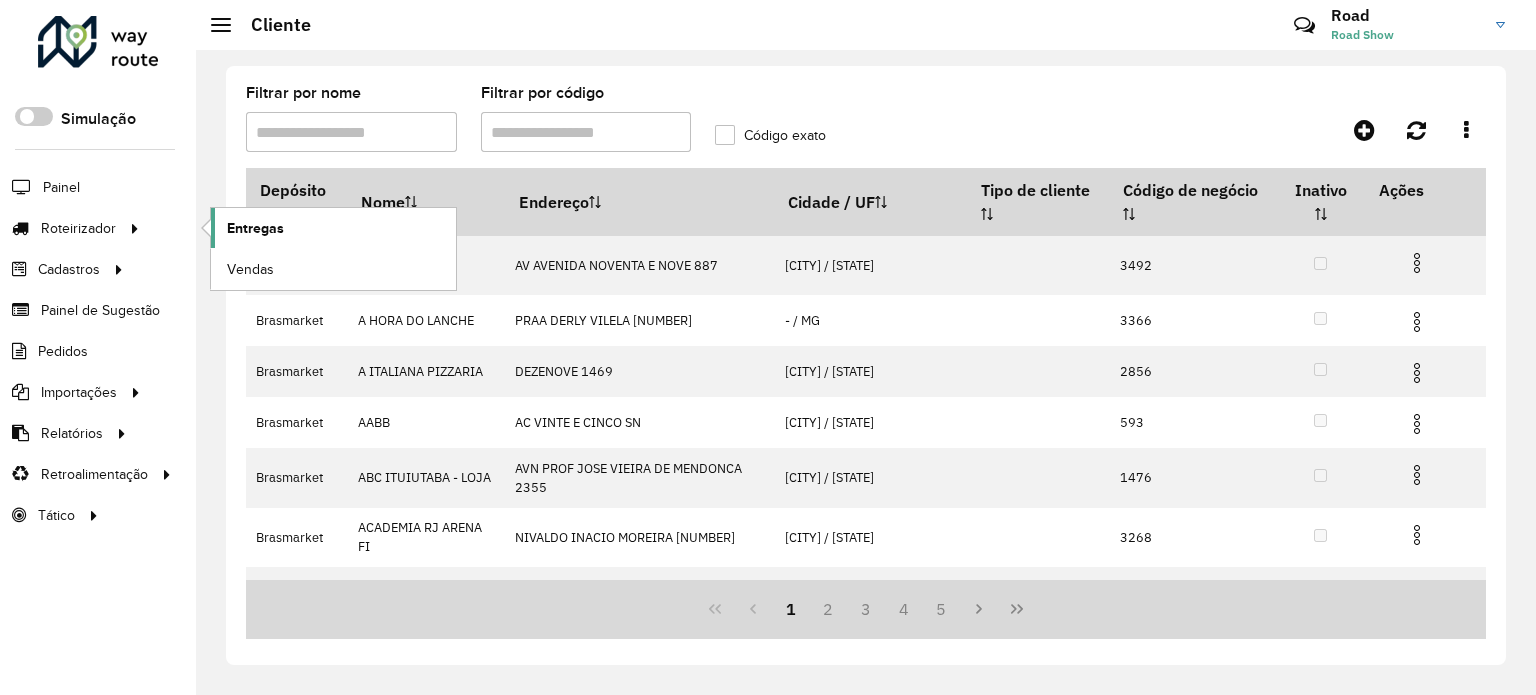 click on "Entregas" 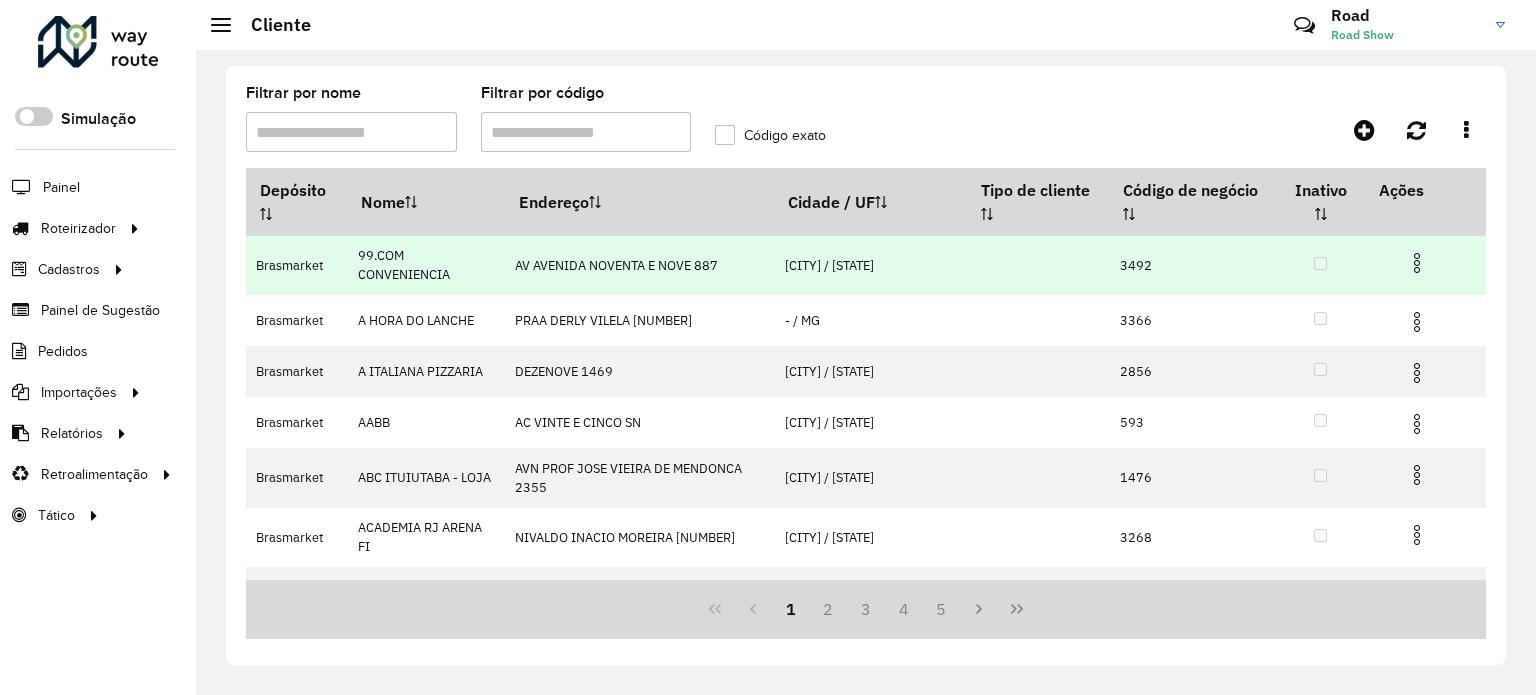 click on "AV  AVENIDA NOVENTA E NOVE        887" at bounding box center (639, 265) 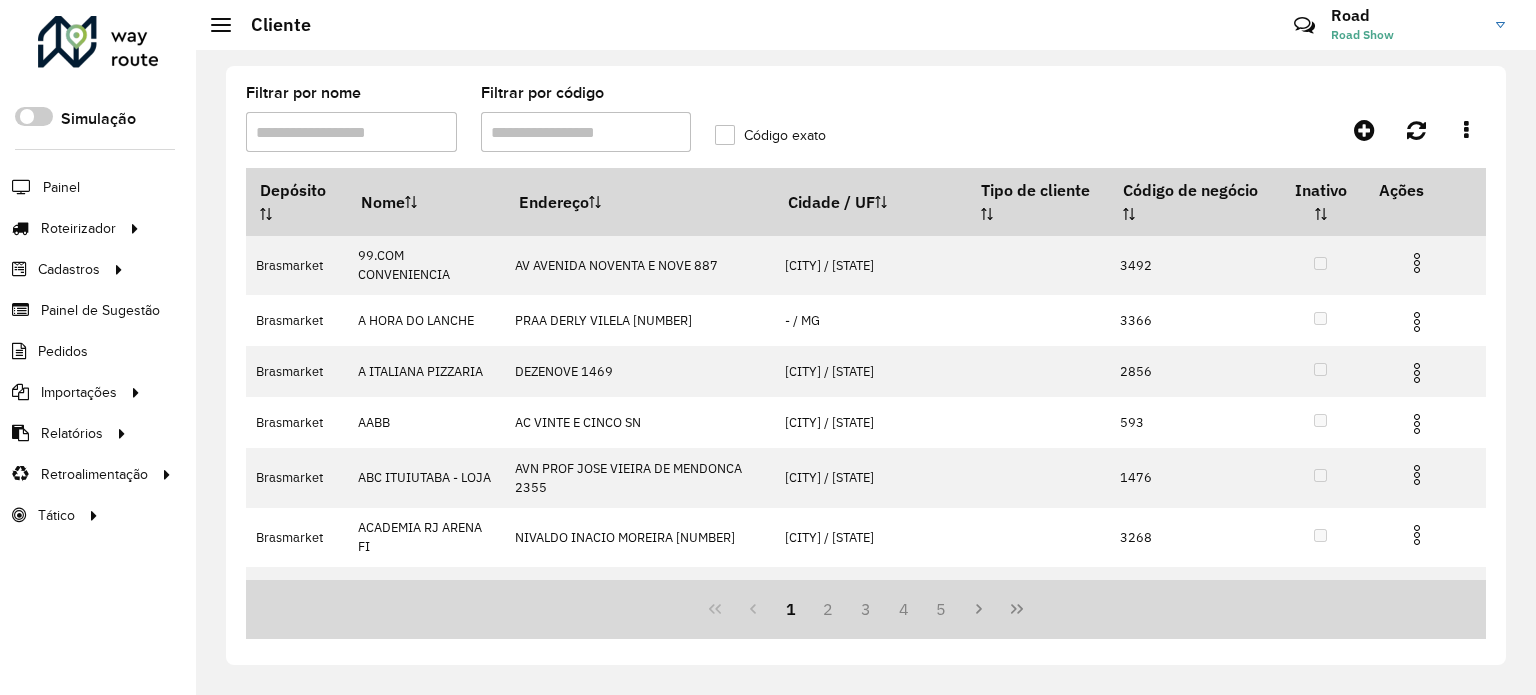 drag, startPoint x: 552, startPoint y: 127, endPoint x: 569, endPoint y: 137, distance: 19.723083 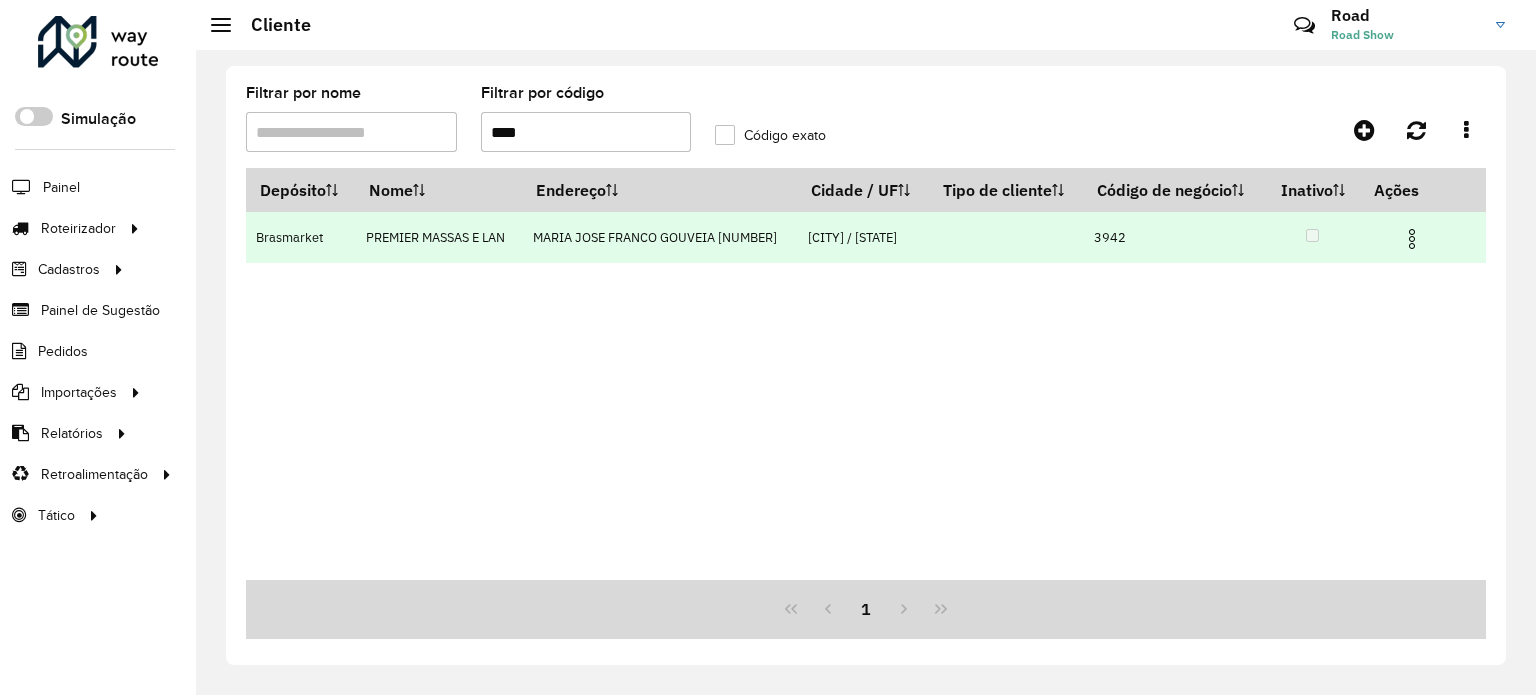 click at bounding box center (1412, 239) 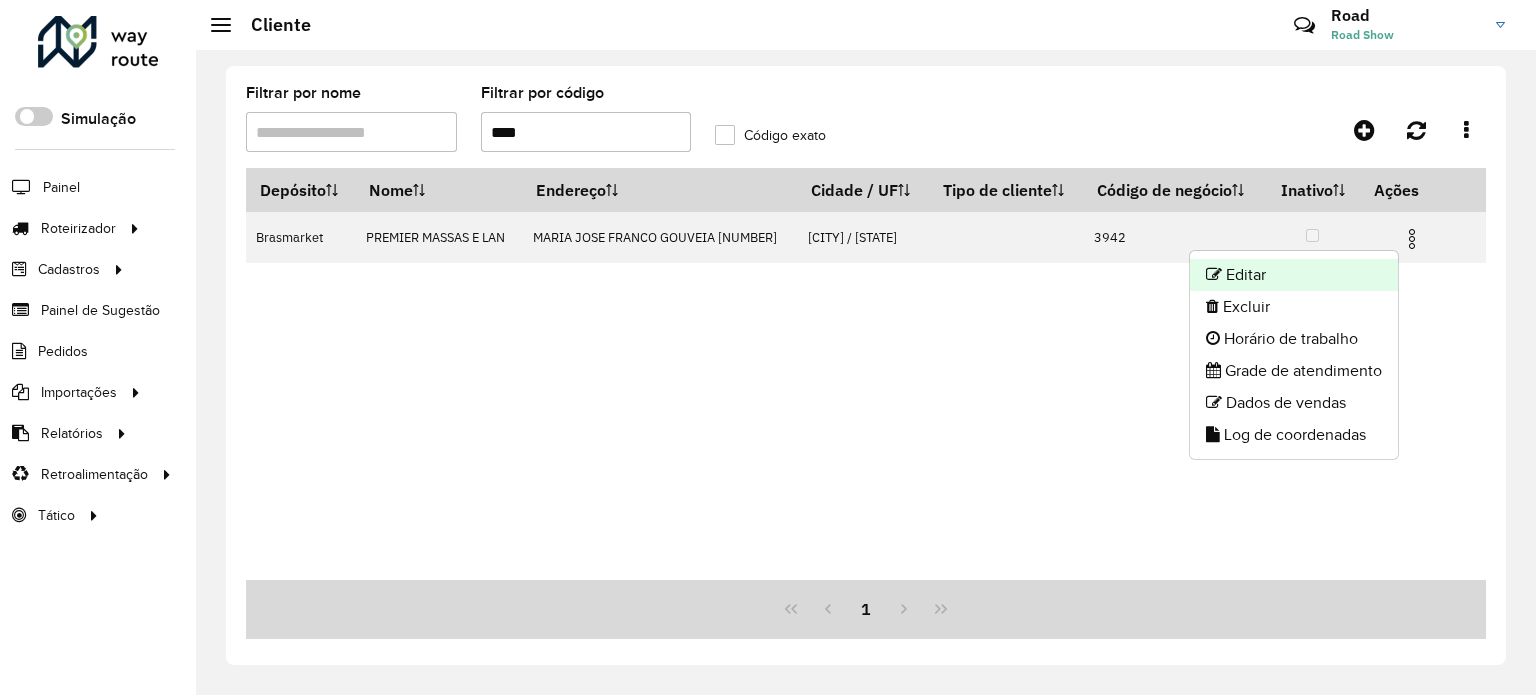 click on "Editar" 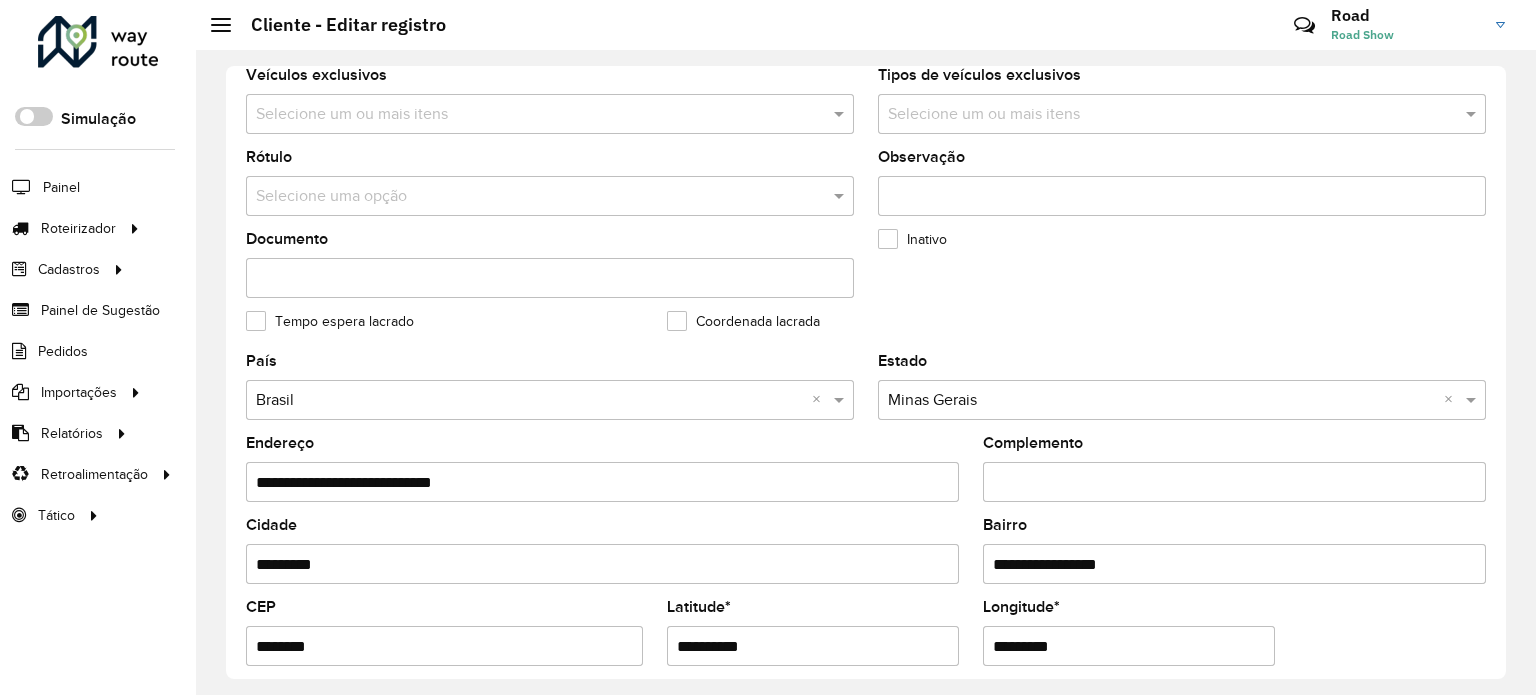 scroll, scrollTop: 700, scrollLeft: 0, axis: vertical 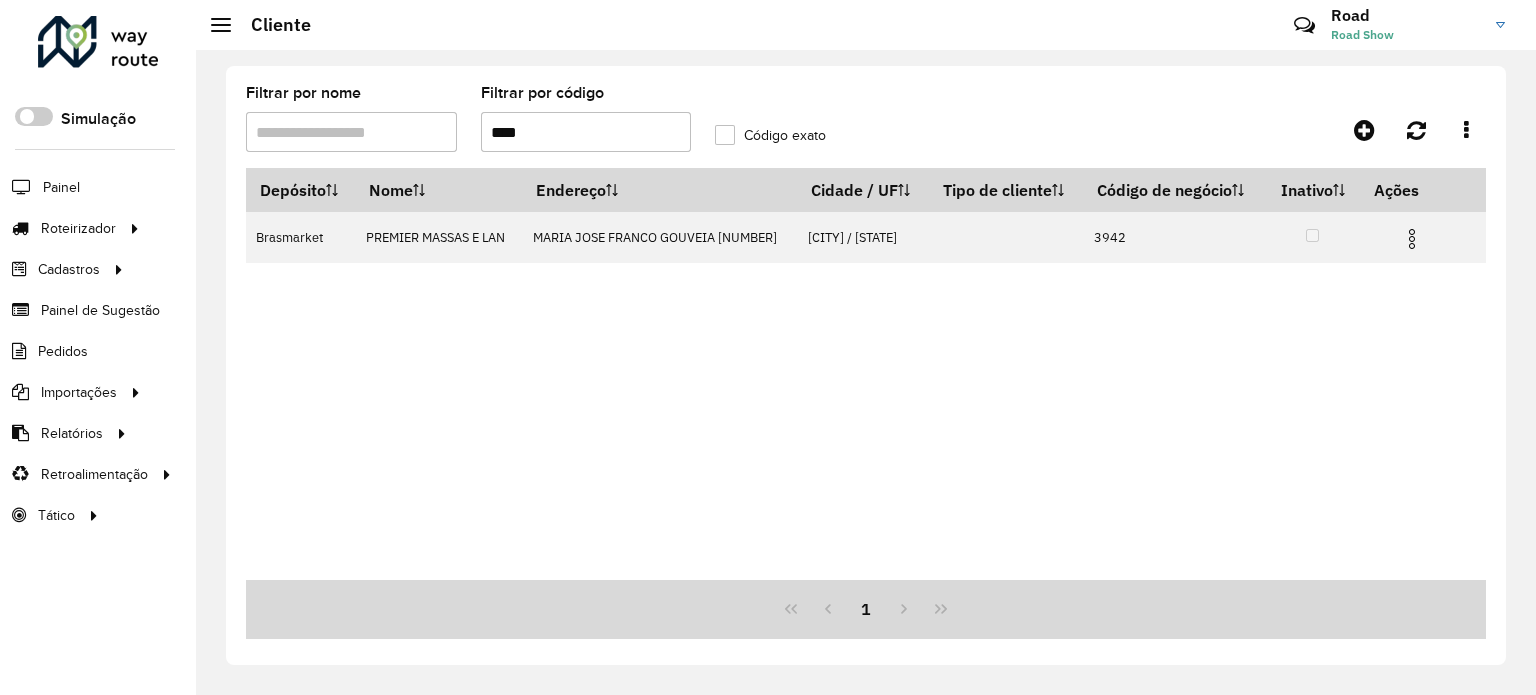 drag, startPoint x: 556, startPoint y: 139, endPoint x: 371, endPoint y: 285, distance: 235.67139 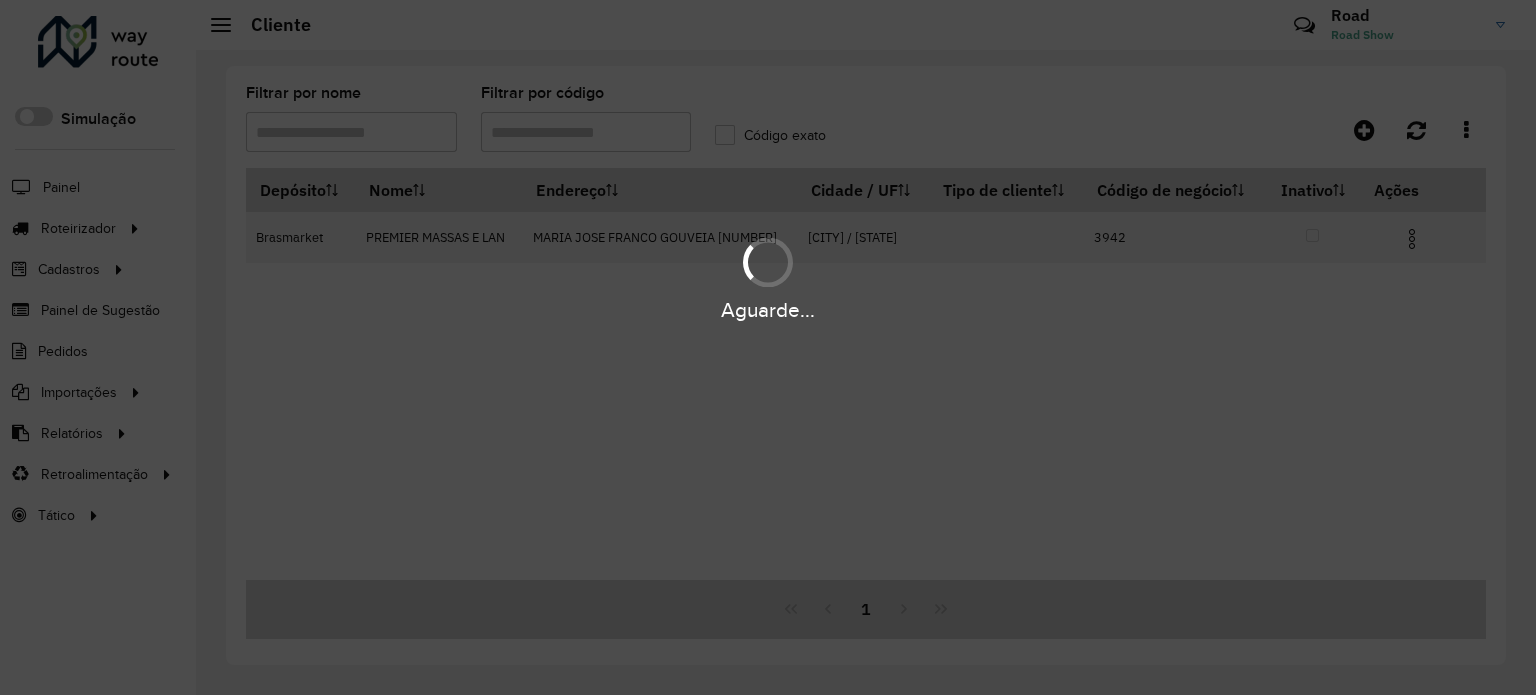 click on "Aguarde..." at bounding box center (768, 347) 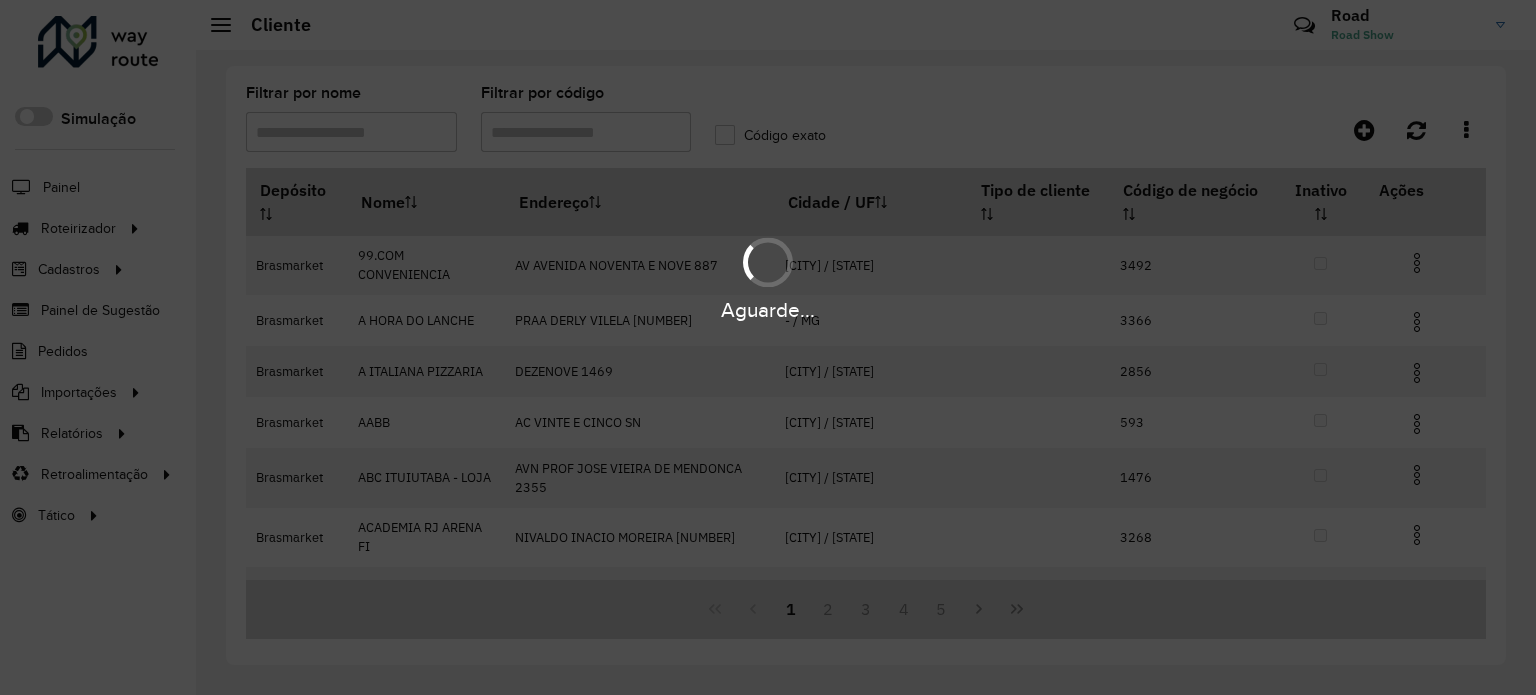 click on "Aguarde...  Pop-up bloqueado!  Seu navegador bloqueou automáticamente a abertura de uma nova janela.   Acesse as configurações e adicione o endereço do sistema a lista de permissão.   Fechar  Roteirizador AmbevTech Simulação Painel Roteirizador Entregas Vendas Cadastros Checkpoint Cliente Condição de pagamento Consulta de setores Depósito Disponibilidade de veículos Fator tipo de produto Grupo Rota Fator Tipo Produto Grupo de Depósito Grupo de rotas exclusiva Grupo de setores Jornada Layout integração Modelo Motorista Multi Depósito Painel de sugestão Parada Pedágio Perfil de Vendedor Ponto de apoio Ponto de apoio FAD Prioridade pedido Produto Restrição de Atendimento Planner Rodízio de placa Rota exclusiva FAD Rótulo Setor Setor Planner Tempo de parada de refeição Tipo de cliente Tipo de jornada Tipo de produto Tipo de veículo Tipo de veículo RN Transportadora Usuário Vendedor Veículo Painel de Sugestão Pedidos Importações Clientes Fator tipo produto Grade de atendimento Setor" at bounding box center [768, 347] 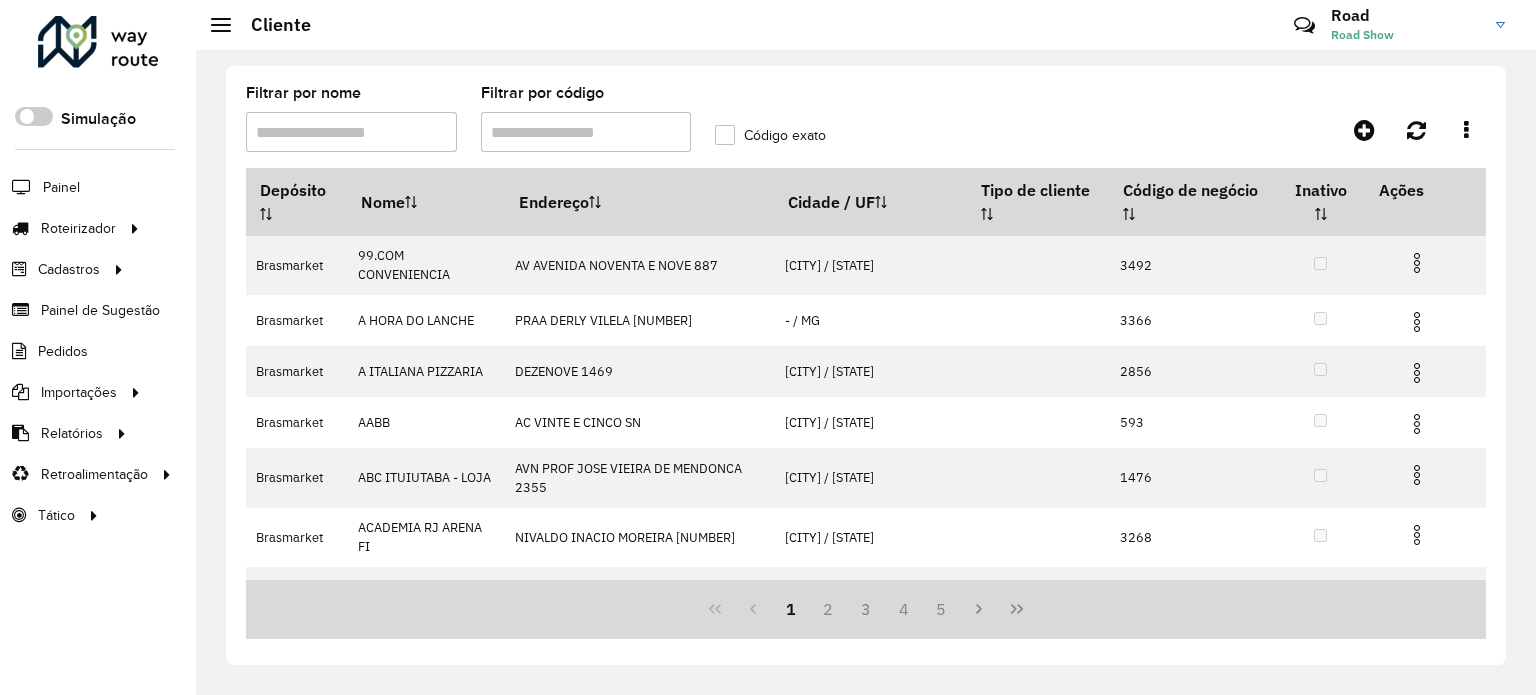 click on "Filtrar por nome" at bounding box center [351, 132] 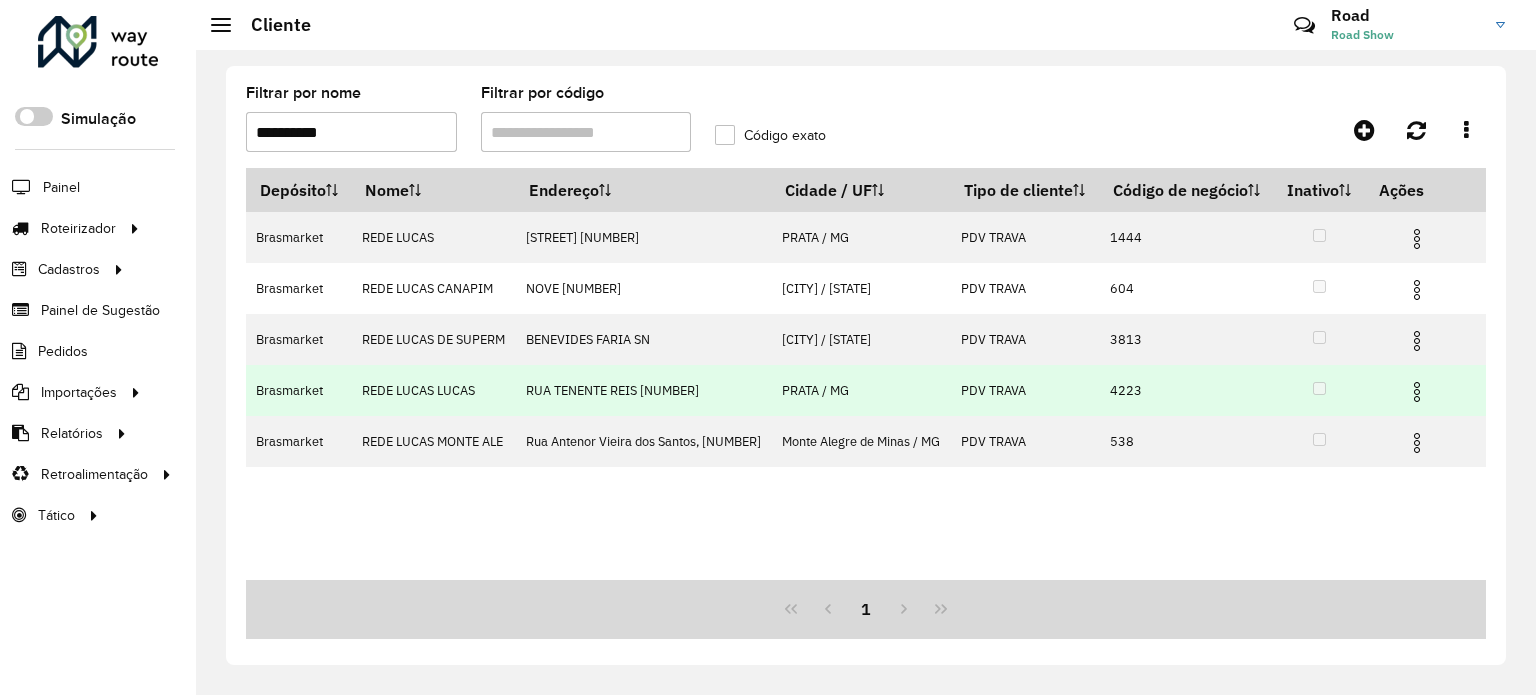 click at bounding box center (1417, 392) 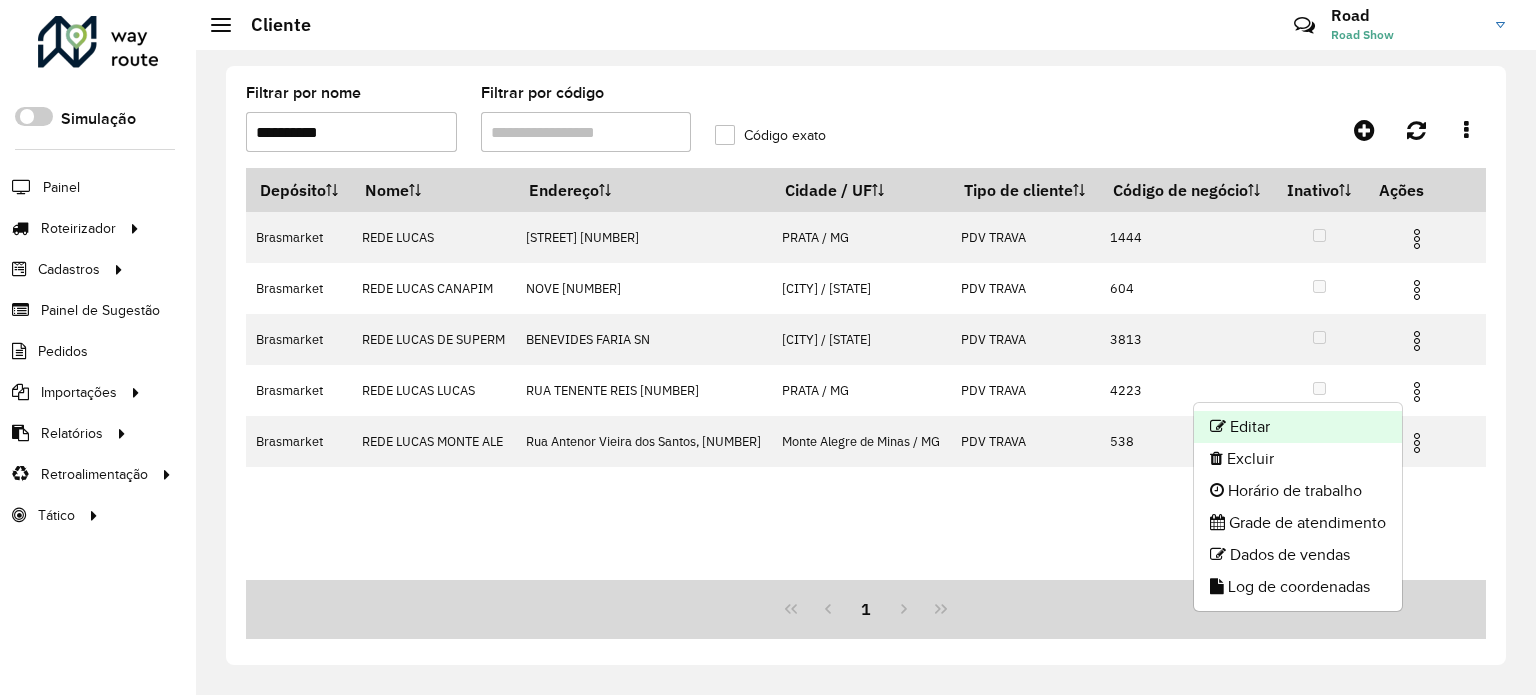 click on "Editar" 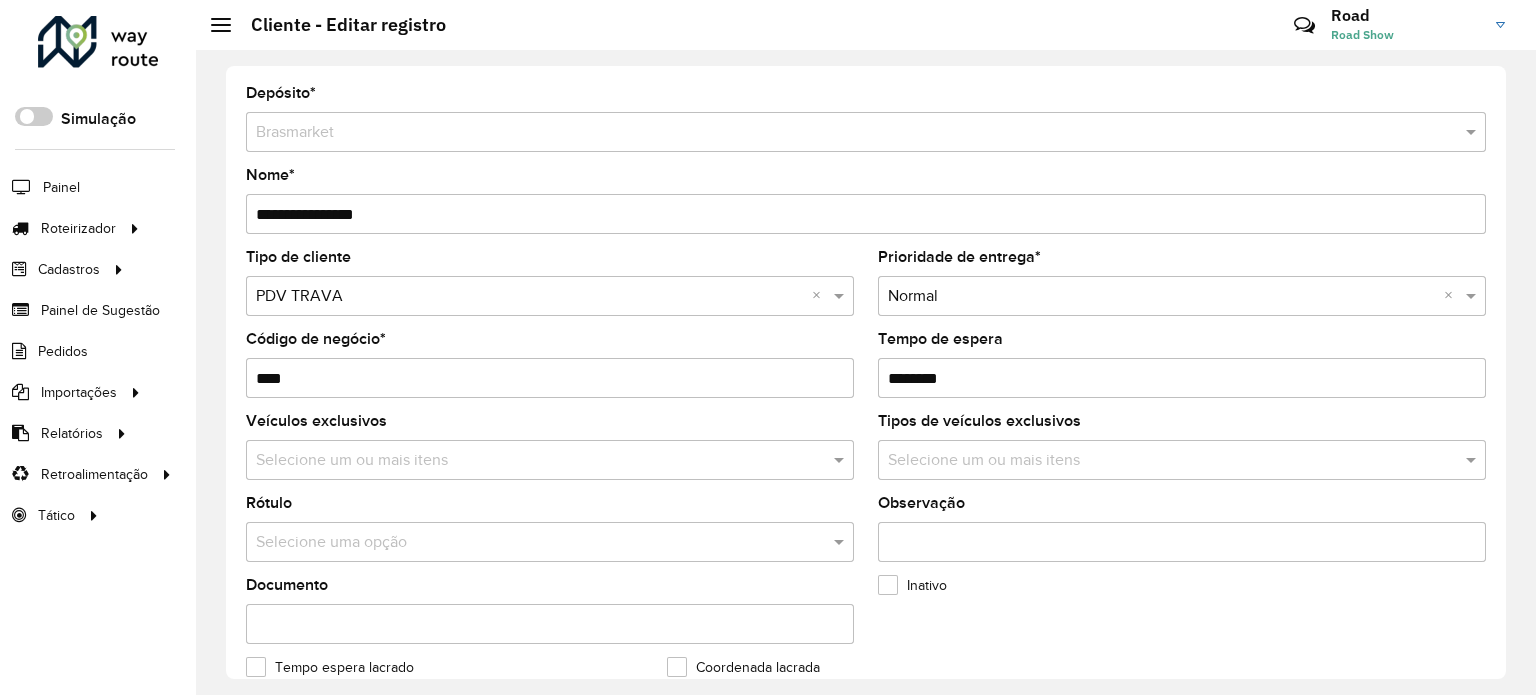 drag, startPoint x: 880, startPoint y: 380, endPoint x: 984, endPoint y: 362, distance: 105.546196 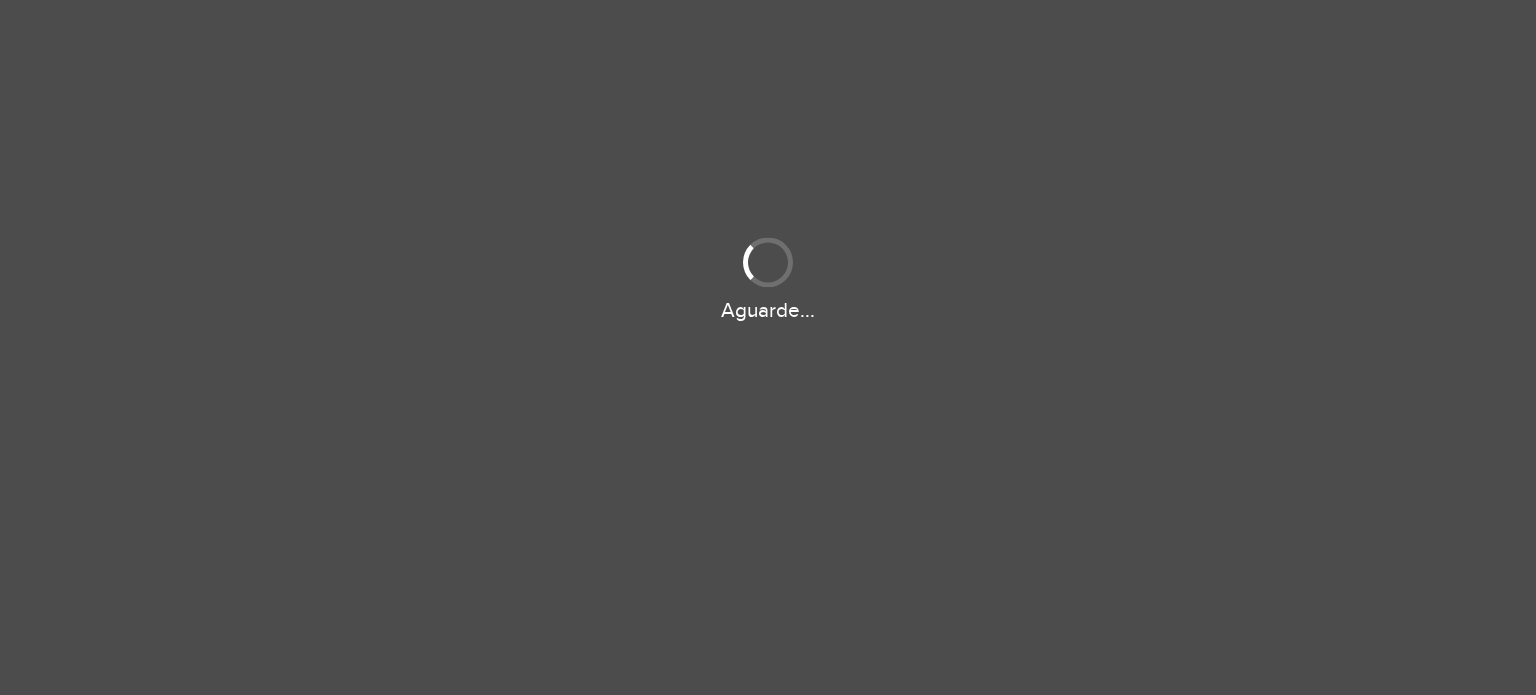 scroll, scrollTop: 0, scrollLeft: 0, axis: both 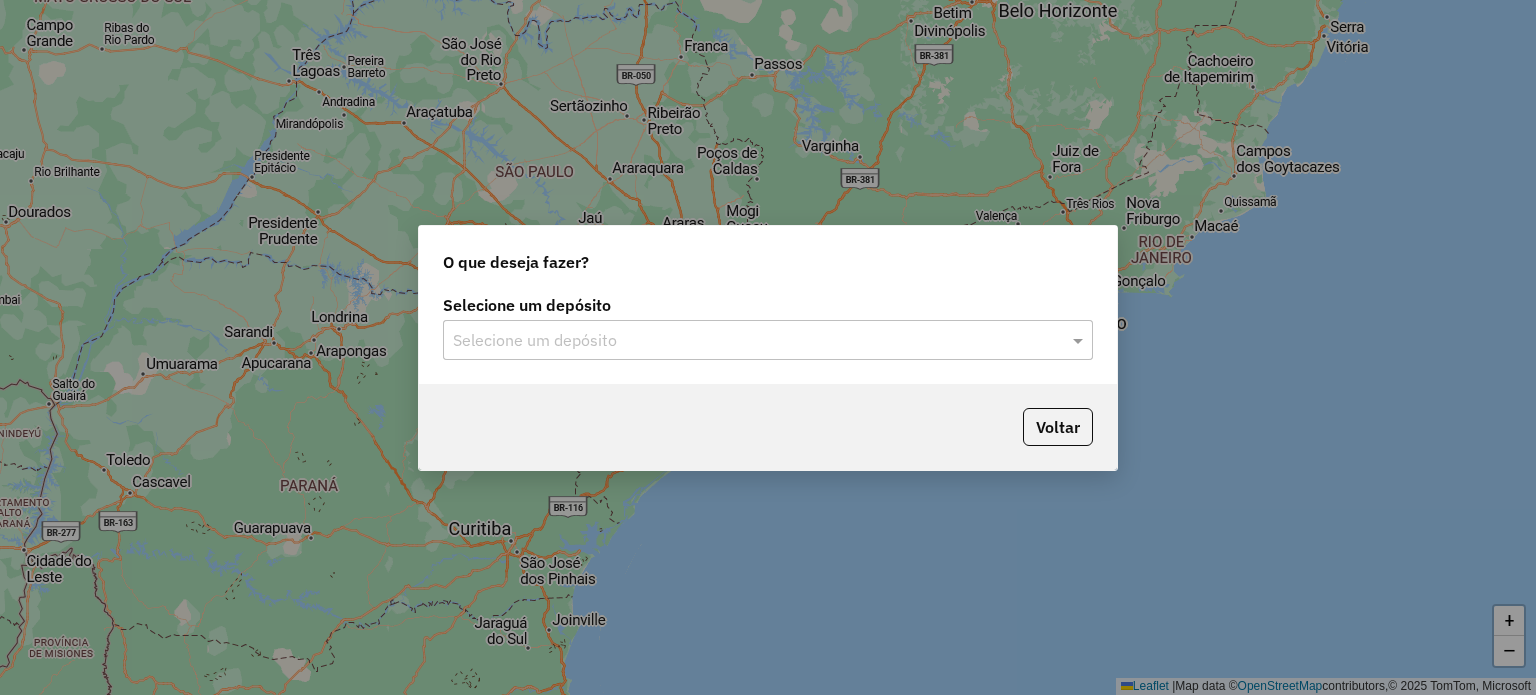 click 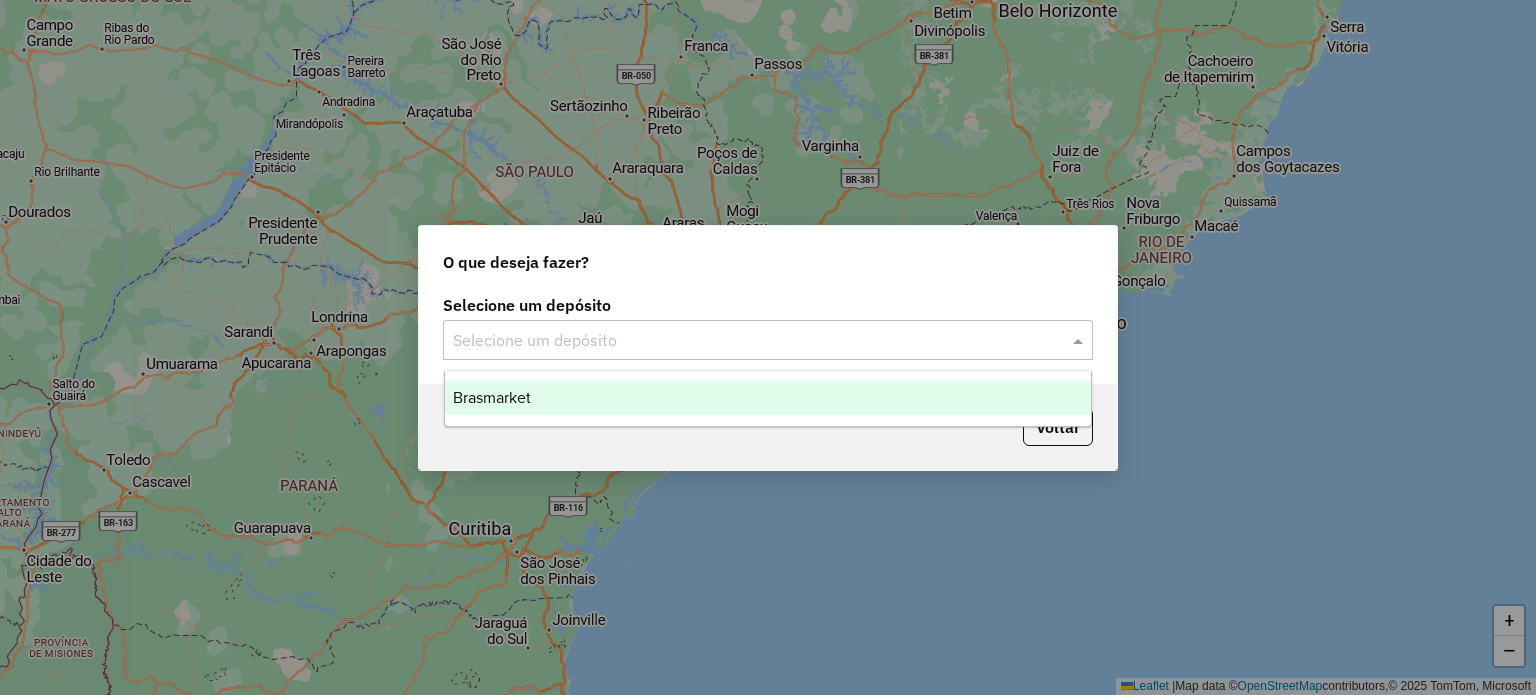 click on "Brasmarket" at bounding box center (768, 398) 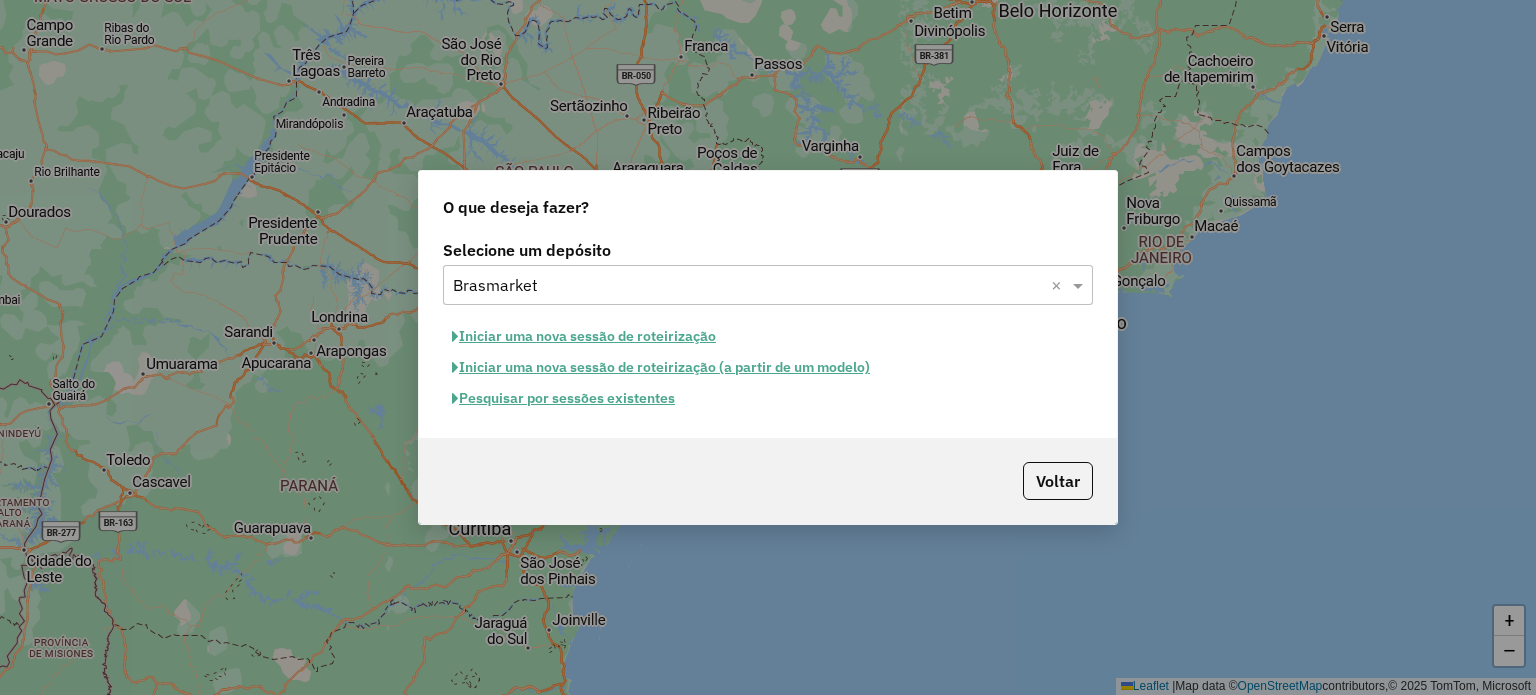 click on "Pesquisar por sessões existentes" 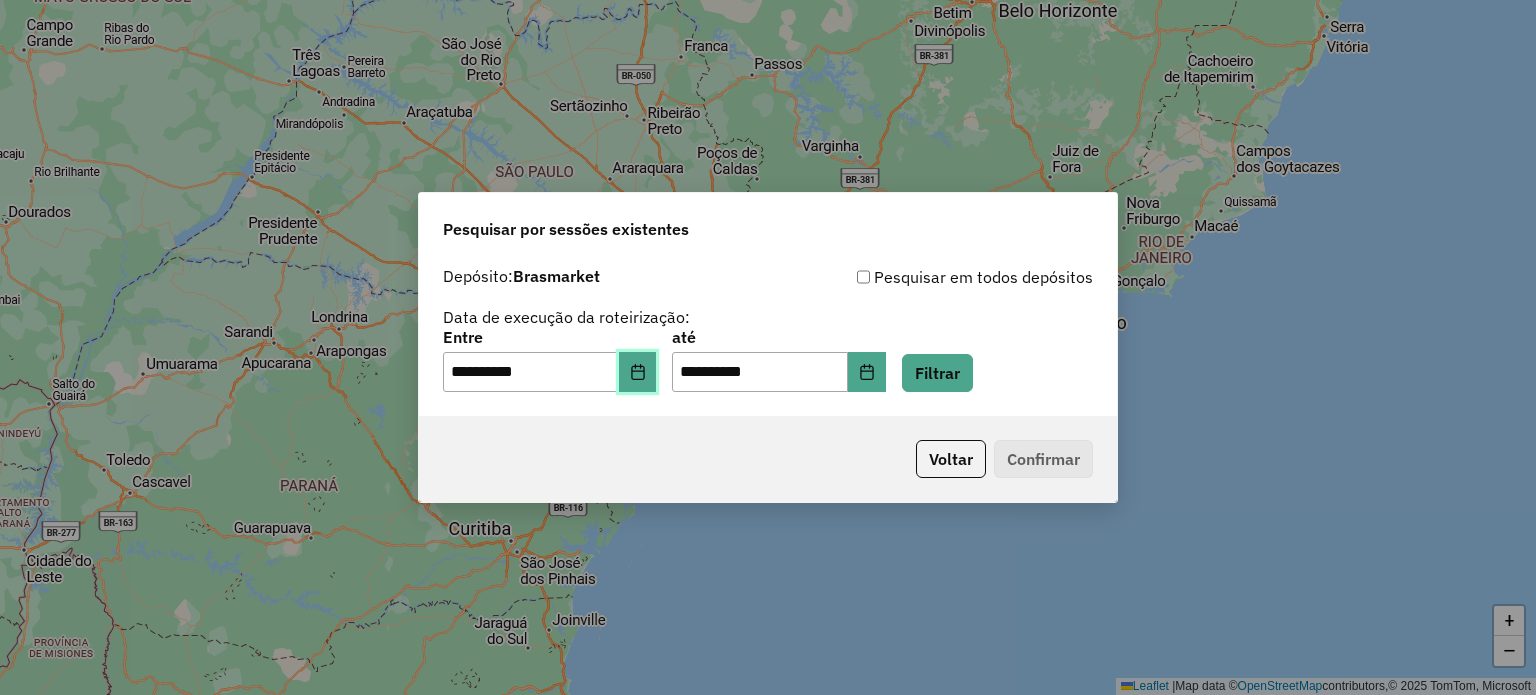 click at bounding box center [638, 372] 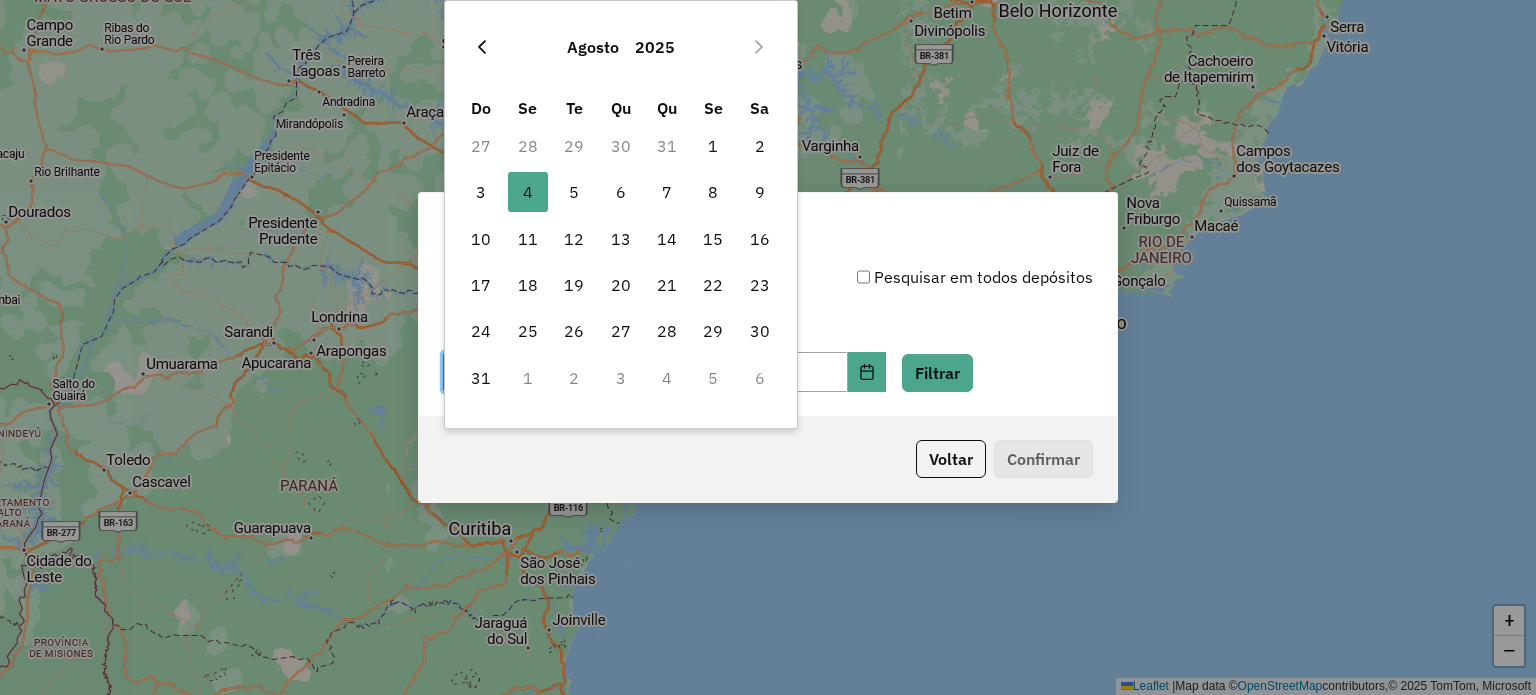 click 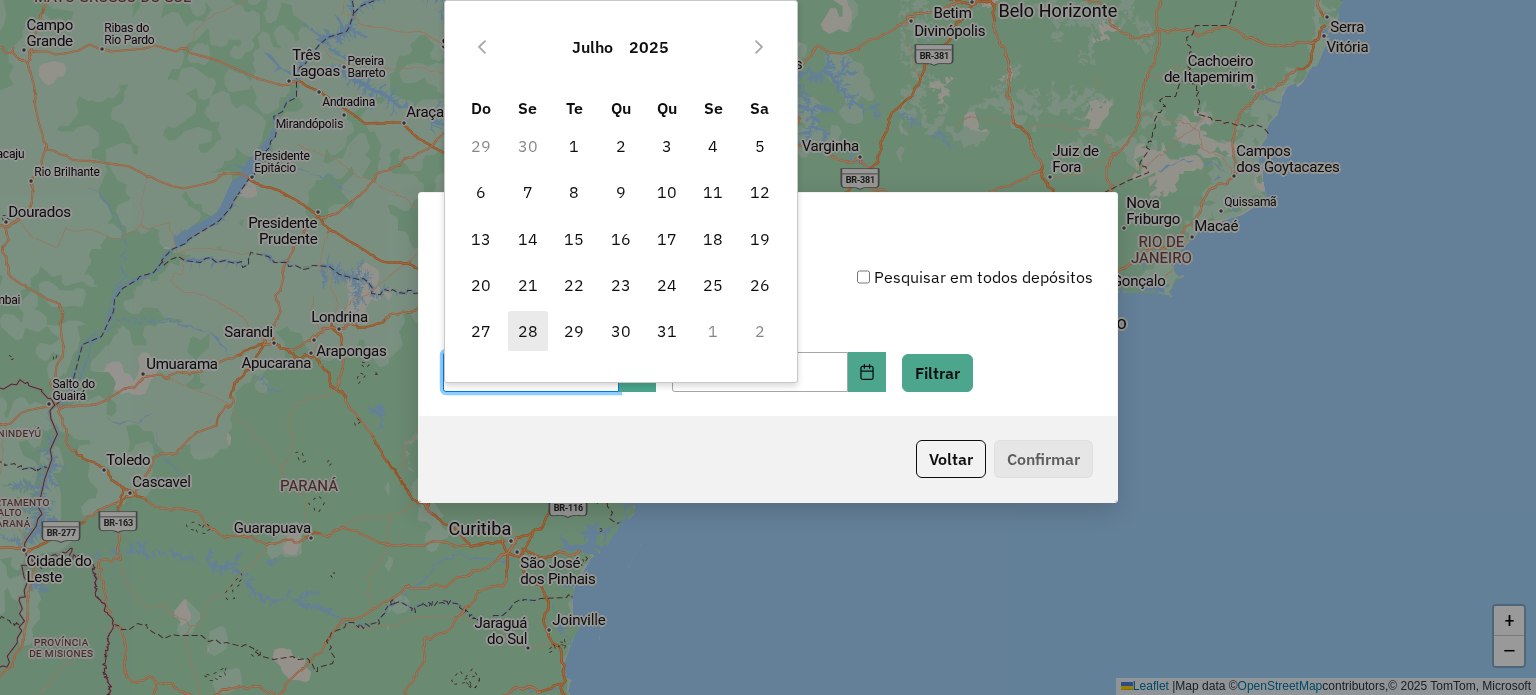 click on "28" at bounding box center [528, 331] 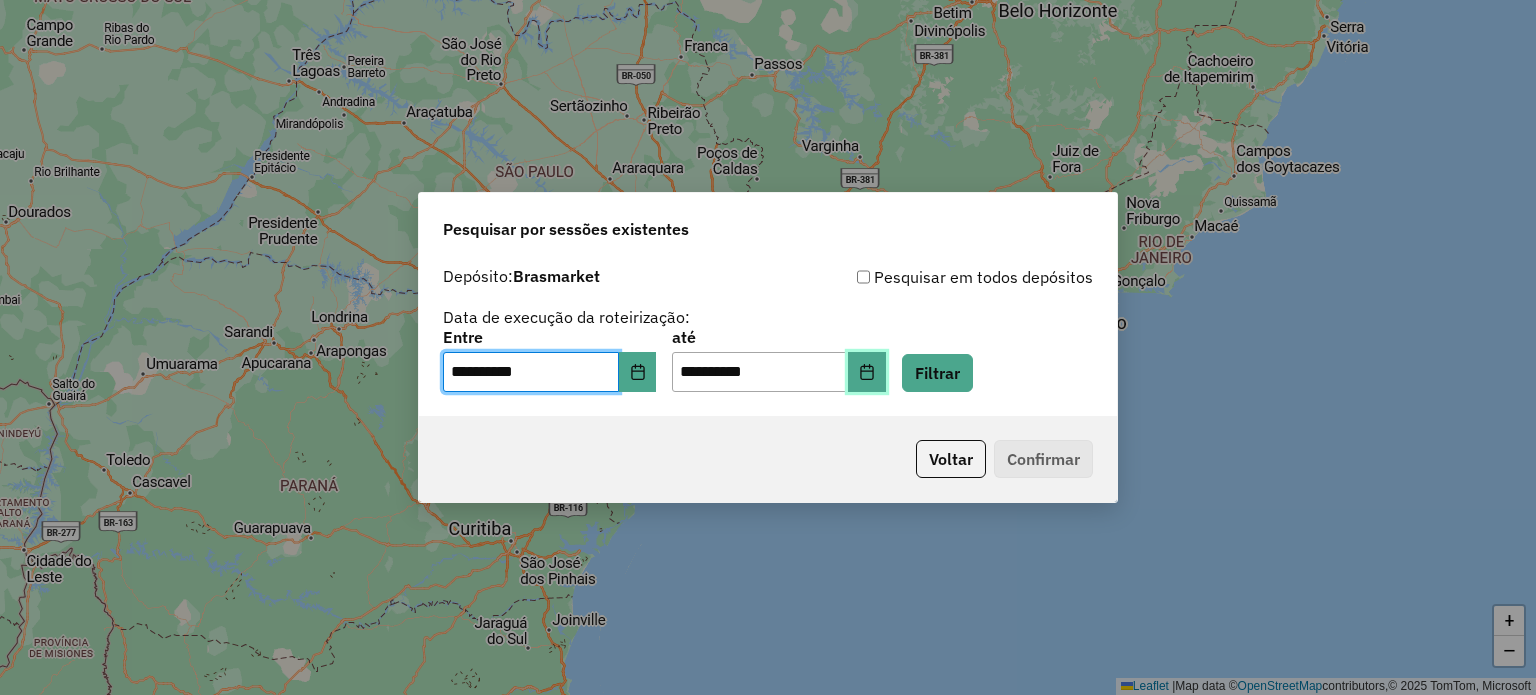 click at bounding box center (867, 372) 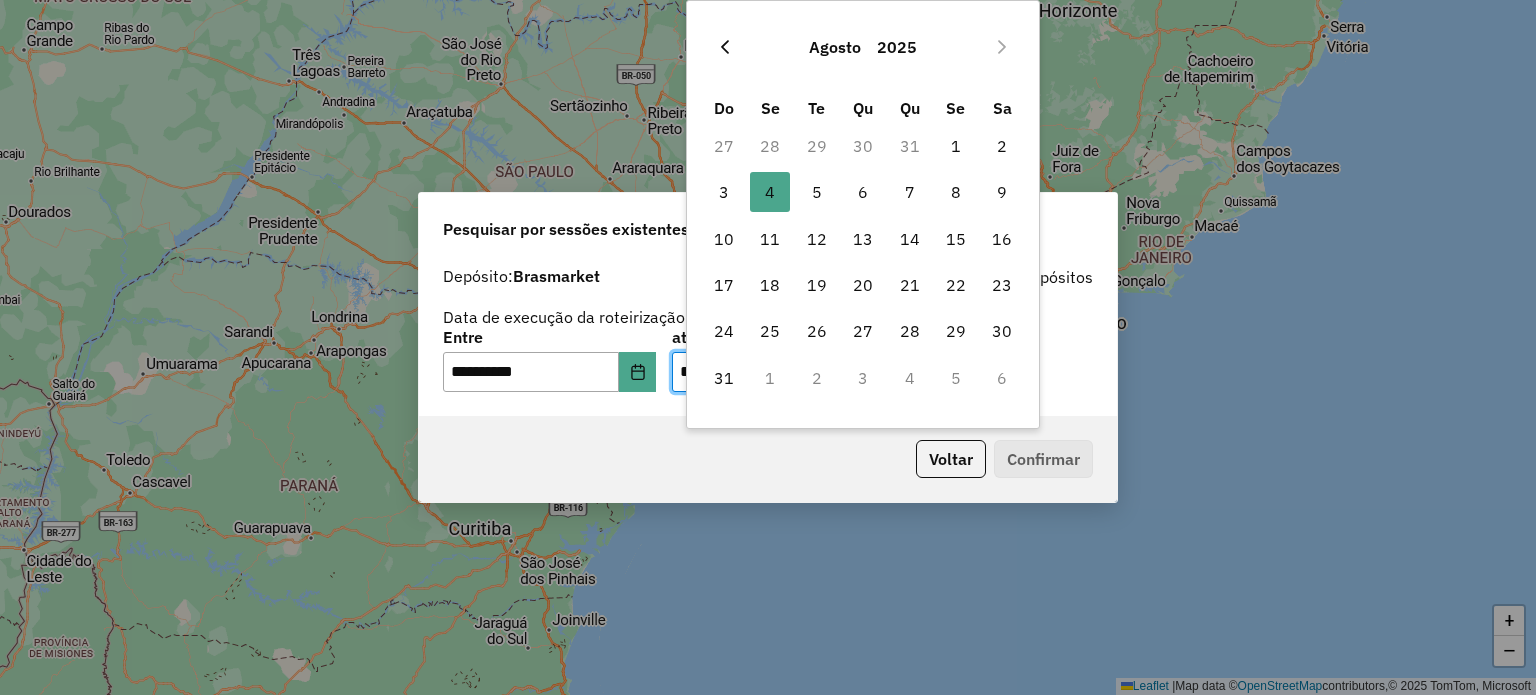 click 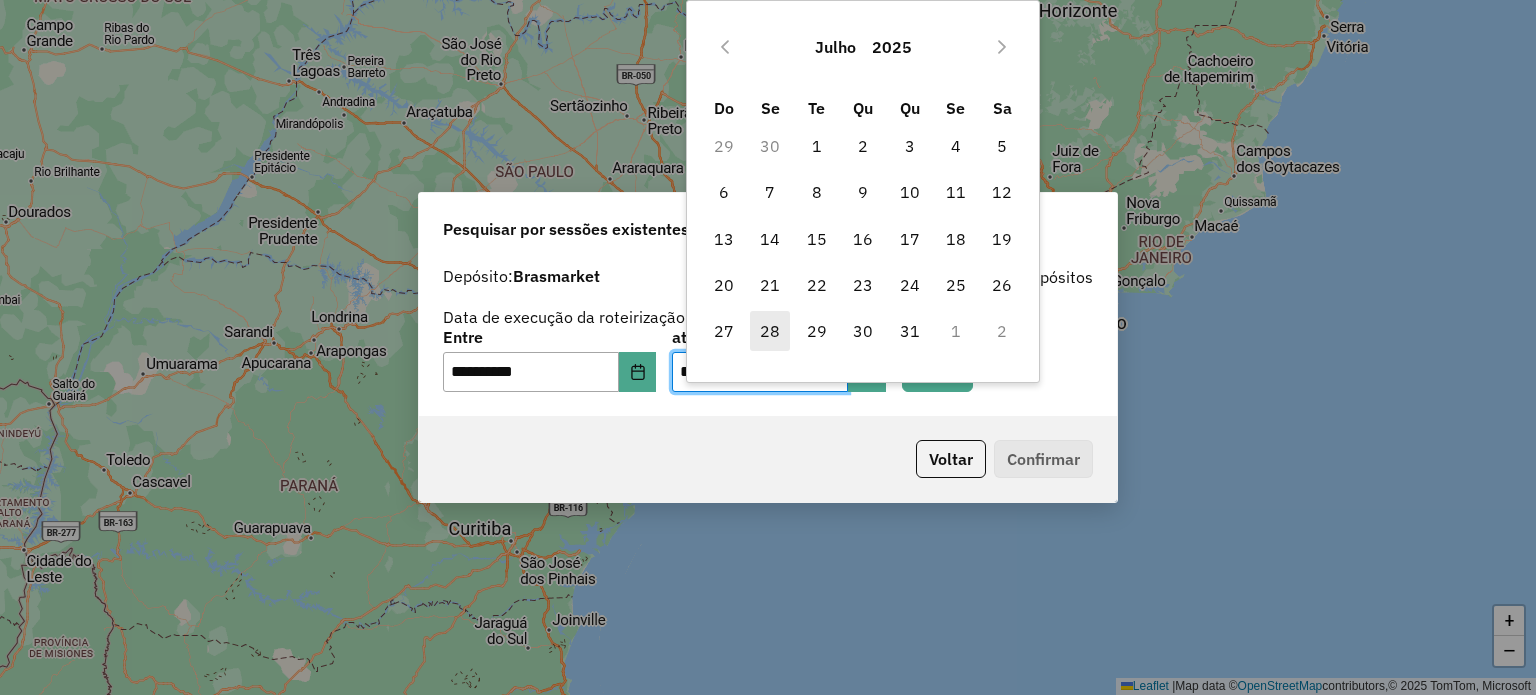 click on "28" at bounding box center (770, 331) 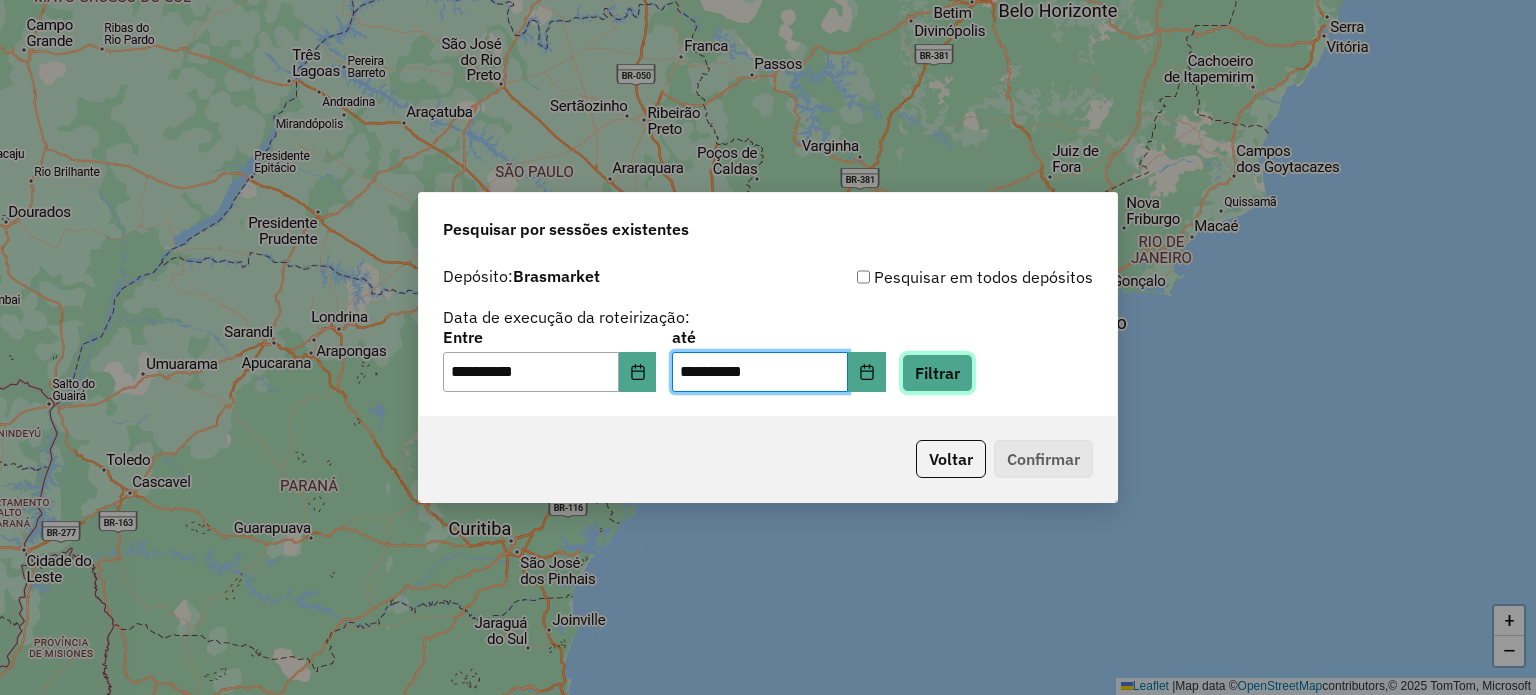 click on "Filtrar" 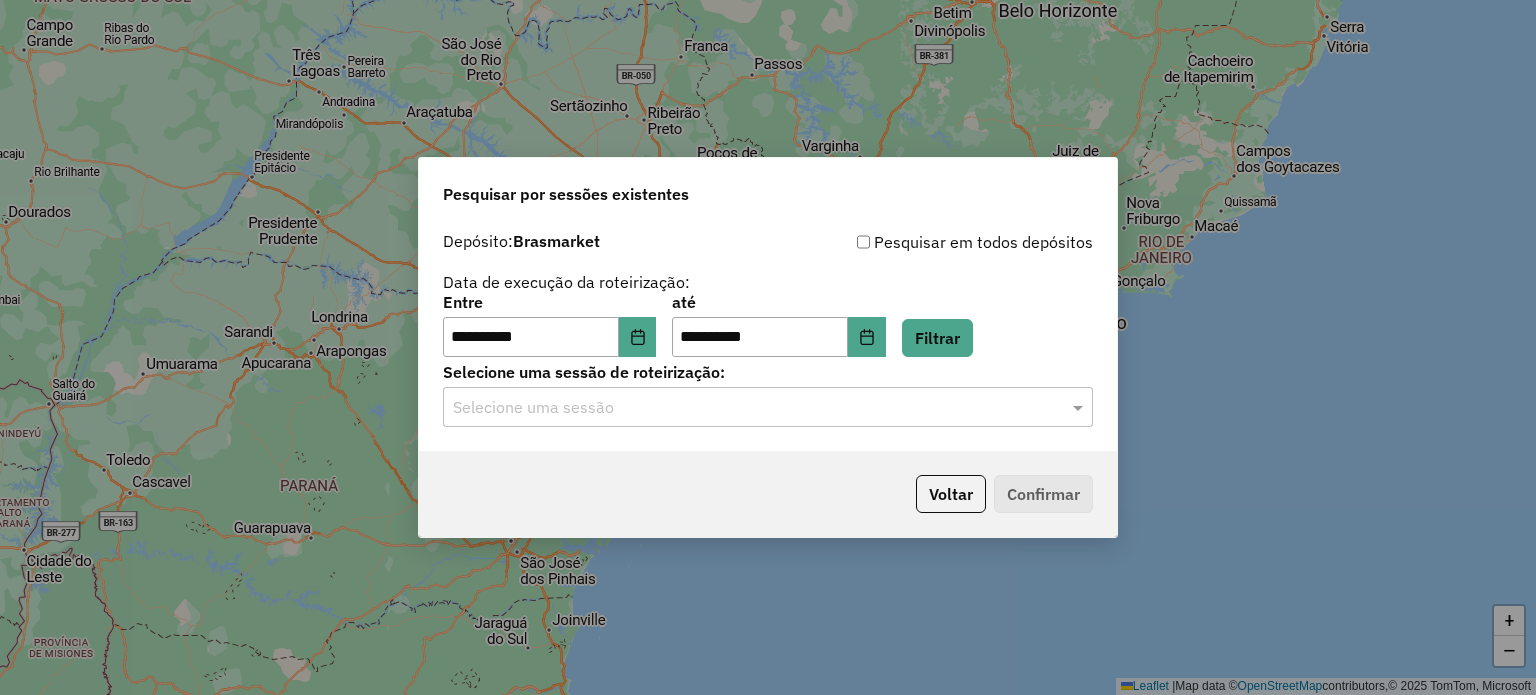 click on "Selecione uma sessão de roteirização:" 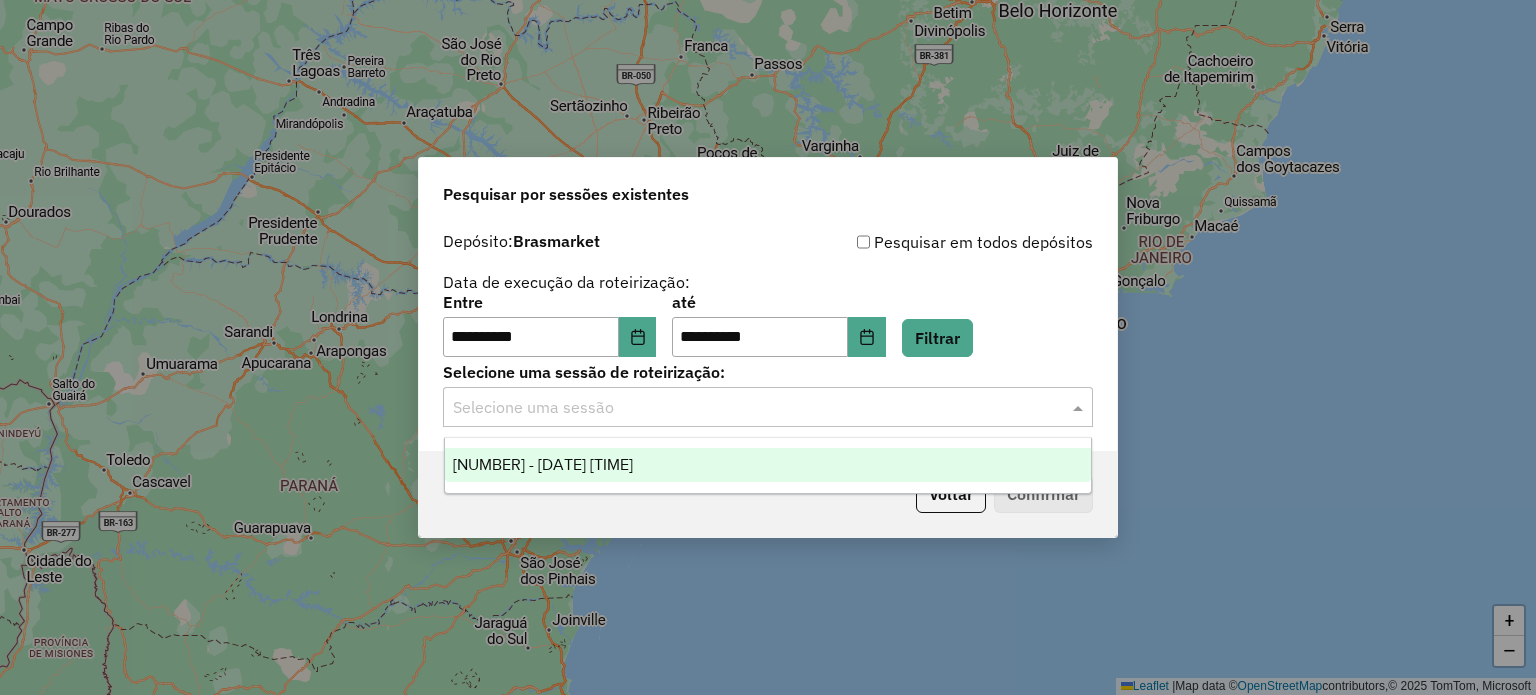 click on "[NUMBER] - [DATE] [TIME]" at bounding box center [543, 464] 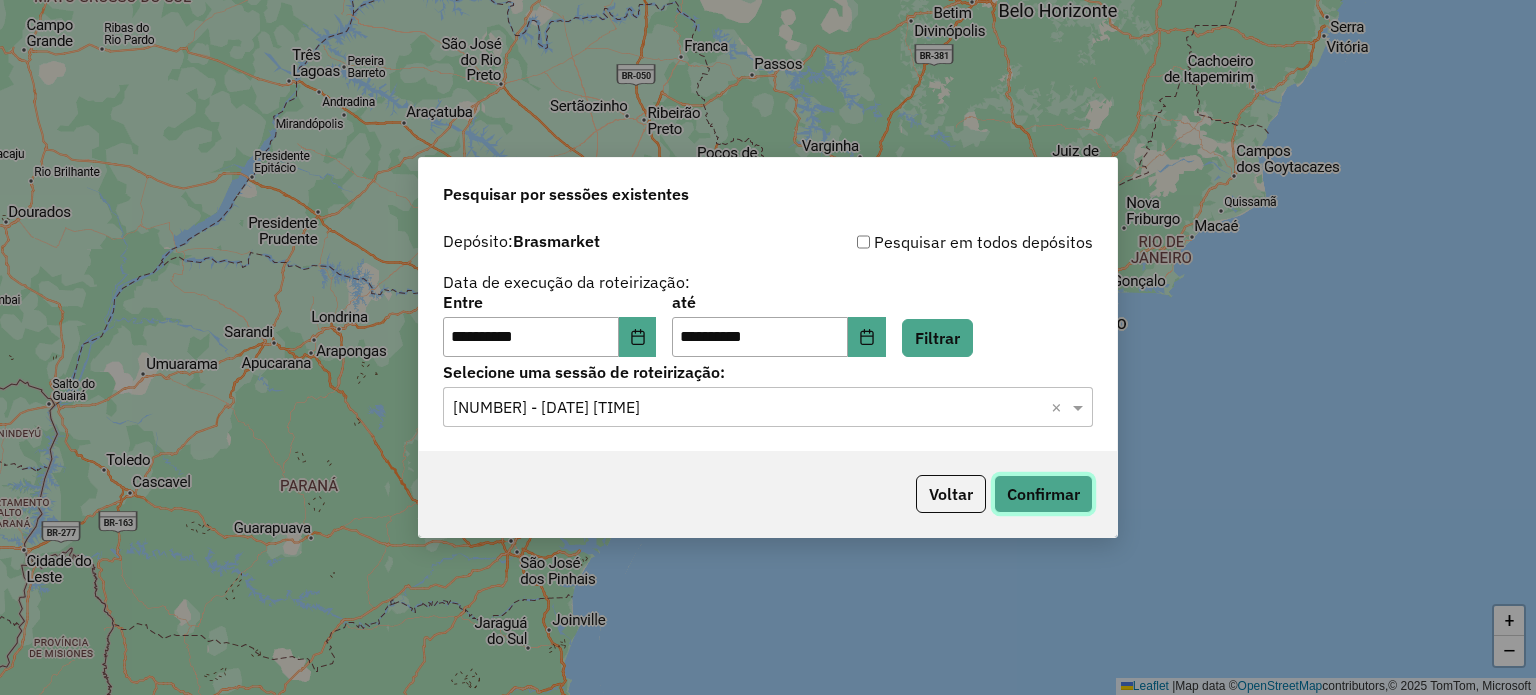 click on "Confirmar" 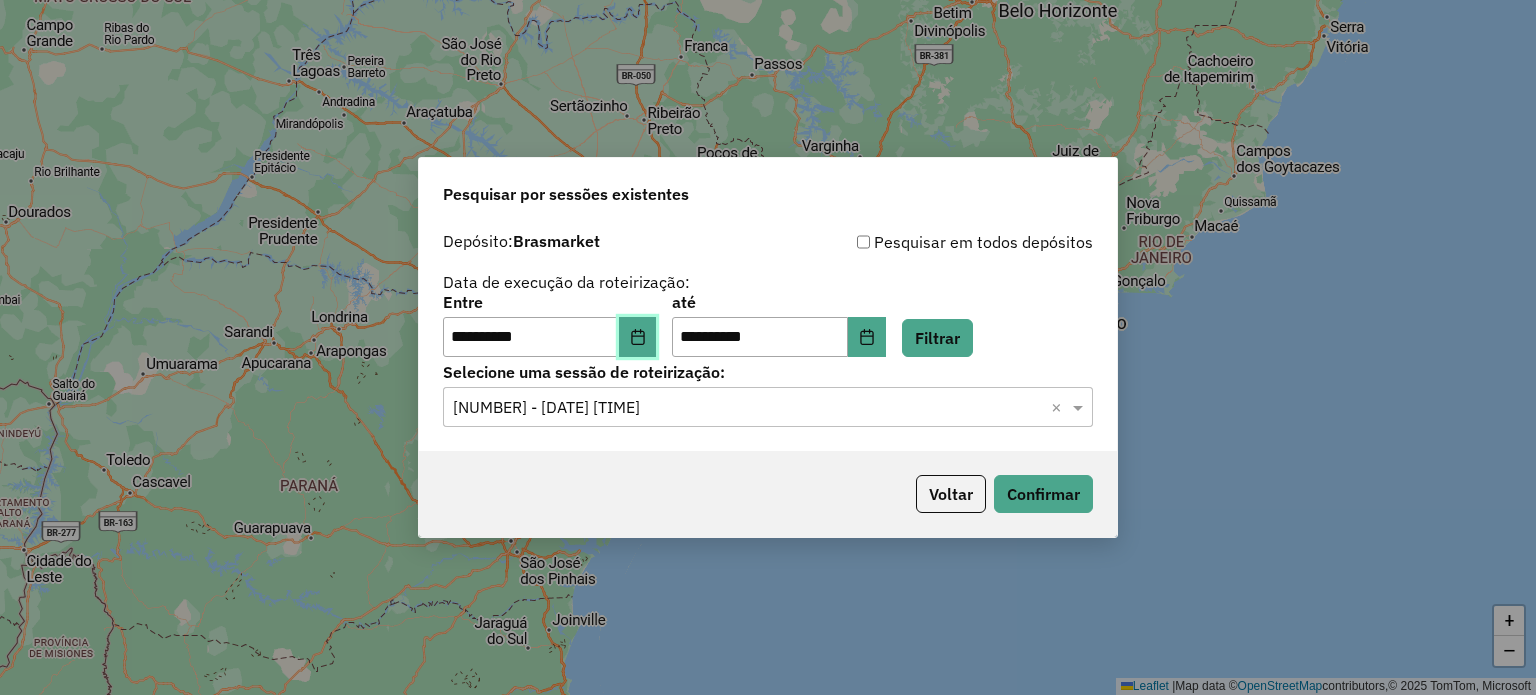 click 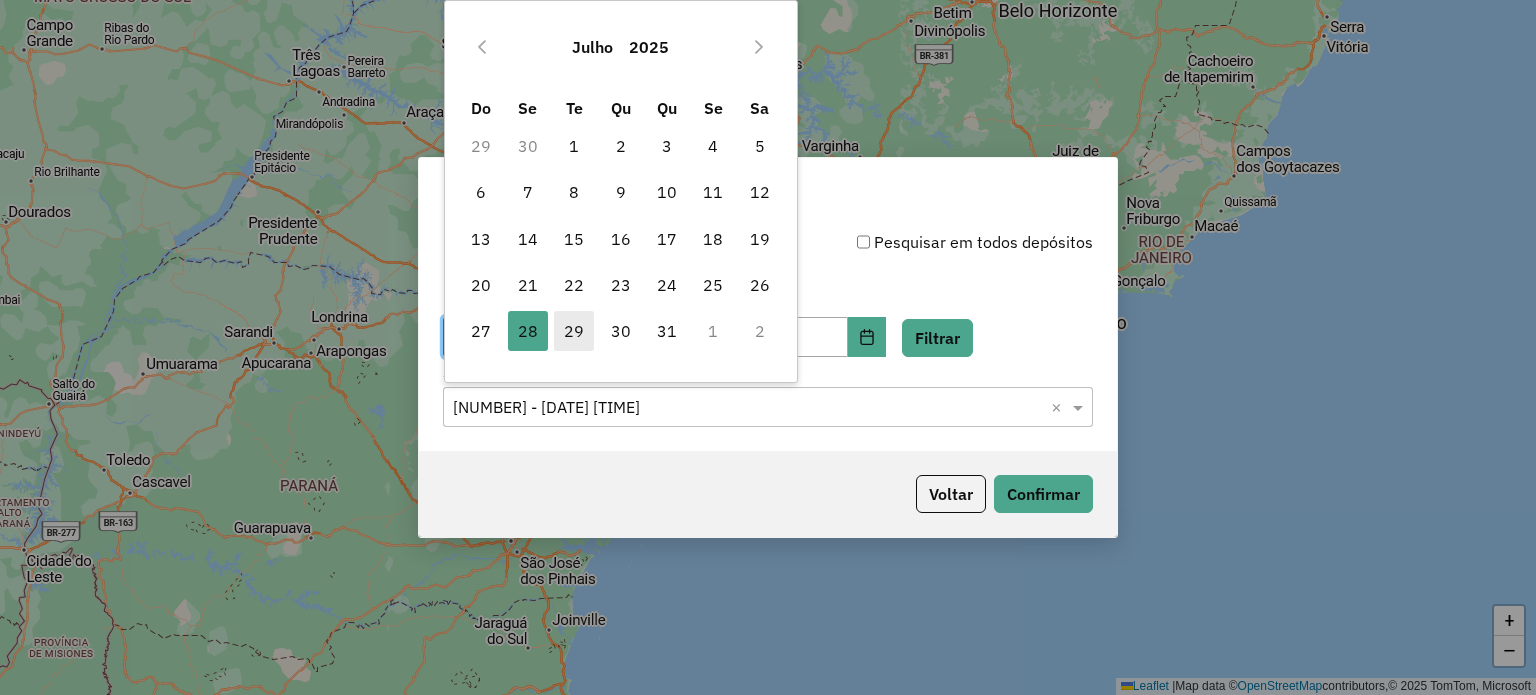 click on "29" at bounding box center [574, 331] 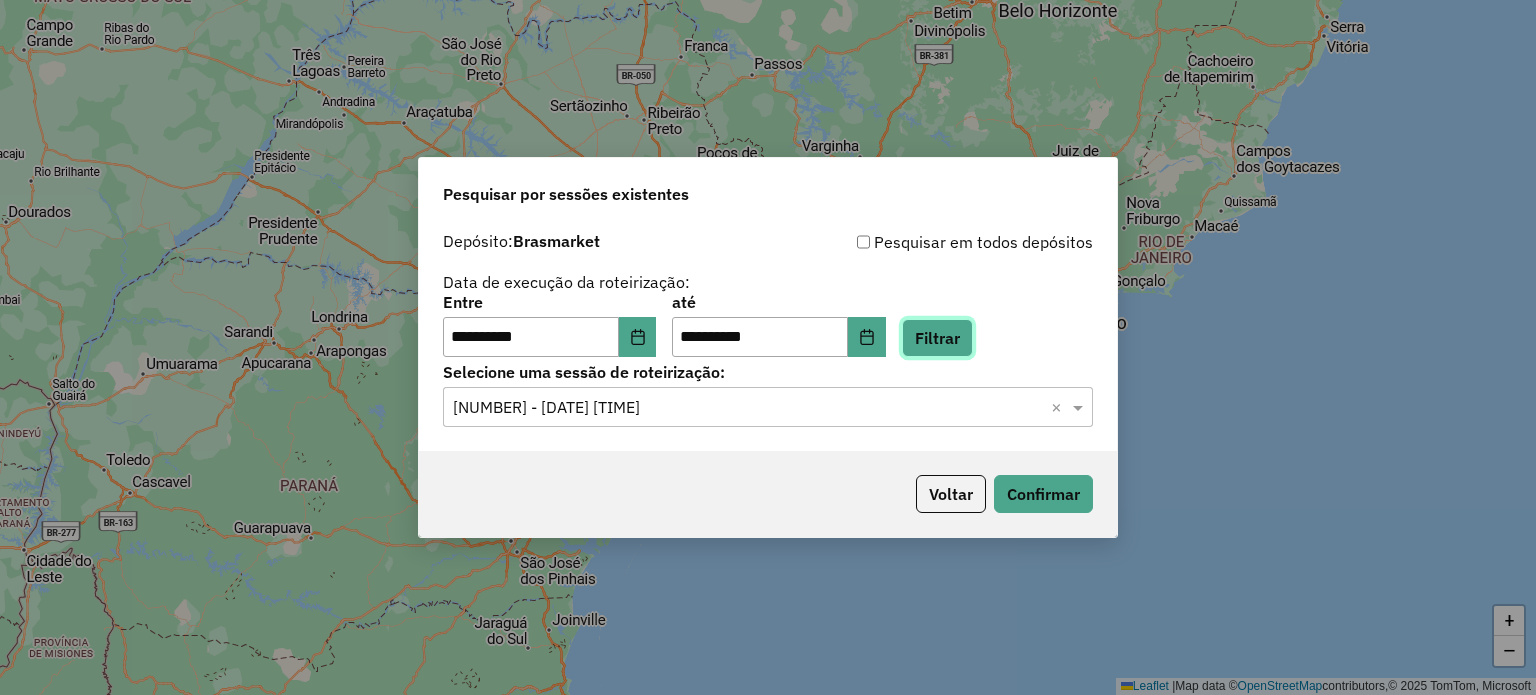 click on "Filtrar" 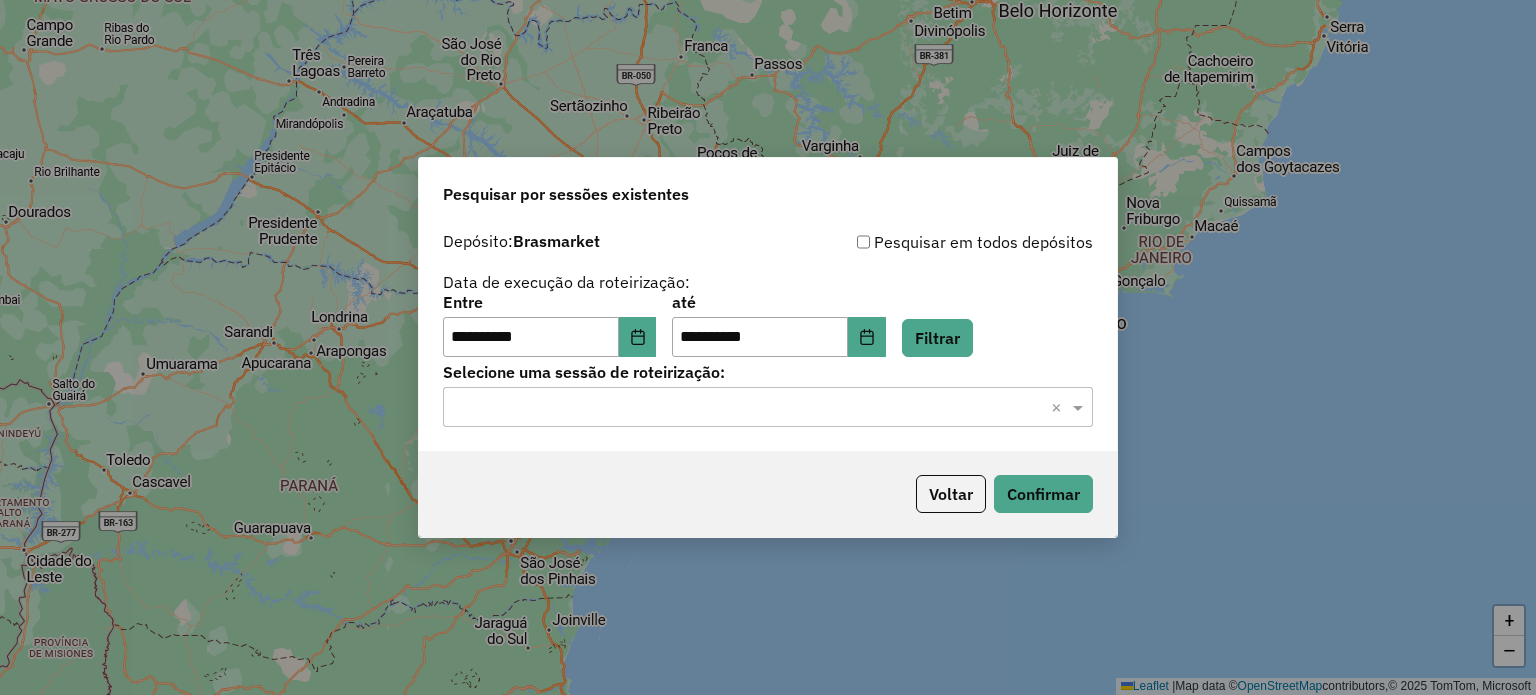 click 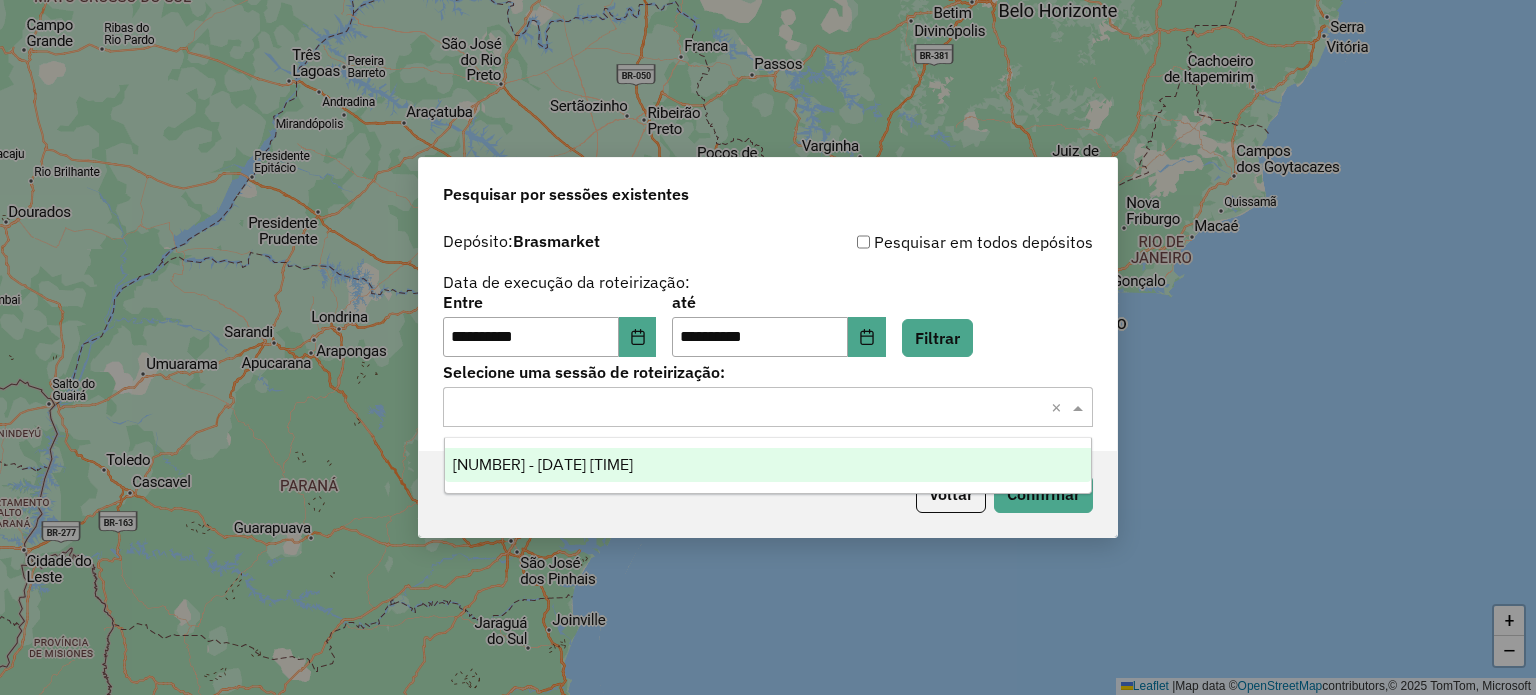click on "971406 - 29/07/2025 17:38" at bounding box center [768, 465] 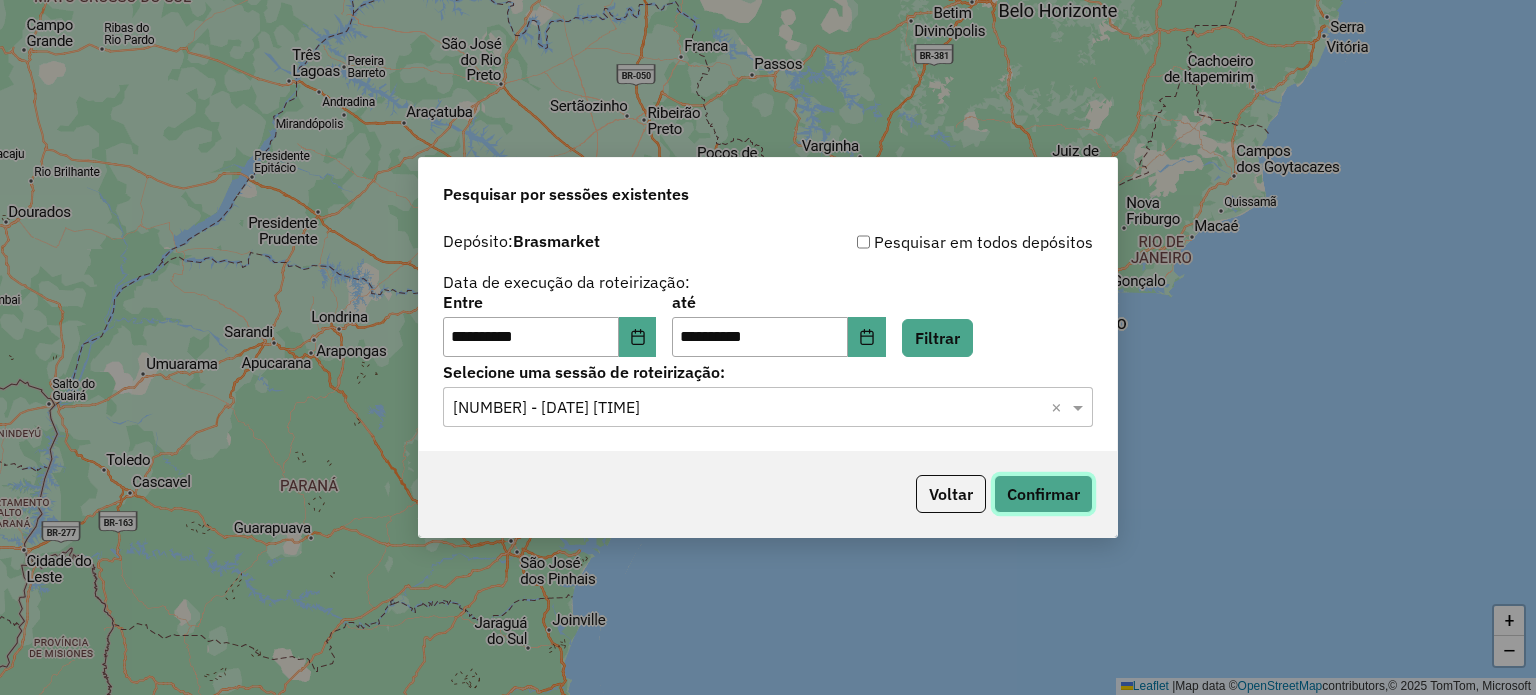 click on "Confirmar" 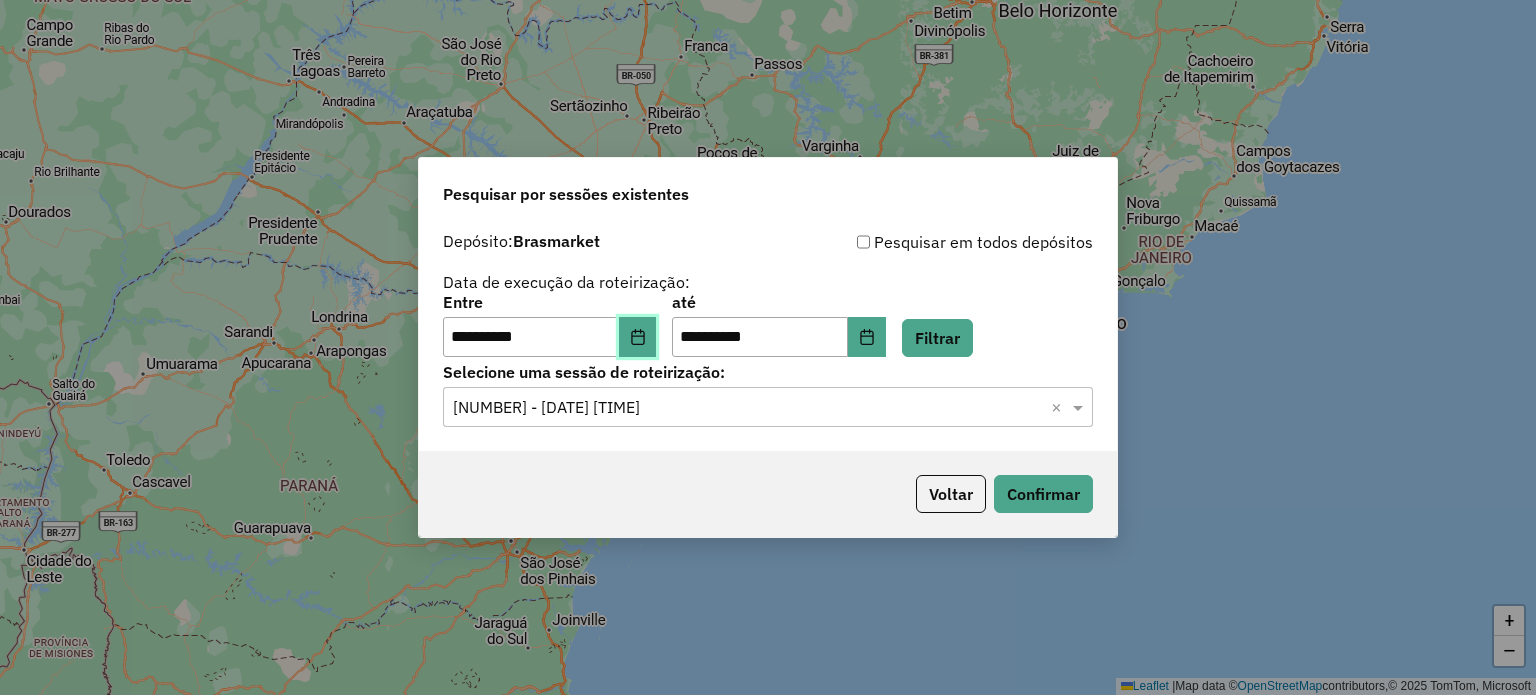 click 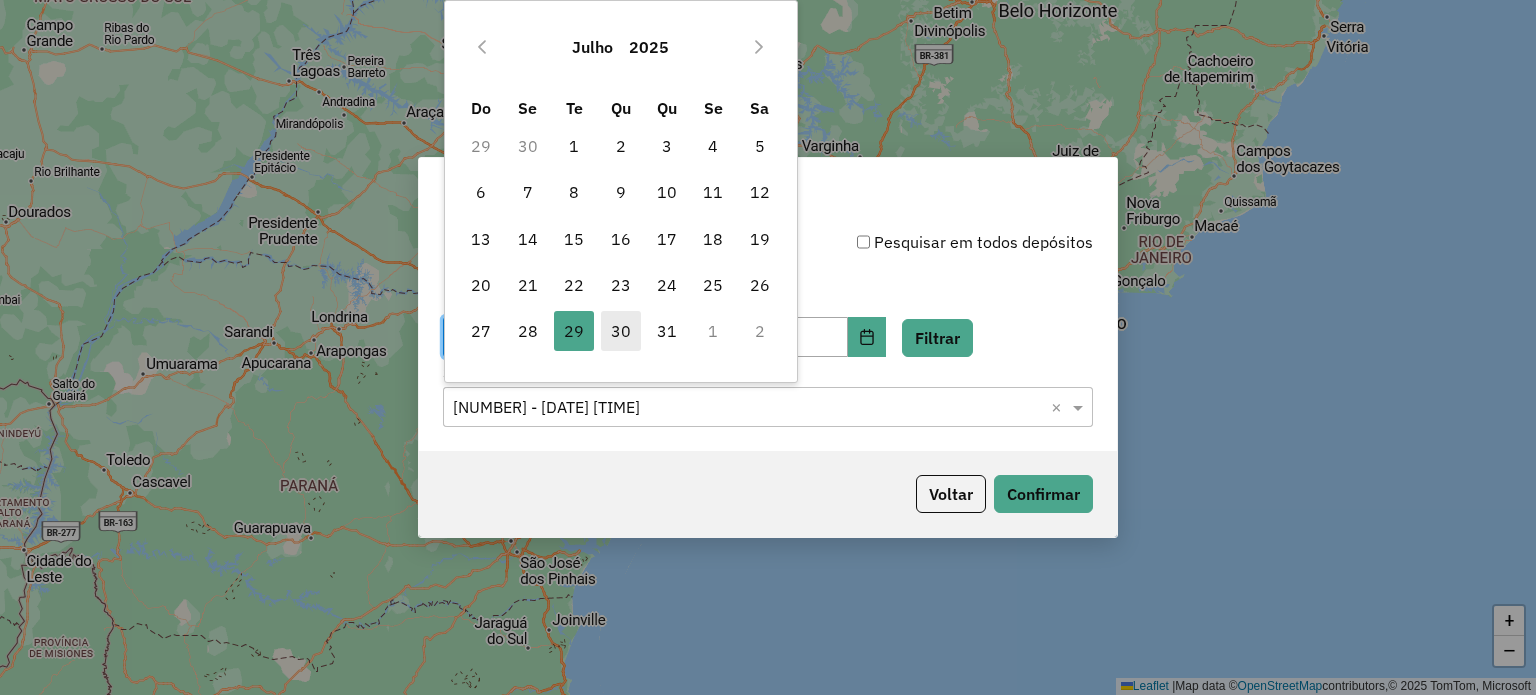 click on "30" at bounding box center (621, 331) 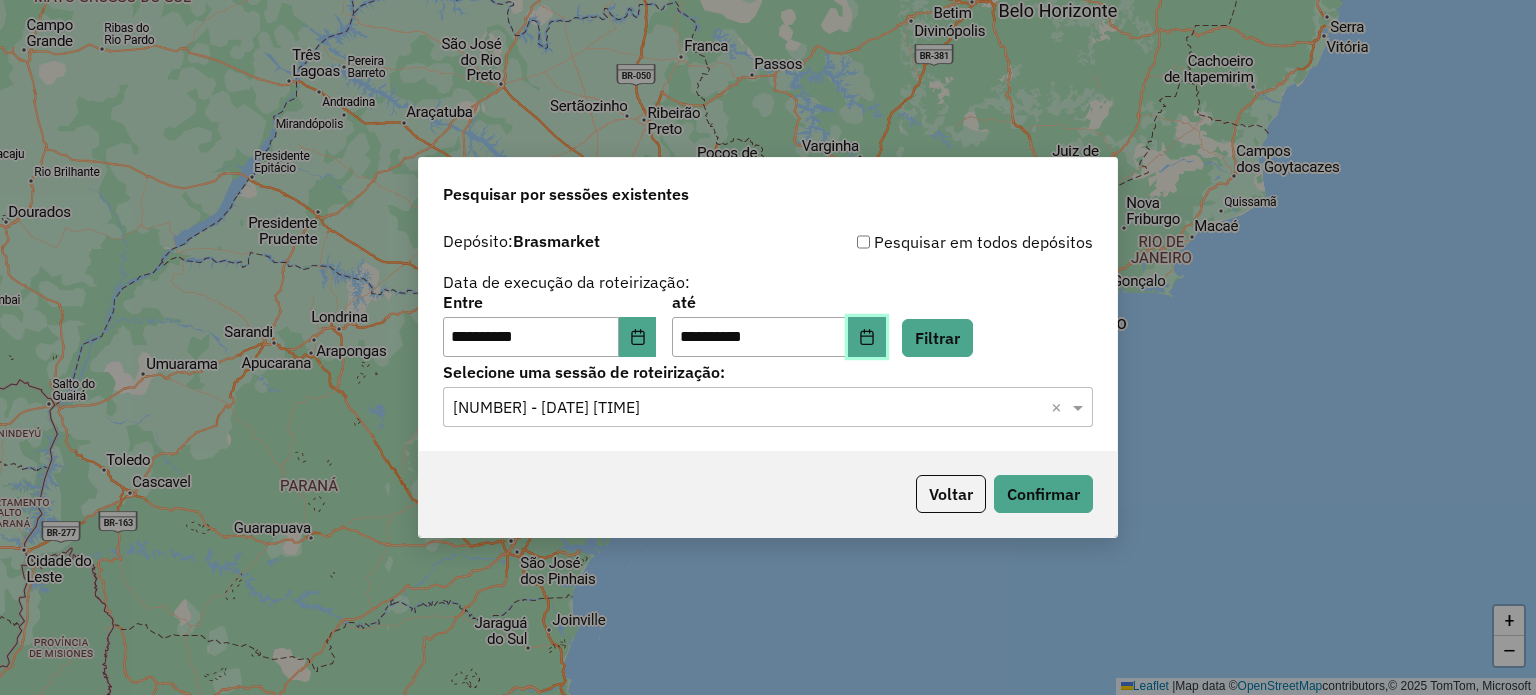 click 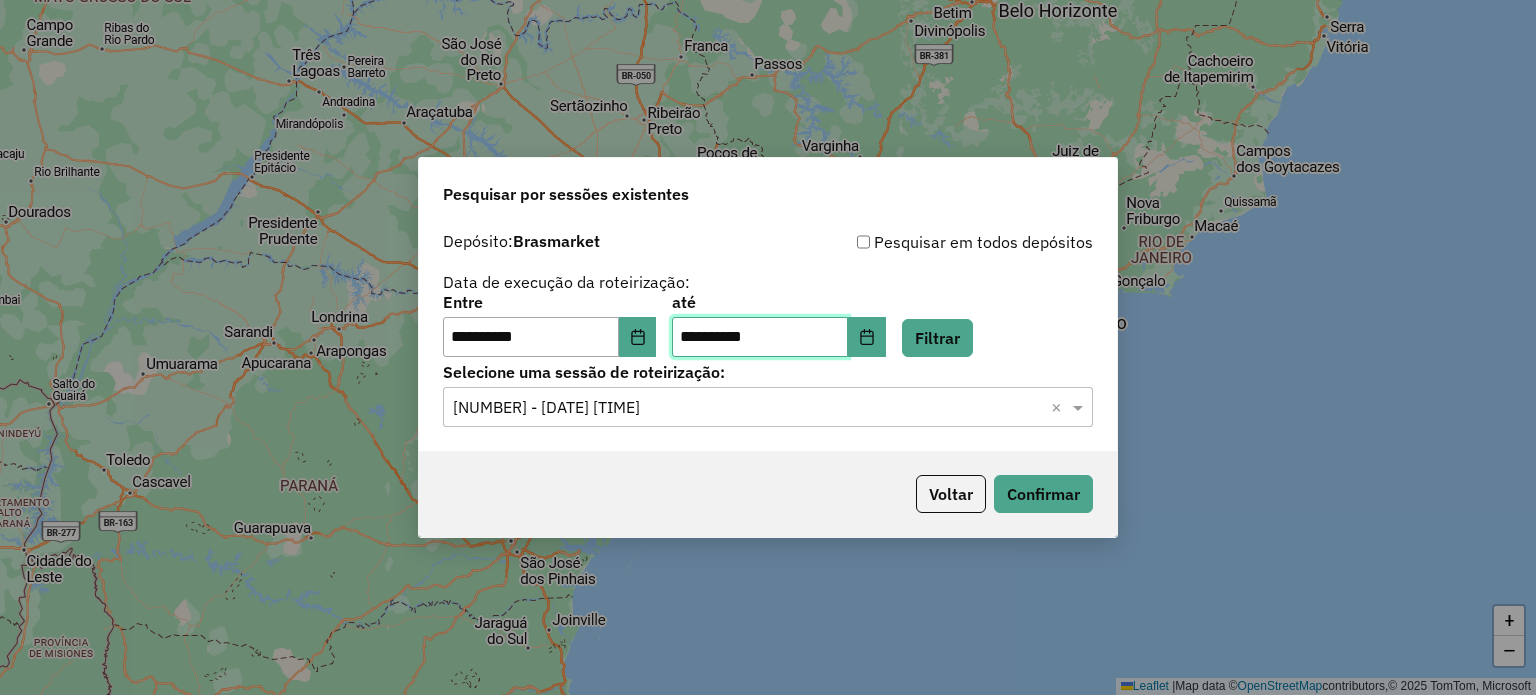 click on "Selecione uma sessão × 971406 - 29/07/2025 17:38  ×" 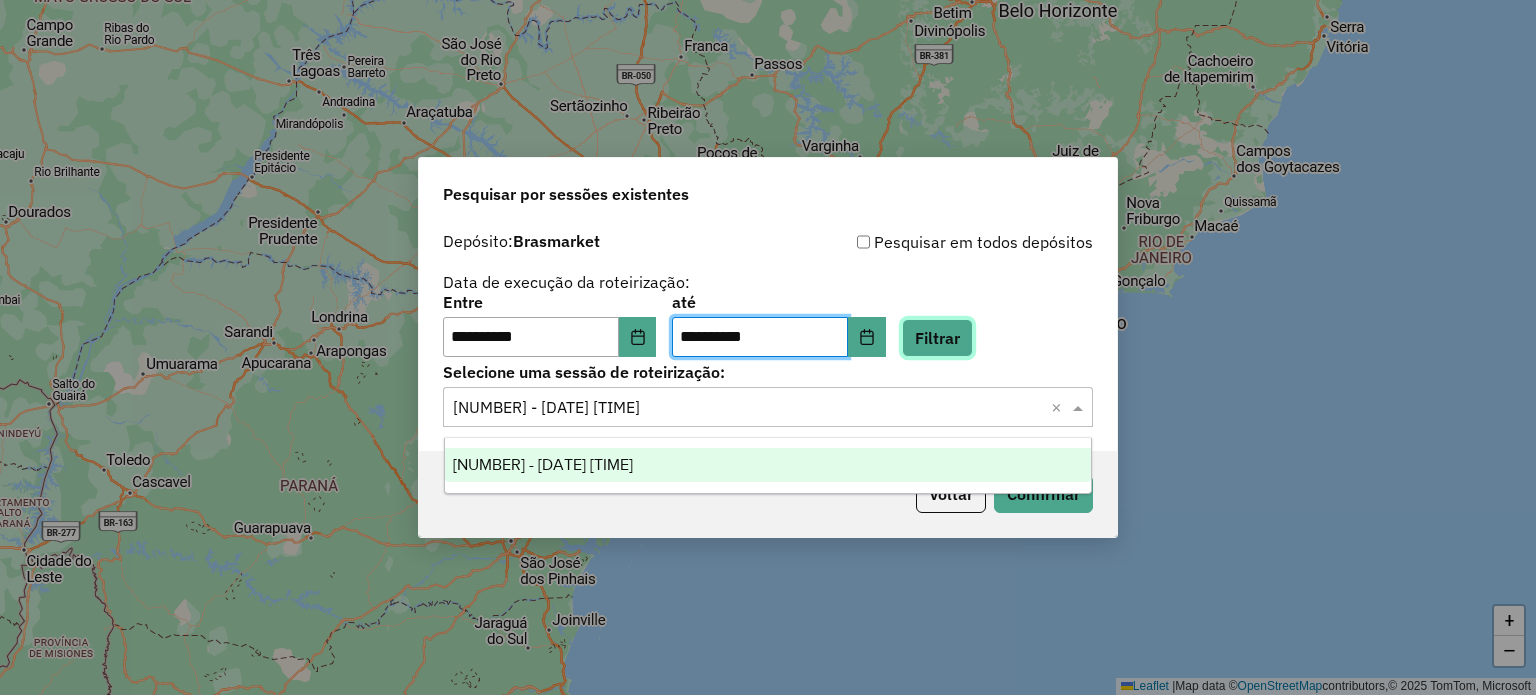 click on "Filtrar" 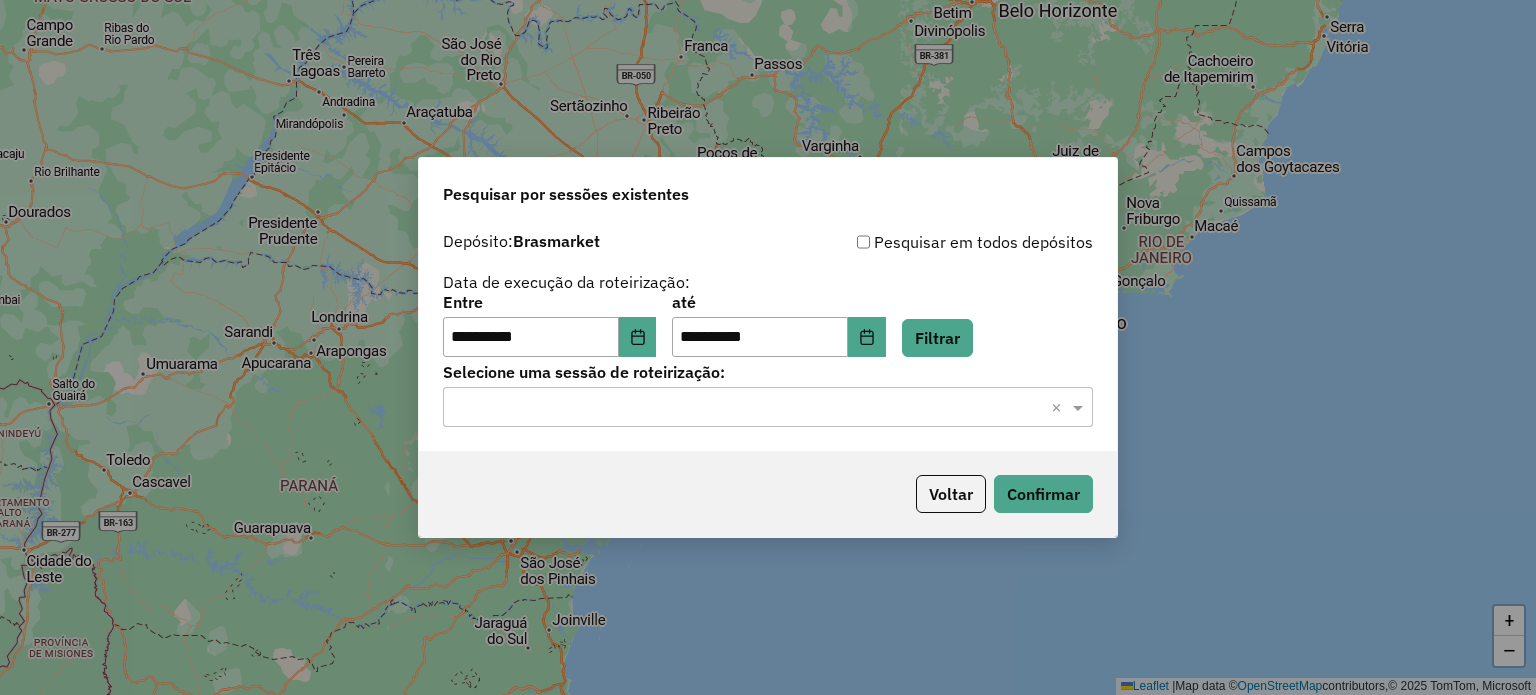 click on "Selecione uma sessão × ×" 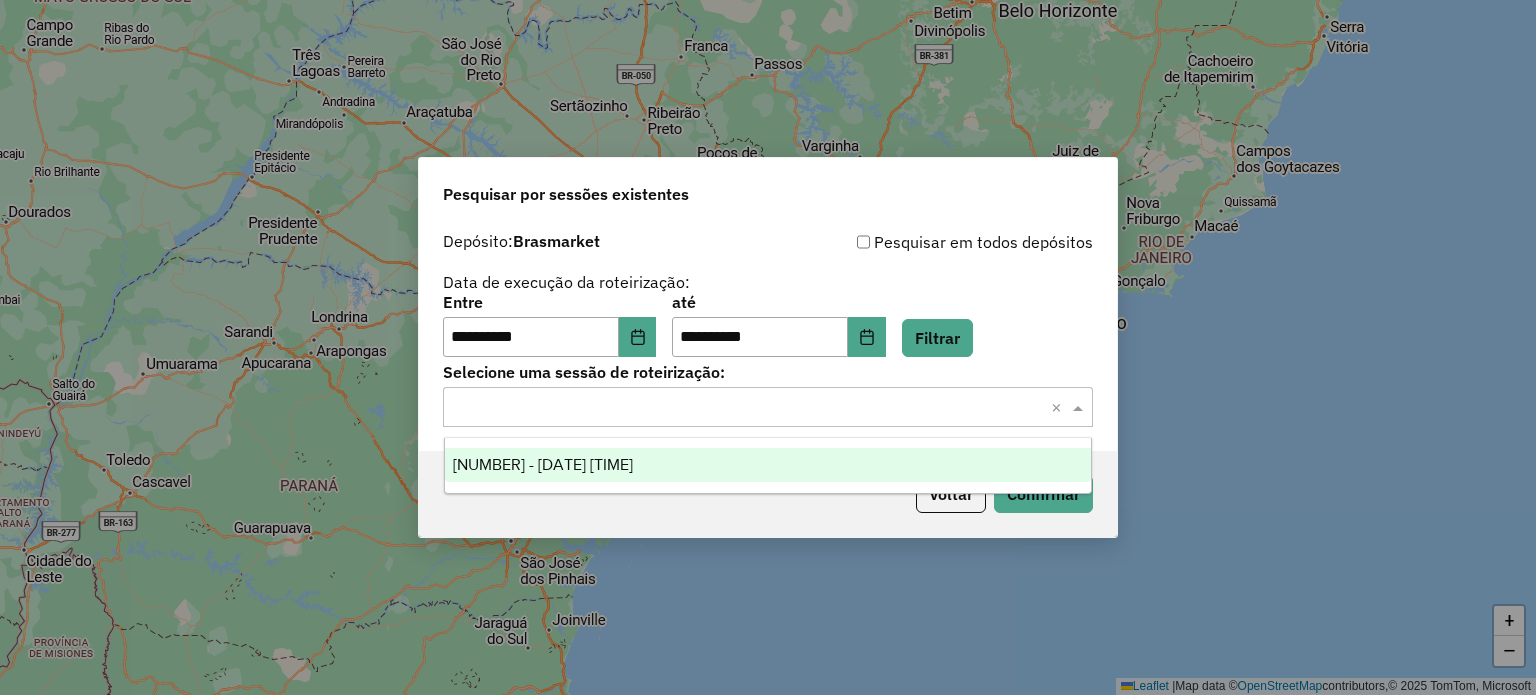 click on "971996 - 30/07/2025 17:51" at bounding box center [768, 465] 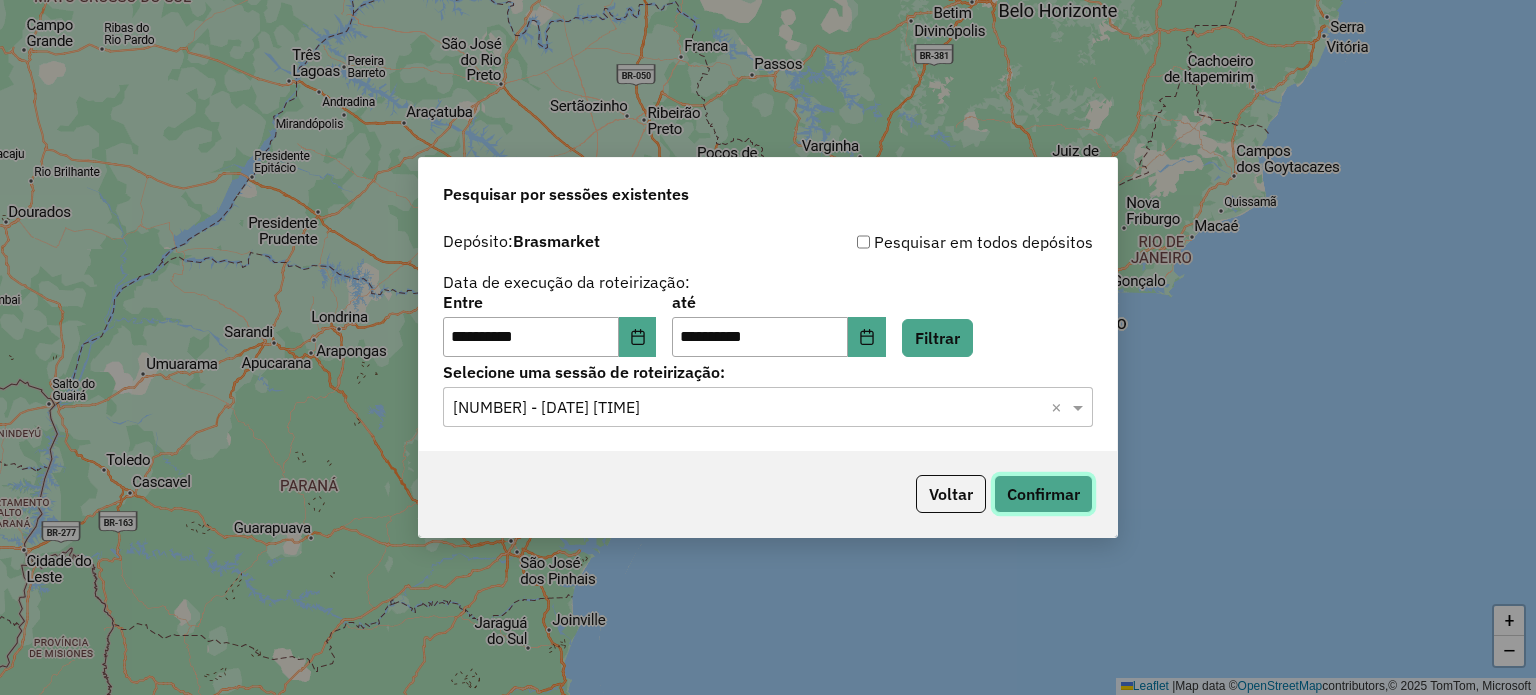 click on "Confirmar" 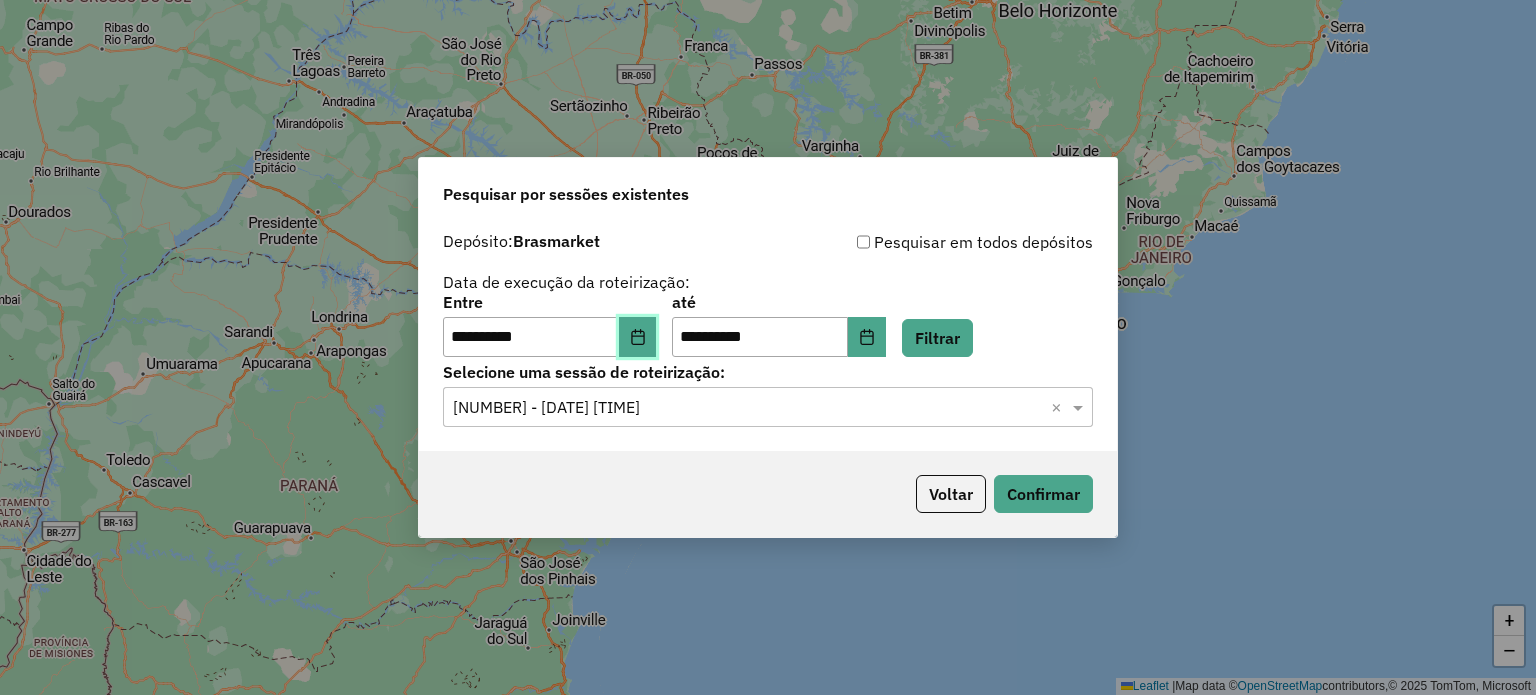 click 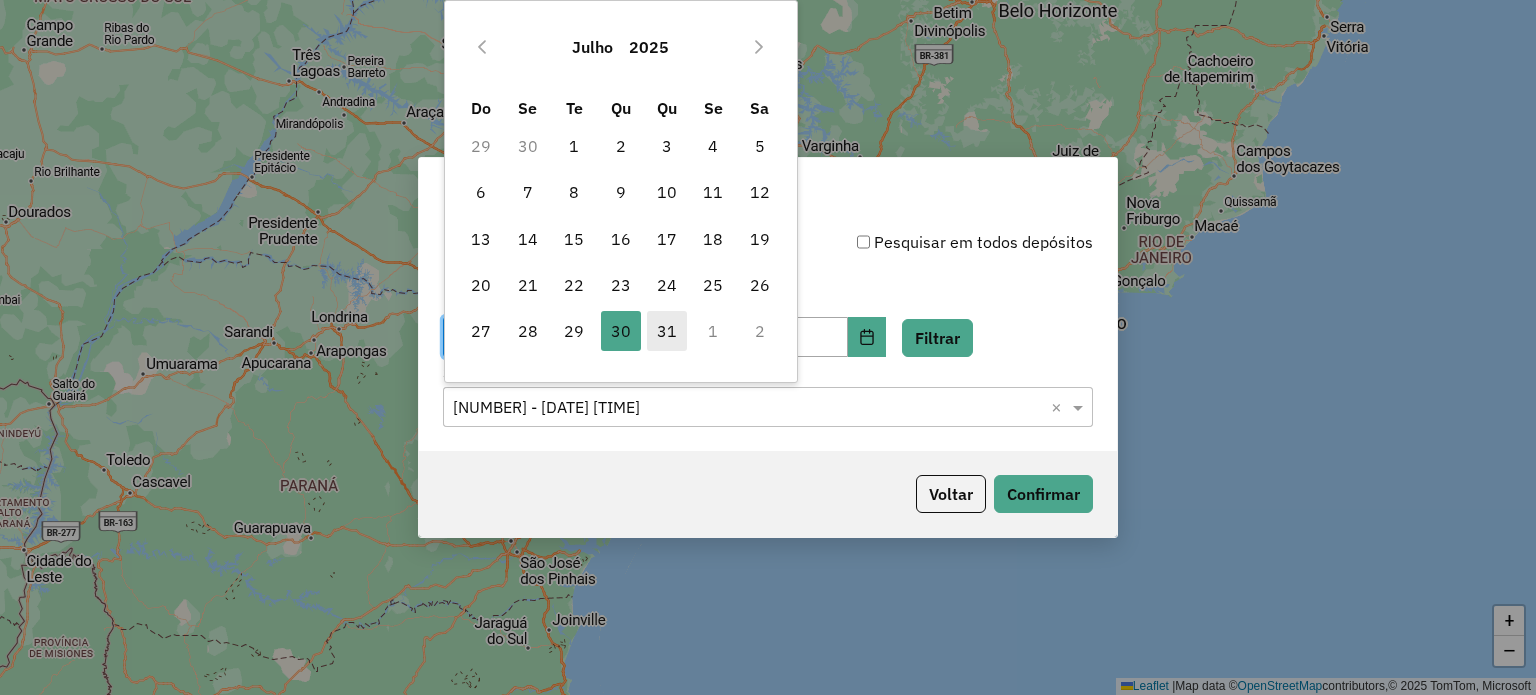 click on "31" at bounding box center [667, 331] 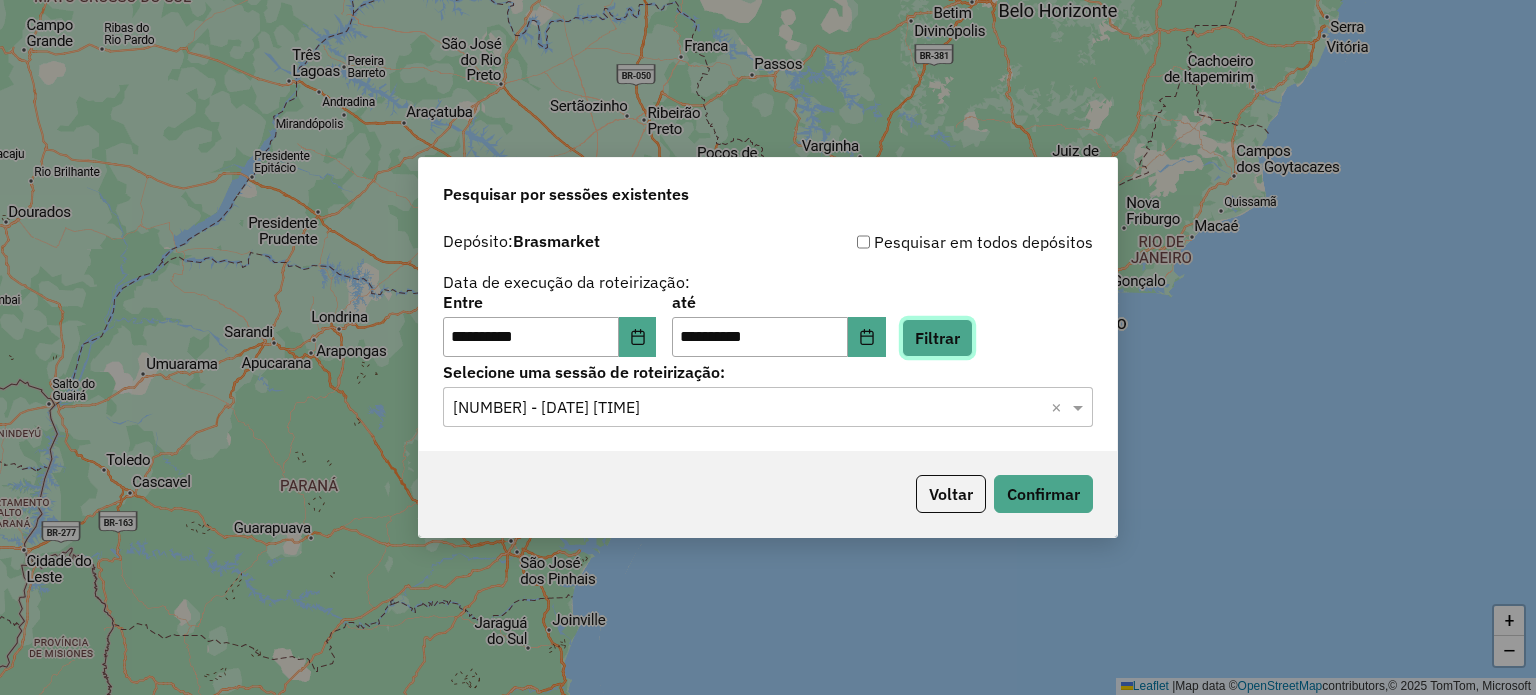 click on "Filtrar" 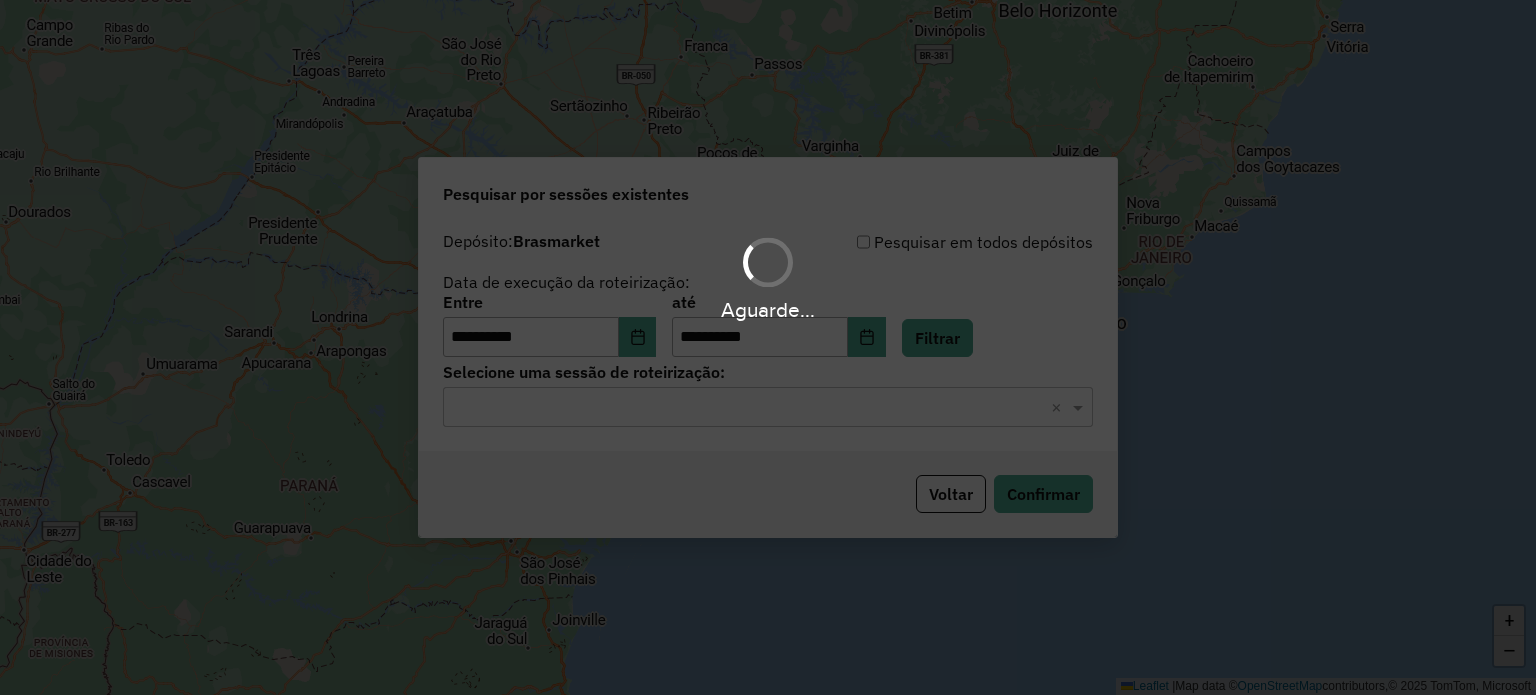 click on "Aguarde..." at bounding box center (768, 347) 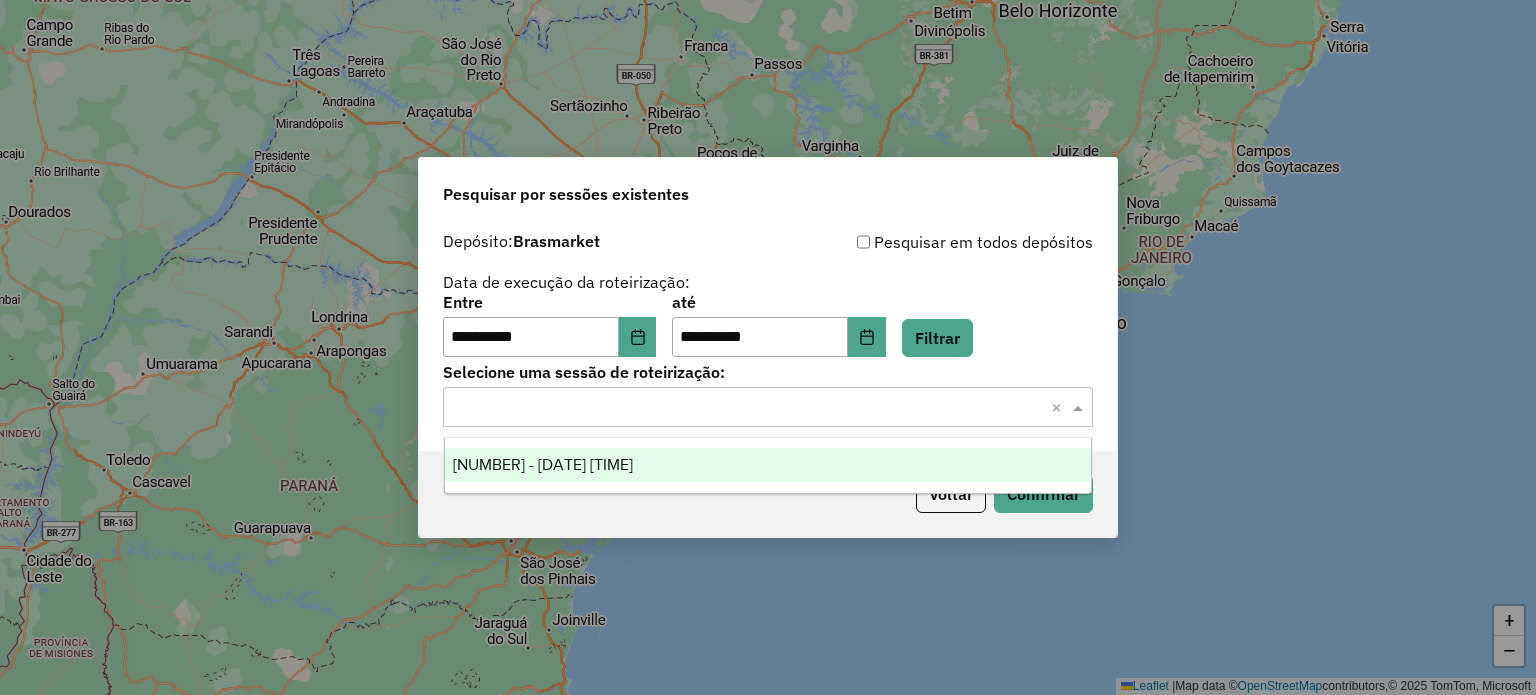 click 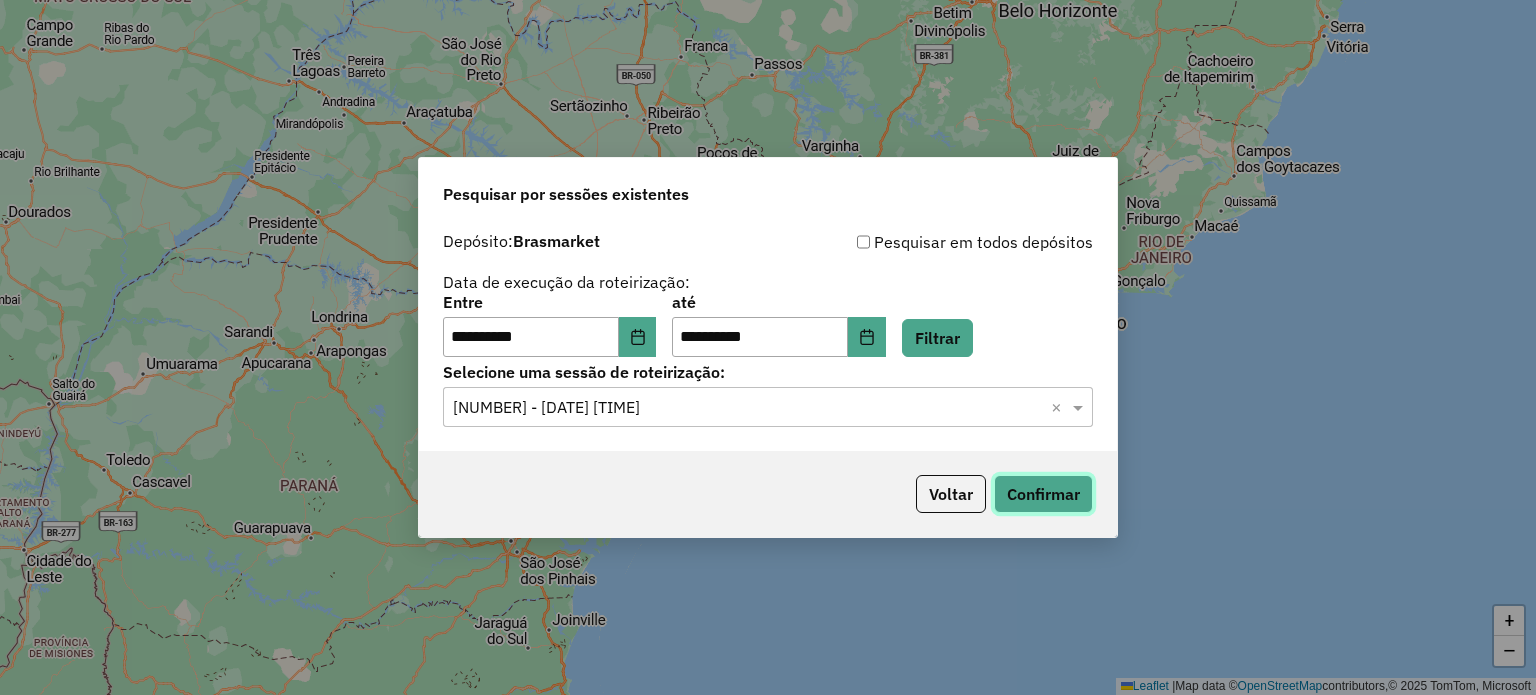 click on "Confirmar" 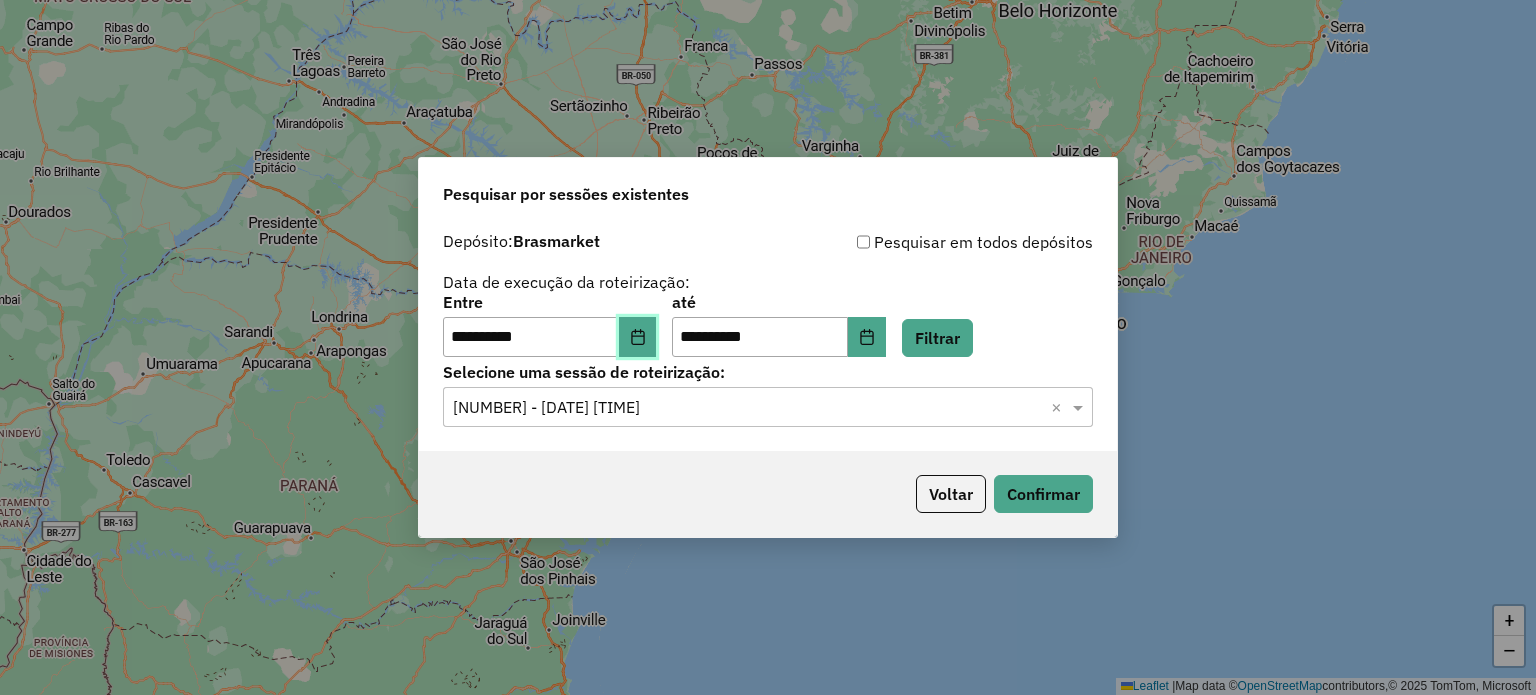 click 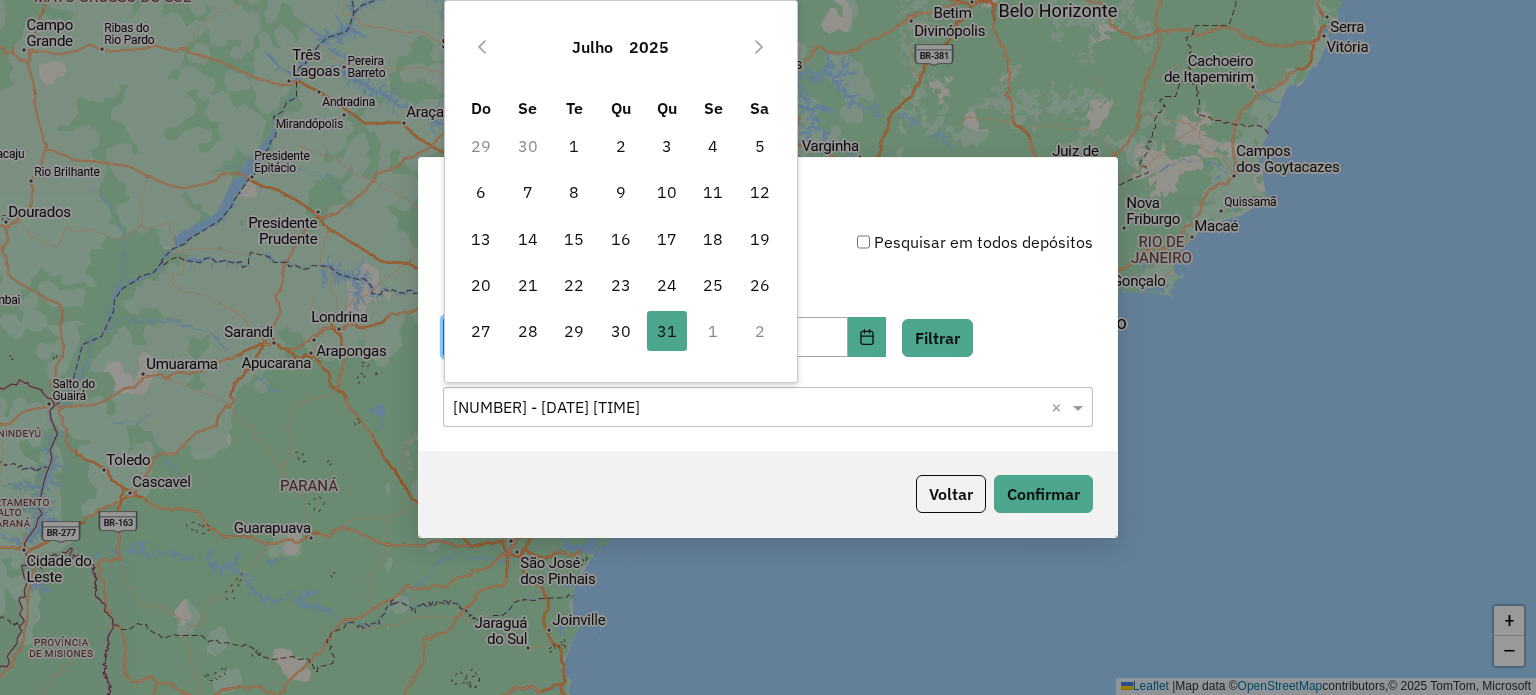 click on "1" at bounding box center [713, 331] 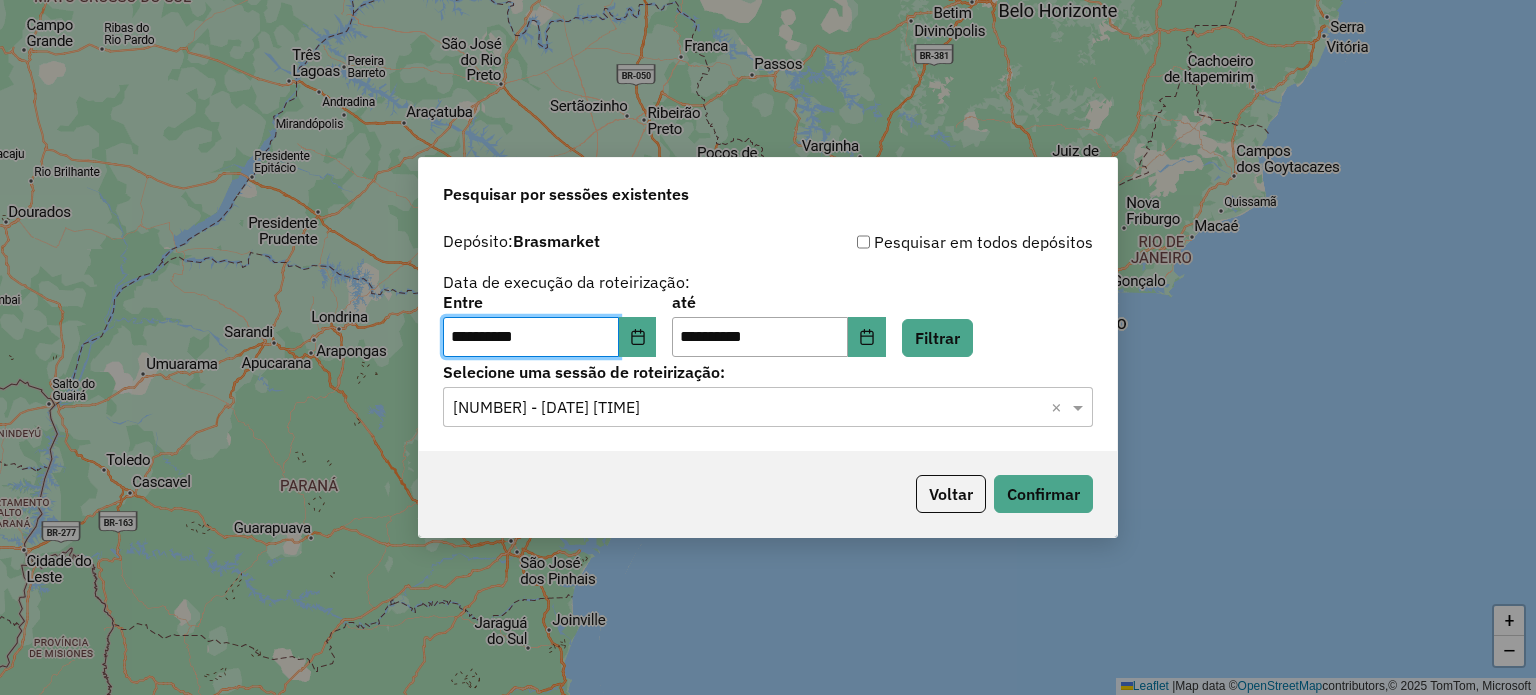 click on "**********" 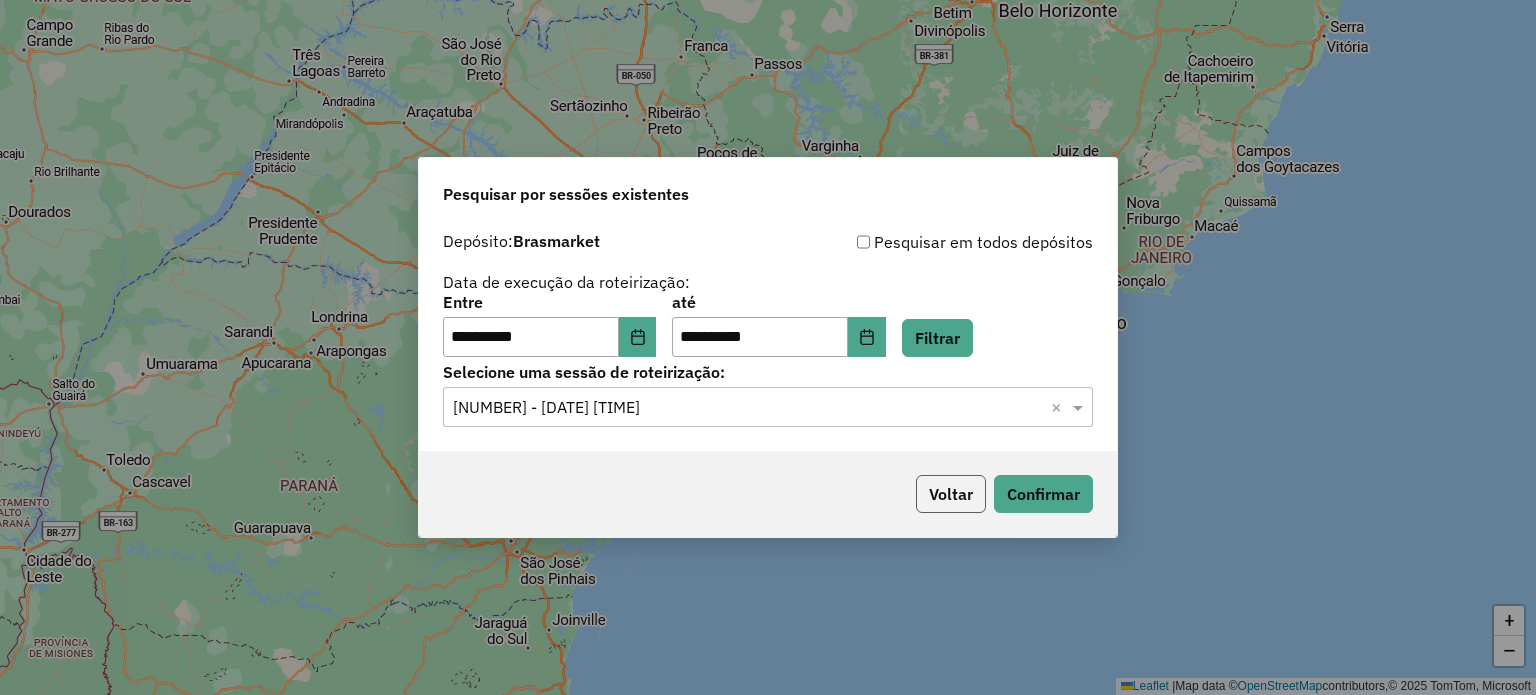 click on "Voltar" 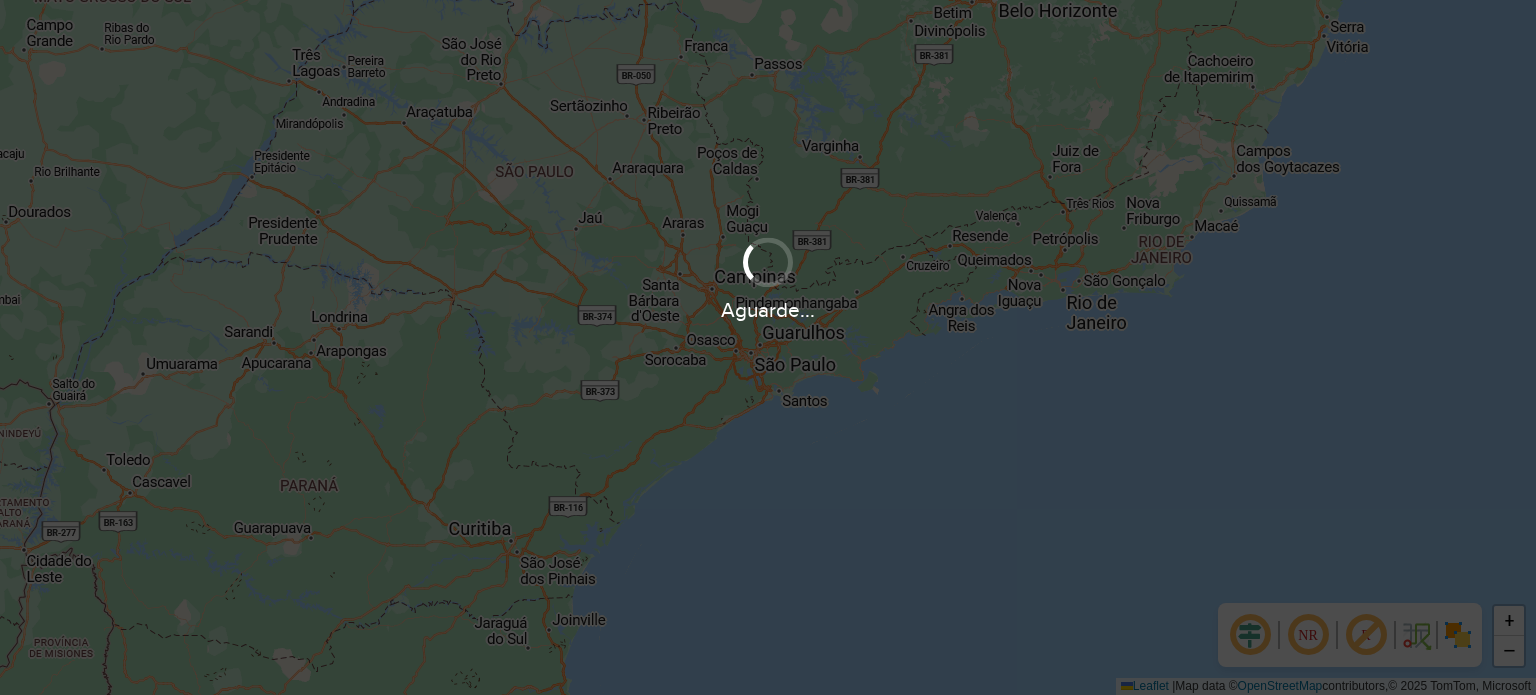 scroll, scrollTop: 0, scrollLeft: 0, axis: both 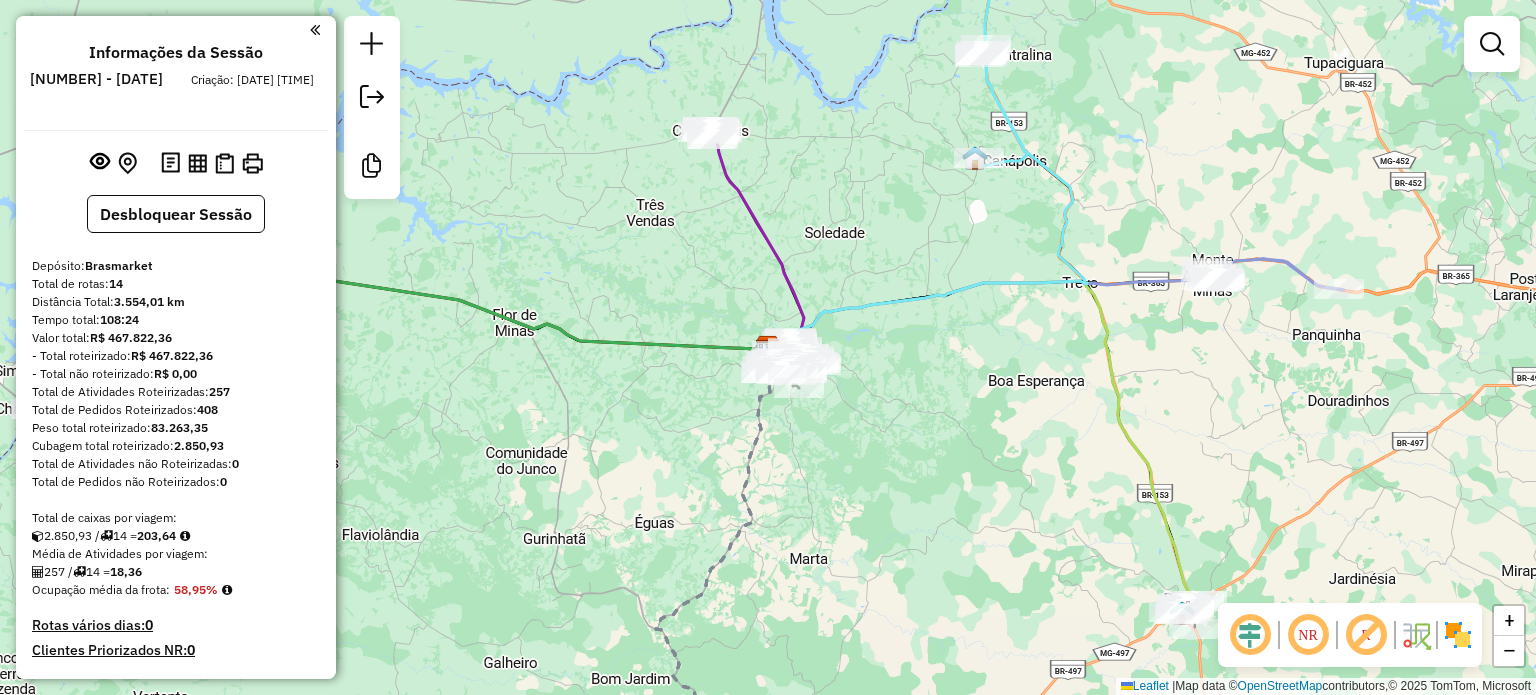 click on "Janela de atendimento Grade de atendimento Capacidade Transportadoras Veículos Cliente Pedidos  Rotas Selecione os dias de semana para filtrar as janelas de atendimento  Seg   Ter   Qua   Qui   Sex   Sáb   Dom  Informe o período da janela de atendimento: De: Até:  Filtrar exatamente a janela do cliente  Considerar janela de atendimento padrão  Selecione os dias de semana para filtrar as grades de atendimento  Seg   Ter   Qua   Qui   Sex   Sáb   Dom   Considerar clientes sem dia de atendimento cadastrado  Clientes fora do dia de atendimento selecionado Filtrar as atividades entre os valores definidos abaixo:  Peso mínimo:   Peso máximo:   Cubagem mínima:   Cubagem máxima:   De:   Até:  Filtrar as atividades entre o tempo de atendimento definido abaixo:  De:   Até:   Considerar capacidade total dos clientes não roteirizados Transportadora: Selecione um ou mais itens Tipo de veículo: Selecione um ou mais itens Veículo: Selecione um ou mais itens Motorista: Selecione um ou mais itens Nome: Rótulo:" 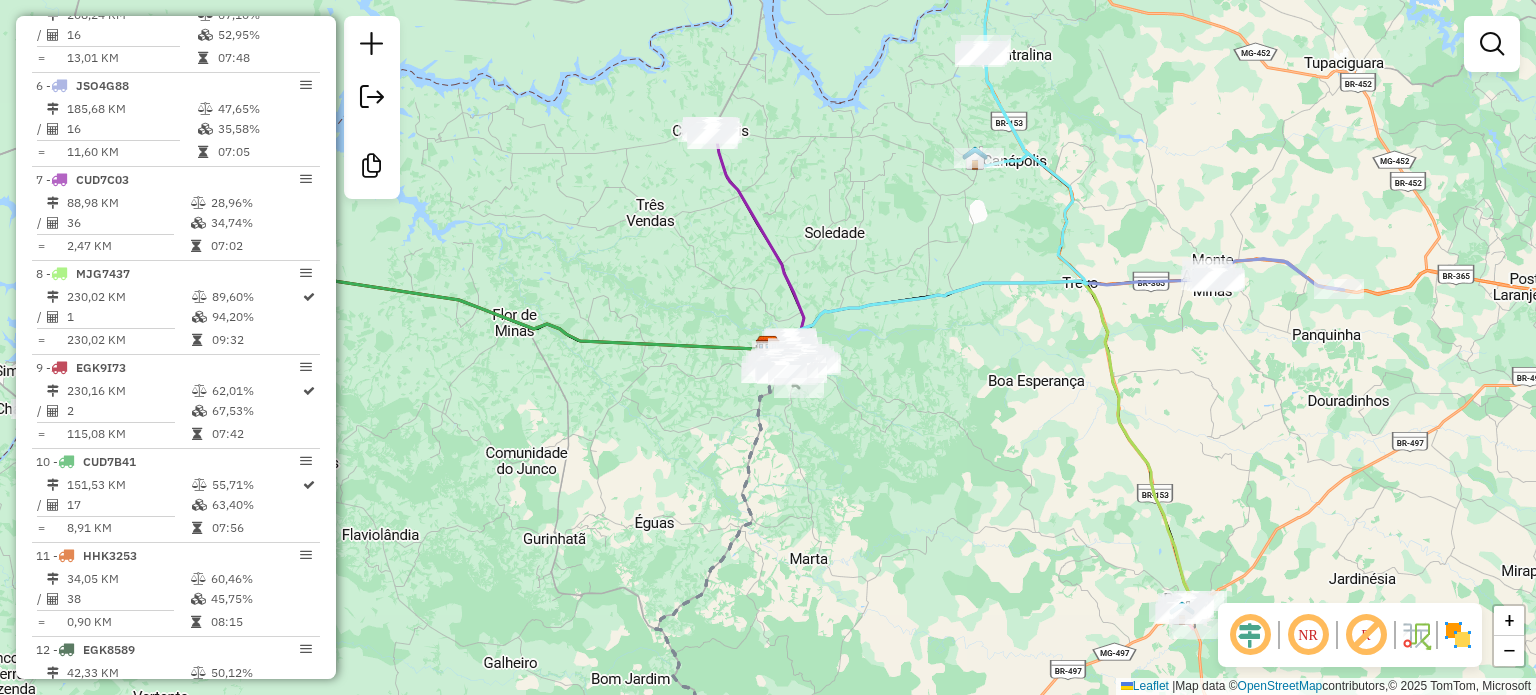 scroll, scrollTop: 1347, scrollLeft: 0, axis: vertical 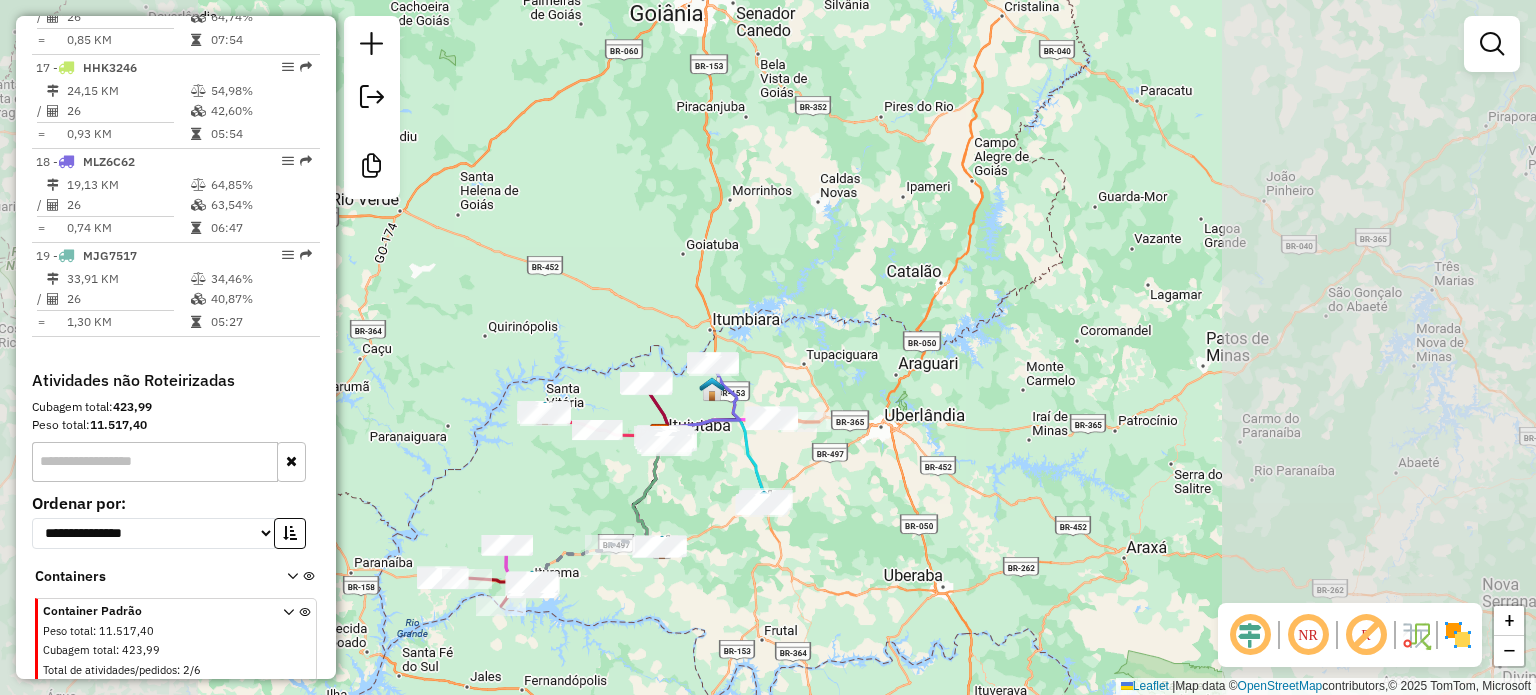 drag, startPoint x: 656, startPoint y: 613, endPoint x: 808, endPoint y: 523, distance: 176.64655 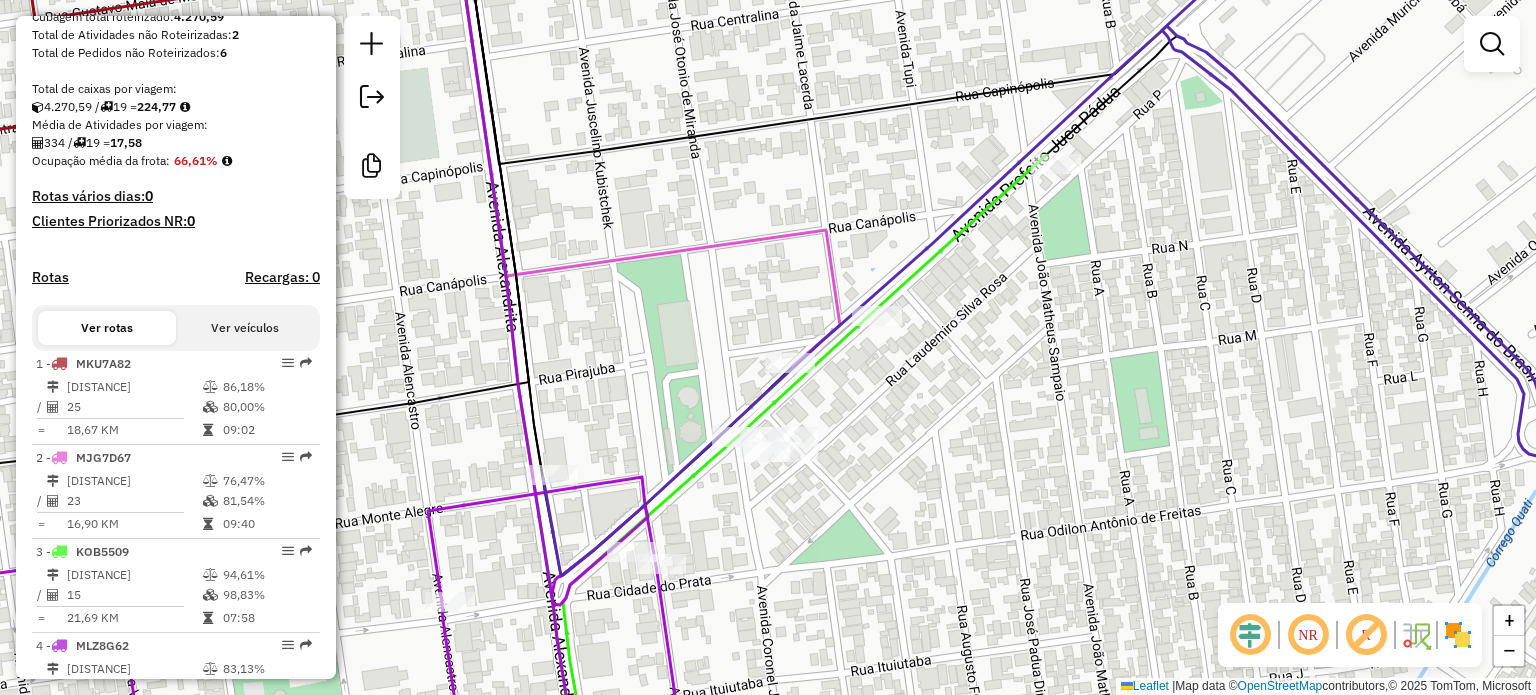scroll, scrollTop: 0, scrollLeft: 0, axis: both 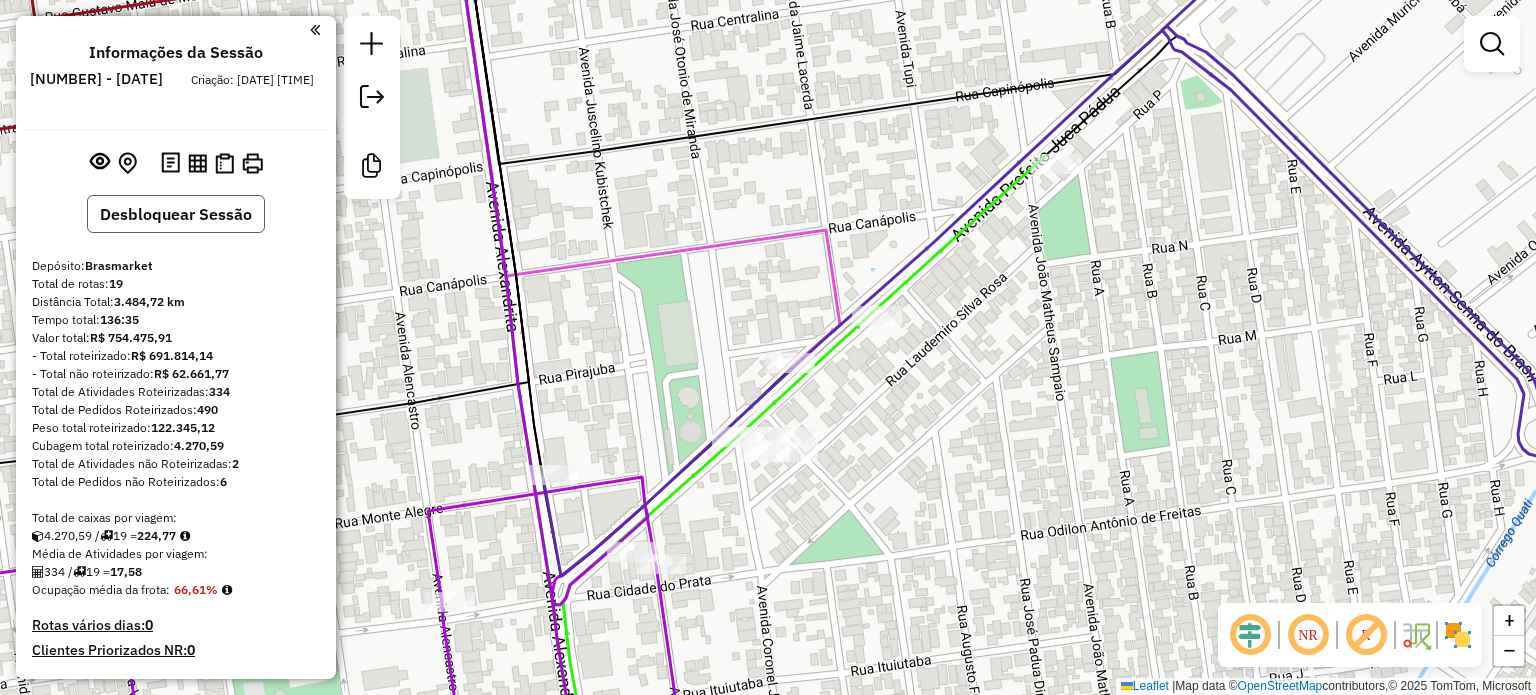 click on "Desbloquear Sessão" at bounding box center [176, 214] 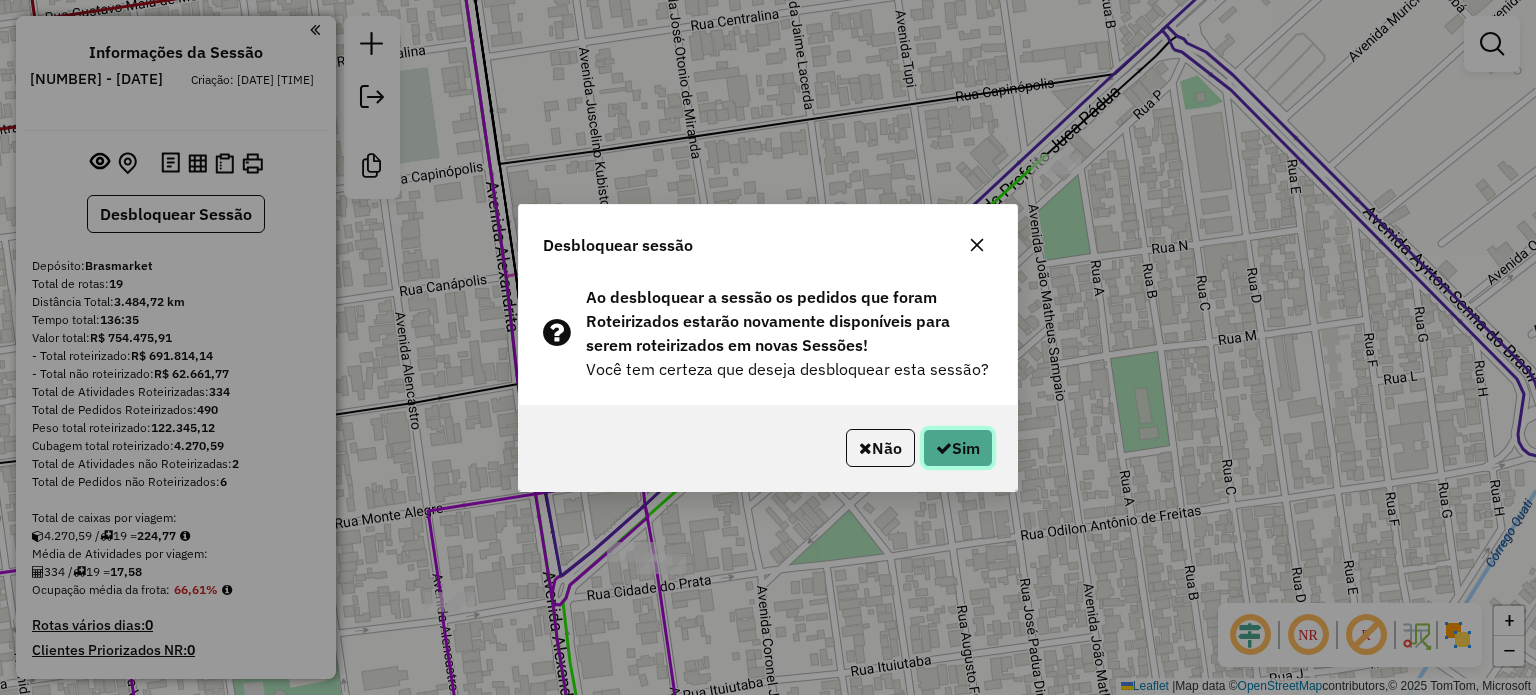 click on "Sim" 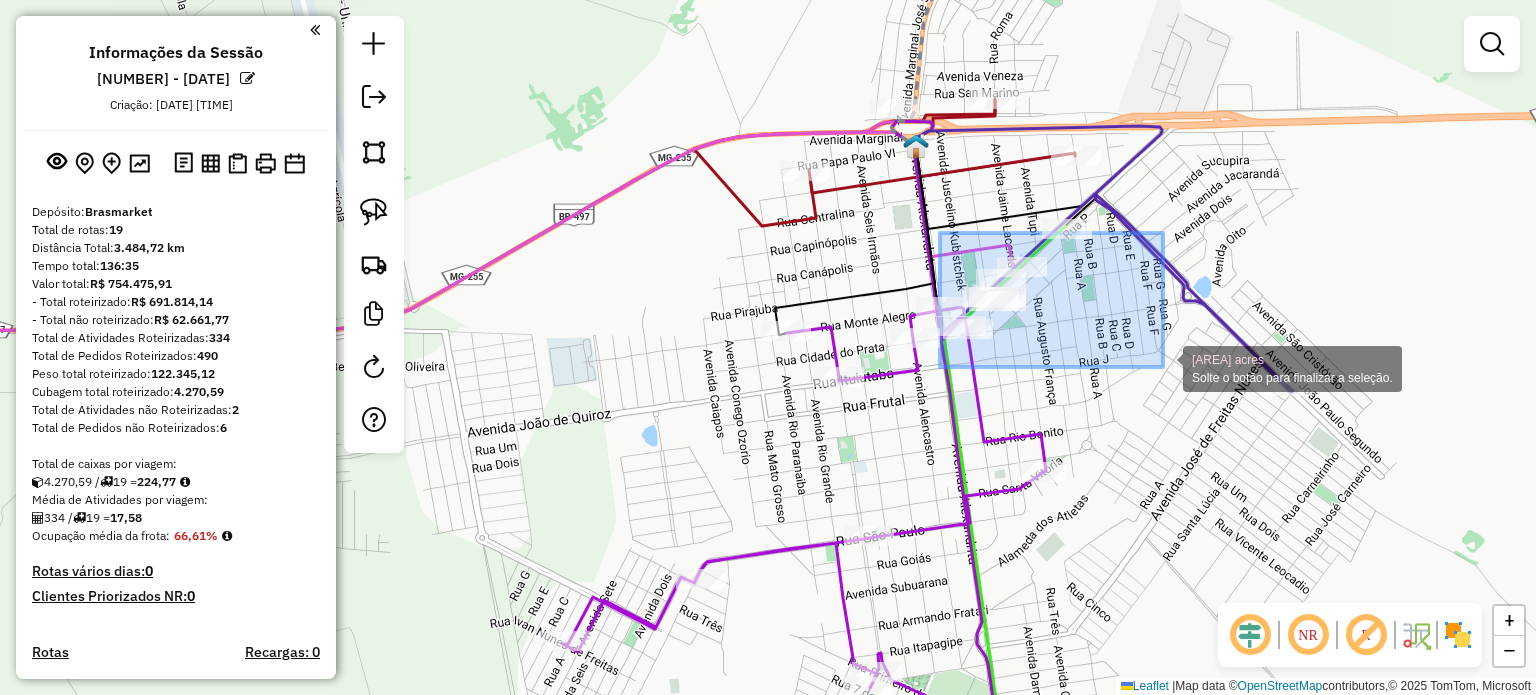 drag, startPoint x: 940, startPoint y: 233, endPoint x: 1152, endPoint y: 369, distance: 251.87299 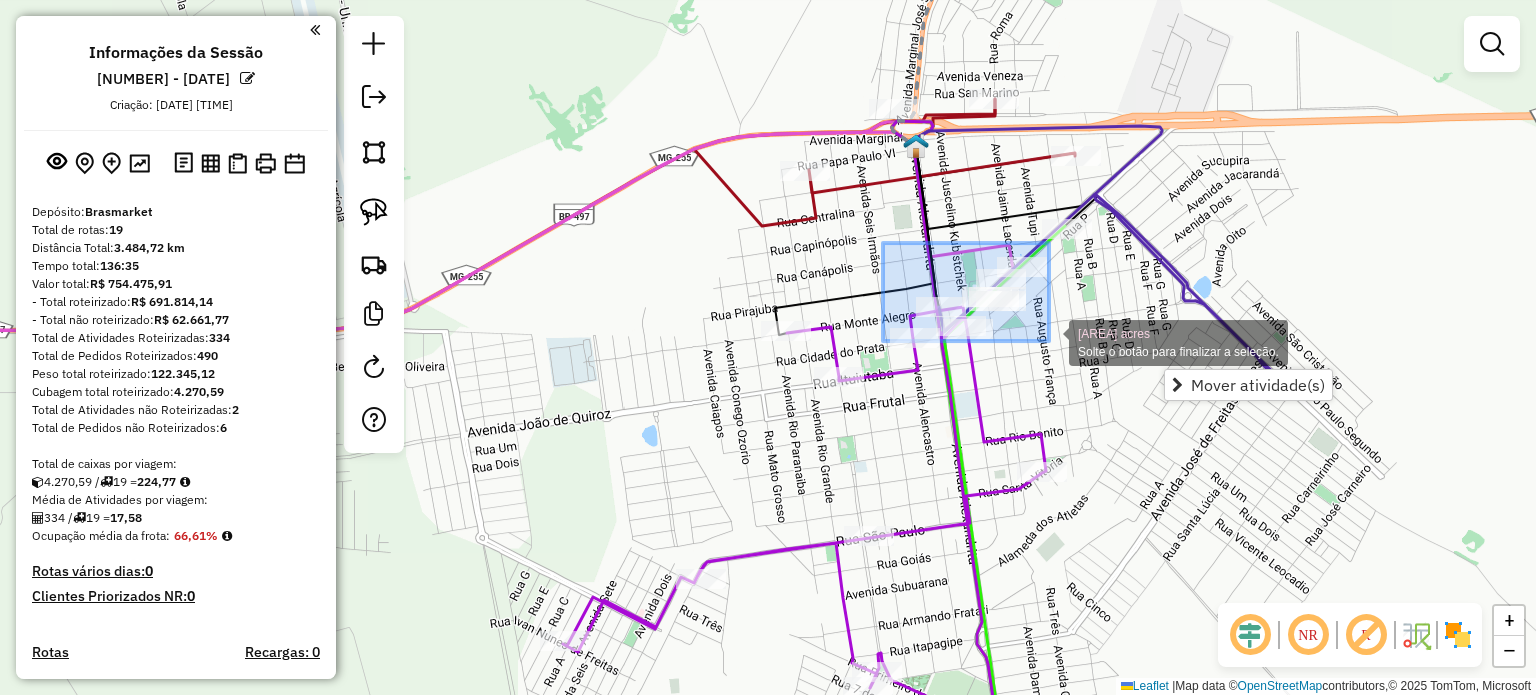 drag, startPoint x: 883, startPoint y: 243, endPoint x: 1207, endPoint y: 412, distance: 365.42715 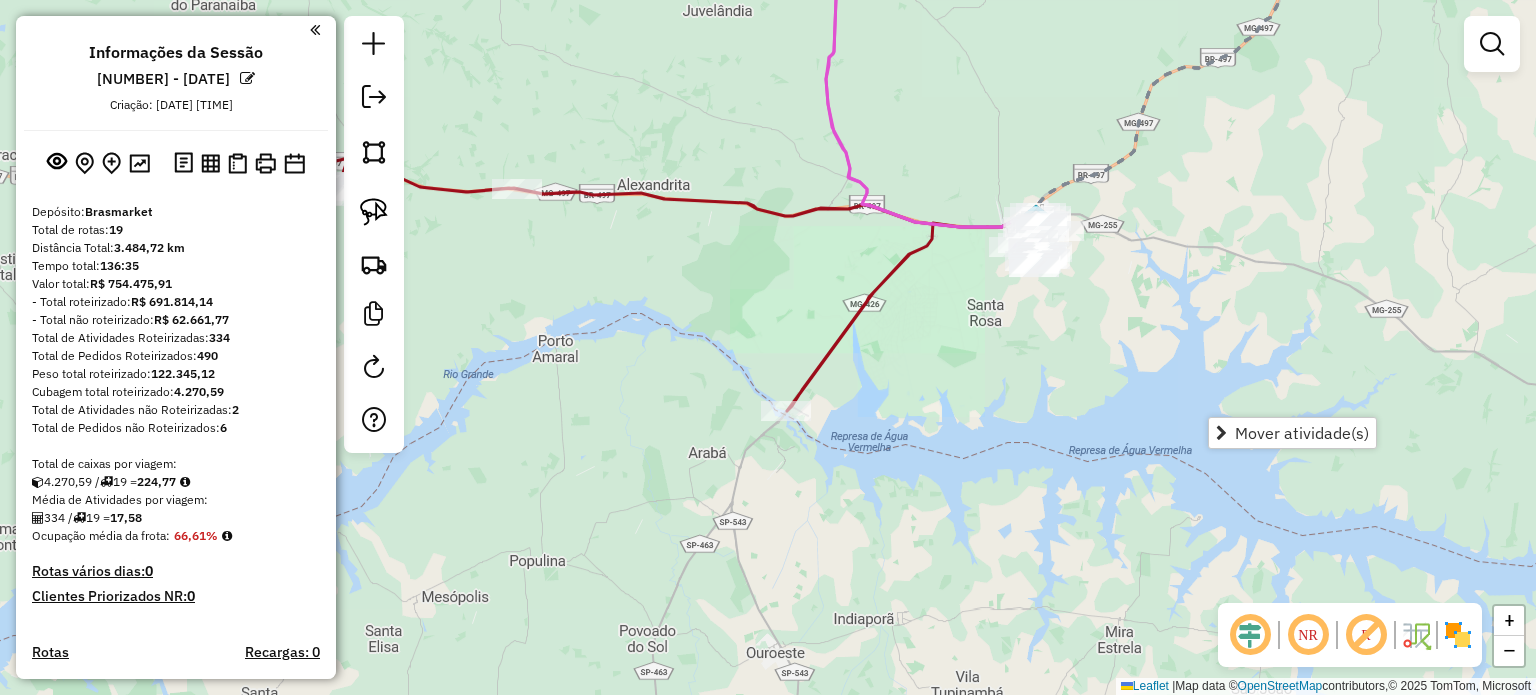 drag, startPoint x: 1272, startPoint y: 239, endPoint x: 891, endPoint y: 510, distance: 467.54892 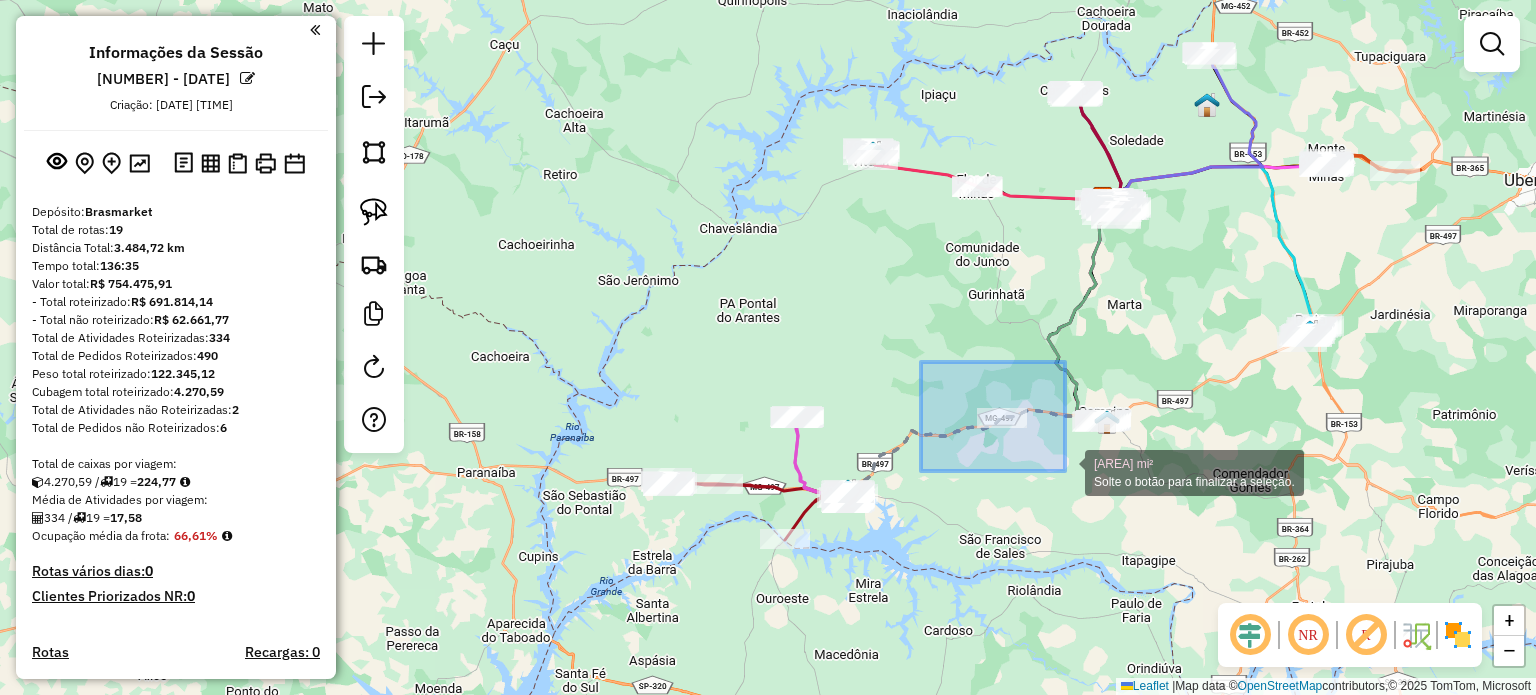 drag, startPoint x: 936, startPoint y: 386, endPoint x: 1074, endPoint y: 475, distance: 164.21024 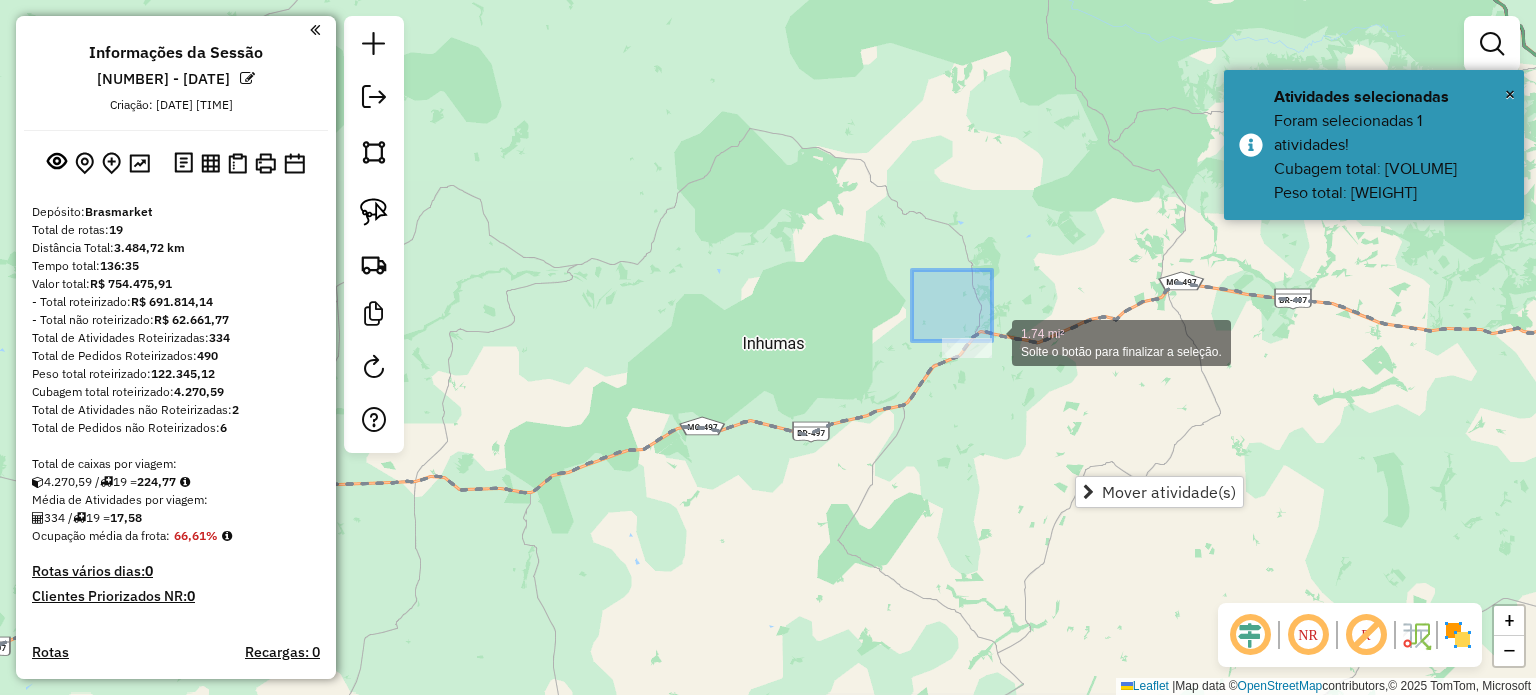 drag, startPoint x: 948, startPoint y: 307, endPoint x: 1062, endPoint y: 409, distance: 152.97058 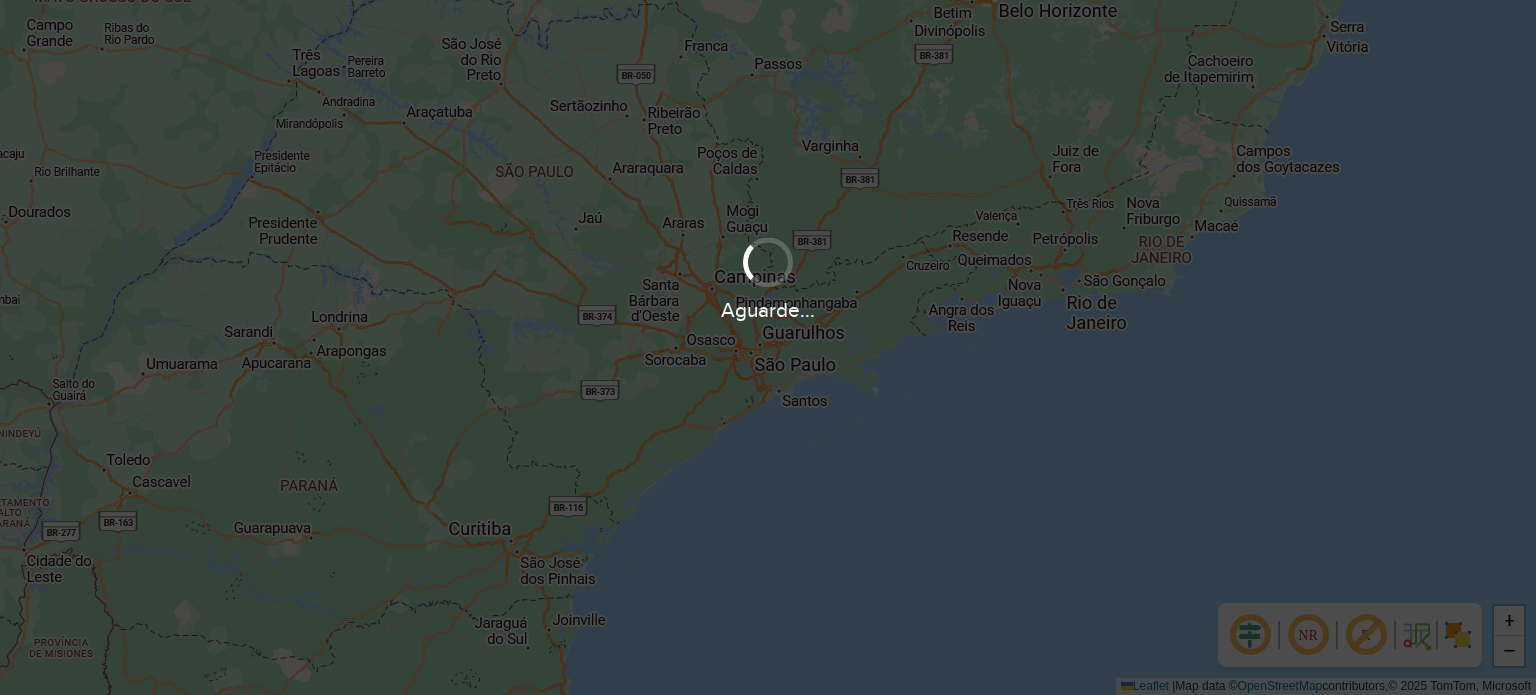 scroll, scrollTop: 0, scrollLeft: 0, axis: both 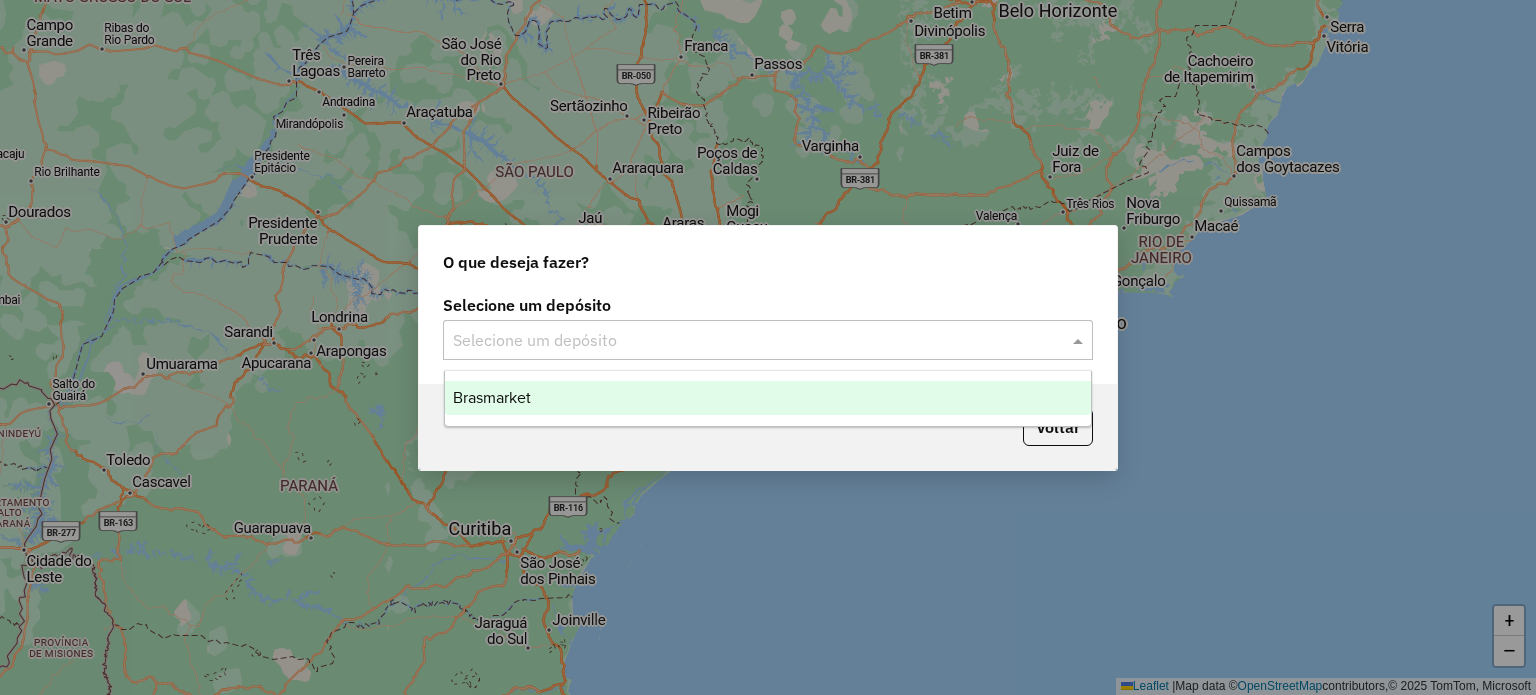click 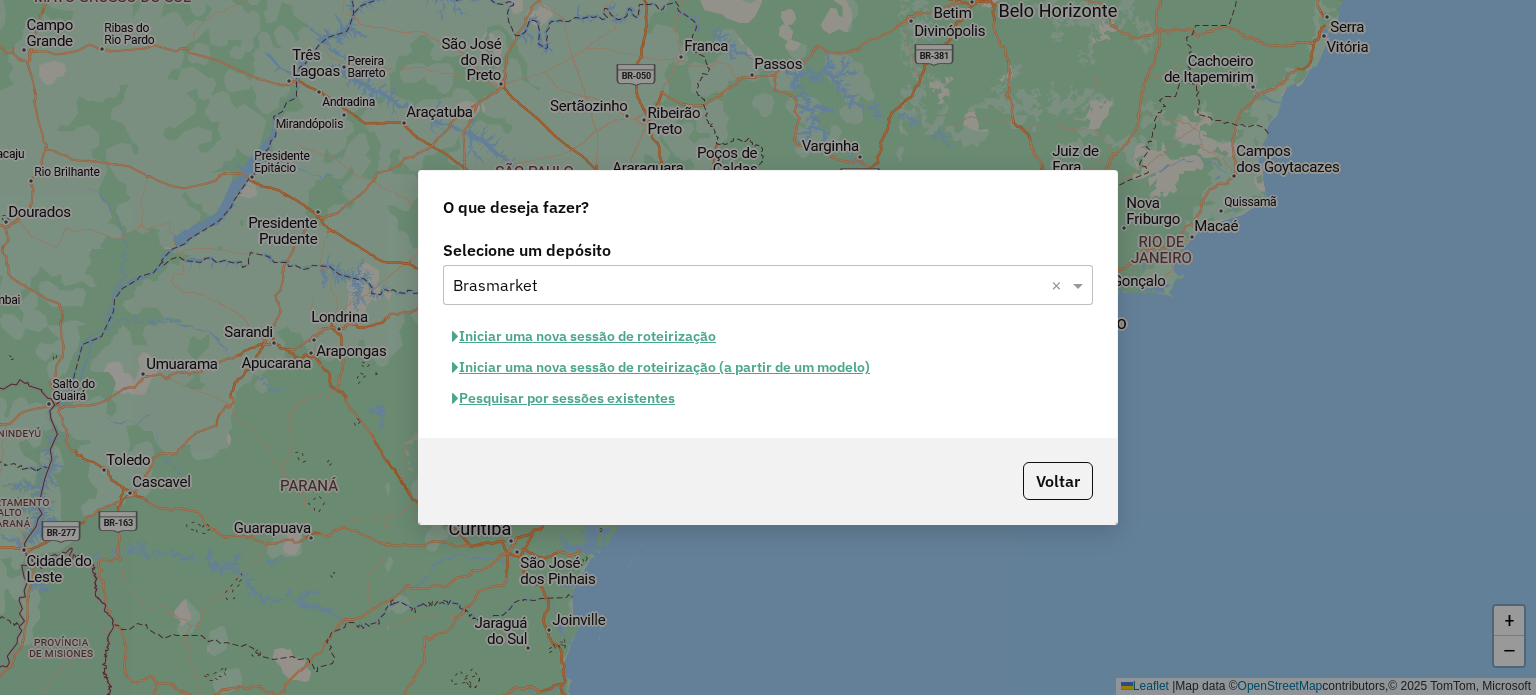 click on "Pesquisar por sessões existentes" 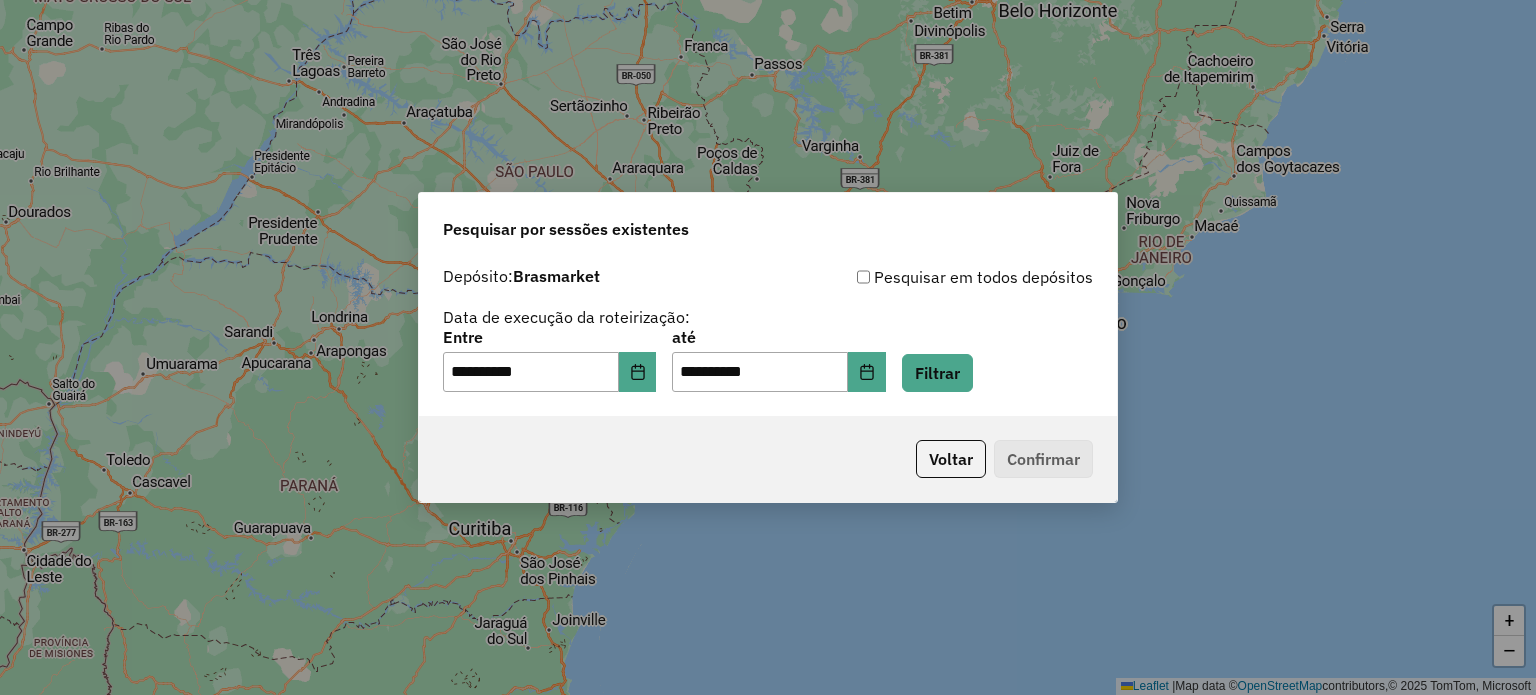 click on "Pesquisar por sessões existentes" 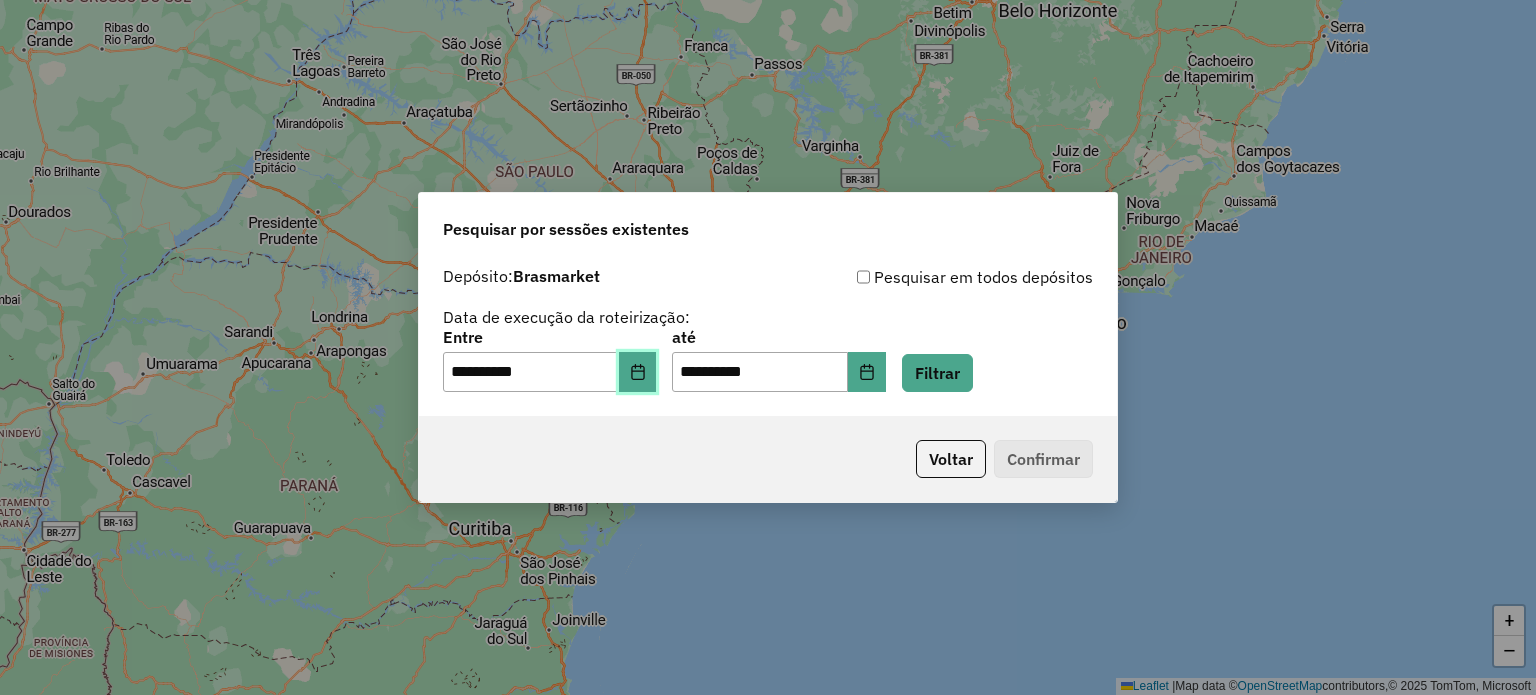 click at bounding box center (638, 372) 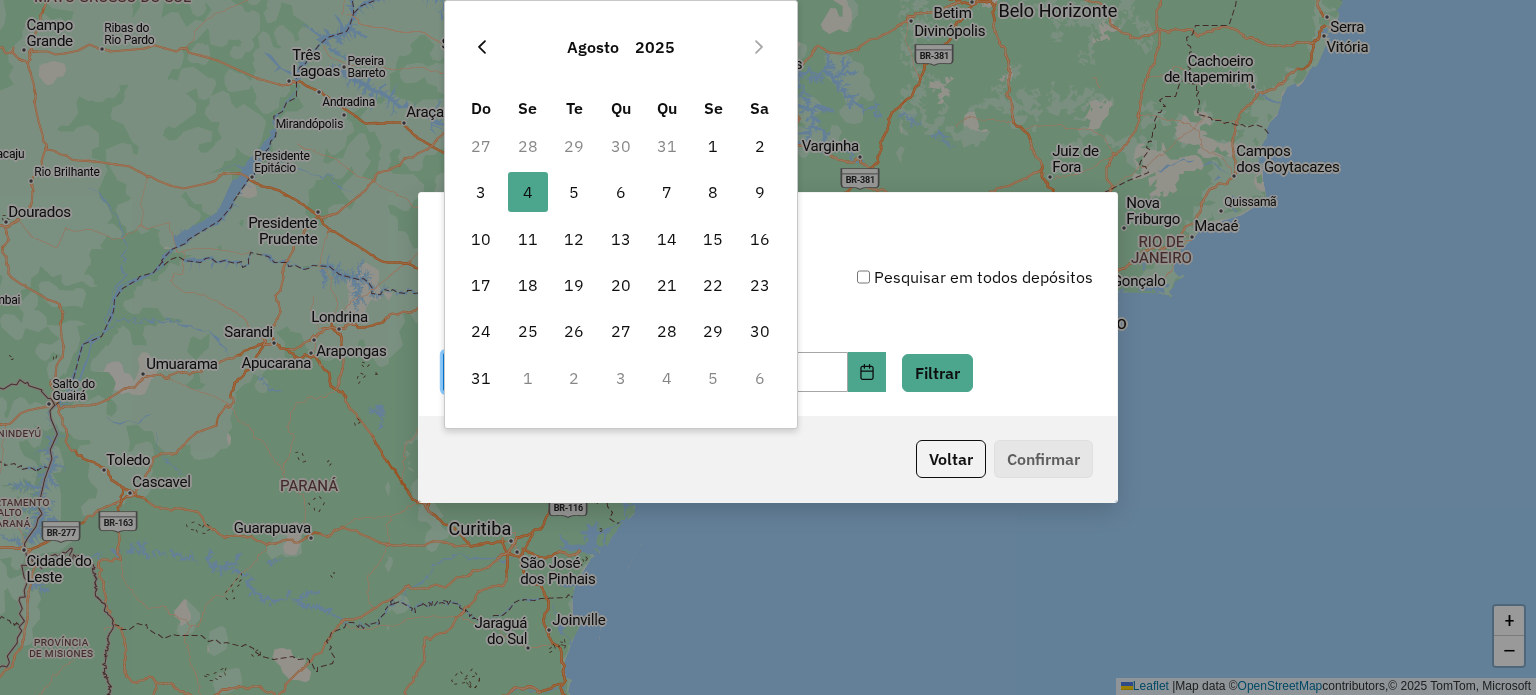 click 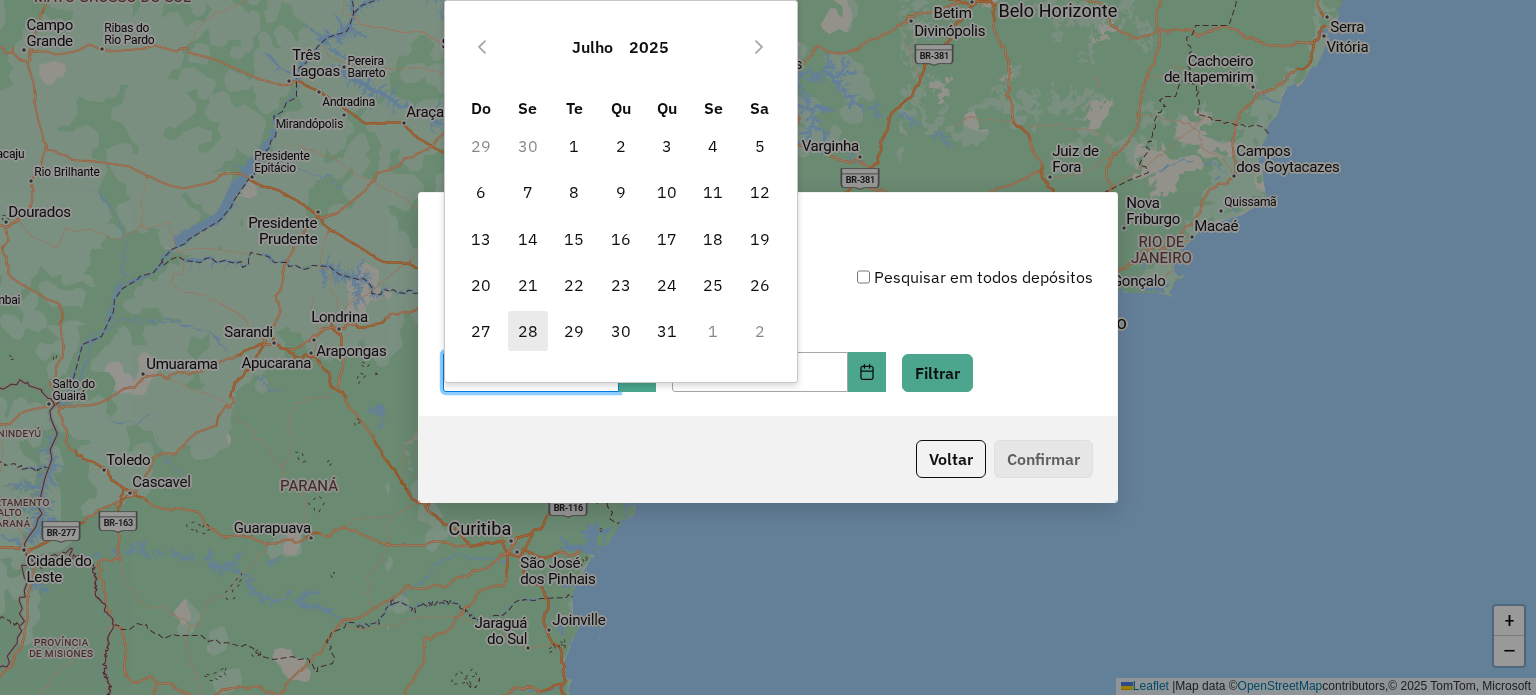 click on "28" at bounding box center [528, 331] 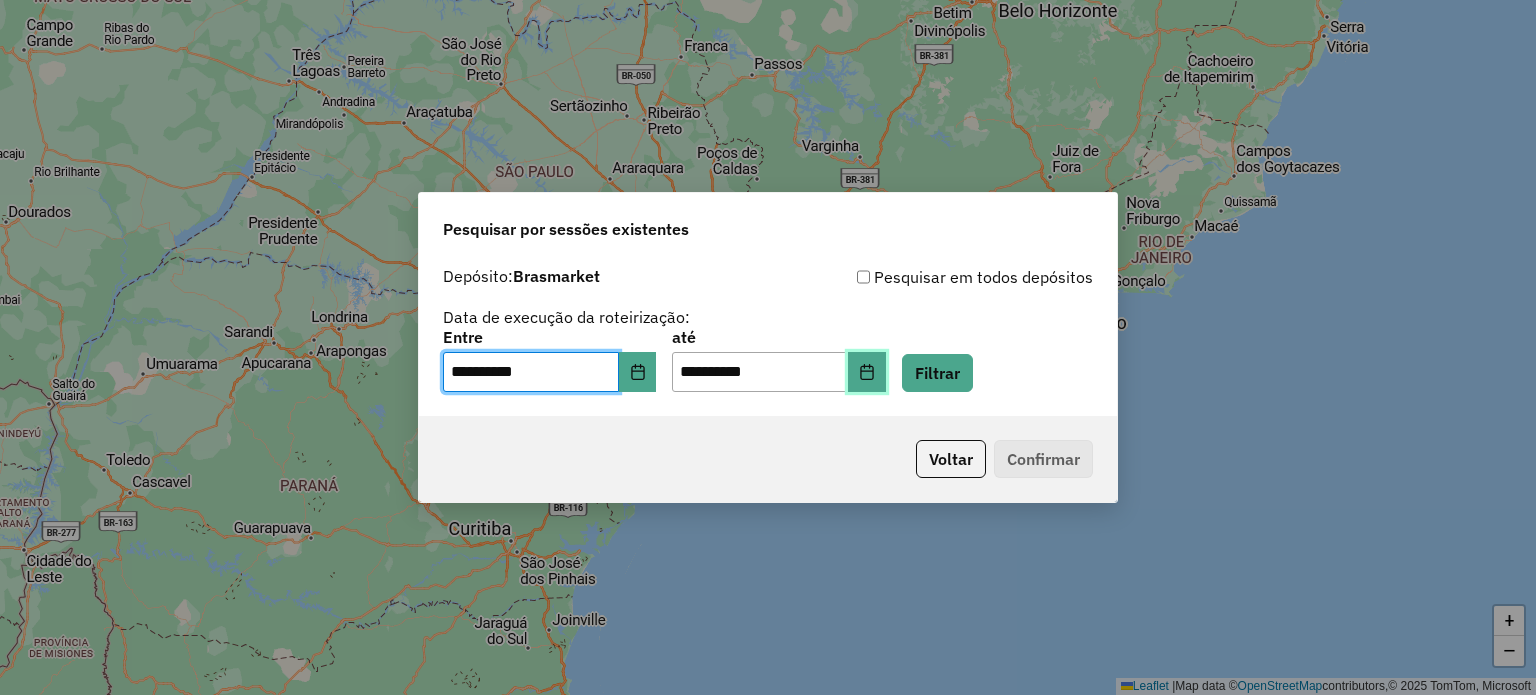 click at bounding box center (867, 372) 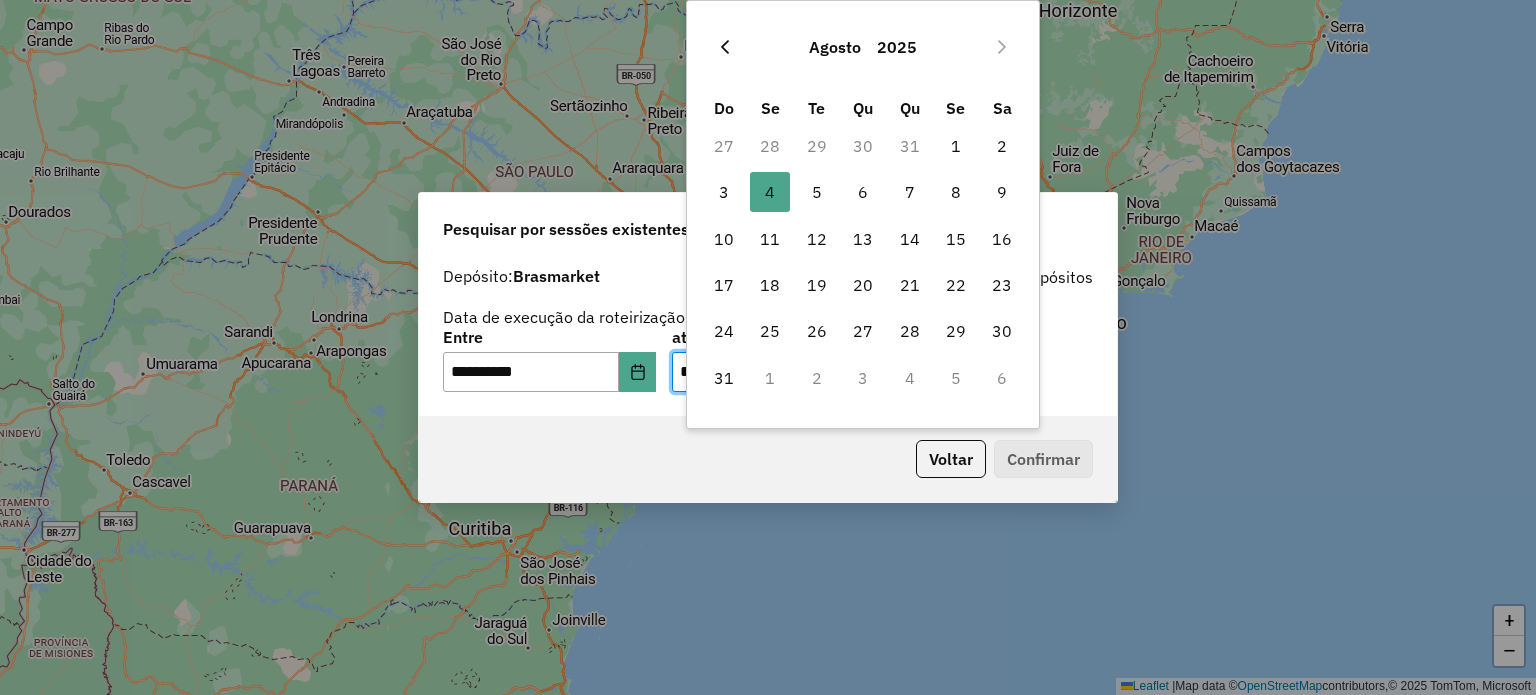 click 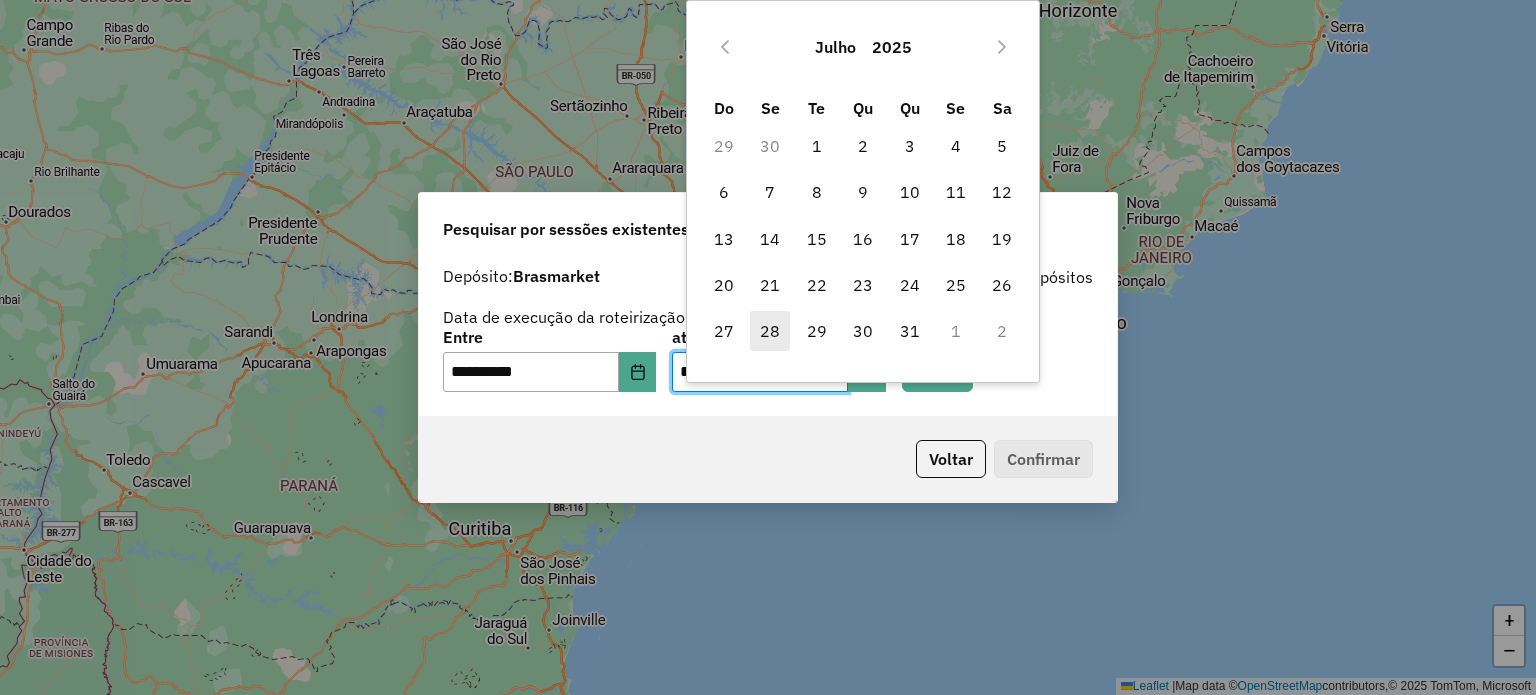 click on "28" at bounding box center (770, 331) 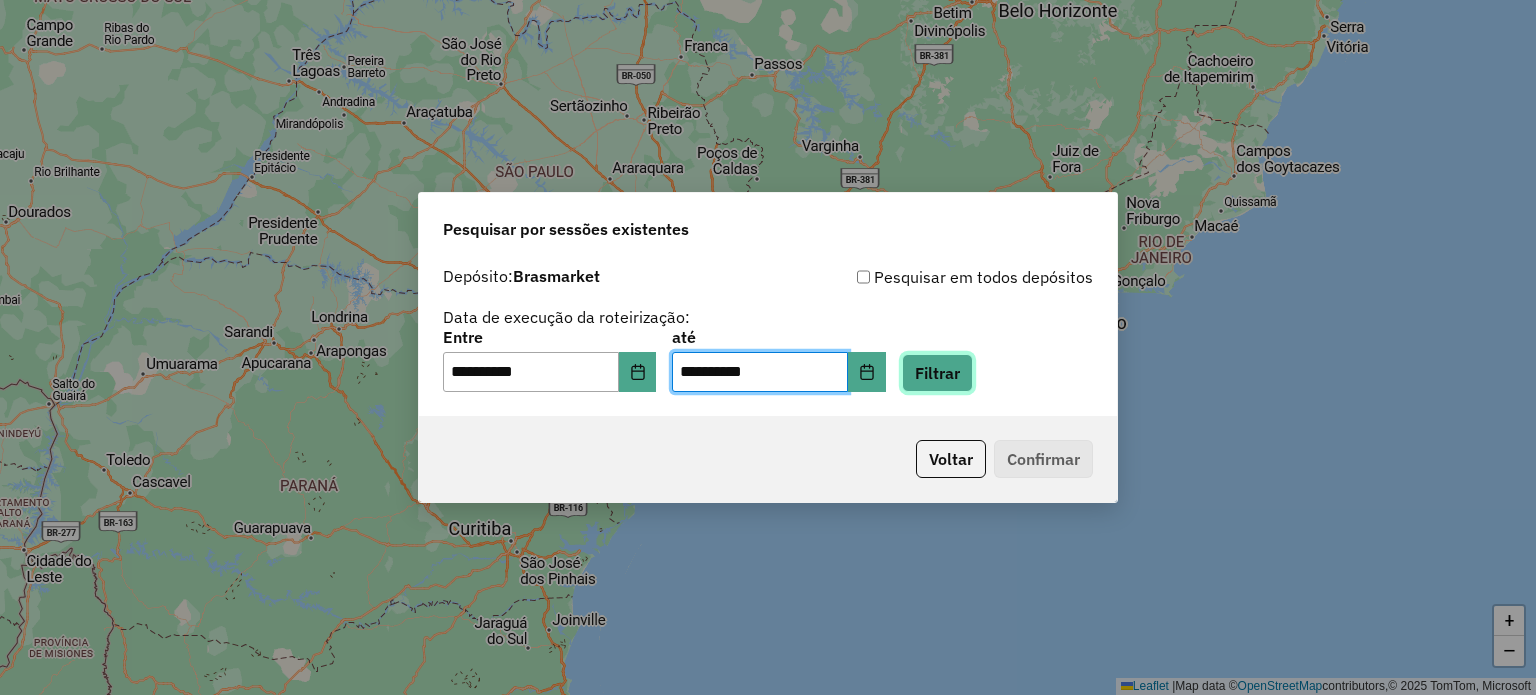 click on "Filtrar" 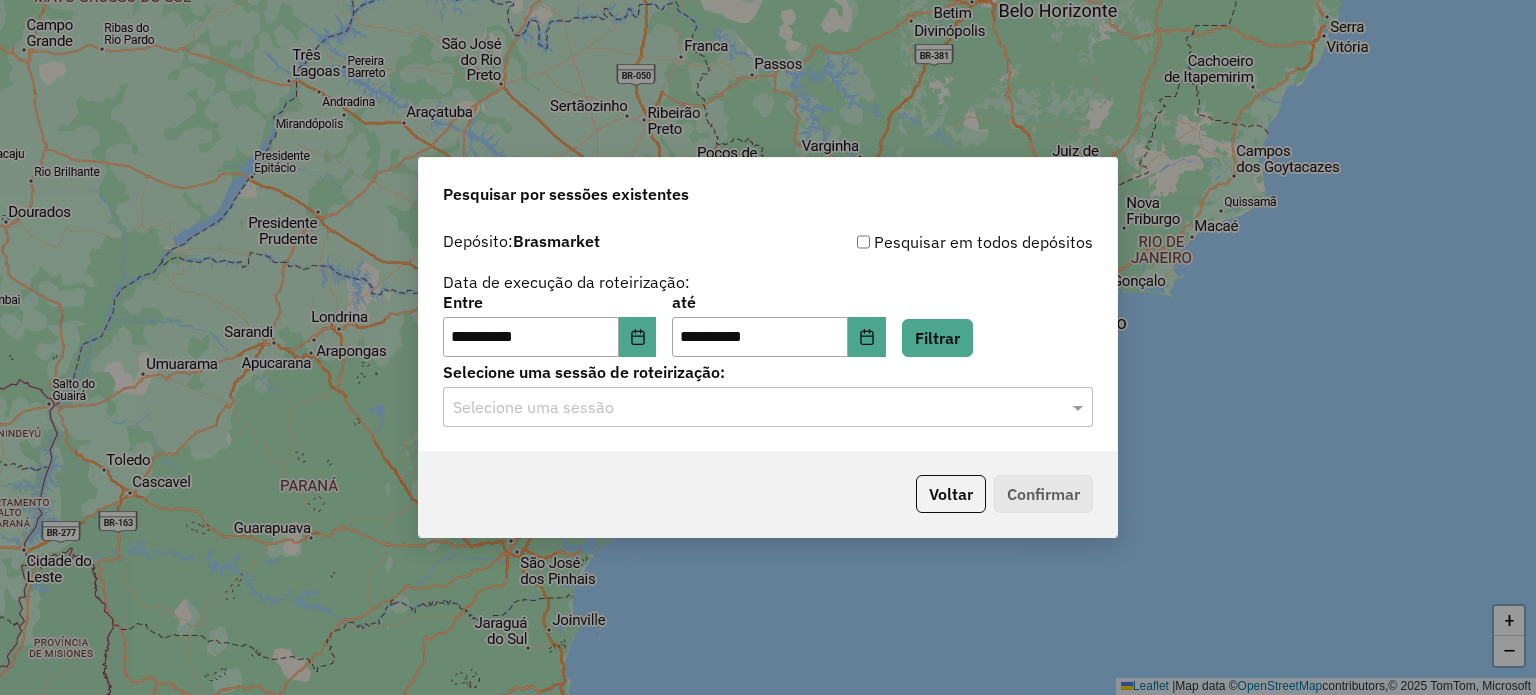 click on "**********" 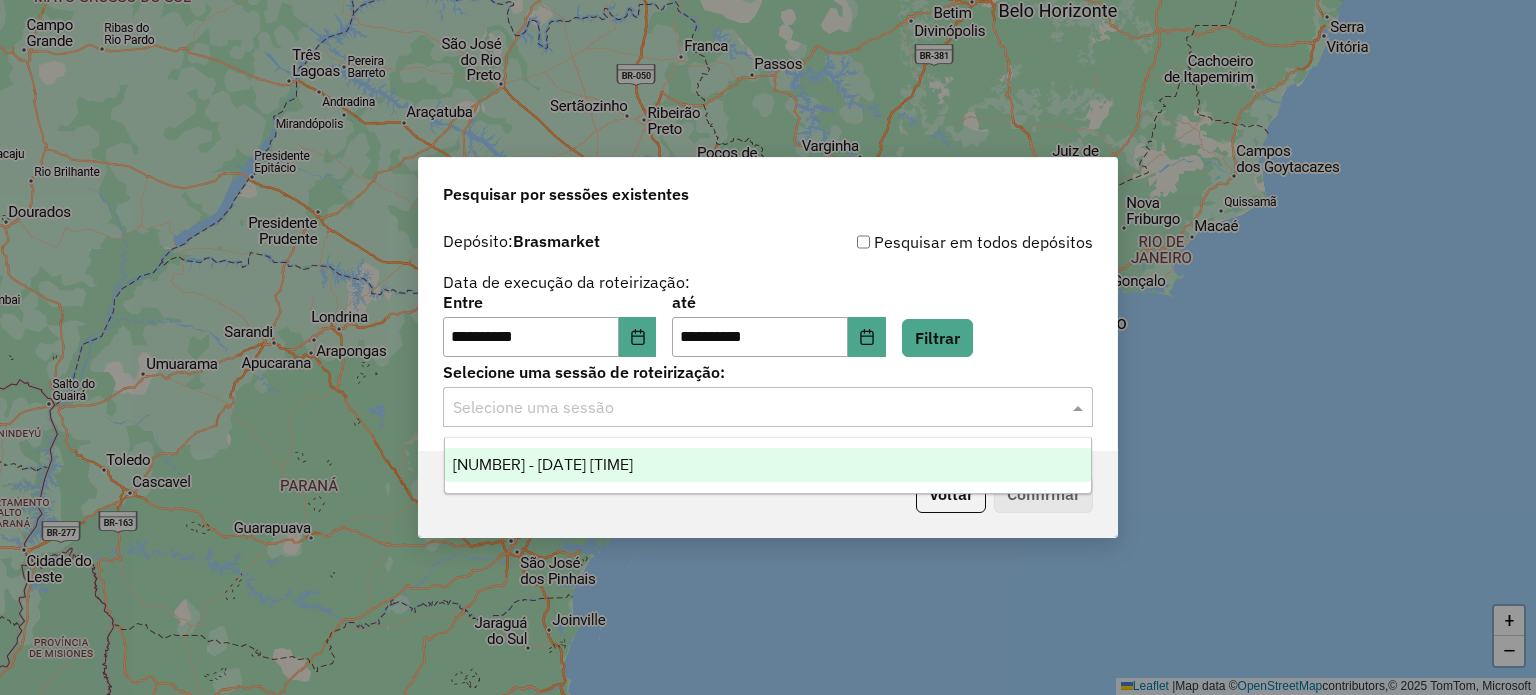 drag, startPoint x: 668, startPoint y: 456, endPoint x: 695, endPoint y: 455, distance: 27.018513 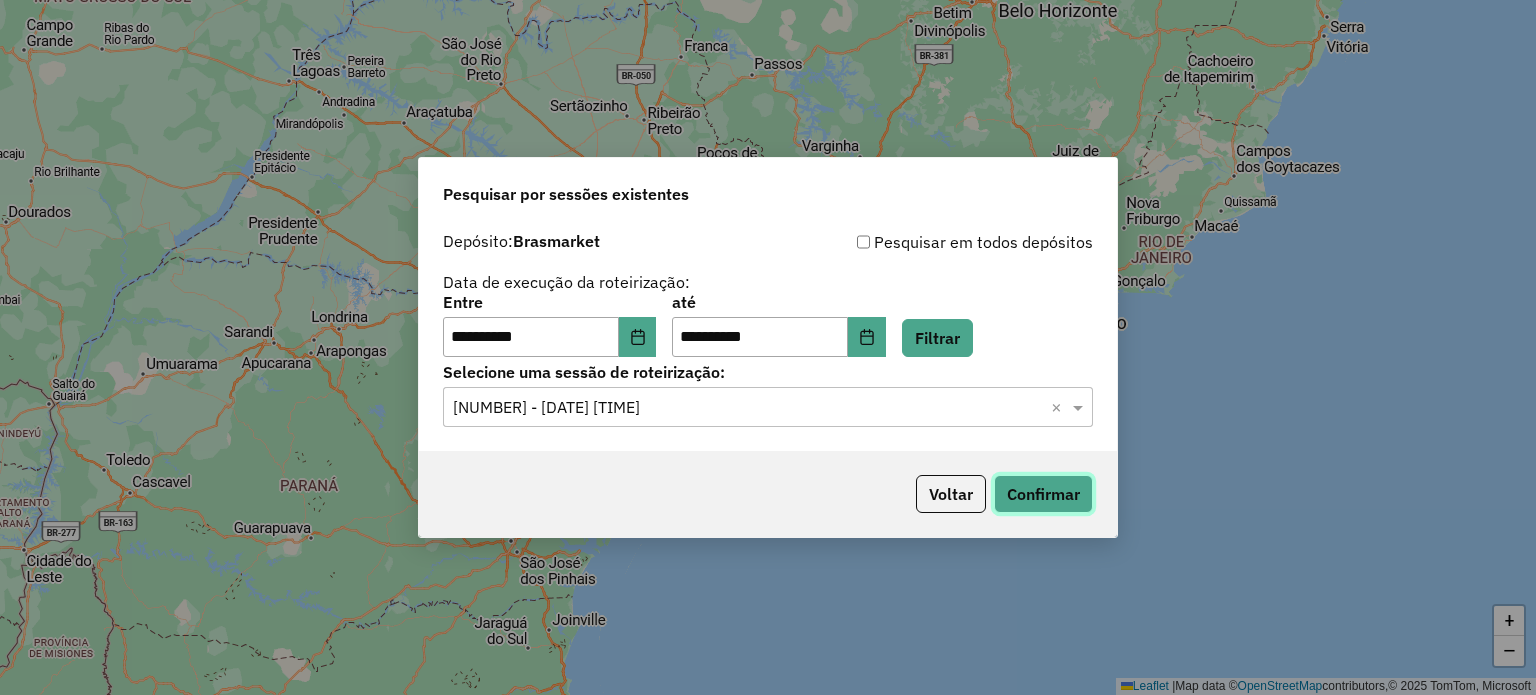 click on "Confirmar" 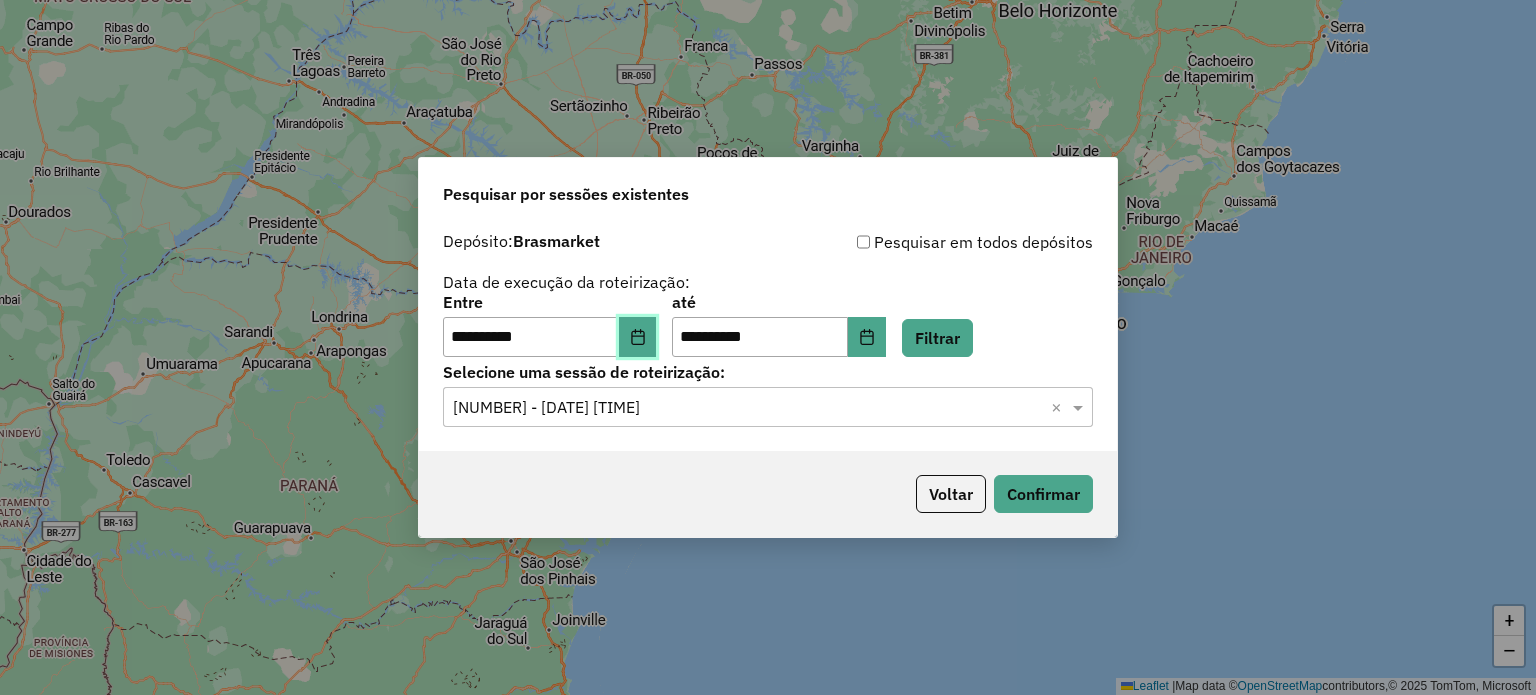 click 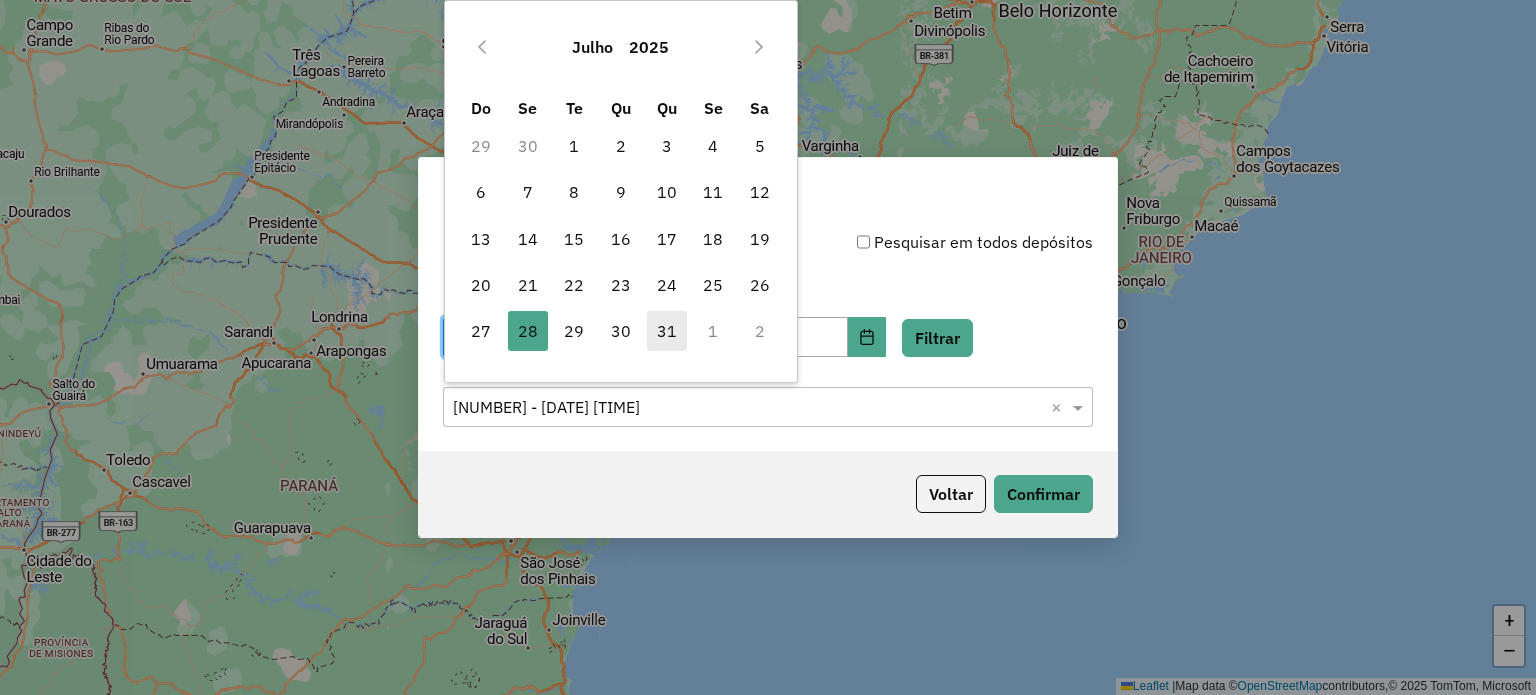 click on "31" at bounding box center (667, 331) 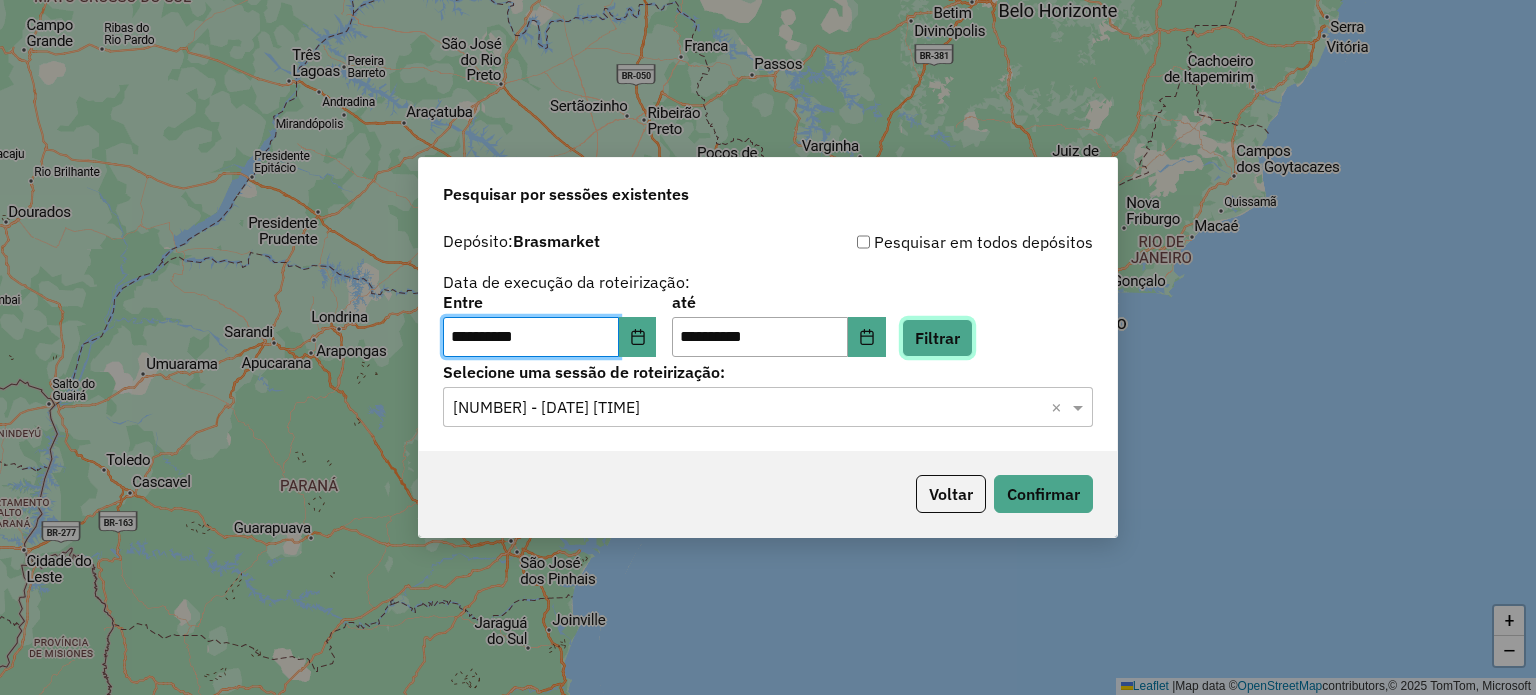 click on "Filtrar" 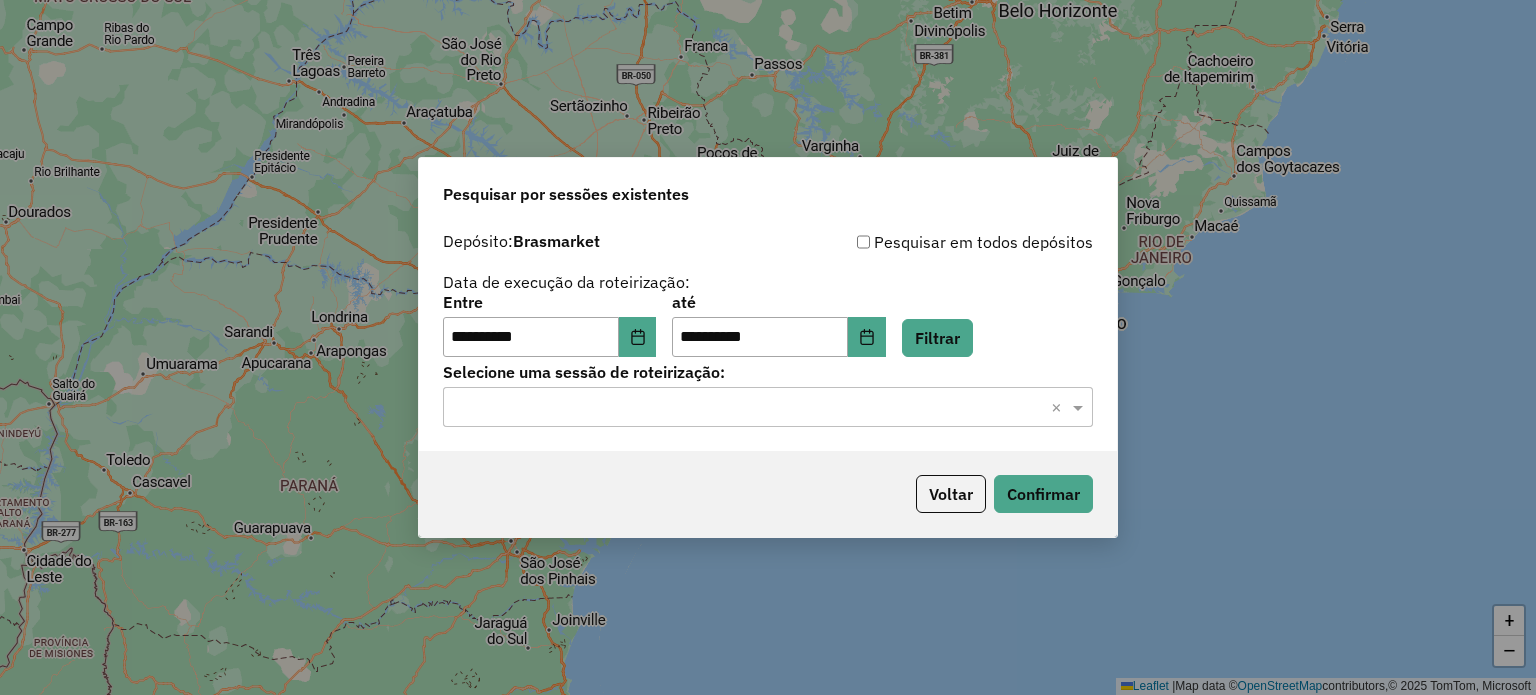 click on "Selecione uma sessão × ×" 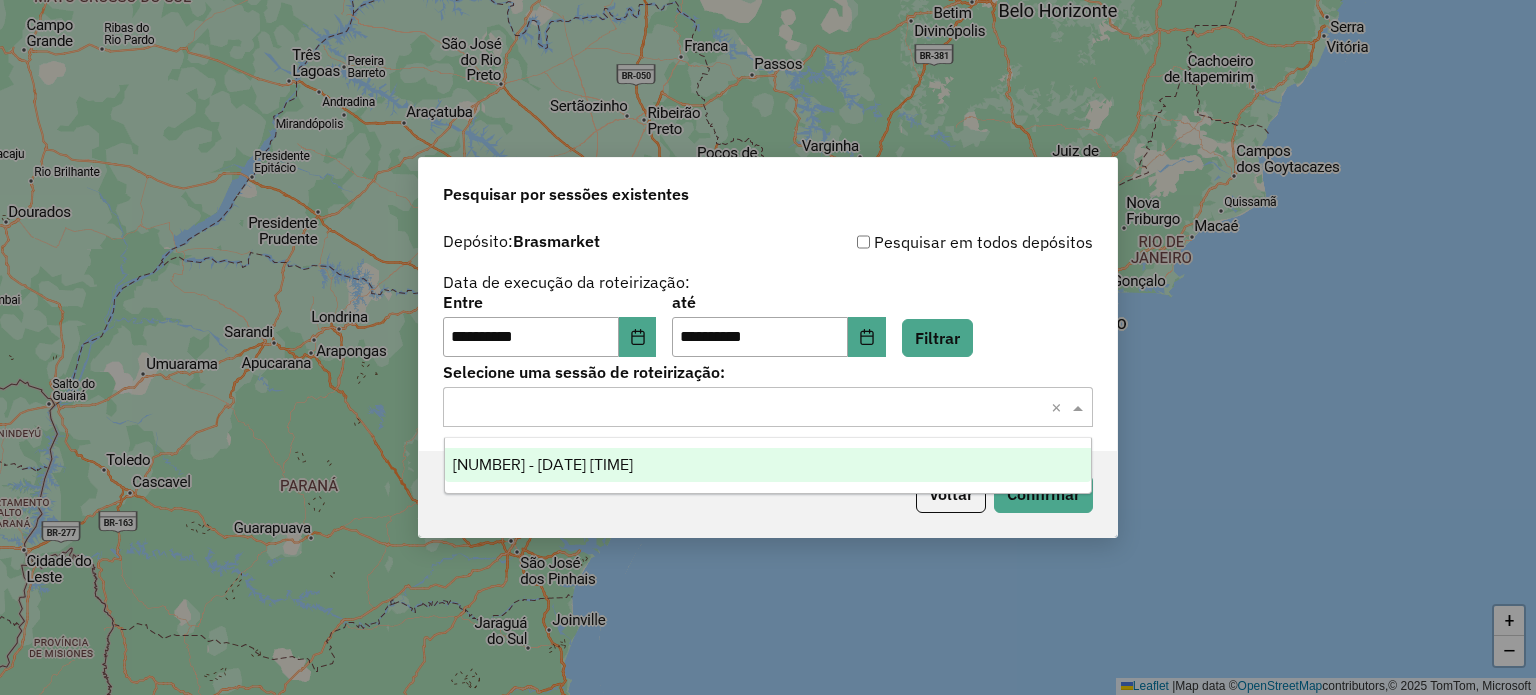 click on "972562 - 31/07/2025 17:38" at bounding box center [768, 465] 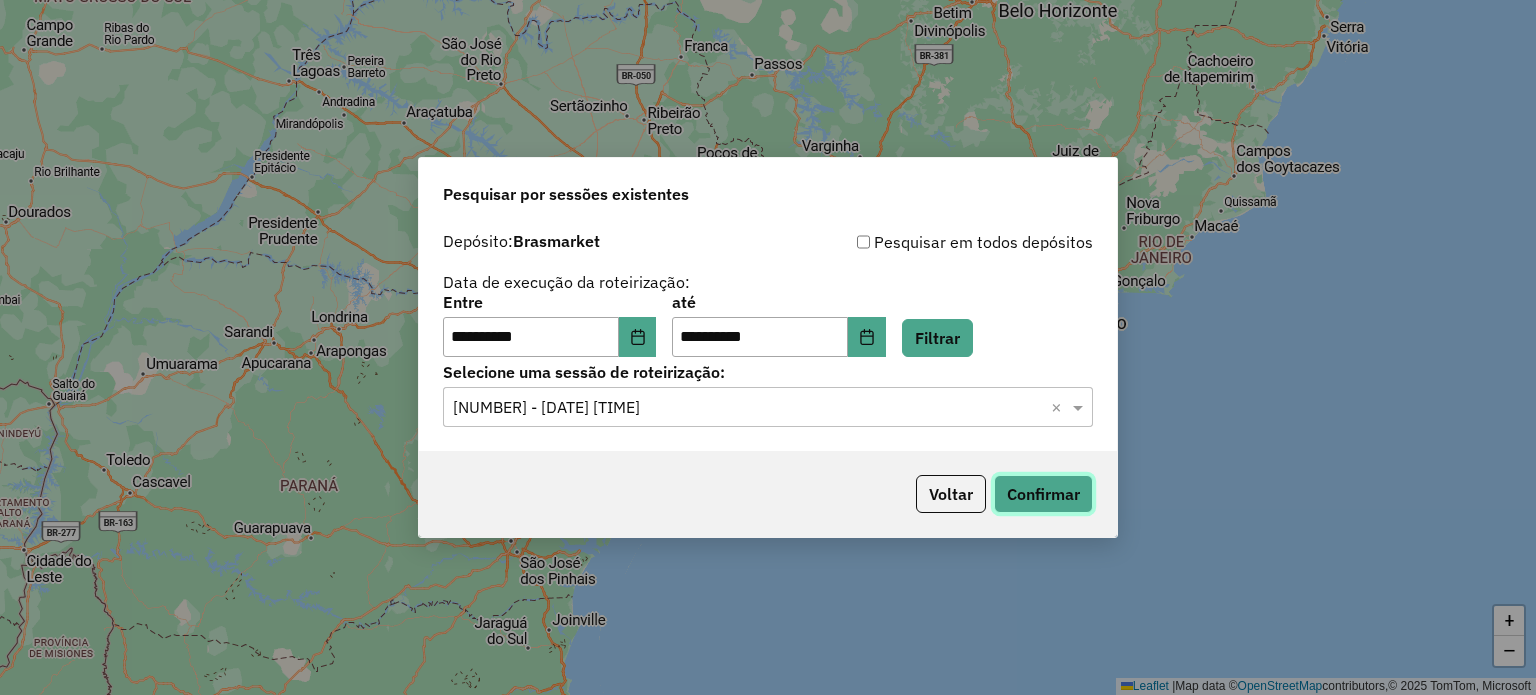 click on "Confirmar" 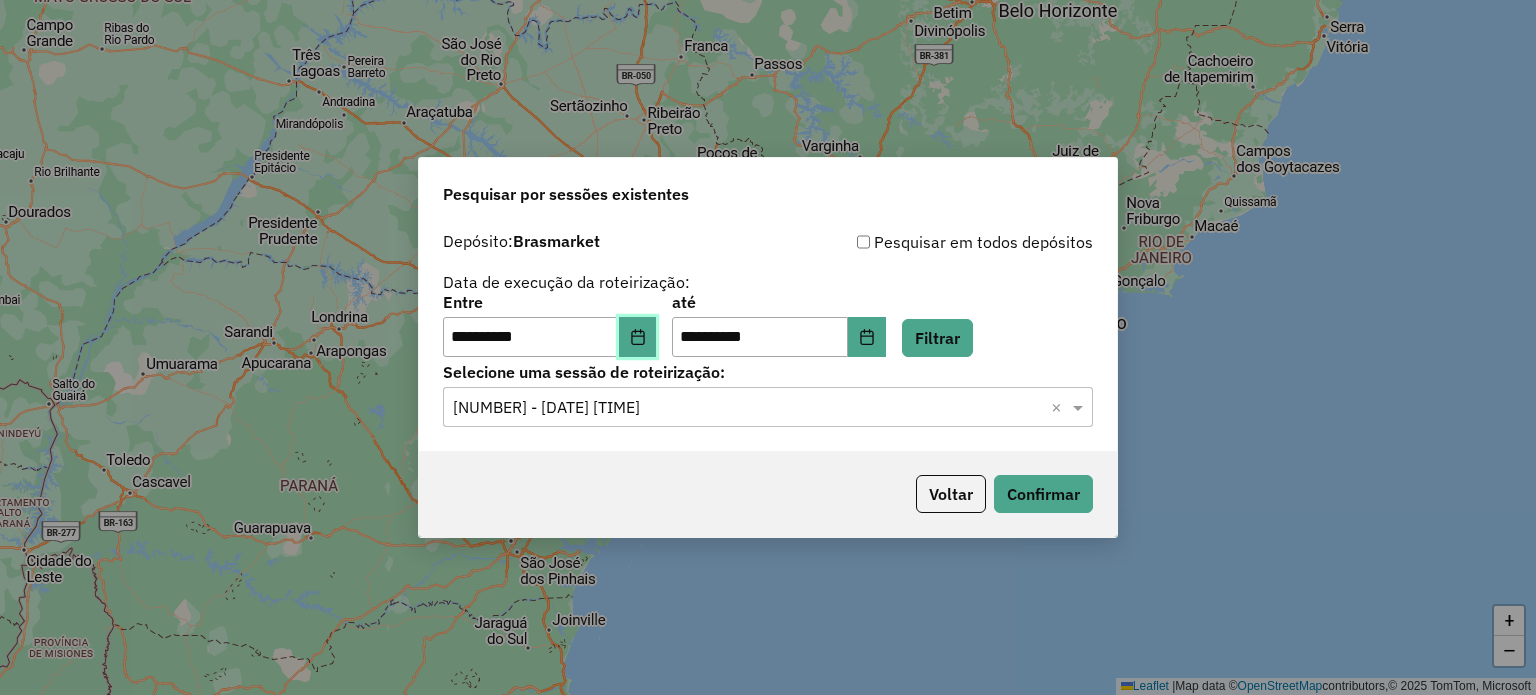 click at bounding box center (638, 337) 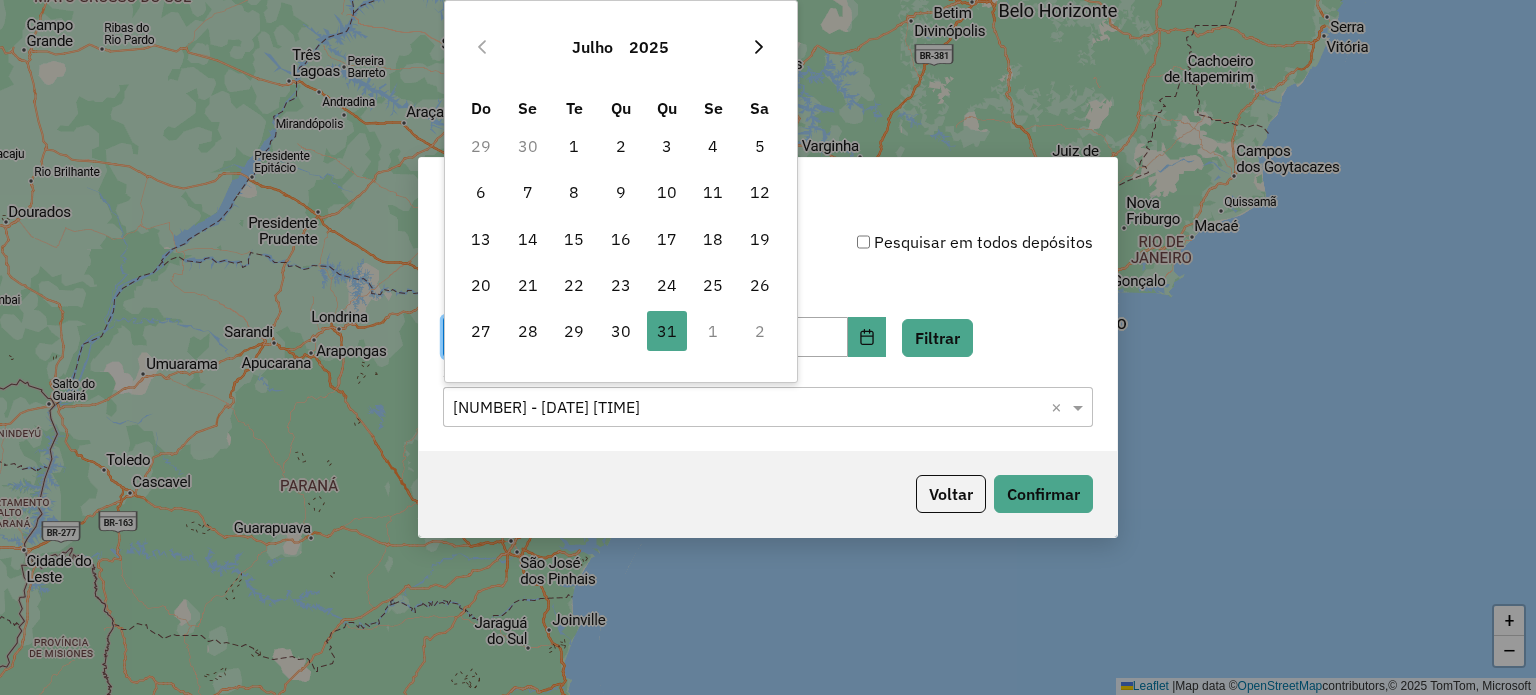 click 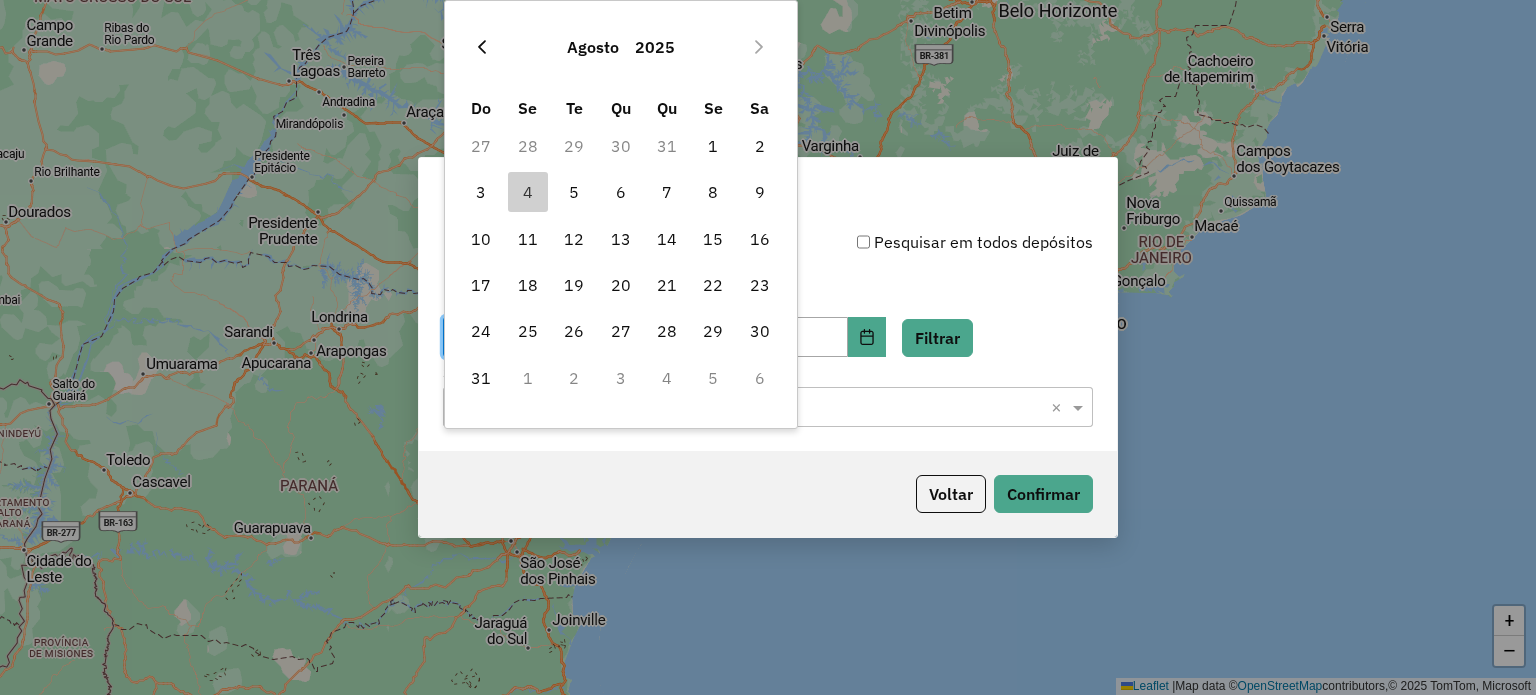 click at bounding box center (482, 47) 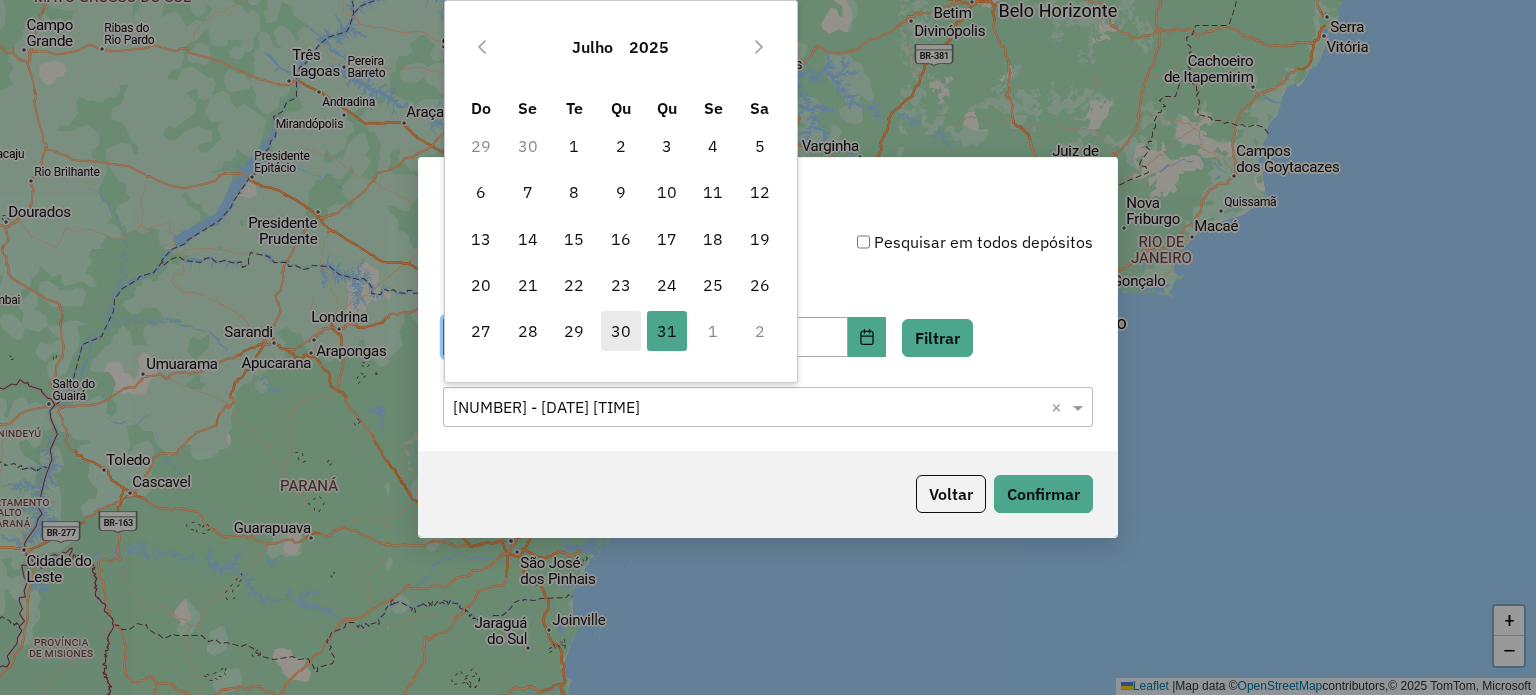 click on "30" at bounding box center [621, 331] 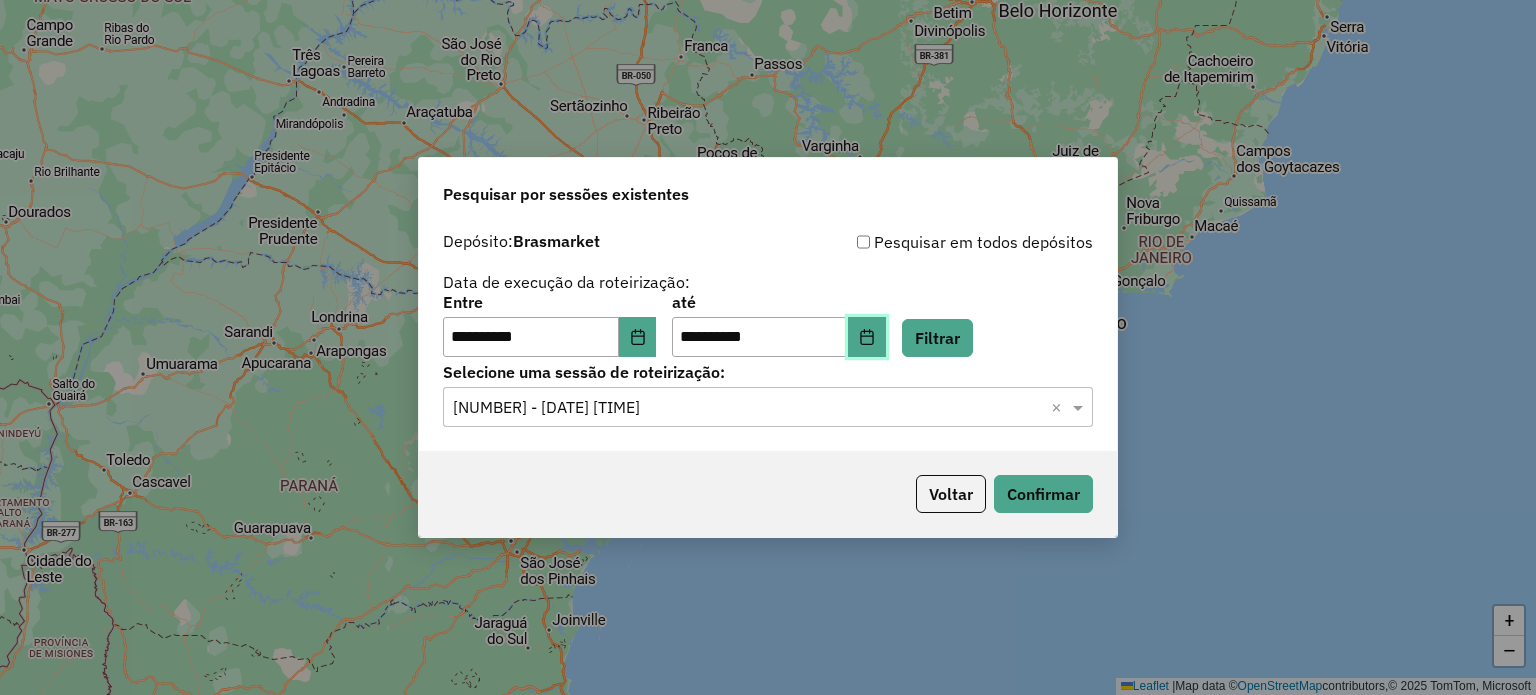 click at bounding box center (867, 337) 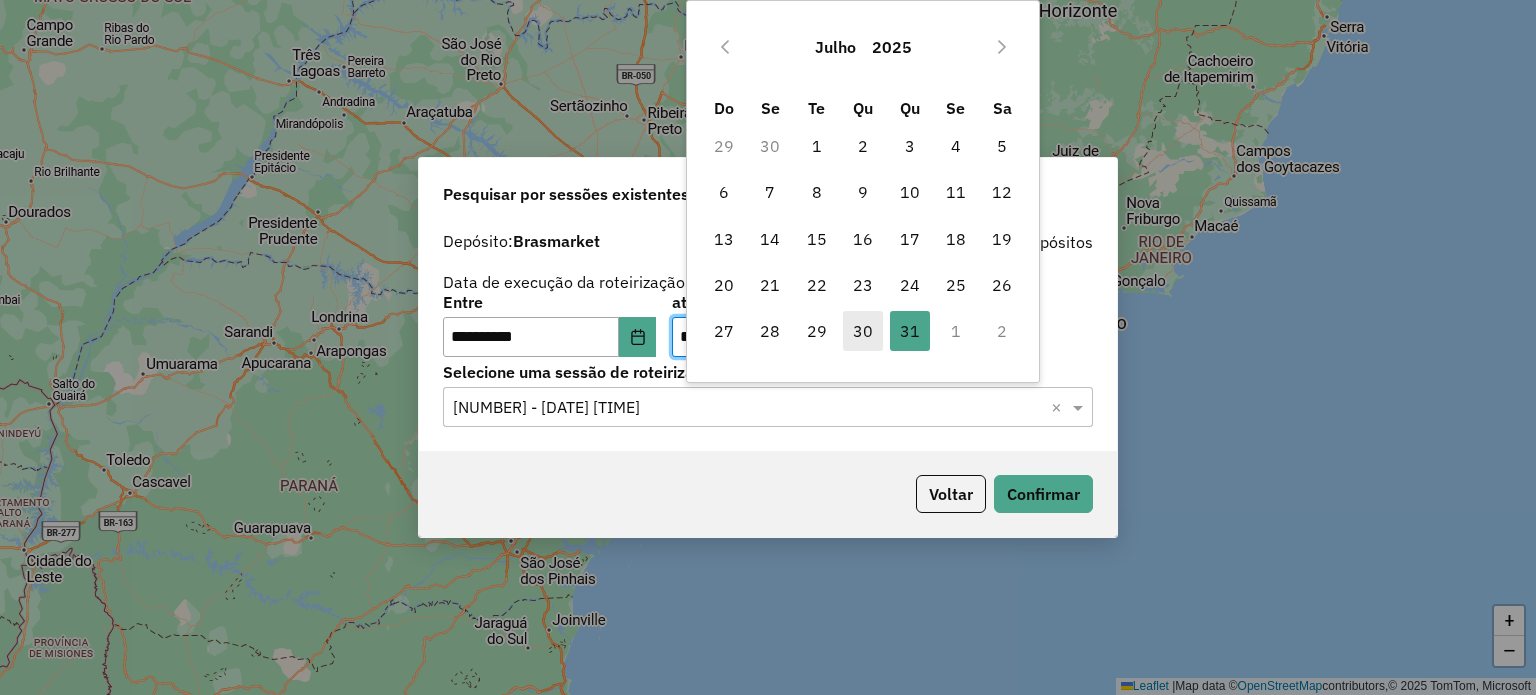 click on "30" at bounding box center [863, 331] 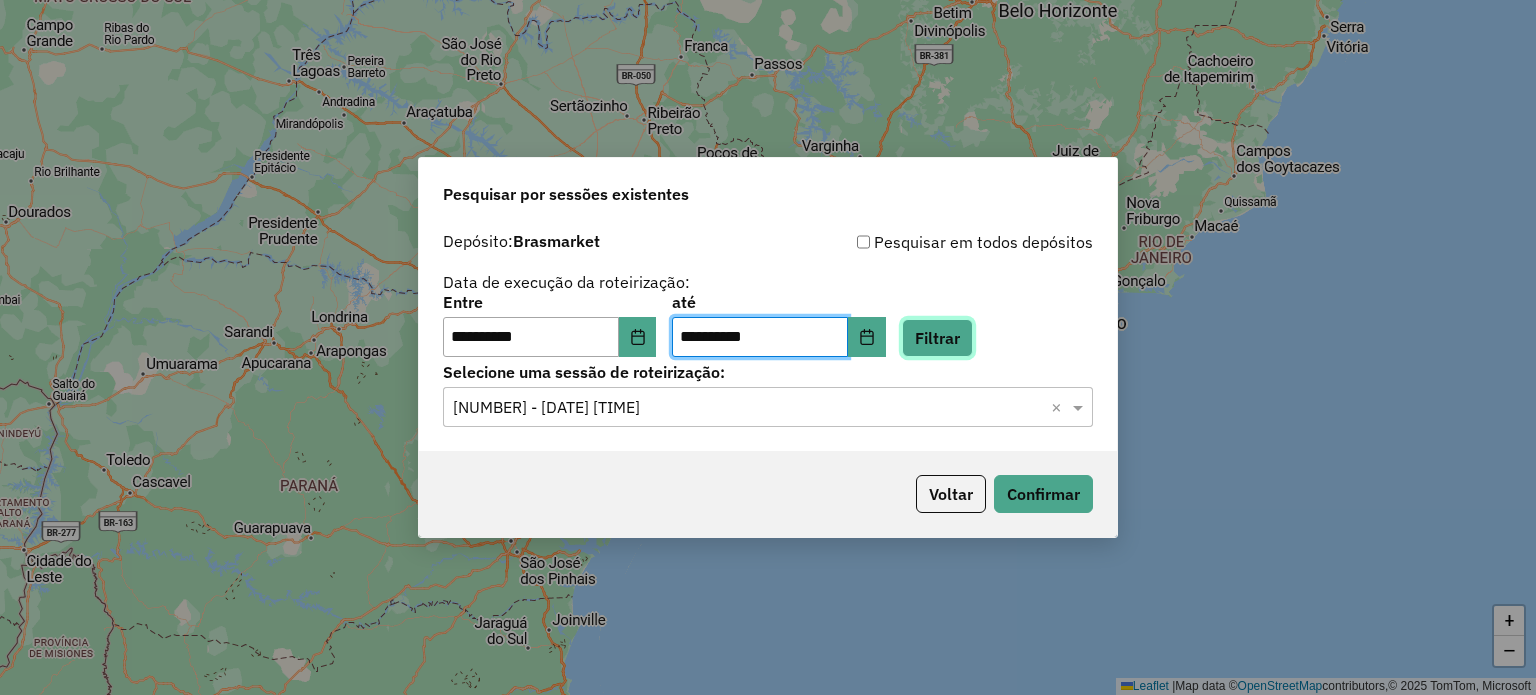 click on "Filtrar" 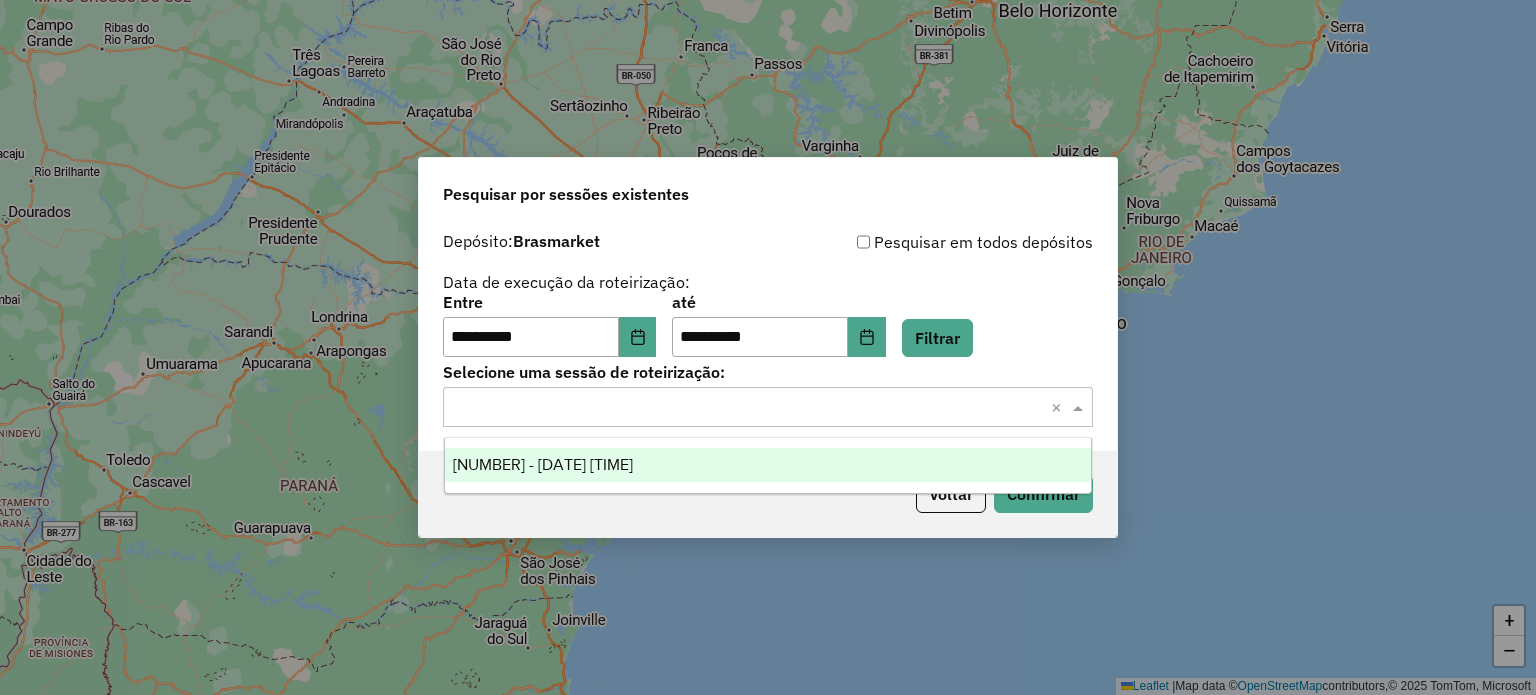 click 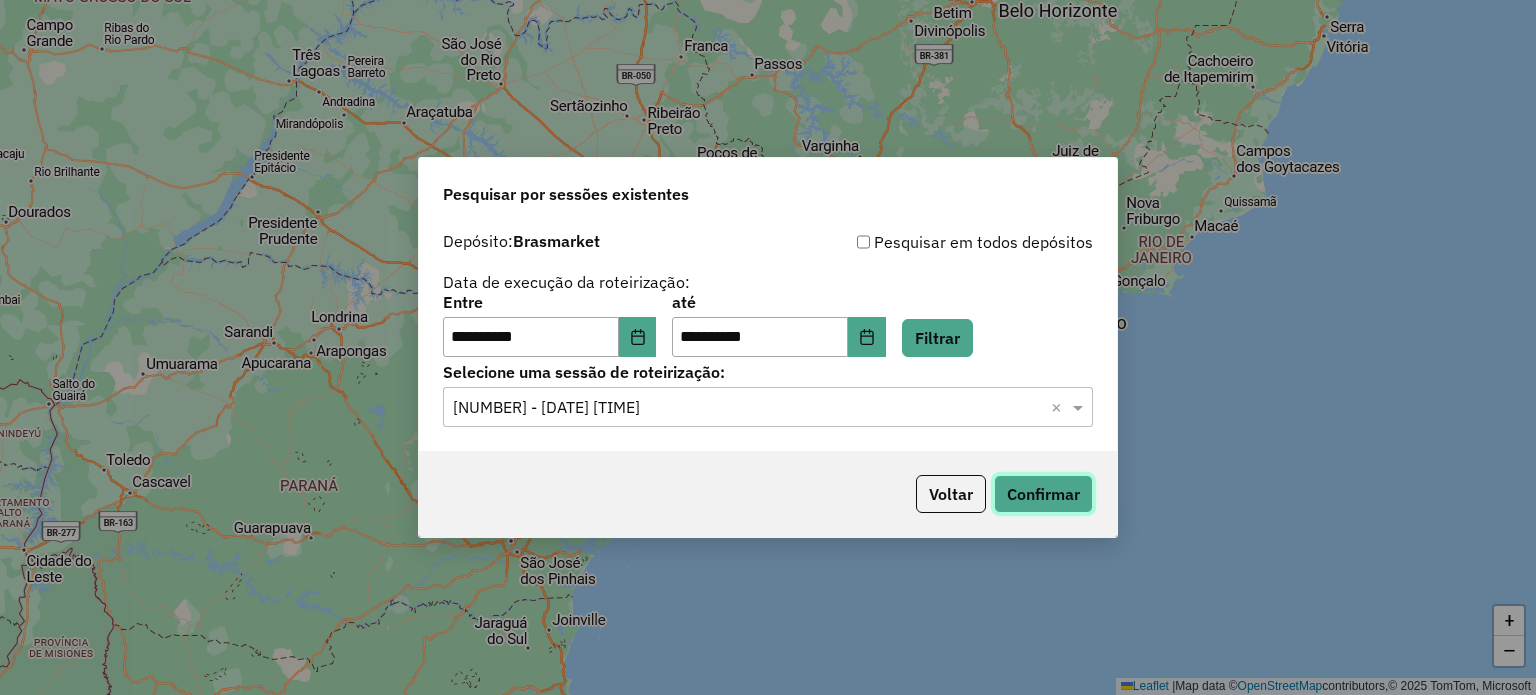 click on "Confirmar" 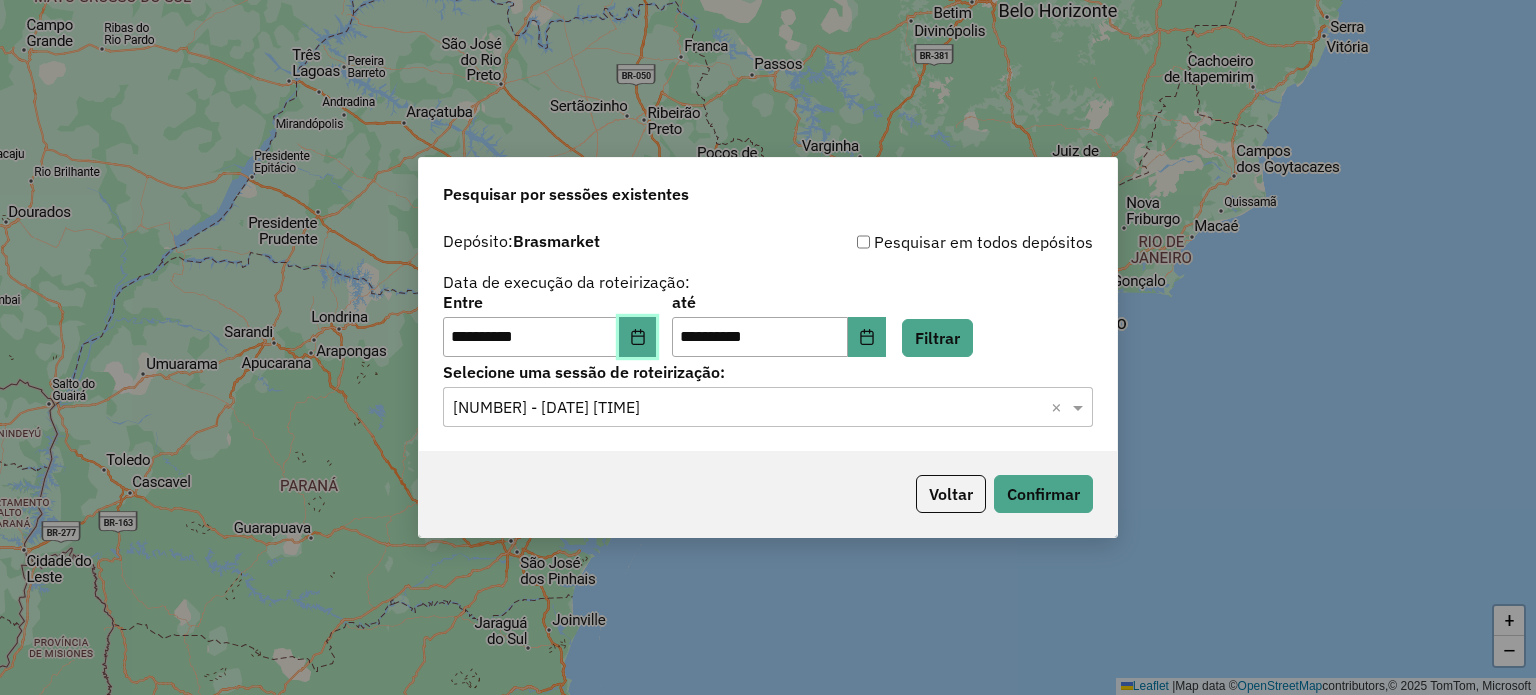 click 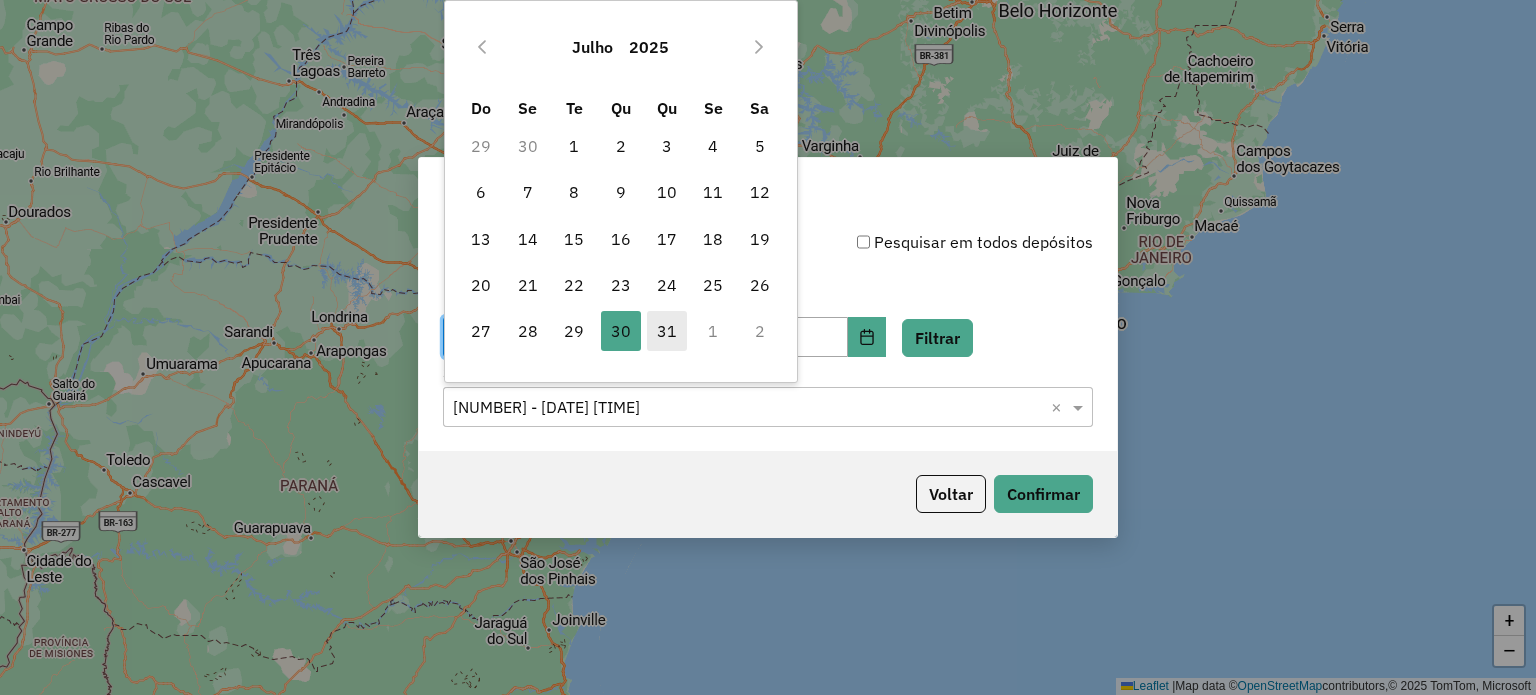 click on "31" at bounding box center [667, 331] 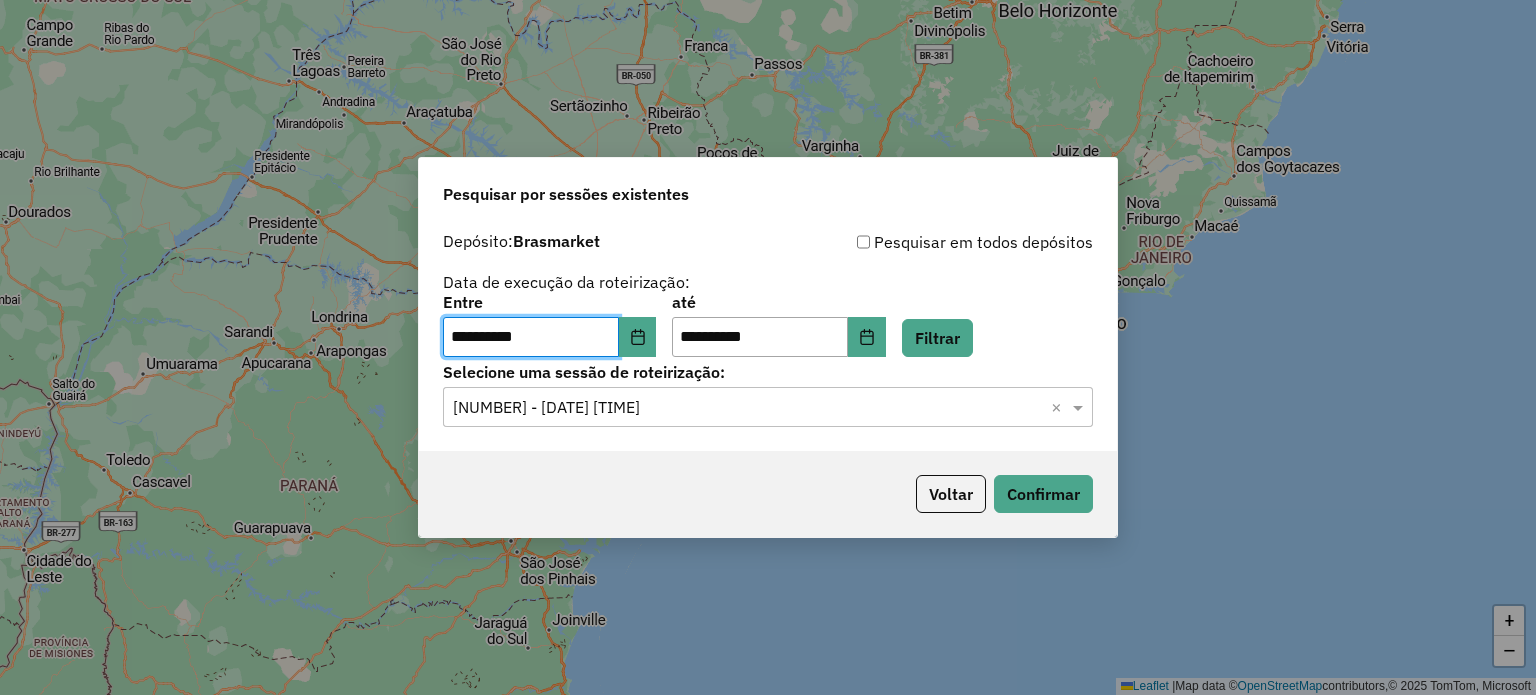 click on "**********" 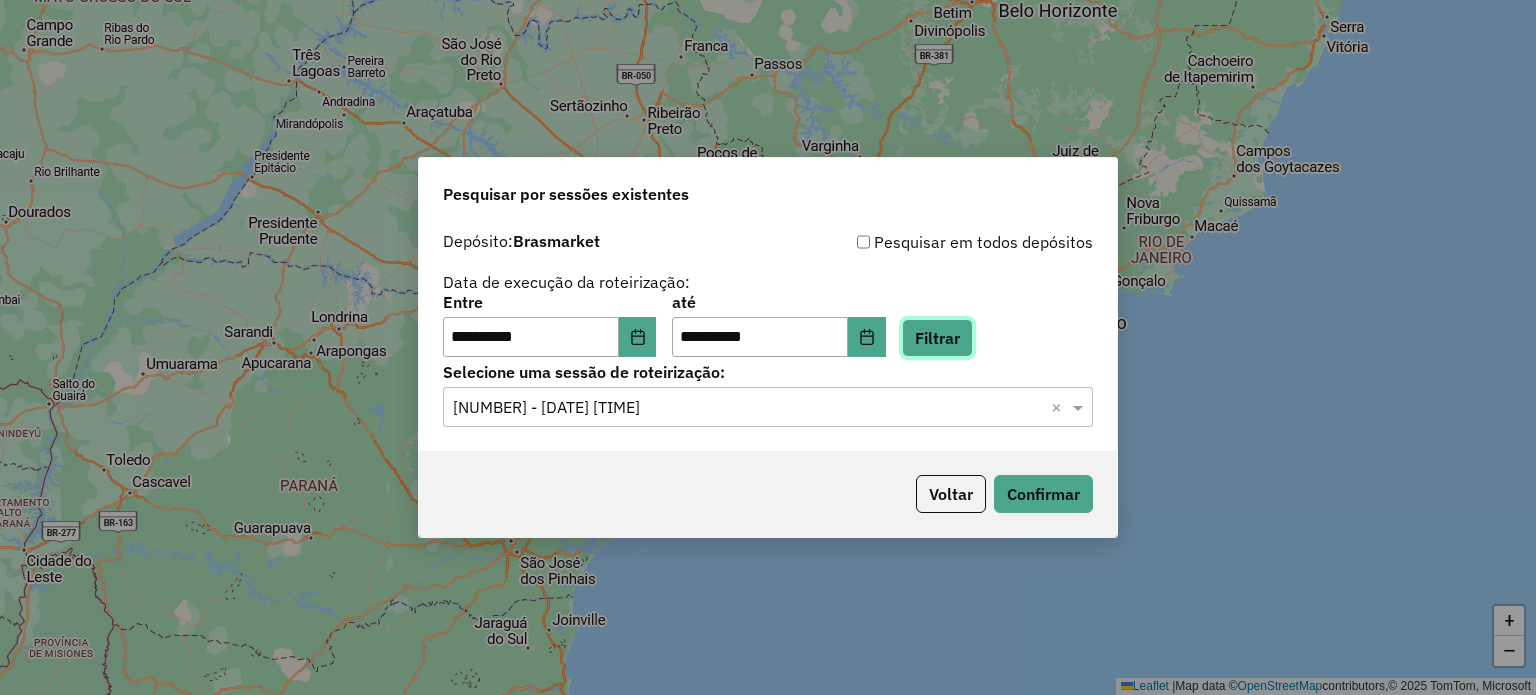 click on "Filtrar" 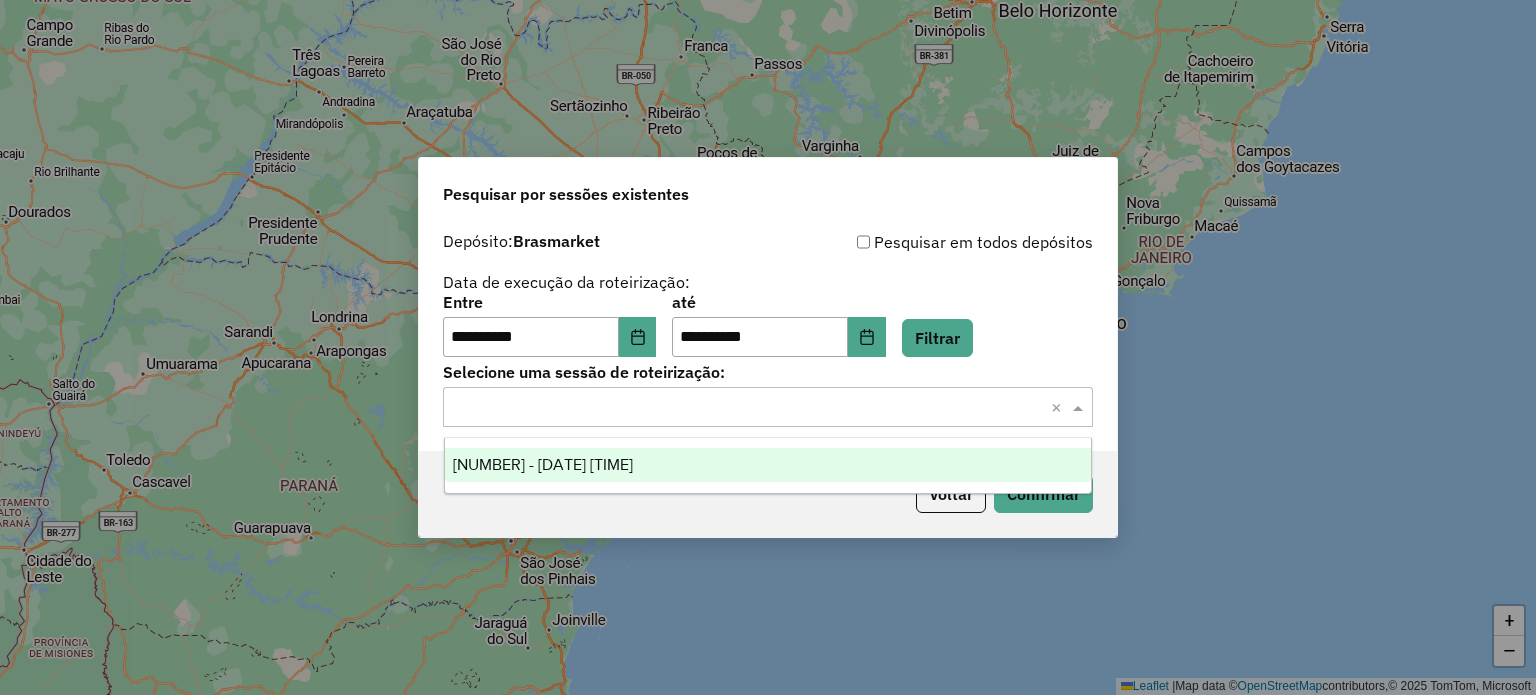 click 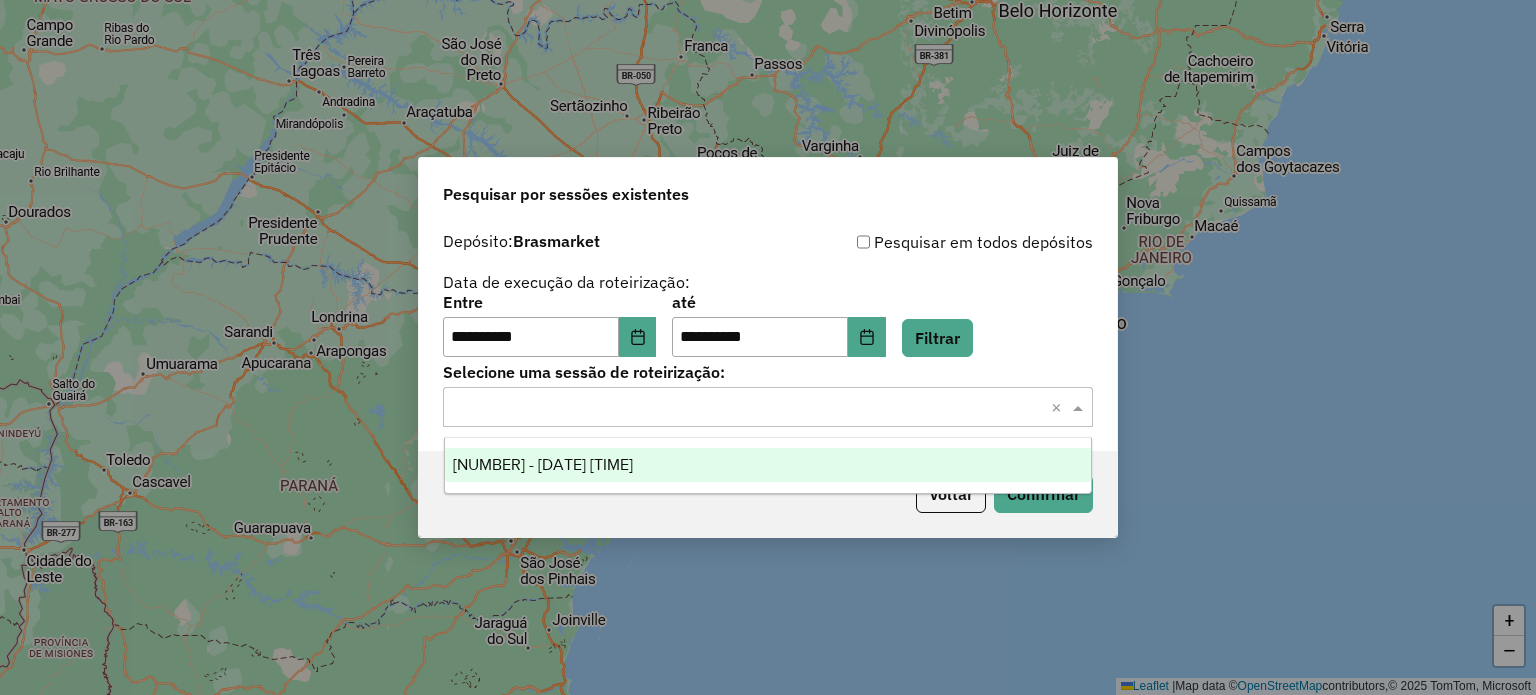 click on "972562 - 31/07/2025 17:38" at bounding box center (768, 465) 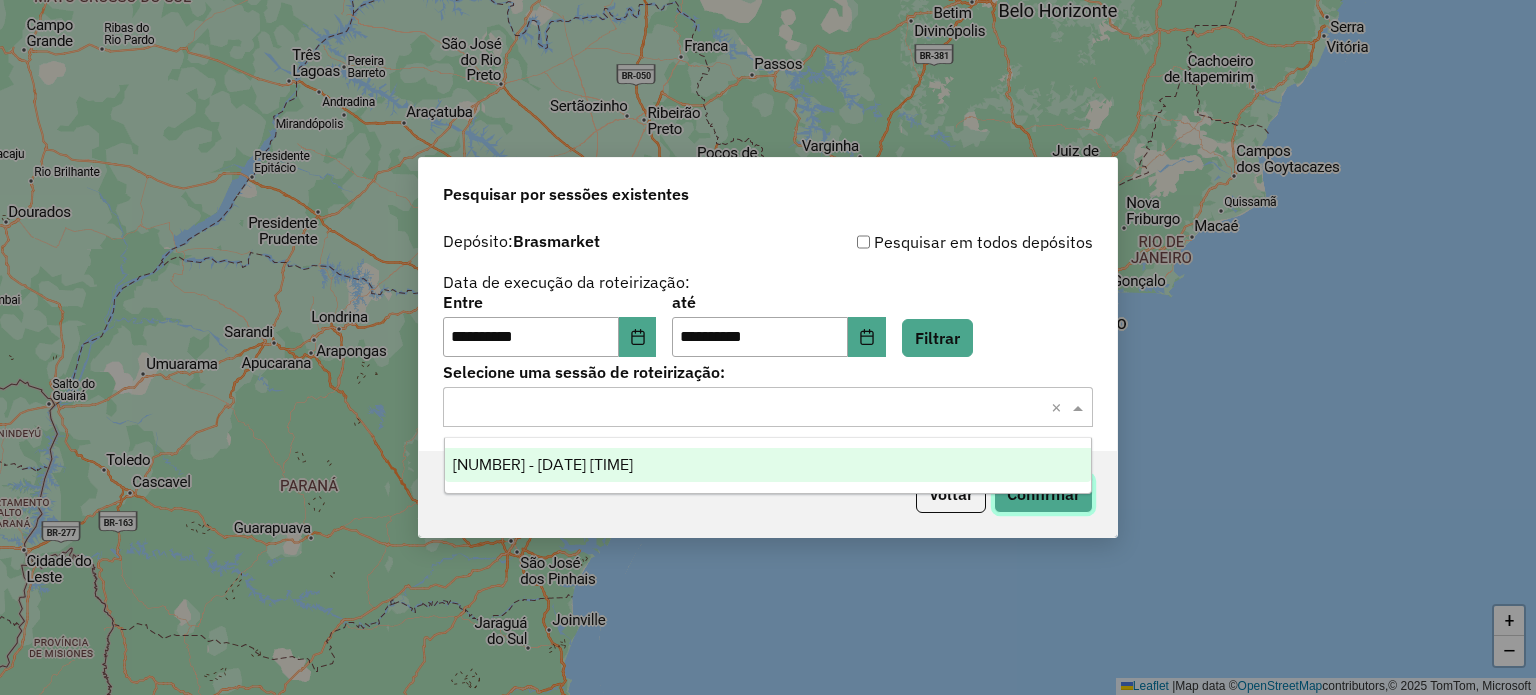 click on "Confirmar" 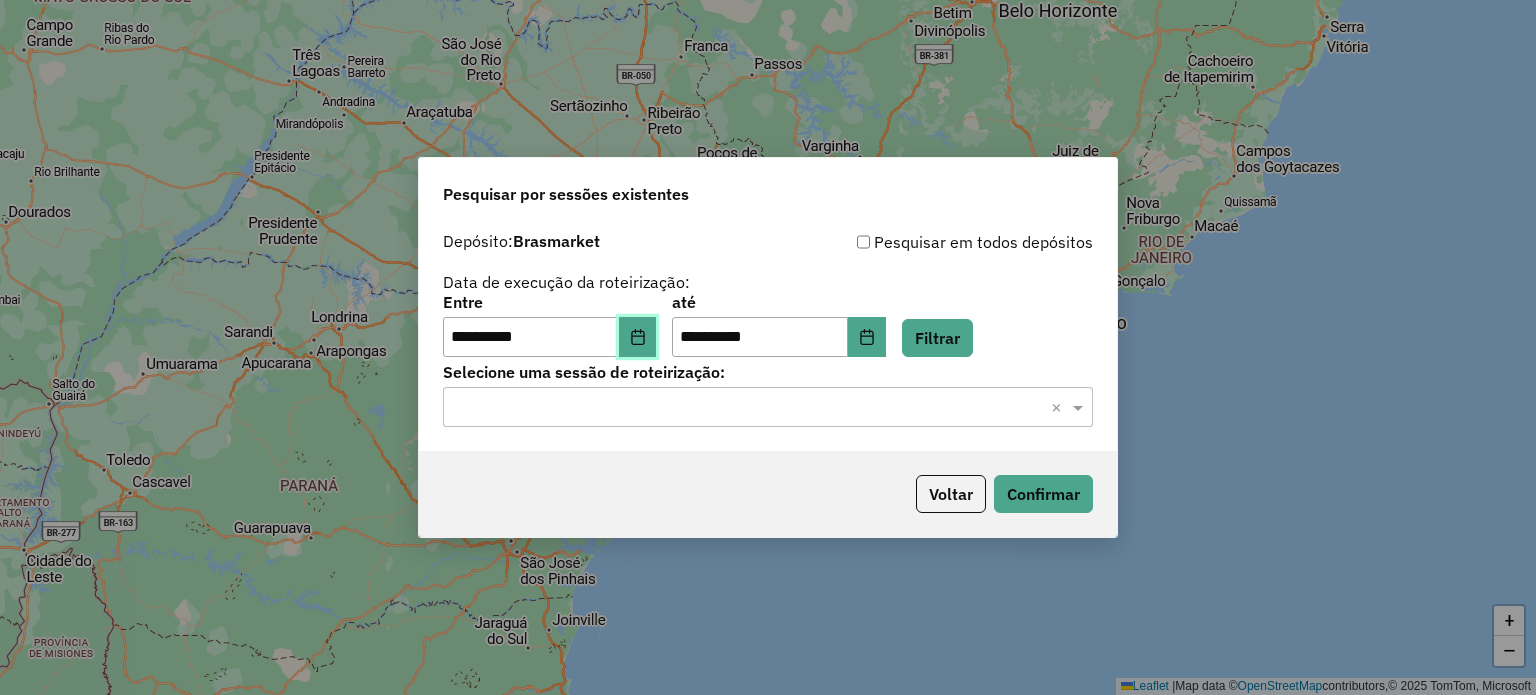 click at bounding box center (638, 337) 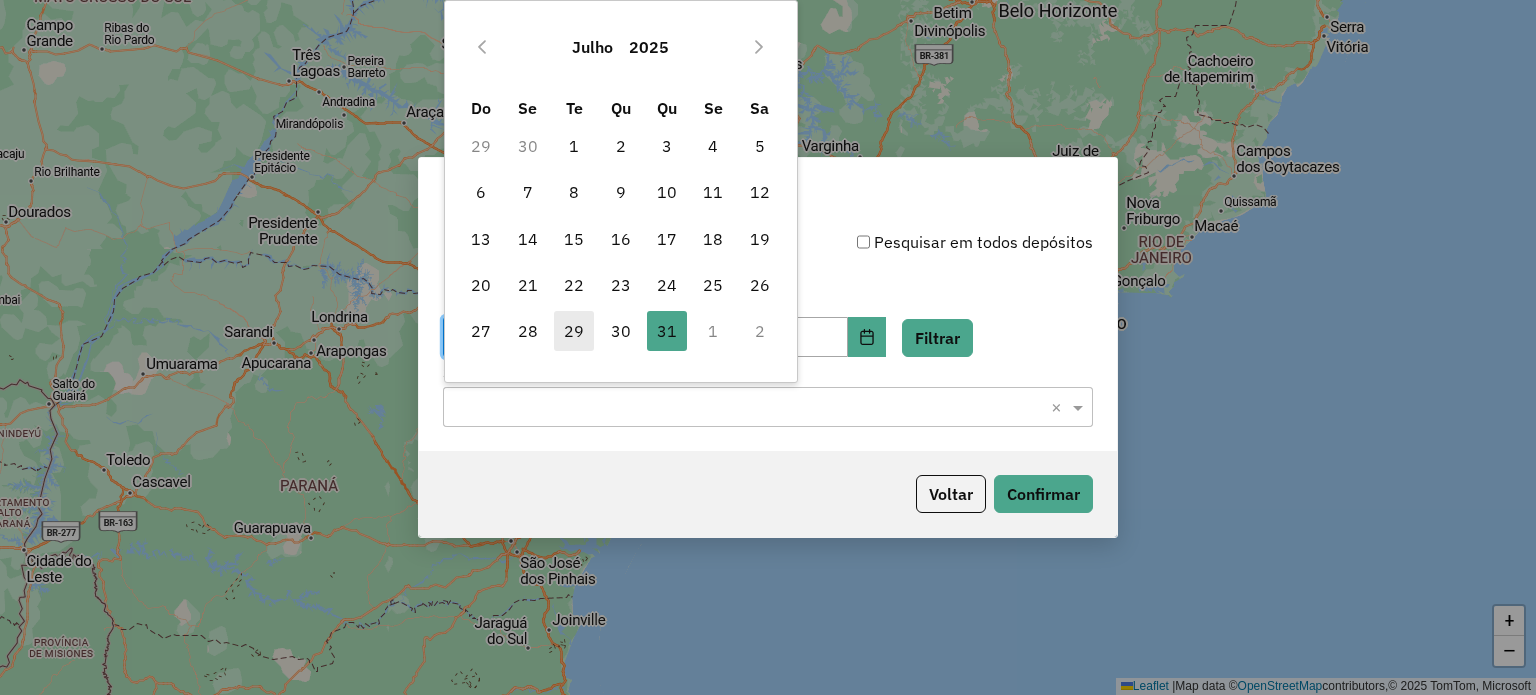 click on "29" at bounding box center [574, 331] 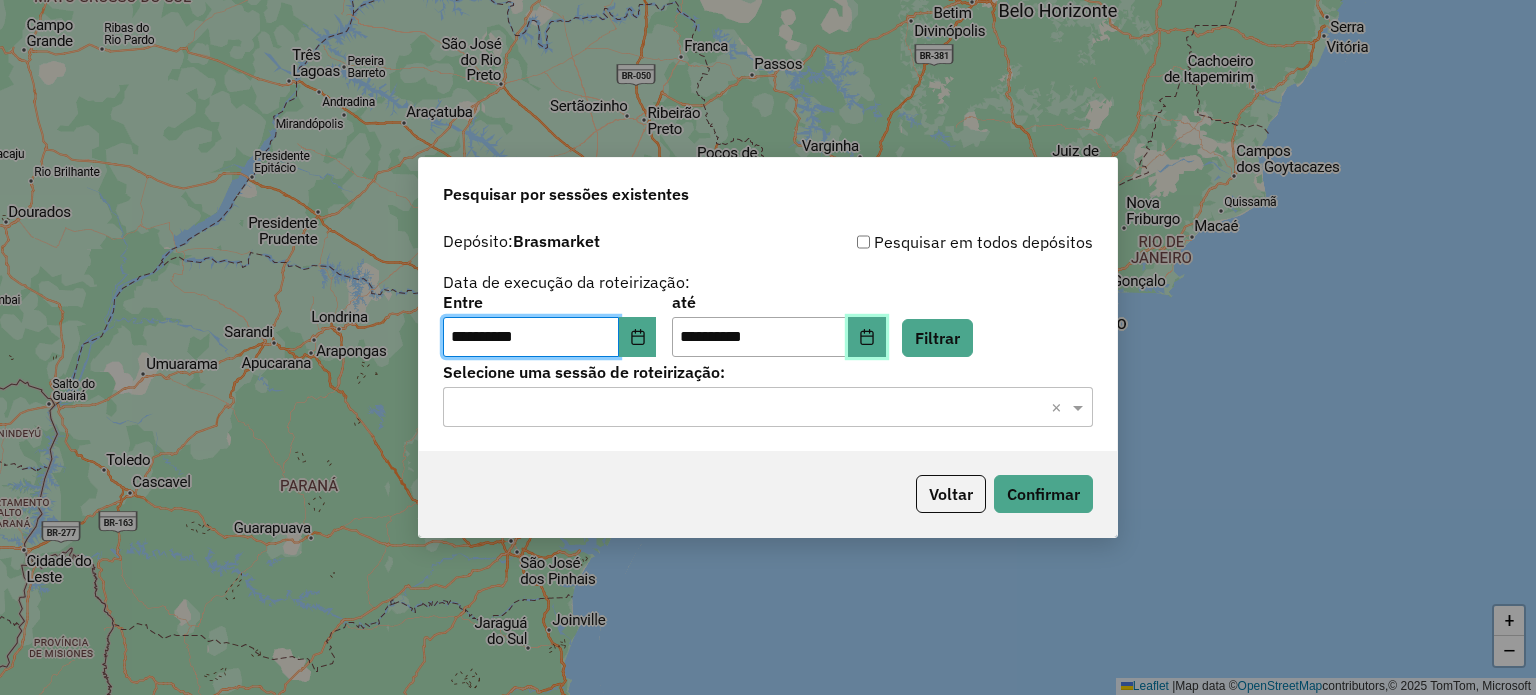 click at bounding box center (867, 337) 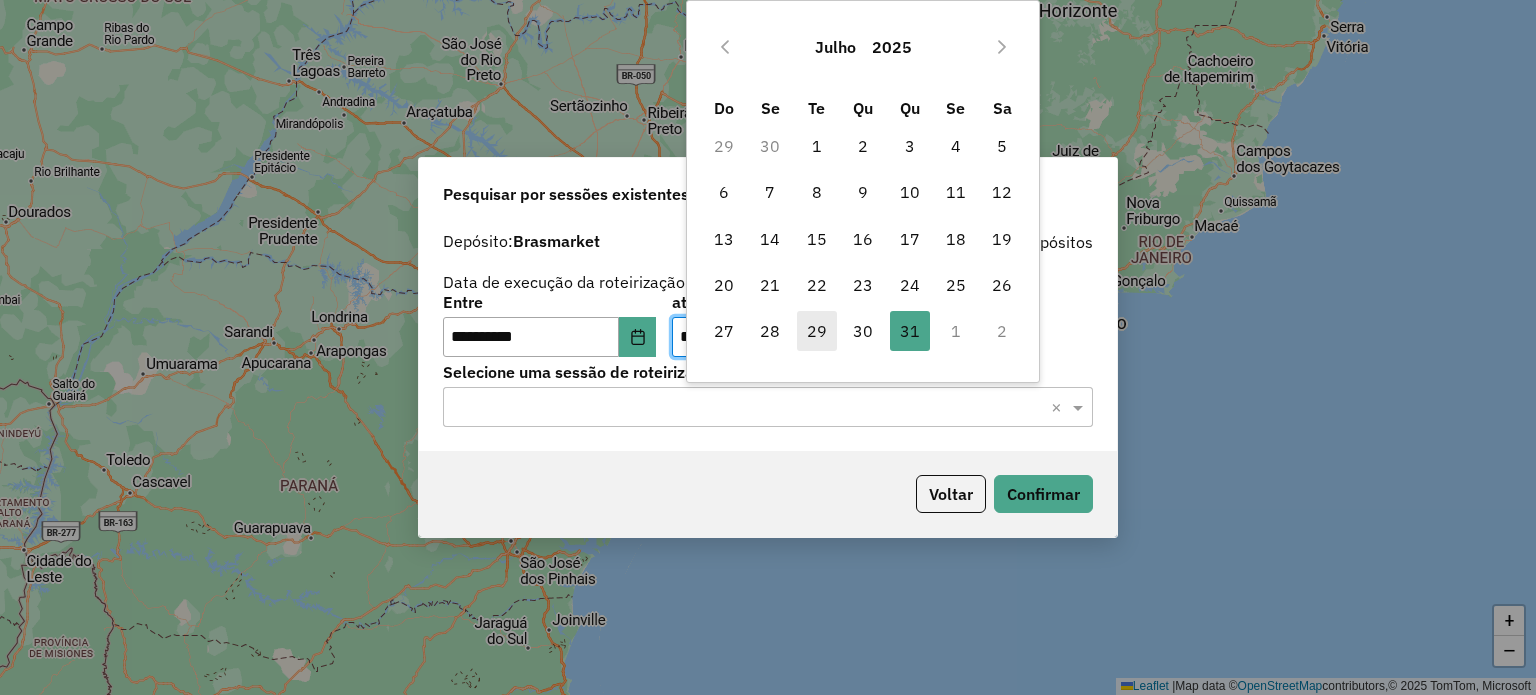 click on "29" at bounding box center (817, 331) 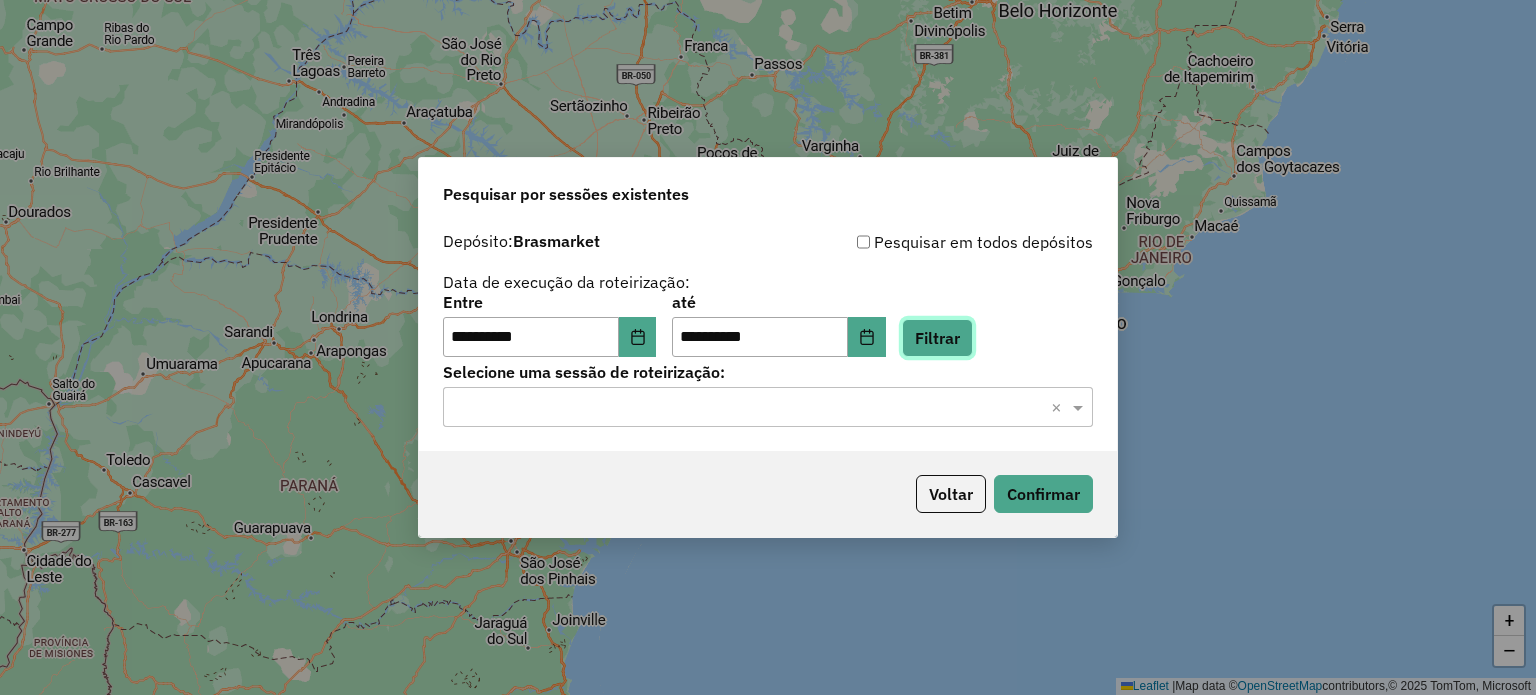 click on "Filtrar" 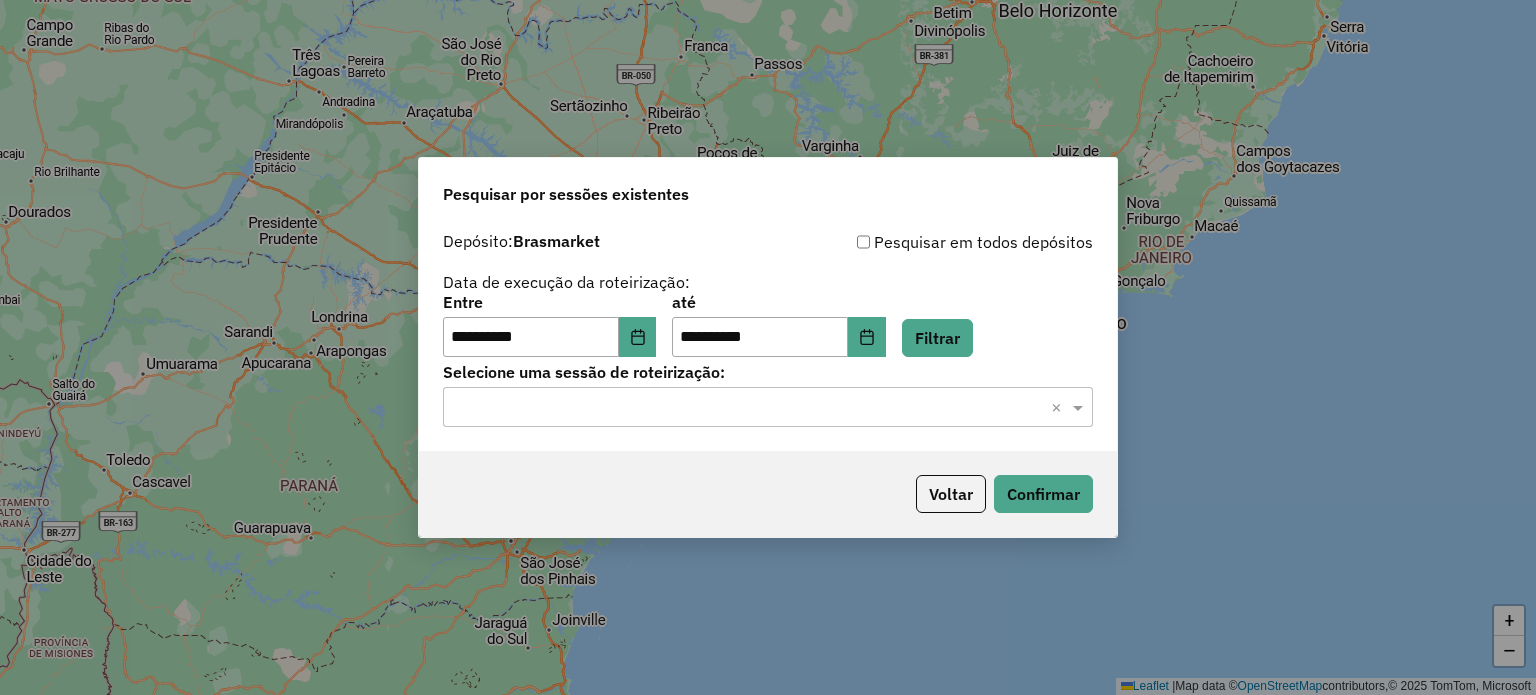 click 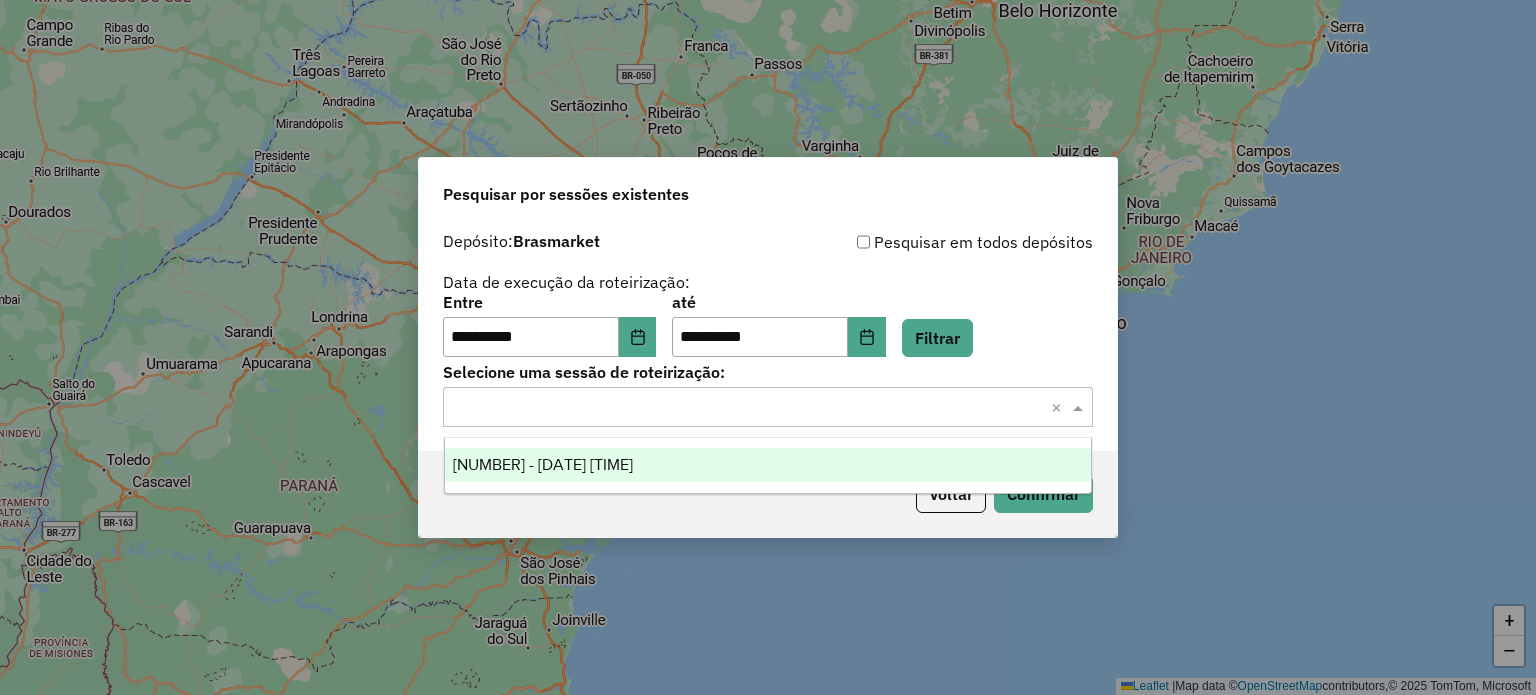 drag, startPoint x: 676, startPoint y: 458, endPoint x: 721, endPoint y: 451, distance: 45.54119 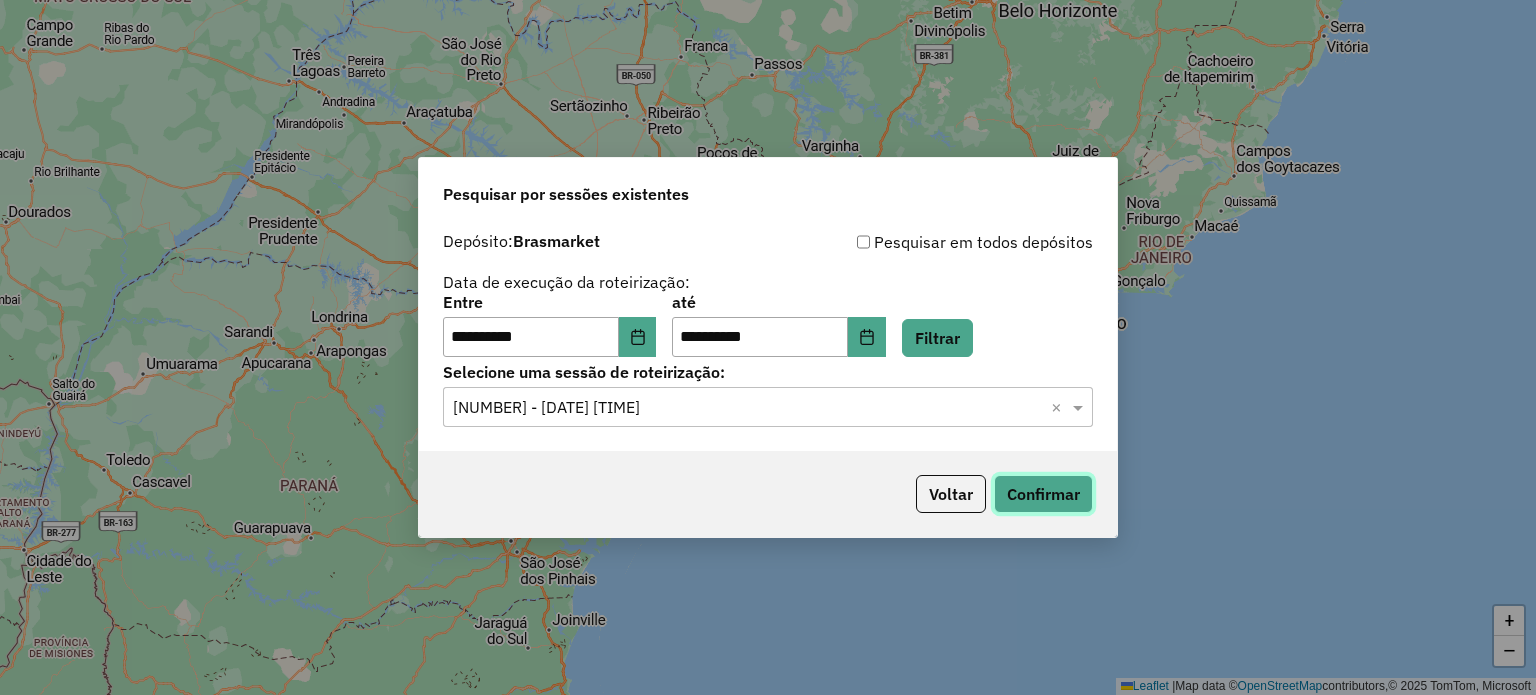 click on "Confirmar" 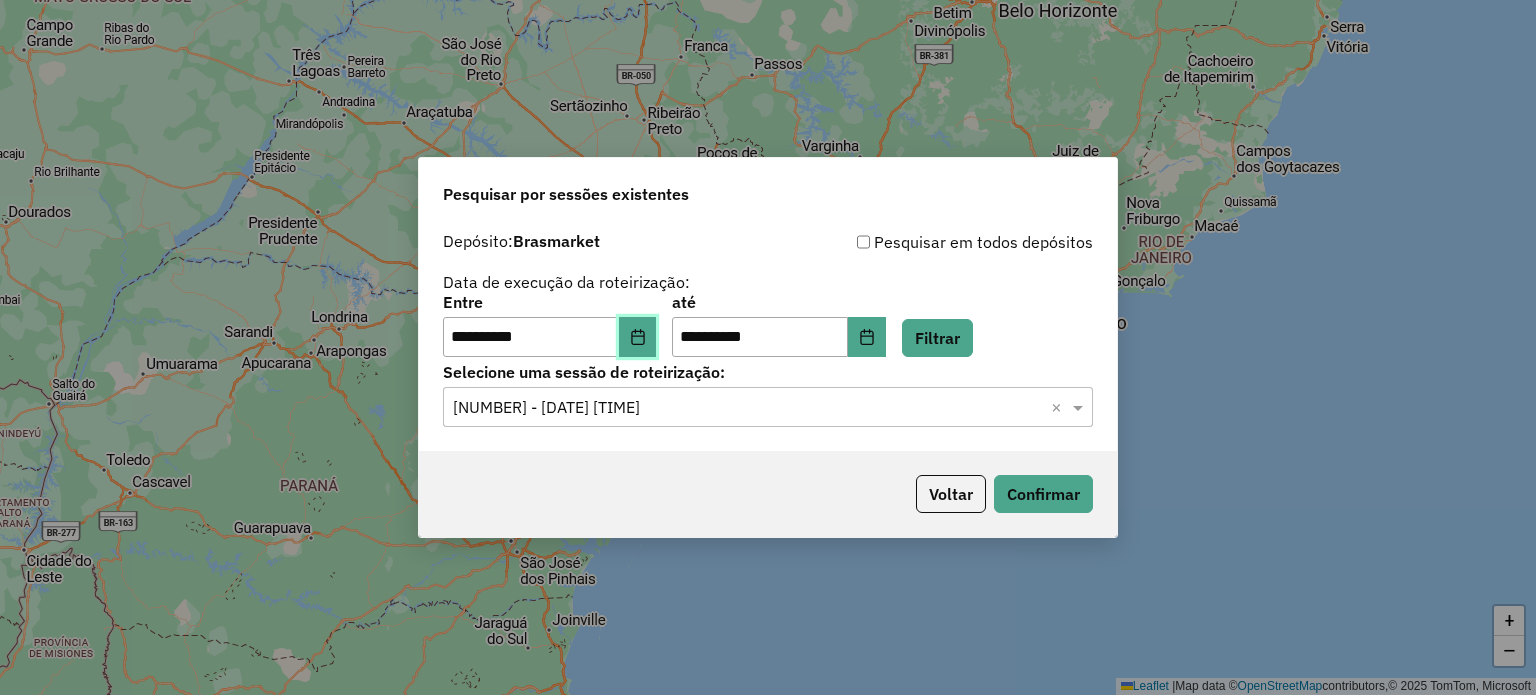 click at bounding box center [638, 337] 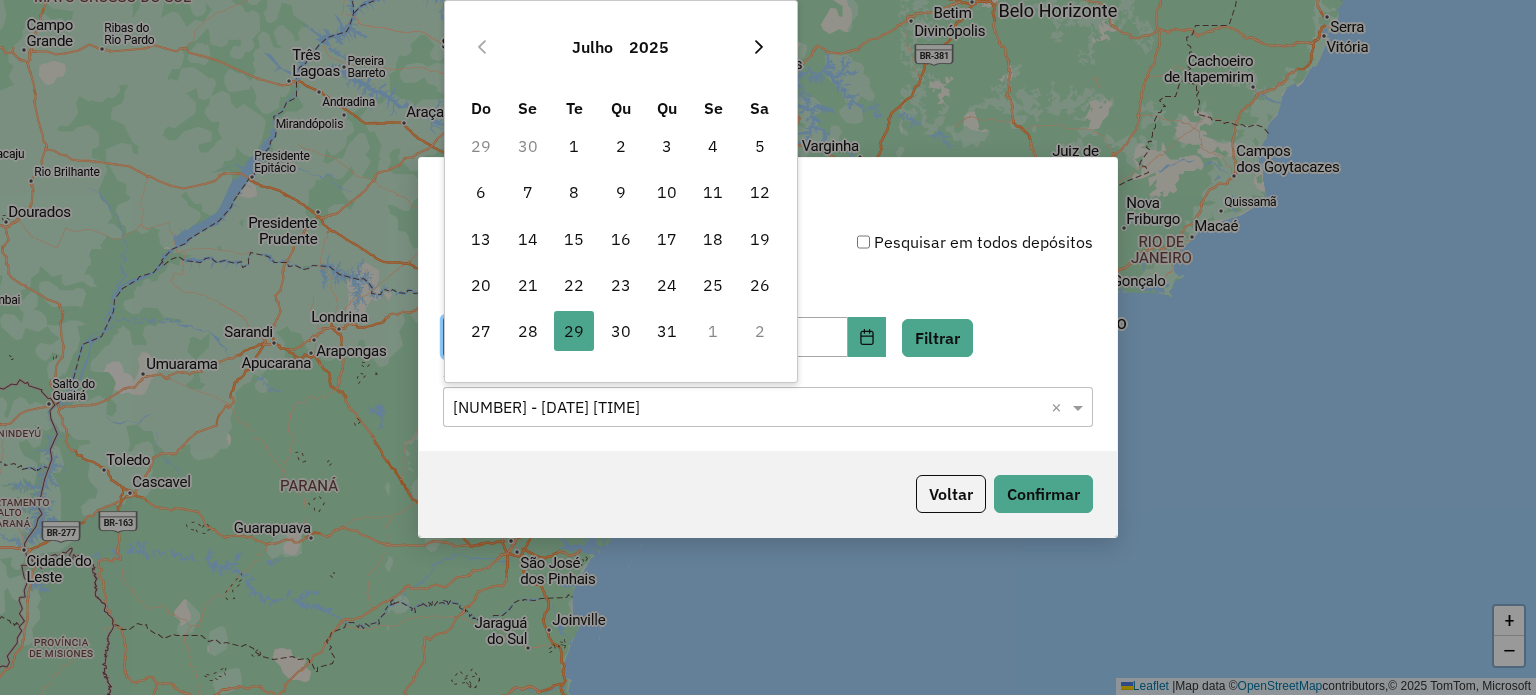 click 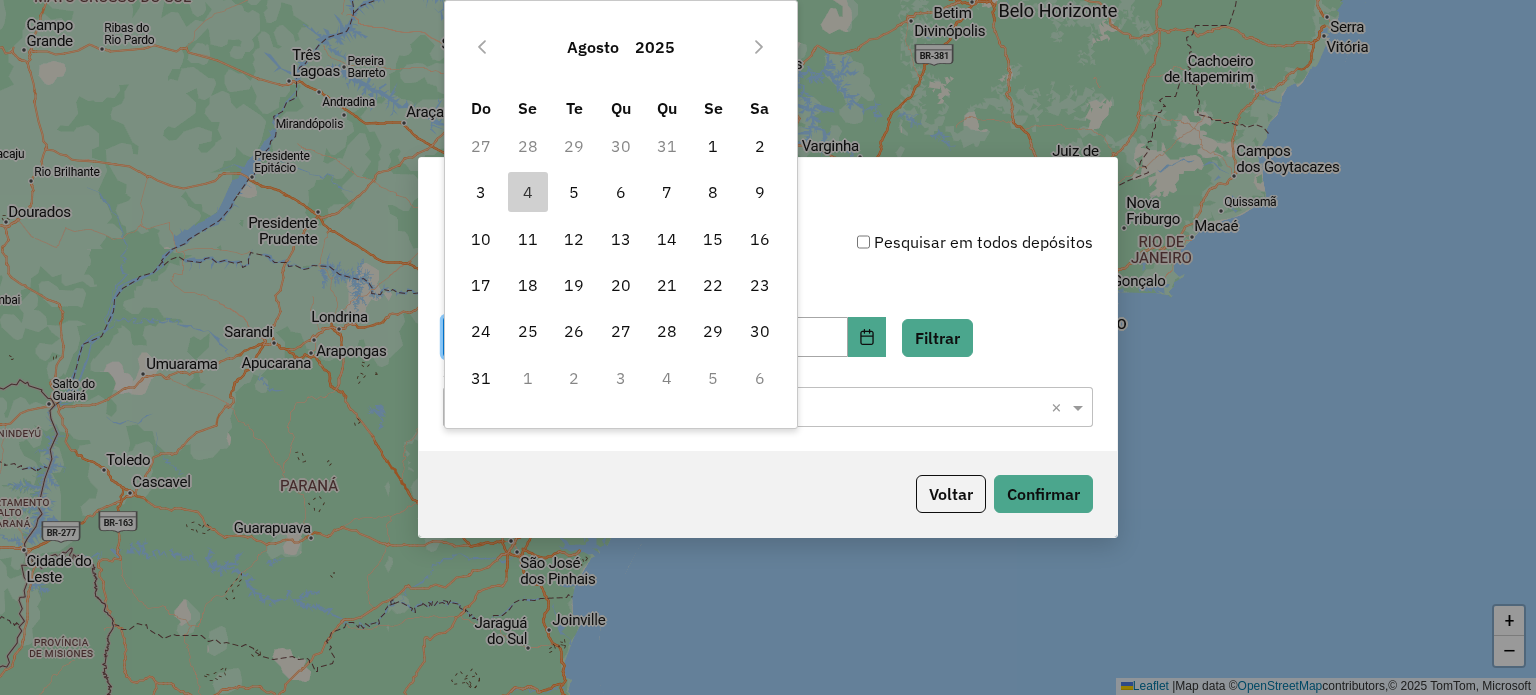 click on "30" at bounding box center (620, 146) 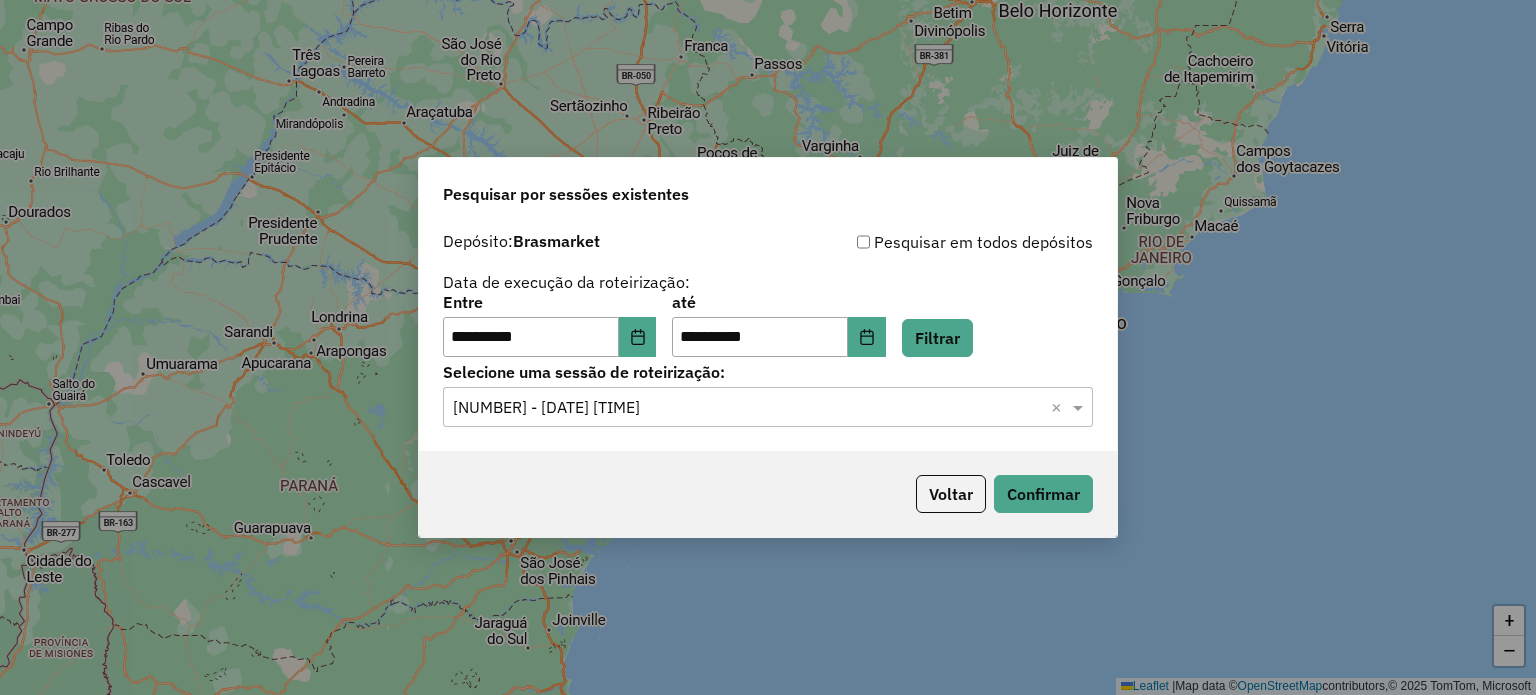 click on "Pesquisar por sessões existentes" 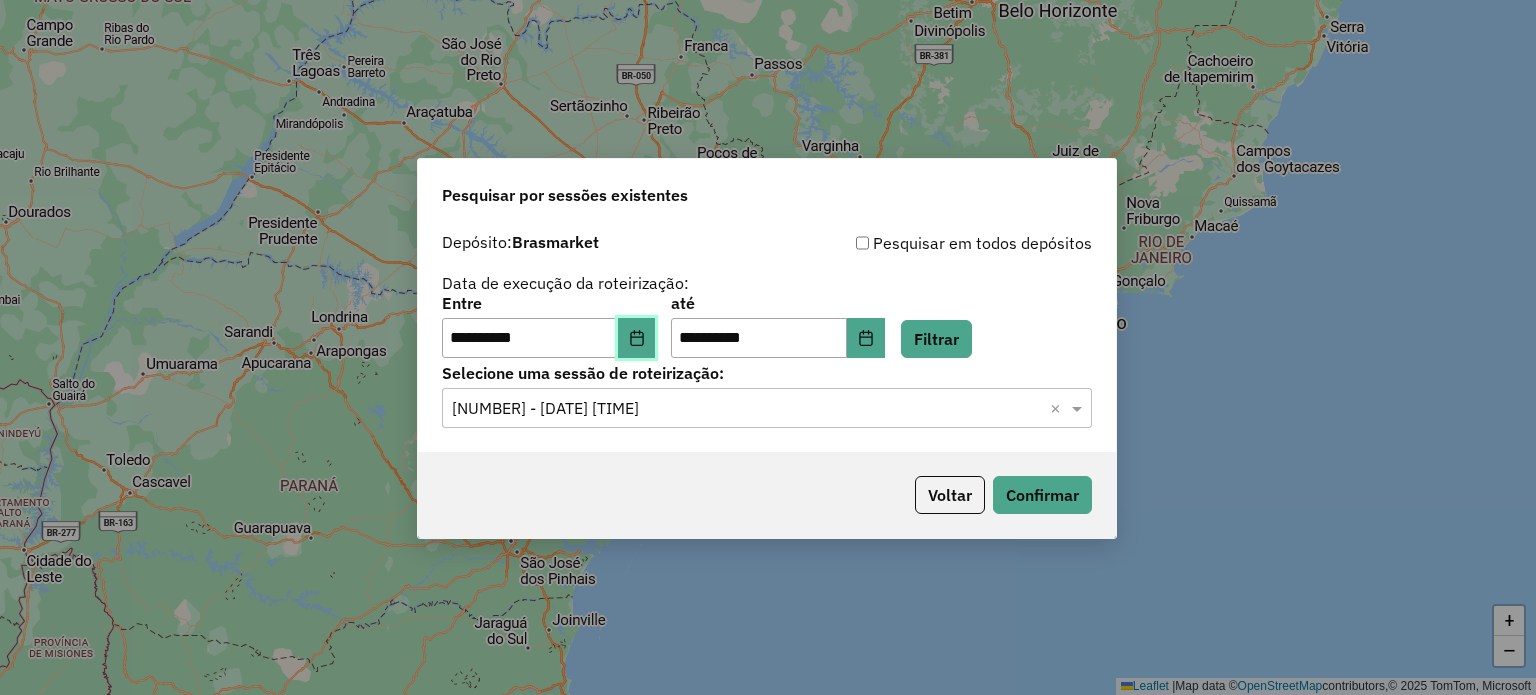 click at bounding box center (637, 338) 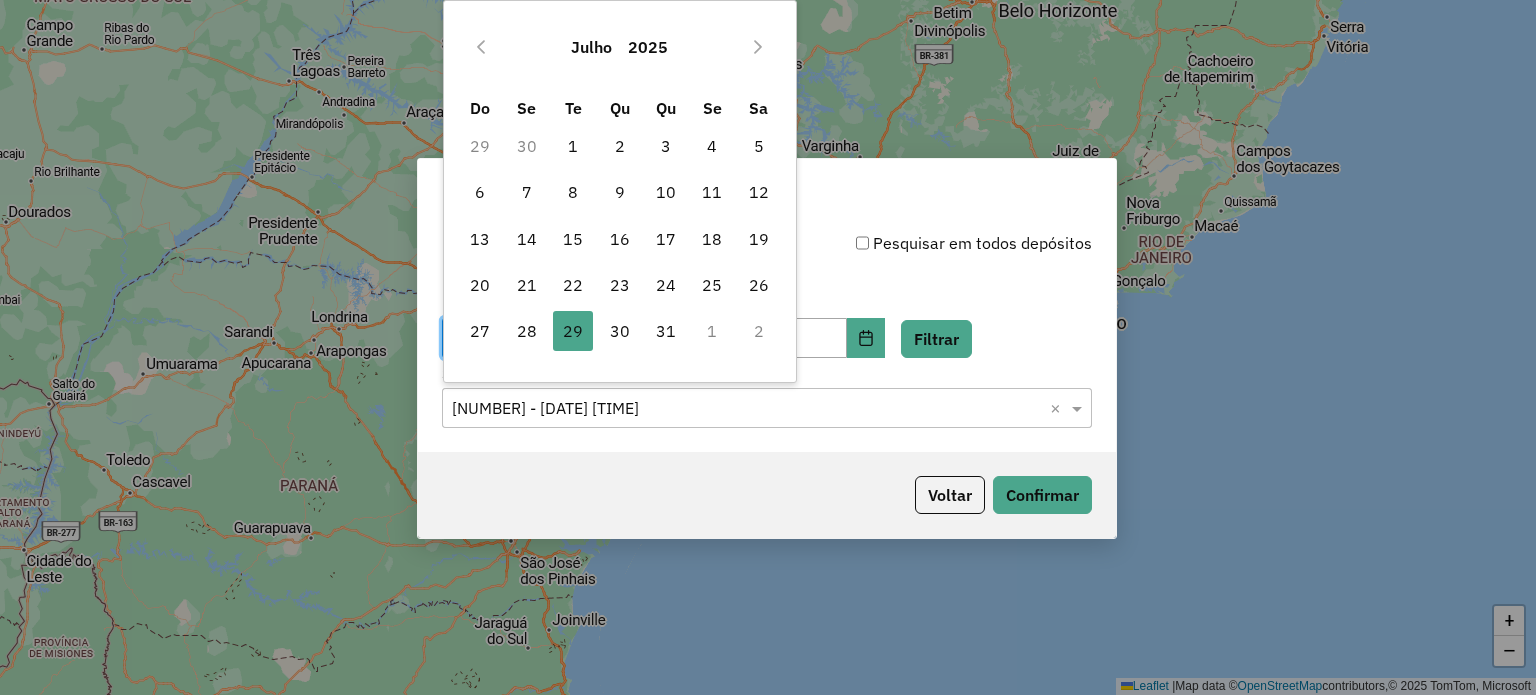 click on "30" at bounding box center (527, 146) 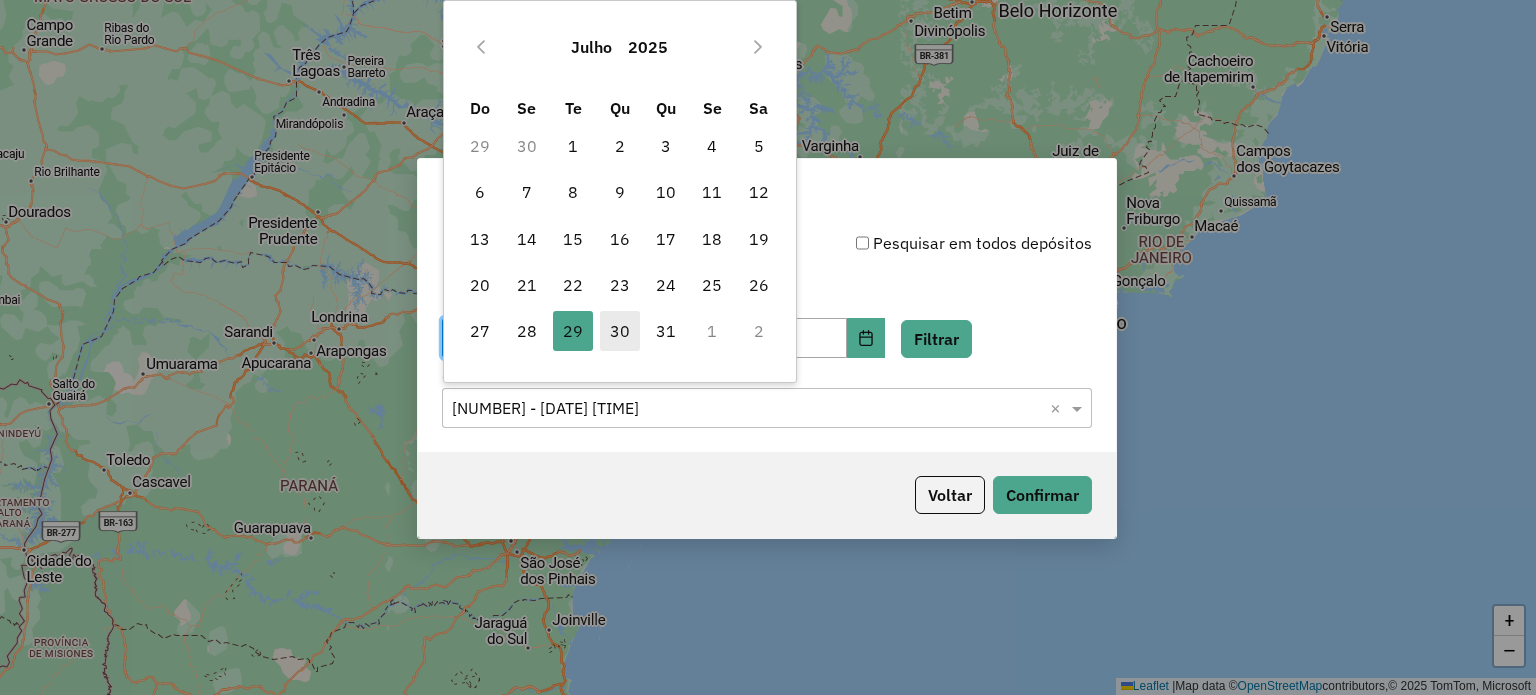 click on "30" at bounding box center [620, 331] 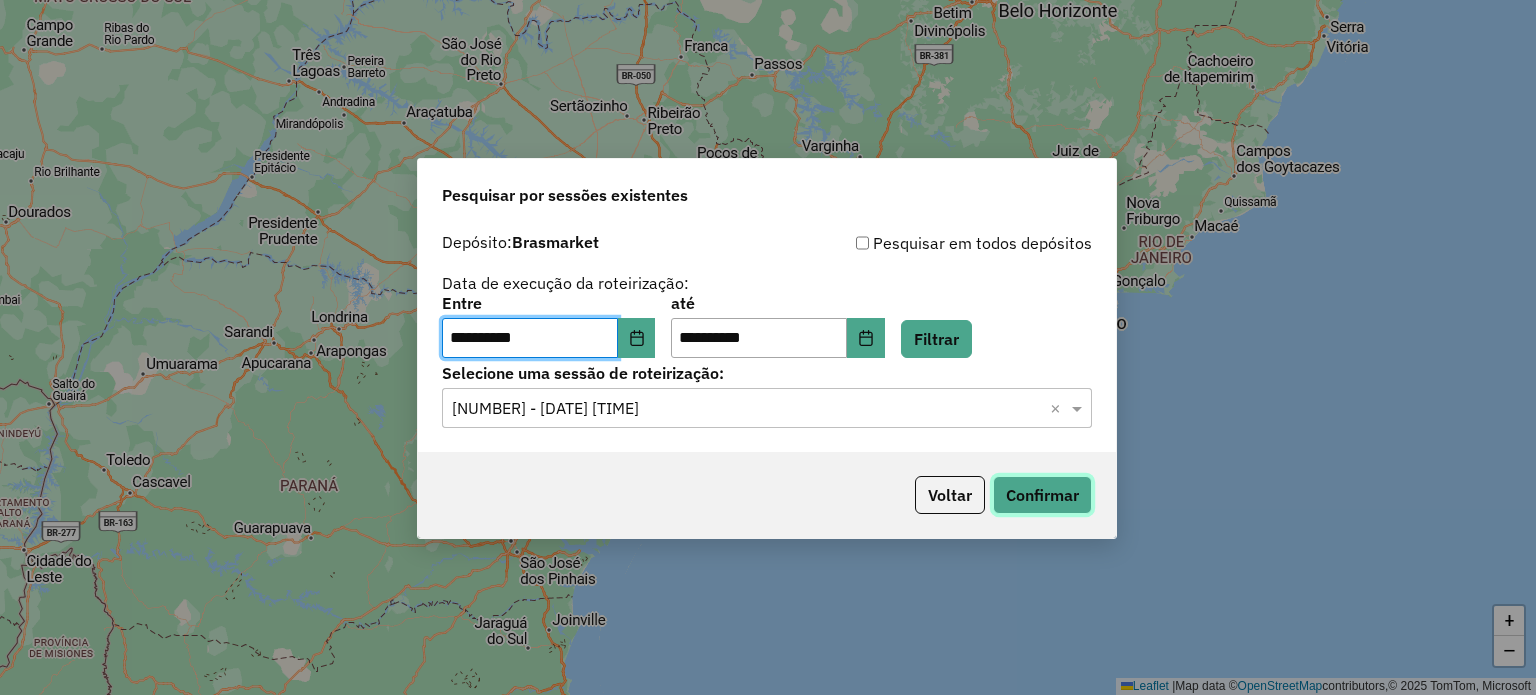 click on "Confirmar" 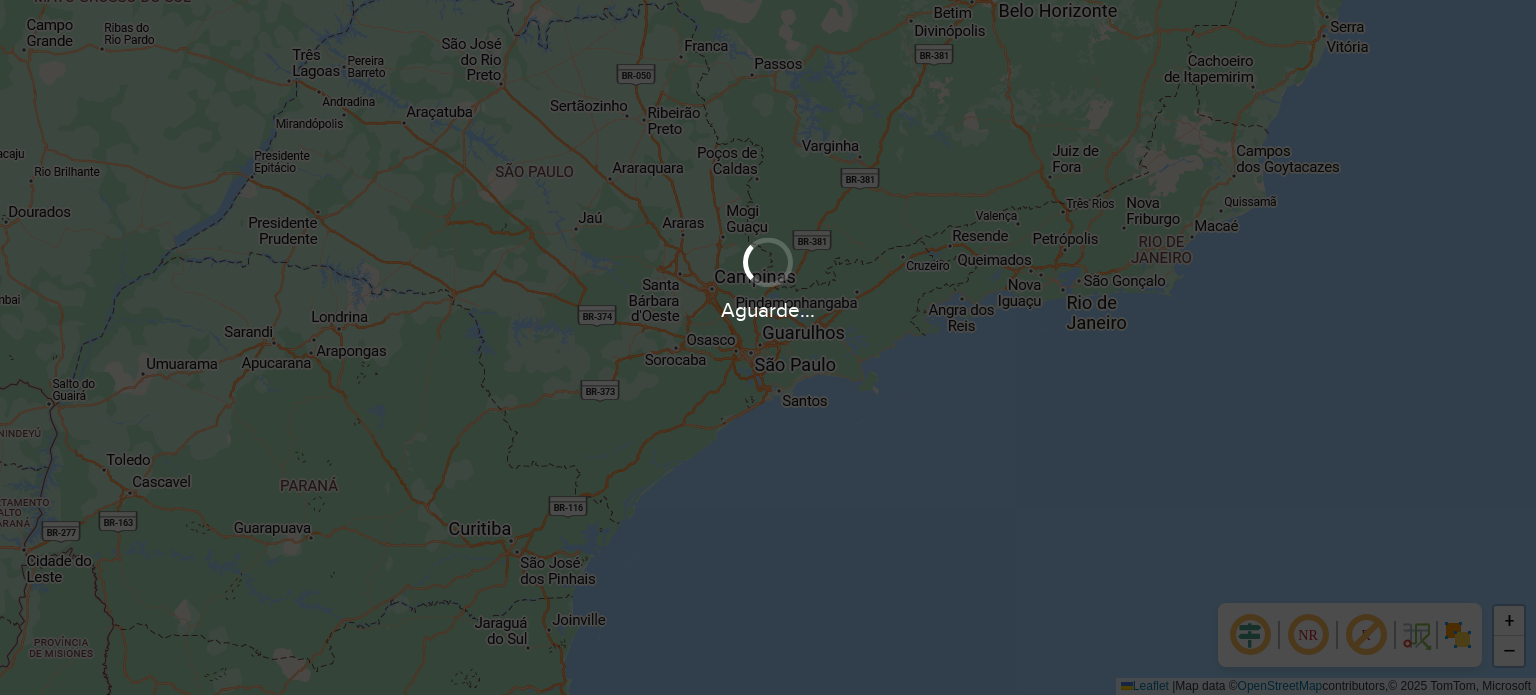 scroll, scrollTop: 0, scrollLeft: 0, axis: both 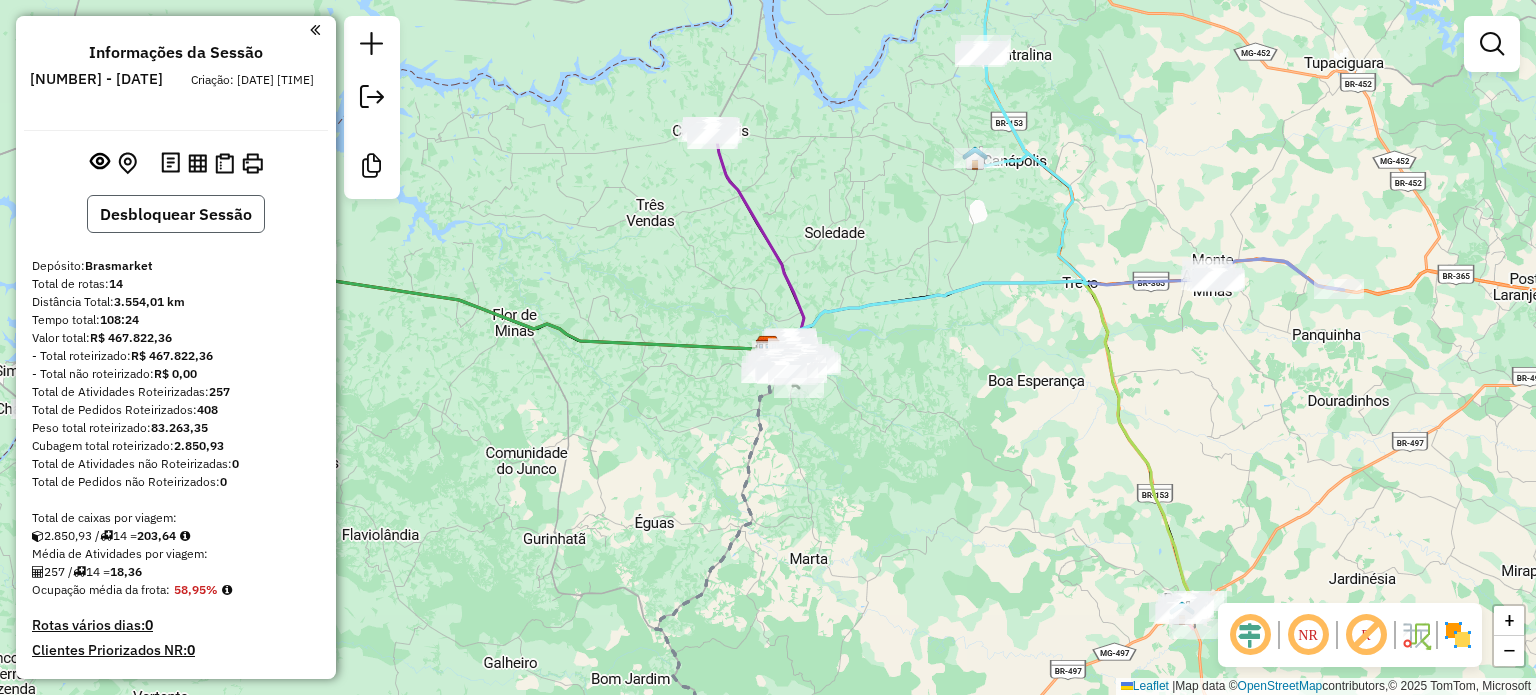click on "Desbloquear Sessão" at bounding box center [176, 214] 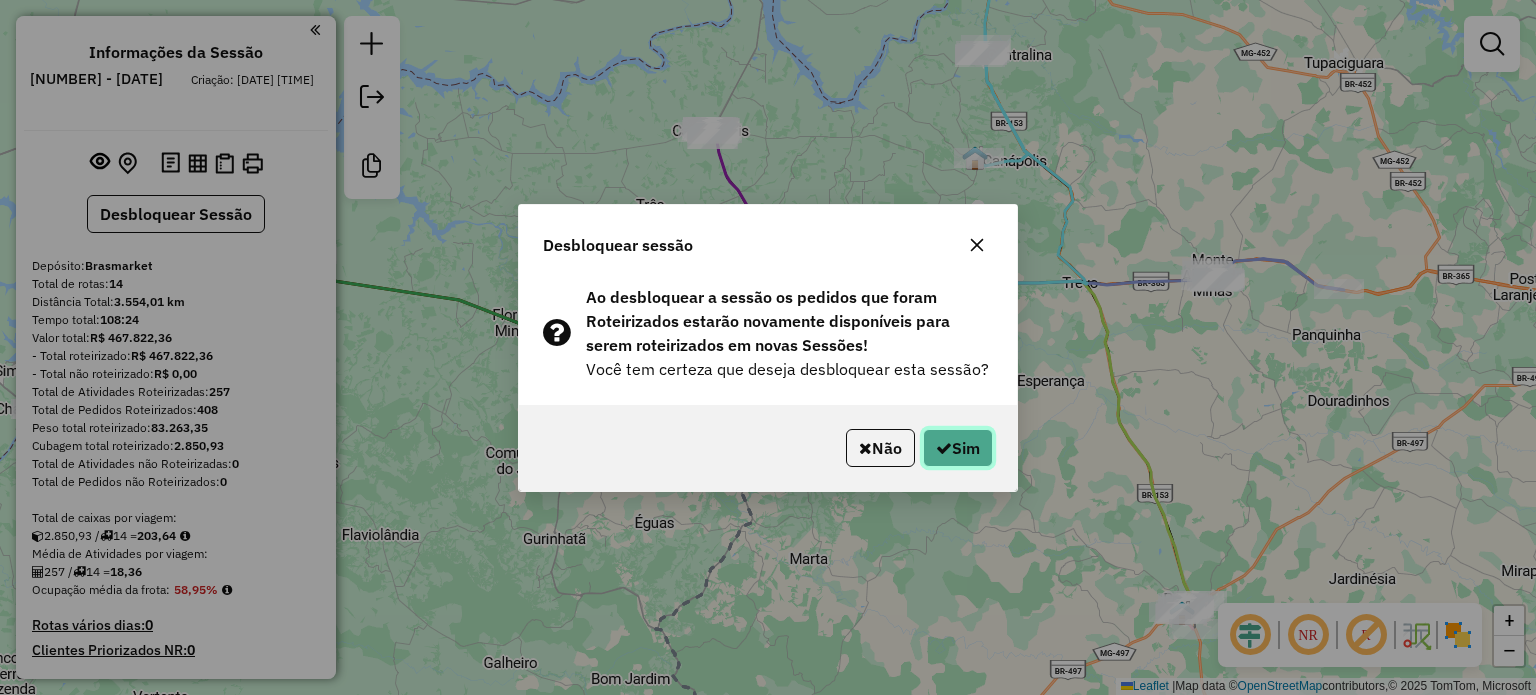 click on "Sim" 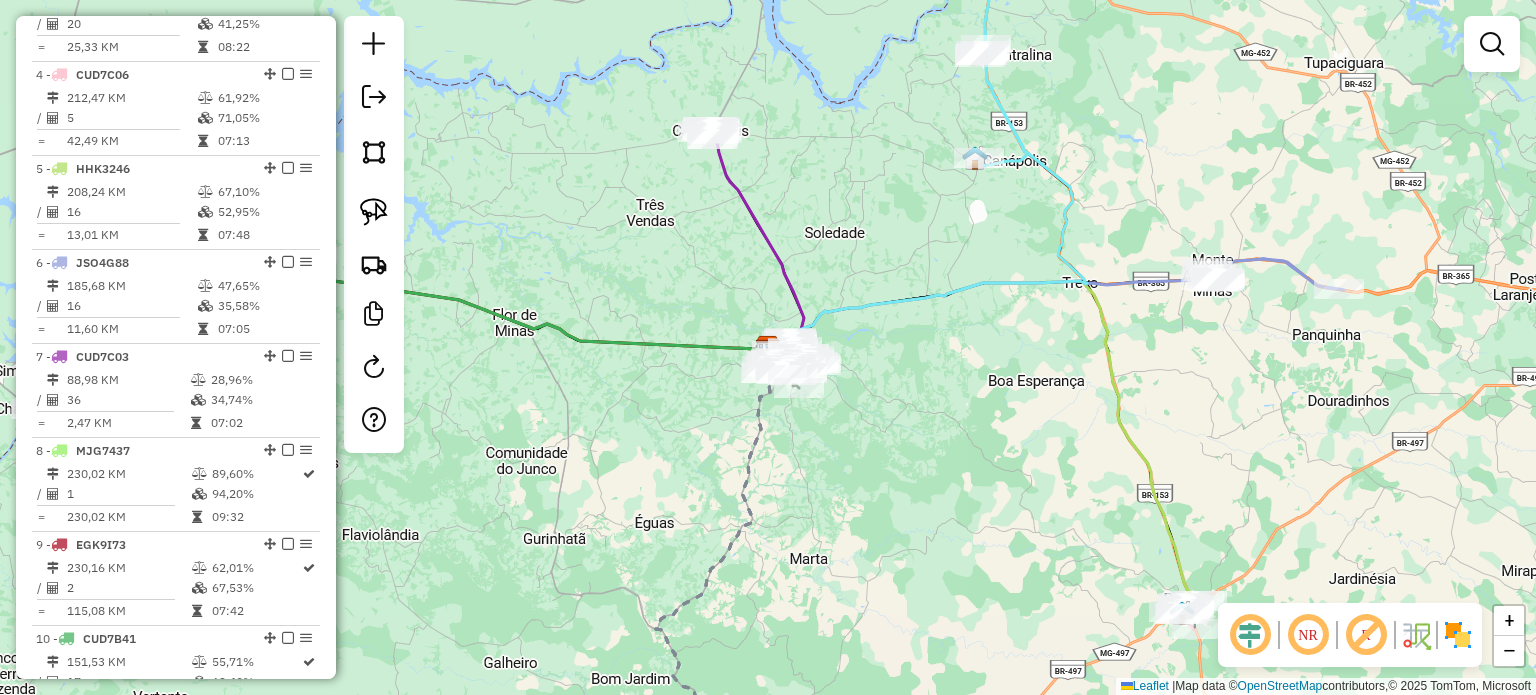 scroll, scrollTop: 778, scrollLeft: 0, axis: vertical 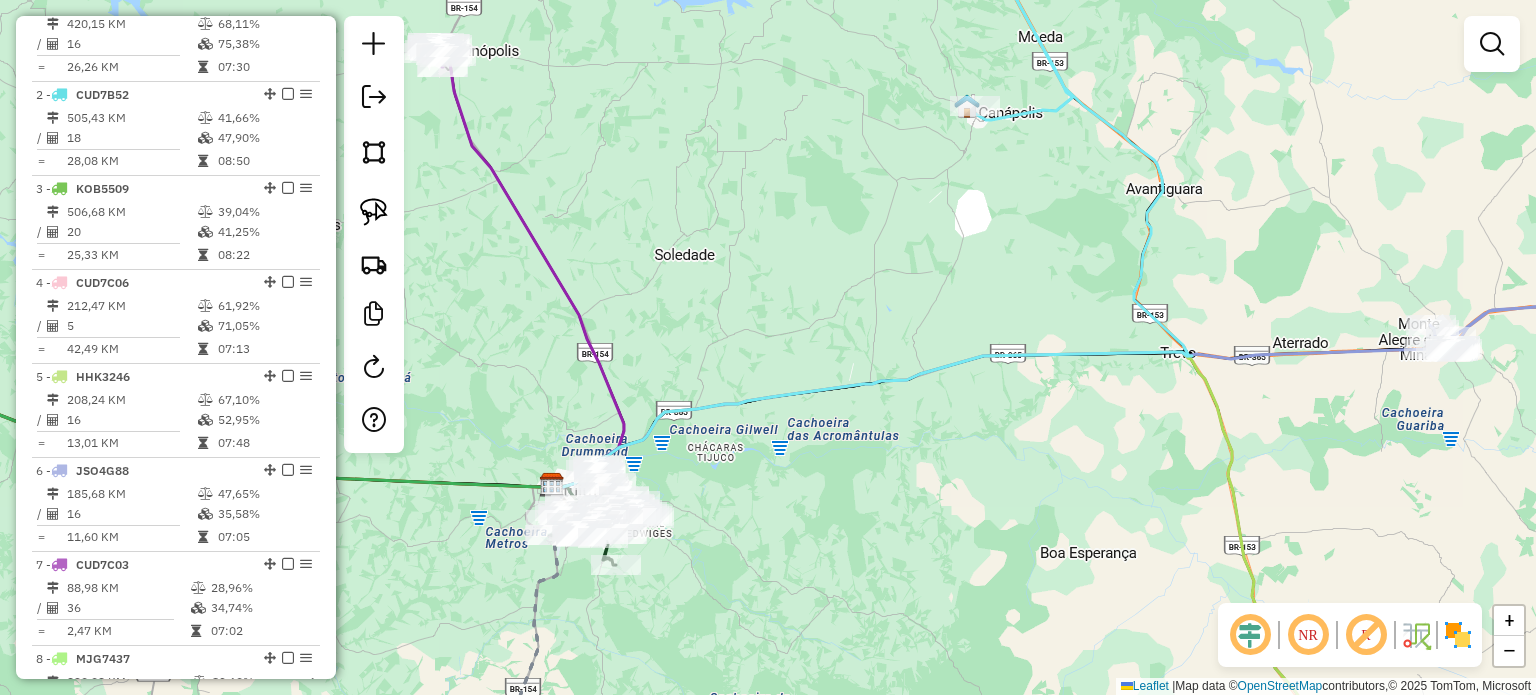 click 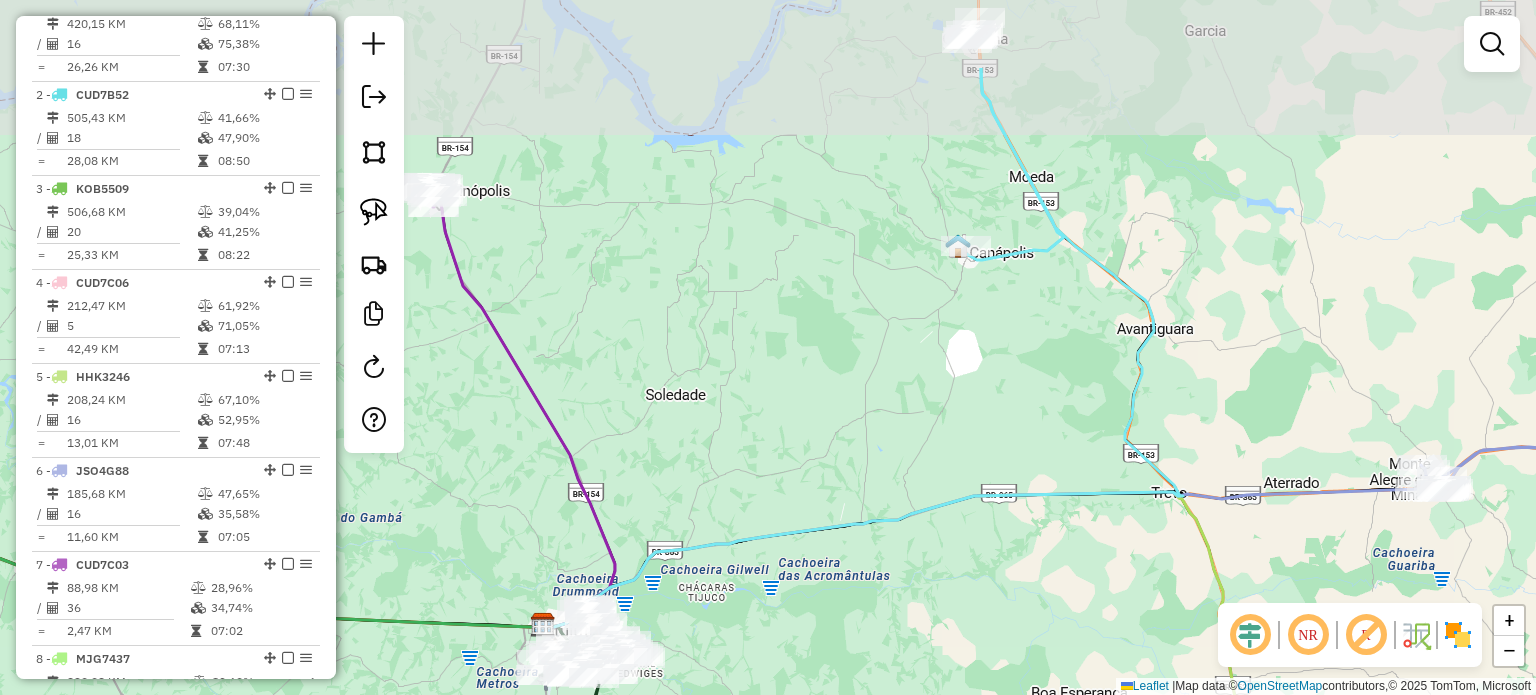 drag, startPoint x: 1042, startPoint y: 295, endPoint x: 1040, endPoint y: 513, distance: 218.00917 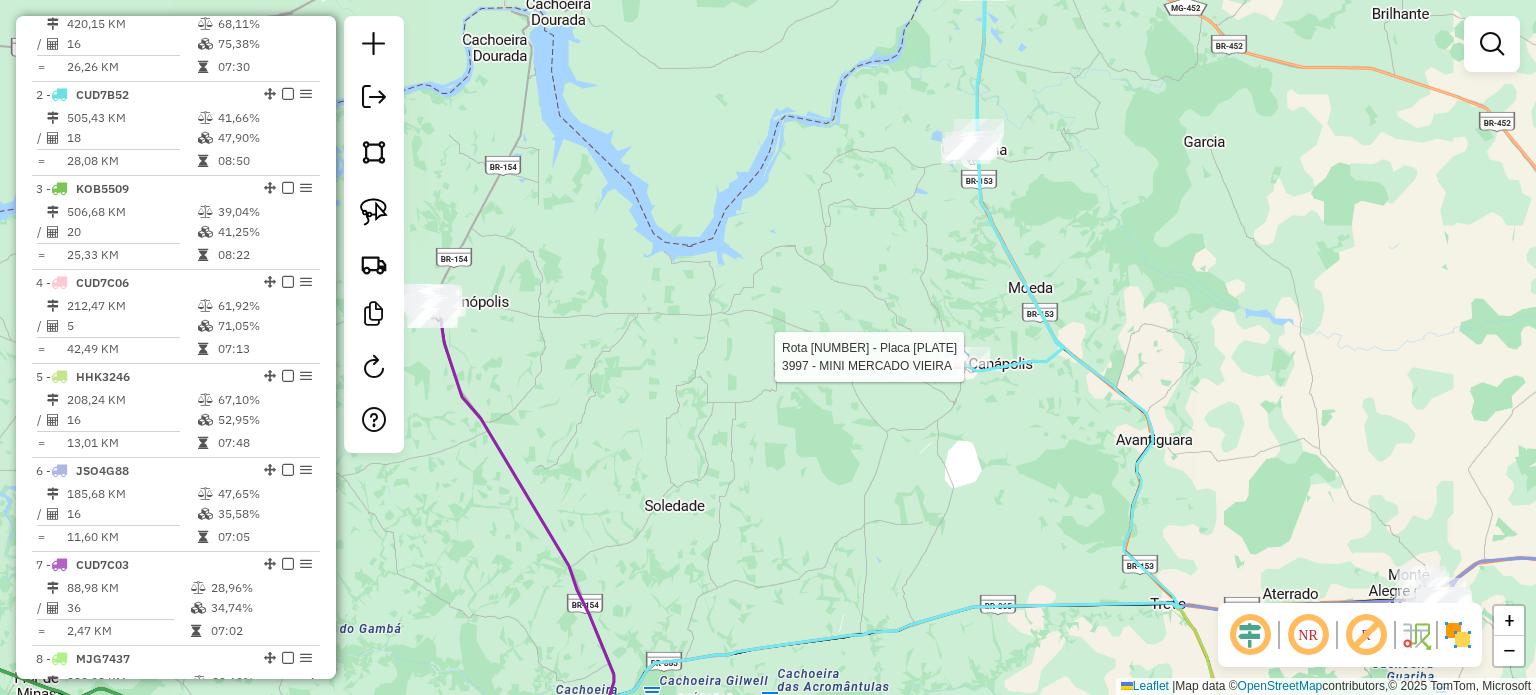 select on "**********" 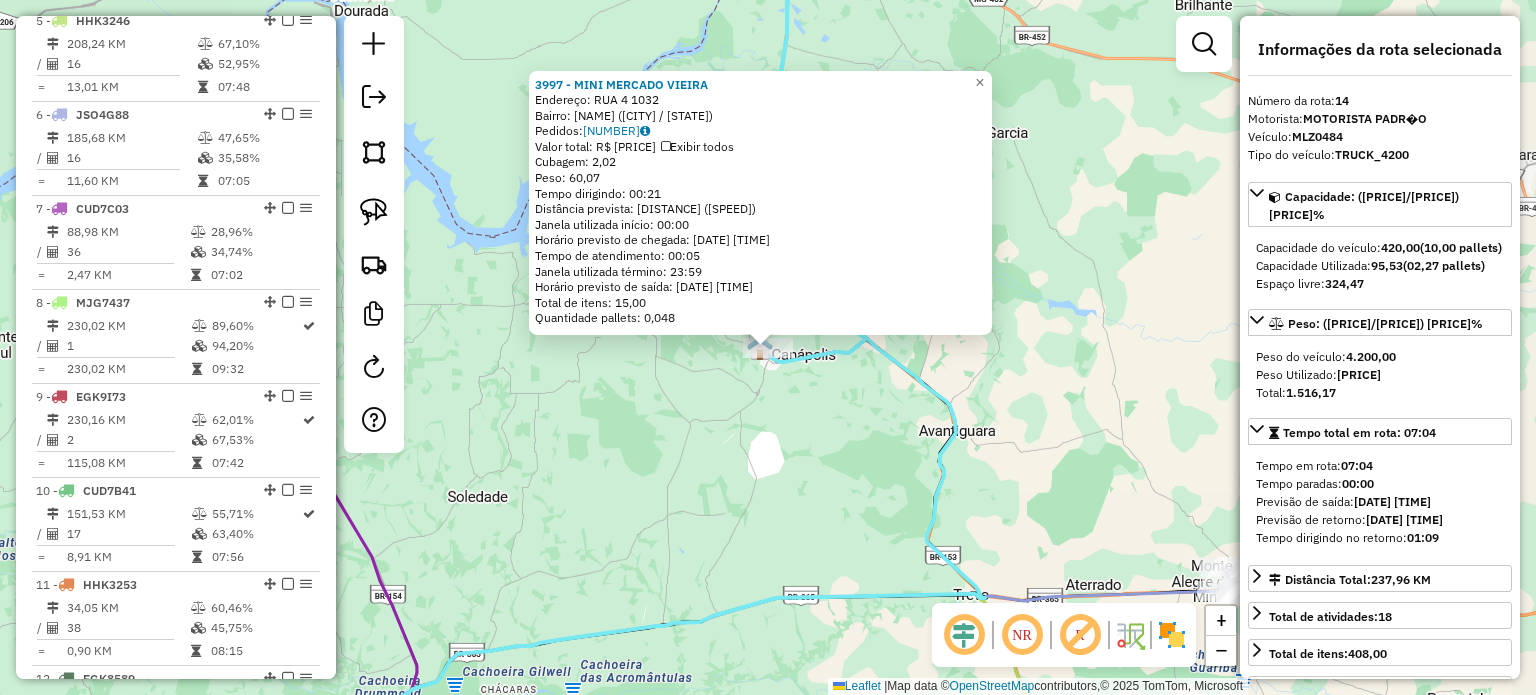 scroll, scrollTop: 1478, scrollLeft: 0, axis: vertical 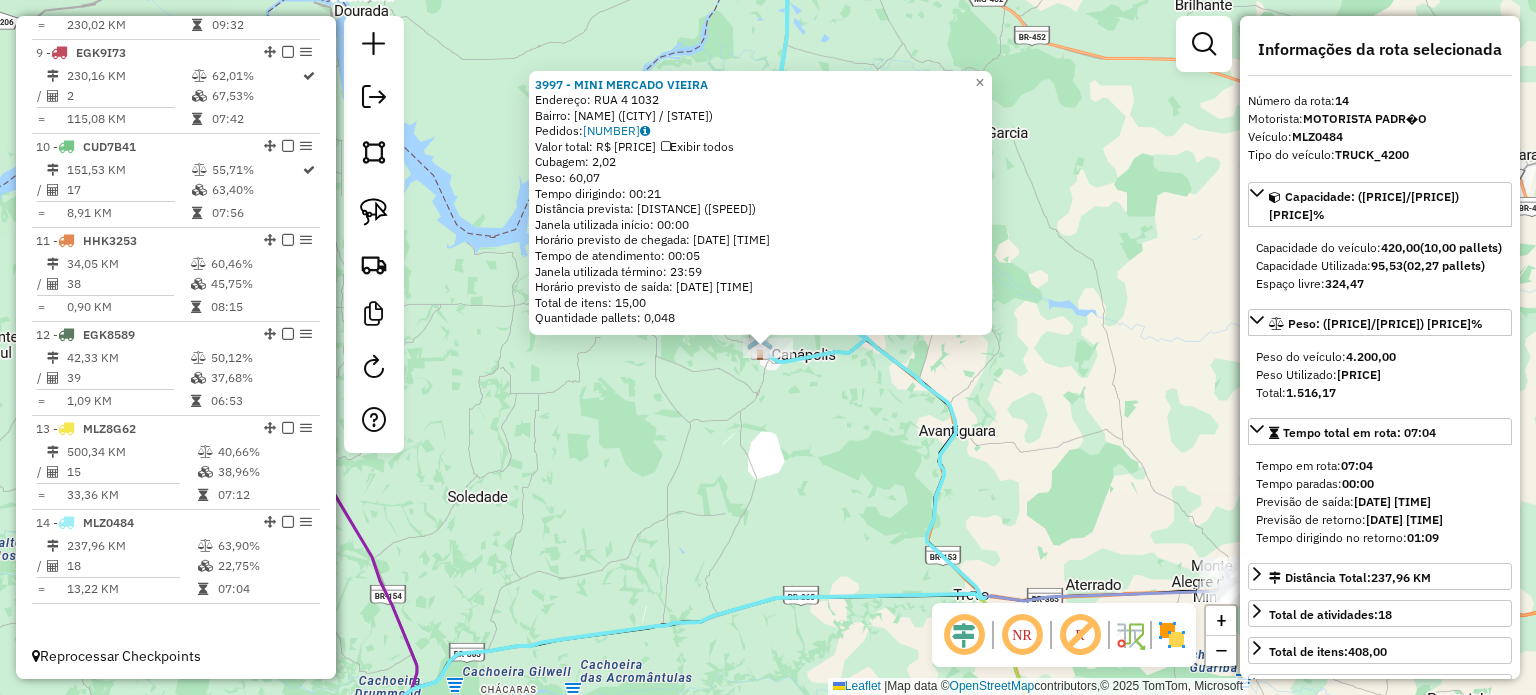 click on "[NUMBER] - [COMPANY NAME]  Endereço:  [NAME] [NUMBER]   Bairro: [NAME] ([CITY] / [STATE])   Pedidos:  [NUMBER]   Valor total: [CURRENCY] [PRICE]   Exibir todos   Cubagem: [PRICE]  Peso: [PRICE]  Tempo dirigindo: [TIME]   Distância prevista: [PRICE] km ([PRICE] km/h)   Janela utilizada início: [TIME]   Horário previsto de chegada: [DATE] [TIME]   Tempo de atendimento: [TIME]   Janela utilizada término: [TIME]   Horário previsto de saída: [DATE] [TIME]   Total de itens: [PRICE]   Quantidade pallets: [PRICE]  × Janela de atendimento Grade de atendimento Capacidade Transportadoras Veículos Cliente Pedidos  Rotas Selecione os dias de semana para filtrar as janelas de atendimento  Seg   Ter   Qua   Qui   Sex   Sáb   Dom  Informe o período da janela de atendimento: De: Até:  Filtrar exatamente a janela do cliente  Considerar janela de atendimento padrão  Selecione os dias de semana para filtrar as grades de atendimento  Seg   Ter   Qua   Qui   Sex   Sáb   Dom   Considerar clientes sem dia de atendimento cadastrado  De:   De:" 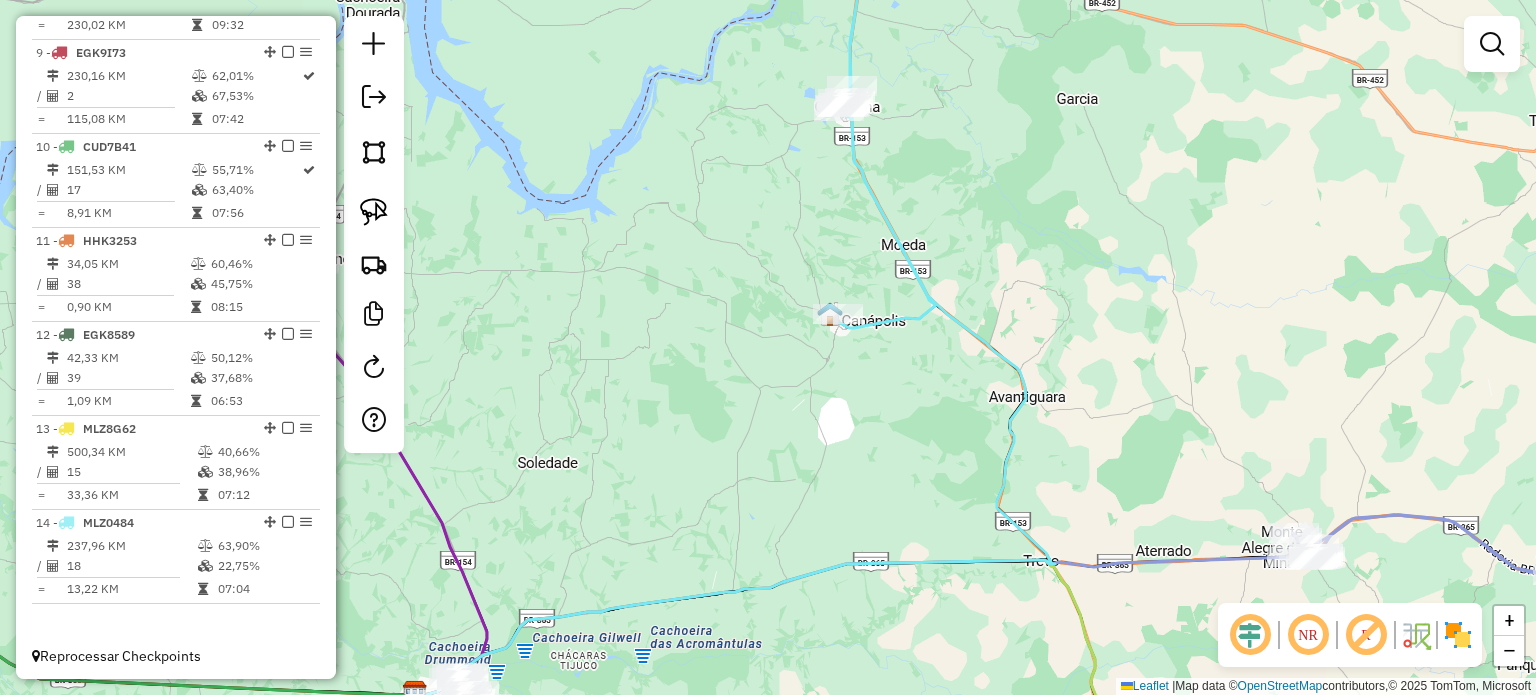 drag, startPoint x: 842, startPoint y: 425, endPoint x: 1059, endPoint y: 296, distance: 252.44801 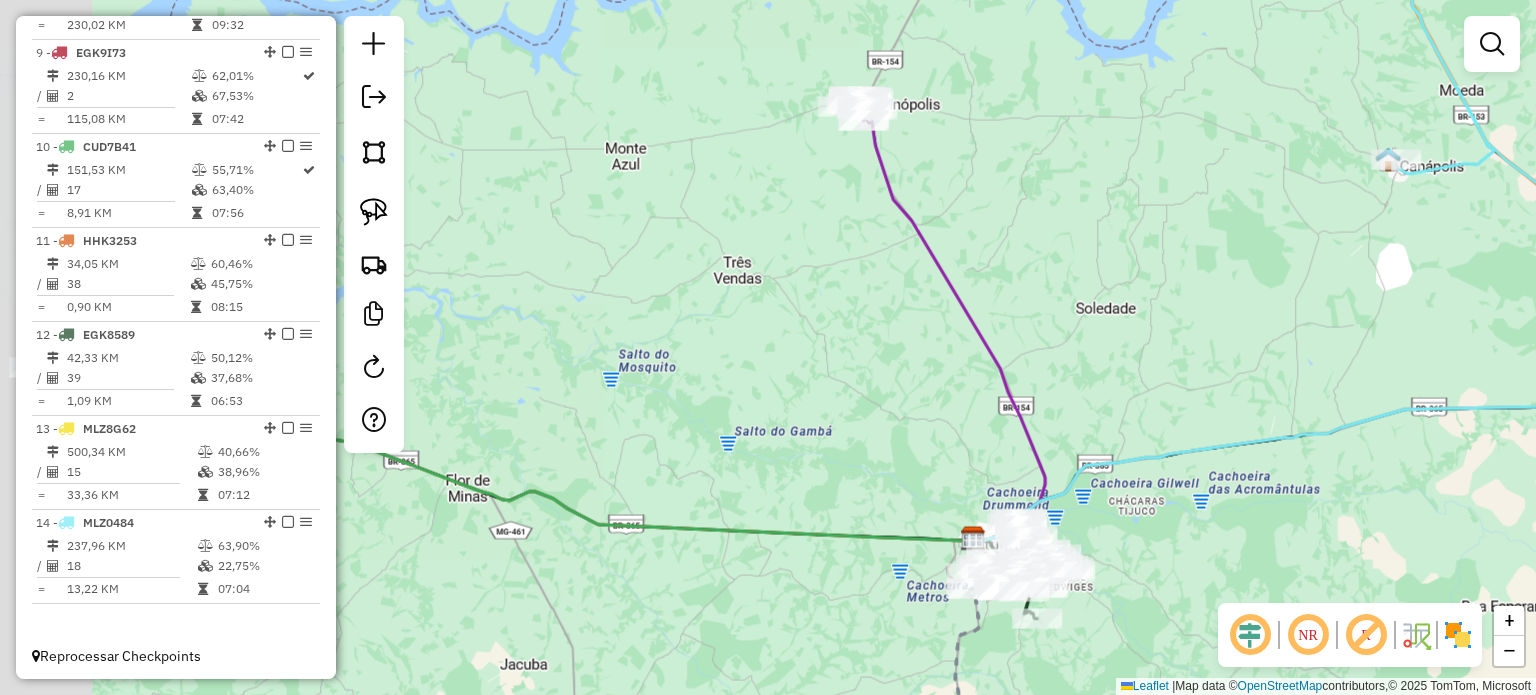 drag, startPoint x: 748, startPoint y: 303, endPoint x: 1058, endPoint y: 312, distance: 310.1306 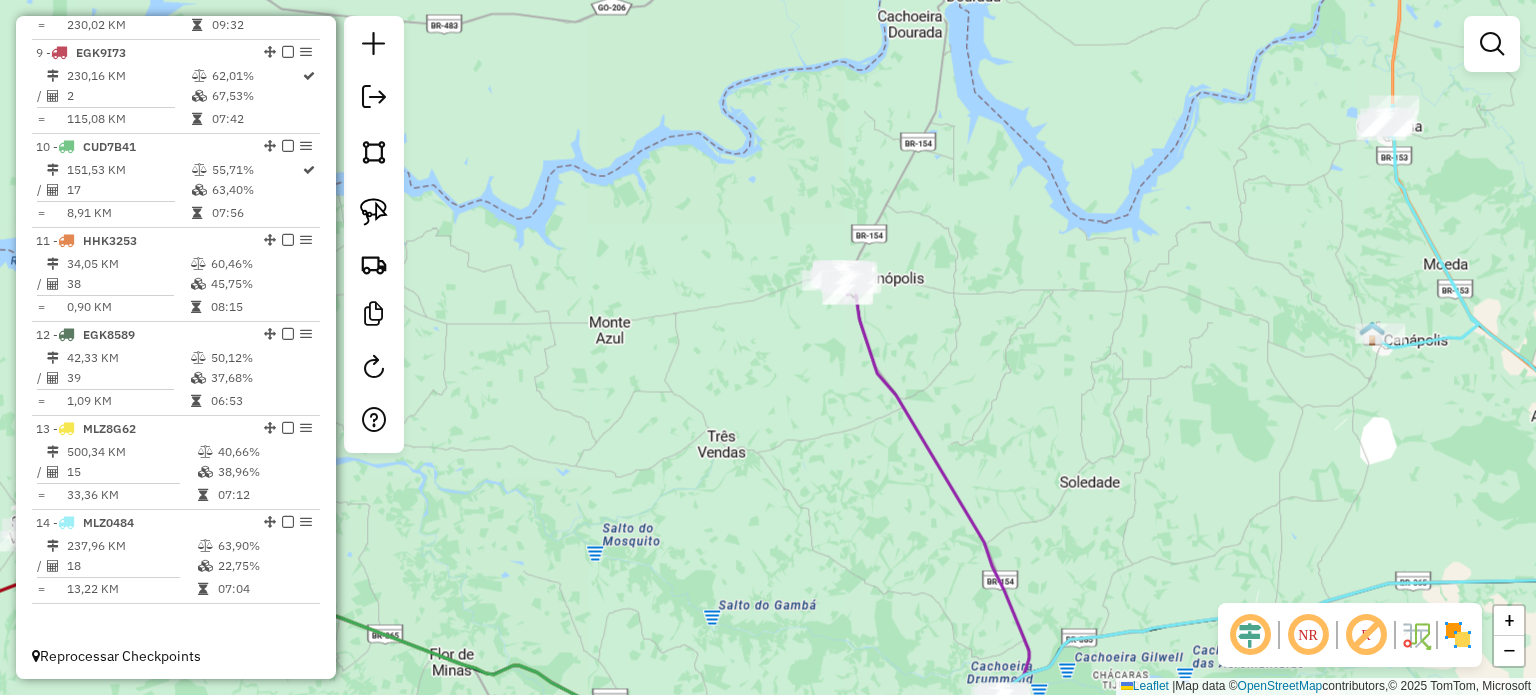 drag, startPoint x: 812, startPoint y: 287, endPoint x: 795, endPoint y: 463, distance: 176.81912 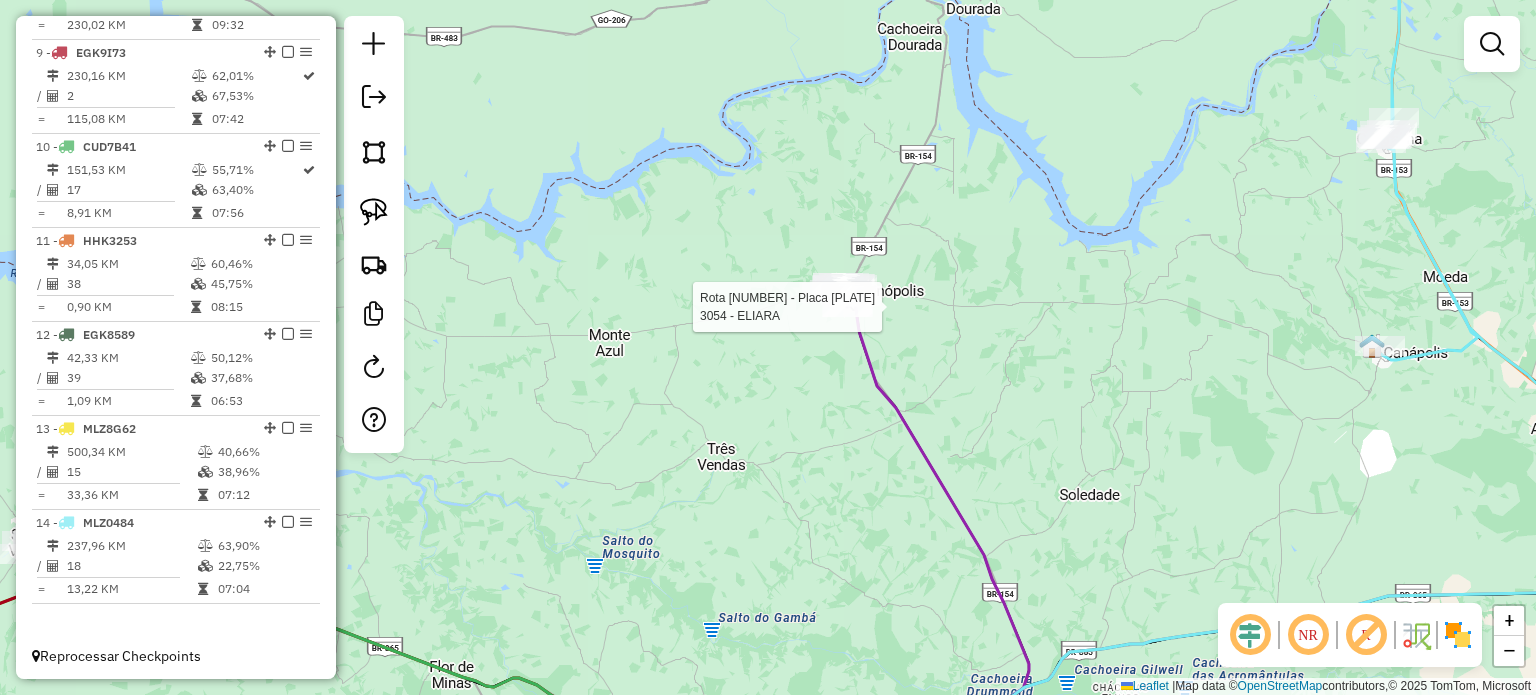 select on "**********" 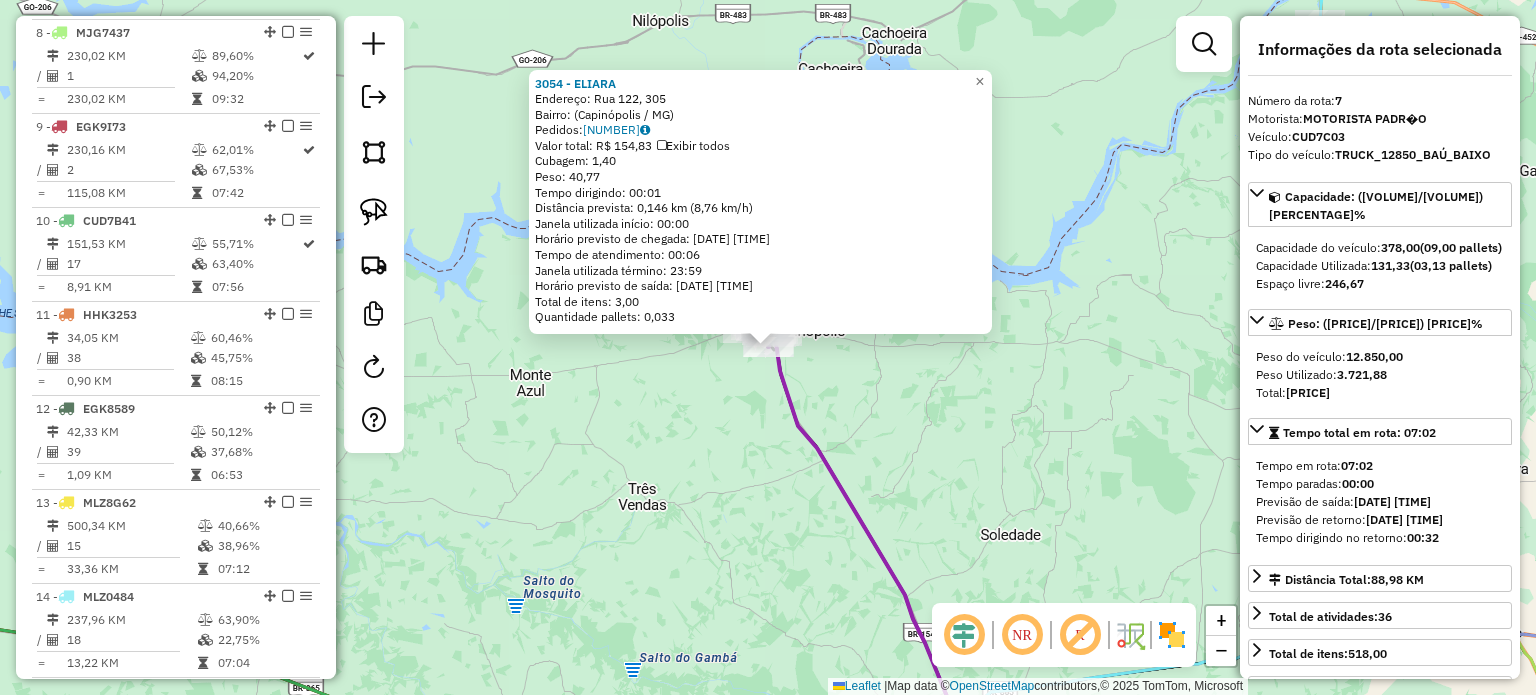 scroll, scrollTop: 1312, scrollLeft: 0, axis: vertical 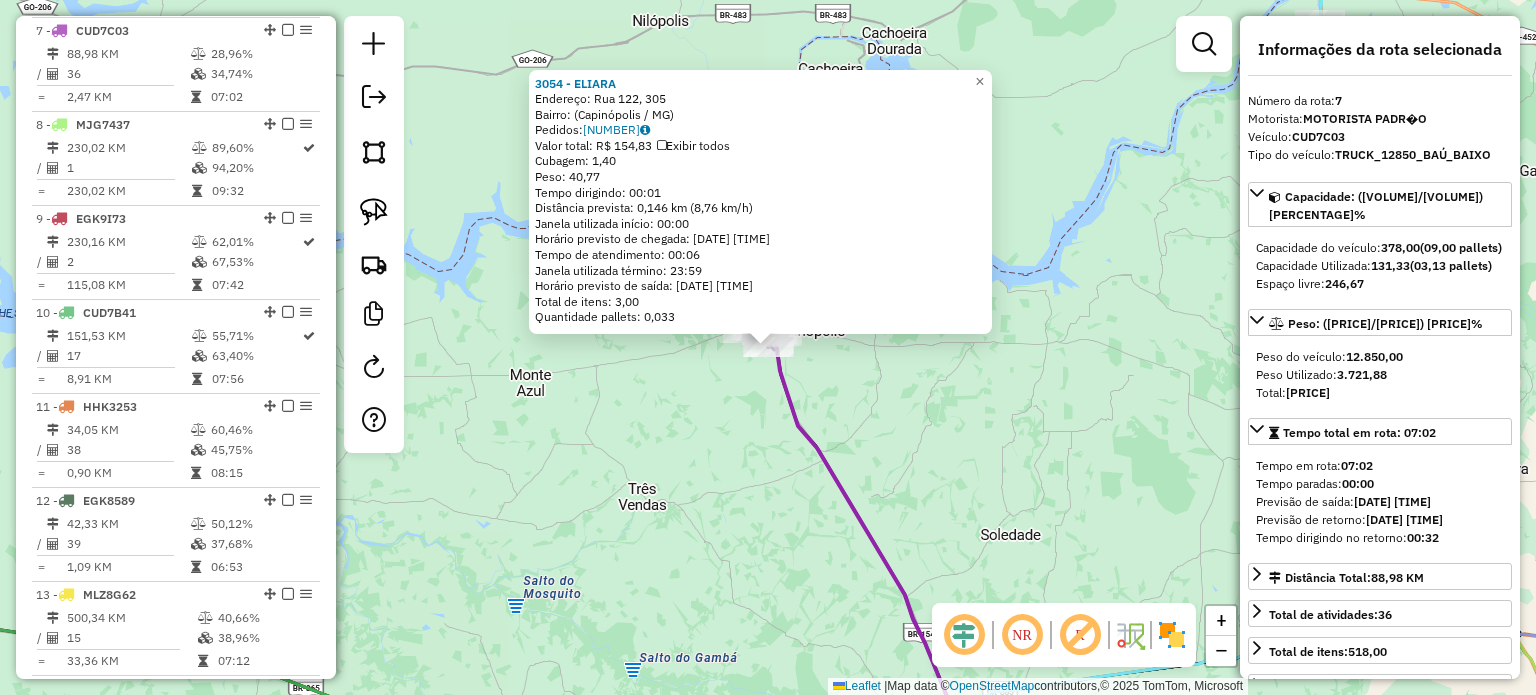 click on "3054 - [NAME] Endereço: Rua [NUMBER], [NUMBER] Bairro: ([CITY] / [STATE]) Pedidos: [NUMBER] Valor total: [CURRENCY] [AMOUNT] Exibir todos Cubagem: [VOLUME] Tempo dirigindo: [TIME] Distância prevista: [DISTANCE] ([SPEED]) Janela utilizada início: [TIME] Horário previsto de chegada: [DATE] [TIME] Tempo de atendimento: [TIME] Janela utilizada término: [TIME] Horário previsto de saída: [DATE] [TIME] Total de itens: [NUMBER] Quantidade pallets: [VOLUME] × Janela de atendimento Grade de atendimento Capacidade Transportadoras Veículos Cliente Pedidos Rotas Selecione os dias de semana para filtrar as janelas de atendimento Seg Ter Qua Qui Sex Sáb Dom Informe o período da janela de atendimento: De: Até: Filtrar exatamente a janela do cliente Considerar janela de atendimento padrão Selecione os dias de semana para filtrar as grades de atendimento Seg Ter Qua Qui Sex Sáb Dom Considerar clientes sem dia de atendimento cadastrado Peso mínimo: De: Até:" 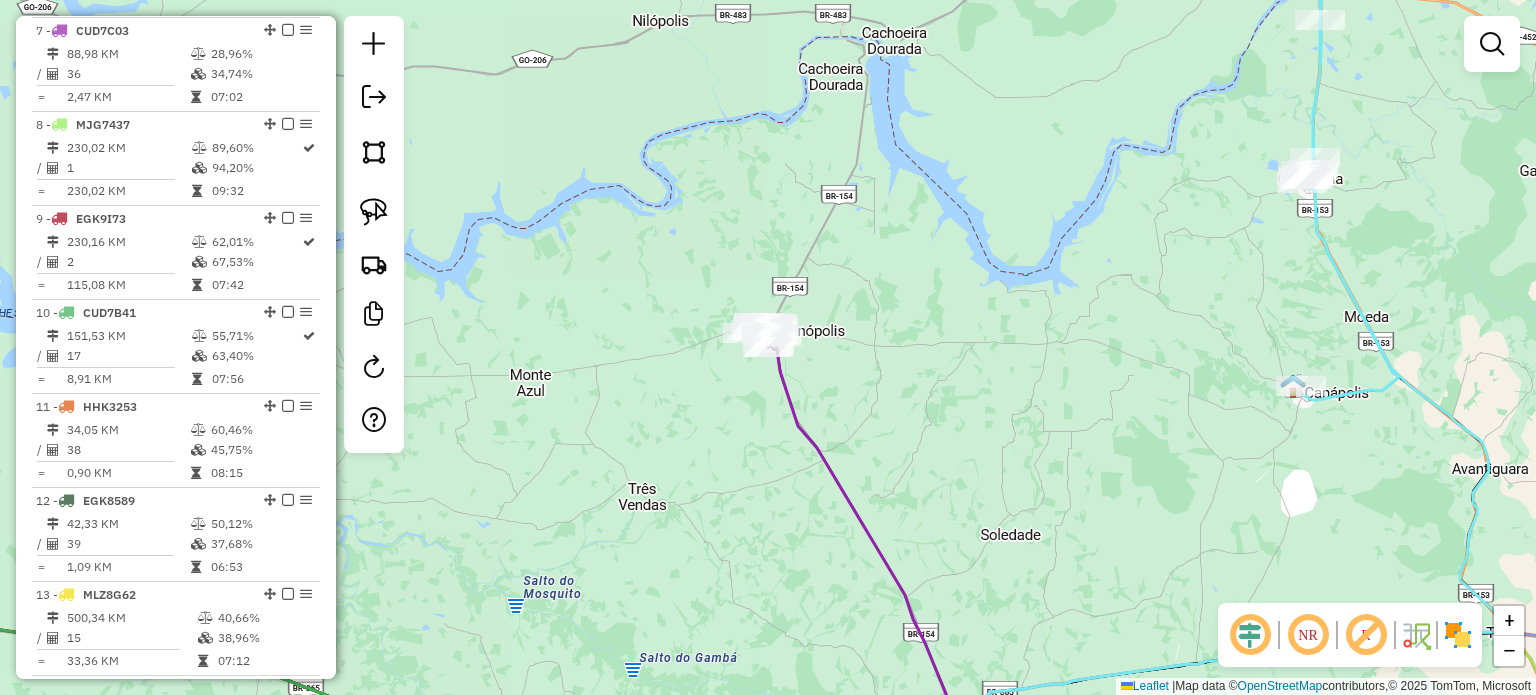 drag, startPoint x: 1068, startPoint y: 439, endPoint x: 1021, endPoint y: 162, distance: 280.95908 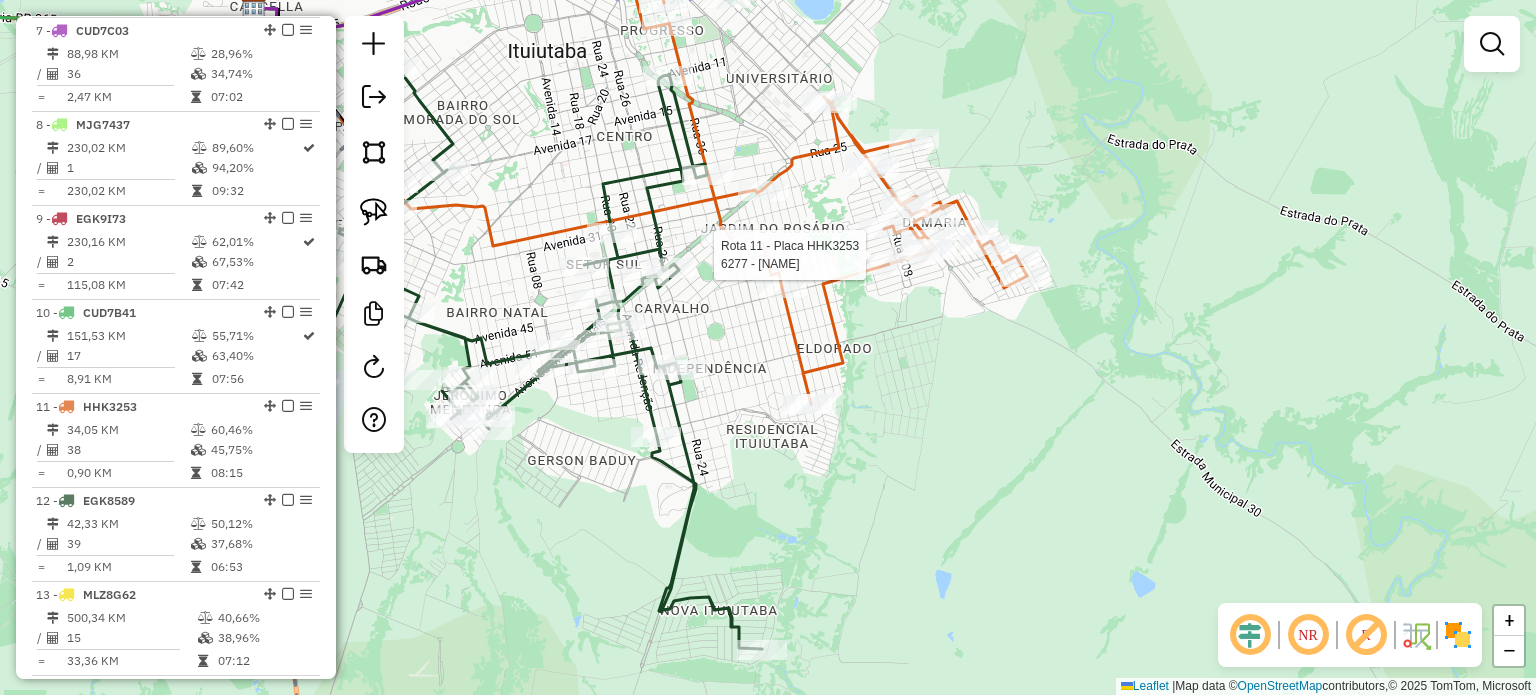select on "**********" 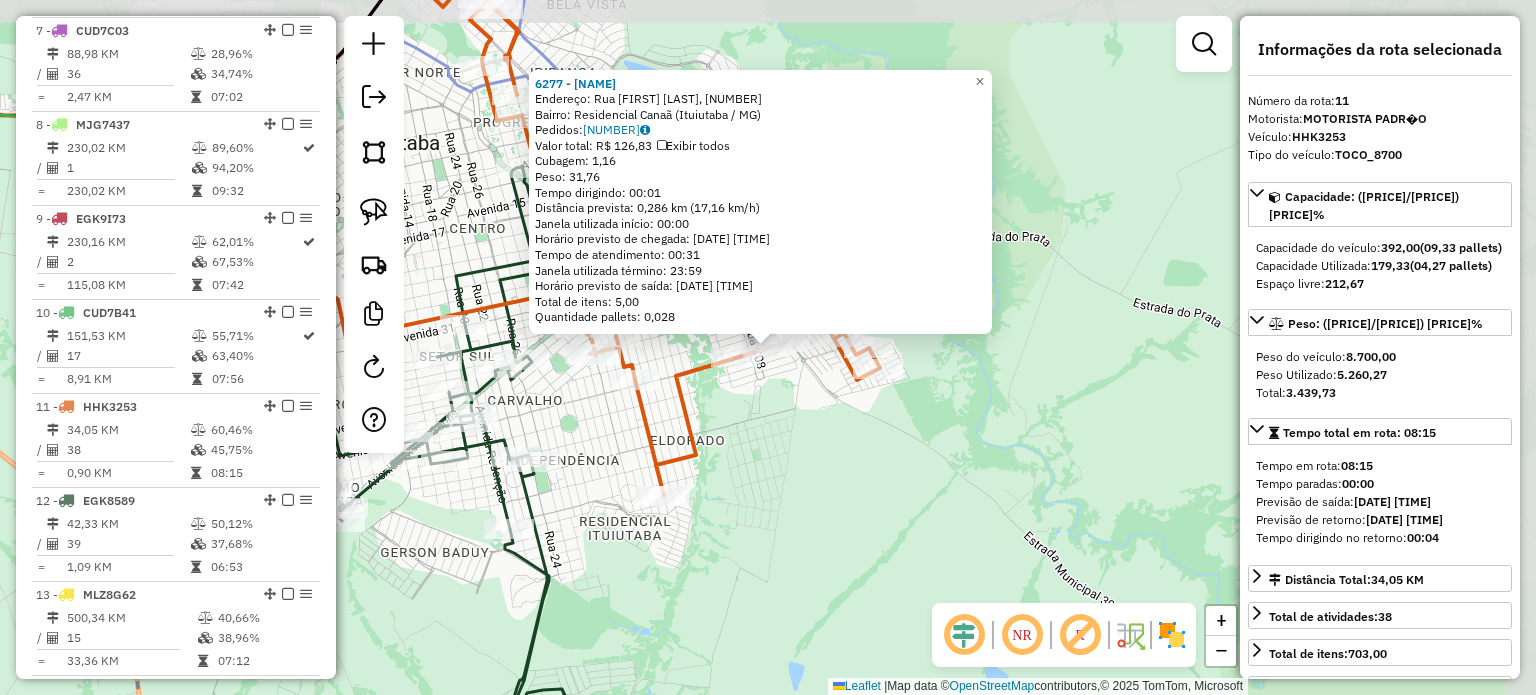 scroll, scrollTop: 1478, scrollLeft: 0, axis: vertical 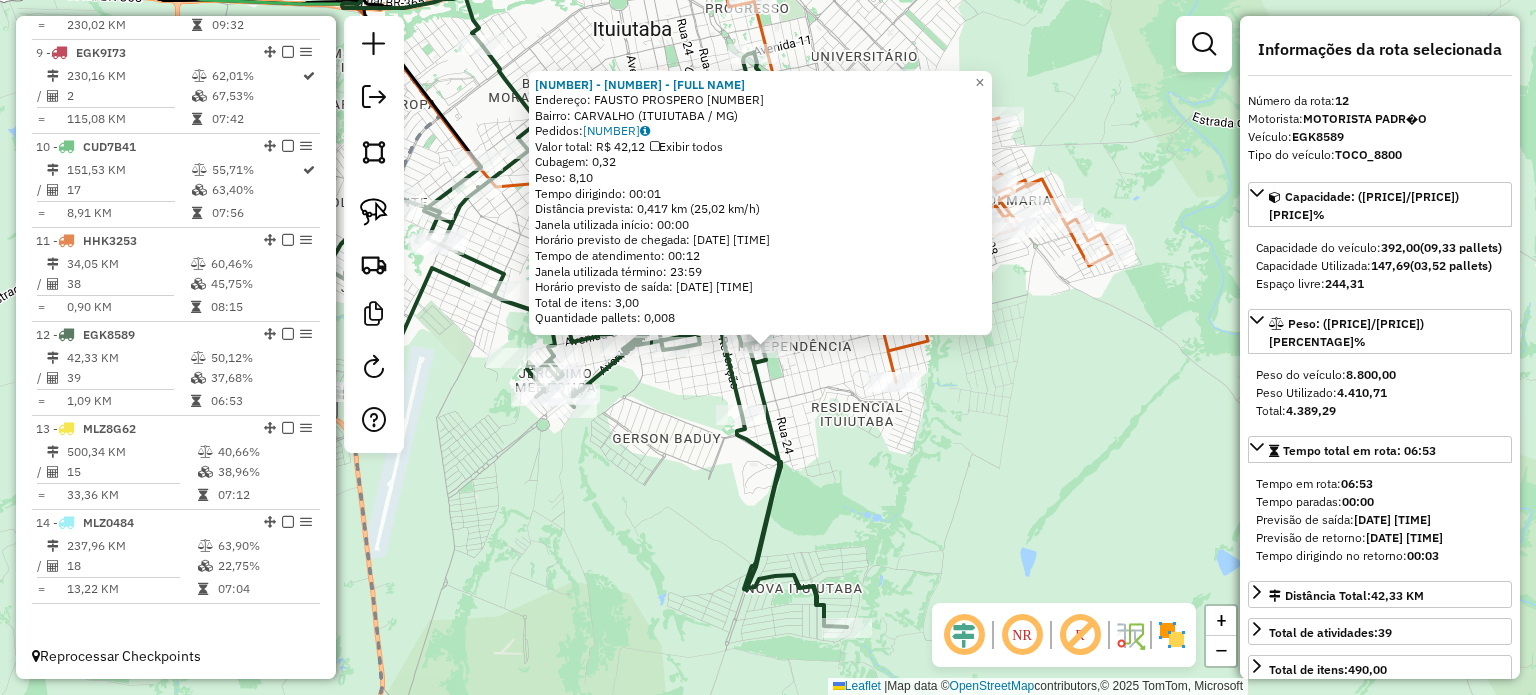 click on "6865 - [FULL NAME]  Endereço:  [NAME] [NUMBER]   Bairro: [NAME] ([CITY] / [STATE])   Pedidos:  [NUMBER]   Valor total: [CURRENCY] [PRICE]   Exibir todos   Cubagem: [PRICE]  Peso: [PRICE]  Tempo dirigindo: [TIME]   Distância prevista: [PRICE] km ([PRICE] km/h)   Janela utilizada início: [TIME]   Horário previsto de chegada: [DATE] [TIME]   Tempo de atendimento: [TIME]   Janela utilizada término: [TIME]   Horário previsto de saída: [DATE] [TIME]   Total de itens: [PRICE]   Quantidade pallets: [PRICE]  × Janela de atendimento Grade de atendimento Capacidade Transportadoras Veículos Cliente Pedidos  Rotas Selecione os dias de semana para filtrar as janelas de atendimento  Seg   Ter   Qua   Qui   Sex   Sáb   Dom  Informe o período da janela de atendimento: De: Até:  Filtrar exatamente a janela do cliente  Considerar janela de atendimento padrão  Selecione os dias de semana para filtrar as grades de atendimento  Seg   Ter   Qua   Qui   Sex   Sáb   Dom   Considerar clientes sem dia de atendimento cadastrado  De:   De:" 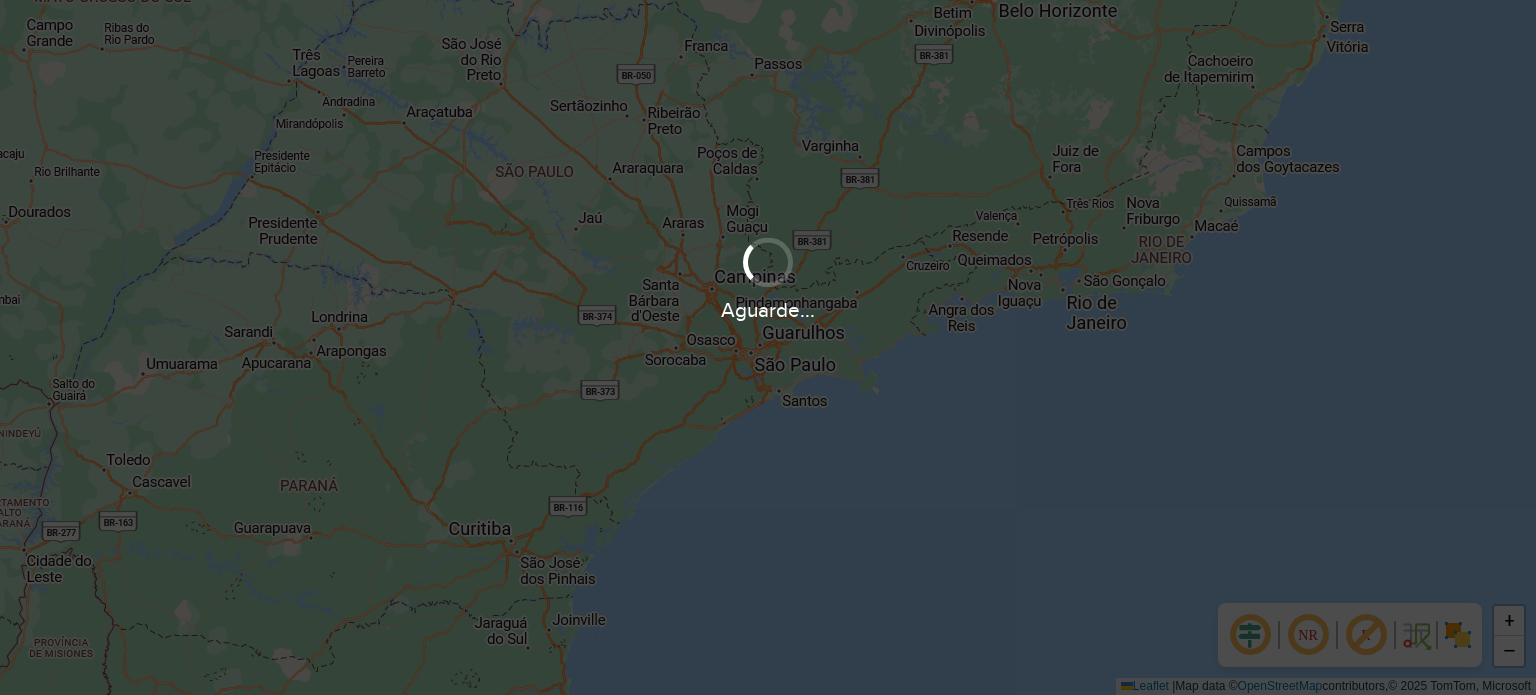 scroll, scrollTop: 0, scrollLeft: 0, axis: both 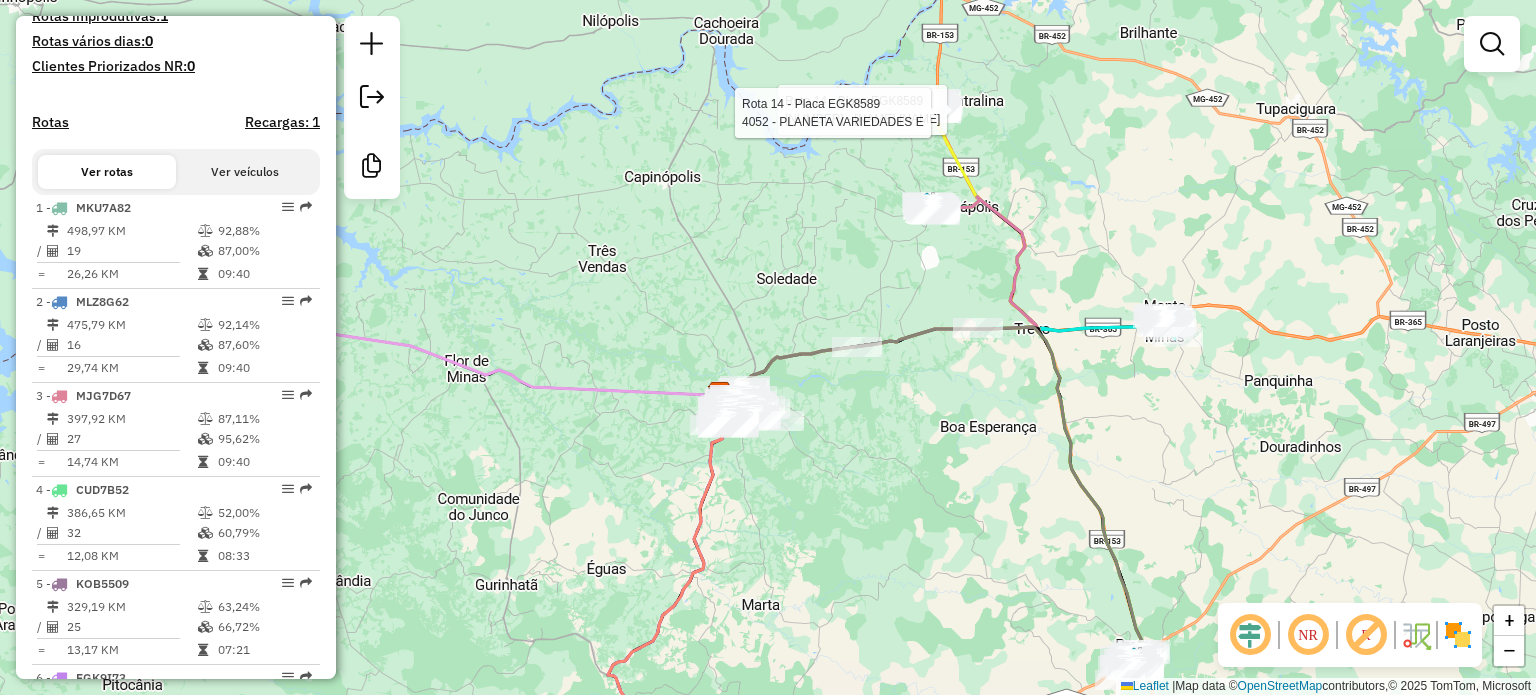 select on "**********" 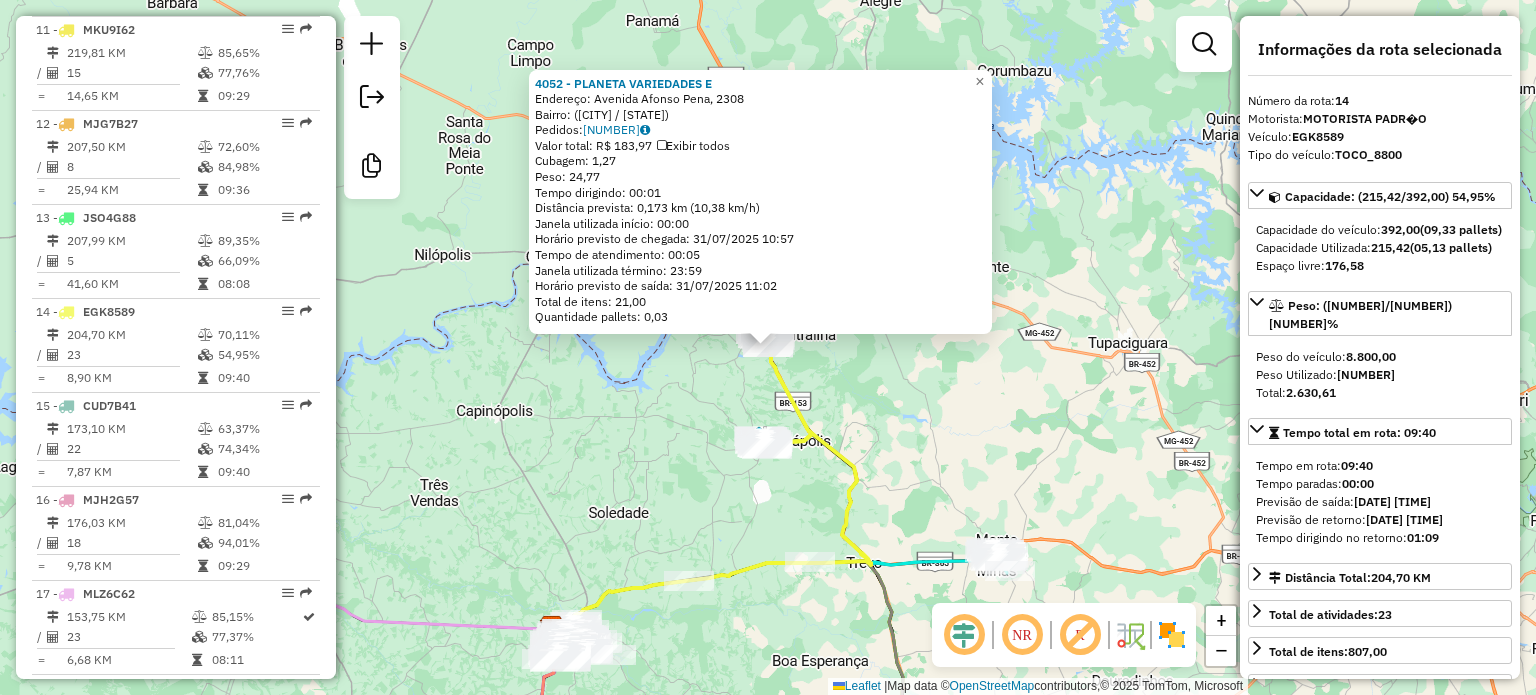 scroll, scrollTop: 2007, scrollLeft: 0, axis: vertical 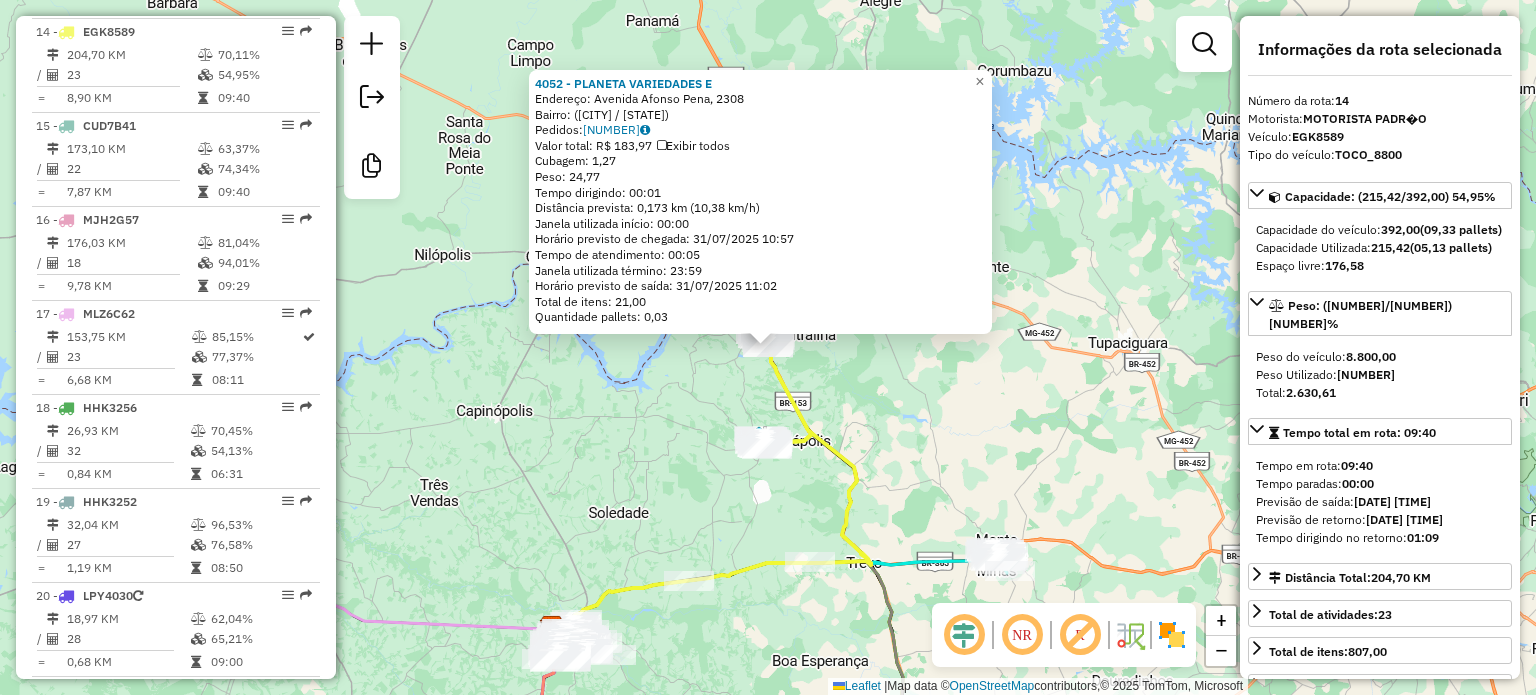 click on "4052 - PLANETA VARIEDADES E  Endereço: Avenida Afonso Pena, 2308   Bairro:  (Centralina / MG)   Pedidos:  30214382   Valor total: R$ 183,97   Exibir todos   Cubagem: 1,27  Peso: 24,77  Tempo dirigindo: 00:01   Distância prevista: 0,173 km (10,38 km/h)   Janela utilizada início: 00:00   Horário previsto de chegada: 31/07/2025 10:57   Tempo de atendimento: 00:05   Janela utilizada término: 23:59   Horário previsto de saída: 31/07/2025 11:02   Total de itens: 21,00   Quantidade pallets: 0,03  × Janela de atendimento Grade de atendimento Capacidade Transportadoras Veículos Cliente Pedidos  Rotas Selecione os dias de semana para filtrar as janelas de atendimento  Seg   Ter   Qua   Qui   Sex   Sáb   Dom  Informe o período da janela de atendimento: De: Até:  Filtrar exatamente a janela do cliente  Considerar janela de atendimento padrão  Selecione os dias de semana para filtrar as grades de atendimento  Seg   Ter   Qua   Qui   Sex   Sáb   Dom   Considerar clientes sem dia de atendimento cadastrado De:" 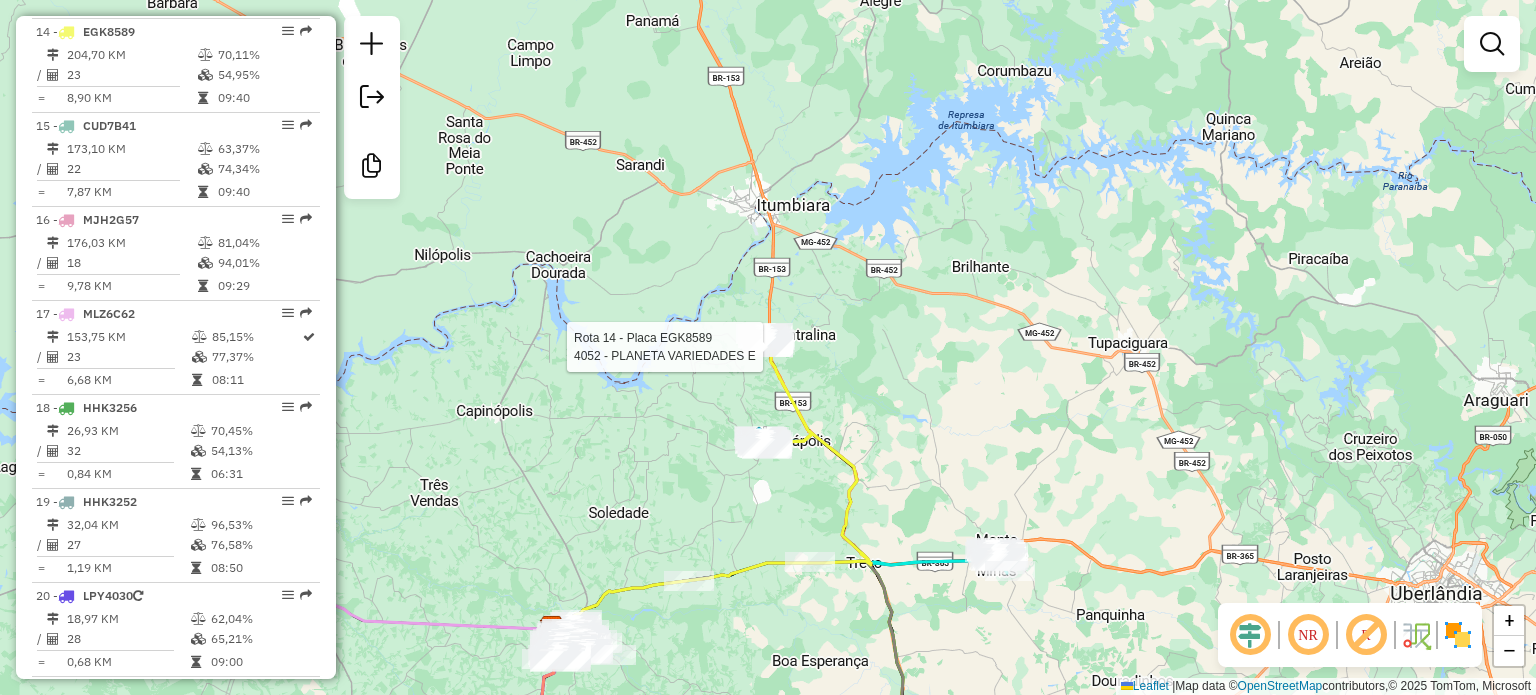 select on "**********" 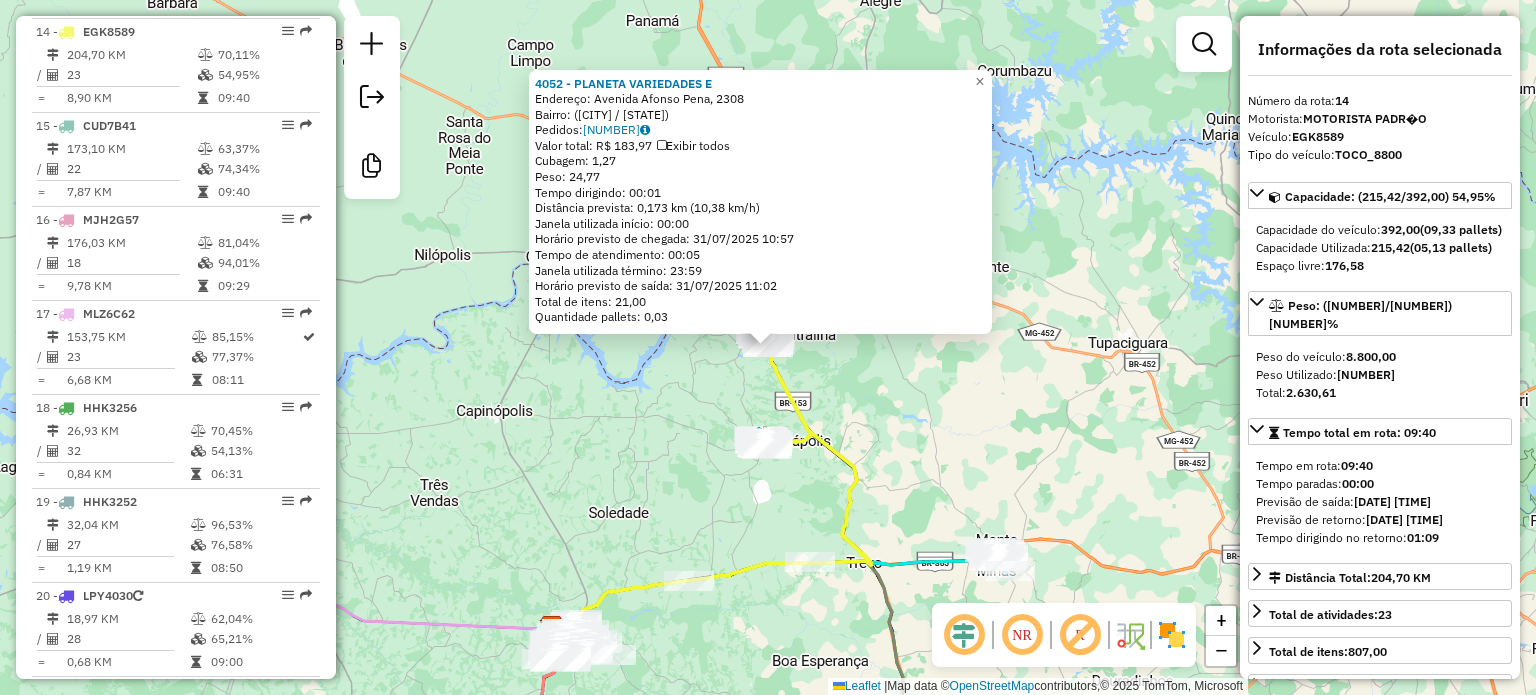 click on "4052 - PLANETA VARIEDADES E  Endereço: Avenida Afonso Pena, 2308   Bairro:  (Centralina / MG)   Pedidos:  30214382   Valor total: R$ 183,97   Exibir todos   Cubagem: 1,27  Peso: 24,77  Tempo dirigindo: 00:01   Distância prevista: 0,173 km (10,38 km/h)   Janela utilizada início: 00:00   Horário previsto de chegada: 31/07/2025 10:57   Tempo de atendimento: 00:05   Janela utilizada término: 23:59   Horário previsto de saída: 31/07/2025 11:02   Total de itens: 21,00   Quantidade pallets: 0,03  × Janela de atendimento Grade de atendimento Capacidade Transportadoras Veículos Cliente Pedidos  Rotas Selecione os dias de semana para filtrar as janelas de atendimento  Seg   Ter   Qua   Qui   Sex   Sáb   Dom  Informe o período da janela de atendimento: De: Até:  Filtrar exatamente a janela do cliente  Considerar janela de atendimento padrão  Selecione os dias de semana para filtrar as grades de atendimento  Seg   Ter   Qua   Qui   Sex   Sáb   Dom   Considerar clientes sem dia de atendimento cadastrado De:" 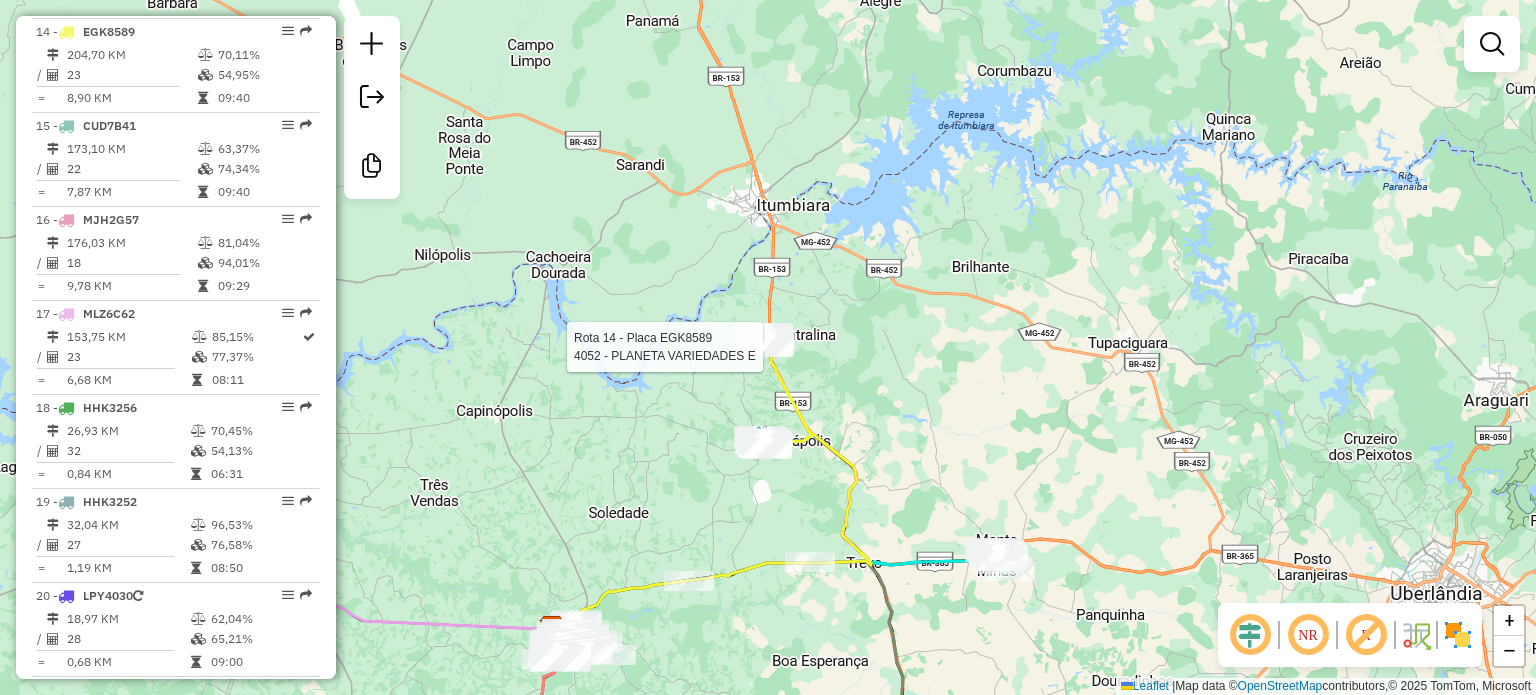 select on "**********" 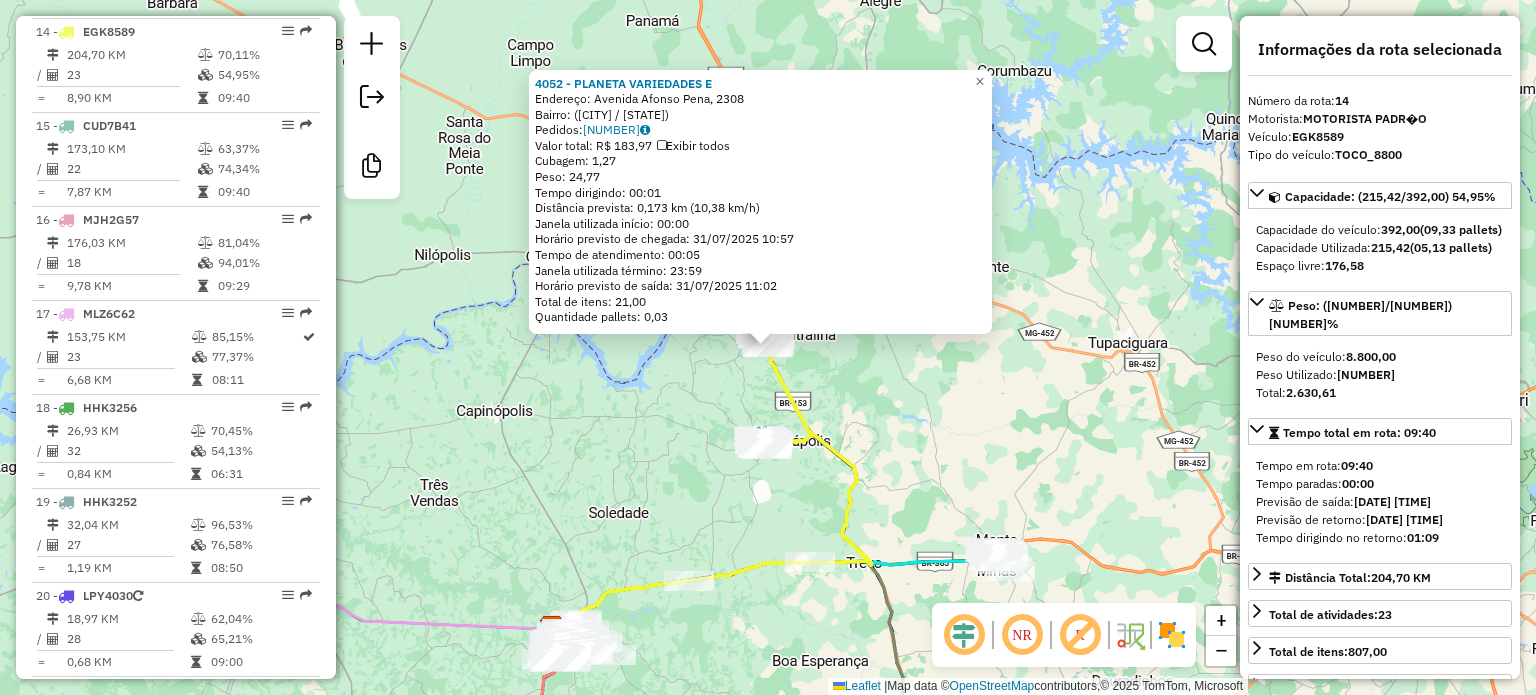 click on "Rota 14 - Placa EGK8589  4052 - PLANETA VARIEDADES E 4052 - PLANETA VARIEDADES E  Endereço: Avenida Afonso Pena, 2308   Bairro:  (Centralina / MG)   Pedidos:  30214382   Valor total: R$ 183,97   Exibir todos   Cubagem: 1,27  Peso: 24,77  Tempo dirigindo: 00:01   Distância prevista: 0,173 km (10,38 km/h)   Janela utilizada início: 00:00   Horário previsto de chegada: 31/07/2025 10:57   Tempo de atendimento: 00:05   Janela utilizada término: 23:59   Horário previsto de saída: 31/07/2025 11:02   Total de itens: 21,00   Quantidade pallets: 0,03  × Janela de atendimento Grade de atendimento Capacidade Transportadoras Veículos Cliente Pedidos  Rotas Selecione os dias de semana para filtrar as janelas de atendimento  Seg   Ter   Qua   Qui   Sex   Sáb   Dom  Informe o período da janela de atendimento: De: Até:  Filtrar exatamente a janela do cliente  Considerar janela de atendimento padrão  Selecione os dias de semana para filtrar as grades de atendimento  Seg   Ter   Qua   Qui   Sex   Sáb   Dom   De:" 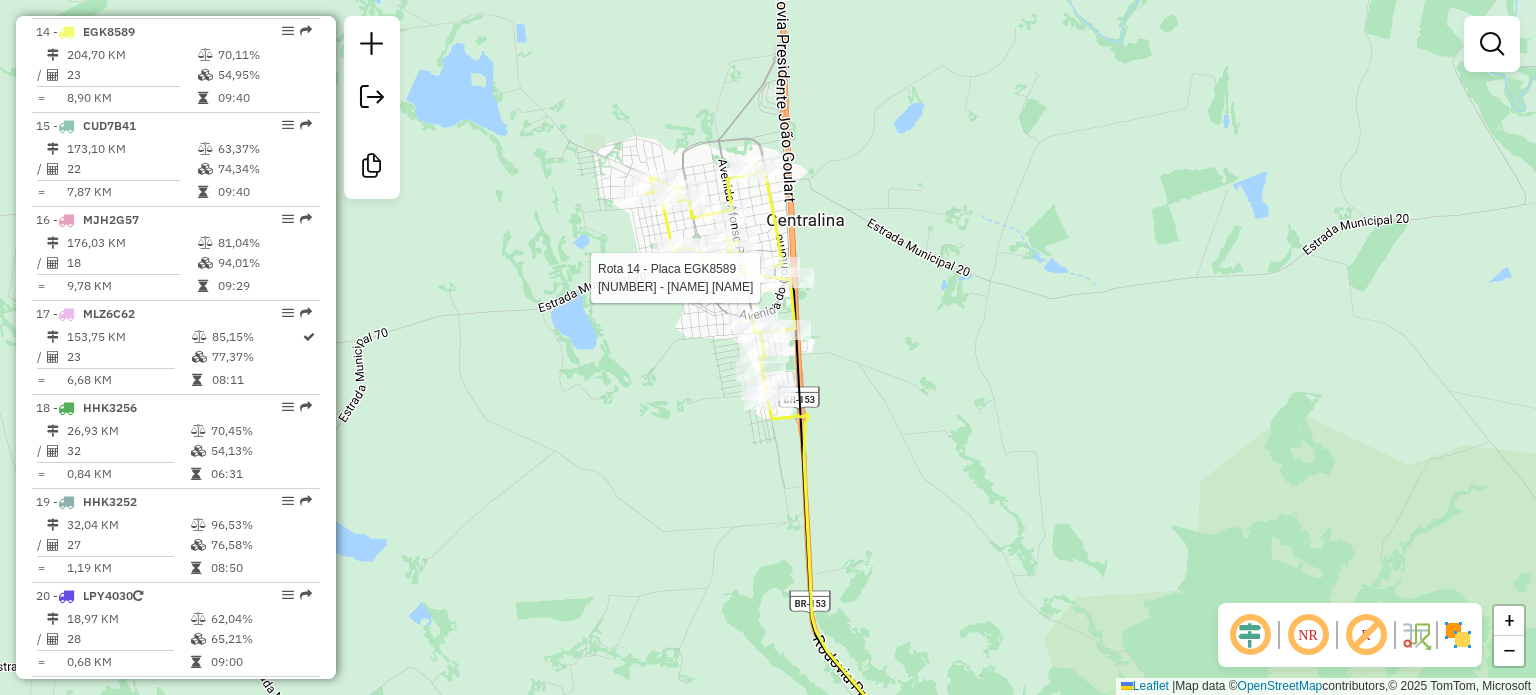 select on "**********" 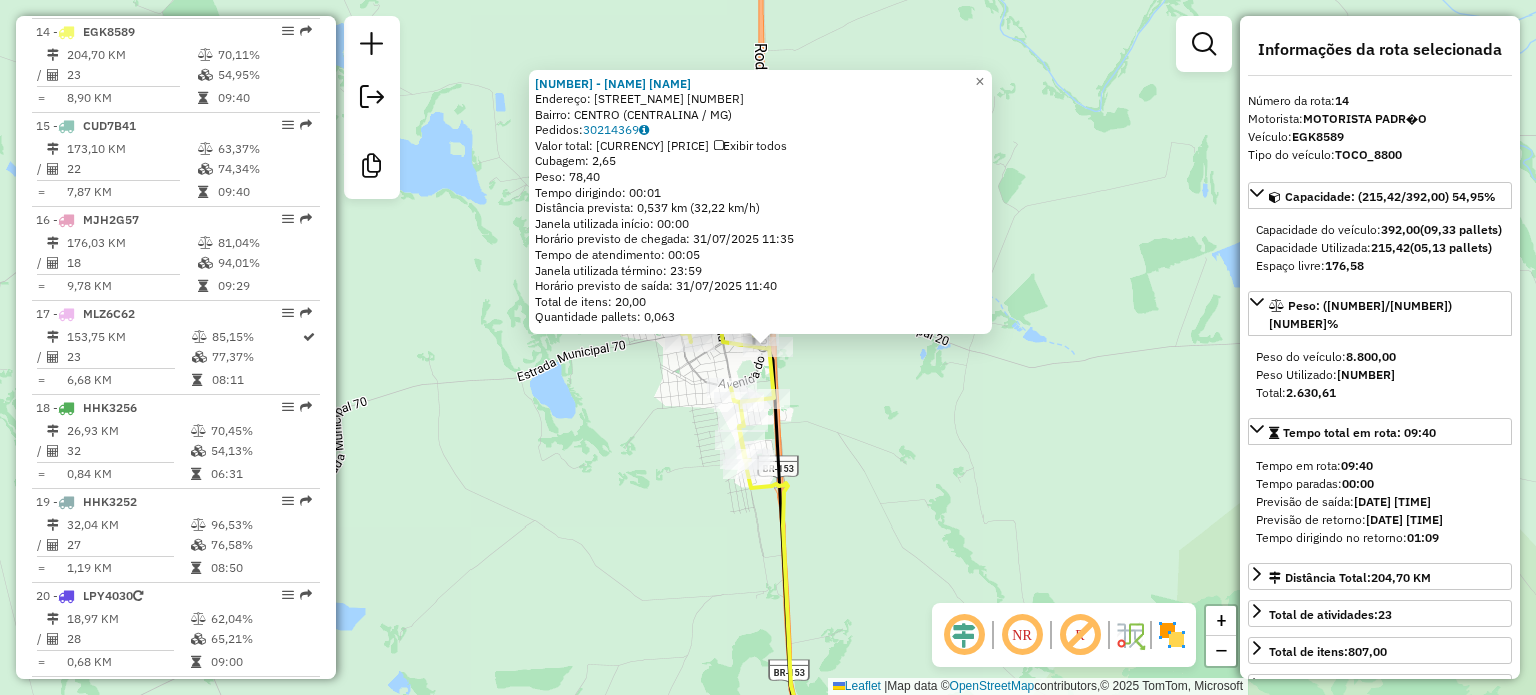 click on "2984 - CONVENIENCIA E ESFIH  Endereço:  TONINHO VICENTE 380   Bairro: CENTRO (CENTRALINA / MG)   Pedidos:  30214369   Valor total: R$ 849,32   Exibir todos   Cubagem: 2,65  Peso: 78,40  Tempo dirigindo: 00:01   Distância prevista: 0,537 km (32,22 km/h)   Janela utilizada início: 00:00   Horário previsto de chegada: 31/07/2025 11:35   Tempo de atendimento: 00:05   Janela utilizada término: 23:59   Horário previsto de saída: 31/07/2025 11:40   Total de itens: 20,00   Quantidade pallets: 0,063  × Janela de atendimento Grade de atendimento Capacidade Transportadoras Veículos Cliente Pedidos  Rotas Selecione os dias de semana para filtrar as janelas de atendimento  Seg   Ter   Qua   Qui   Sex   Sáb   Dom  Informe o período da janela de atendimento: De: Até:  Filtrar exatamente a janela do cliente  Considerar janela de atendimento padrão  Selecione os dias de semana para filtrar as grades de atendimento  Seg   Ter   Qua   Qui   Sex   Sáb   Dom   Considerar clientes sem dia de atendimento cadastrado +" 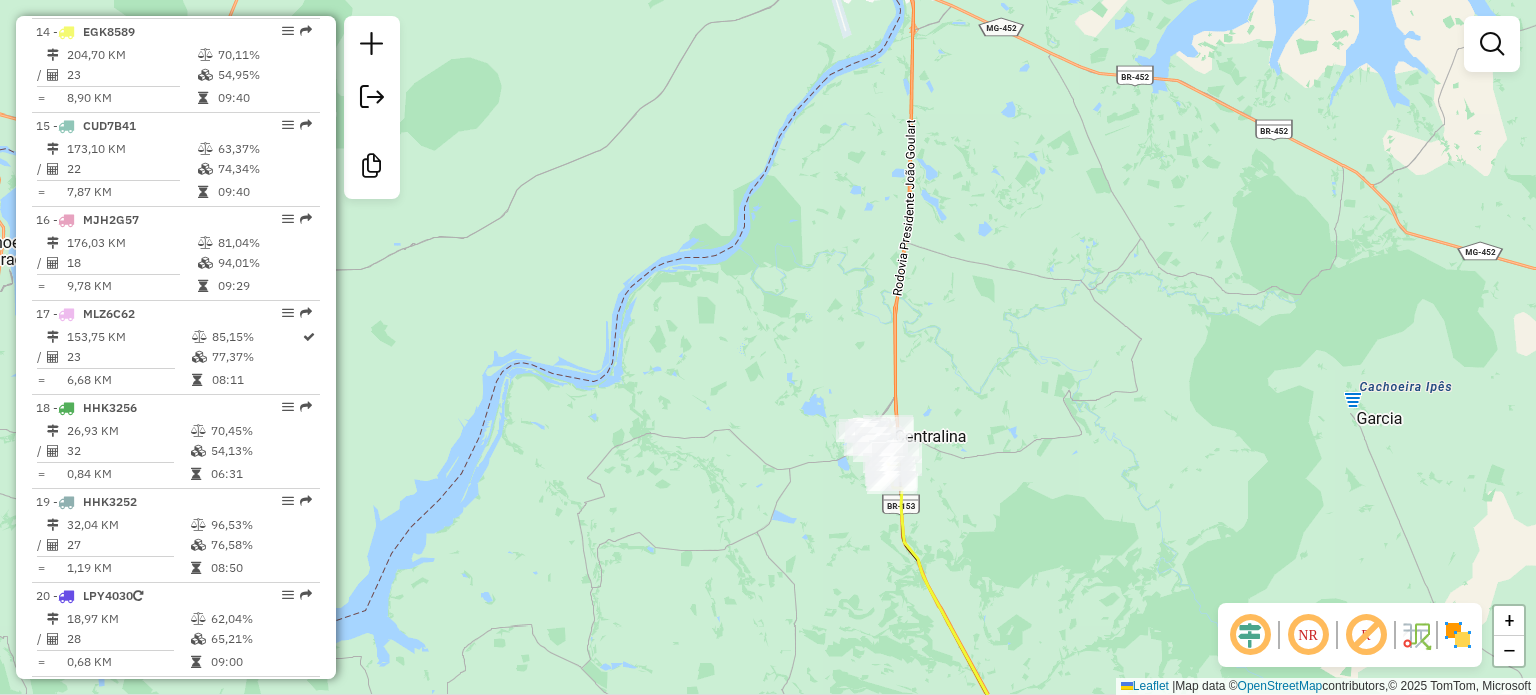 drag, startPoint x: 1043, startPoint y: 467, endPoint x: 942, endPoint y: 223, distance: 264.07764 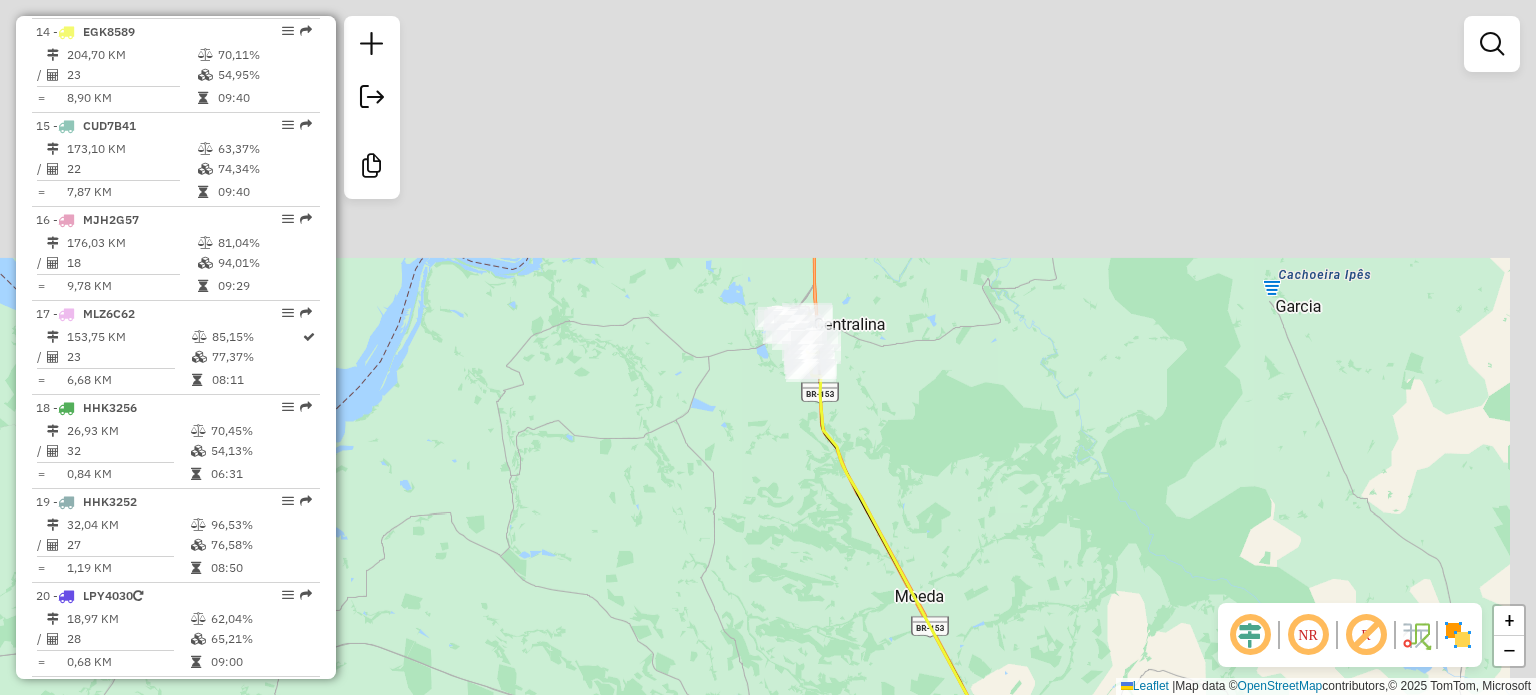 drag, startPoint x: 815, startPoint y: 372, endPoint x: 806, endPoint y: 488, distance: 116.34862 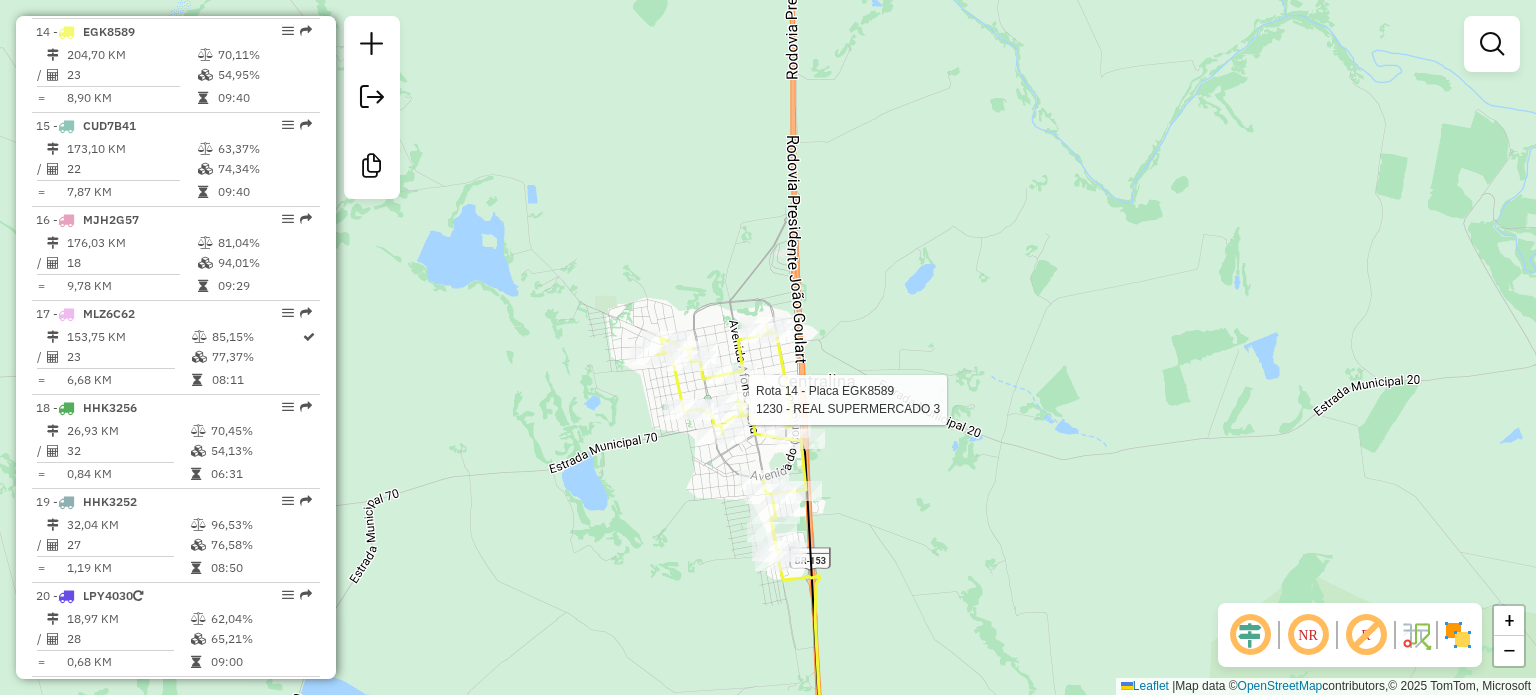 select on "**********" 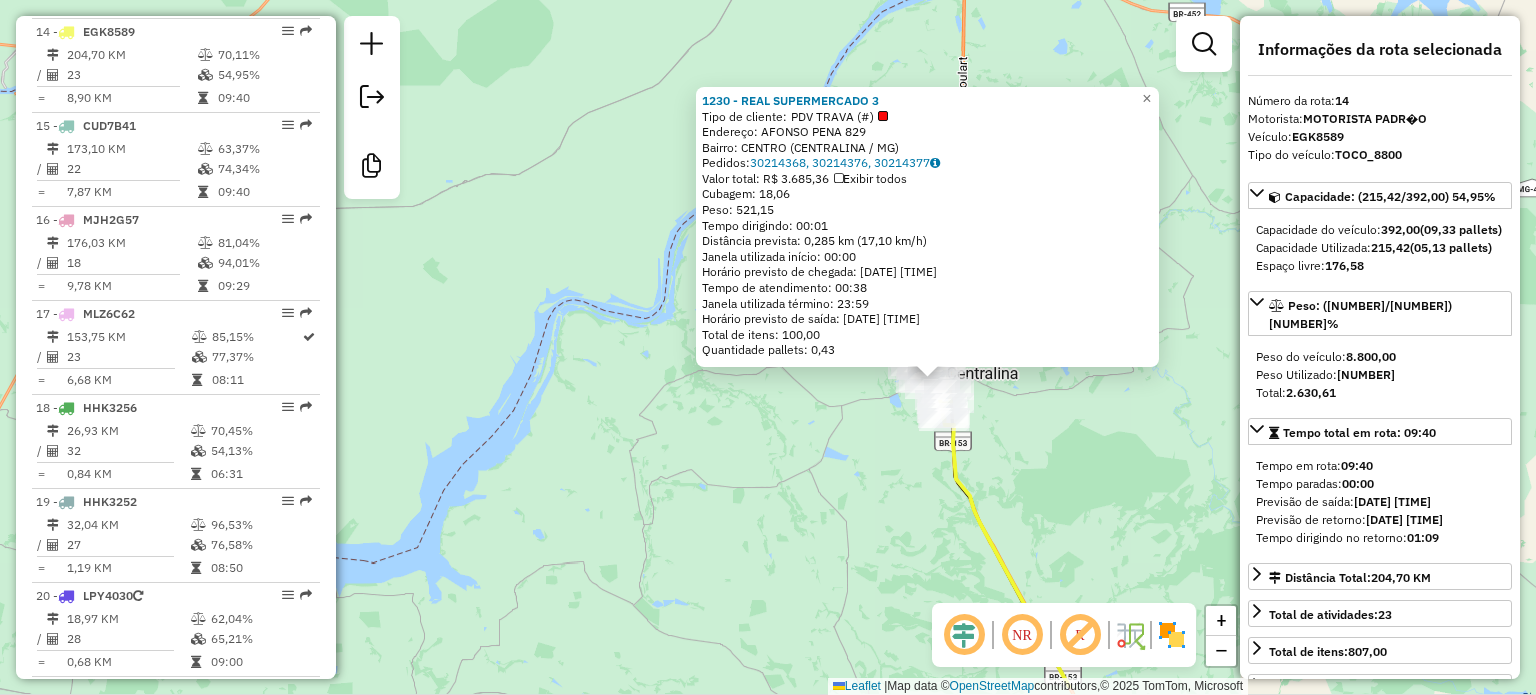 drag, startPoint x: 1023, startPoint y: 568, endPoint x: 921, endPoint y: 292, distance: 294.24478 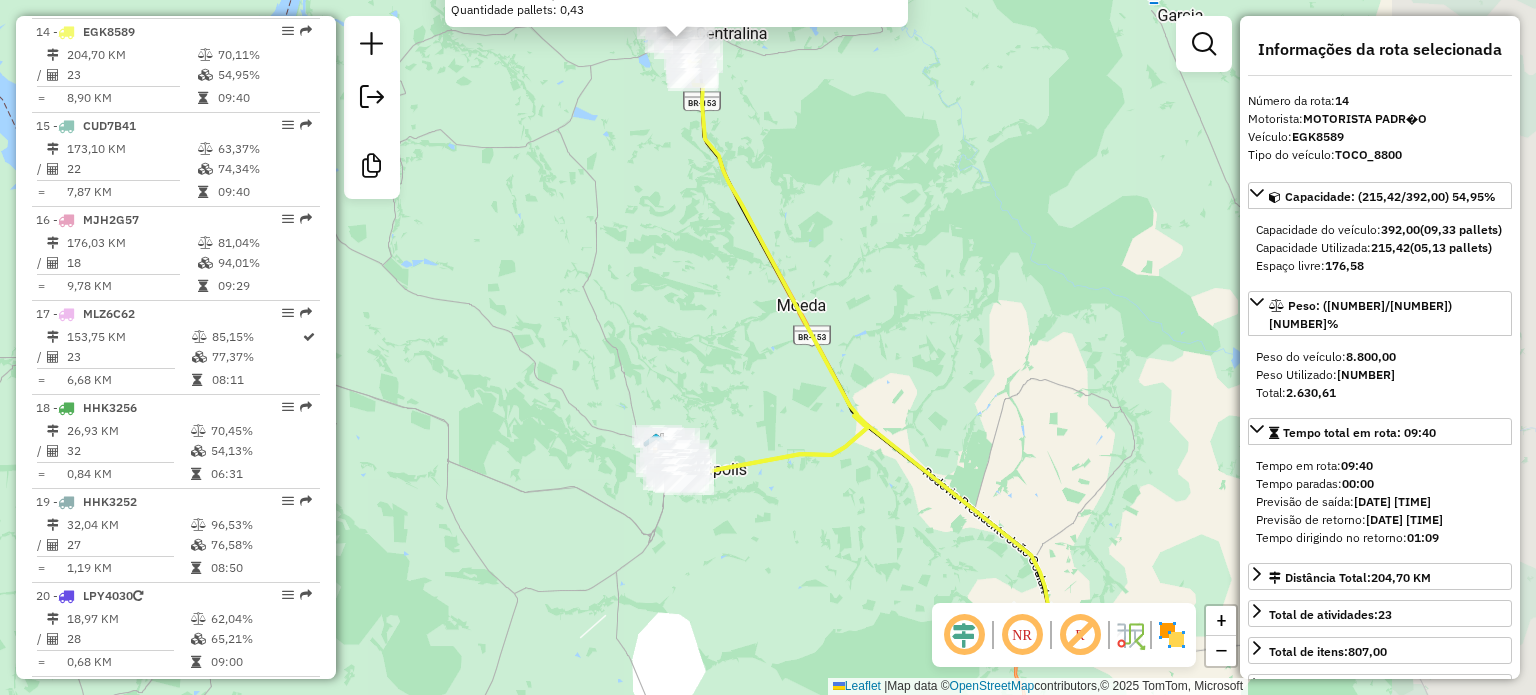 drag, startPoint x: 759, startPoint y: 446, endPoint x: 624, endPoint y: 328, distance: 179.30142 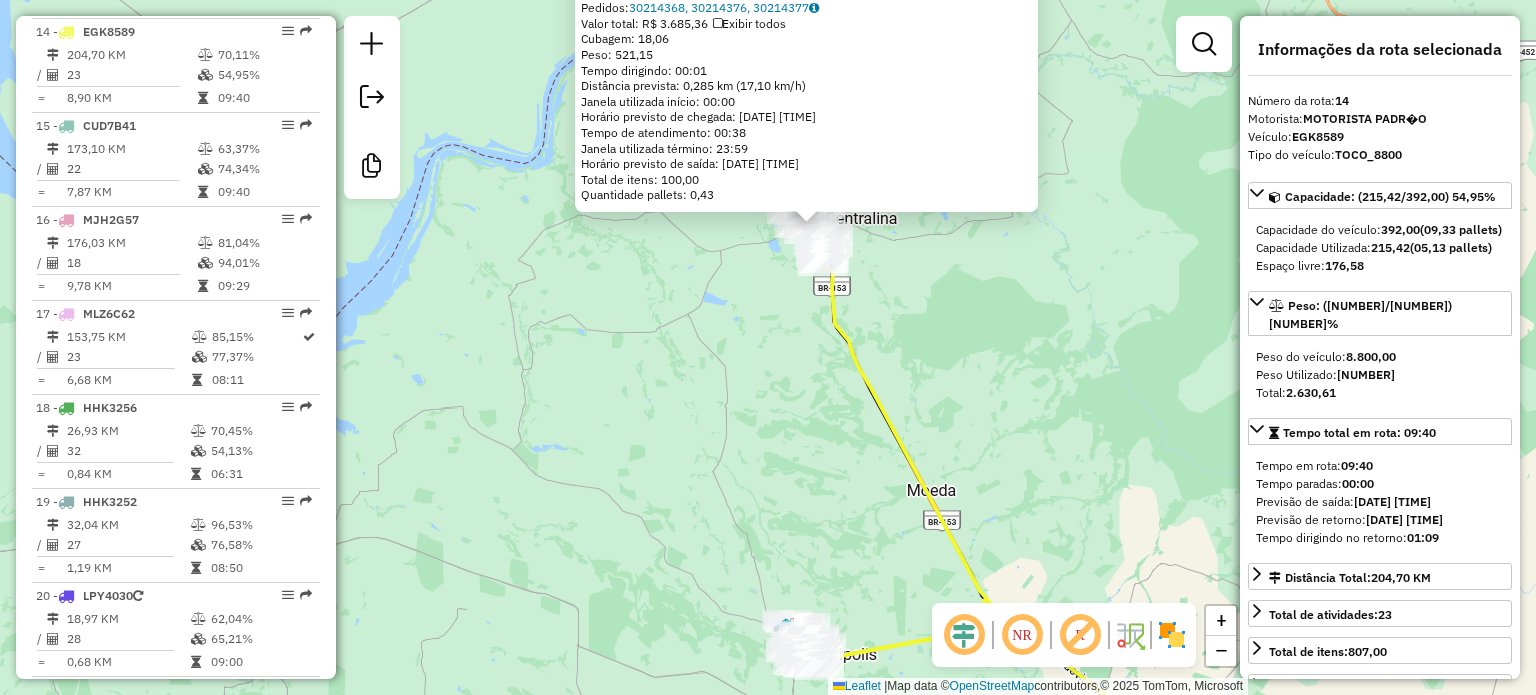 drag, startPoint x: 620, startPoint y: 285, endPoint x: 751, endPoint y: 470, distance: 226.6848 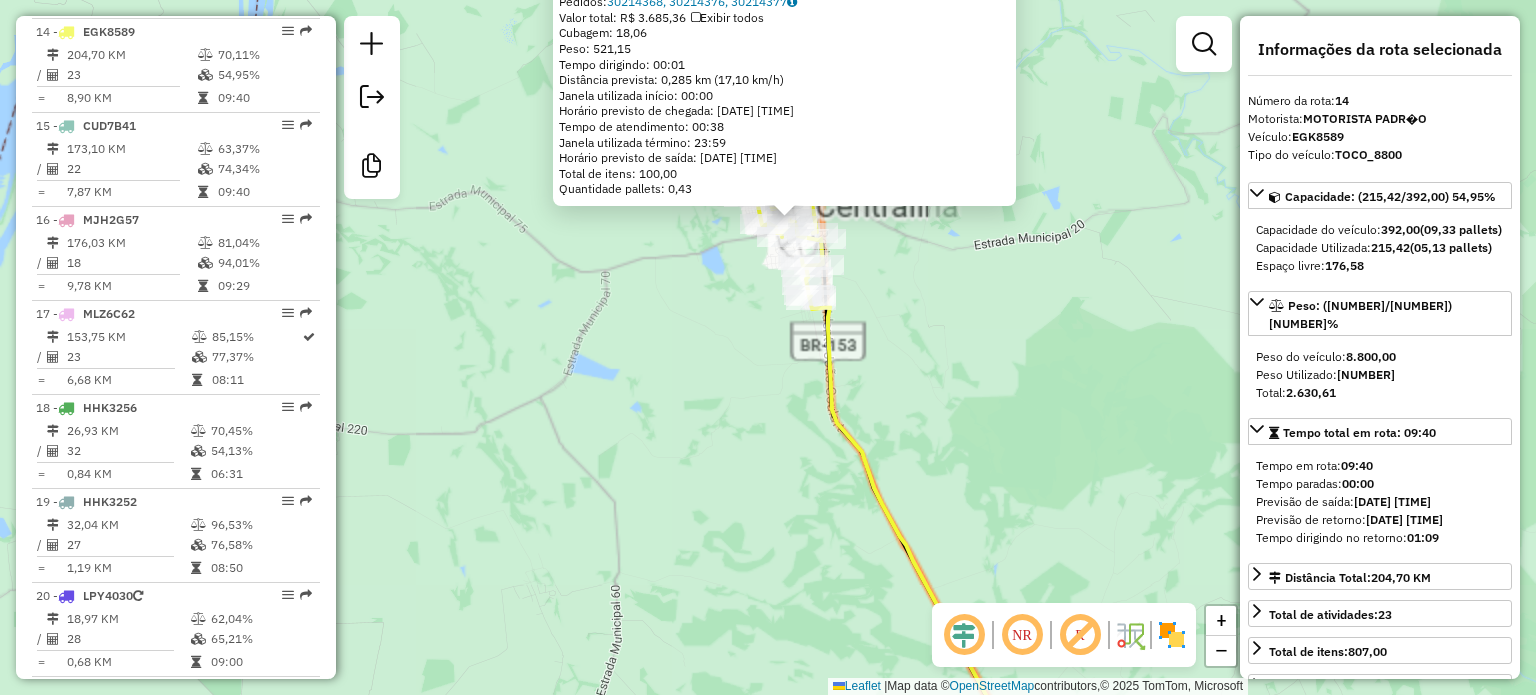 drag, startPoint x: 880, startPoint y: 251, endPoint x: 747, endPoint y: 129, distance: 180.47992 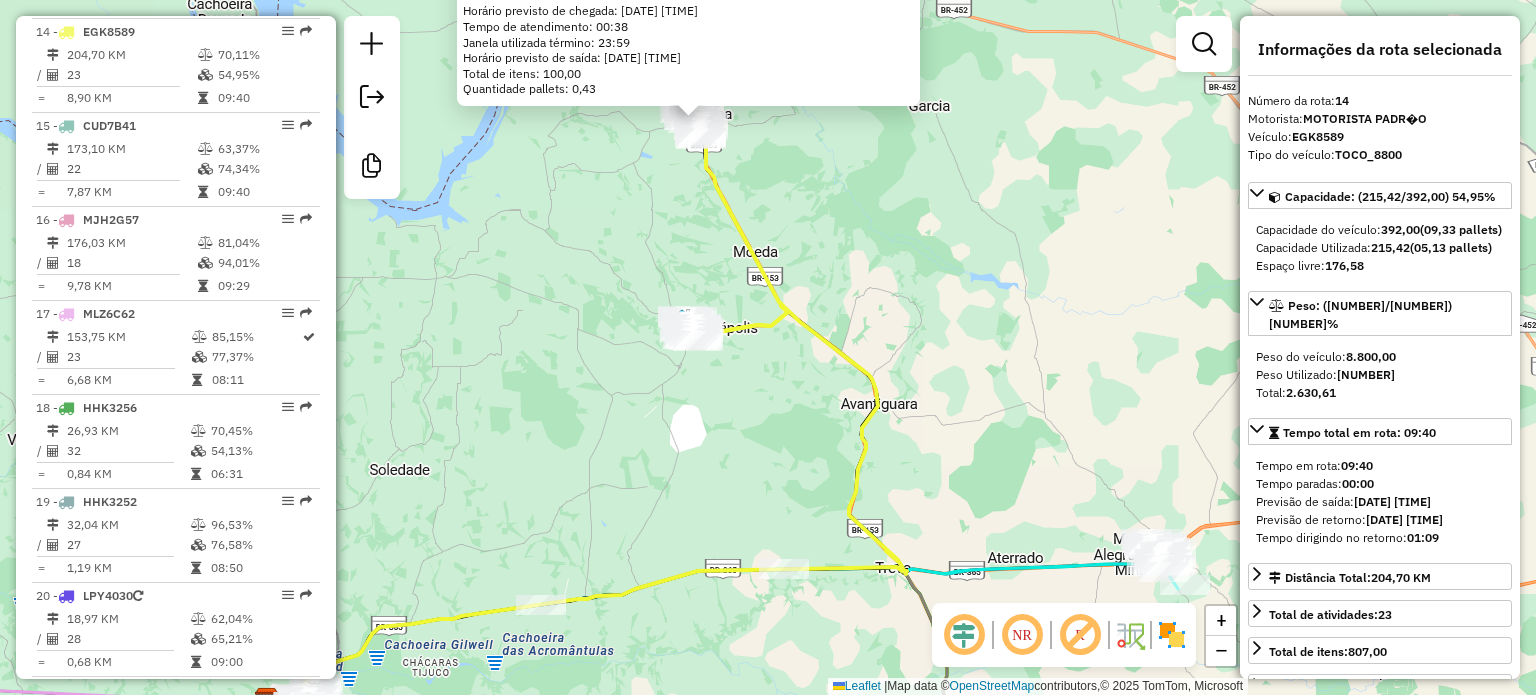 drag, startPoint x: 984, startPoint y: 459, endPoint x: 1018, endPoint y: 267, distance: 194.98718 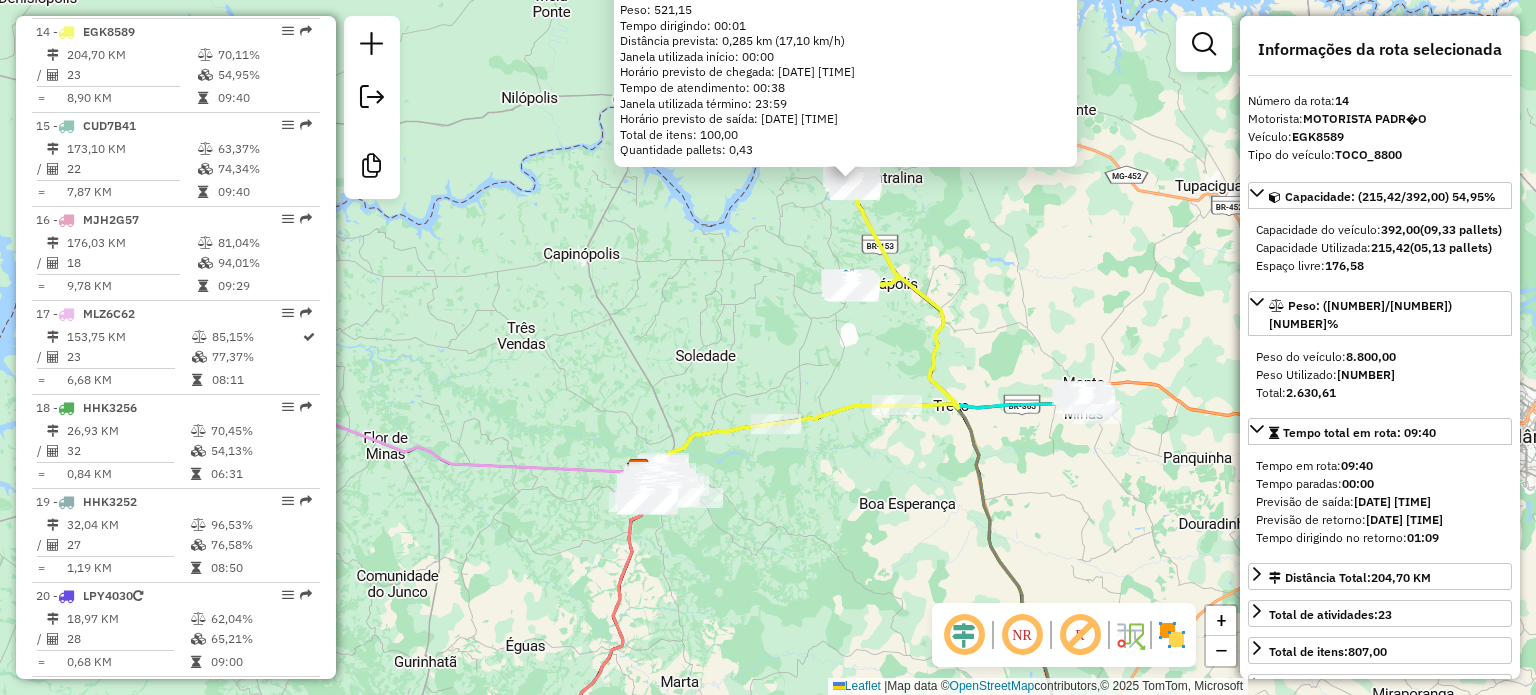 drag, startPoint x: 902, startPoint y: 402, endPoint x: 798, endPoint y: 505, distance: 146.37282 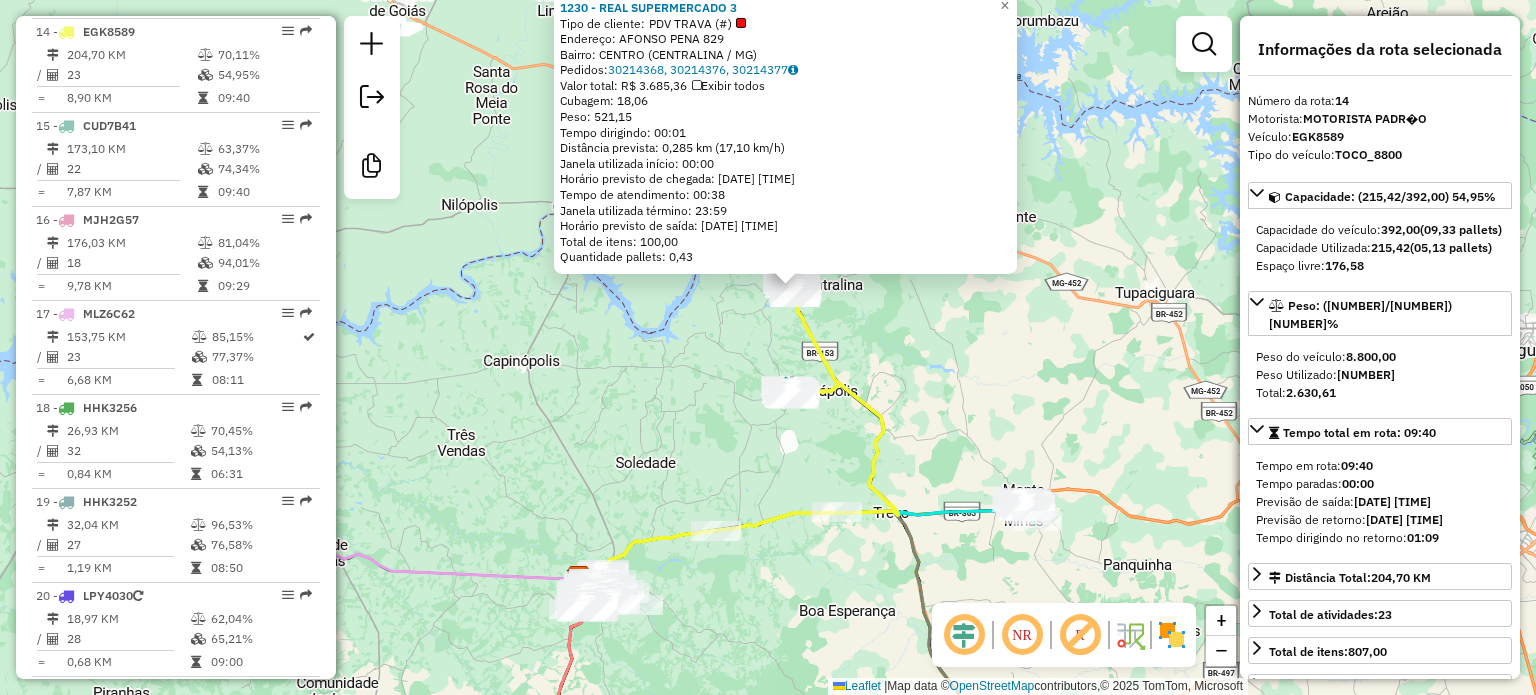 click on "1230 - REAL SUPERMERCADO 3  Tipo de cliente:   PDV TRAVA (#)   Endereço:  AFONSO PENA 829   Bairro: CENTRO (CENTRALINA / MG)   Pedidos:  30214368, 30214376, 30214377   Valor total: R$ 3.685,36   Exibir todos   Cubagem: 18,06  Peso: 521,15  Tempo dirigindo: 00:01   Distância prevista: 0,285 km (17,10 km/h)   Janela utilizada início: 00:00   Horário previsto de chegada: 31/07/2025 11:57   Tempo de atendimento: 00:38   Janela utilizada término: 23:59   Horário previsto de saída: 31/07/2025 12:35   Total de itens: 100,00   Quantidade pallets: 0,43  × Janela de atendimento Grade de atendimento Capacidade Transportadoras Veículos Cliente Pedidos  Rotas Selecione os dias de semana para filtrar as janelas de atendimento  Seg   Ter   Qua   Qui   Sex   Sáb   Dom  Informe o período da janela de atendimento: De: Até:  Filtrar exatamente a janela do cliente  Considerar janela de atendimento padrão  Selecione os dias de semana para filtrar as grades de atendimento  Seg   Ter   Qua   Qui   Sex   Sáb   Dom  De:" 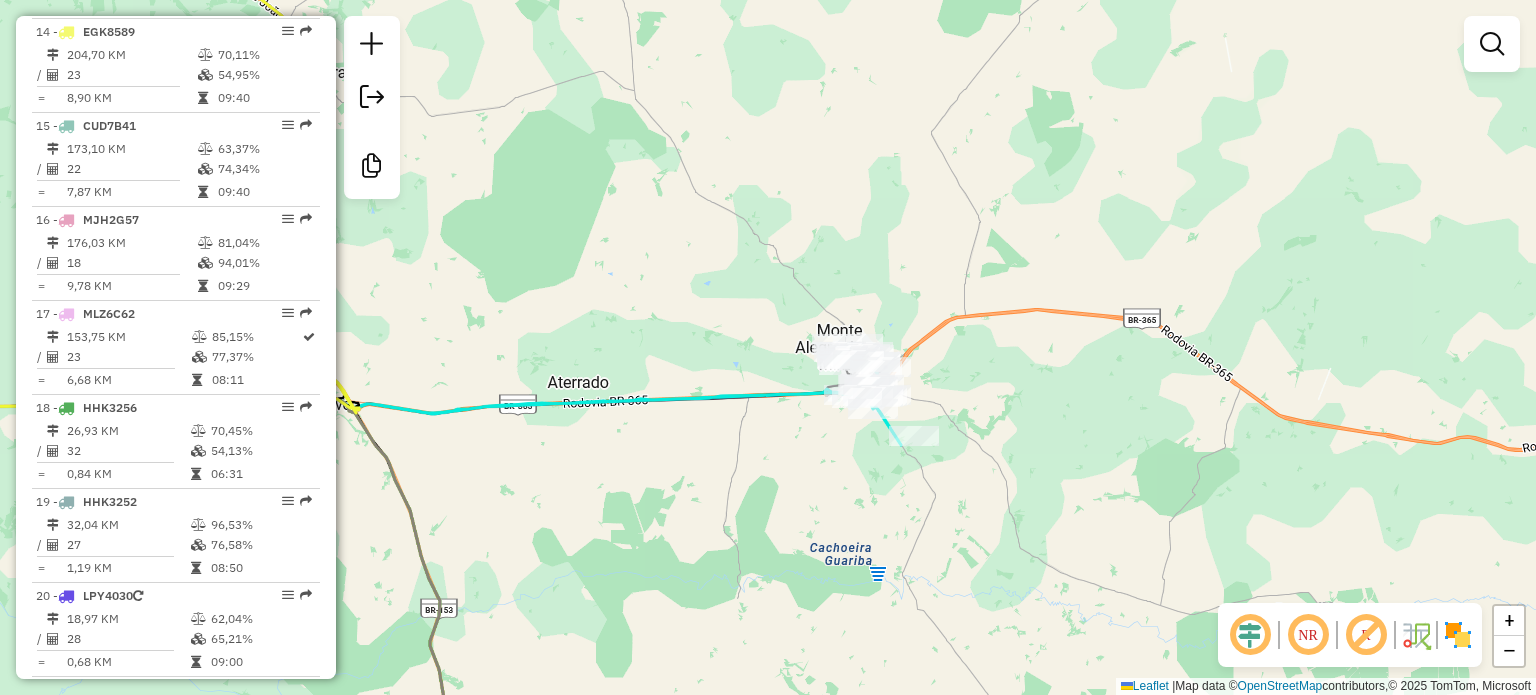 drag, startPoint x: 674, startPoint y: 270, endPoint x: 1020, endPoint y: 384, distance: 364.29657 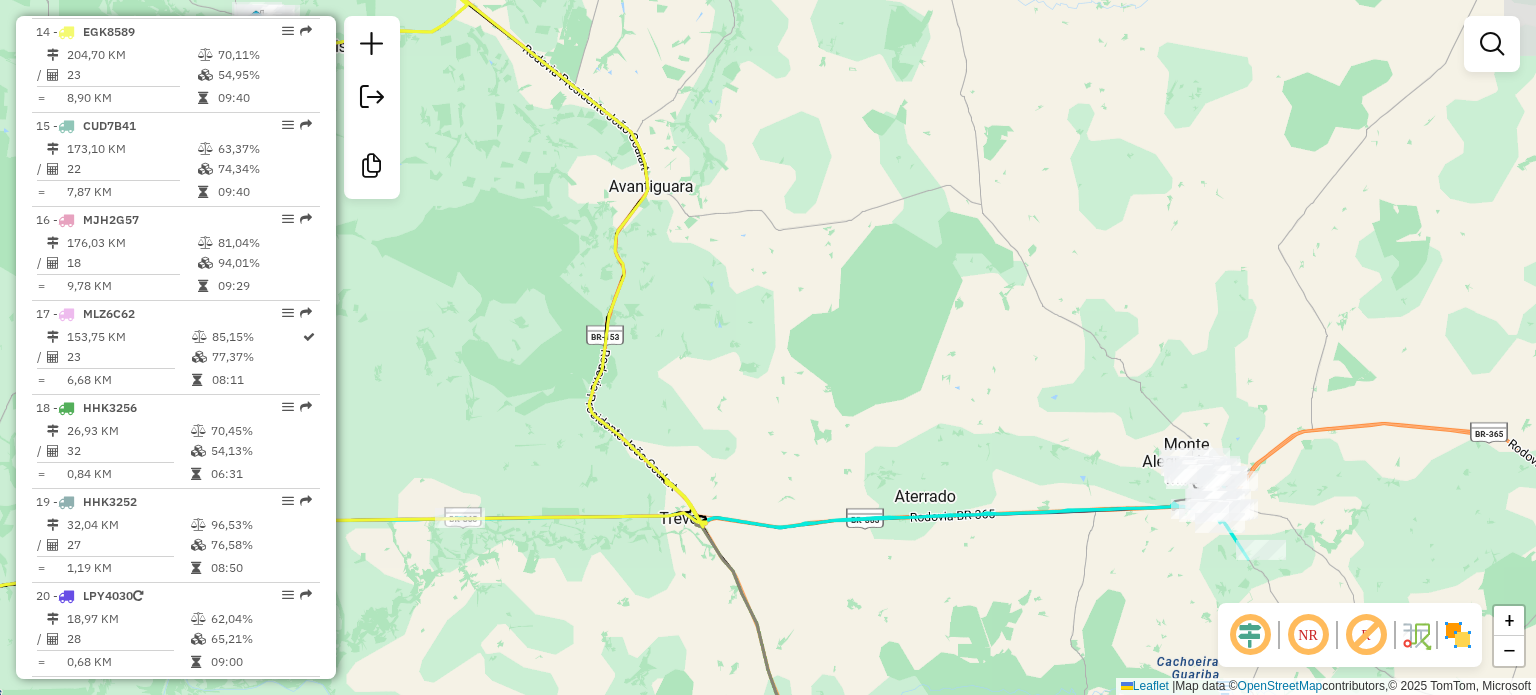 drag, startPoint x: 740, startPoint y: 275, endPoint x: 916, endPoint y: 425, distance: 231.24878 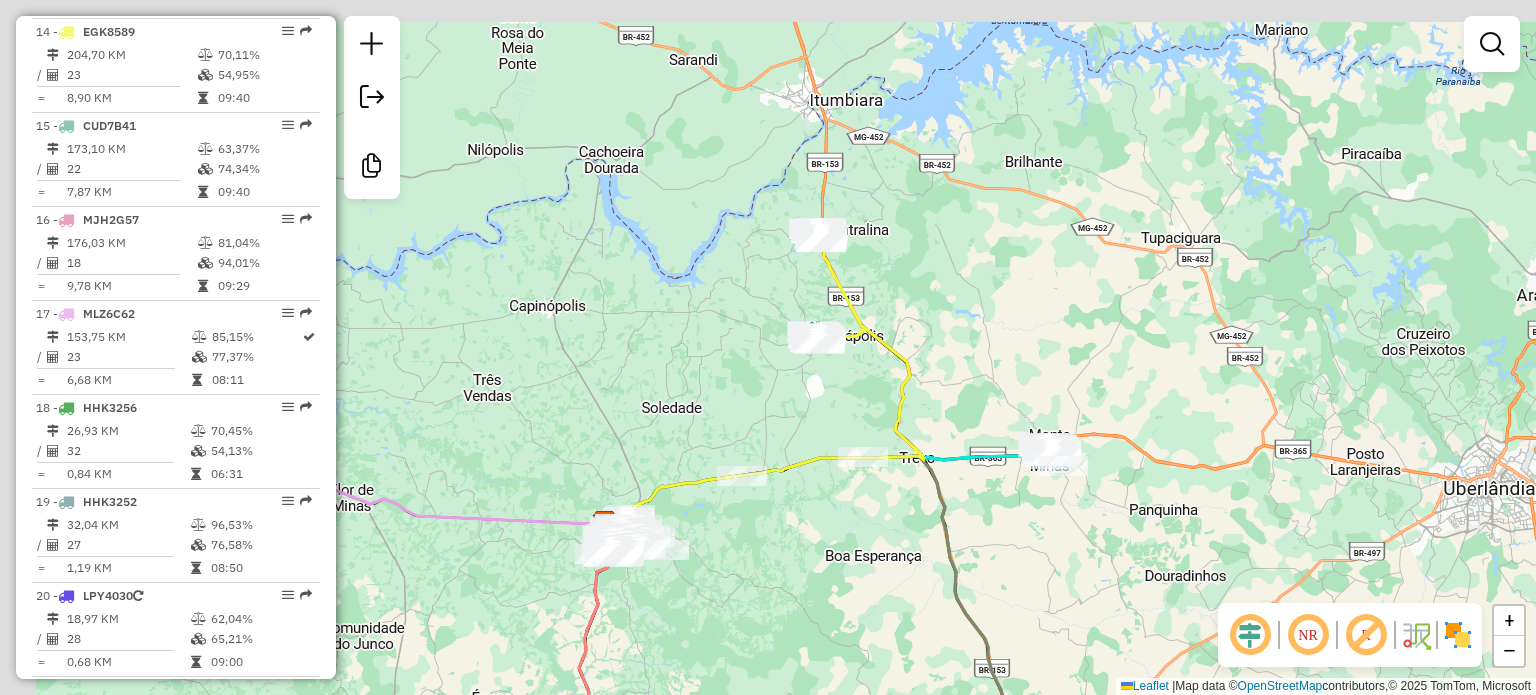 drag, startPoint x: 785, startPoint y: 227, endPoint x: 898, endPoint y: 272, distance: 121.630585 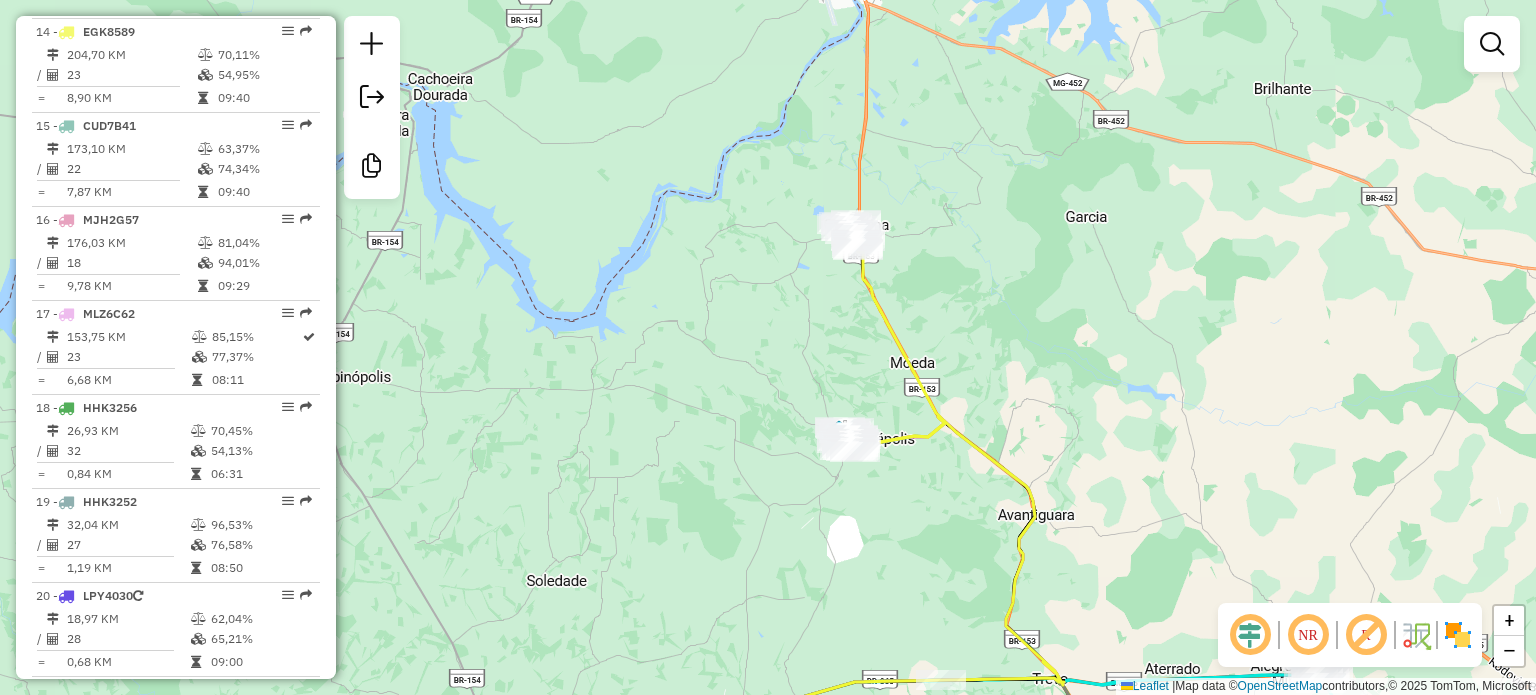 drag, startPoint x: 771, startPoint y: 379, endPoint x: 699, endPoint y: 189, distance: 203.18465 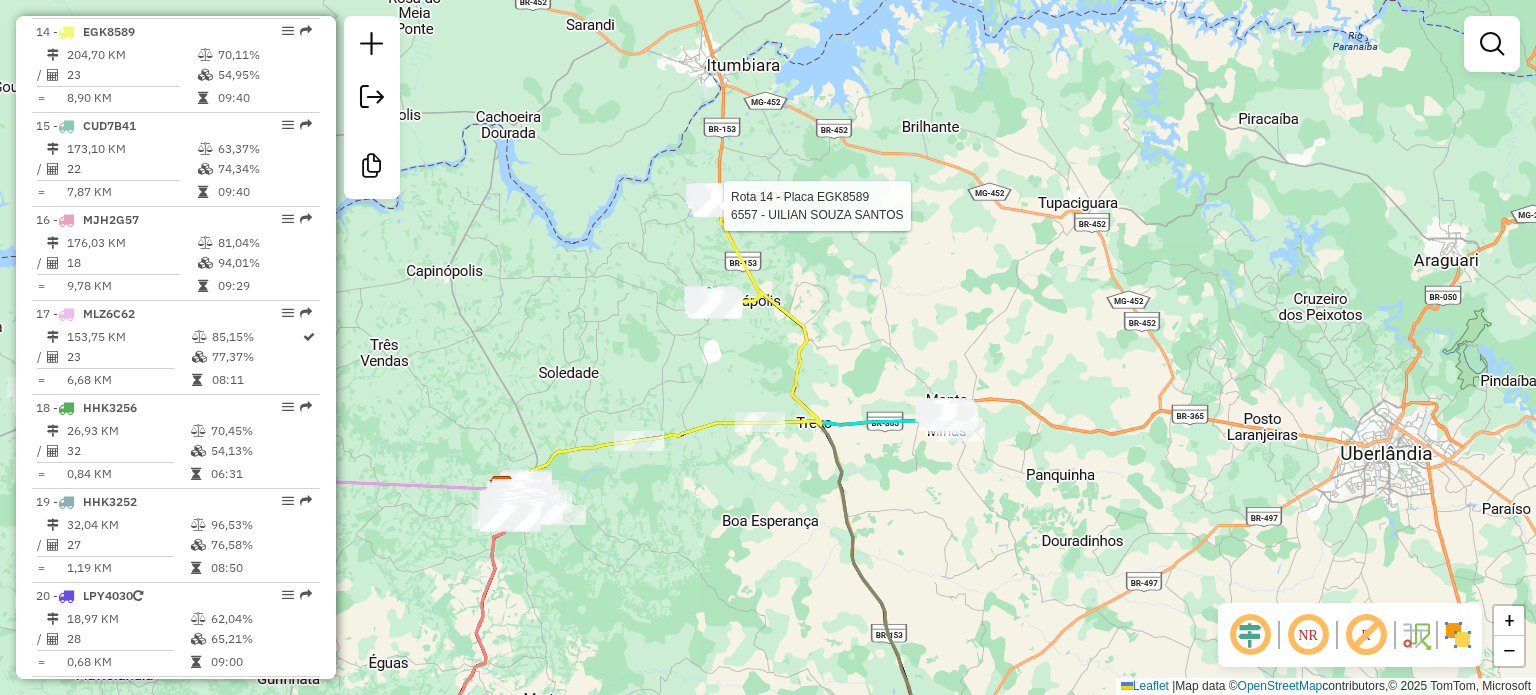 select on "**********" 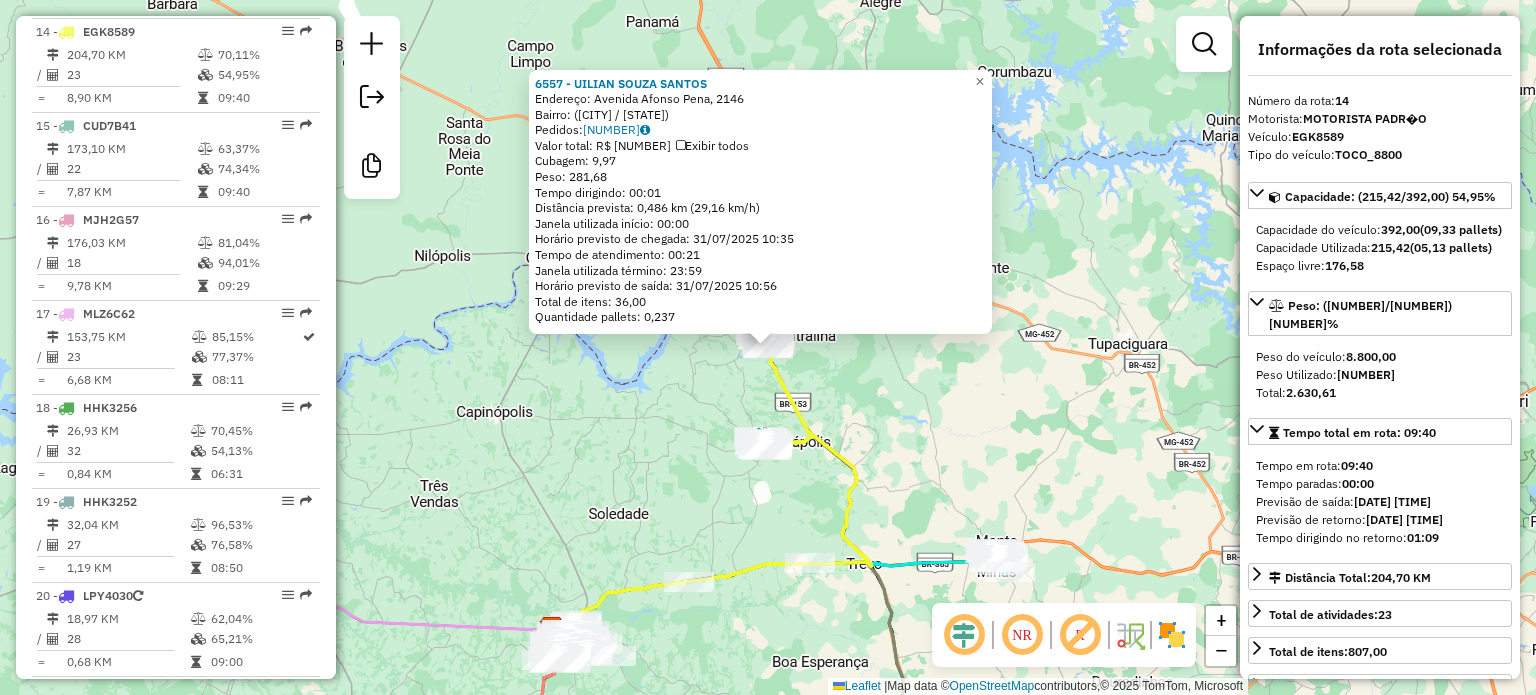 click on "6557 - UILIAN SOUZA SANTOS  Endereço: Avenida Afonso Pena, 2146   Bairro:  (Centralina / MG)   Pedidos:  30214596   Valor total: R$ 1.694,84   Exibir todos   Cubagem: 9,97  Peso: 281,68  Tempo dirigindo: 00:01   Distância prevista: 0,486 km (29,16 km/h)   Janela utilizada início: 00:00   Horário previsto de chegada: 31/07/2025 10:35   Tempo de atendimento: 00:21   Janela utilizada término: 23:59   Horário previsto de saída: 31/07/2025 10:56   Total de itens: 36,00   Quantidade pallets: 0,237  × Janela de atendimento Grade de atendimento Capacidade Transportadoras Veículos Cliente Pedidos  Rotas Selecione os dias de semana para filtrar as janelas de atendimento  Seg   Ter   Qua   Qui   Sex   Sáb   Dom  Informe o período da janela de atendimento: De: Até:  Filtrar exatamente a janela do cliente  Considerar janela de atendimento padrão  Selecione os dias de semana para filtrar as grades de atendimento  Seg   Ter   Qua   Qui   Sex   Sáb   Dom   Considerar clientes sem dia de atendimento cadastrado +" 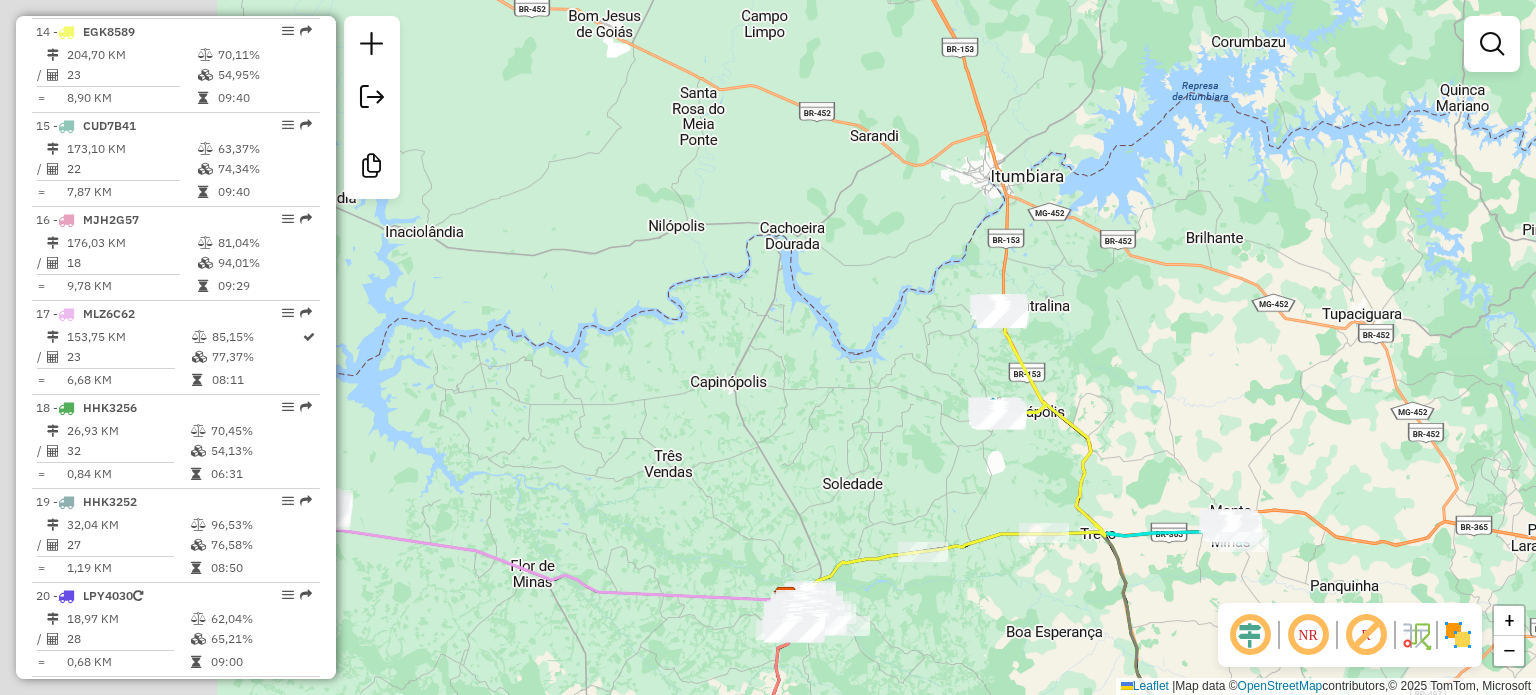 drag, startPoint x: 870, startPoint y: 429, endPoint x: 1106, endPoint y: 399, distance: 237.89914 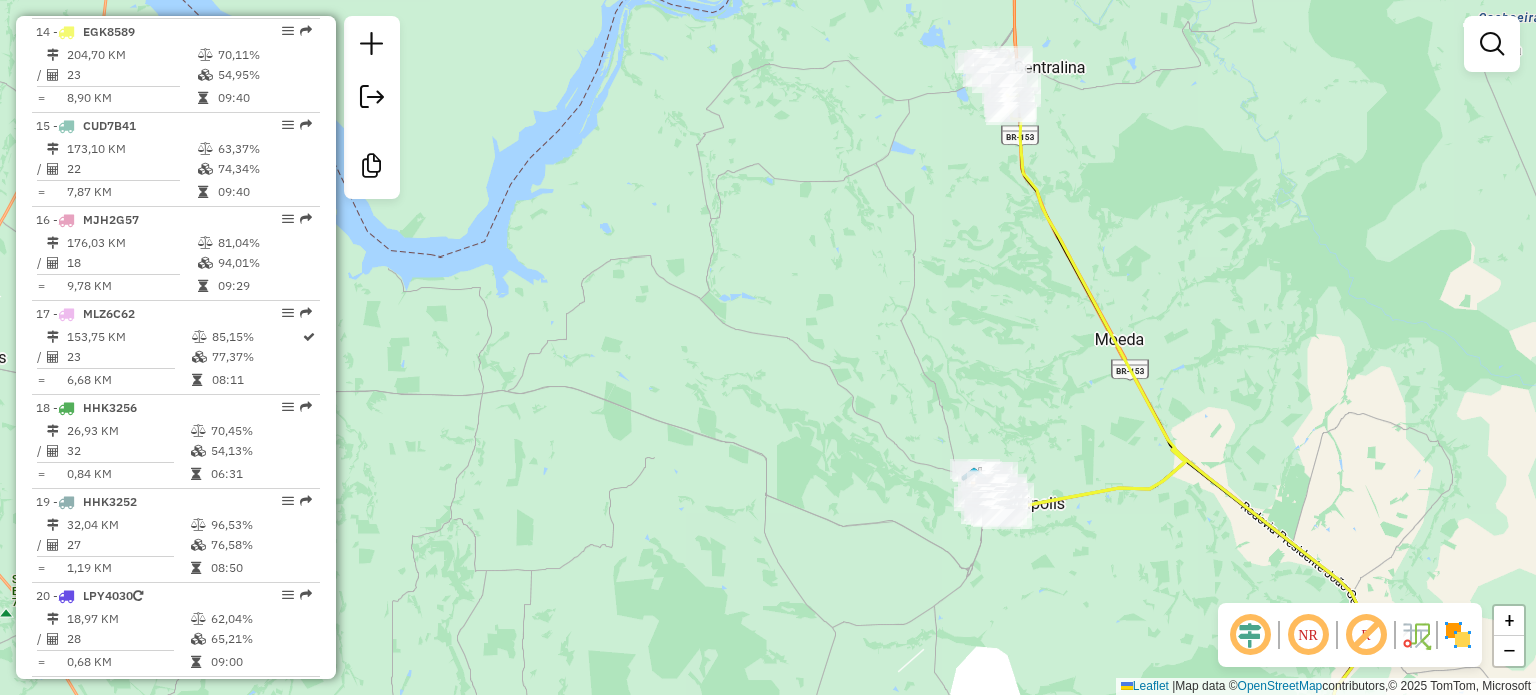 drag, startPoint x: 1067, startPoint y: 452, endPoint x: 993, endPoint y: 421, distance: 80.23092 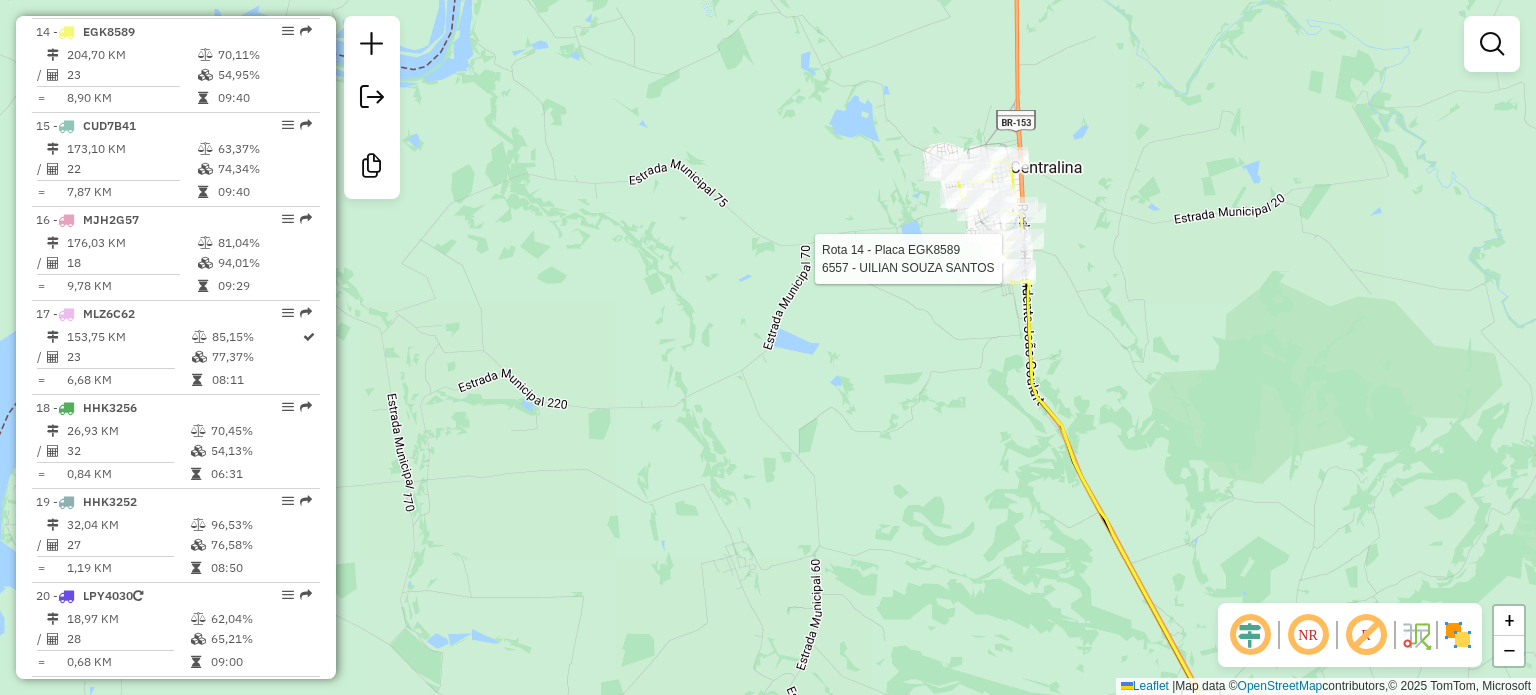 select on "**********" 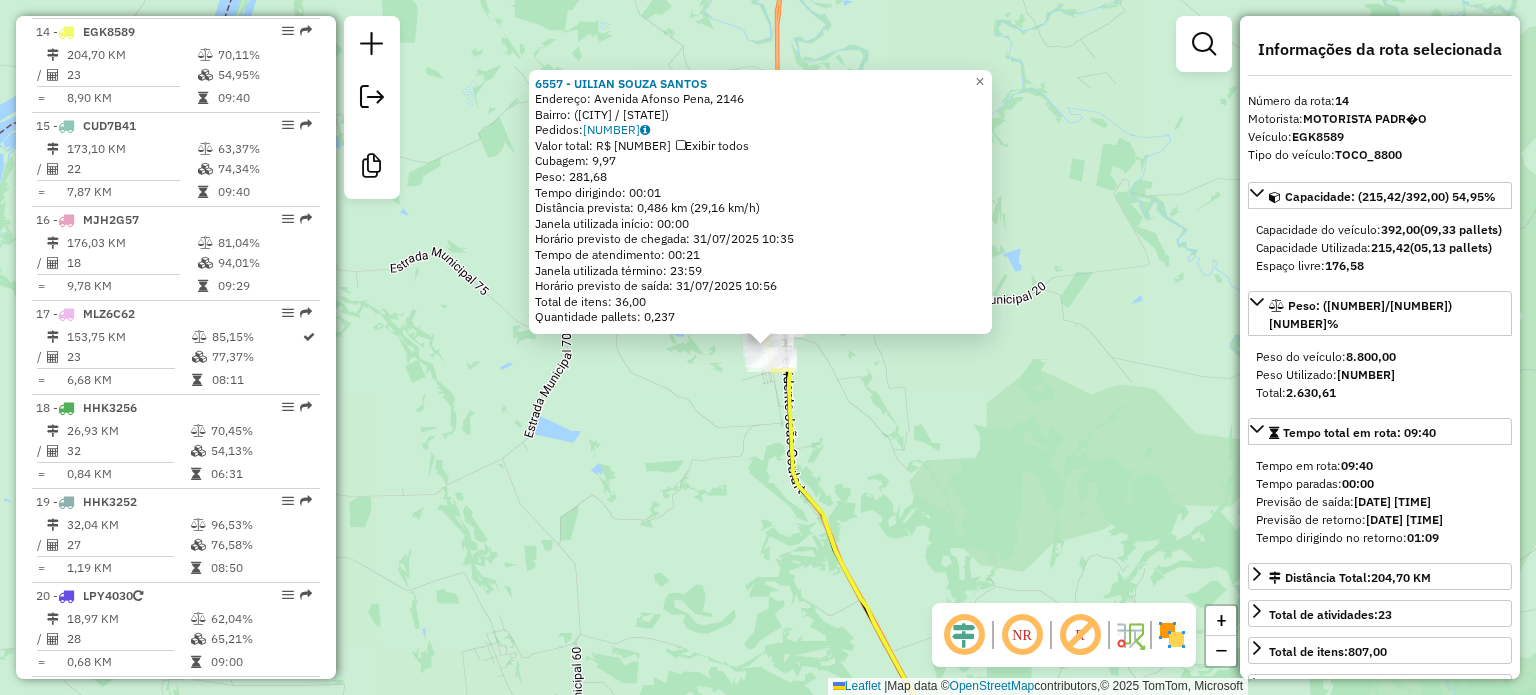 drag, startPoint x: 1340, startPoint y: 392, endPoint x: 1437, endPoint y: 371, distance: 99.24717 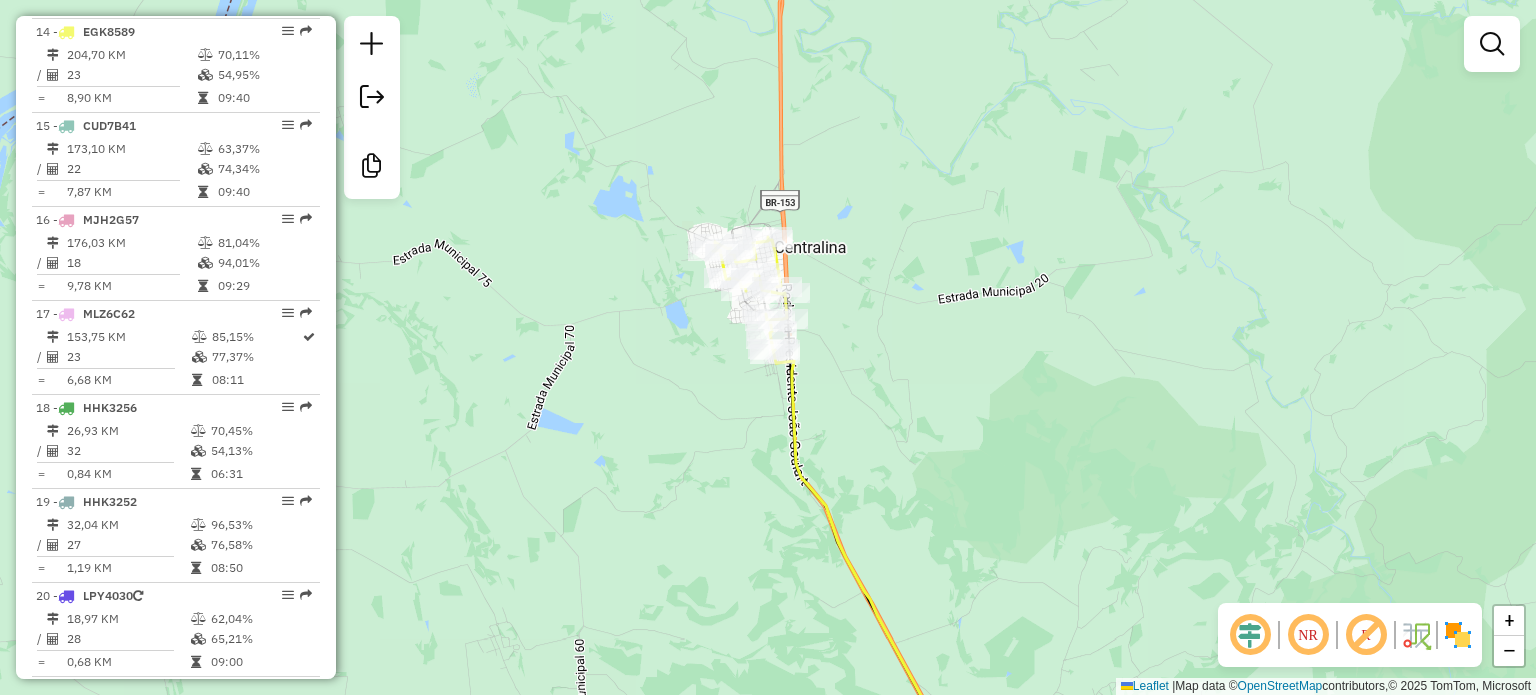 drag, startPoint x: 1033, startPoint y: 491, endPoint x: 1049, endPoint y: 211, distance: 280.45676 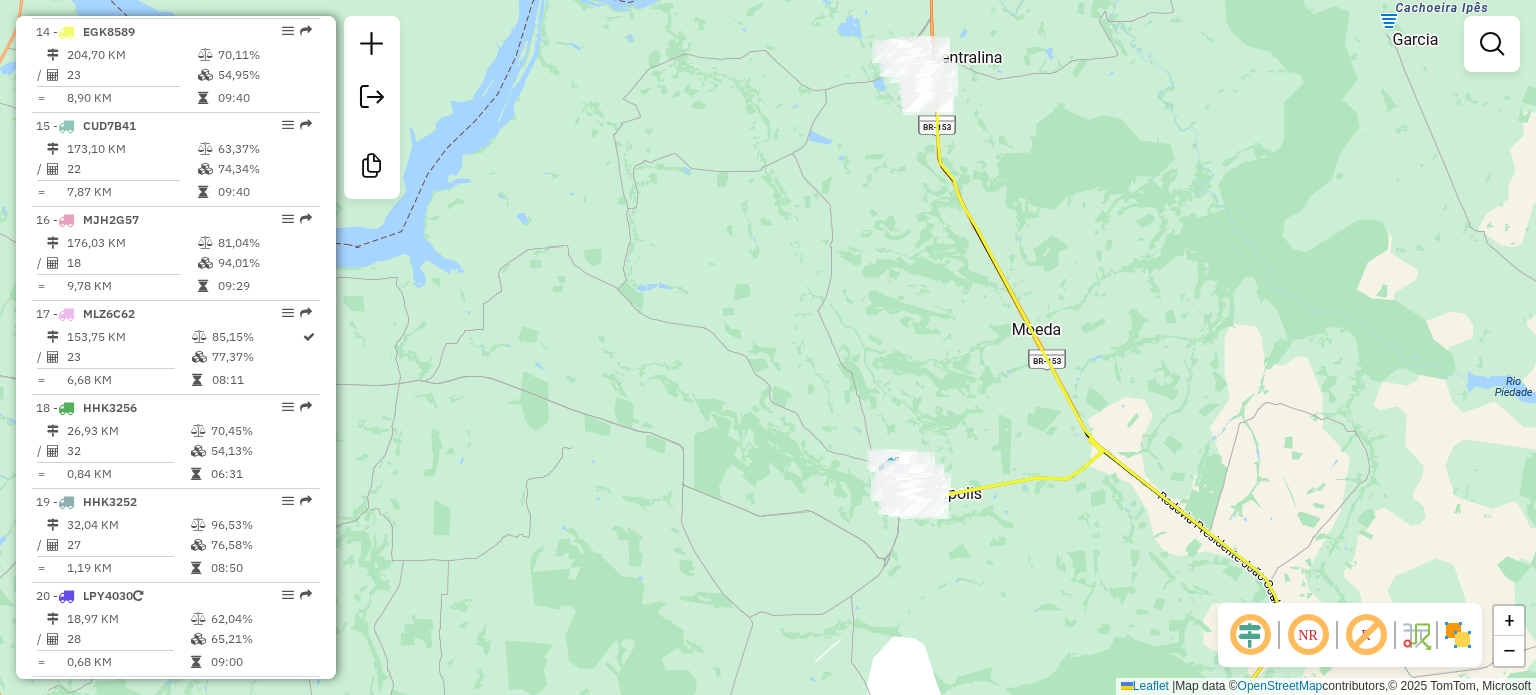 drag, startPoint x: 1011, startPoint y: 431, endPoint x: 964, endPoint y: 301, distance: 138.2353 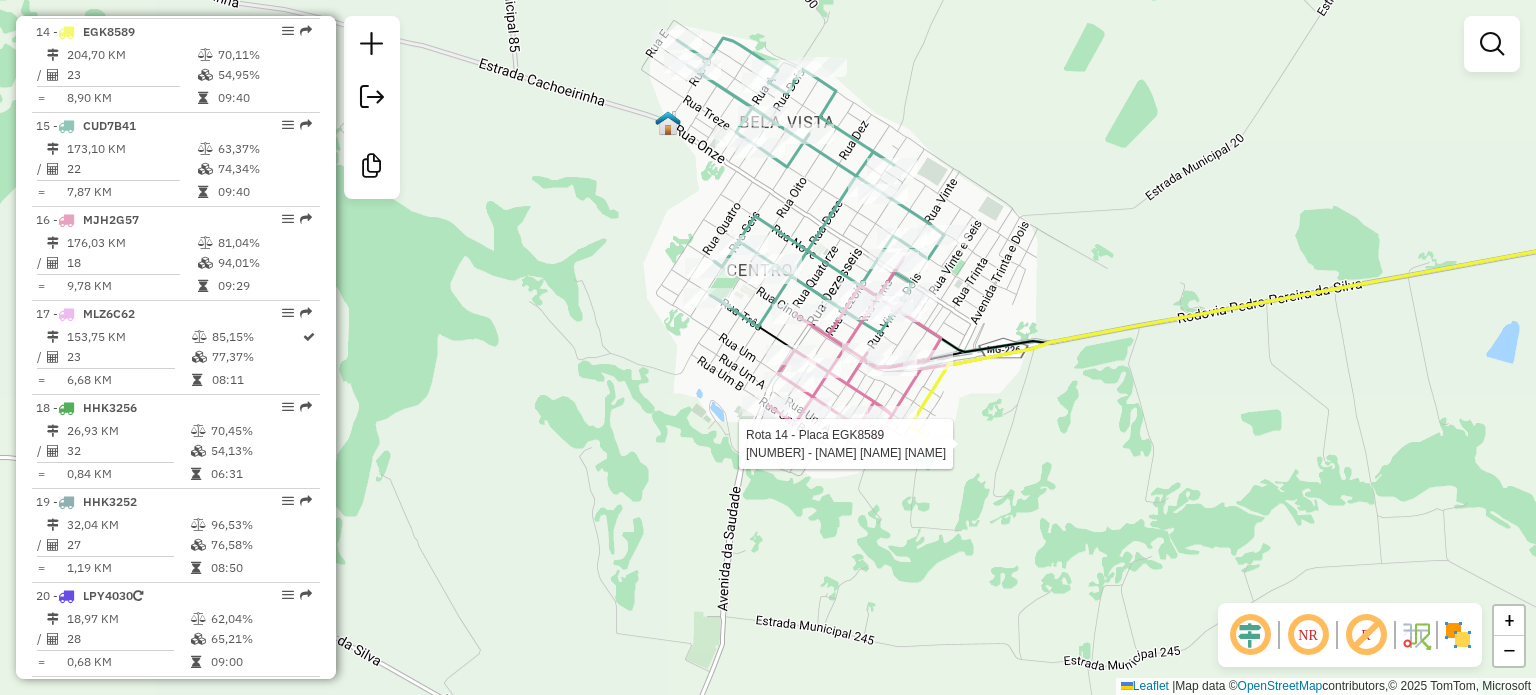 select on "**********" 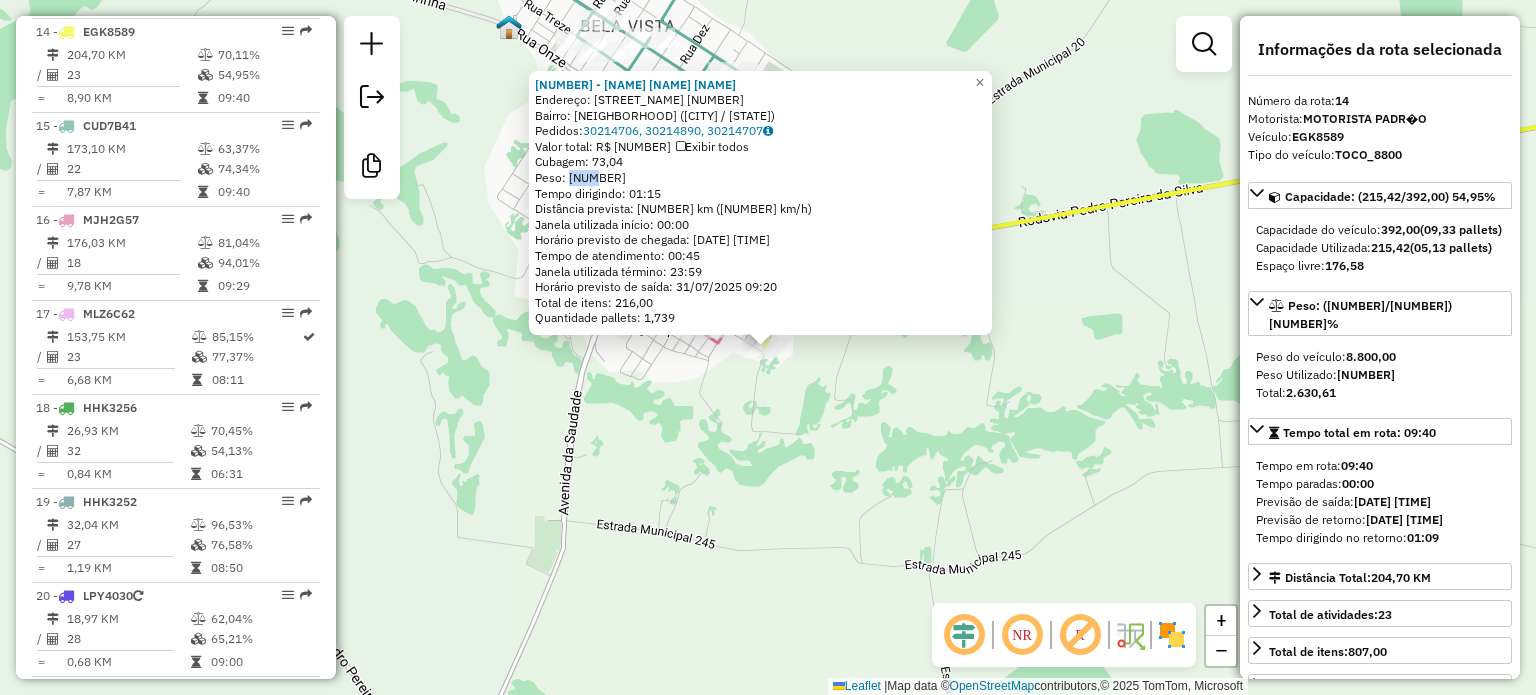 drag, startPoint x: 574, startPoint y: 182, endPoint x: 612, endPoint y: 183, distance: 38.013157 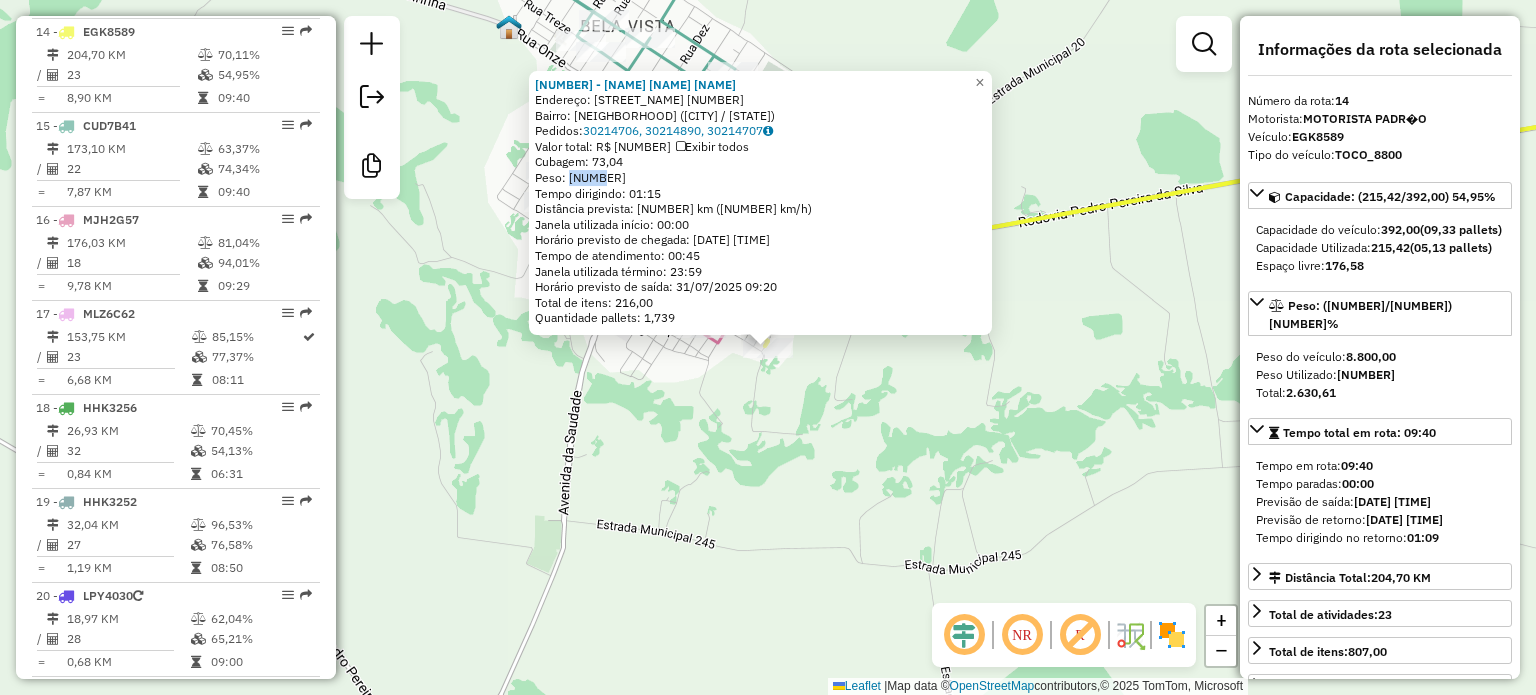 click on "Rota 14 - Placa EGK8589  6703 - TATIANE APARECIDA N 6703 - TATIANE APARECIDA N  Endereço:  GUSTAVO S DE MOURA 37   Bairro: JORGE DE PAULA GOVEI (CANAPOLIS / MG)   Pedidos:  30214706, 30214890, 30214707   Valor total: R$ 11.942,15   Exibir todos   Cubagem: 73,04  Peso: 2.112,27  Tempo dirigindo: 01:15   Distância prevista: 86,919 km (69,54 km/h)   Janela utilizada início: 00:00   Horário previsto de chegada: 31/07/2025 08:35   Tempo de atendimento: 00:45   Janela utilizada término: 23:59   Horário previsto de saída: 31/07/2025 09:20   Total de itens: 216,00   Quantidade pallets: 1,739  × Janela de atendimento Grade de atendimento Capacidade Transportadoras Veículos Cliente Pedidos  Rotas Selecione os dias de semana para filtrar as janelas de atendimento  Seg   Ter   Qua   Qui   Sex   Sáb   Dom  Informe o período da janela de atendimento: De: Até:  Filtrar exatamente a janela do cliente  Considerar janela de atendimento padrão  Selecione os dias de semana para filtrar as grades de atendimento  Seg" 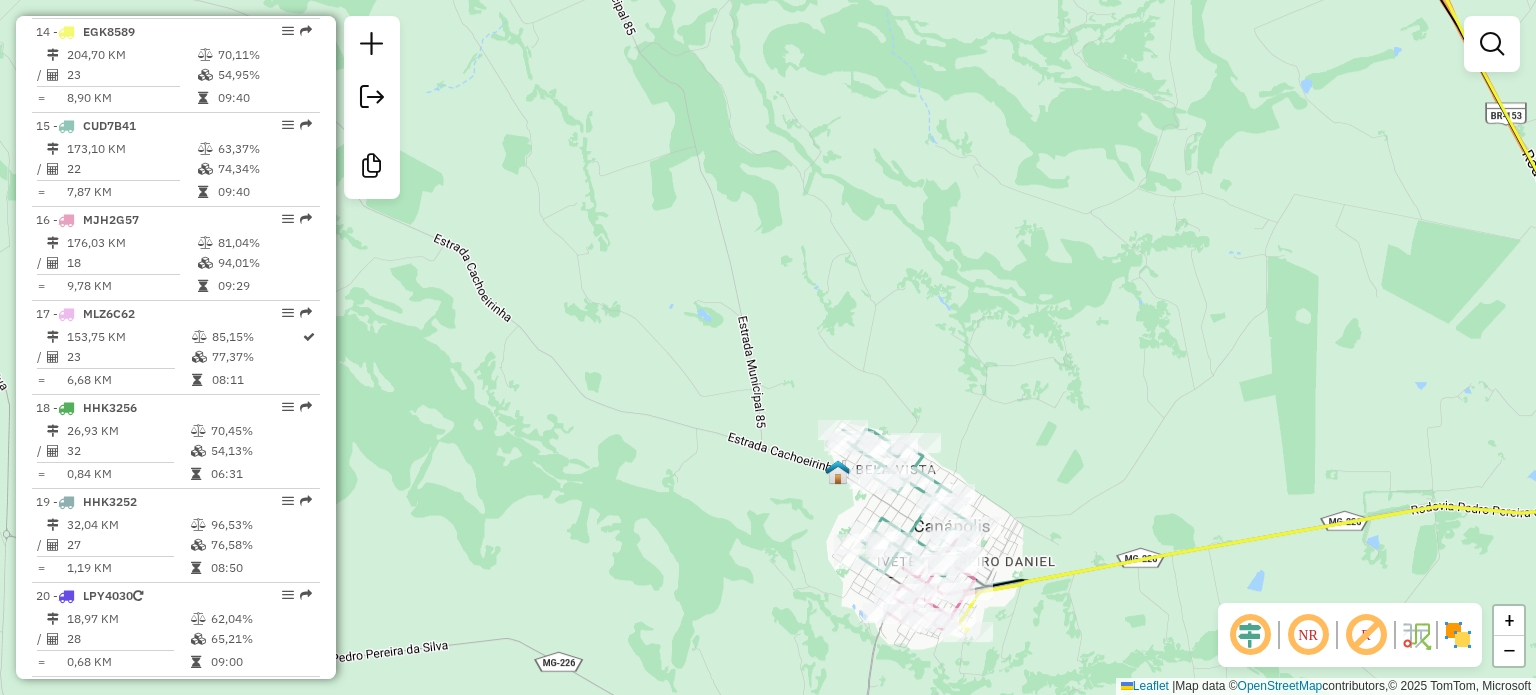 drag, startPoint x: 1059, startPoint y: 549, endPoint x: 865, endPoint y: 276, distance: 334.91043 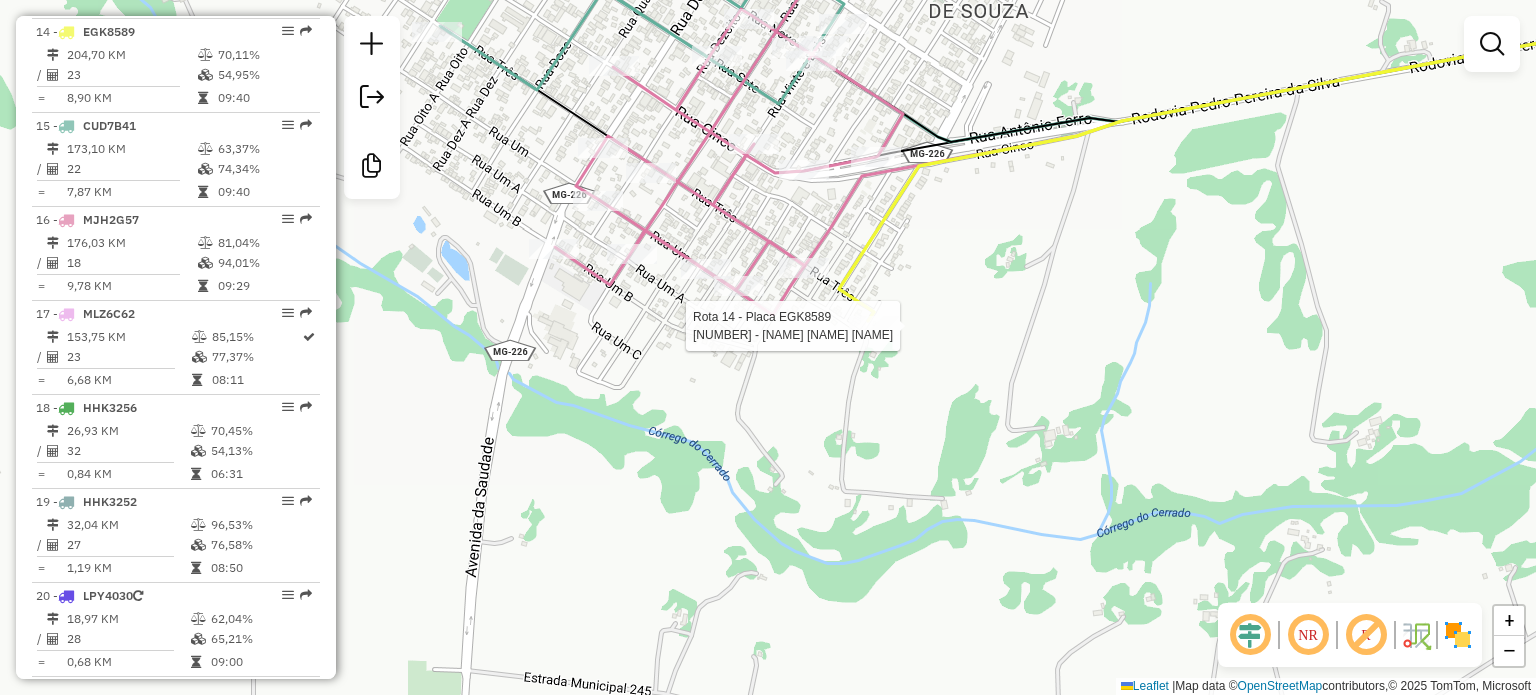 select on "**********" 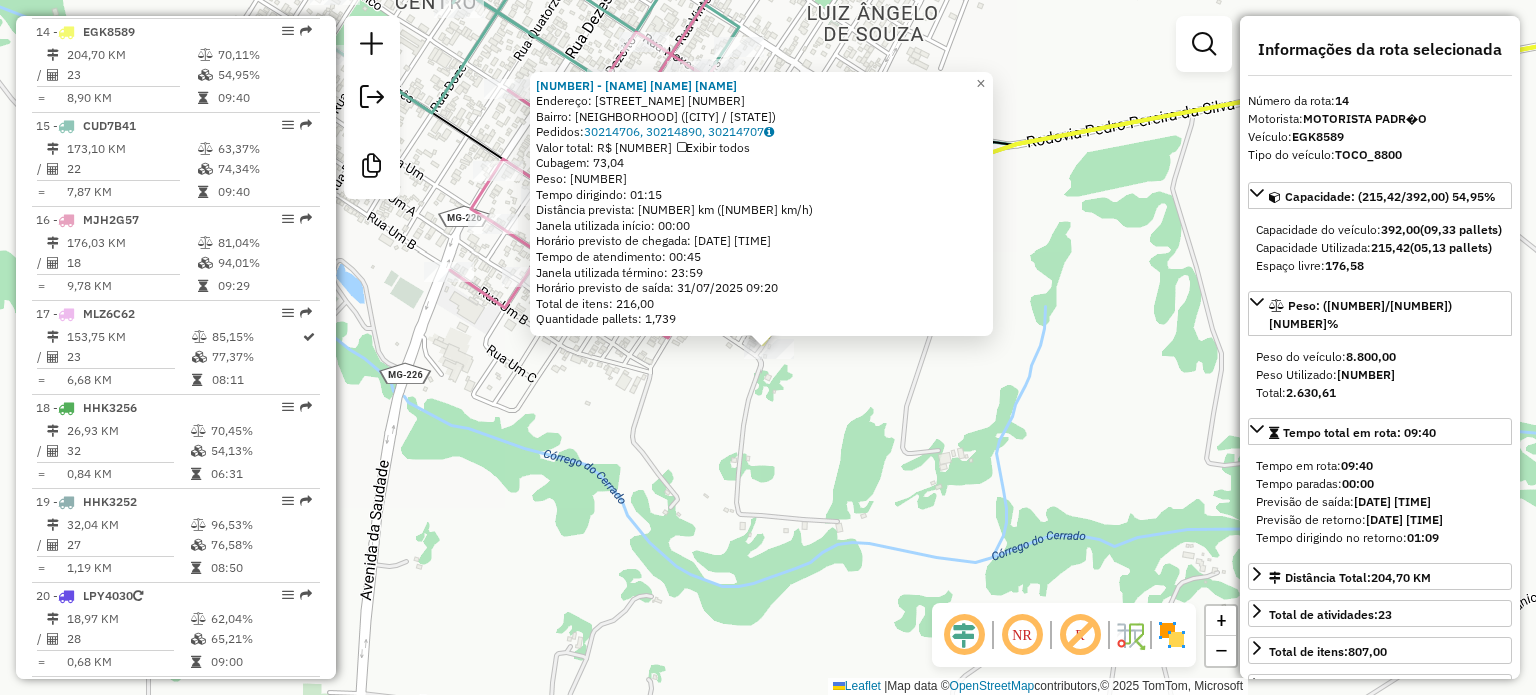 click on "6703 - TATIANE APARECIDA N  Endereço:  GUSTAVO S DE MOURA 37   Bairro: JORGE DE PAULA GOVEI (CANAPOLIS / MG)   Pedidos:  30214706, 30214890, 30214707   Valor total: R$ 11.942,15   Exibir todos   Cubagem: 73,04  Peso: 2.112,27  Tempo dirigindo: 01:15   Distância prevista: 86,919 km (69,54 km/h)   Janela utilizada início: 00:00   Horário previsto de chegada: 31/07/2025 08:35   Tempo de atendimento: 00:45   Janela utilizada término: 23:59   Horário previsto de saída: 31/07/2025 09:20   Total de itens: 216,00   Quantidade pallets: 1,739  × Janela de atendimento Grade de atendimento Capacidade Transportadoras Veículos Cliente Pedidos  Rotas Selecione os dias de semana para filtrar as janelas de atendimento  Seg   Ter   Qua   Qui   Sex   Sáb   Dom  Informe o período da janela de atendimento: De: Até:  Filtrar exatamente a janela do cliente  Considerar janela de atendimento padrão  Selecione os dias de semana para filtrar as grades de atendimento  Seg   Ter   Qua   Qui   Sex   Sáb   Dom   De:   Até:" 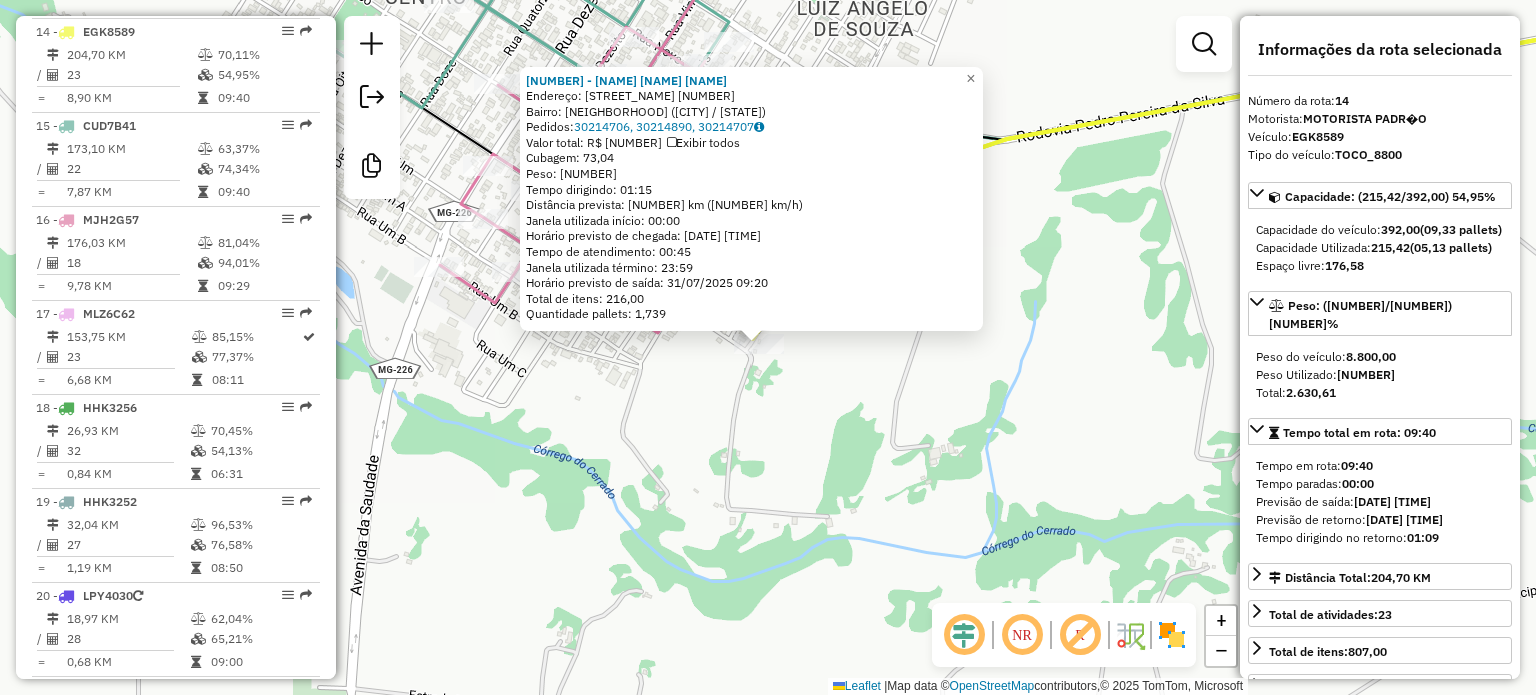 click on "6703 - TATIANE APARECIDA N  Endereço:  GUSTAVO S DE MOURA 37   Bairro: JORGE DE PAULA GOVEI (CANAPOLIS / MG)   Pedidos:  30214706, 30214890, 30214707   Valor total: R$ 11.942,15   Exibir todos   Cubagem: 73,04  Peso: 2.112,27  Tempo dirigindo: 01:15   Distância prevista: 86,919 km (69,54 km/h)   Janela utilizada início: 00:00   Horário previsto de chegada: 31/07/2025 08:35   Tempo de atendimento: 00:45   Janela utilizada término: 23:59   Horário previsto de saída: 31/07/2025 09:20   Total de itens: 216,00   Quantidade pallets: 1,739  × Janela de atendimento Grade de atendimento Capacidade Transportadoras Veículos Cliente Pedidos  Rotas Selecione os dias de semana para filtrar as janelas de atendimento  Seg   Ter   Qua   Qui   Sex   Sáb   Dom  Informe o período da janela de atendimento: De: Até:  Filtrar exatamente a janela do cliente  Considerar janela de atendimento padrão  Selecione os dias de semana para filtrar as grades de atendimento  Seg   Ter   Qua   Qui   Sex   Sáb   Dom   De:   Até:" 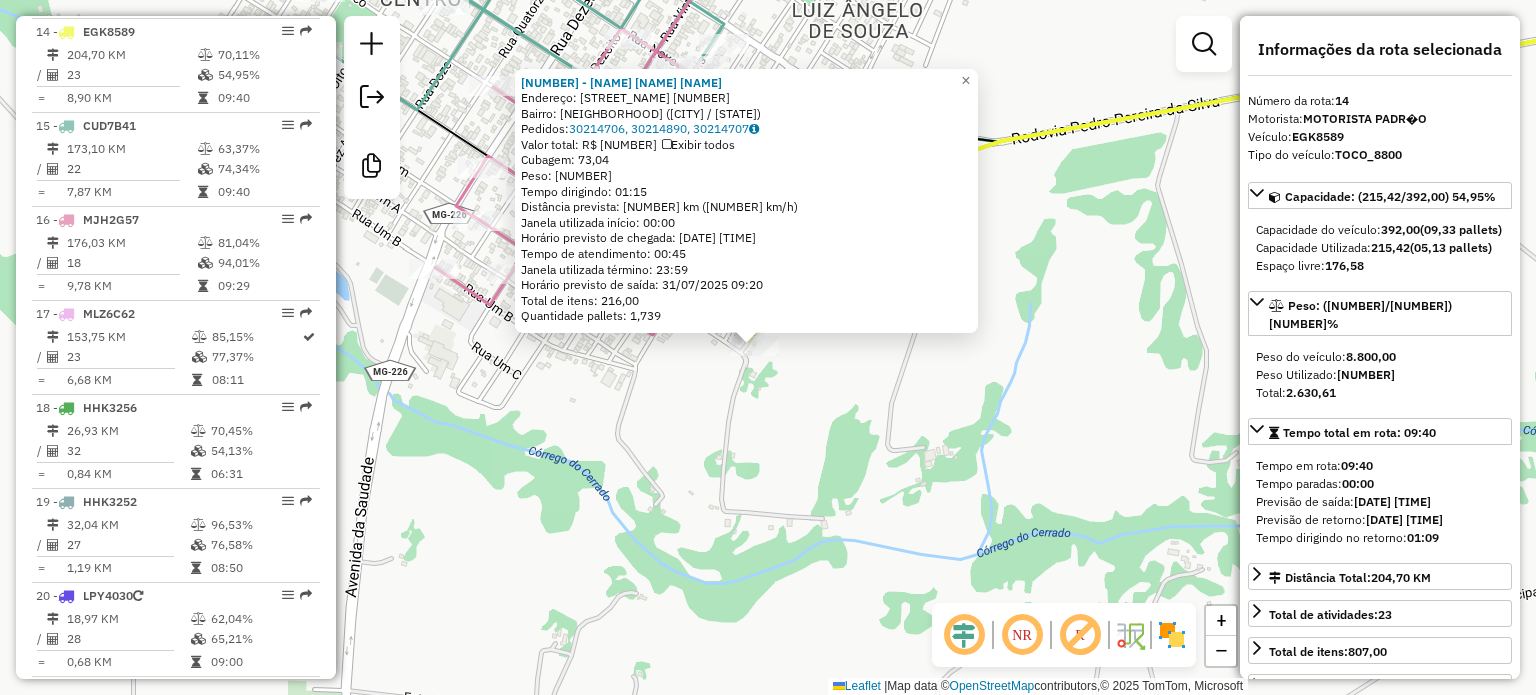 click on "6703 - TATIANE APARECIDA N  Endereço:  GUSTAVO S DE MOURA 37   Bairro: JORGE DE PAULA GOVEI (CANAPOLIS / MG)   Pedidos:  30214706, 30214890, 30214707   Valor total: R$ 11.942,15   Exibir todos   Cubagem: 73,04  Peso: 2.112,27  Tempo dirigindo: 01:15   Distância prevista: 86,919 km (69,54 km/h)   Janela utilizada início: 00:00   Horário previsto de chegada: 31/07/2025 08:35   Tempo de atendimento: 00:45   Janela utilizada término: 23:59   Horário previsto de saída: 31/07/2025 09:20   Total de itens: 216,00   Quantidade pallets: 1,739  × Janela de atendimento Grade de atendimento Capacidade Transportadoras Veículos Cliente Pedidos  Rotas Selecione os dias de semana para filtrar as janelas de atendimento  Seg   Ter   Qua   Qui   Sex   Sáb   Dom  Informe o período da janela de atendimento: De: Até:  Filtrar exatamente a janela do cliente  Considerar janela de atendimento padrão  Selecione os dias de semana para filtrar as grades de atendimento  Seg   Ter   Qua   Qui   Sex   Sáb   Dom   De:   Até:" 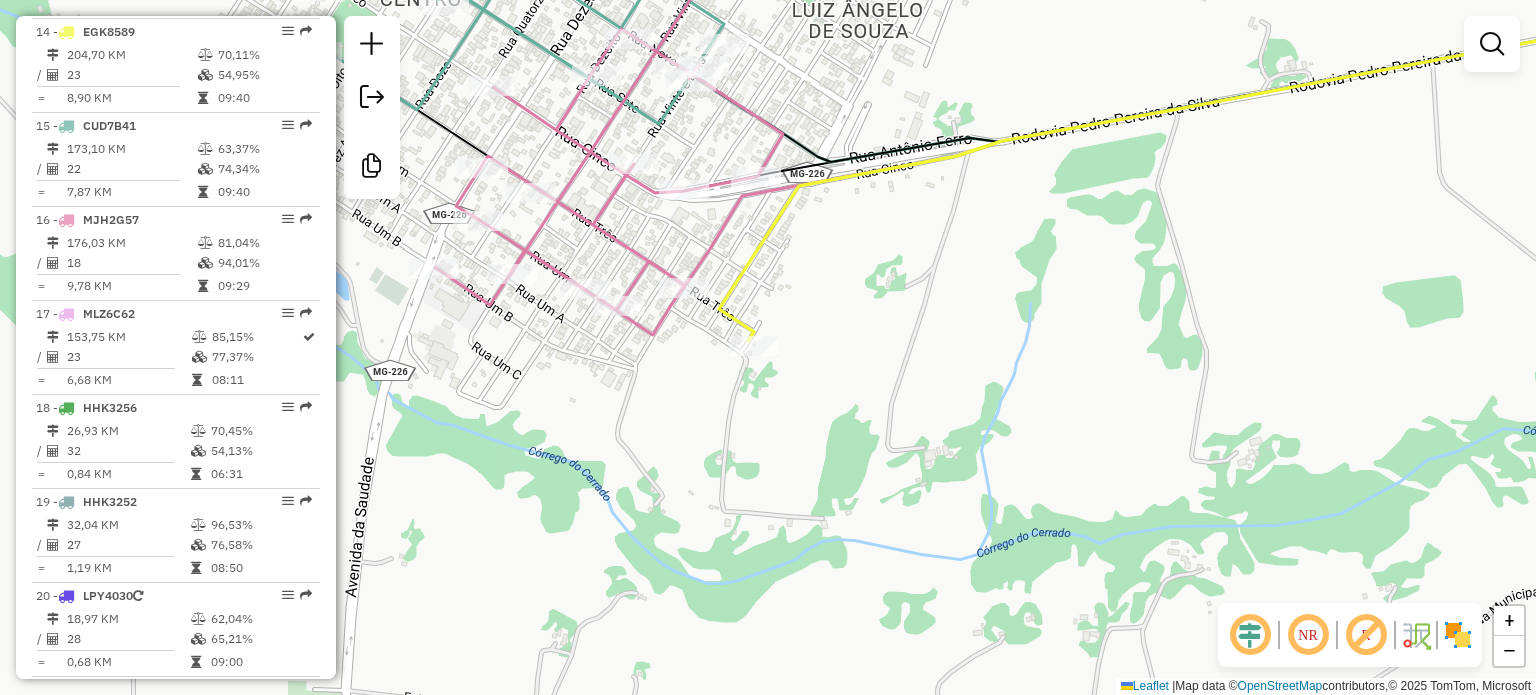 select on "**********" 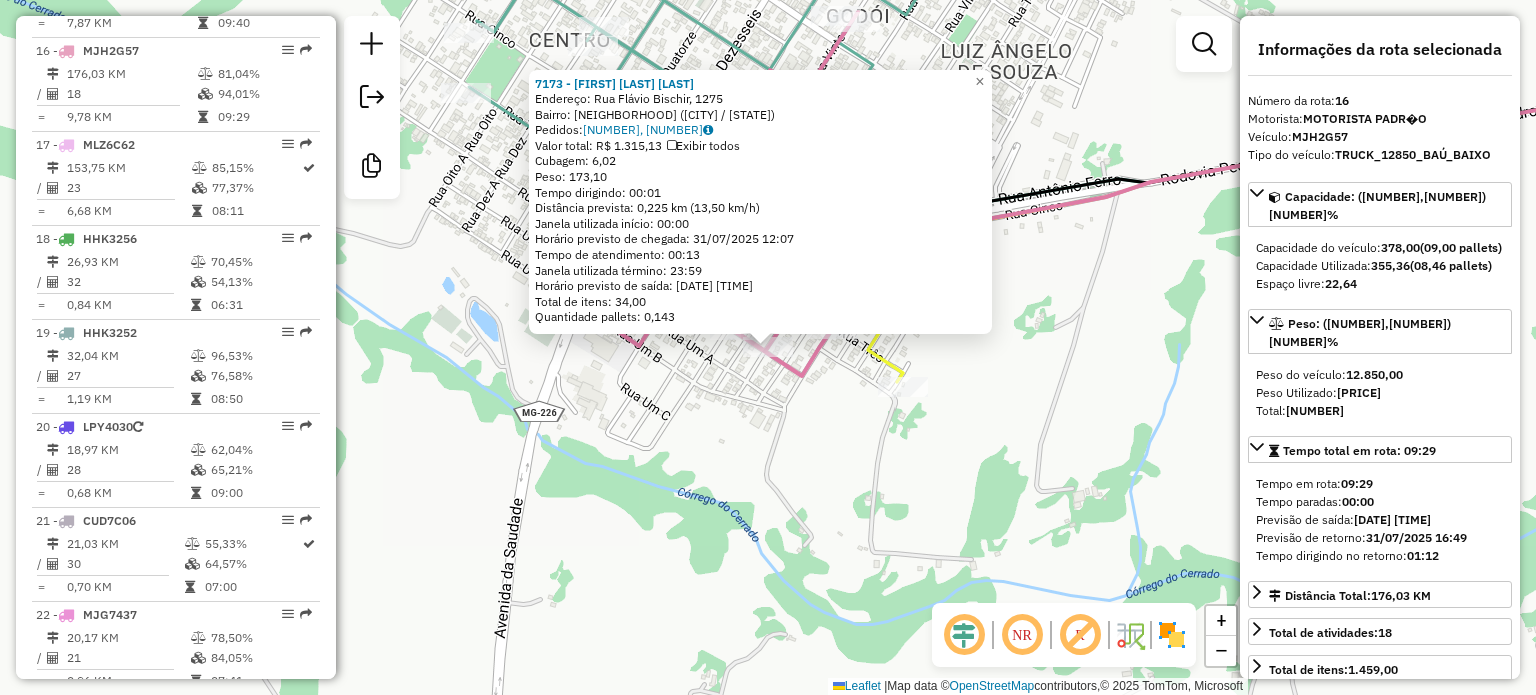 scroll, scrollTop: 2195, scrollLeft: 0, axis: vertical 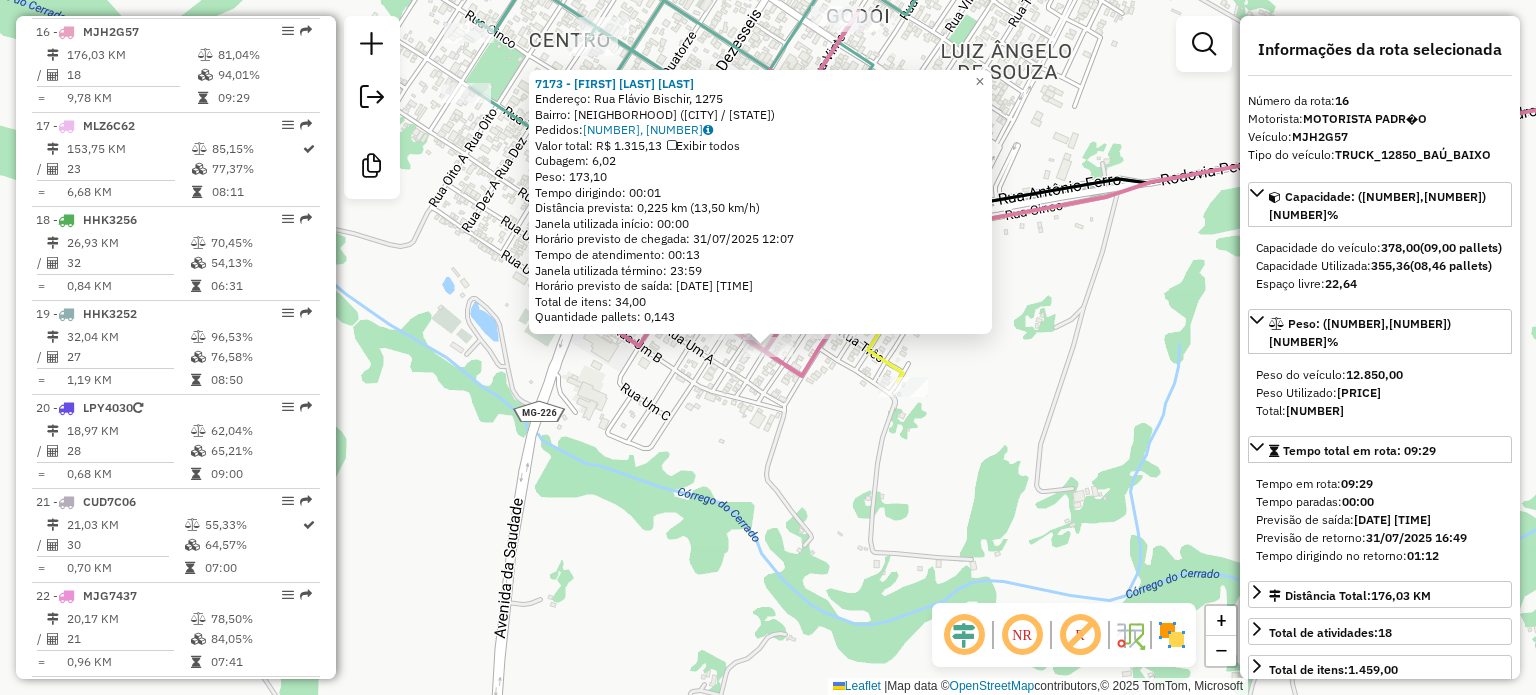 click on "7173 - DJHENYFFER CHELLYS G  Endereço: Rua Flávio Bischir, 1275   Bairro: Jorge de Paula Gouveia (Canápolis / MG)   Pedidos:  30214514, 30214966   Valor total: R$ 1.315,13   Exibir todos   Cubagem: 6,02  Peso: 173,10  Tempo dirigindo: 00:01   Distância prevista: 0,225 km (13,50 km/h)   Janela utilizada início: 00:00   Horário previsto de chegada: 31/07/2025 12:07   Tempo de atendimento: 00:13   Janela utilizada término: 23:59   Horário previsto de saída: 31/07/2025 12:20   Total de itens: 34,00   Quantidade pallets: 0,143  × Janela de atendimento Grade de atendimento Capacidade Transportadoras Veículos Cliente Pedidos  Rotas Selecione os dias de semana para filtrar as janelas de atendimento  Seg   Ter   Qua   Qui   Sex   Sáb   Dom  Informe o período da janela de atendimento: De: Até:  Filtrar exatamente a janela do cliente  Considerar janela de atendimento padrão  Selecione os dias de semana para filtrar as grades de atendimento  Seg   Ter   Qua   Qui   Sex   Sáb   Dom   Peso mínimo:   De:  +" 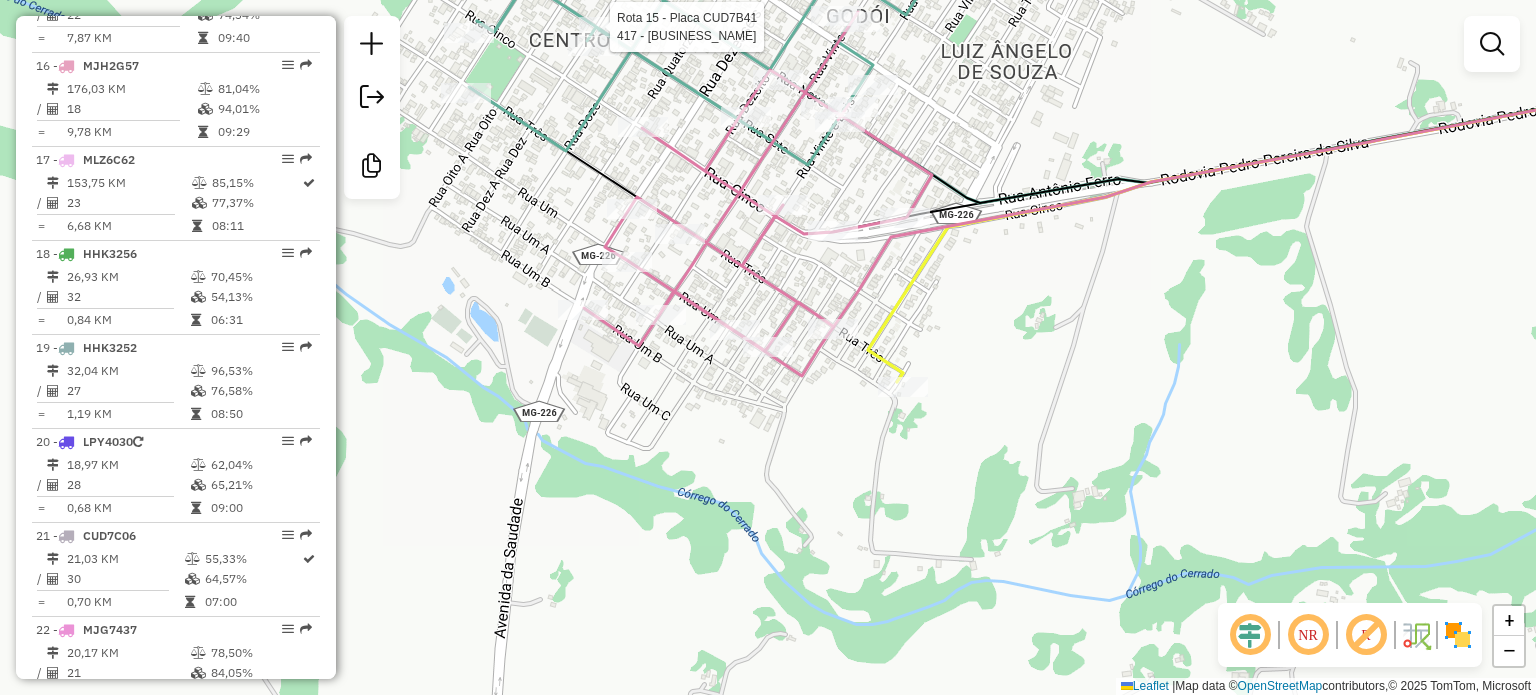 select on "**********" 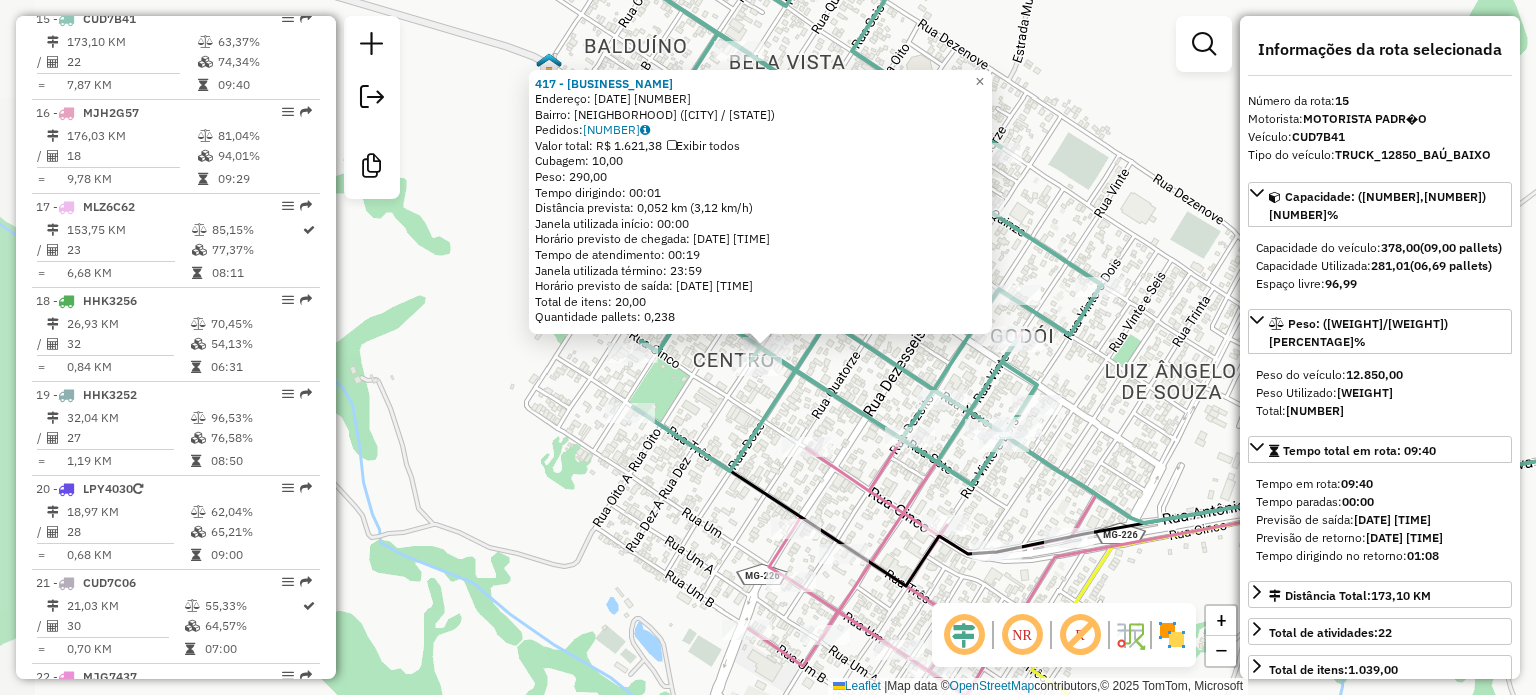 scroll, scrollTop: 2100, scrollLeft: 0, axis: vertical 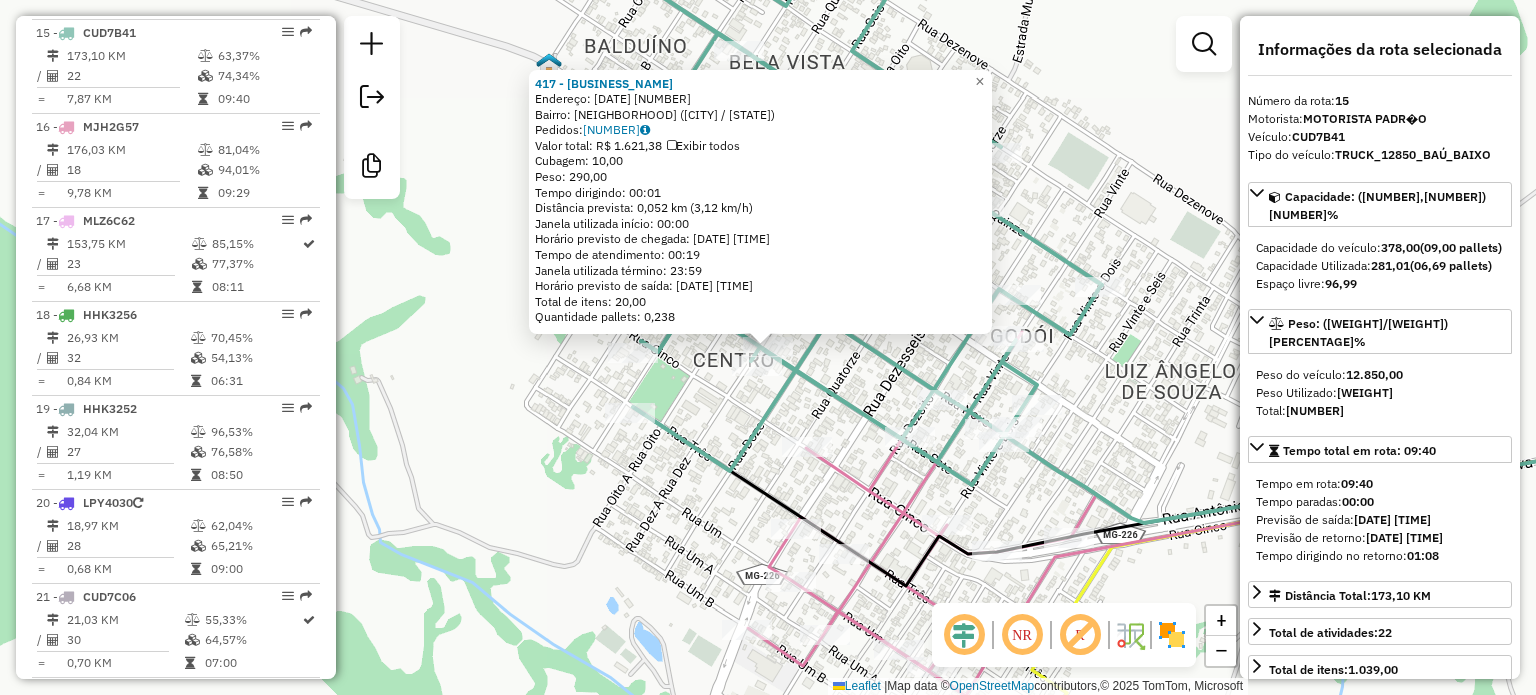 click on "Rota 15 - Placa CUD7B41  417 - PESQPAG CARROCINE Rota 15 - Placa CUD7B41  2004 - VANUBIA PRISCILLA DA 417 - PESQPAG CARROCINE  Endereço:  14 DE JULHO 168   Bairro: CENTRO (CANAPOLIS / MG)   Pedidos:  30214755   Valor total: R$ 1.621,38   Exibir todos   Cubagem: 10,00  Peso: 290,00  Tempo dirigindo: 00:01   Distância prevista: 0,052 km (3,12 km/h)   Janela utilizada início: 00:00   Horário previsto de chegada: 31/07/2025 11:45   Tempo de atendimento: 00:19   Janela utilizada término: 23:59   Horário previsto de saída: 31/07/2025 12:04   Total de itens: 20,00   Quantidade pallets: 0,238  × Janela de atendimento Grade de atendimento Capacidade Transportadoras Veículos Cliente Pedidos  Rotas Selecione os dias de semana para filtrar as janelas de atendimento  Seg   Ter   Qua   Qui   Sex   Sáb   Dom  Informe o período da janela de atendimento: De: Até:  Filtrar exatamente a janela do cliente  Considerar janela de atendimento padrão  Selecione os dias de semana para filtrar as grades de atendimento De:" 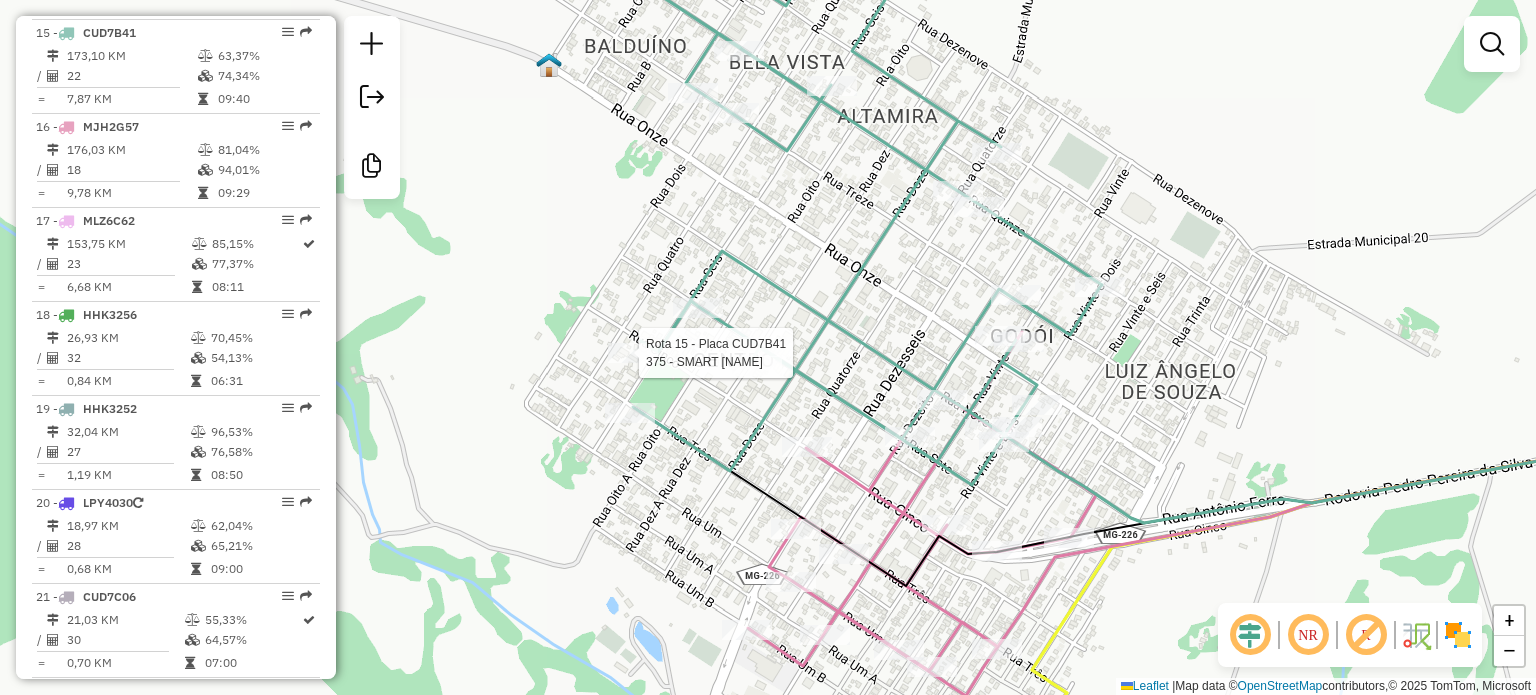 select on "**********" 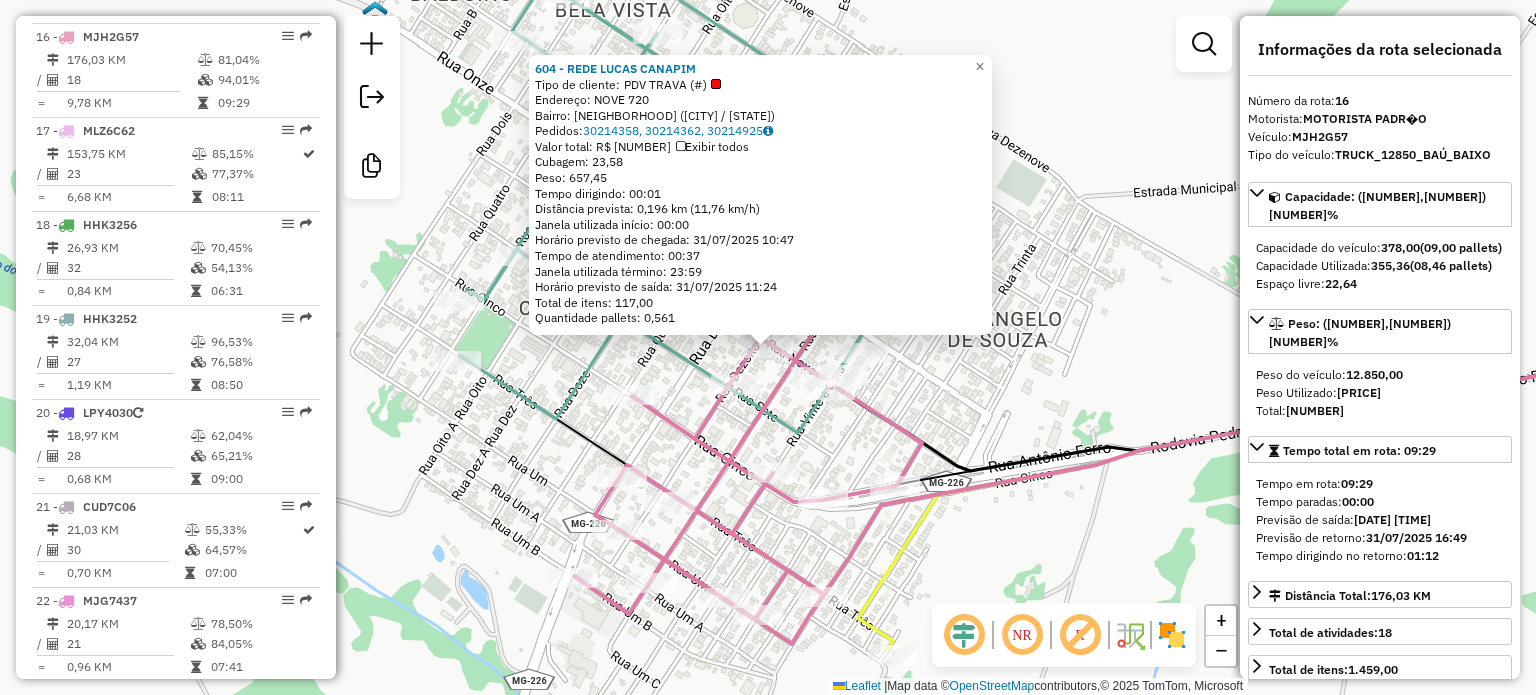 scroll, scrollTop: 2195, scrollLeft: 0, axis: vertical 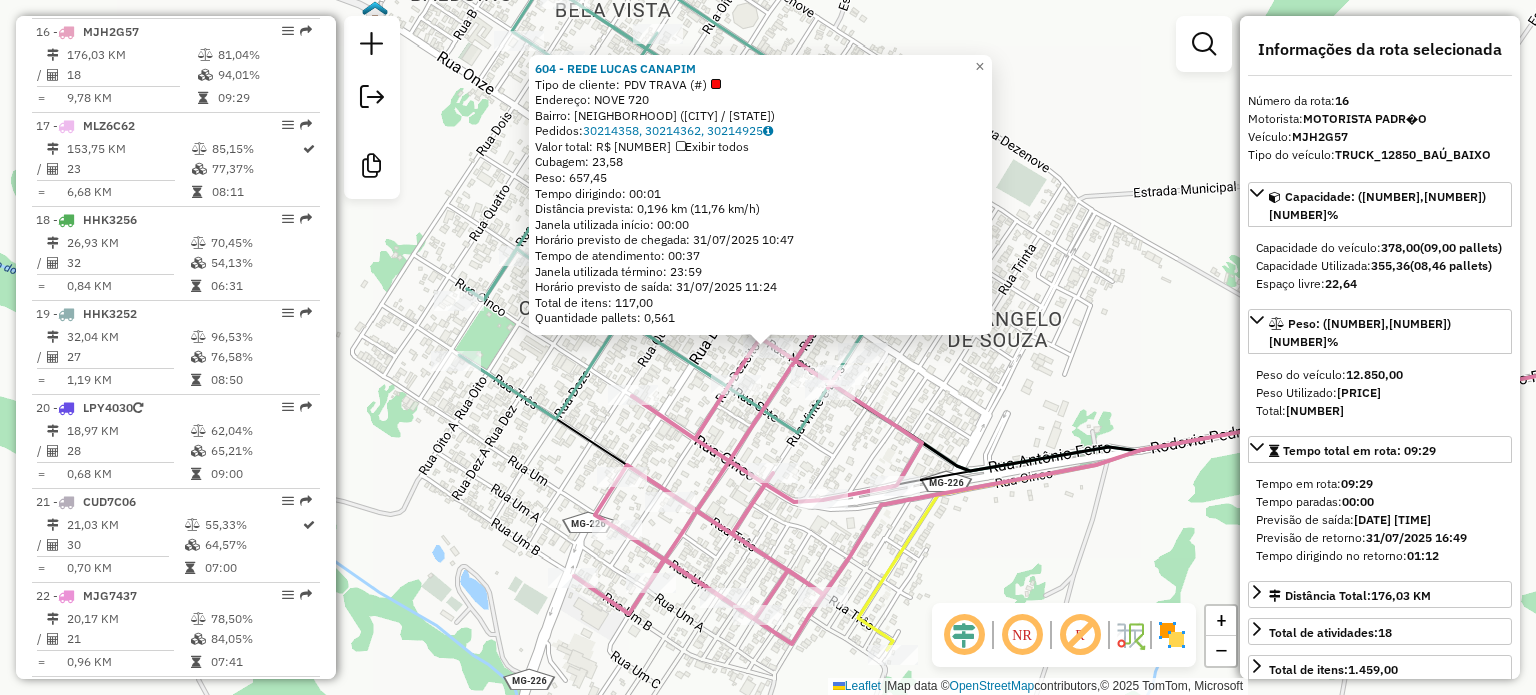 click 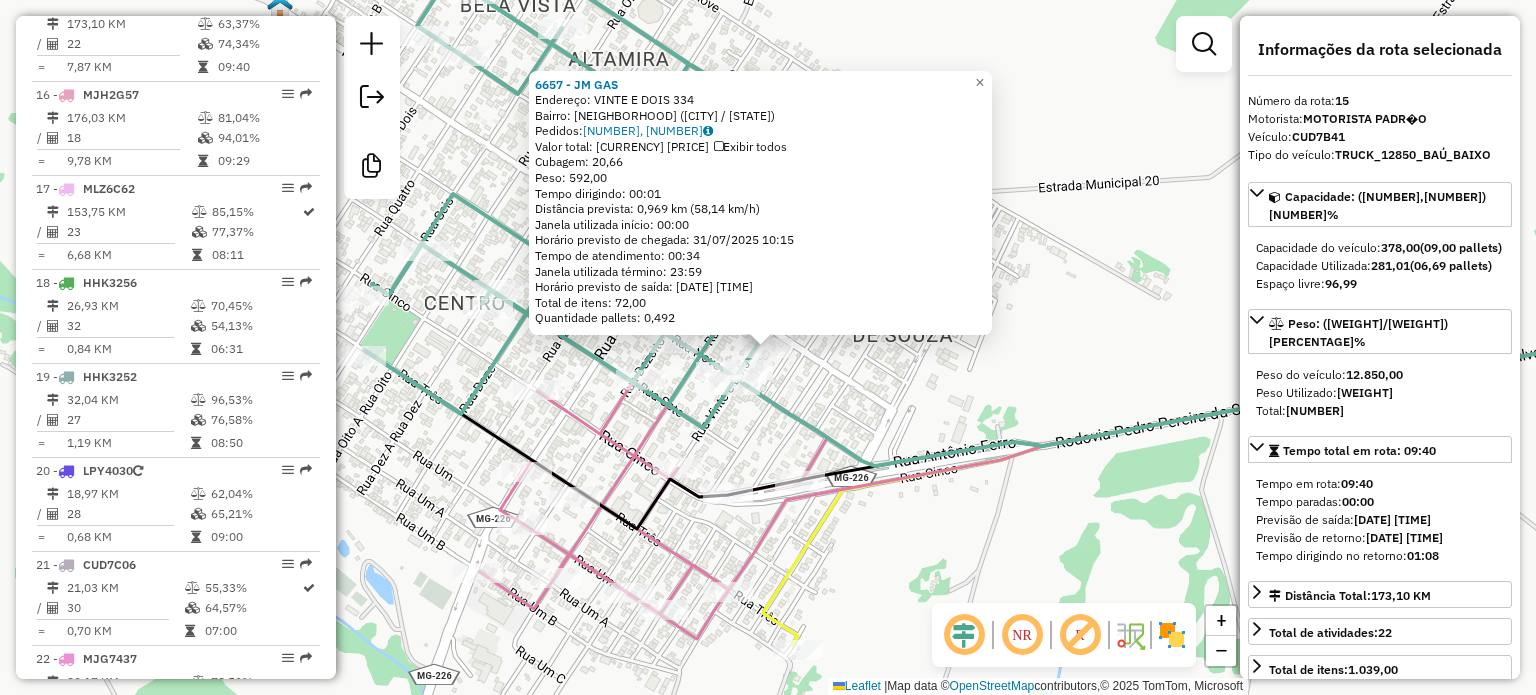 scroll, scrollTop: 2100, scrollLeft: 0, axis: vertical 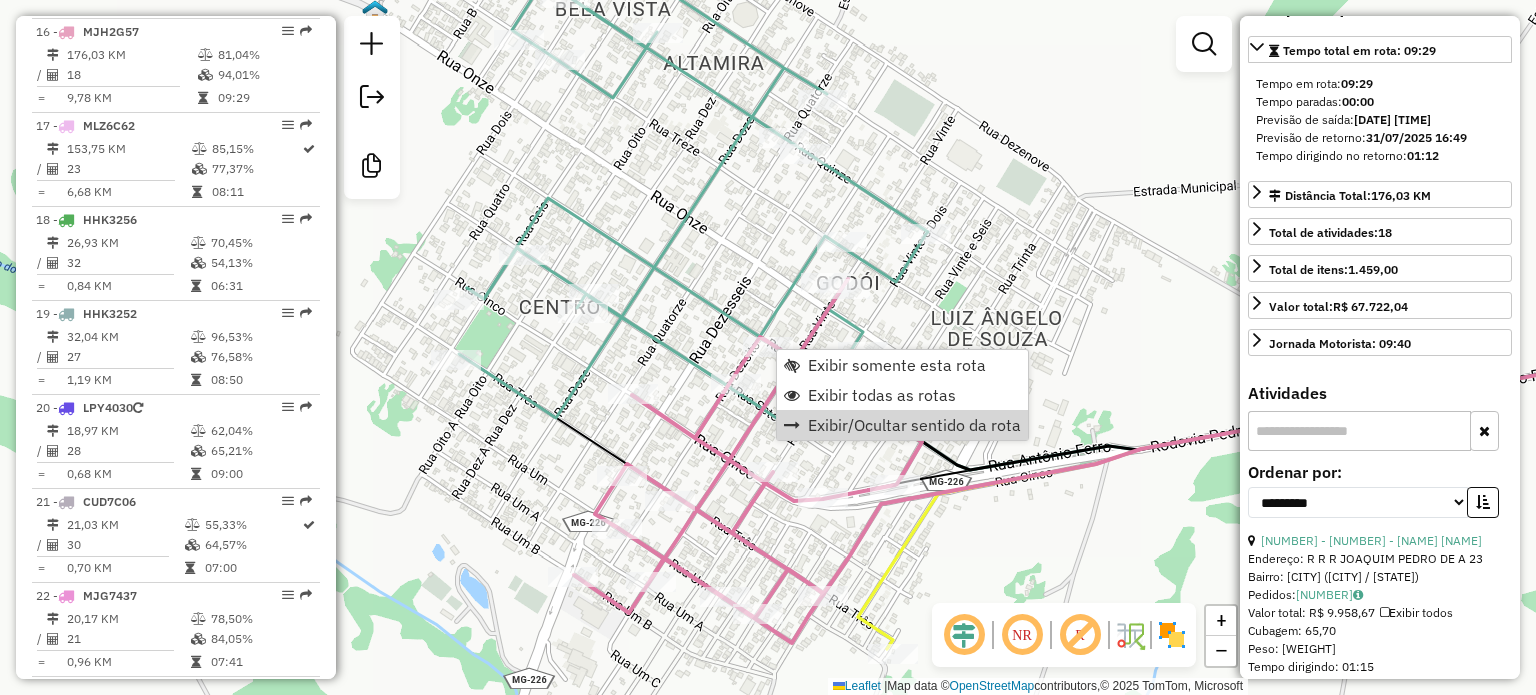 click on "Janela de atendimento Grade de atendimento Capacidade Transportadoras Veículos Cliente Pedidos  Rotas Selecione os dias de semana para filtrar as janelas de atendimento  Seg   Ter   Qua   Qui   Sex   Sáb   Dom  Informe o período da janela de atendimento: De: Até:  Filtrar exatamente a janela do cliente  Considerar janela de atendimento padrão  Selecione os dias de semana para filtrar as grades de atendimento  Seg   Ter   Qua   Qui   Sex   Sáb   Dom   Considerar clientes sem dia de atendimento cadastrado  Clientes fora do dia de atendimento selecionado Filtrar as atividades entre os valores definidos abaixo:  Peso mínimo:   Peso máximo:   Cubagem mínima:   Cubagem máxima:   De:   Até:  Filtrar as atividades entre o tempo de atendimento definido abaixo:  De:   Até:   Considerar capacidade total dos clientes não roteirizados Transportadora: Selecione um ou mais itens Tipo de veículo: Selecione um ou mais itens Veículo: Selecione um ou mais itens Motorista: Selecione um ou mais itens Nome: Rótulo:" 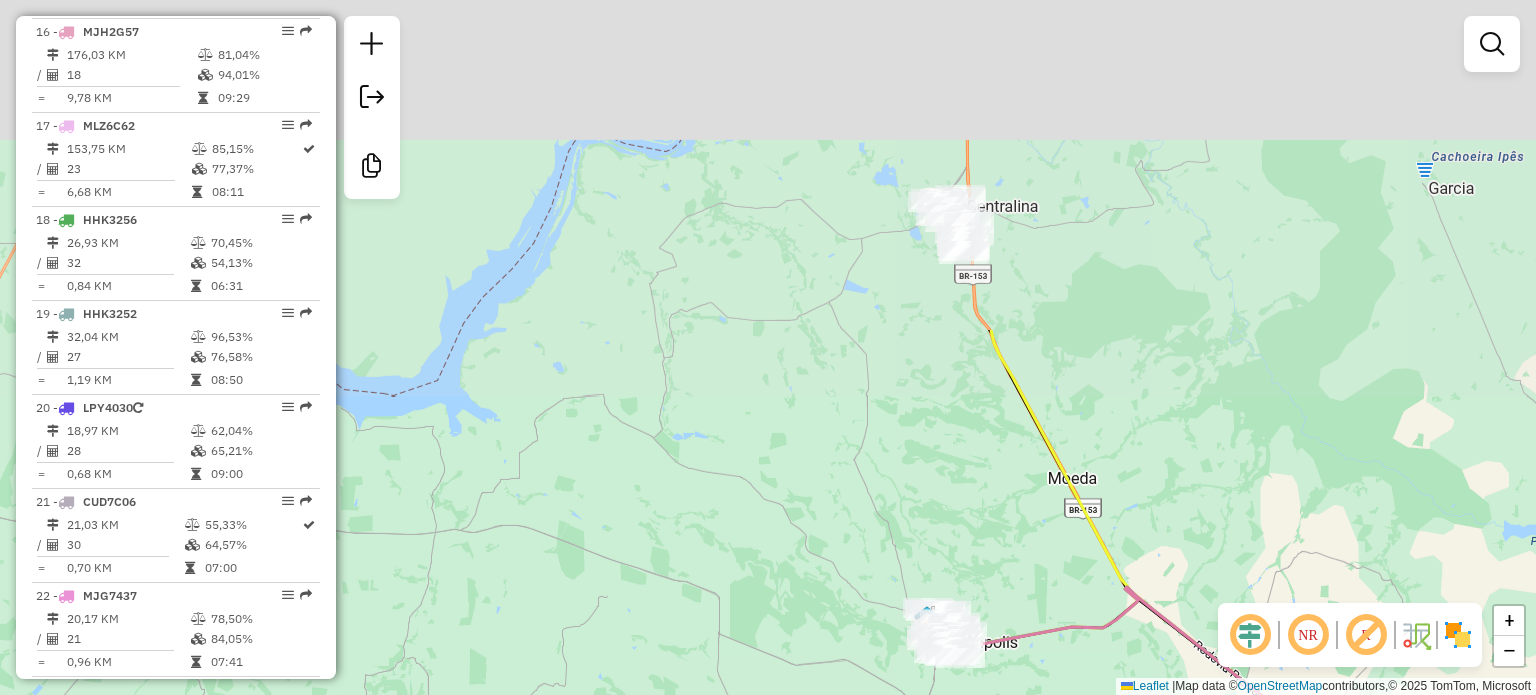 drag, startPoint x: 1073, startPoint y: 179, endPoint x: 994, endPoint y: 499, distance: 329.60733 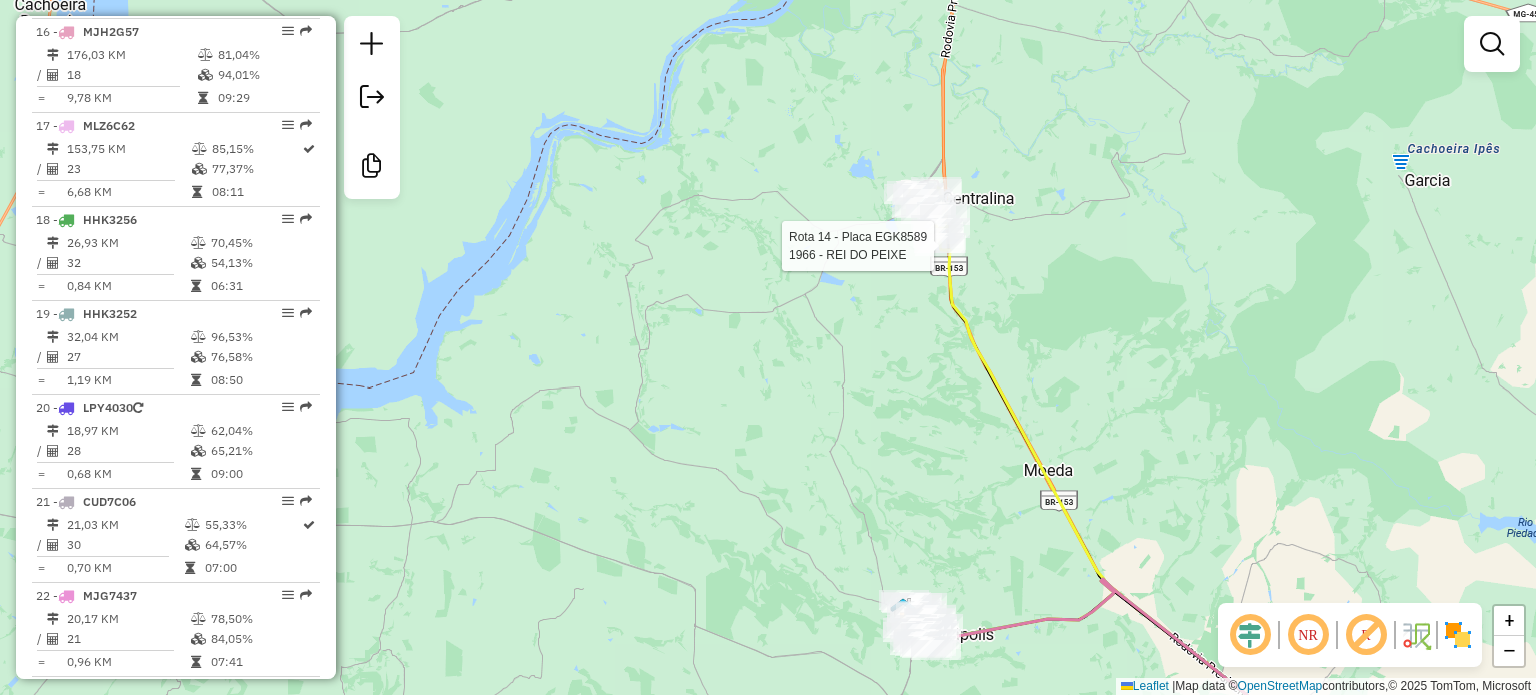 select on "**********" 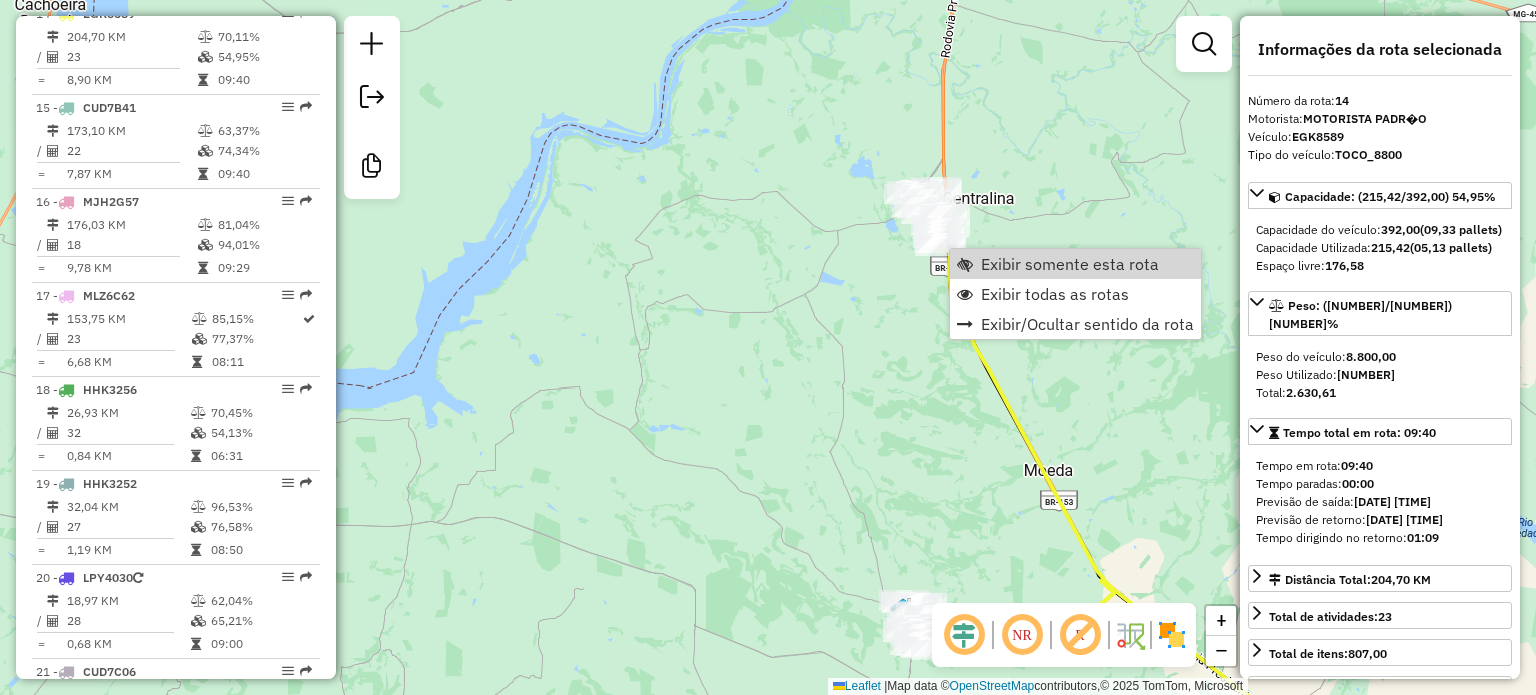 scroll, scrollTop: 2007, scrollLeft: 0, axis: vertical 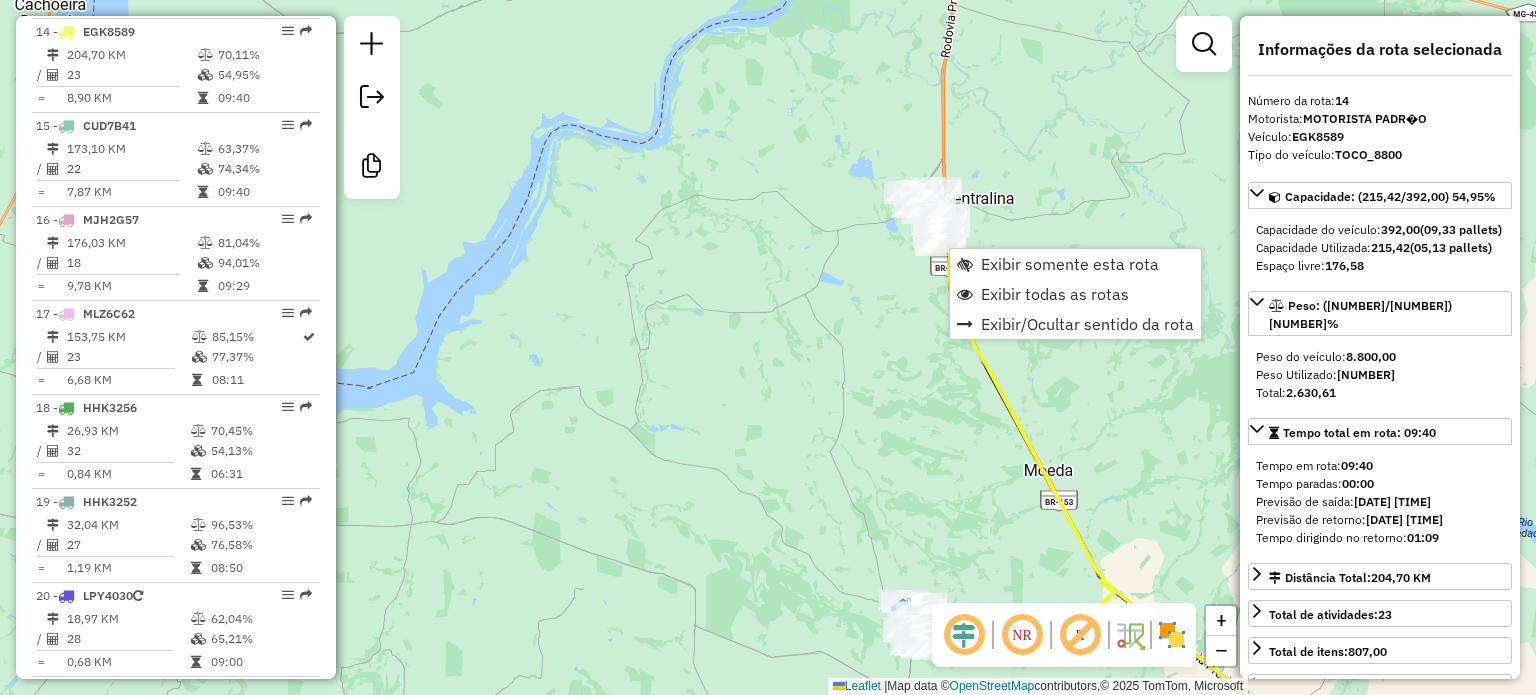 click on "Janela de atendimento Grade de atendimento Capacidade Transportadoras Veículos Cliente Pedidos  Rotas Selecione os dias de semana para filtrar as janelas de atendimento  Seg   Ter   Qua   Qui   Sex   Sáb   Dom  Informe o período da janela de atendimento: De: Até:  Filtrar exatamente a janela do cliente  Considerar janela de atendimento padrão  Selecione os dias de semana para filtrar as grades de atendimento  Seg   Ter   Qua   Qui   Sex   Sáb   Dom   Considerar clientes sem dia de atendimento cadastrado  Clientes fora do dia de atendimento selecionado Filtrar as atividades entre os valores definidos abaixo:  Peso mínimo:   Peso máximo:   Cubagem mínima:   Cubagem máxima:   De:   Até:  Filtrar as atividades entre o tempo de atendimento definido abaixo:  De:   Até:   Considerar capacidade total dos clientes não roteirizados Transportadora: Selecione um ou mais itens Tipo de veículo: Selecione um ou mais itens Veículo: Selecione um ou mais itens Motorista: Selecione um ou mais itens Nome: Rótulo:" 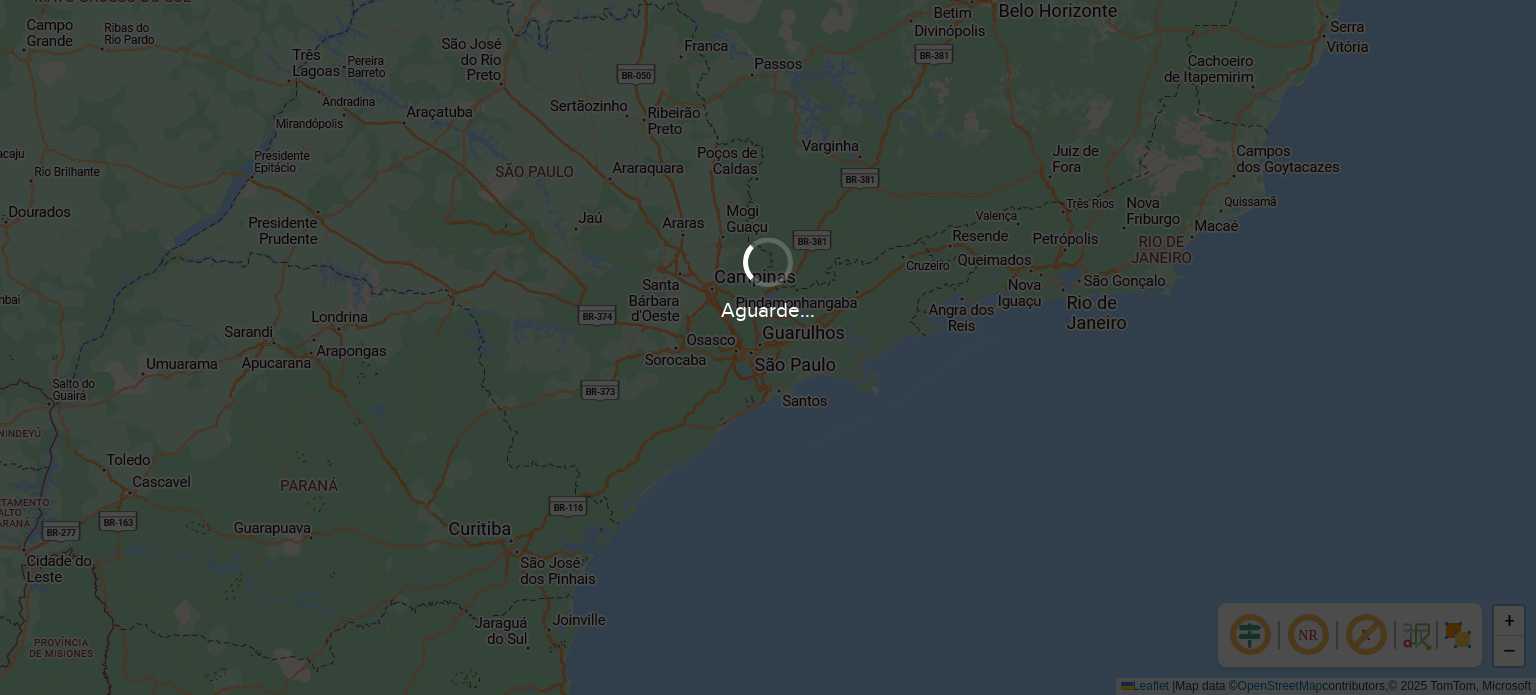 scroll, scrollTop: 0, scrollLeft: 0, axis: both 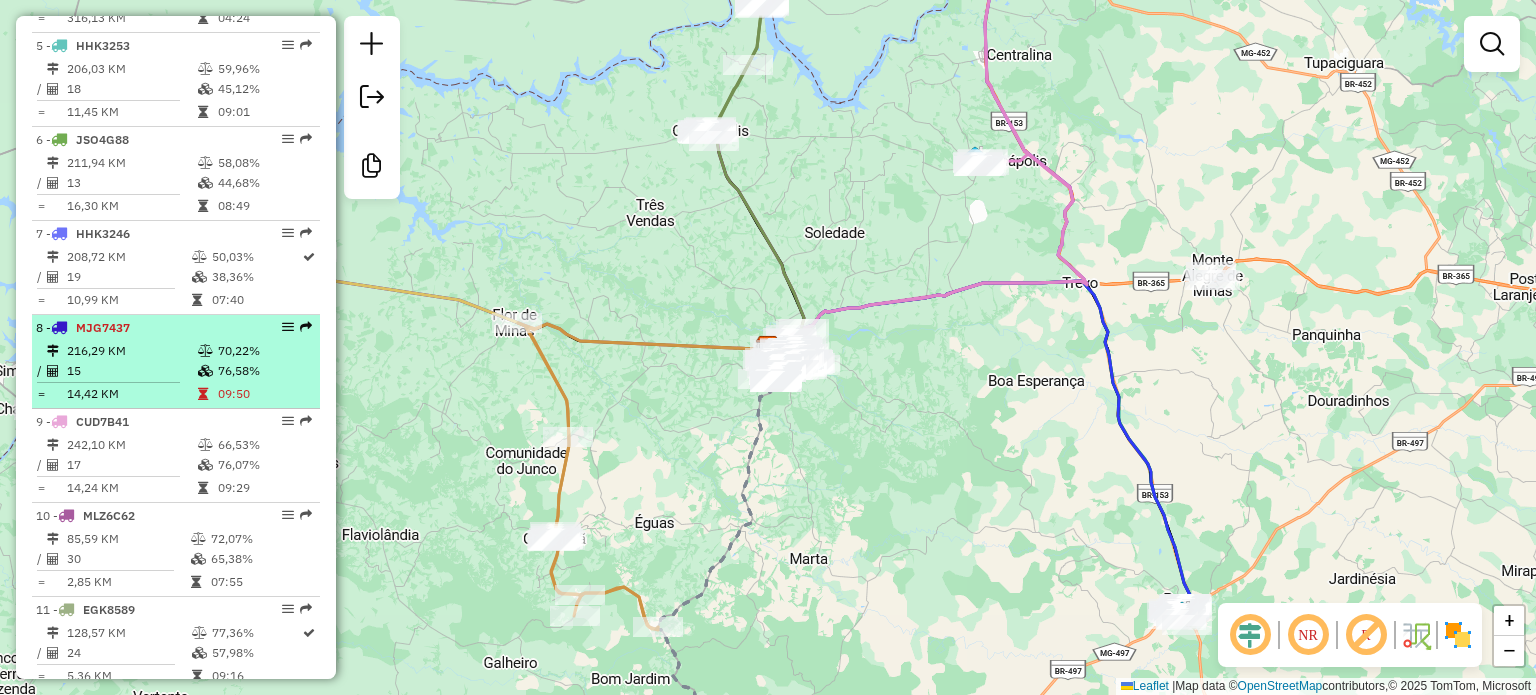 click on "216,29 KM" at bounding box center [131, 351] 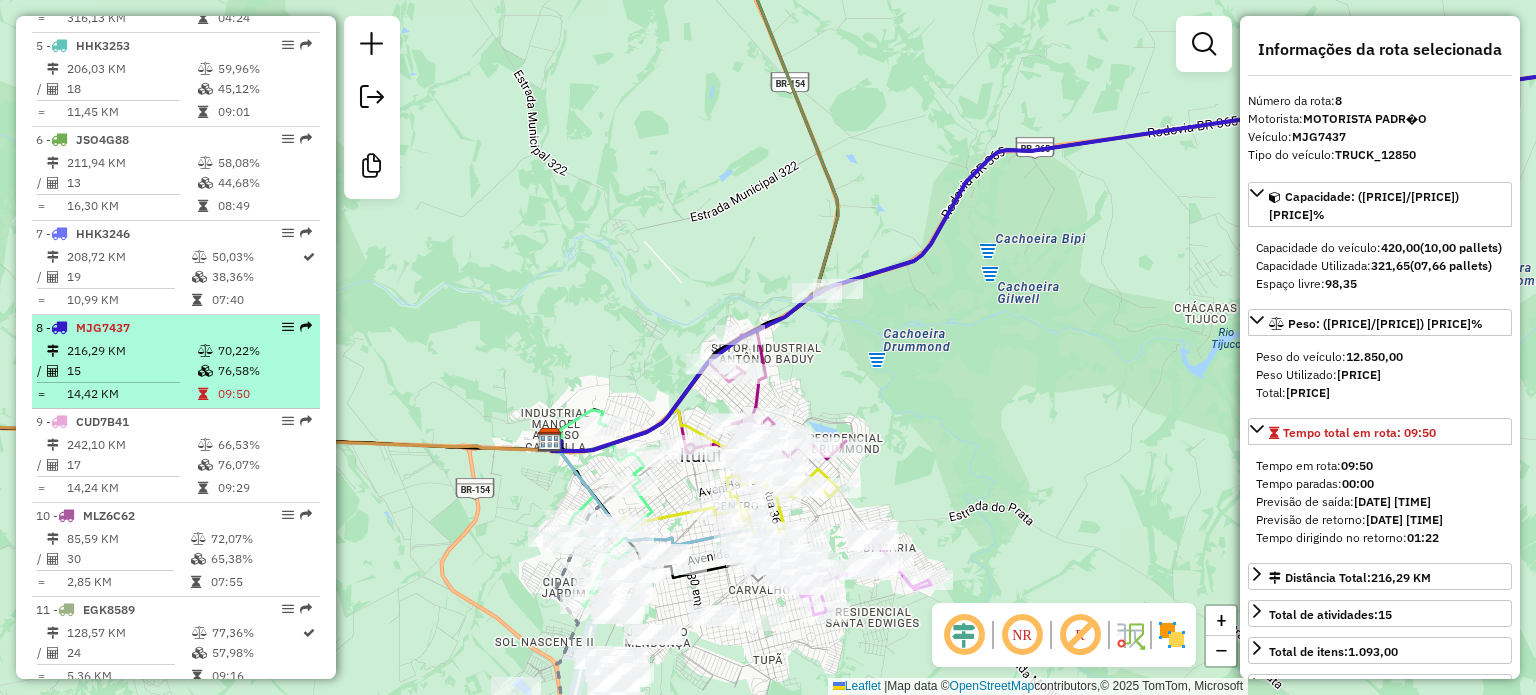 click on "216,29 KM" at bounding box center (131, 351) 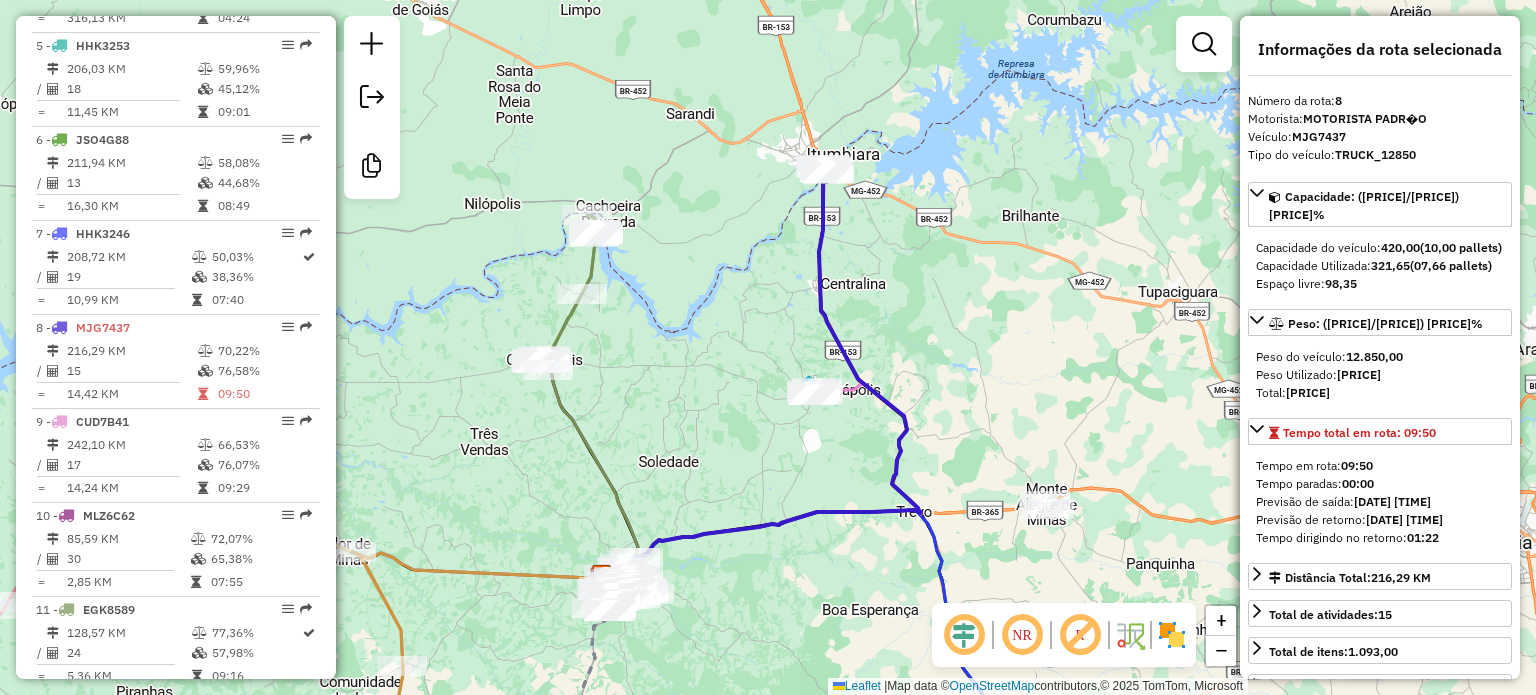 drag, startPoint x: 709, startPoint y: 399, endPoint x: 662, endPoint y: 475, distance: 89.358826 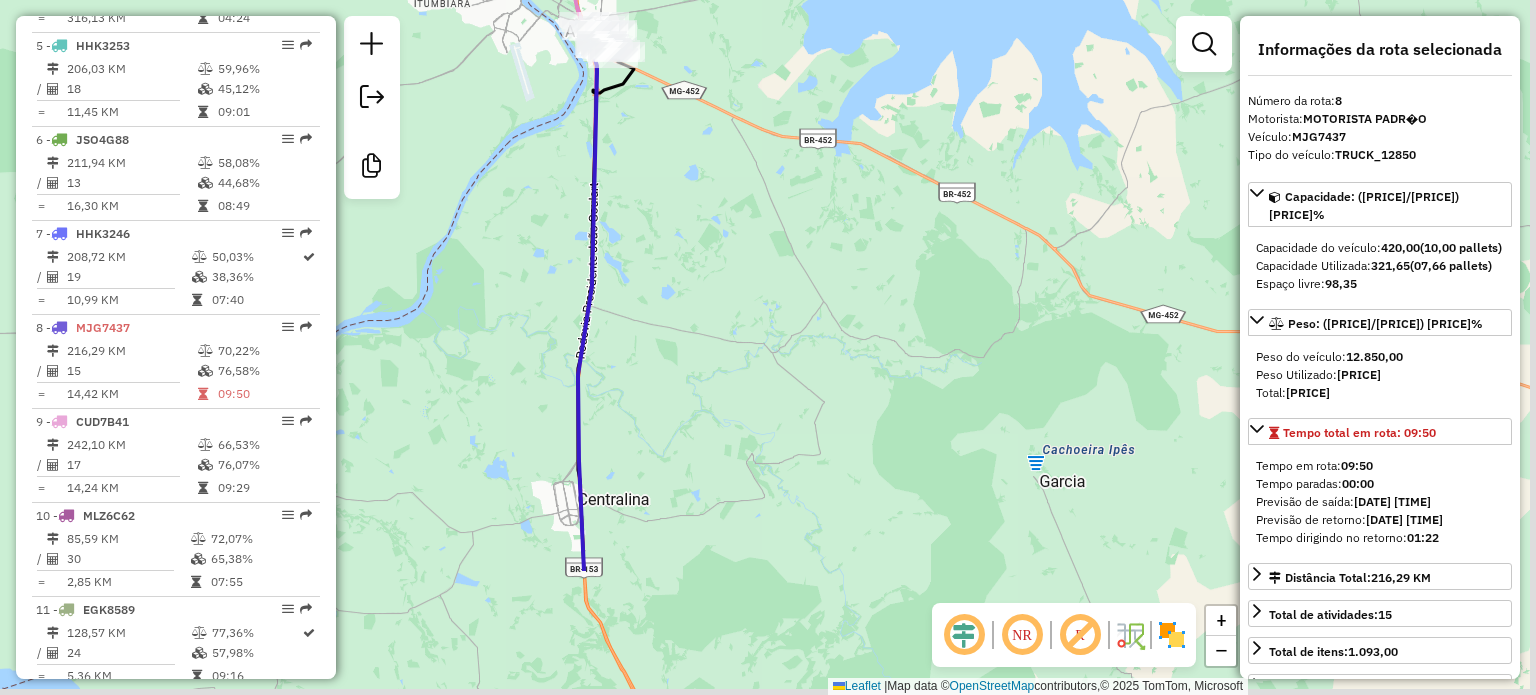 drag, startPoint x: 738, startPoint y: 261, endPoint x: 727, endPoint y: 243, distance: 21.095022 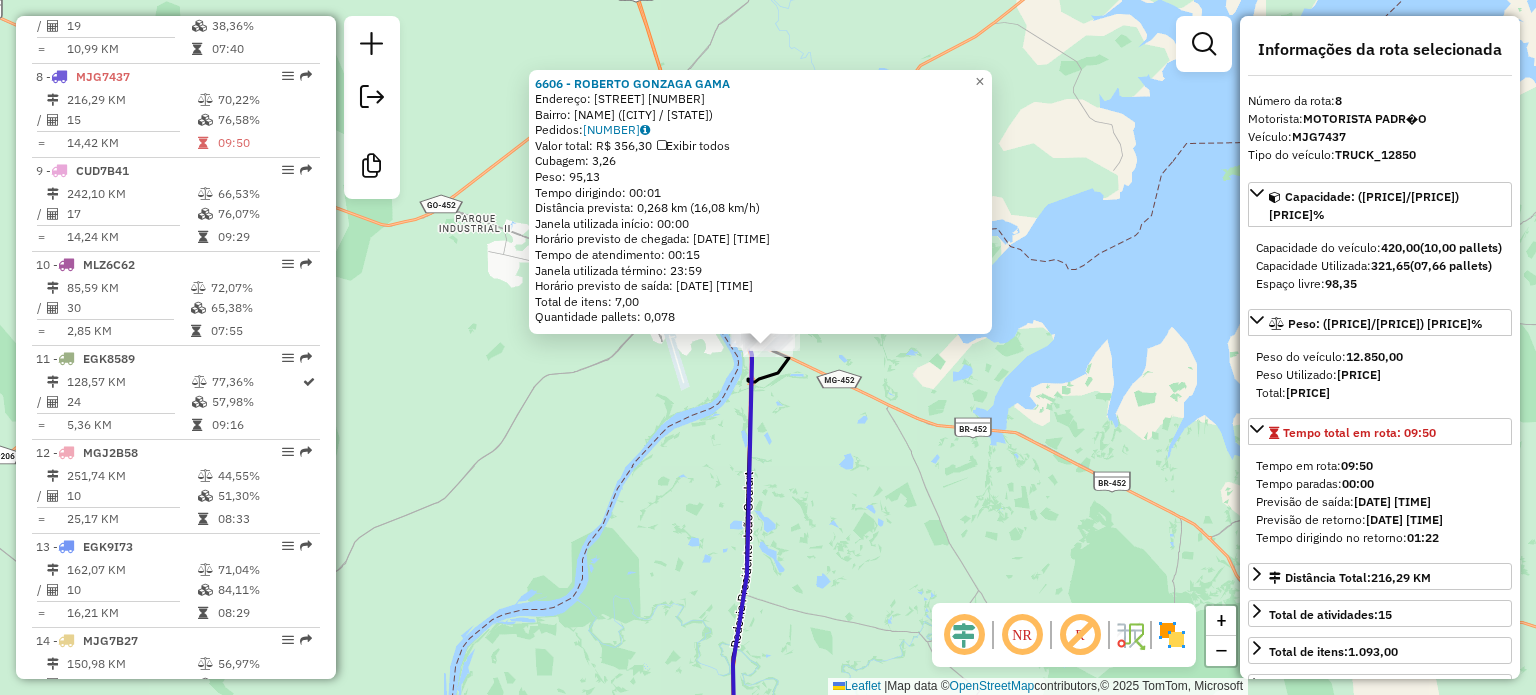 scroll, scrollTop: 1419, scrollLeft: 0, axis: vertical 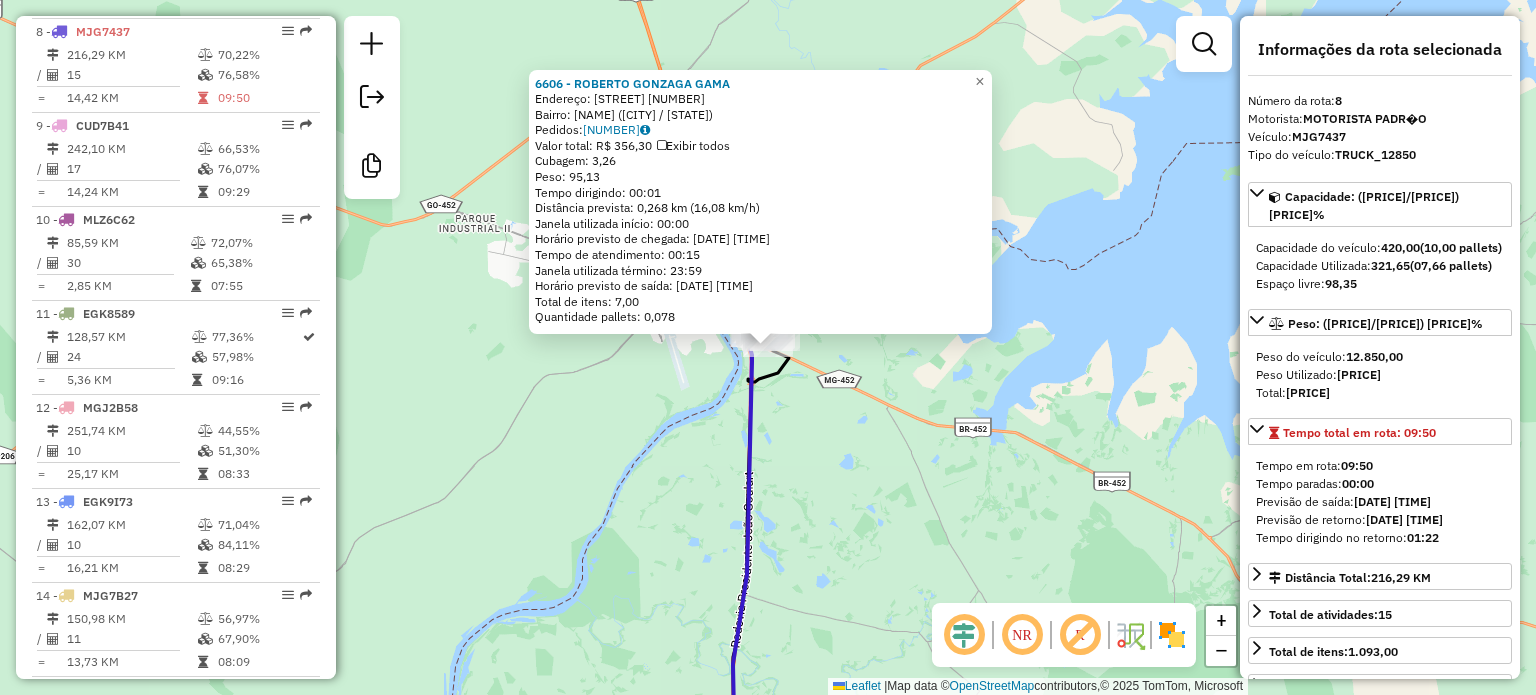 drag, startPoint x: 1340, startPoint y: 395, endPoint x: 1398, endPoint y: 392, distance: 58.077534 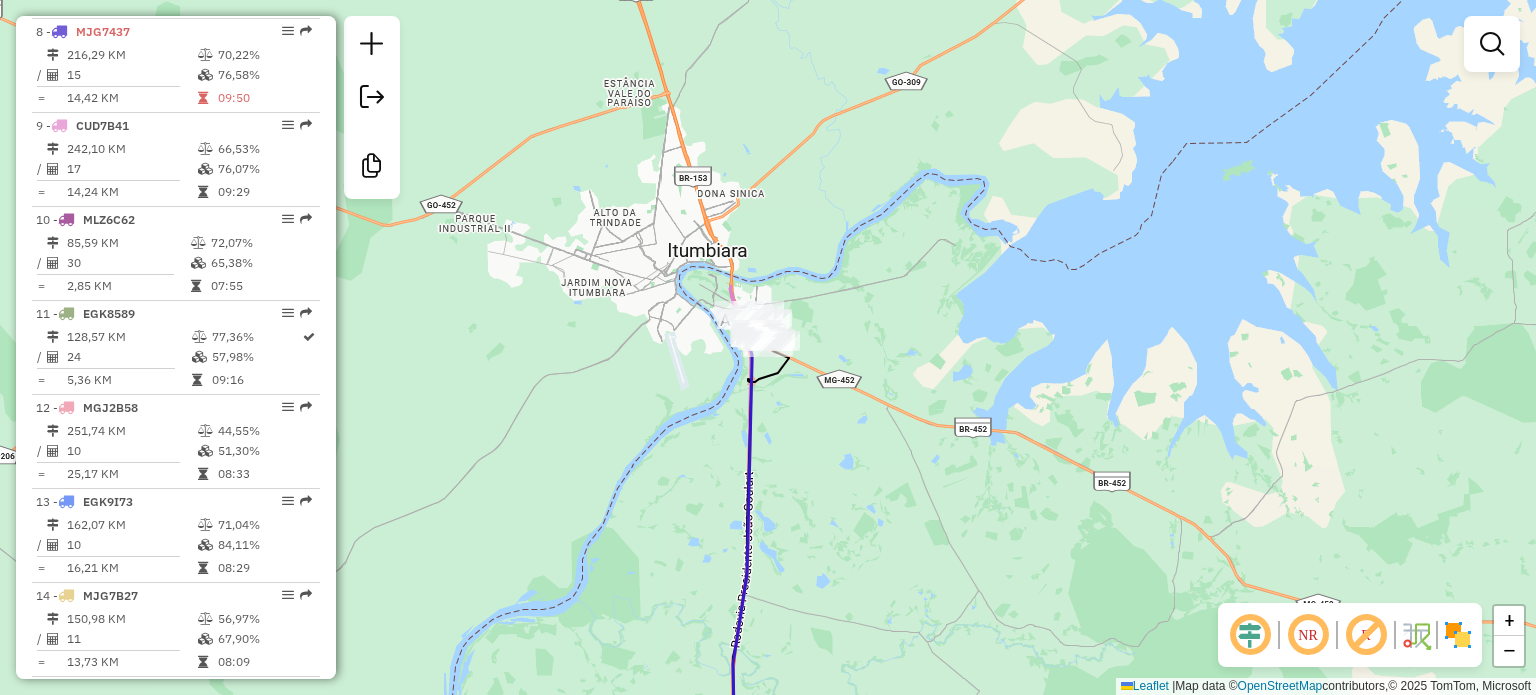 drag, startPoint x: 857, startPoint y: 603, endPoint x: 813, endPoint y: 163, distance: 442.19452 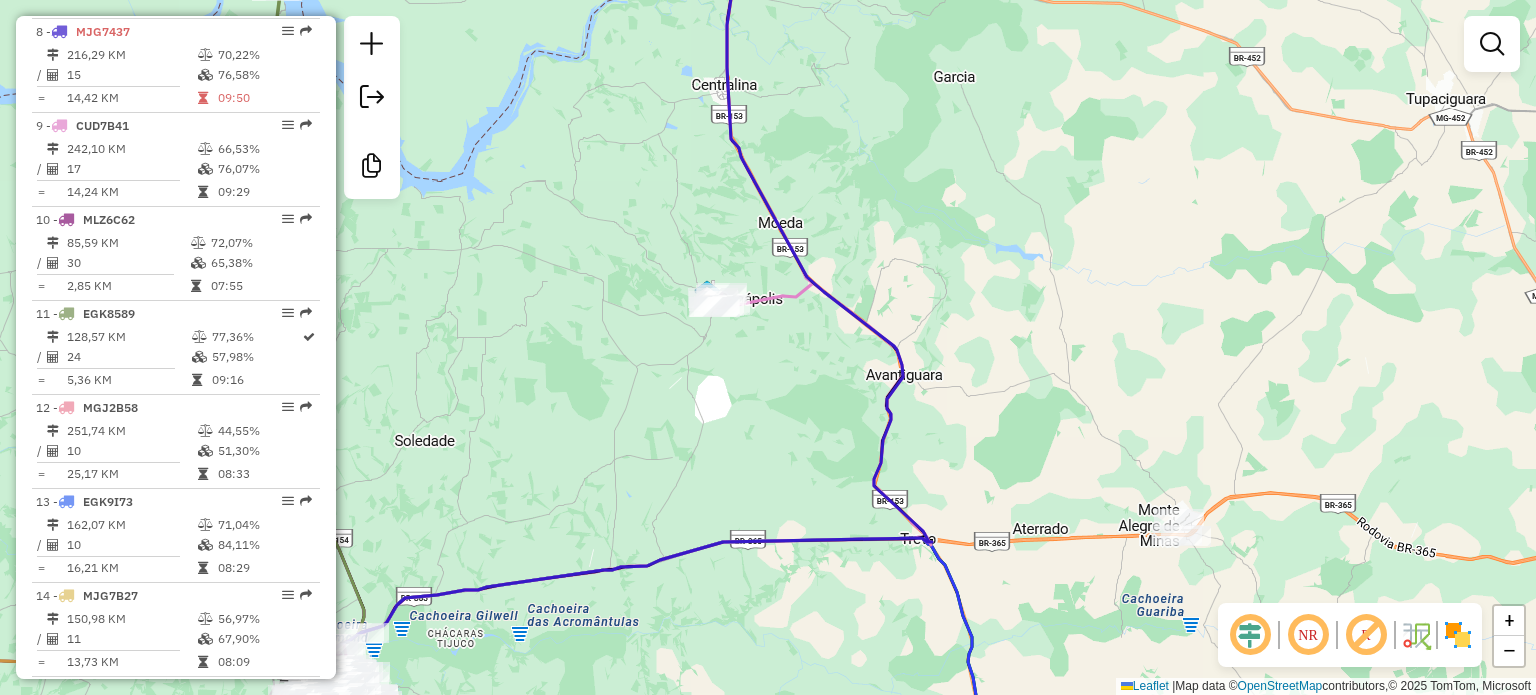 drag, startPoint x: 840, startPoint y: 148, endPoint x: 871, endPoint y: 624, distance: 477.0084 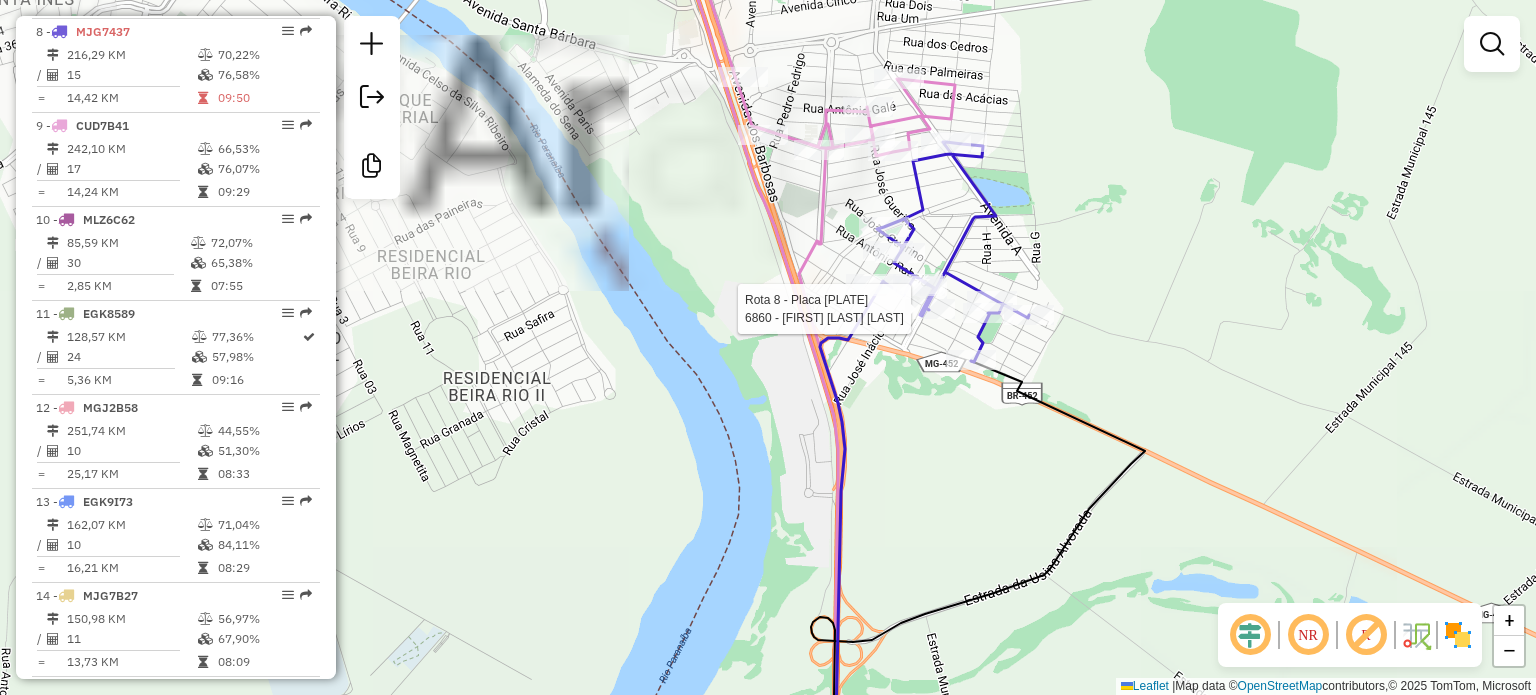 select on "**********" 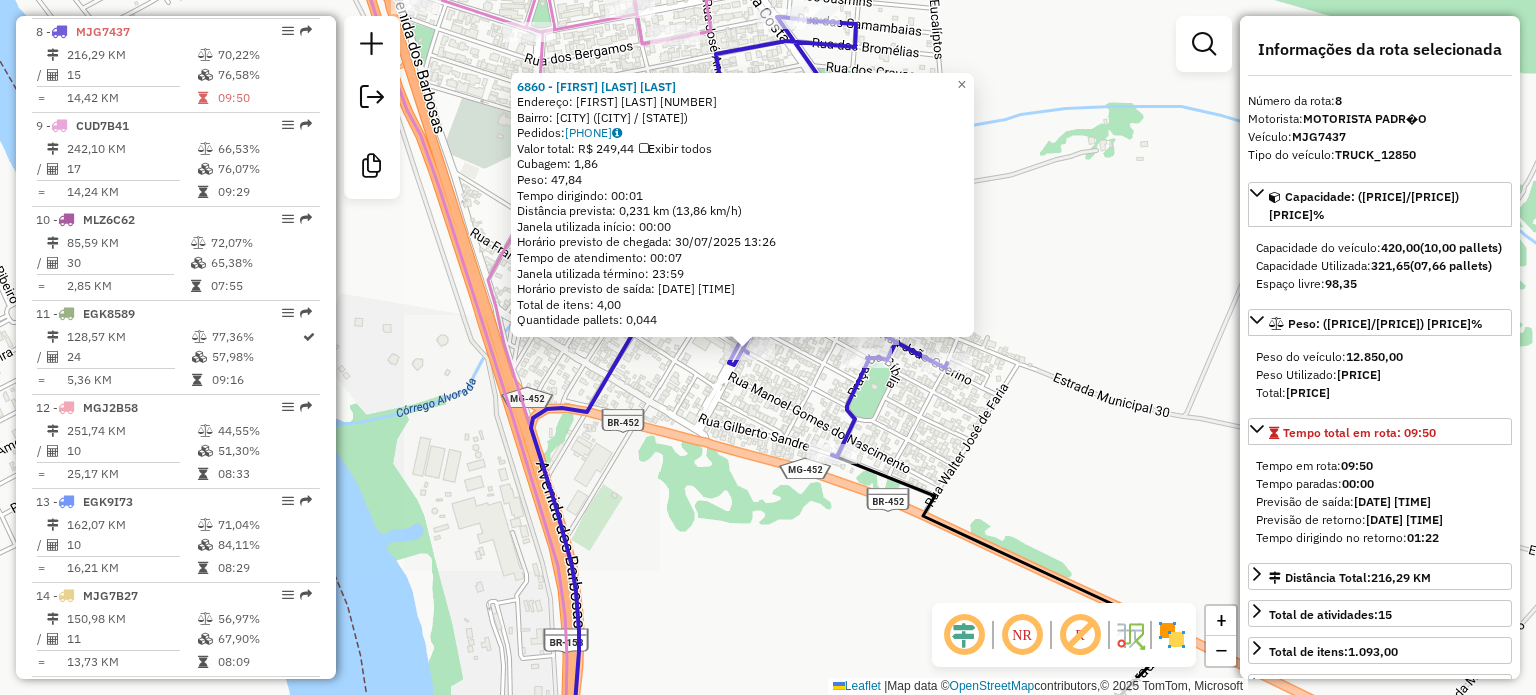 click on "6860 - ANNA KAROLINA SILVIA  Endereço:  AZOR MARQUES OLIVEIRA 140   Bairro: CENTRO (ARAPORA / MG)   Pedidos:  29214078   Valor total: R$ 249,44   Exibir todos   Cubagem: 1,86  Peso: 47,84  Tempo dirigindo: 00:01   Distância prevista: 0,231 km (13,86 km/h)   Janela utilizada início: 00:00   Horário previsto de chegada: 30/07/2025 13:26   Tempo de atendimento: 00:07   Janela utilizada término: 23:59   Horário previsto de saída: 30/07/2025 13:33   Total de itens: 4,00   Quantidade pallets: 0,044  × Janela de atendimento Grade de atendimento Capacidade Transportadoras Veículos Cliente Pedidos  Rotas Selecione os dias de semana para filtrar as janelas de atendimento  Seg   Ter   Qua   Qui   Sex   Sáb   Dom  Informe o período da janela de atendimento: De: Até:  Filtrar exatamente a janela do cliente  Considerar janela de atendimento padrão  Selecione os dias de semana para filtrar as grades de atendimento  Seg   Ter   Qua   Qui   Sex   Sáb   Dom   Considerar clientes sem dia de atendimento cadastrado" 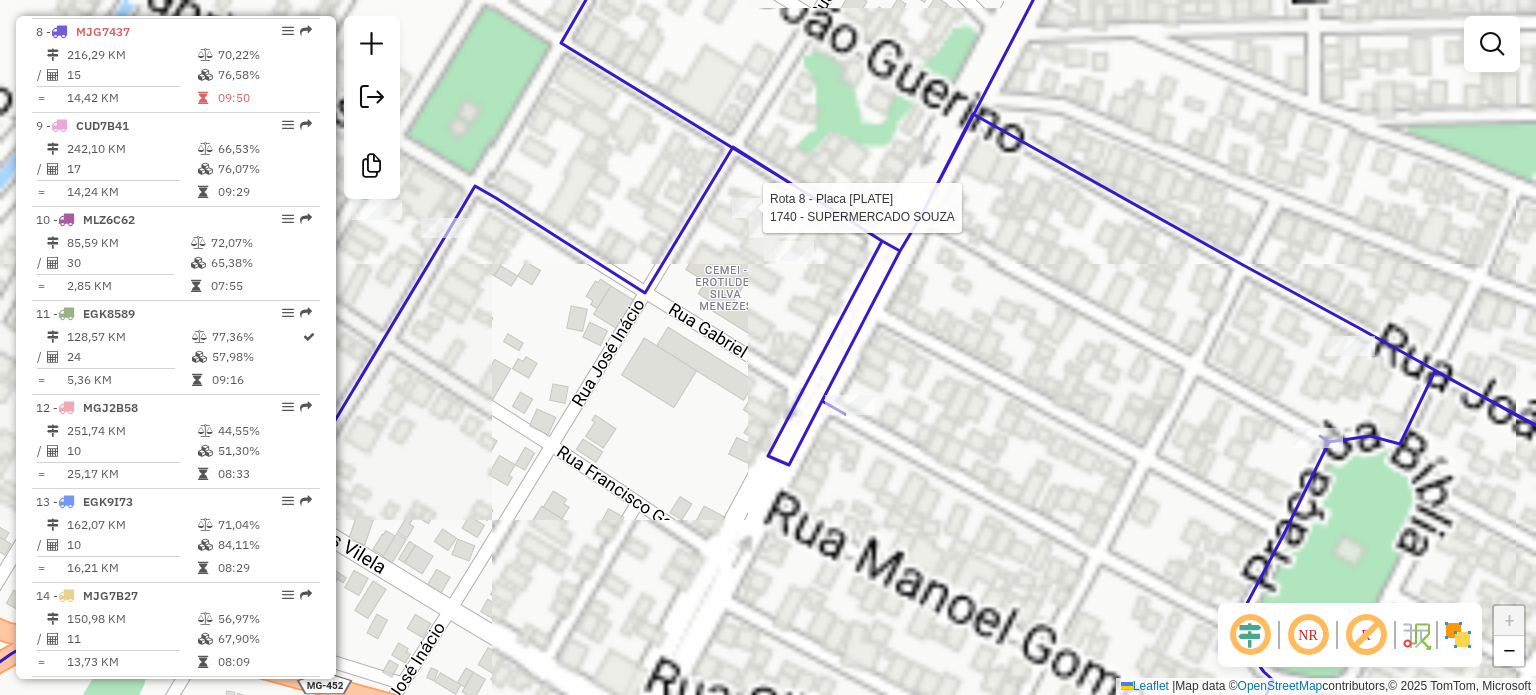 select on "**********" 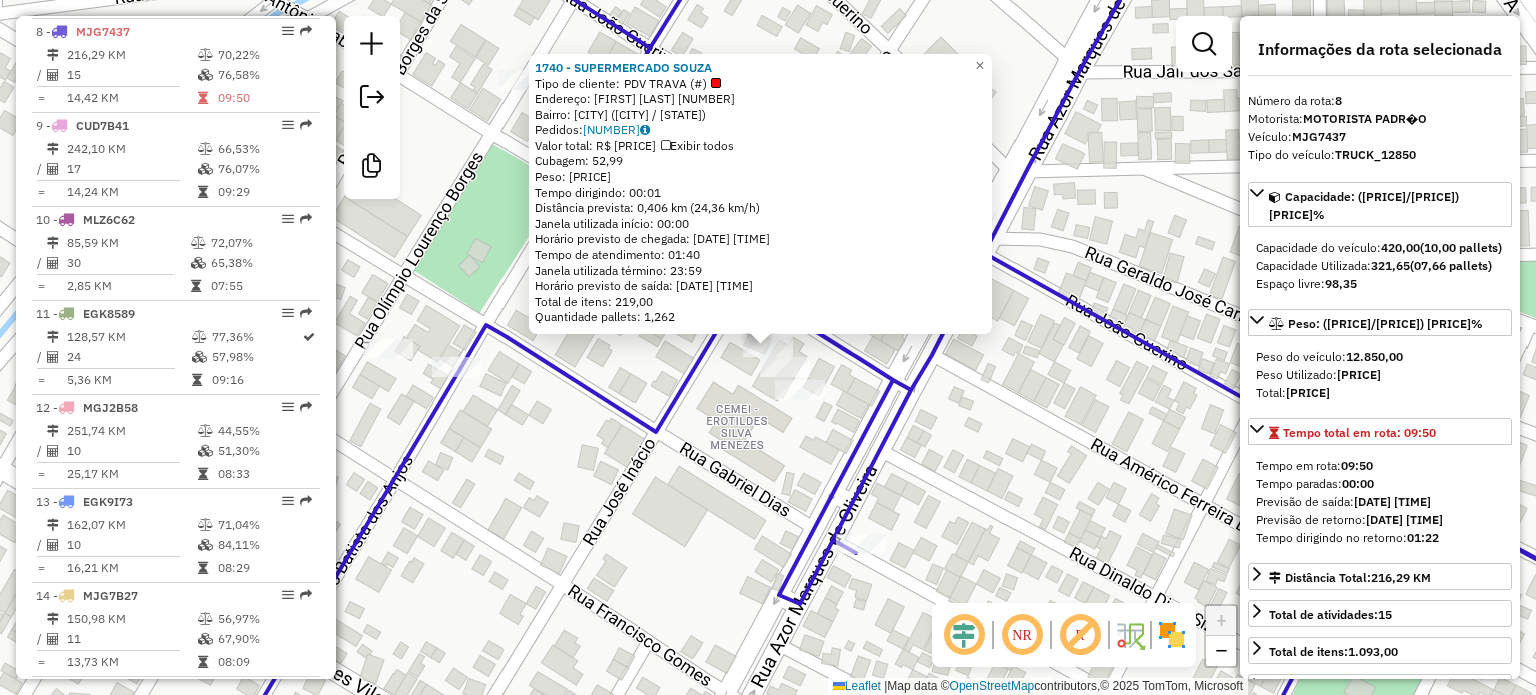 drag, startPoint x: 671, startPoint y: 255, endPoint x: 730, endPoint y: 248, distance: 59.413803 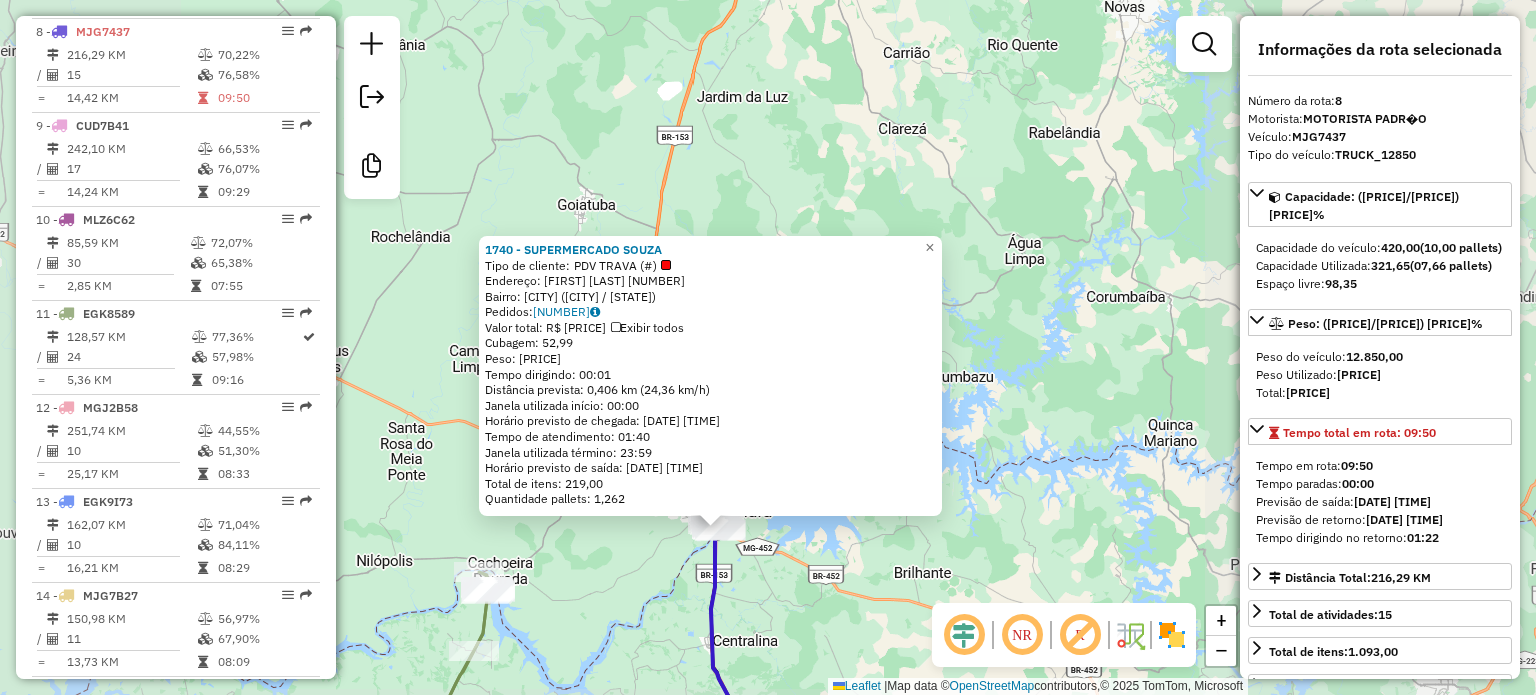 drag, startPoint x: 777, startPoint y: 602, endPoint x: 683, endPoint y: 379, distance: 242.00206 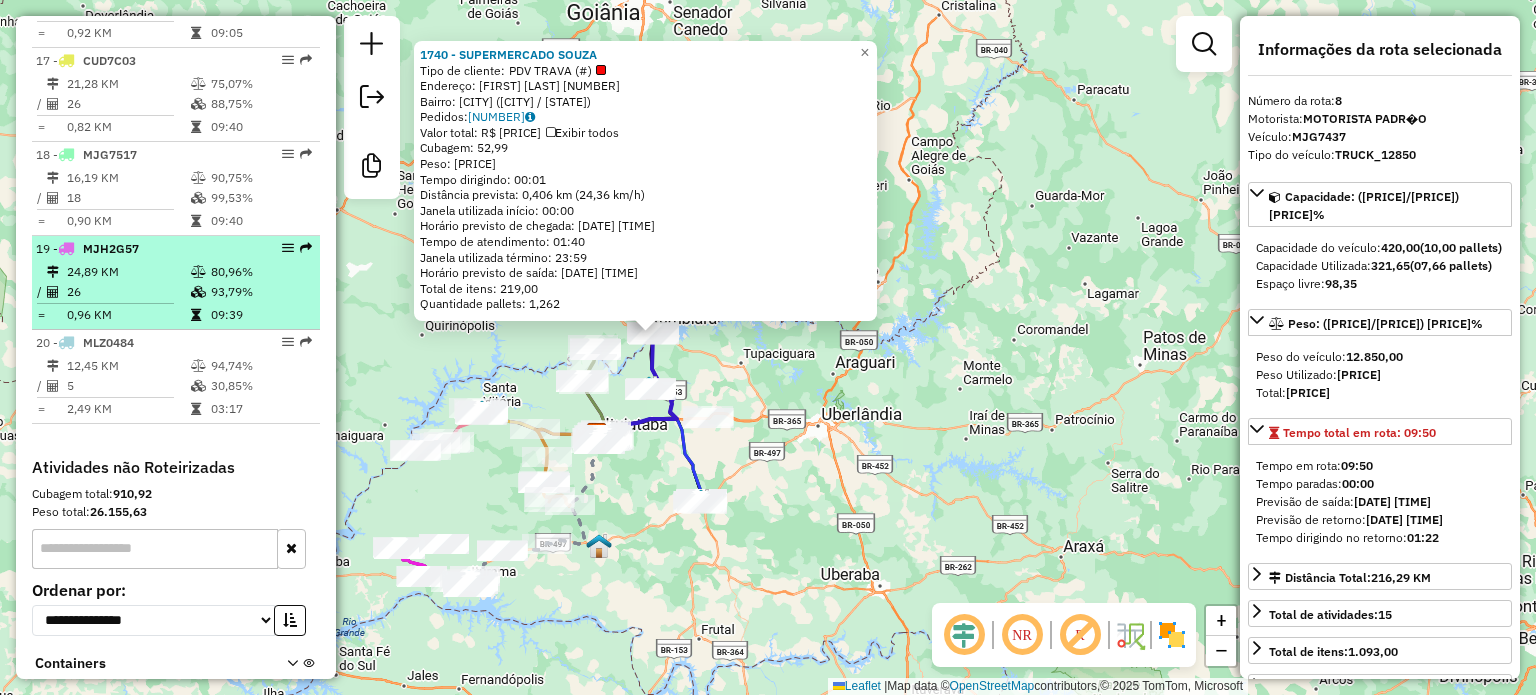 scroll, scrollTop: 2323, scrollLeft: 0, axis: vertical 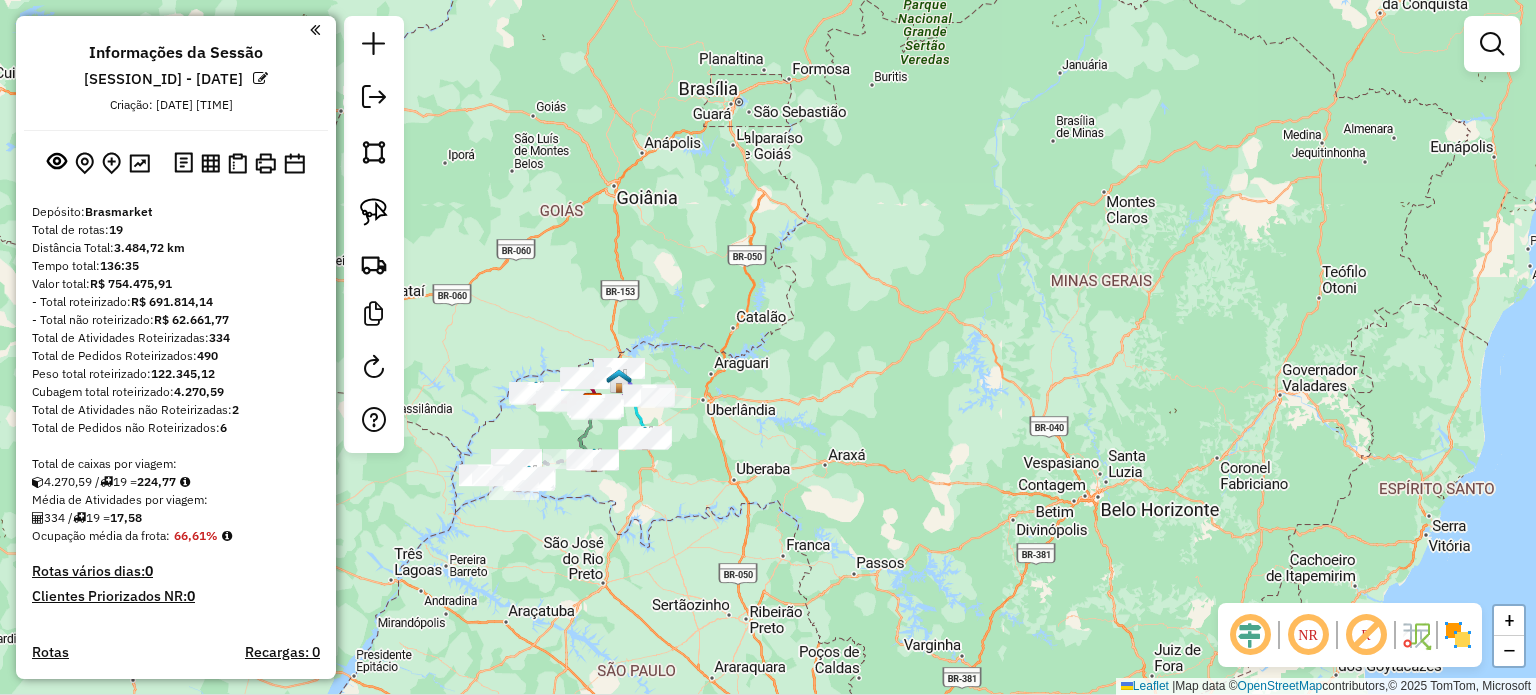 drag, startPoint x: 563, startPoint y: 635, endPoint x: 752, endPoint y: 459, distance: 258.25763 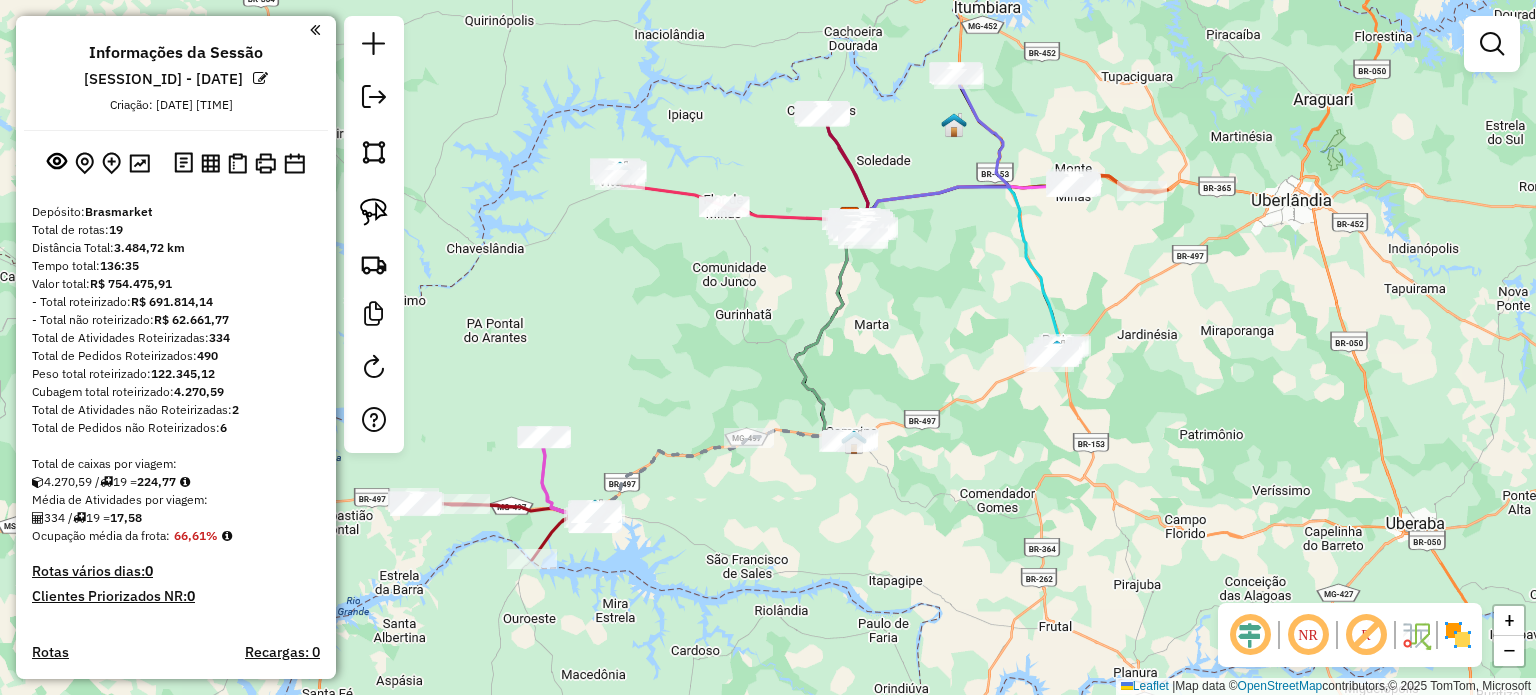drag, startPoint x: 617, startPoint y: 405, endPoint x: 716, endPoint y: 334, distance: 121.82774 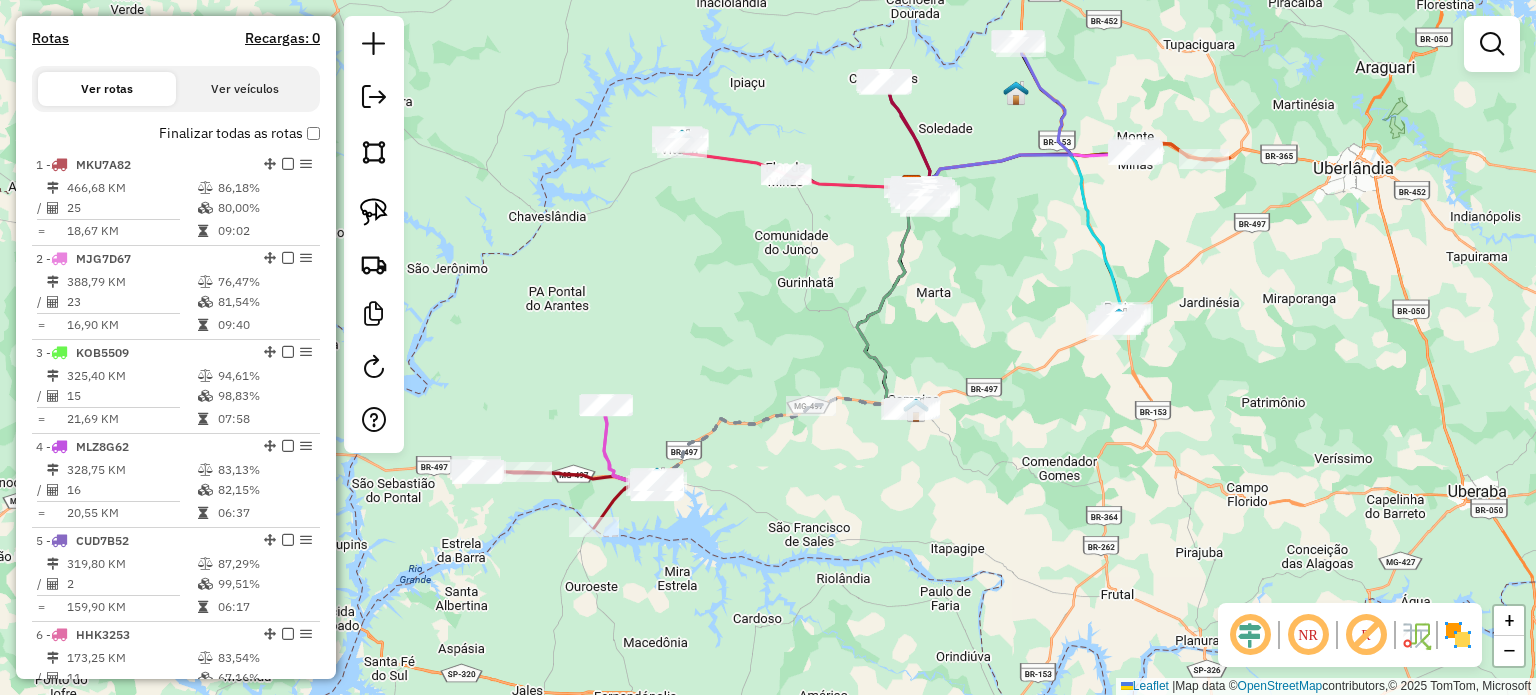 scroll, scrollTop: 500, scrollLeft: 0, axis: vertical 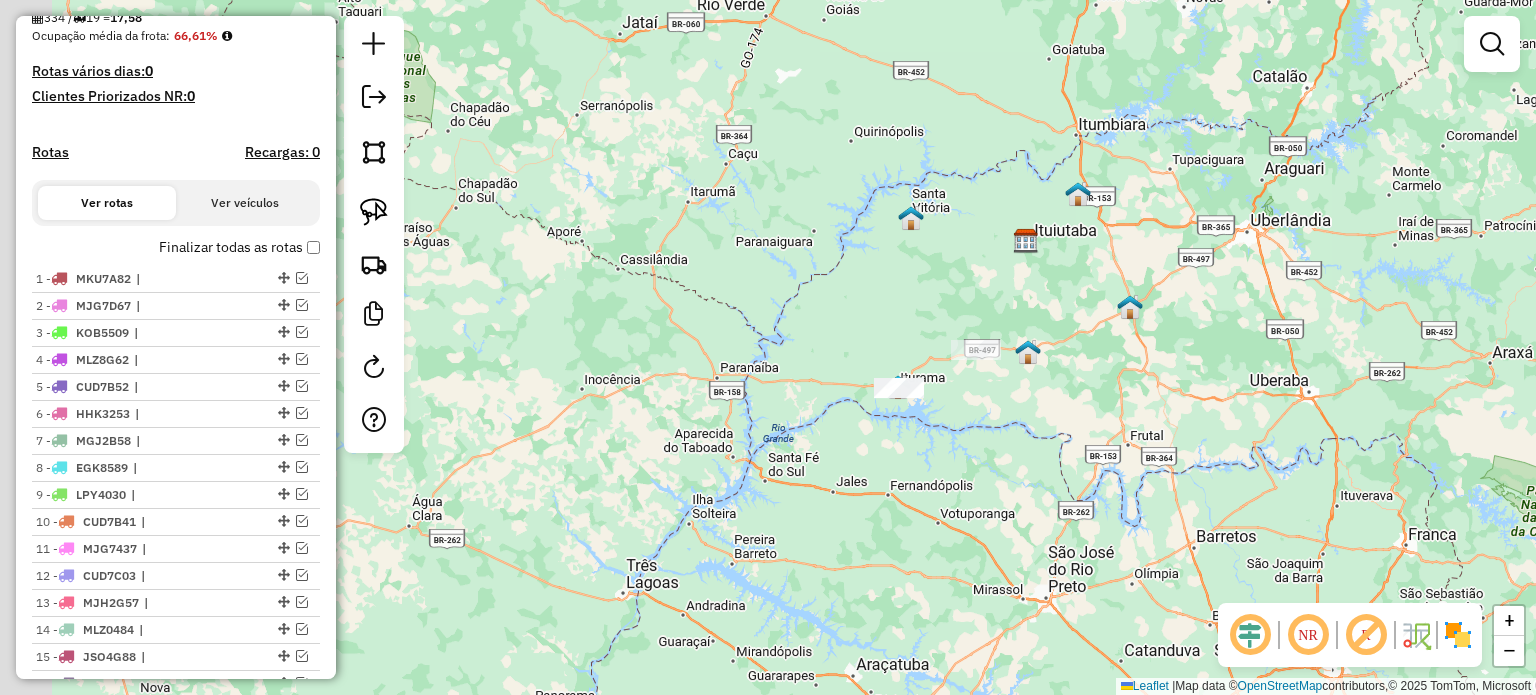 drag, startPoint x: 725, startPoint y: 440, endPoint x: 989, endPoint y: 447, distance: 264.09277 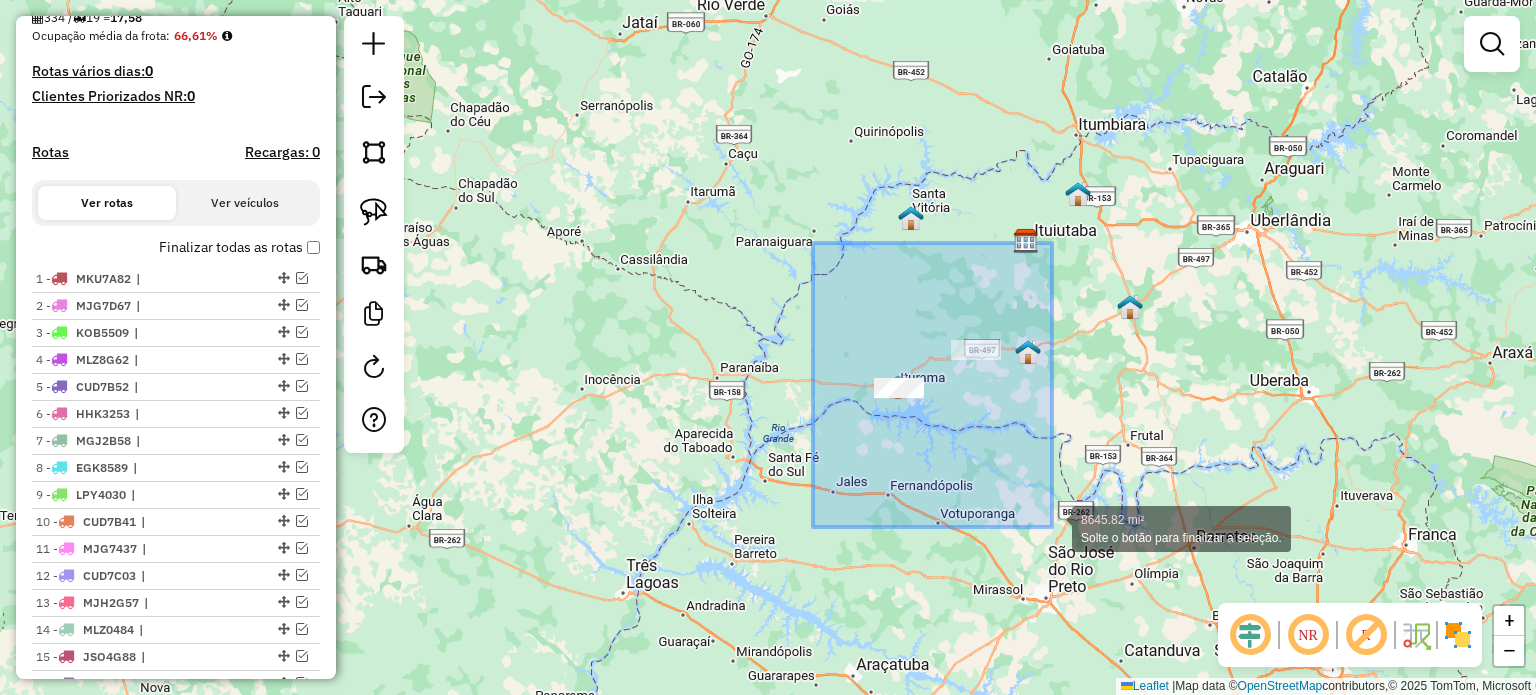 drag, startPoint x: 813, startPoint y: 243, endPoint x: 1048, endPoint y: 509, distance: 354.93802 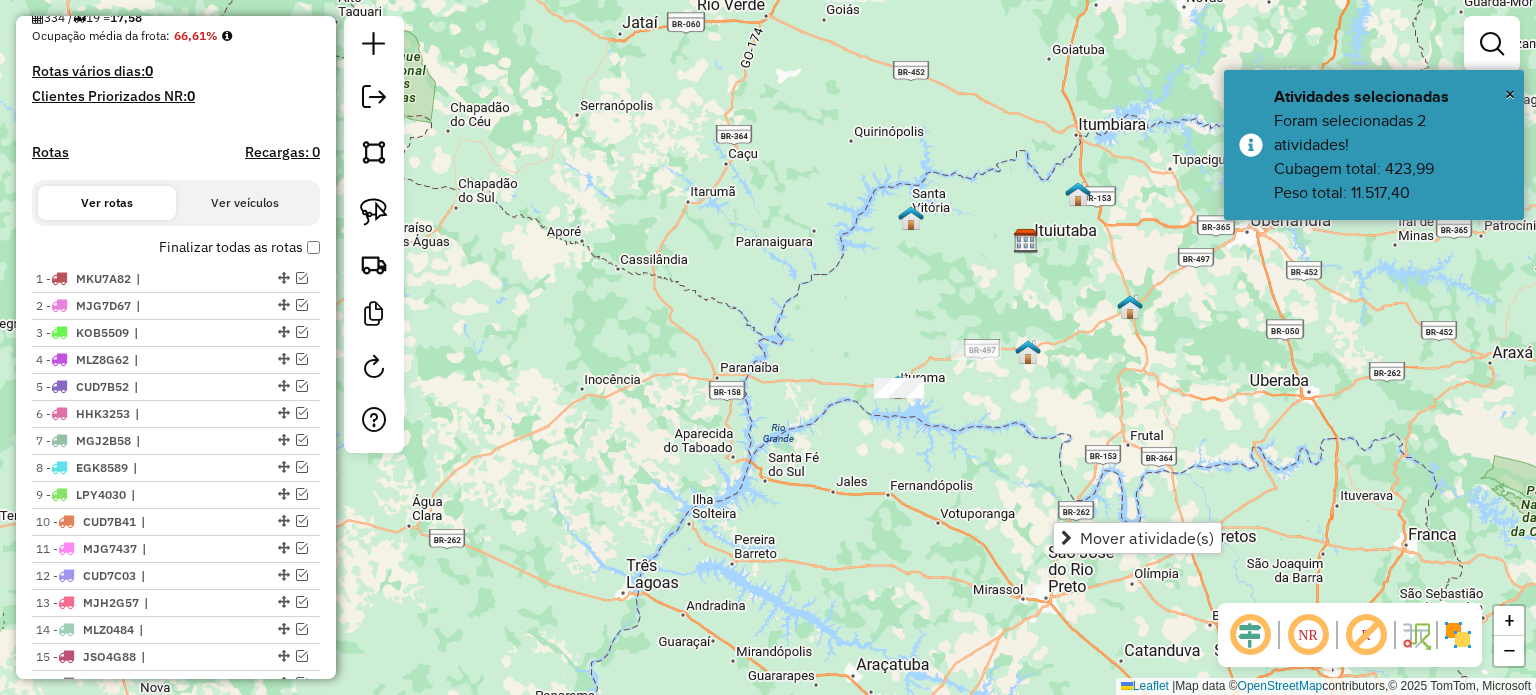 drag, startPoint x: 614, startPoint y: 277, endPoint x: 599, endPoint y: 275, distance: 15.132746 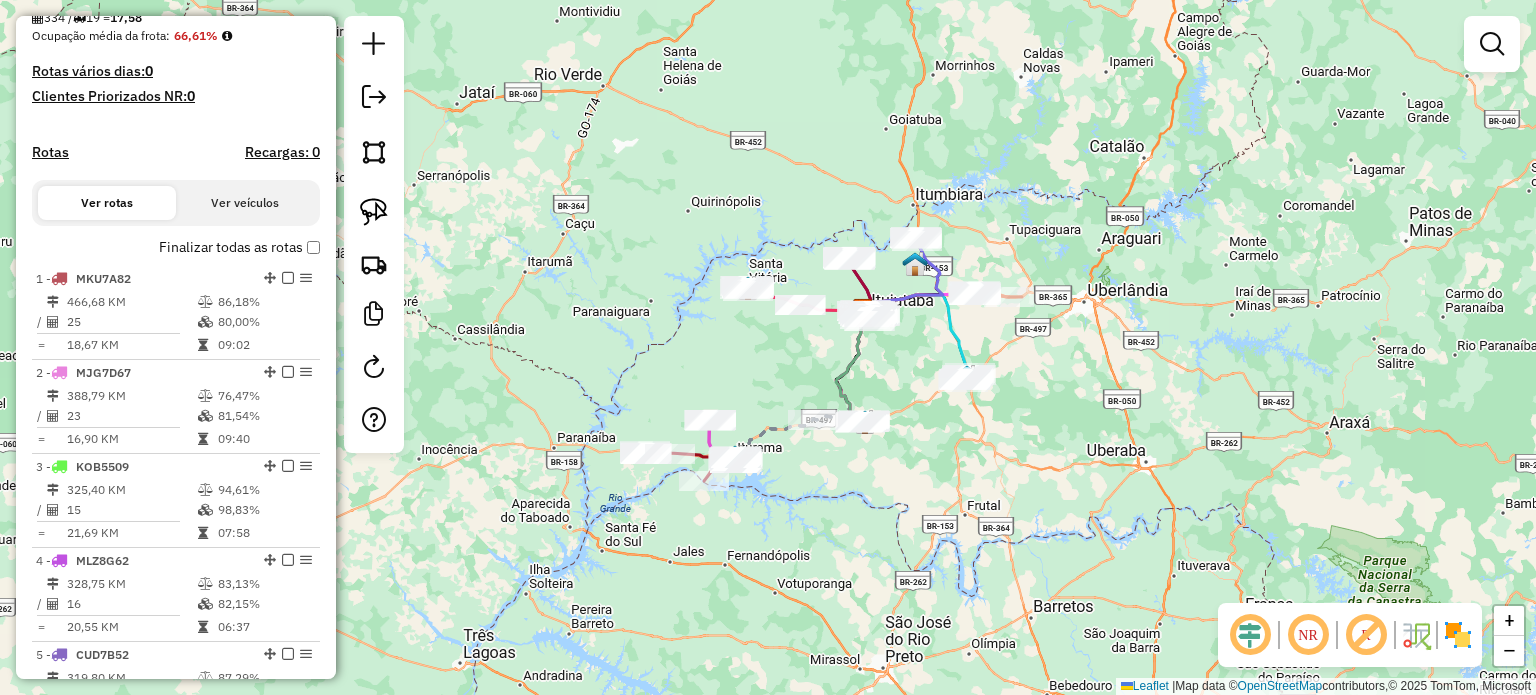 drag, startPoint x: 1074, startPoint y: 484, endPoint x: 921, endPoint y: 543, distance: 163.9817 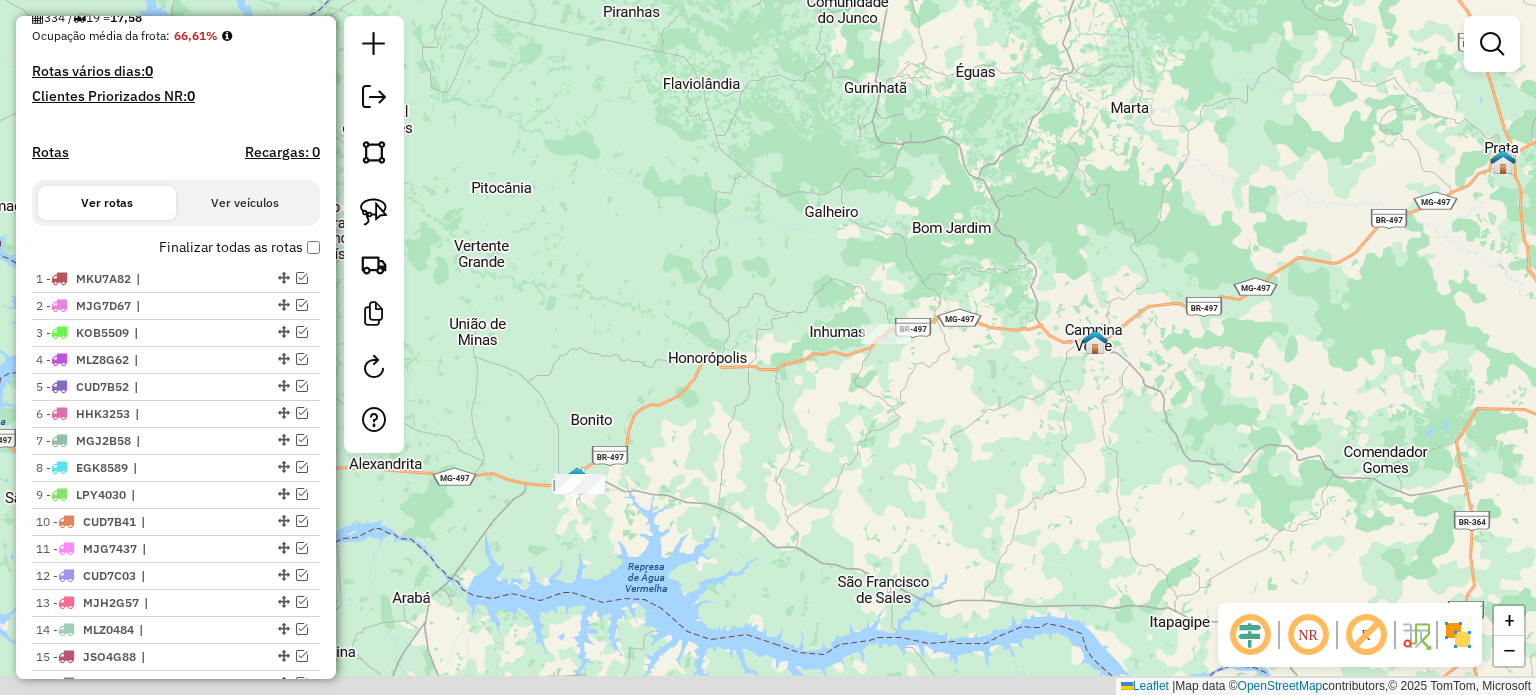 drag, startPoint x: 824, startPoint y: 479, endPoint x: 844, endPoint y: 384, distance: 97.082436 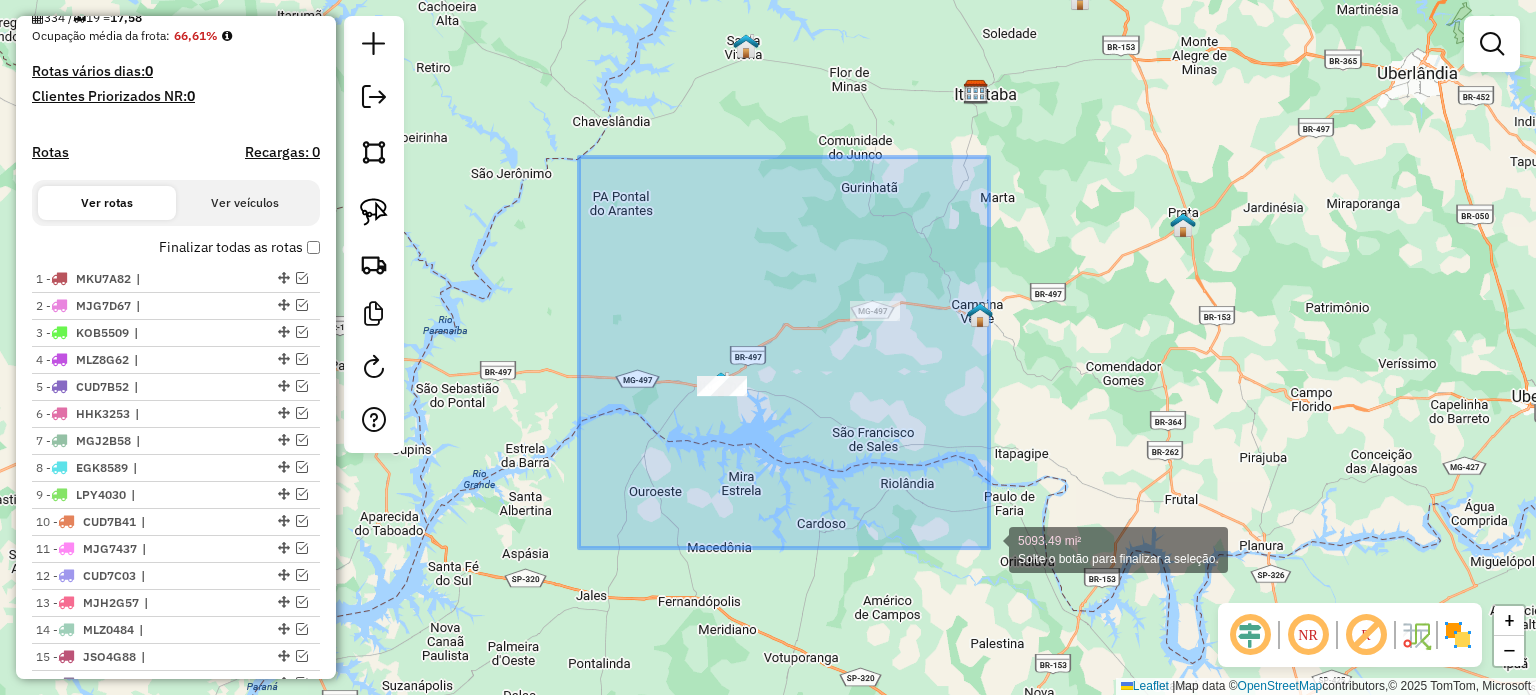 drag, startPoint x: 580, startPoint y: 159, endPoint x: 990, endPoint y: 536, distance: 556.98206 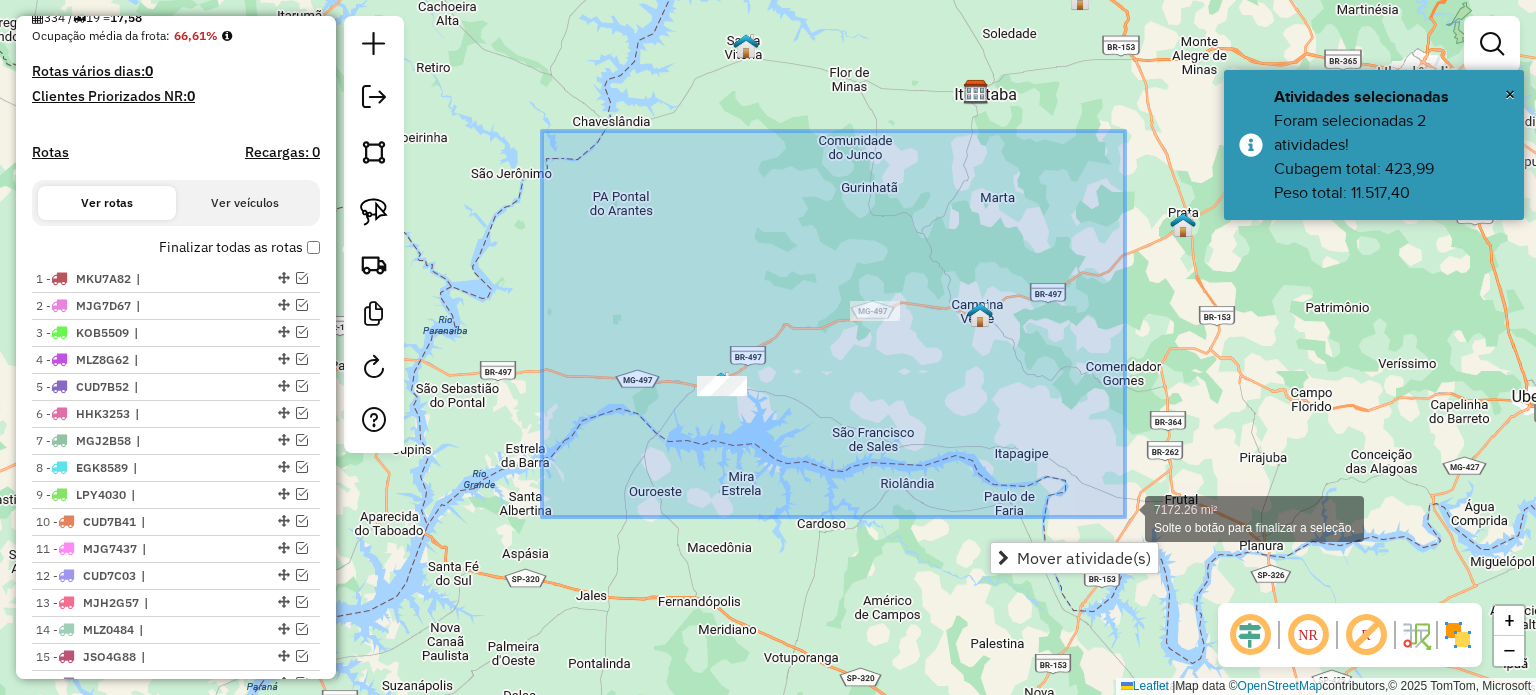 drag, startPoint x: 742, startPoint y: 304, endPoint x: 1125, endPoint y: 517, distance: 438.24423 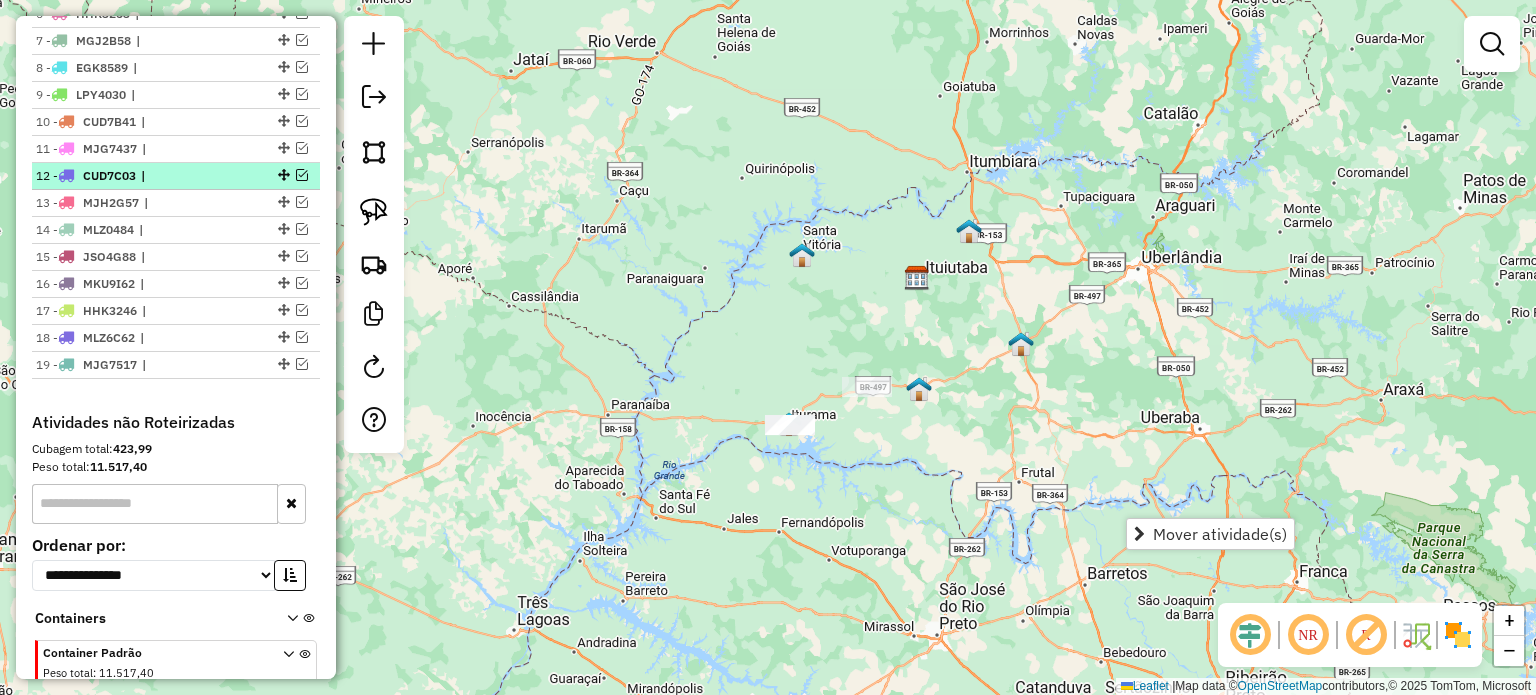 scroll, scrollTop: 500, scrollLeft: 0, axis: vertical 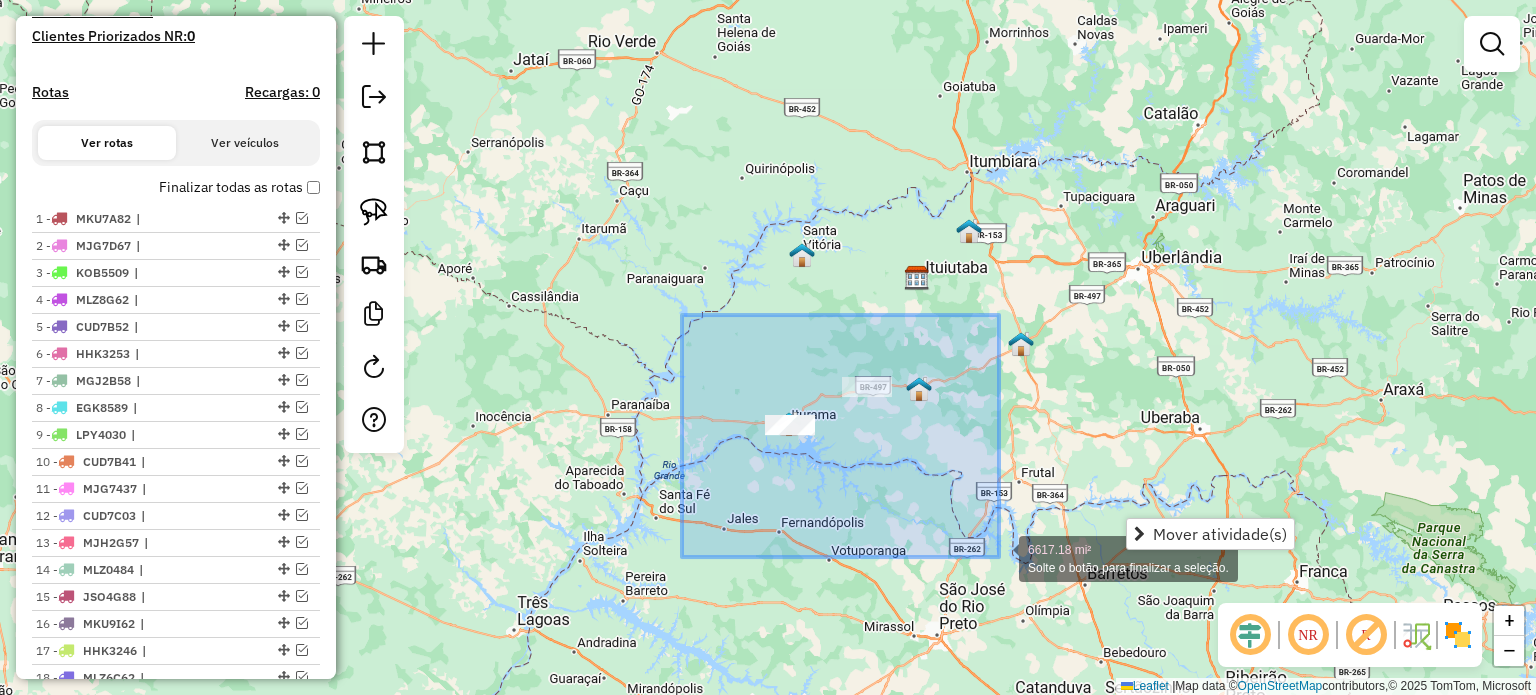 drag, startPoint x: 694, startPoint y: 335, endPoint x: 1059, endPoint y: 543, distance: 420.10593 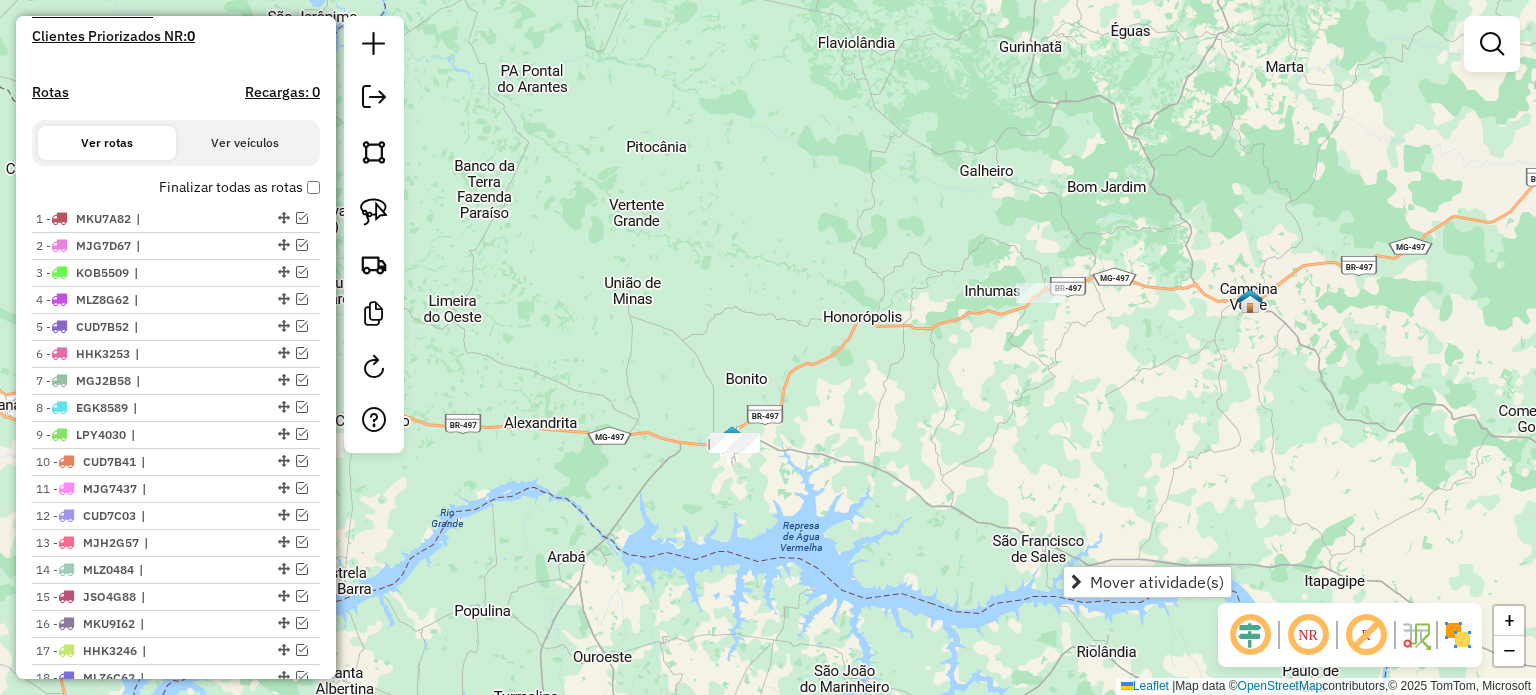 drag, startPoint x: 708, startPoint y: 400, endPoint x: 866, endPoint y: 481, distance: 177.55281 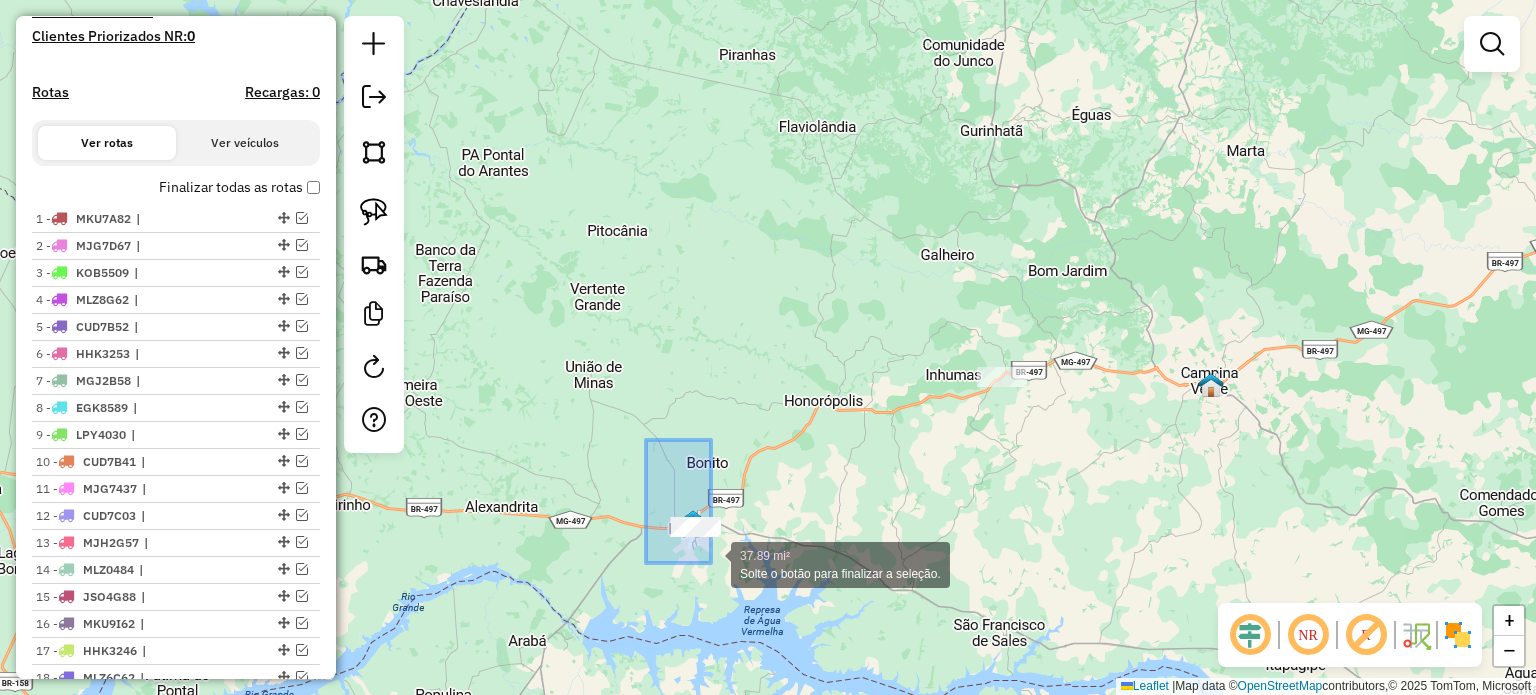 drag, startPoint x: 646, startPoint y: 440, endPoint x: 760, endPoint y: 576, distance: 177.45985 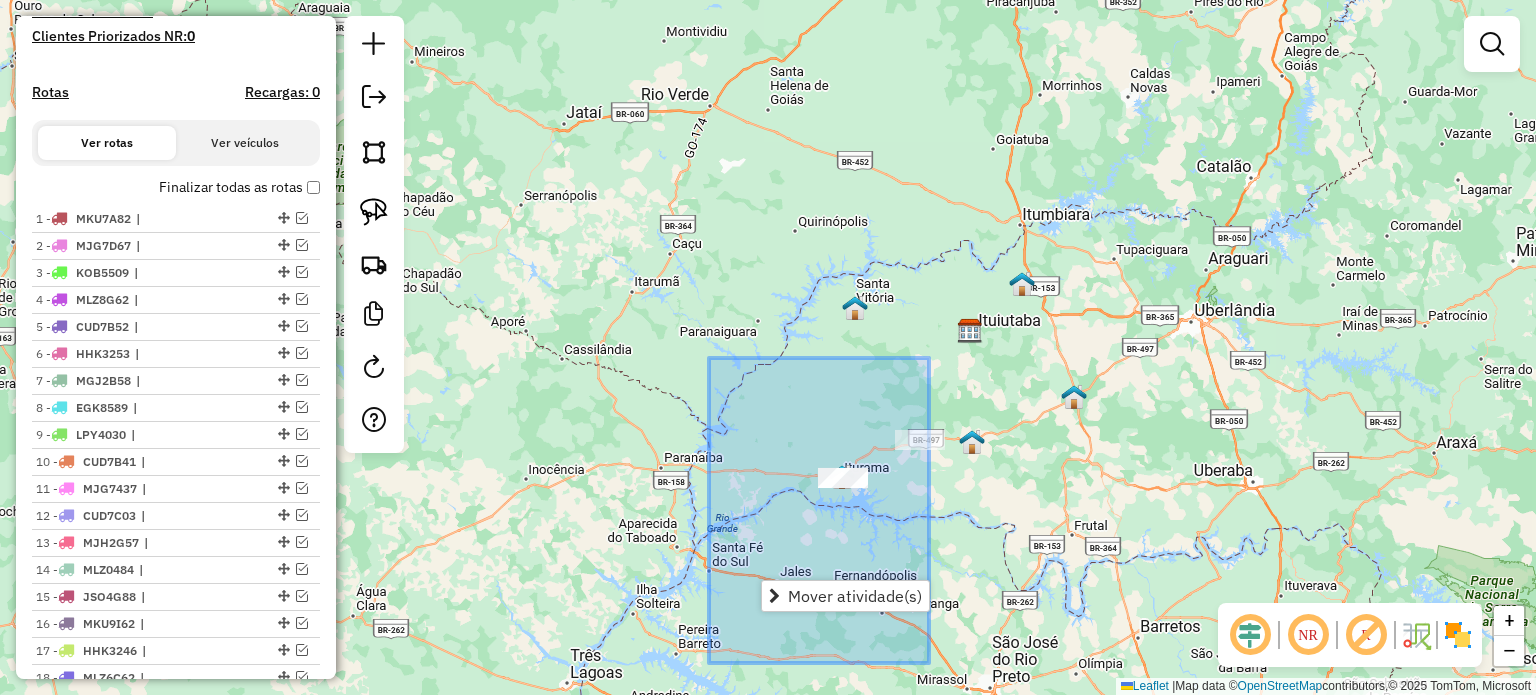 drag, startPoint x: 929, startPoint y: 663, endPoint x: 1023, endPoint y: 715, distance: 107.42439 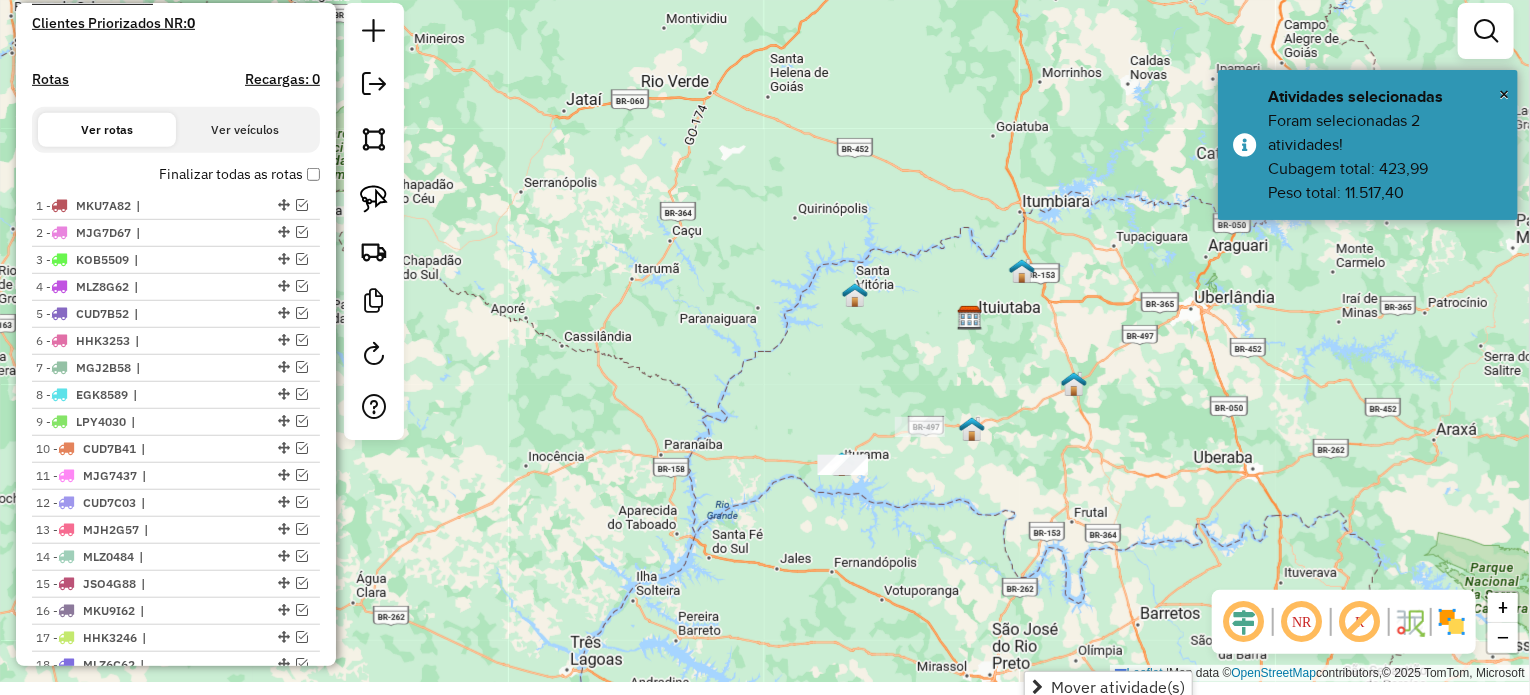 scroll, scrollTop: 20, scrollLeft: 0, axis: vertical 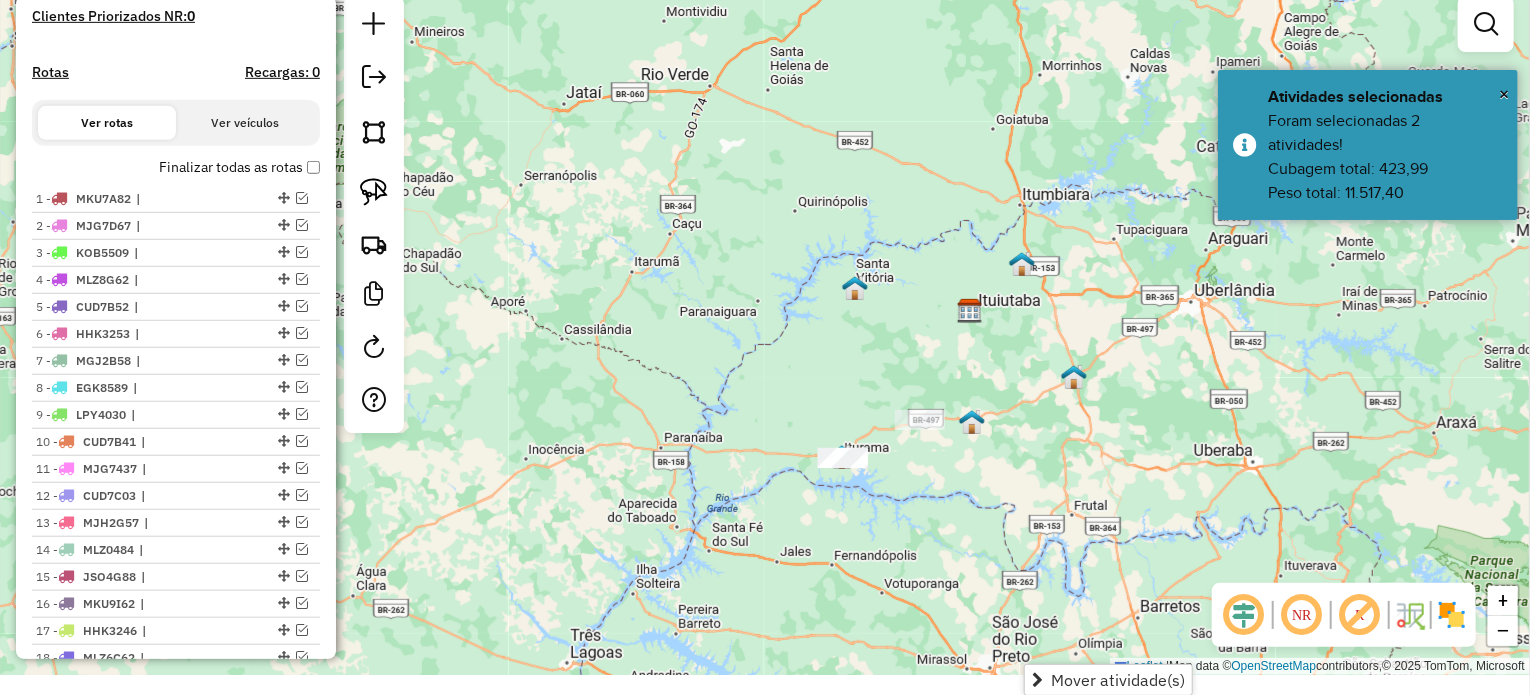 click on "Janela de atendimento Grade de atendimento Capacidade Transportadoras Veículos Cliente Pedidos  Rotas Selecione os dias de semana para filtrar as janelas de atendimento  Seg   Ter   Qua   Qui   Sex   Sáb   Dom  Informe o período da janela de atendimento: De: Até:  Filtrar exatamente a janela do cliente  Considerar janela de atendimento padrão  Selecione os dias de semana para filtrar as grades de atendimento  Seg   Ter   Qua   Qui   Sex   Sáb   Dom   Considerar clientes sem dia de atendimento cadastrado  Clientes fora do dia de atendimento selecionado Filtrar as atividades entre os valores definidos abaixo:  Peso mínimo:   Peso máximo:   Cubagem mínima:   Cubagem máxima:   De:   Até:  Filtrar as atividades entre o tempo de atendimento definido abaixo:  De:   Até:   Considerar capacidade total dos clientes não roteirizados Transportadora: Selecione um ou mais itens Tipo de veículo: Selecione um ou mais itens Veículo: Selecione um ou mais itens Motorista: Selecione um ou mais itens Nome: Rótulo:" 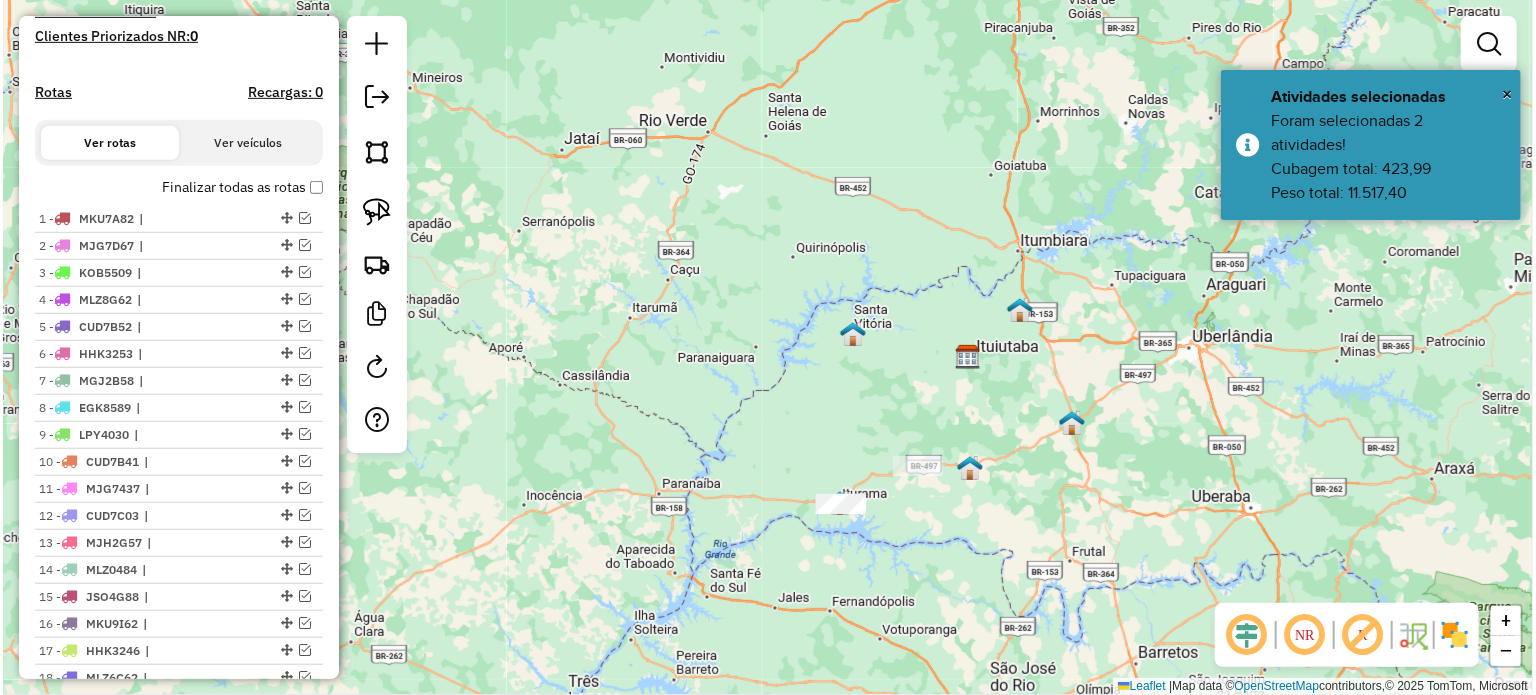 scroll, scrollTop: 0, scrollLeft: 0, axis: both 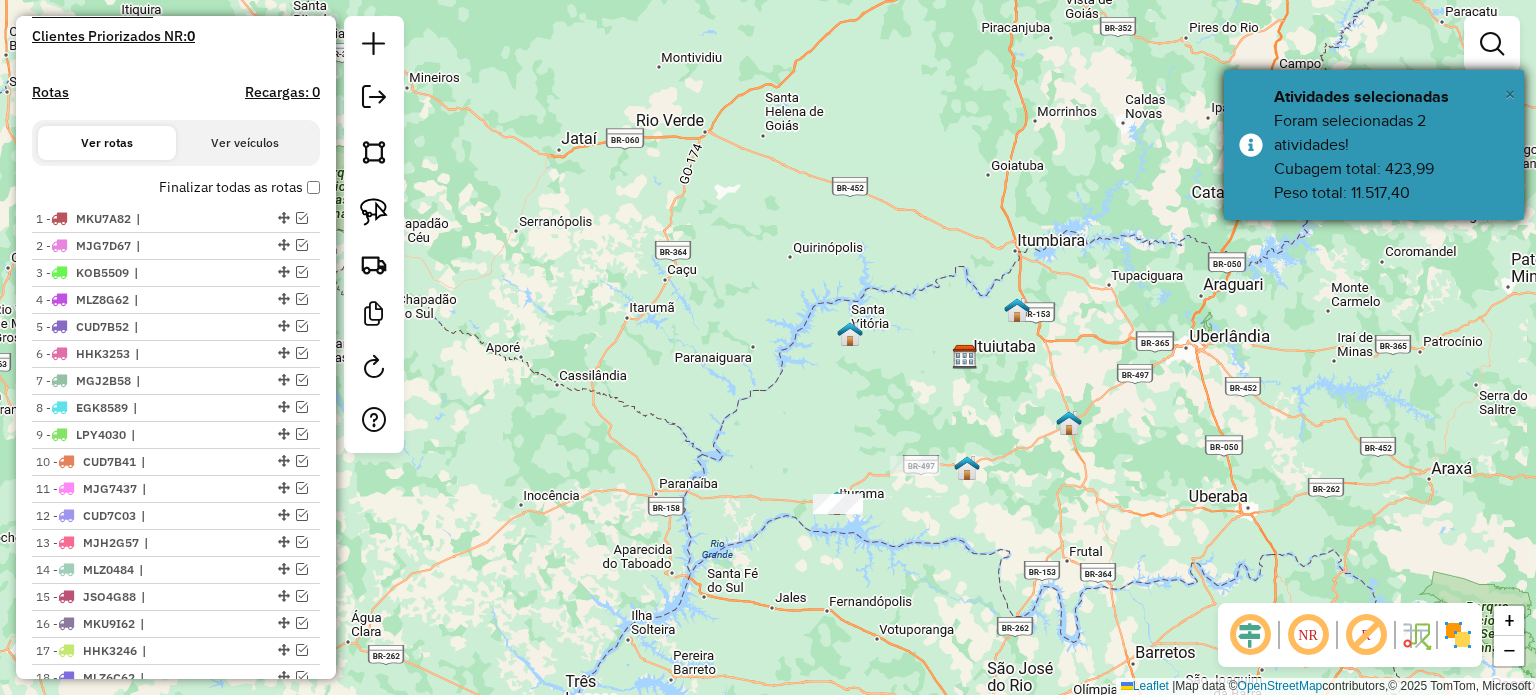 click on "×" at bounding box center [1510, 94] 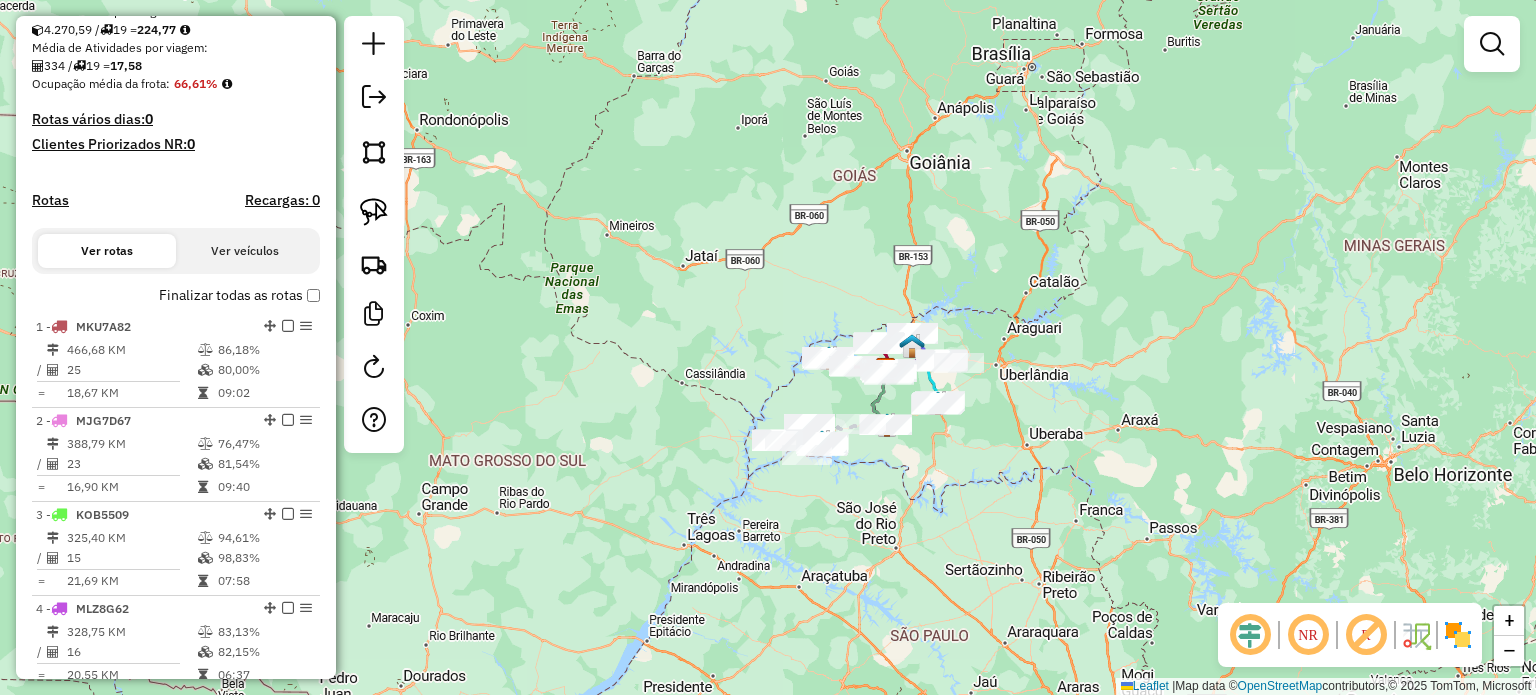 scroll, scrollTop: 360, scrollLeft: 0, axis: vertical 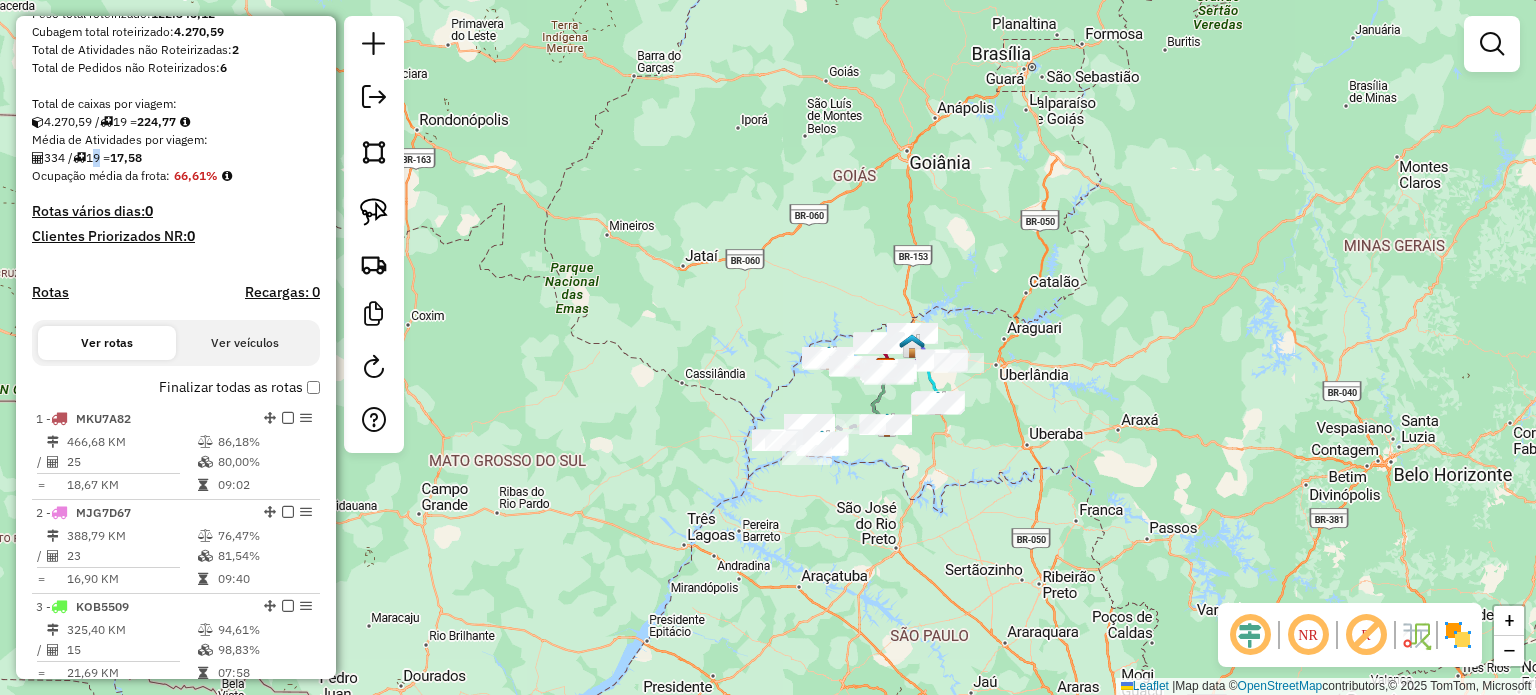 drag, startPoint x: 93, startPoint y: 151, endPoint x: 104, endPoint y: 151, distance: 11 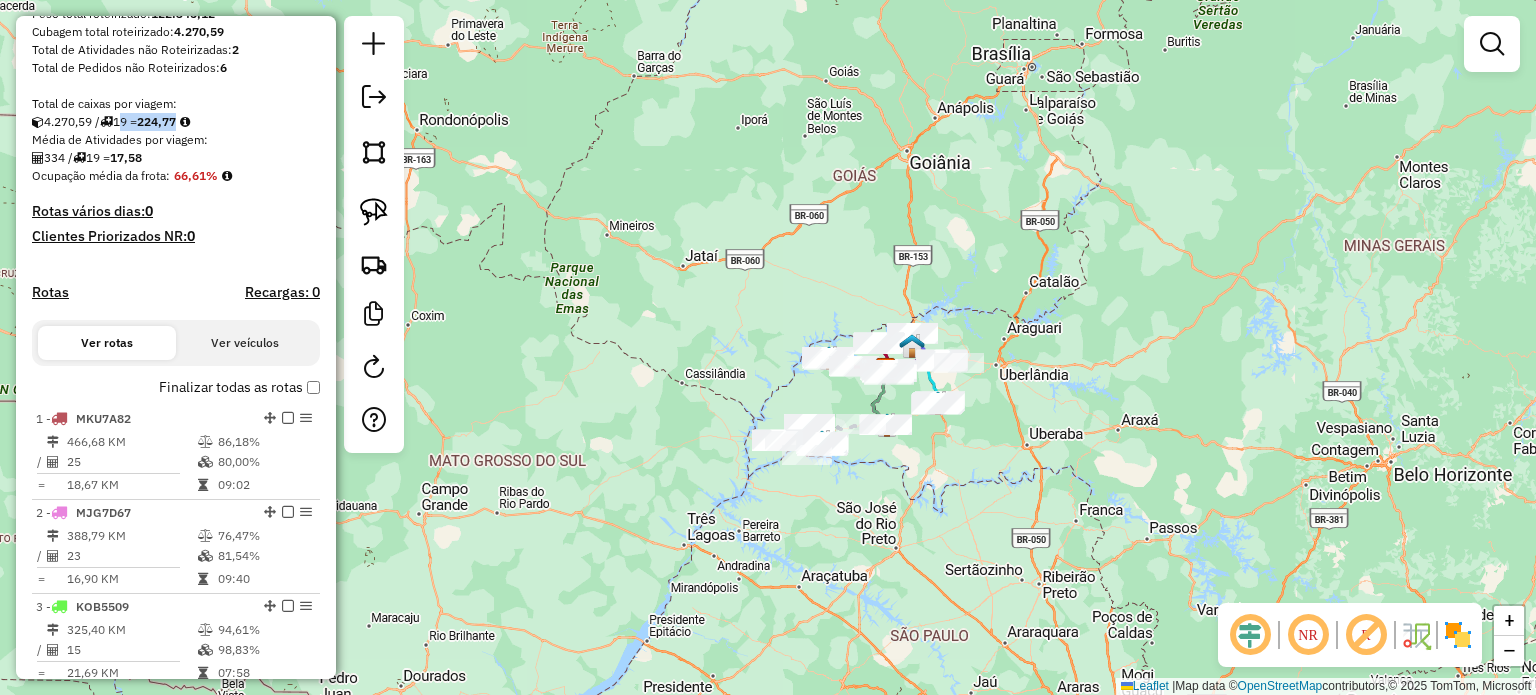 drag, startPoint x: 125, startPoint y: 119, endPoint x: 236, endPoint y: 126, distance: 111.220505 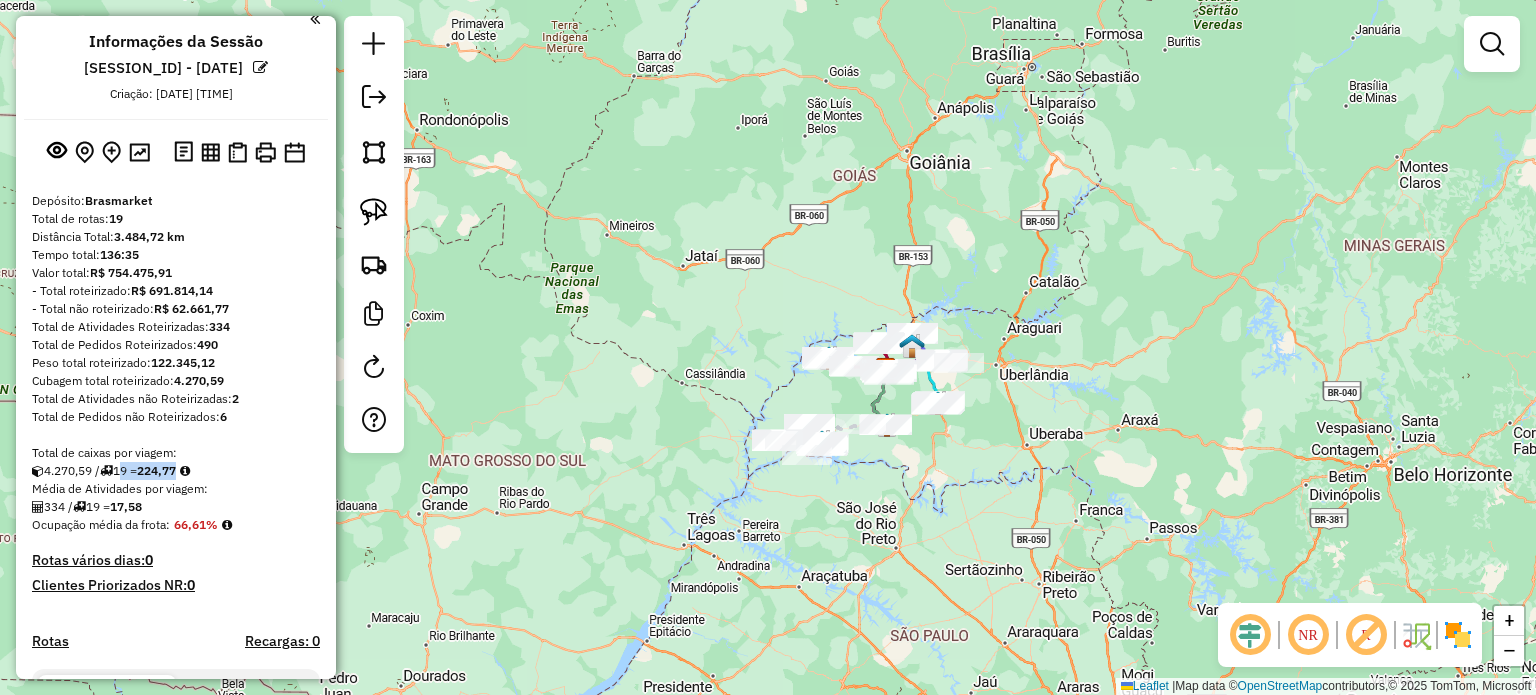 scroll, scrollTop: 0, scrollLeft: 0, axis: both 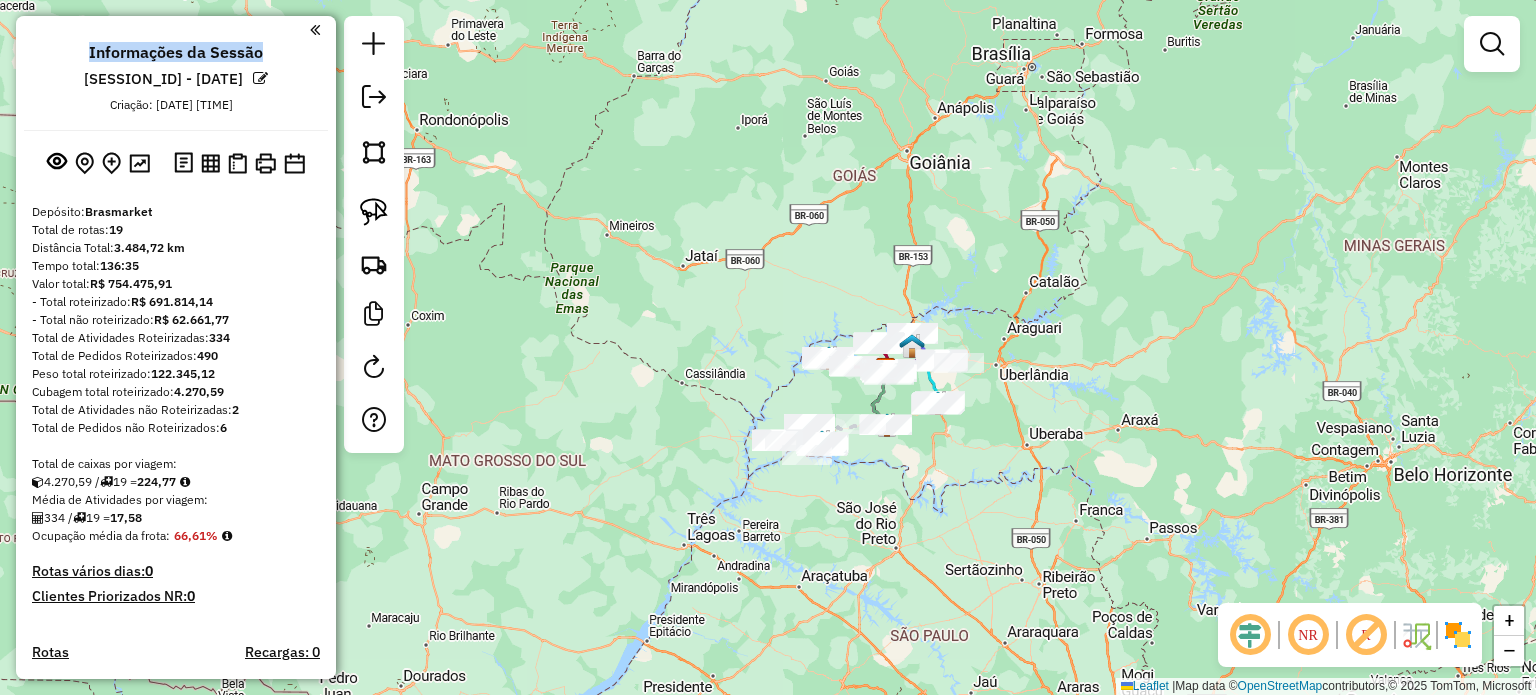 drag, startPoint x: 84, startPoint y: 47, endPoint x: 308, endPoint y: 44, distance: 224.0201 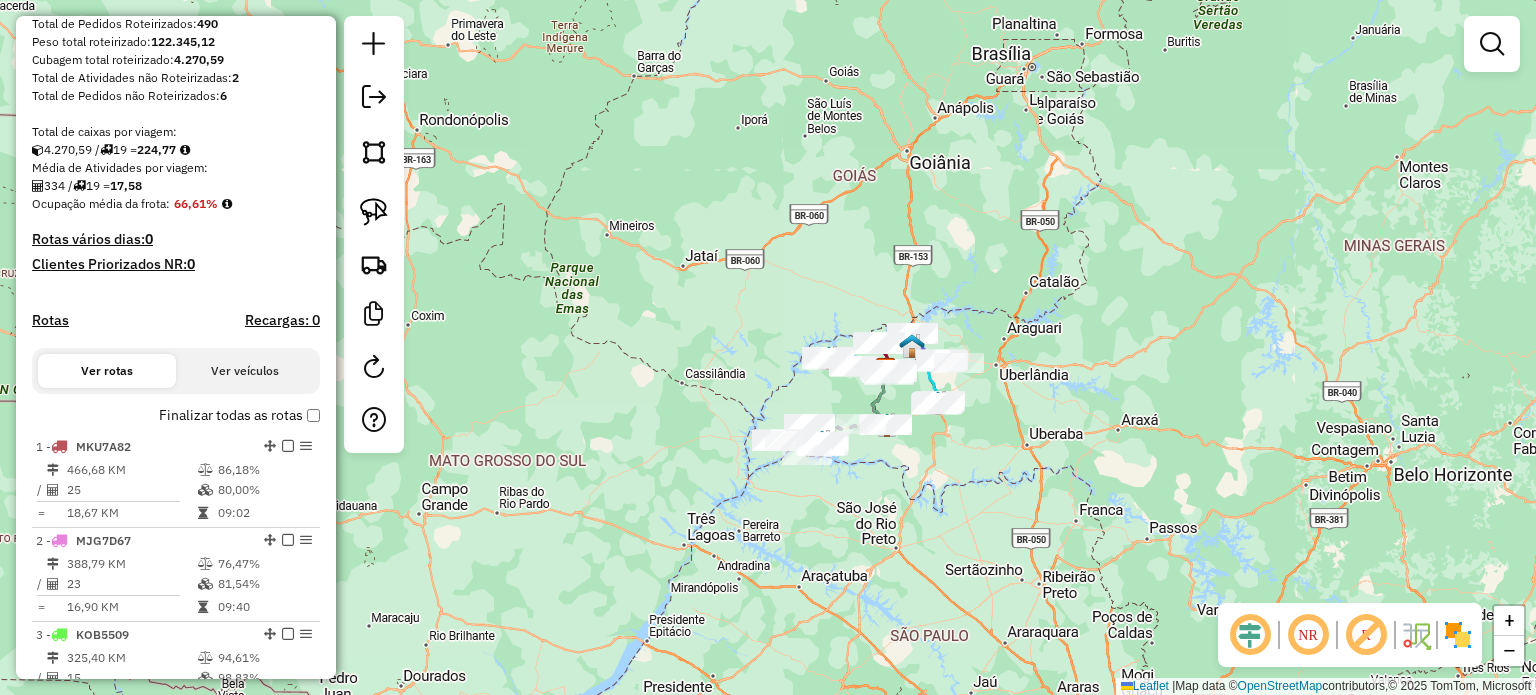 scroll, scrollTop: 300, scrollLeft: 0, axis: vertical 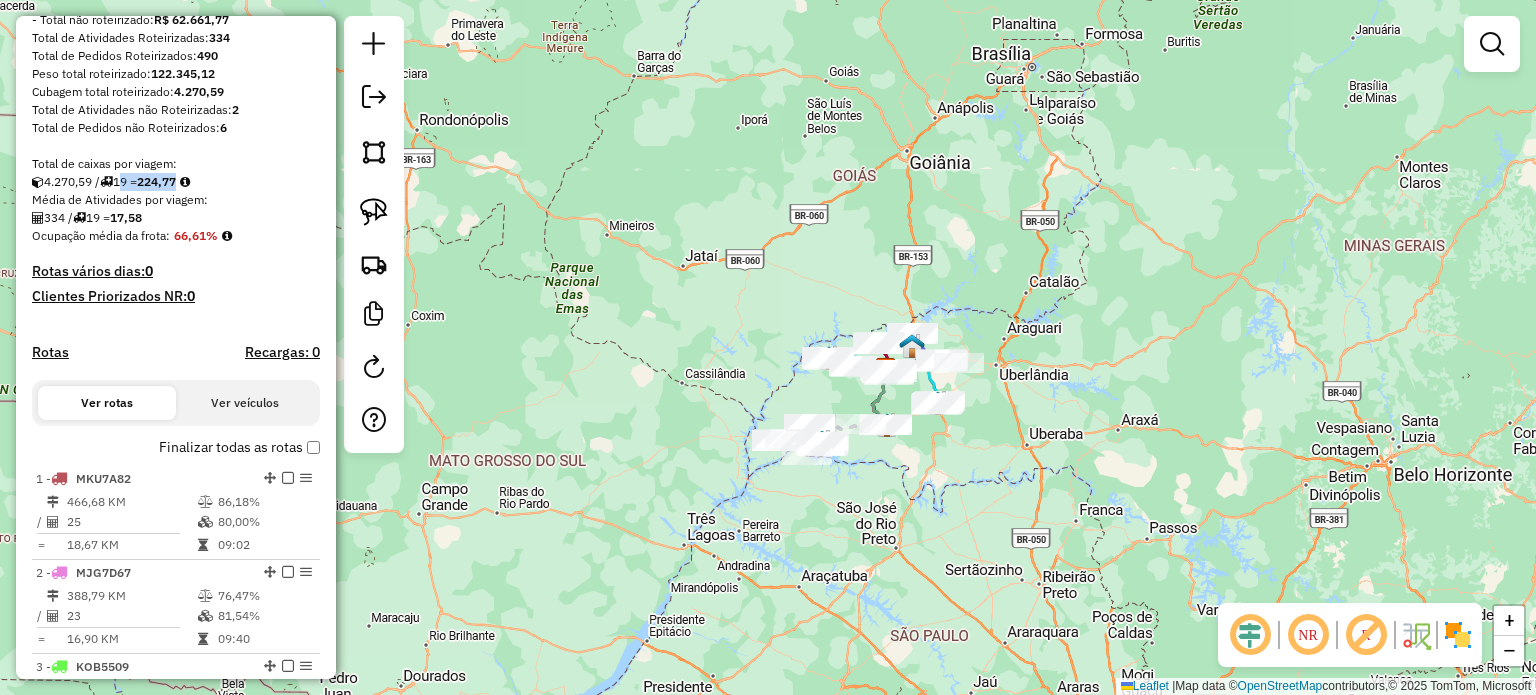 drag, startPoint x: 123, startPoint y: 178, endPoint x: 213, endPoint y: 180, distance: 90.02222 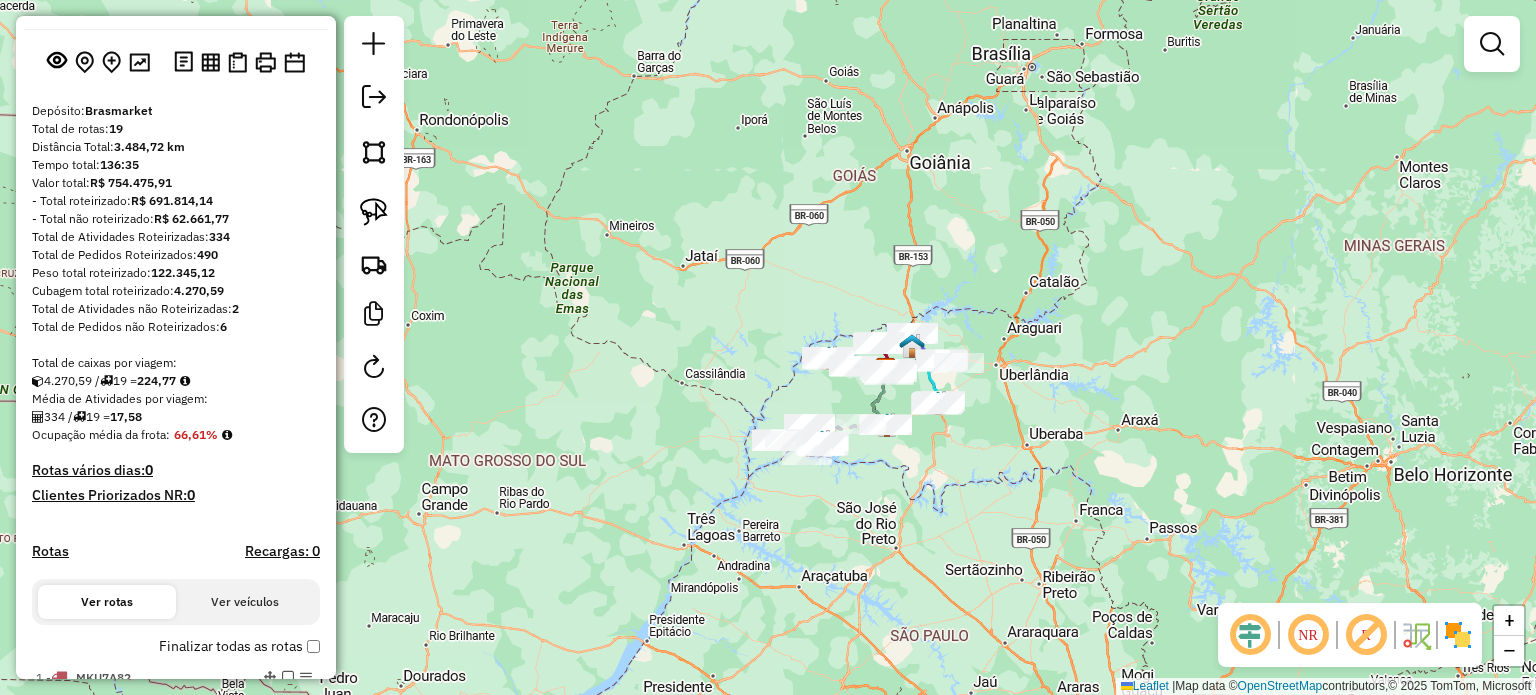 scroll, scrollTop: 100, scrollLeft: 0, axis: vertical 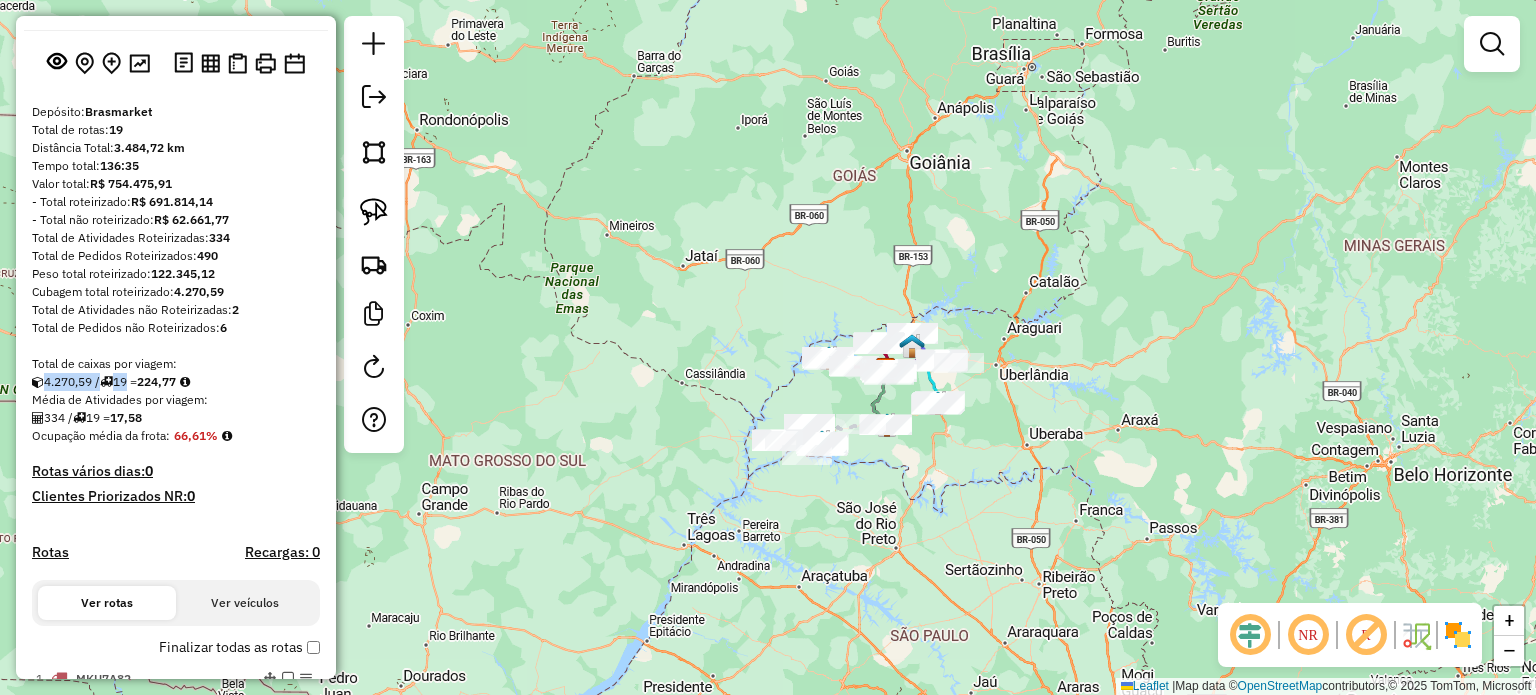 drag, startPoint x: 131, startPoint y: 381, endPoint x: 177, endPoint y: 371, distance: 47.07441 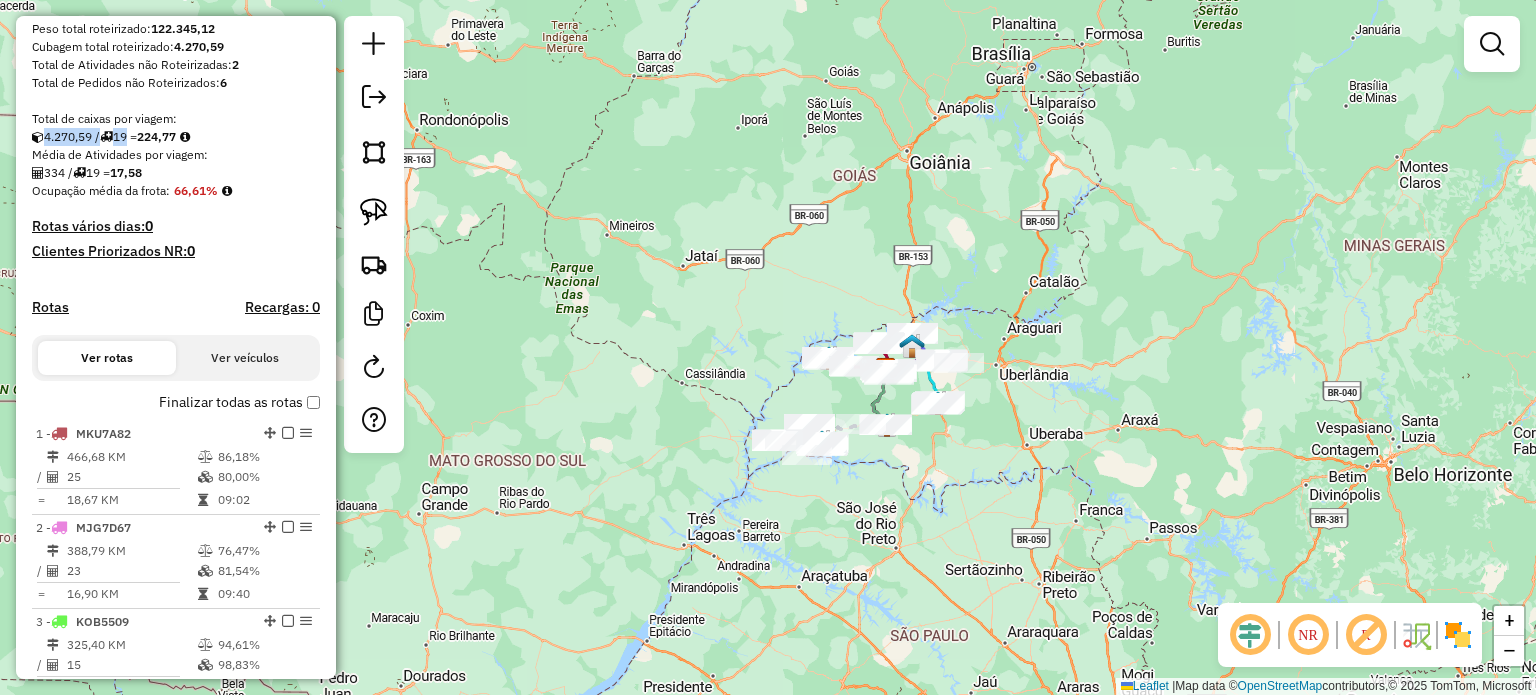 scroll, scrollTop: 200, scrollLeft: 0, axis: vertical 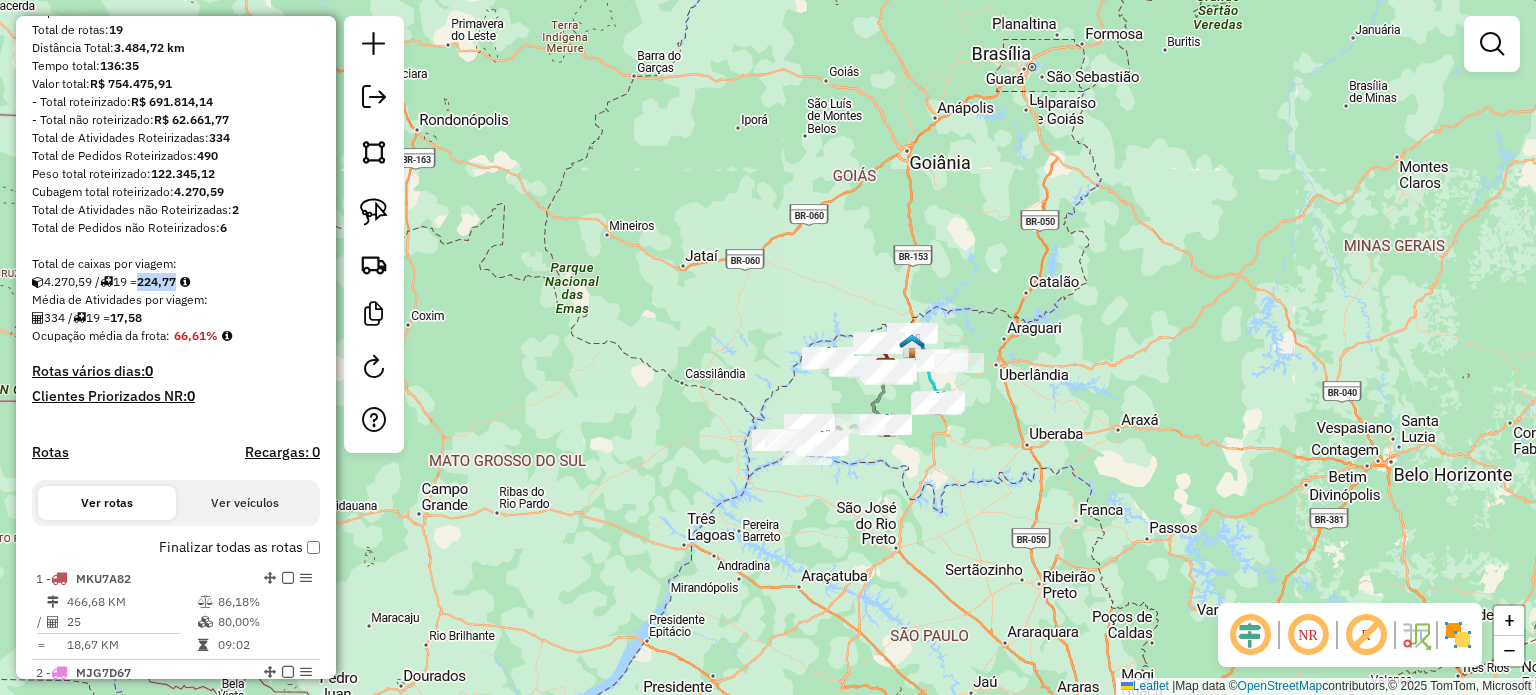 drag, startPoint x: 152, startPoint y: 279, endPoint x: 195, endPoint y: 275, distance: 43.185646 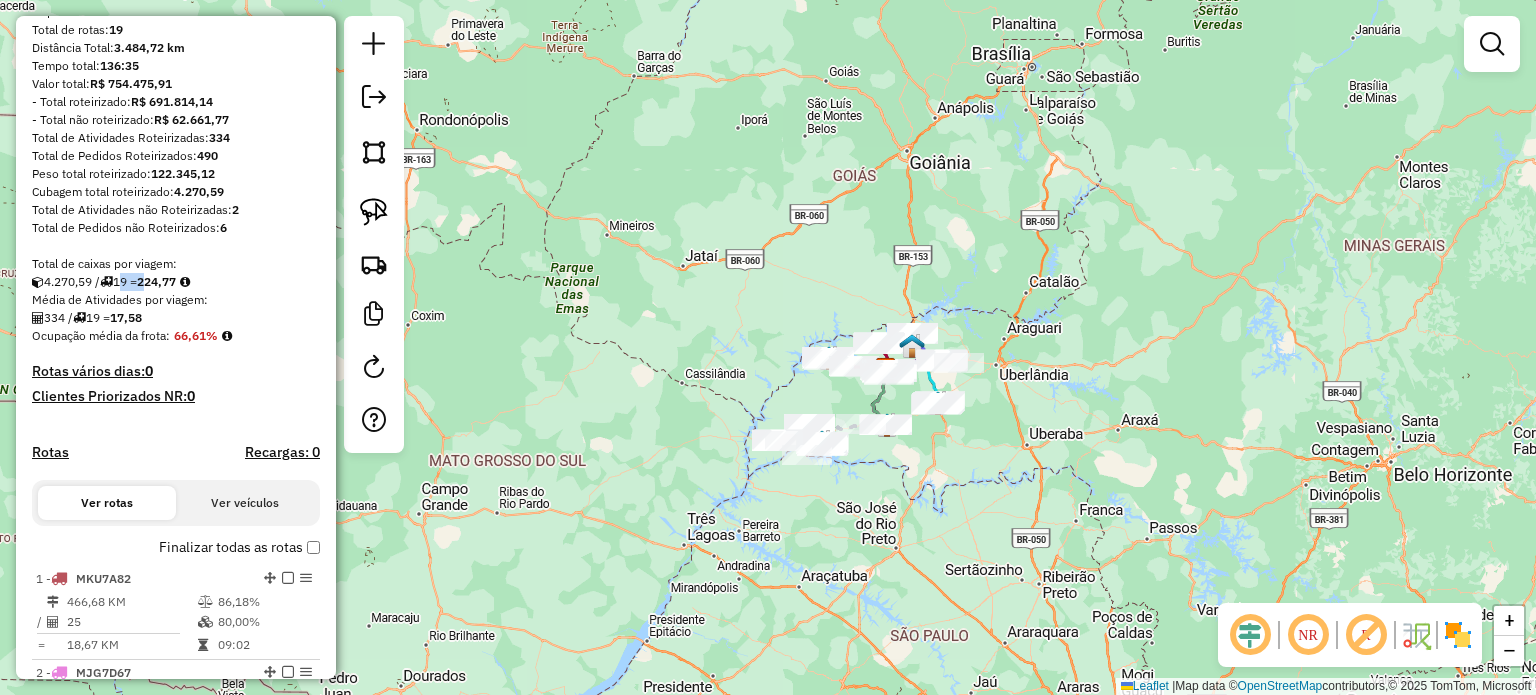 drag, startPoint x: 124, startPoint y: 286, endPoint x: 153, endPoint y: 280, distance: 29.614185 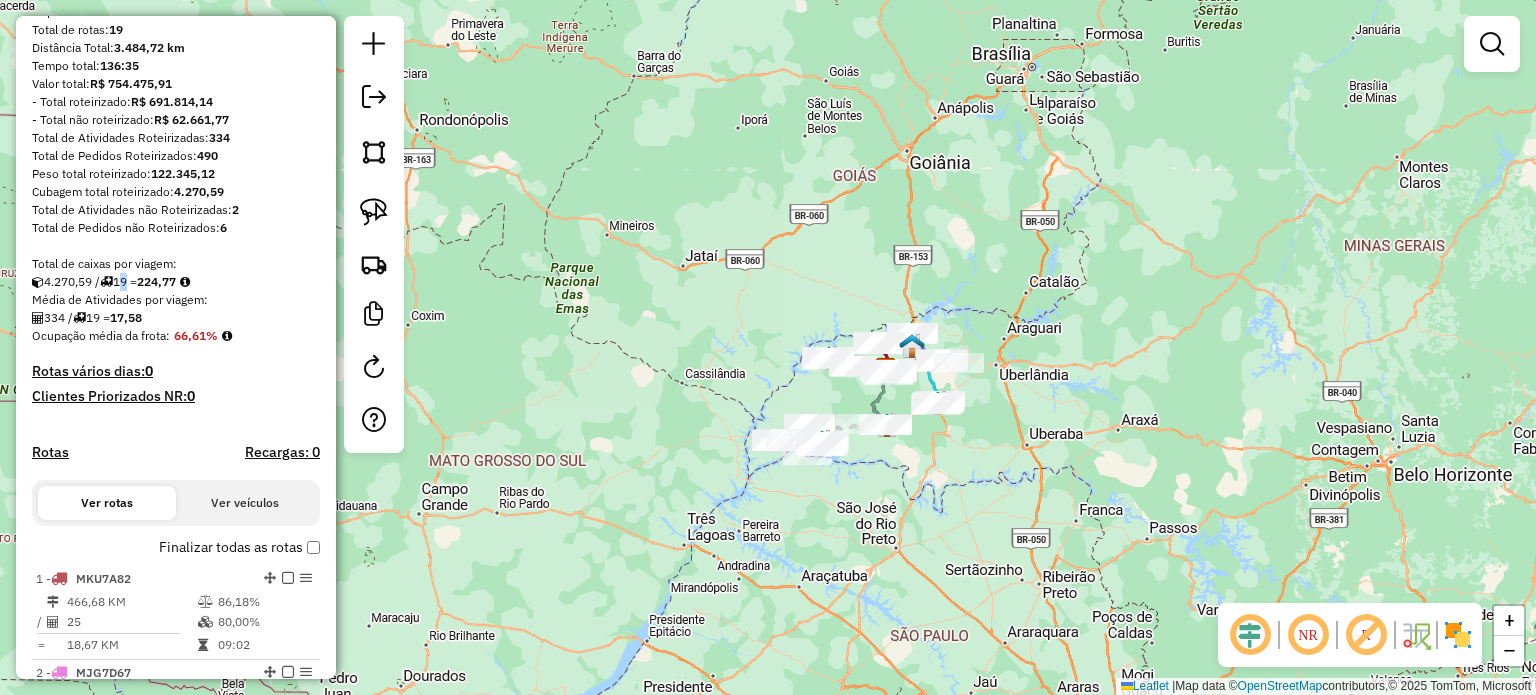 click on "[VOLUME] /   [NUMBER] =  [VOLUME]" at bounding box center [176, 282] 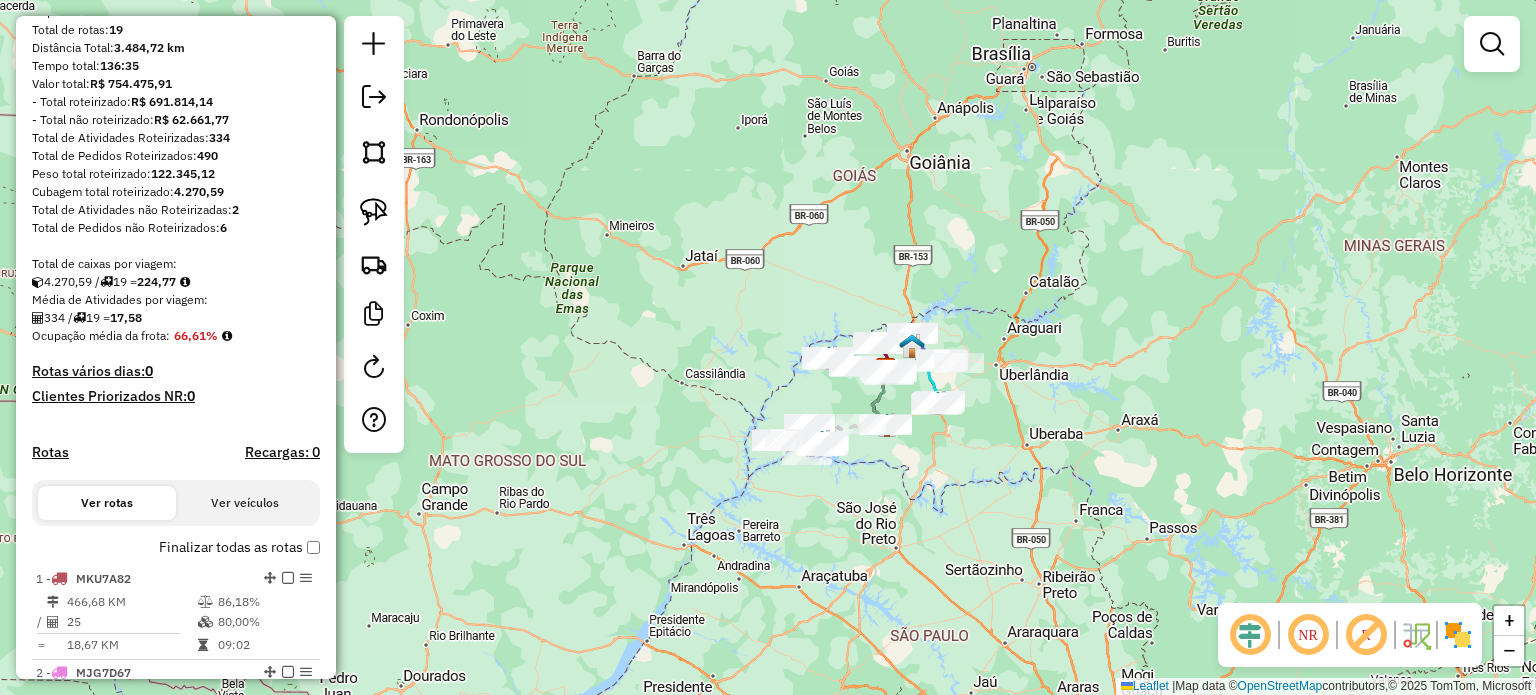 click on "[VOLUME] /   [NUMBER] =  [VOLUME]" at bounding box center [176, 282] 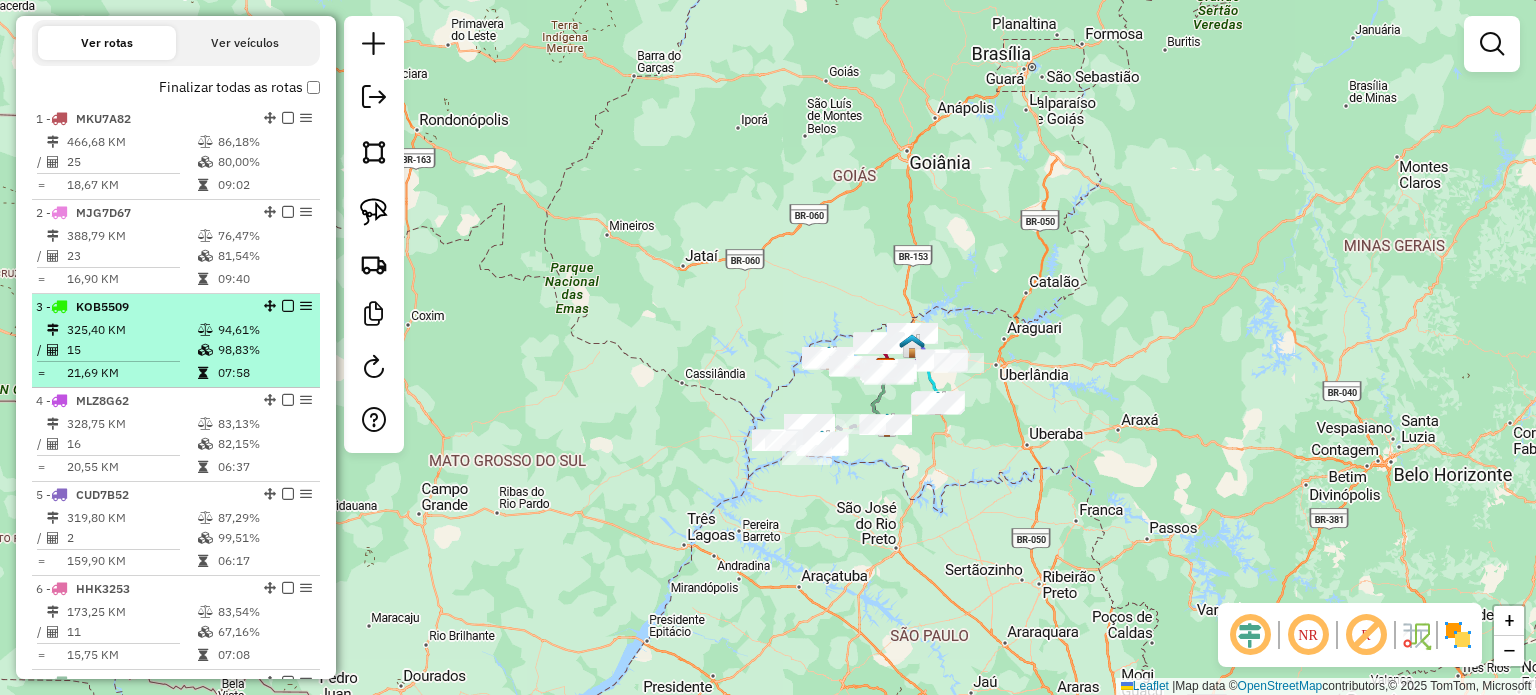 scroll, scrollTop: 260, scrollLeft: 0, axis: vertical 